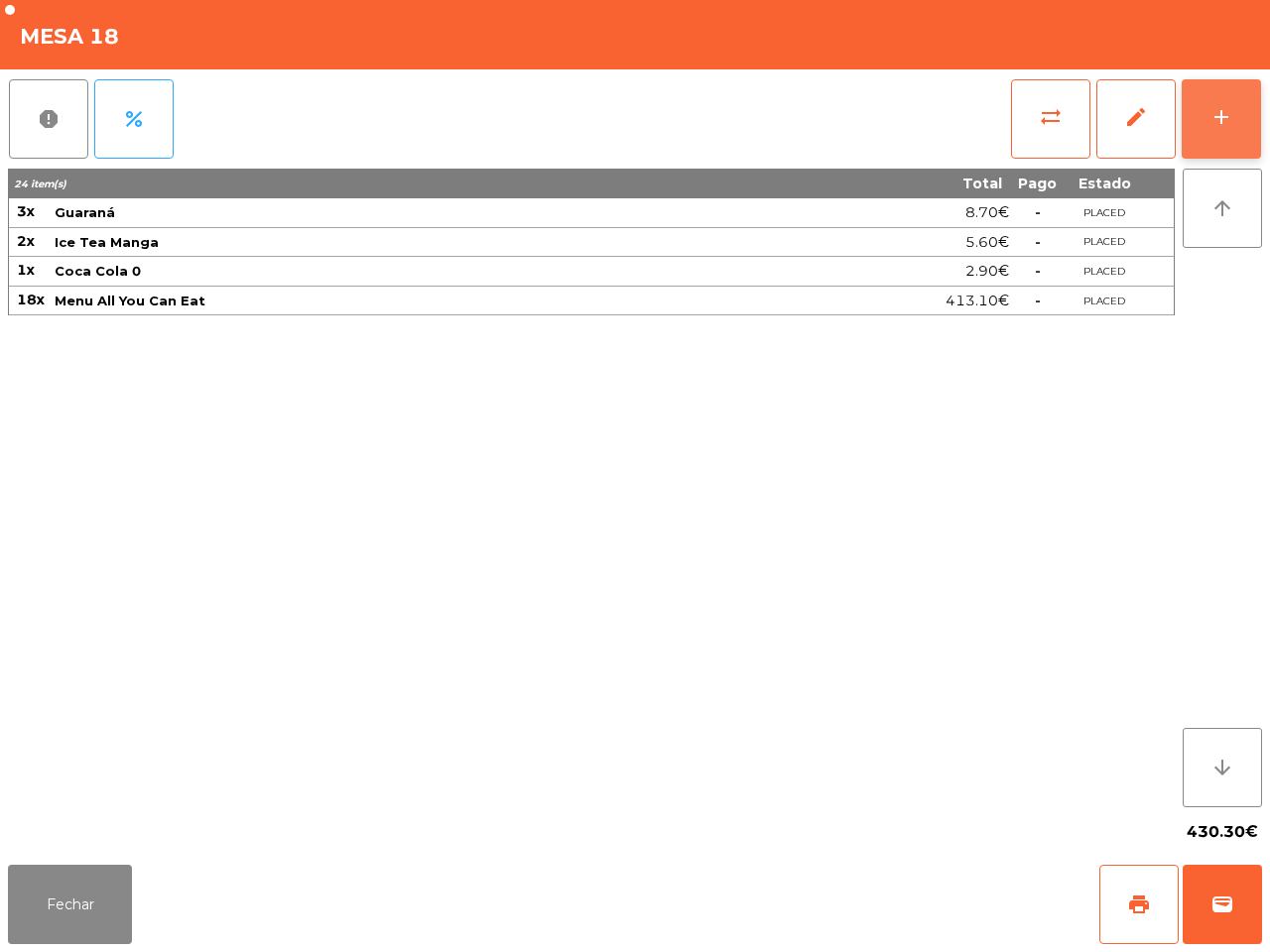 scroll, scrollTop: 0, scrollLeft: 0, axis: both 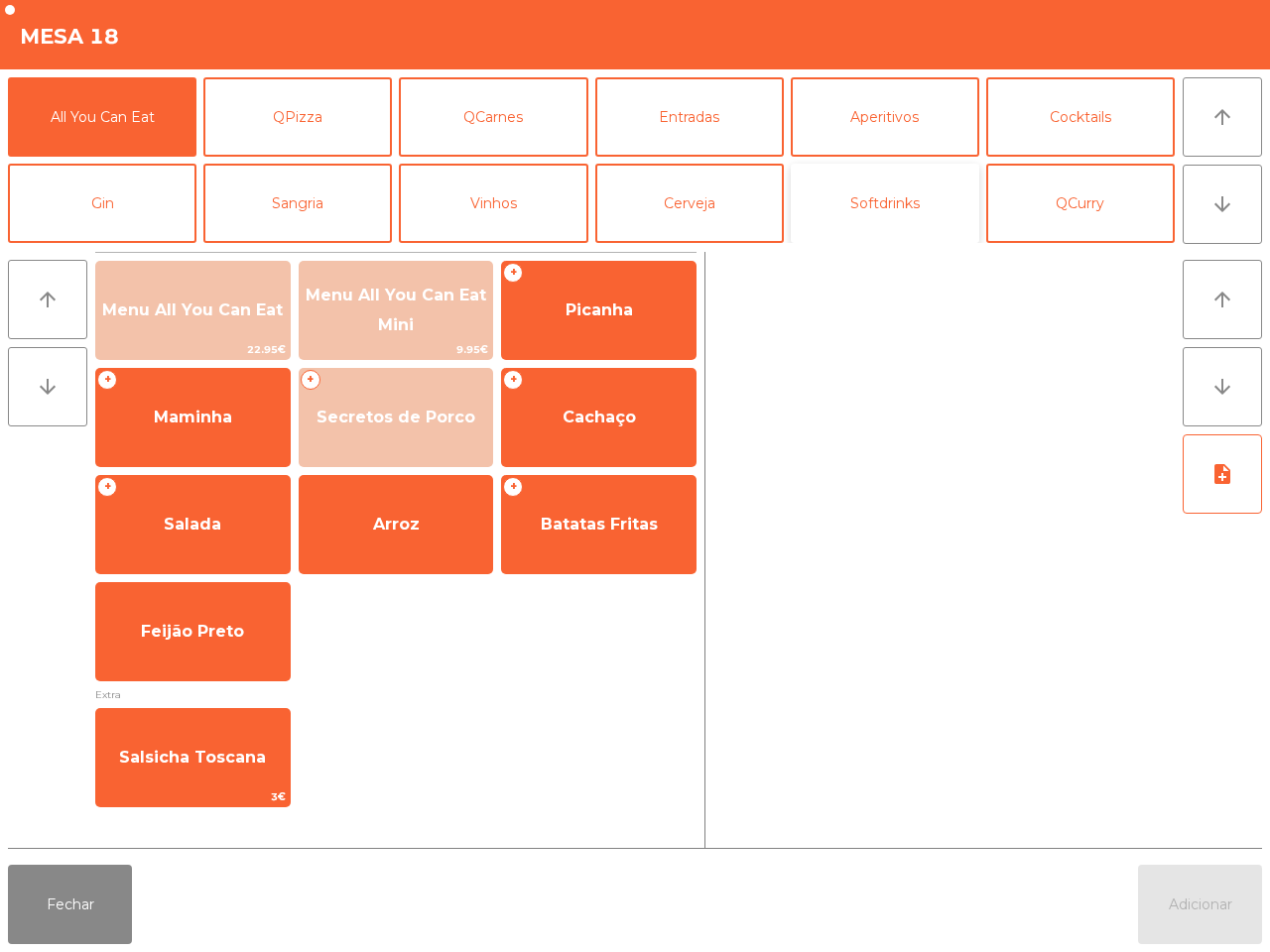click on "Softdrinks" 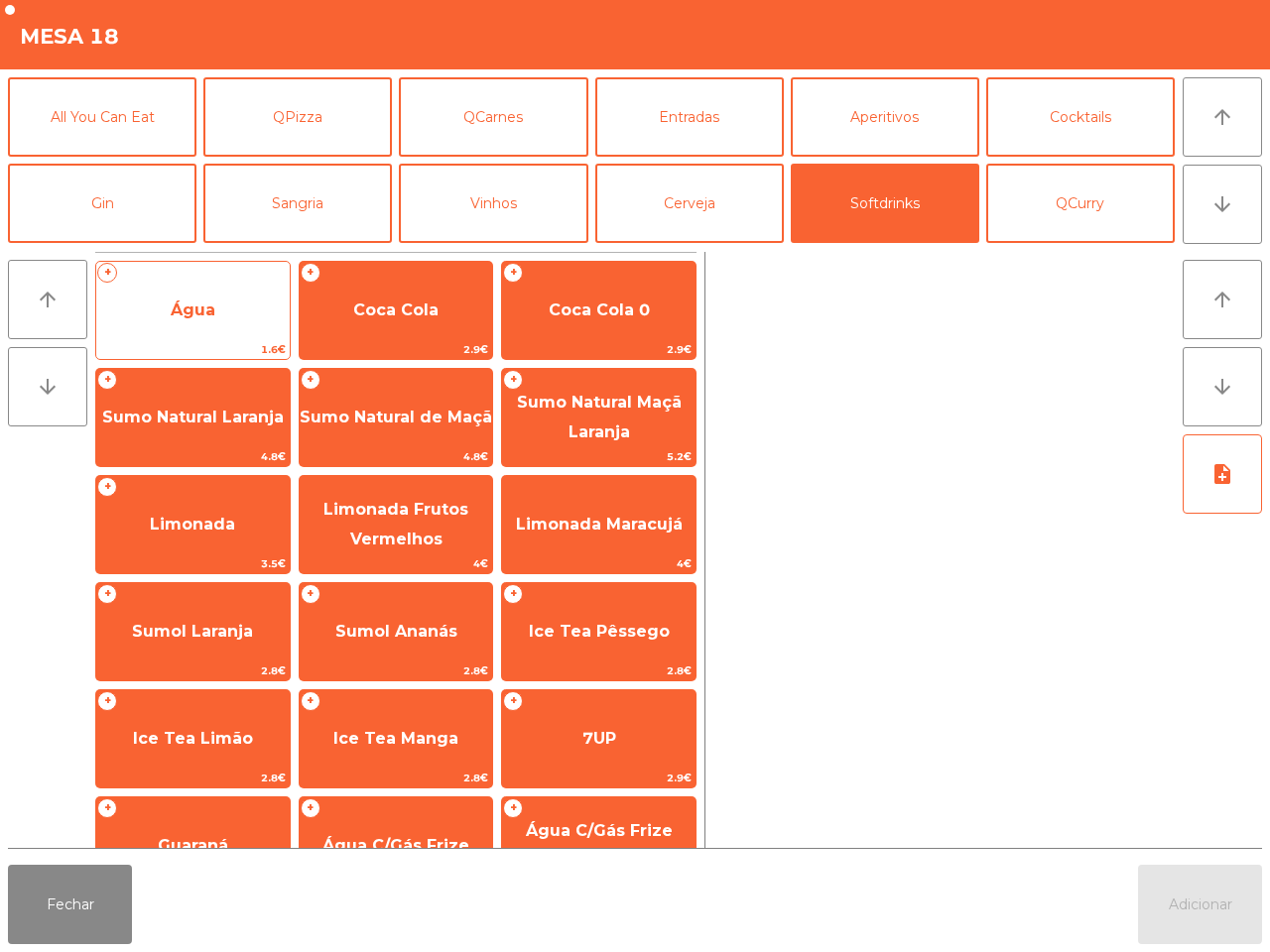 click on "Água" 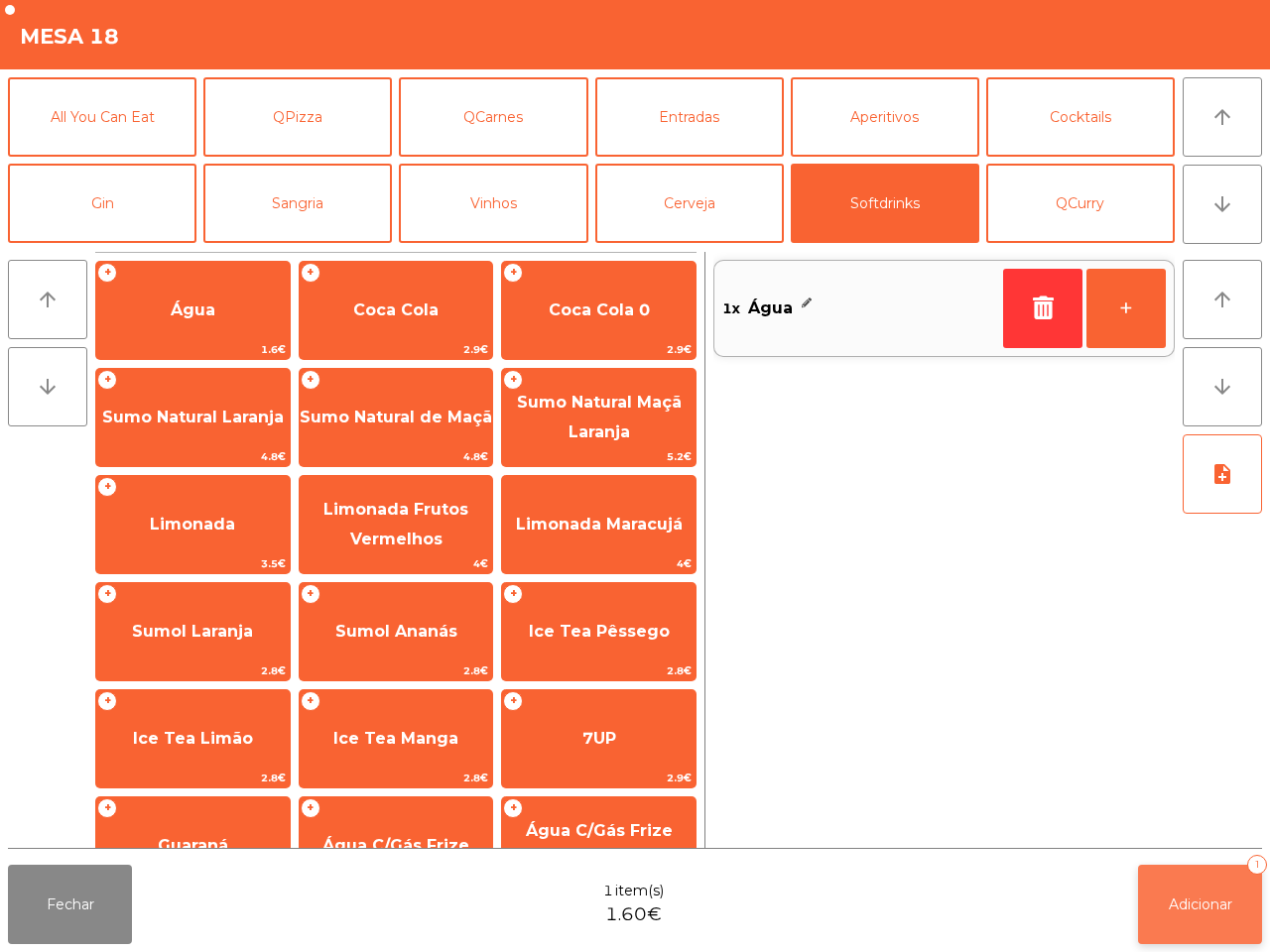 click on "Adicionar   1" 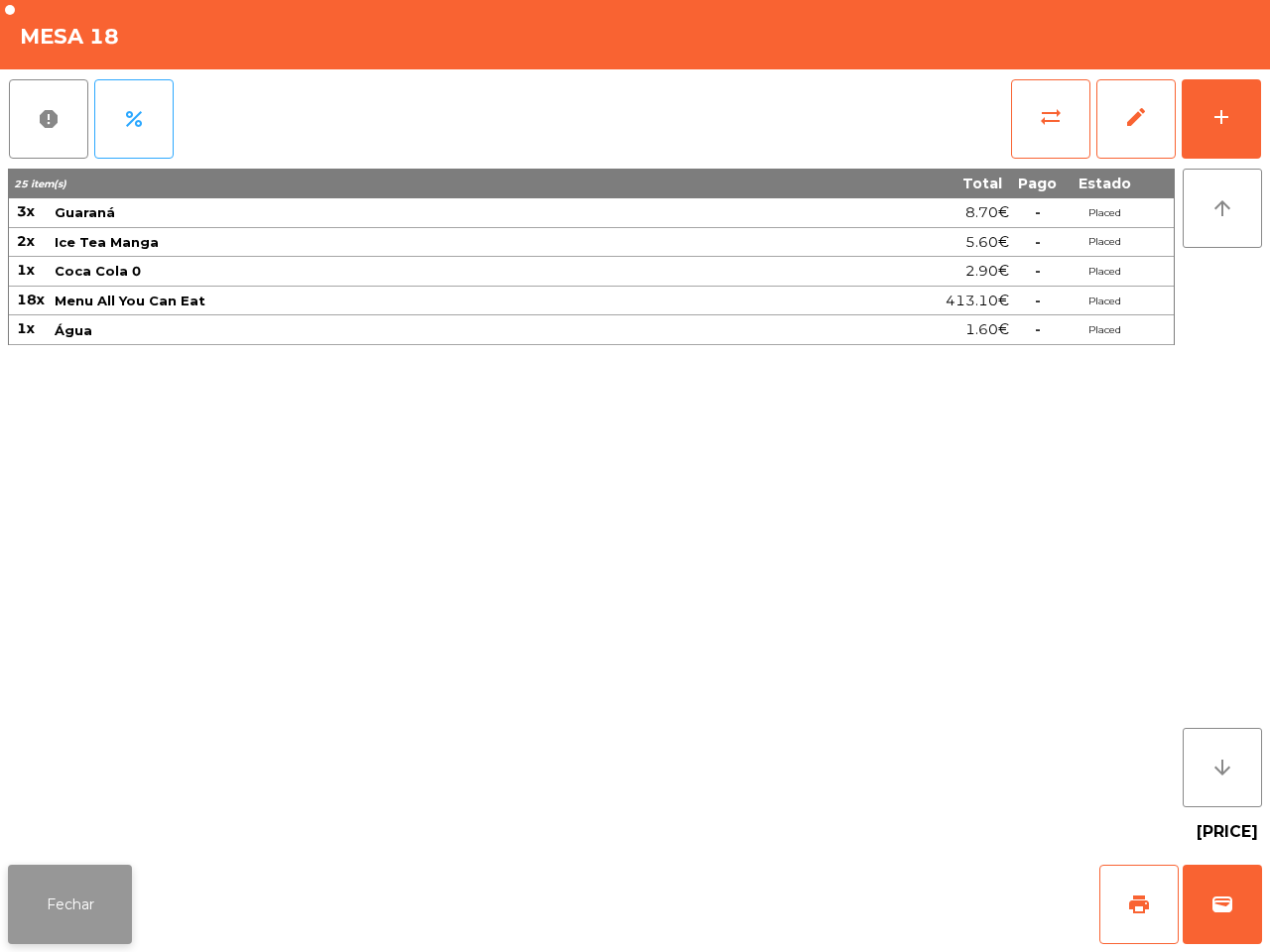 click on "Fechar" 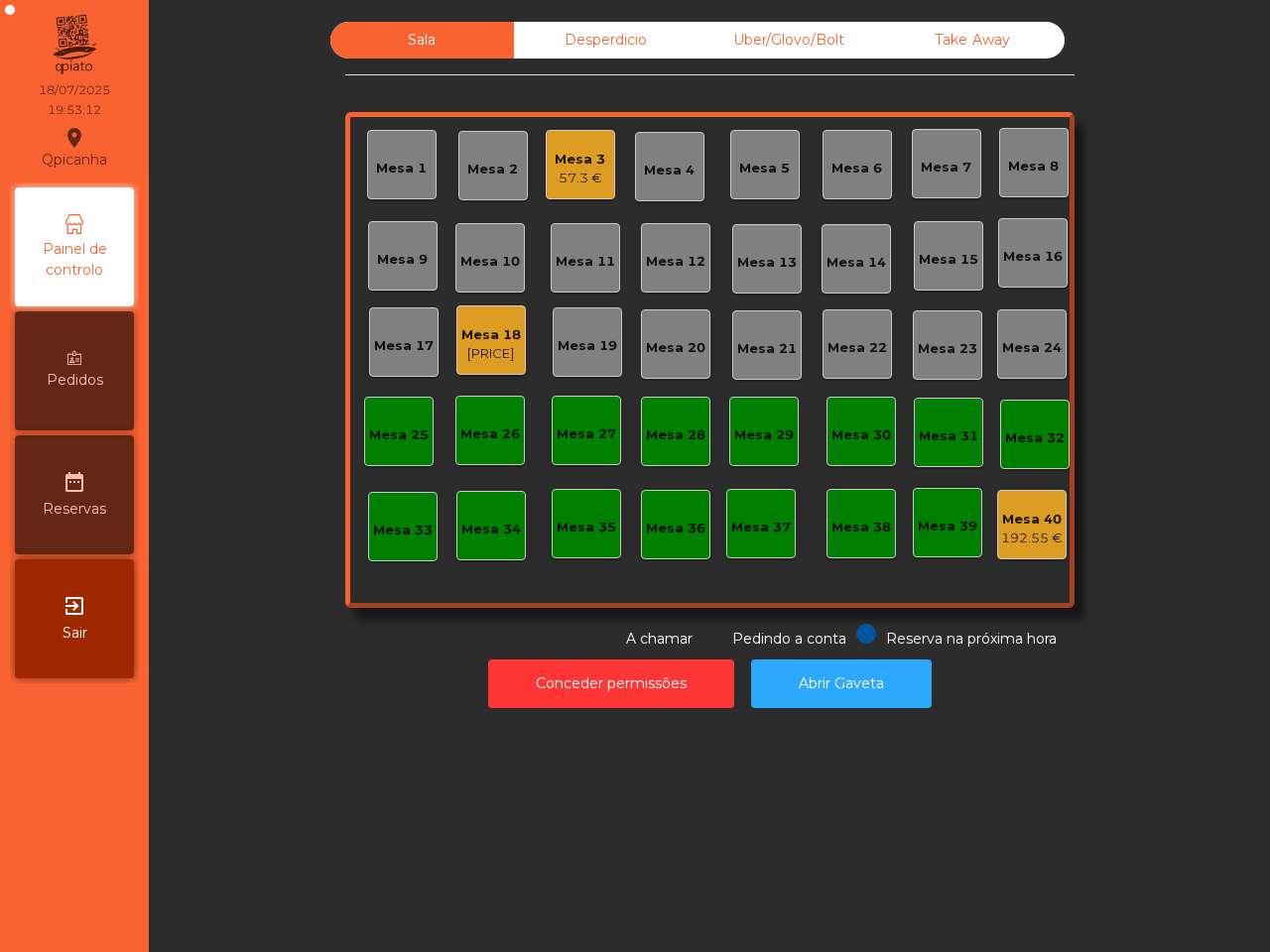 click on "[PRICE]" 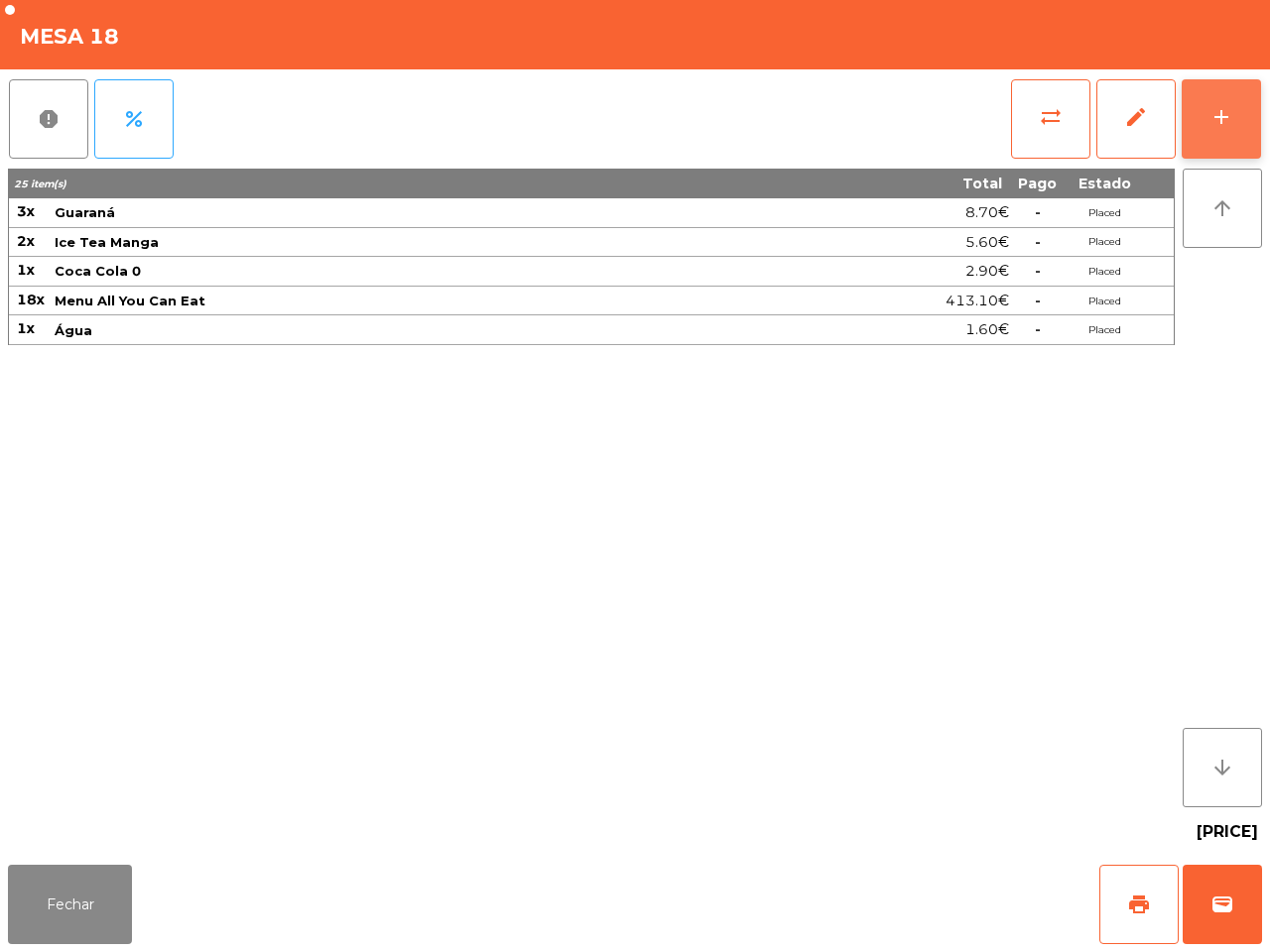 click on "add" 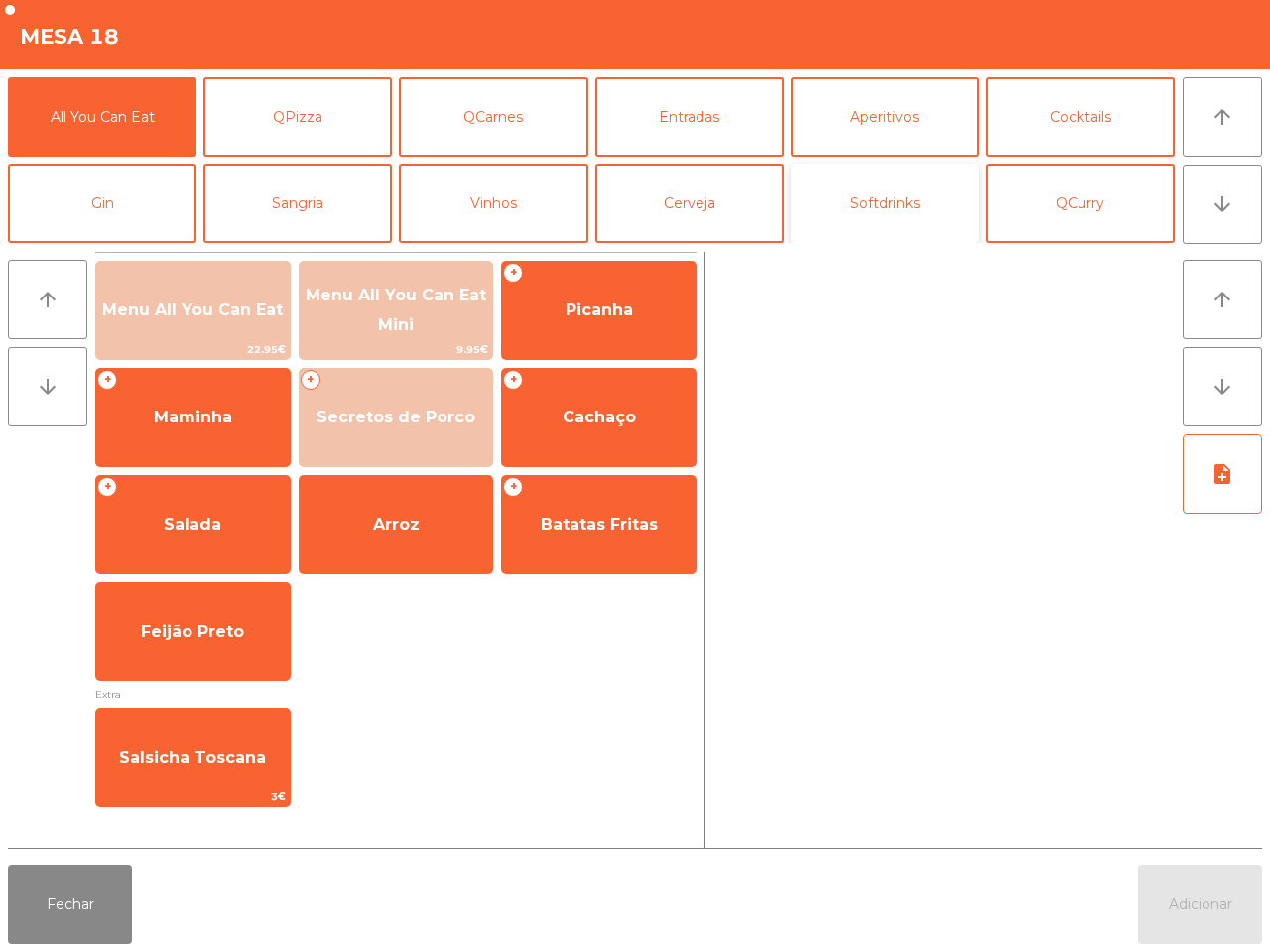 click on "Softdrinks" 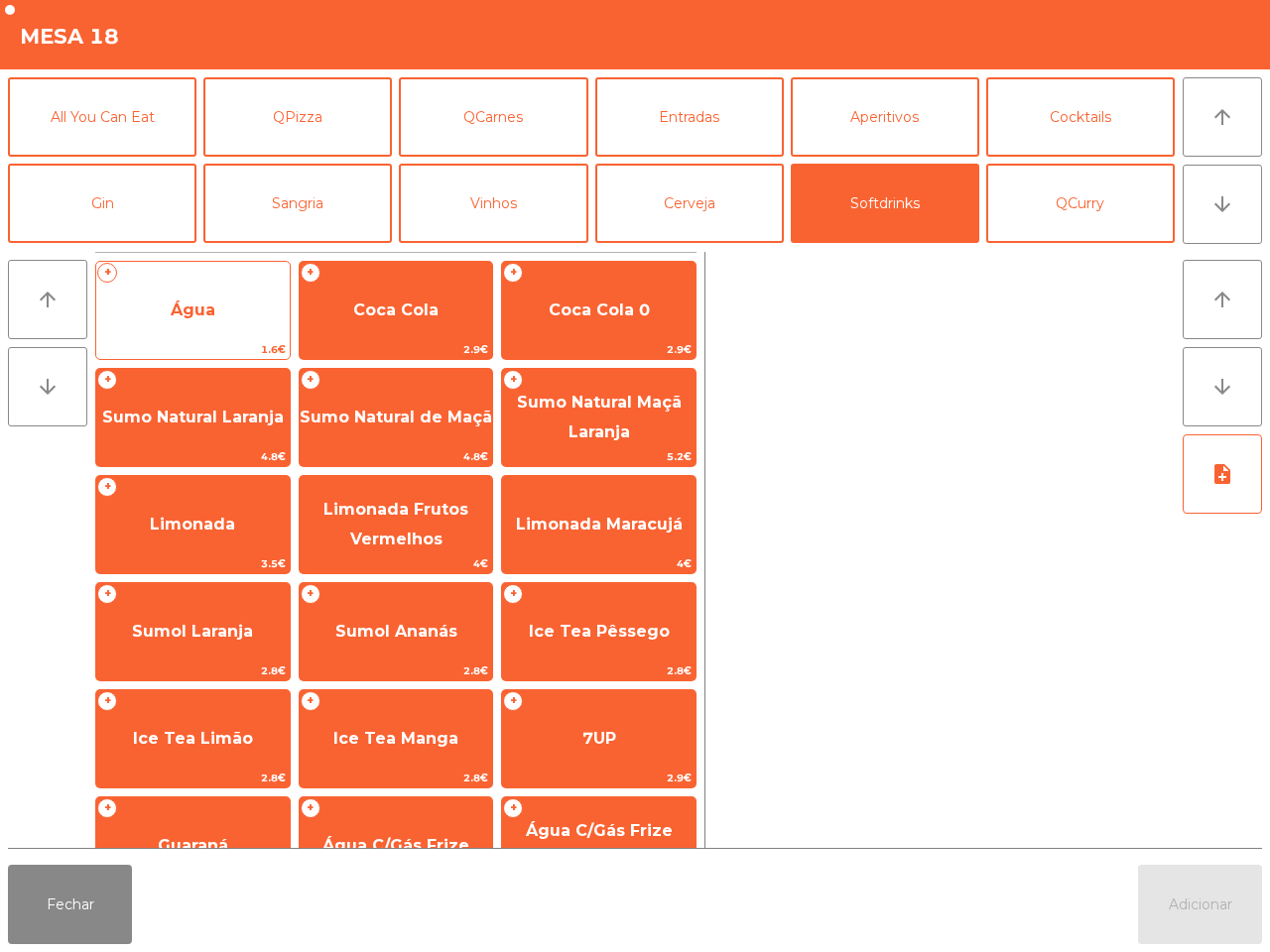 click on "Água" 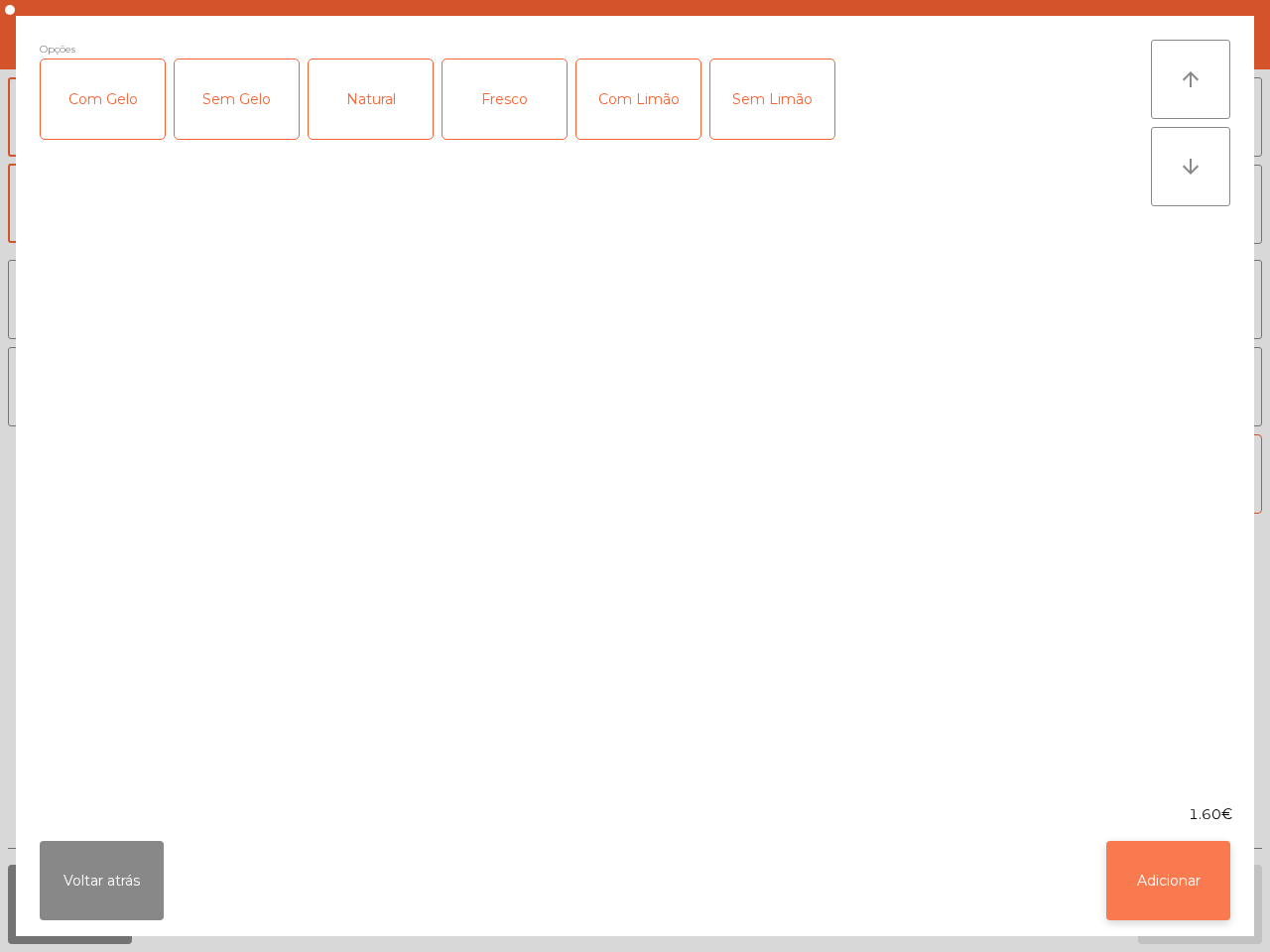 click on "Adicionar" 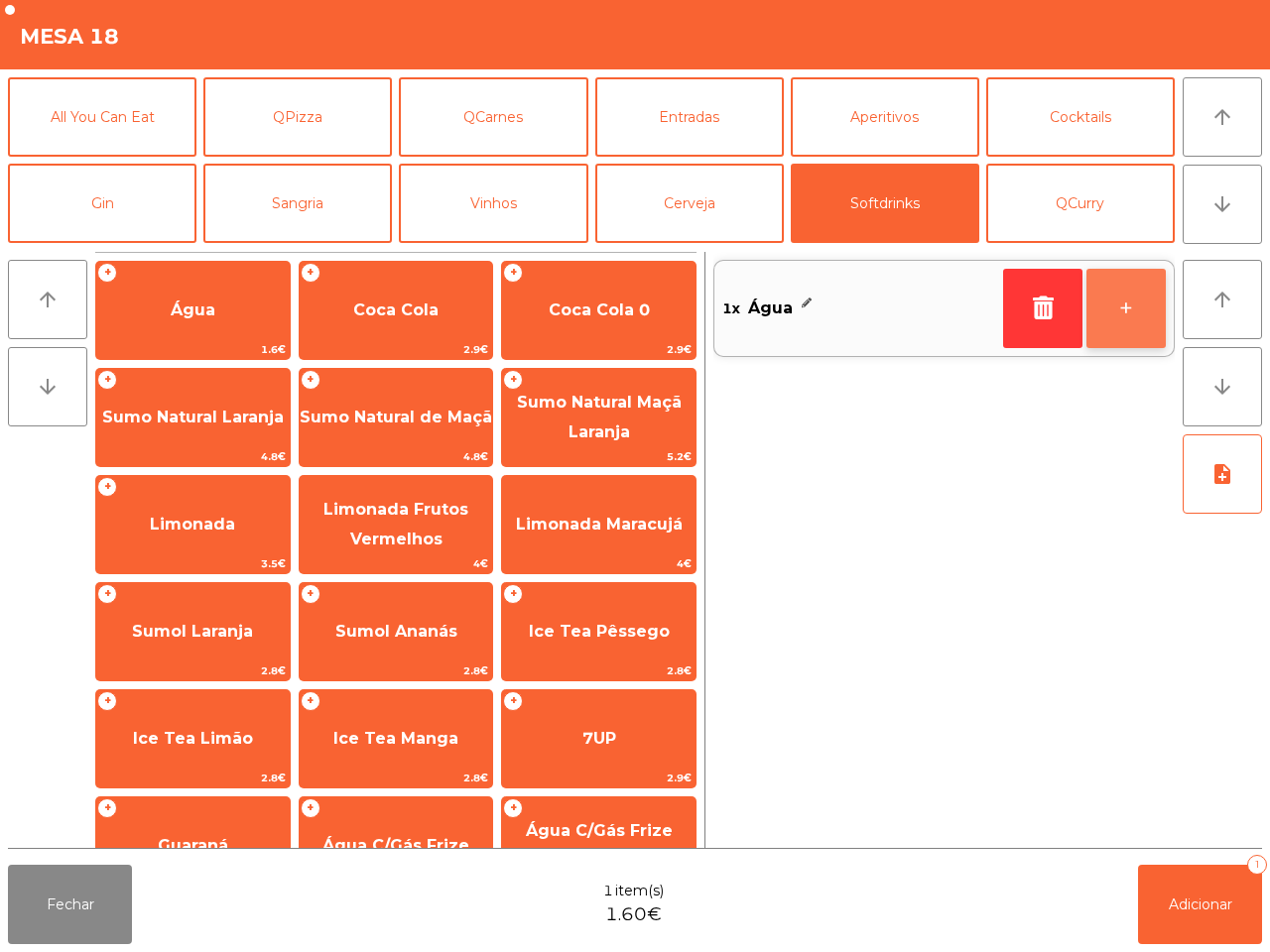 click on "+" 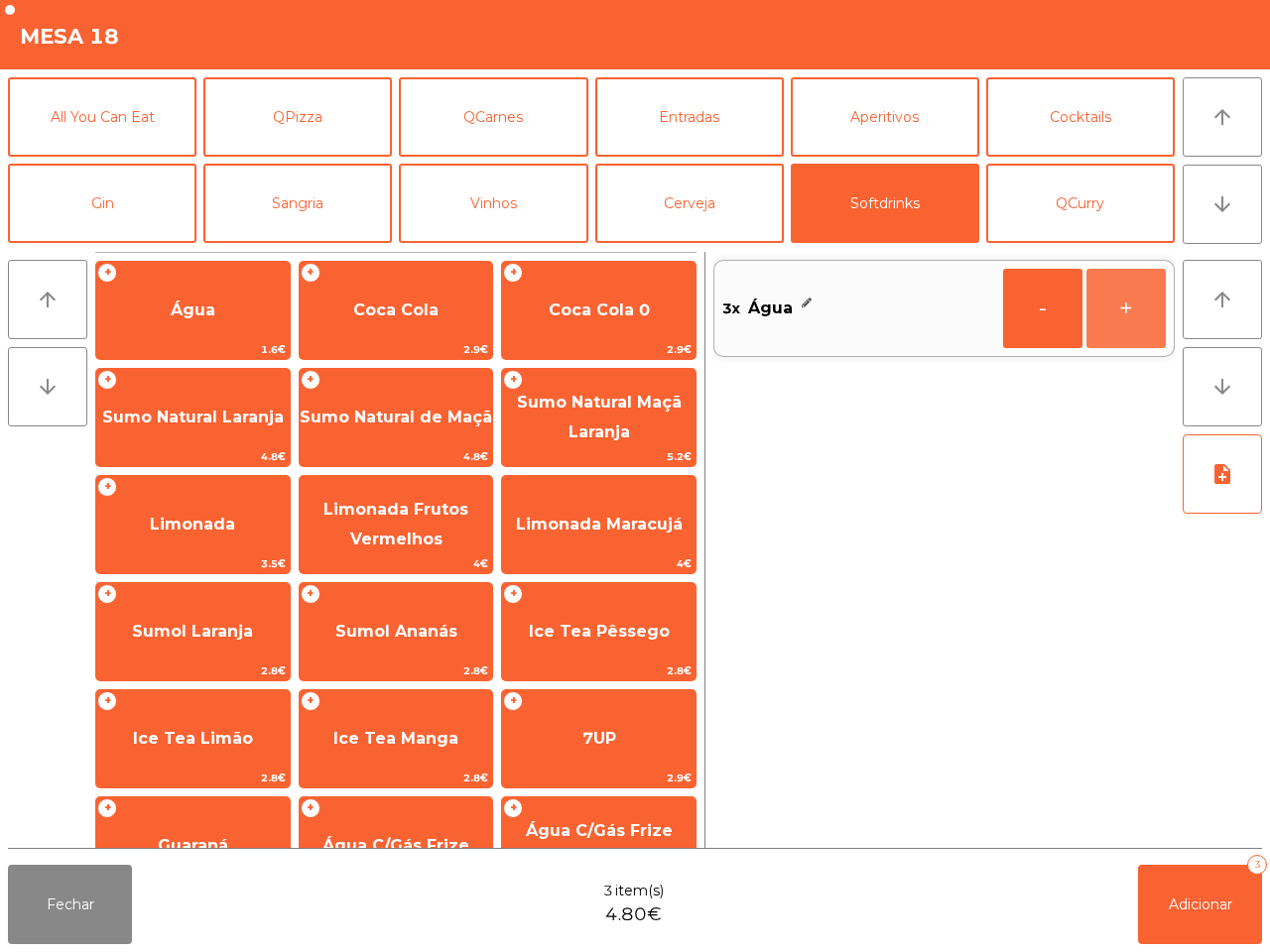click on "+" 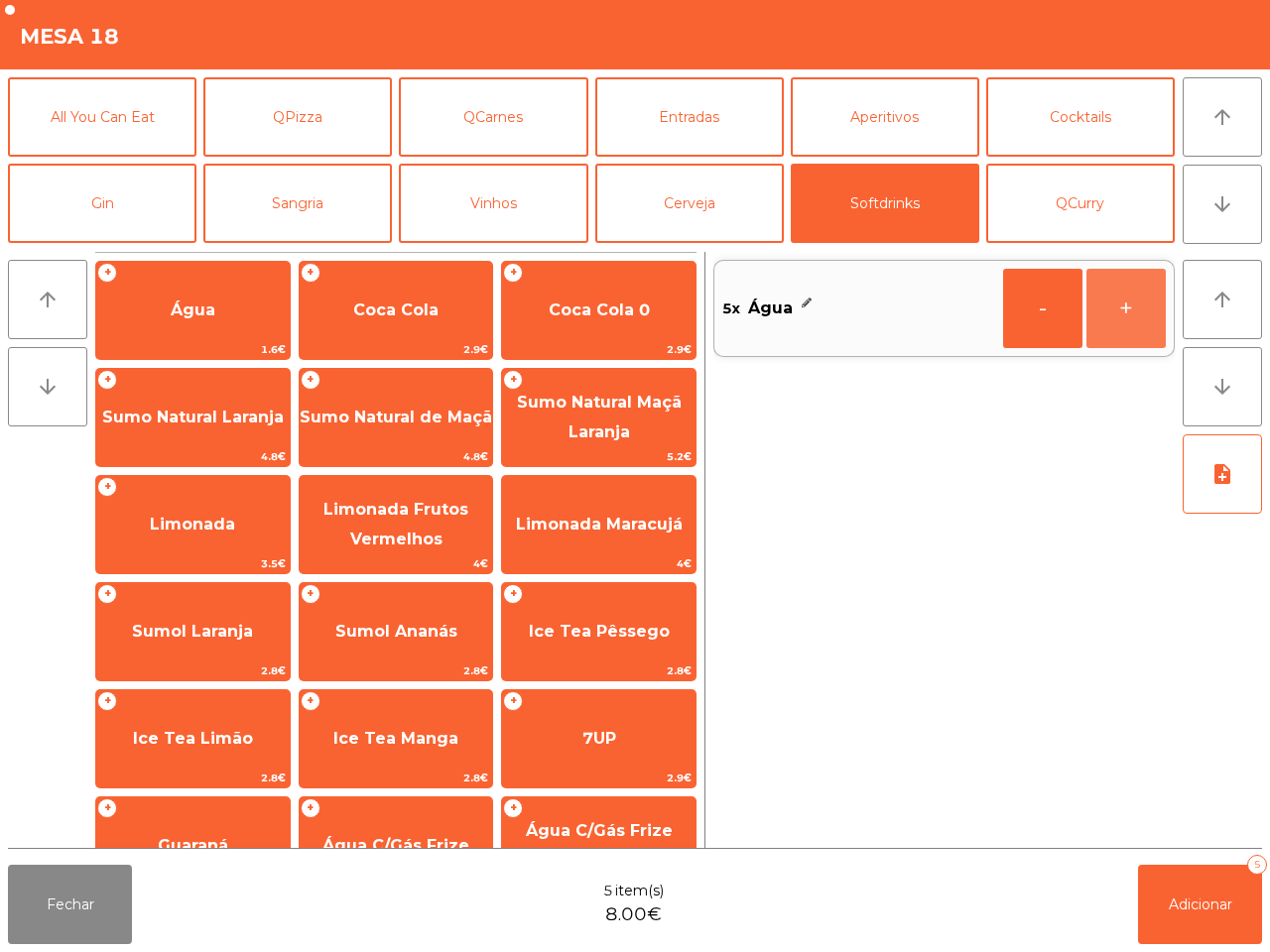 click on "+" 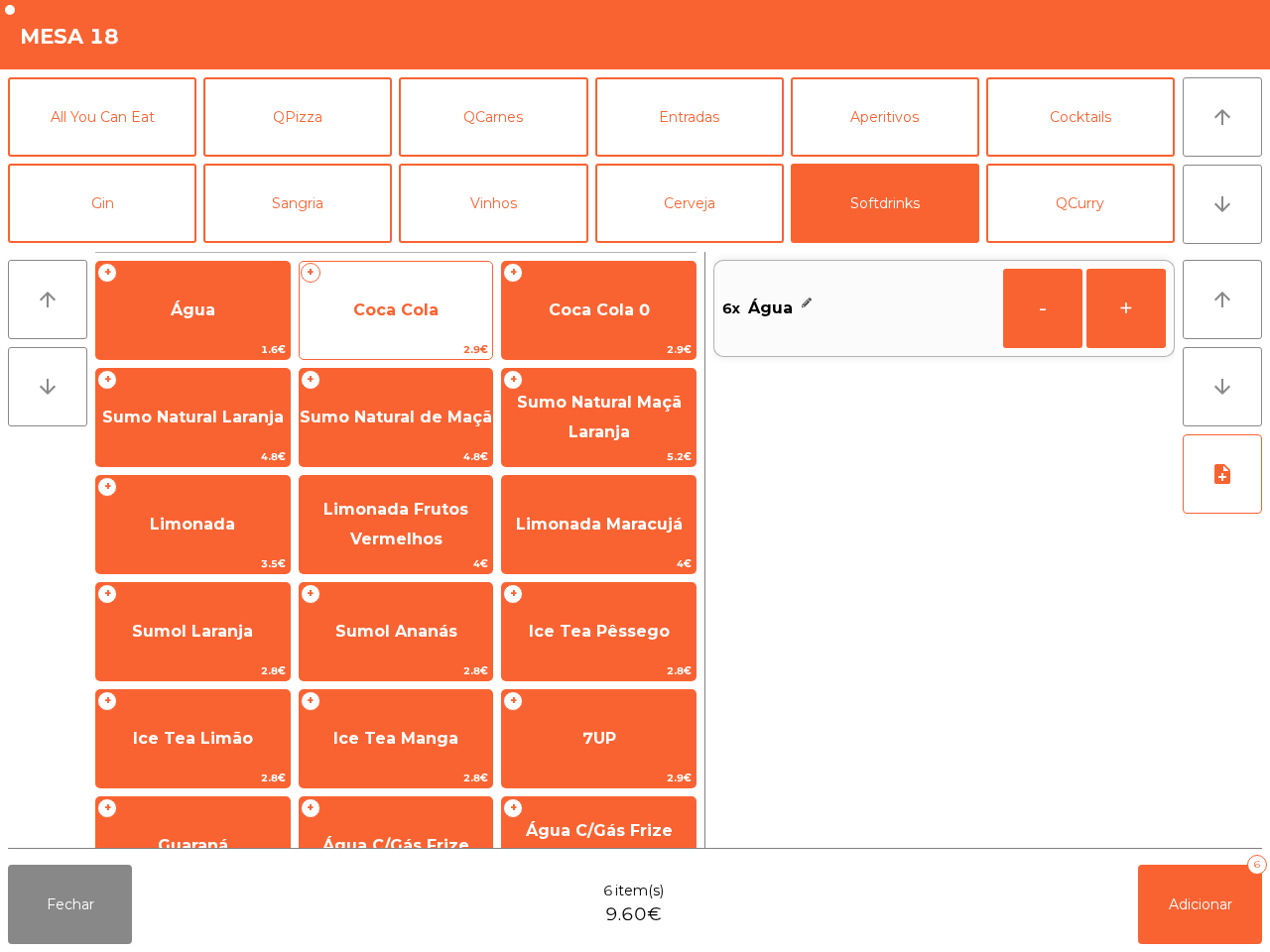 click on "Coca Cola" 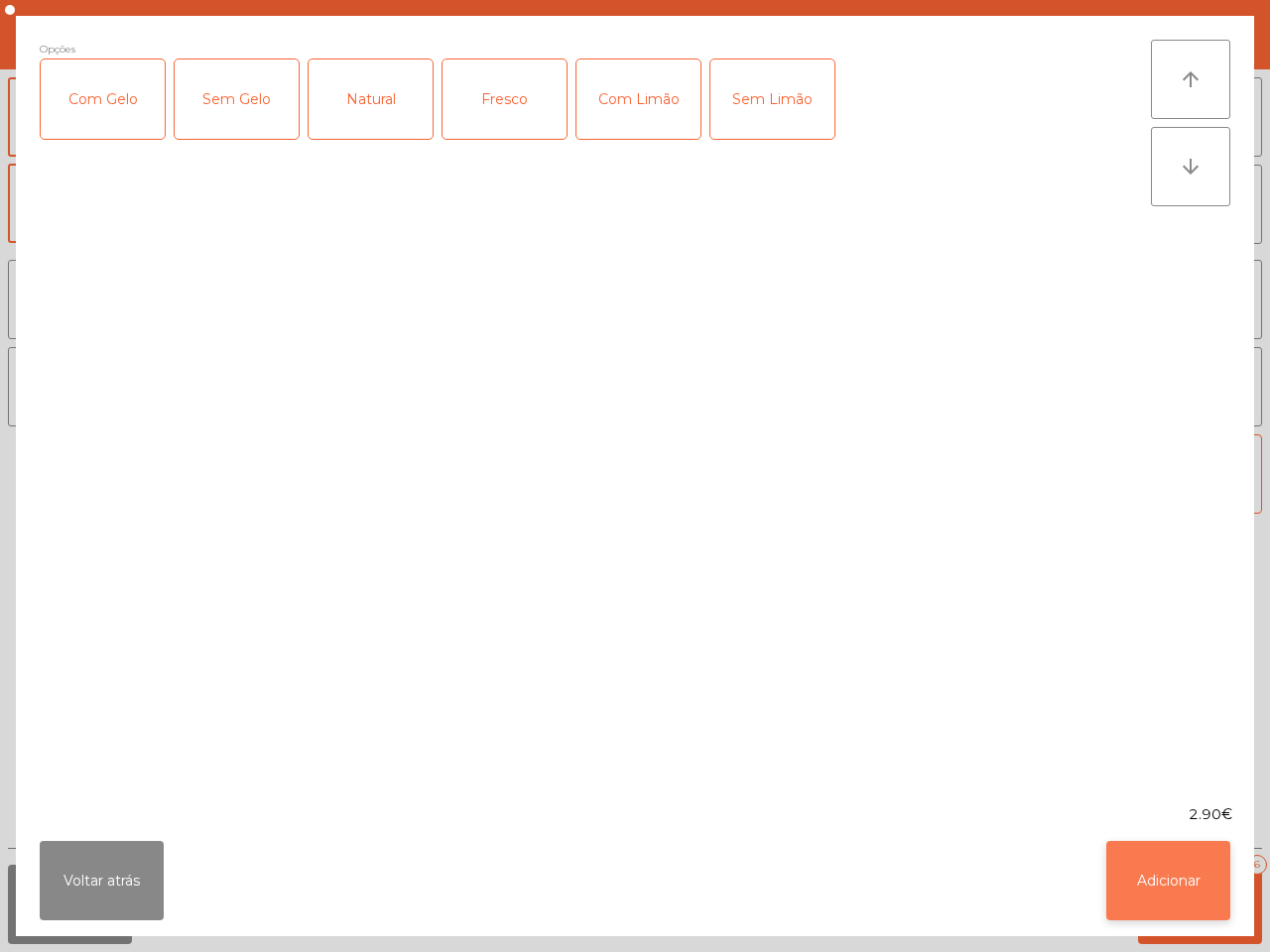 click on "Adicionar" 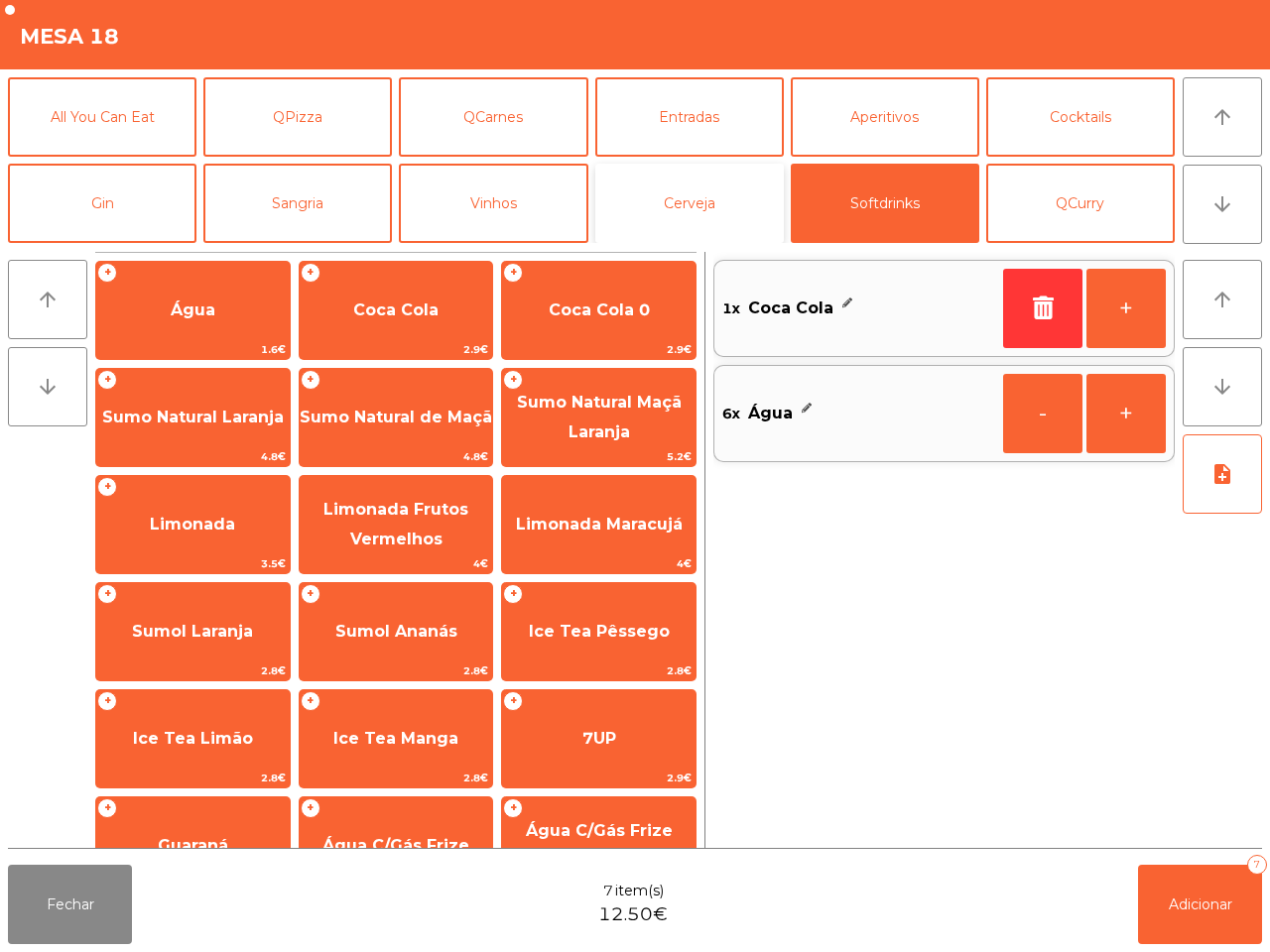 click on "Cerveja" 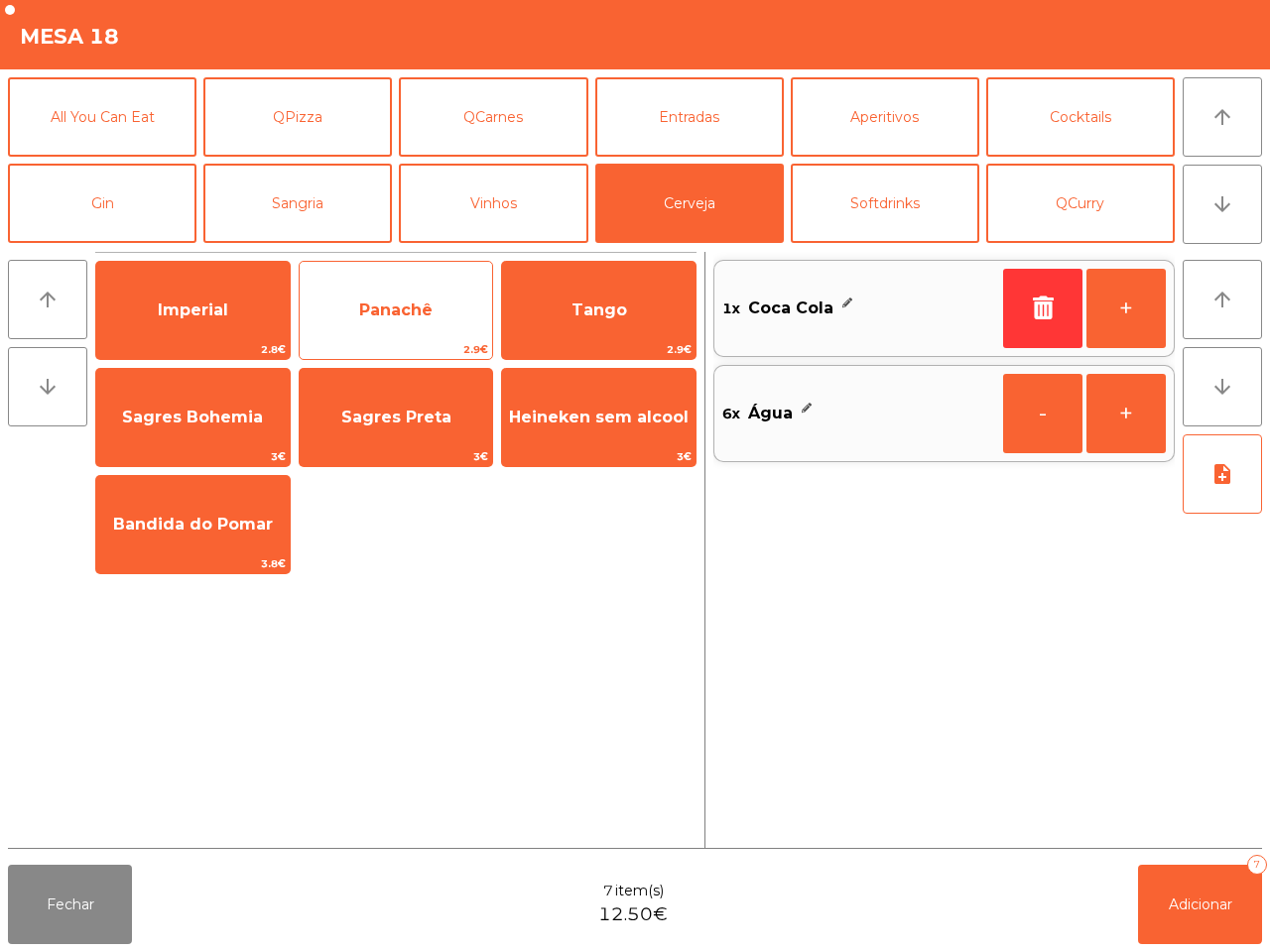 click on "Panachê" 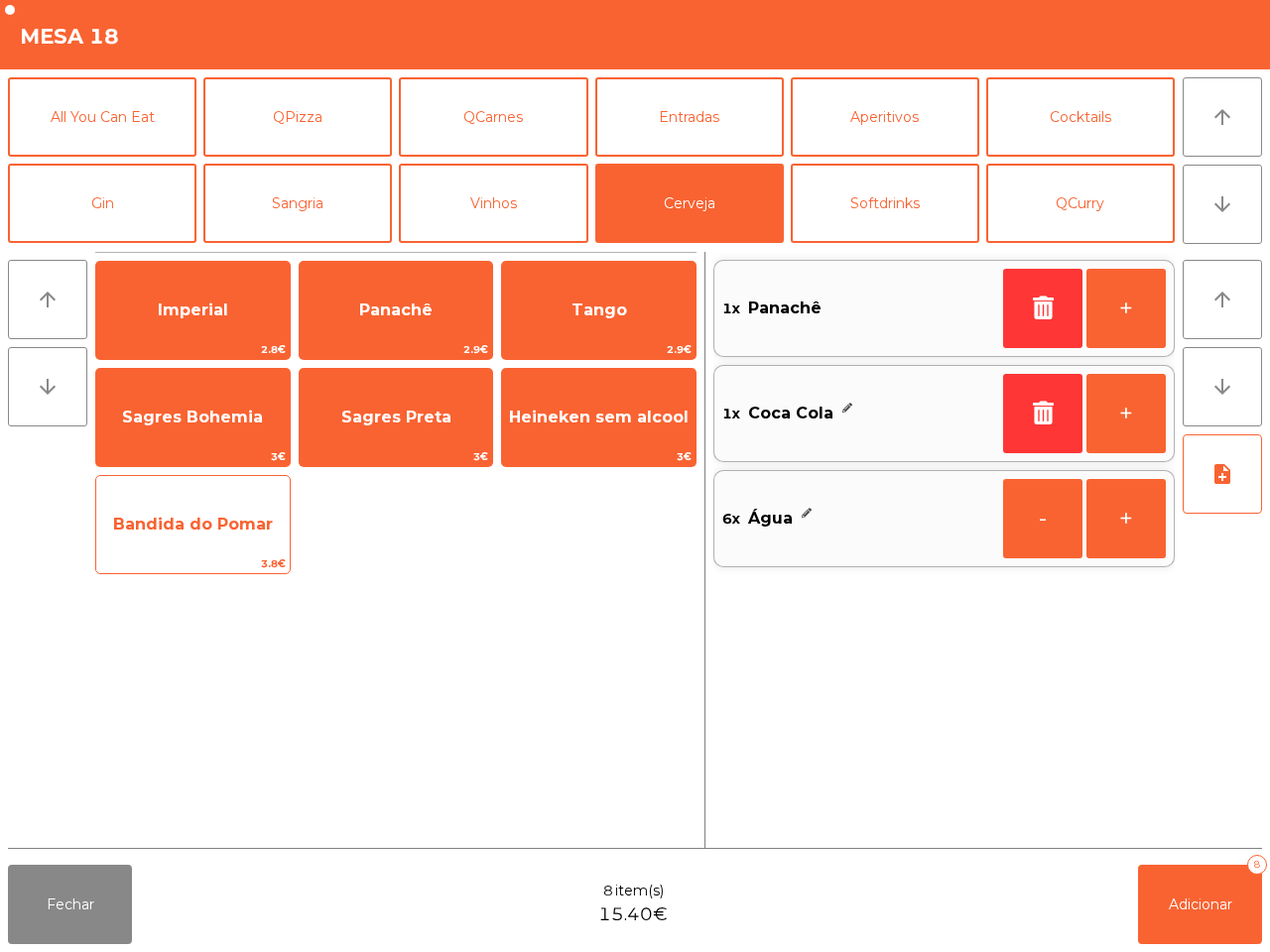 click on "Bandida do Pomar" 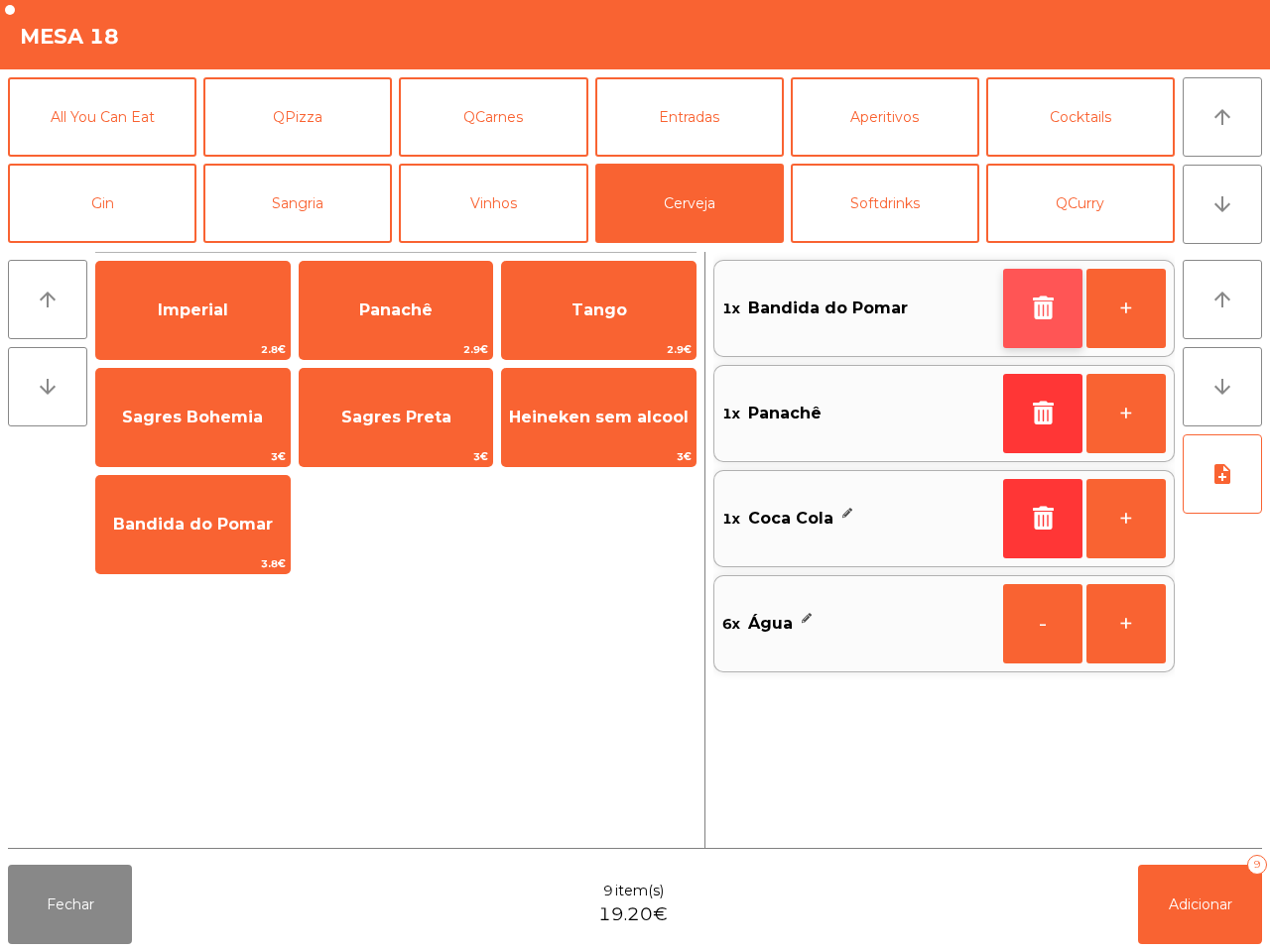 click 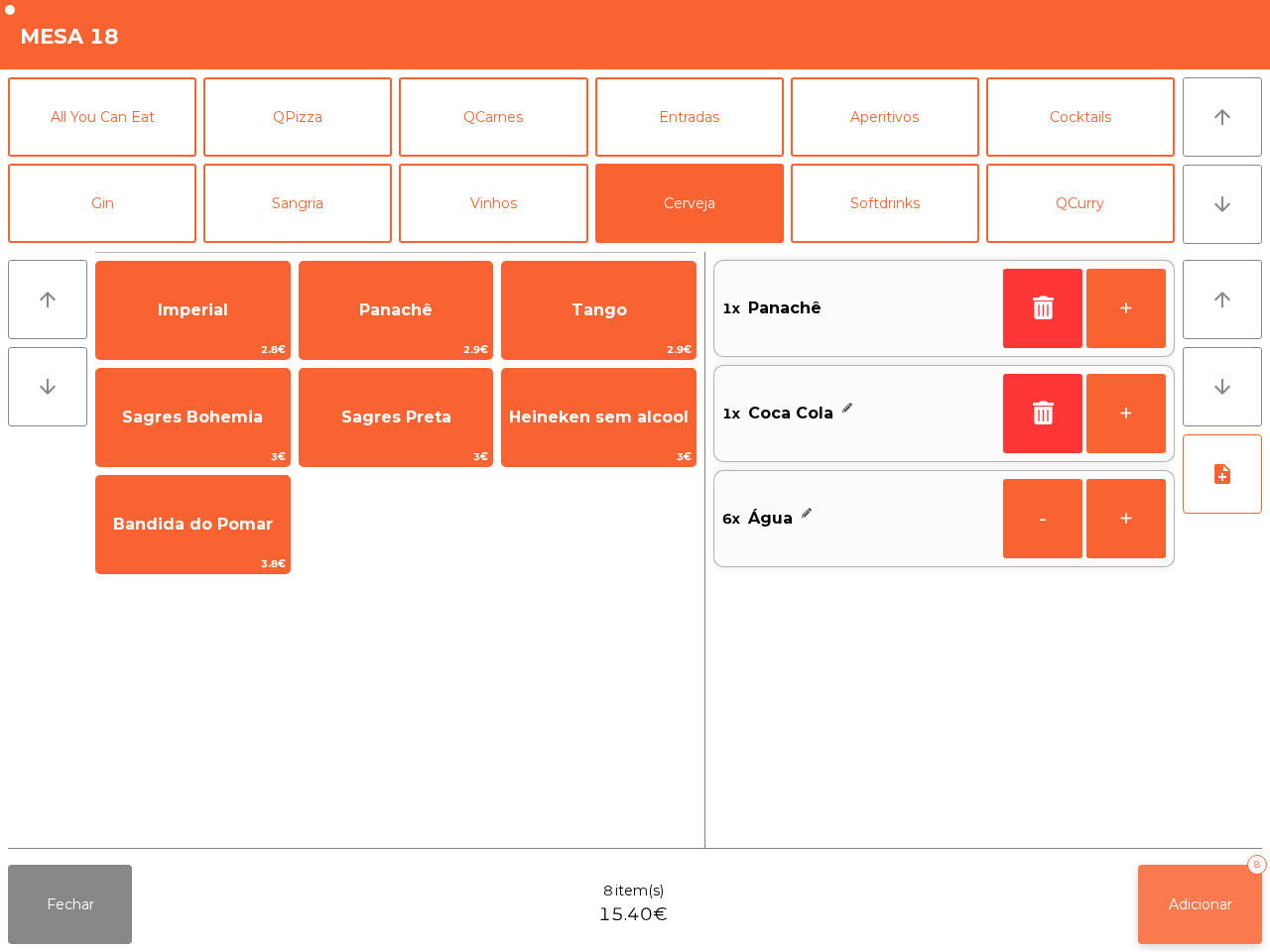 click on "Adicionar   8" 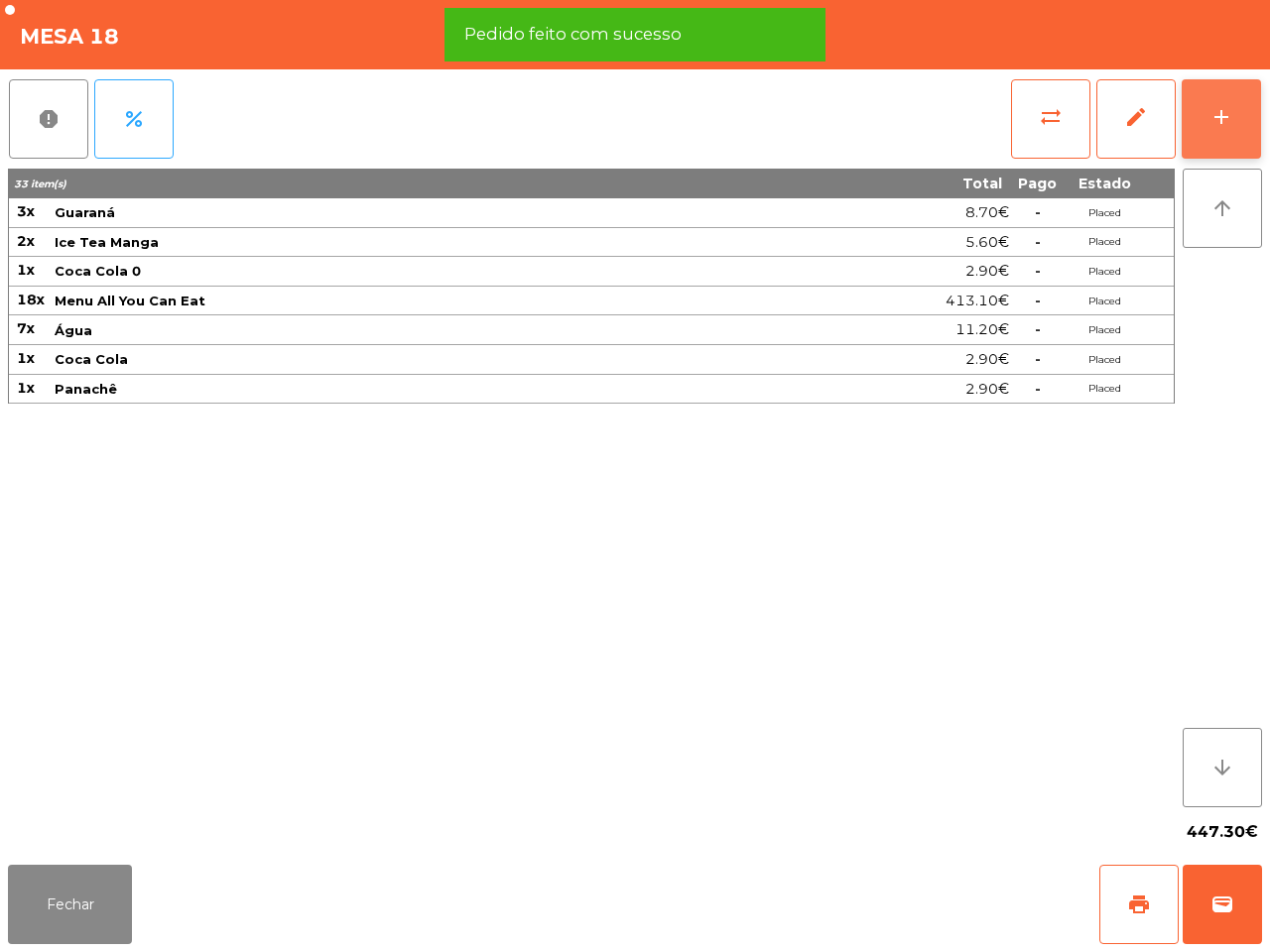 click on "add" 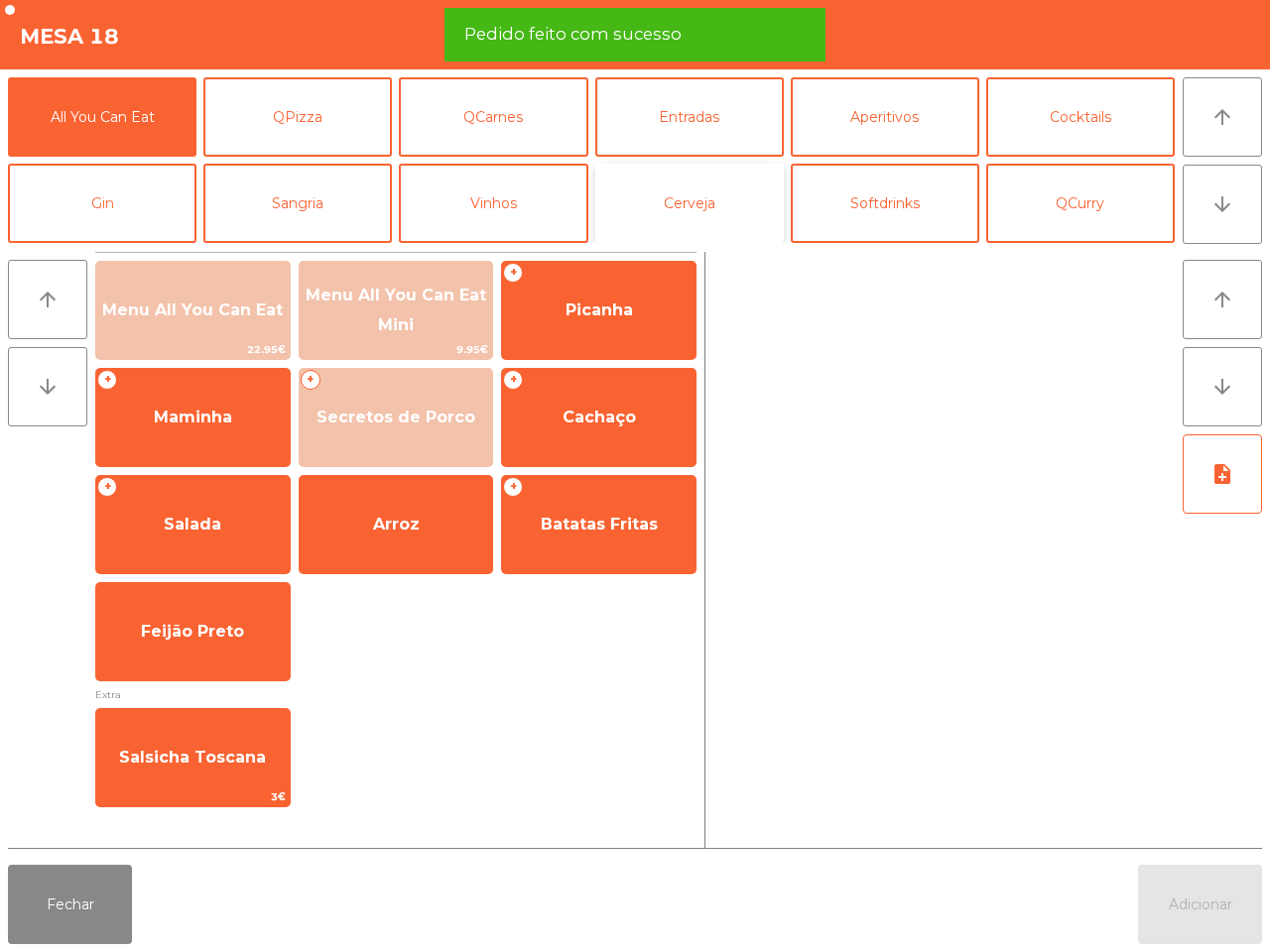click on "Cerveja" 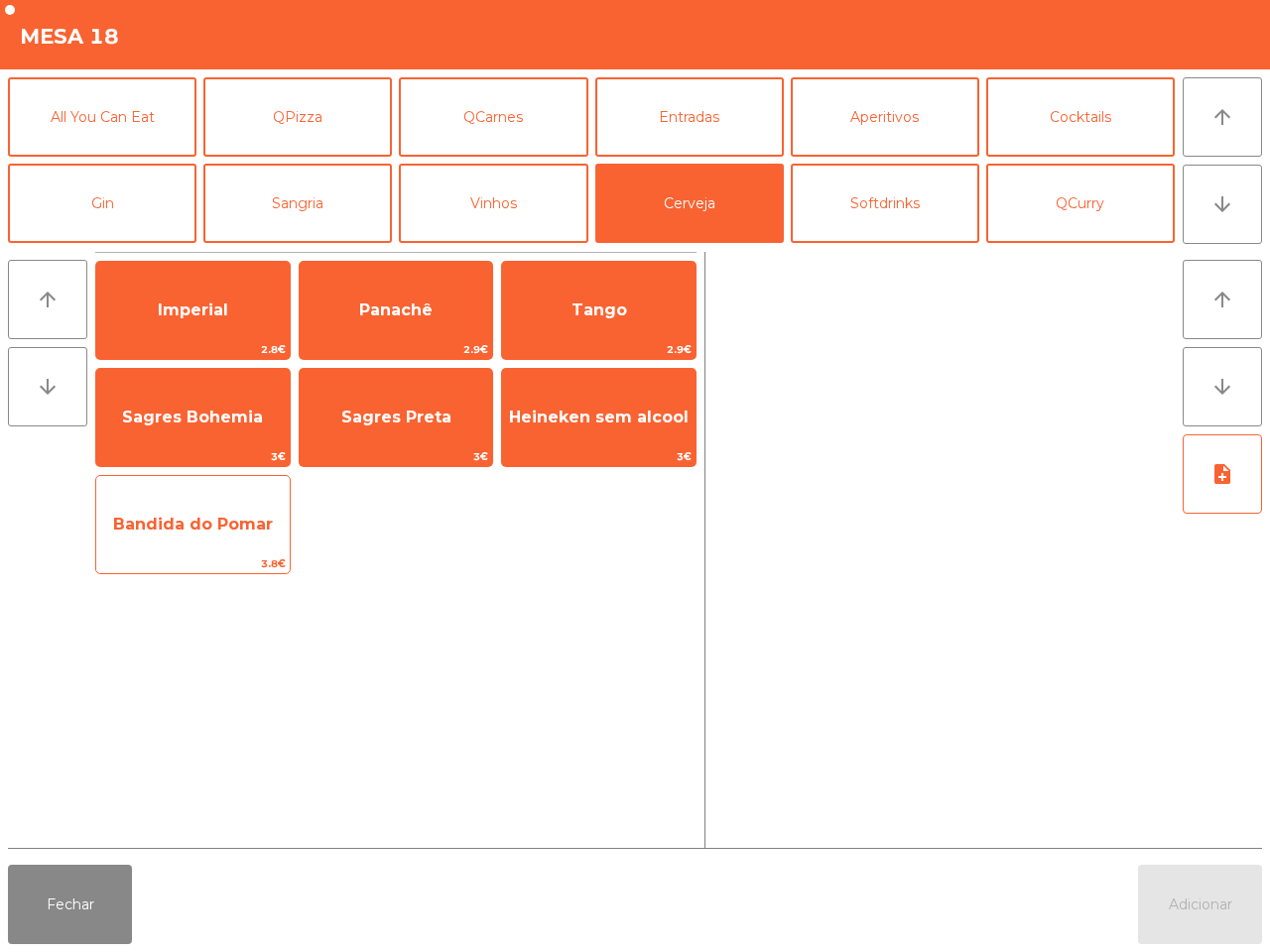 click on "3.8€" 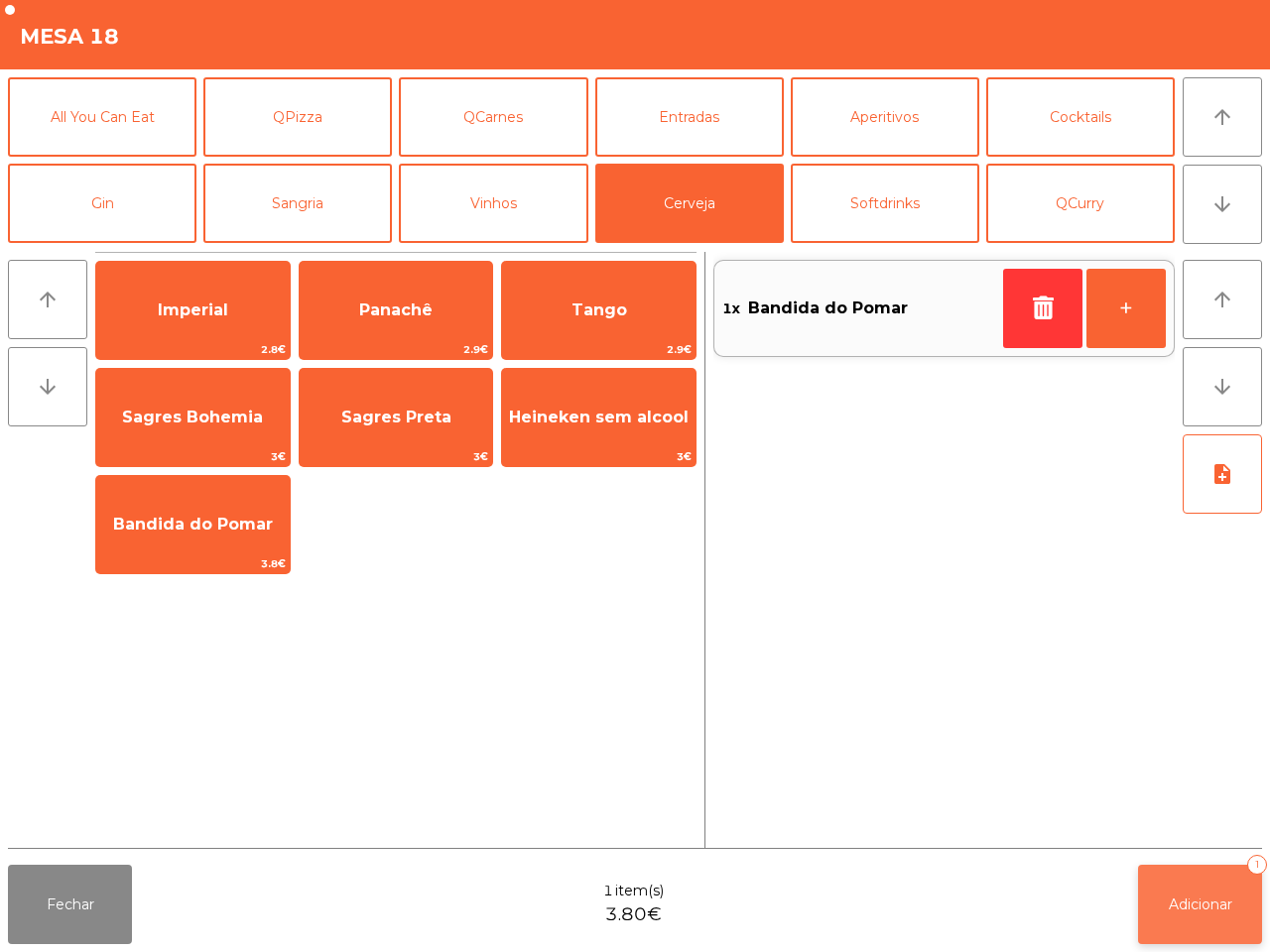 click on "Adicionar   1" 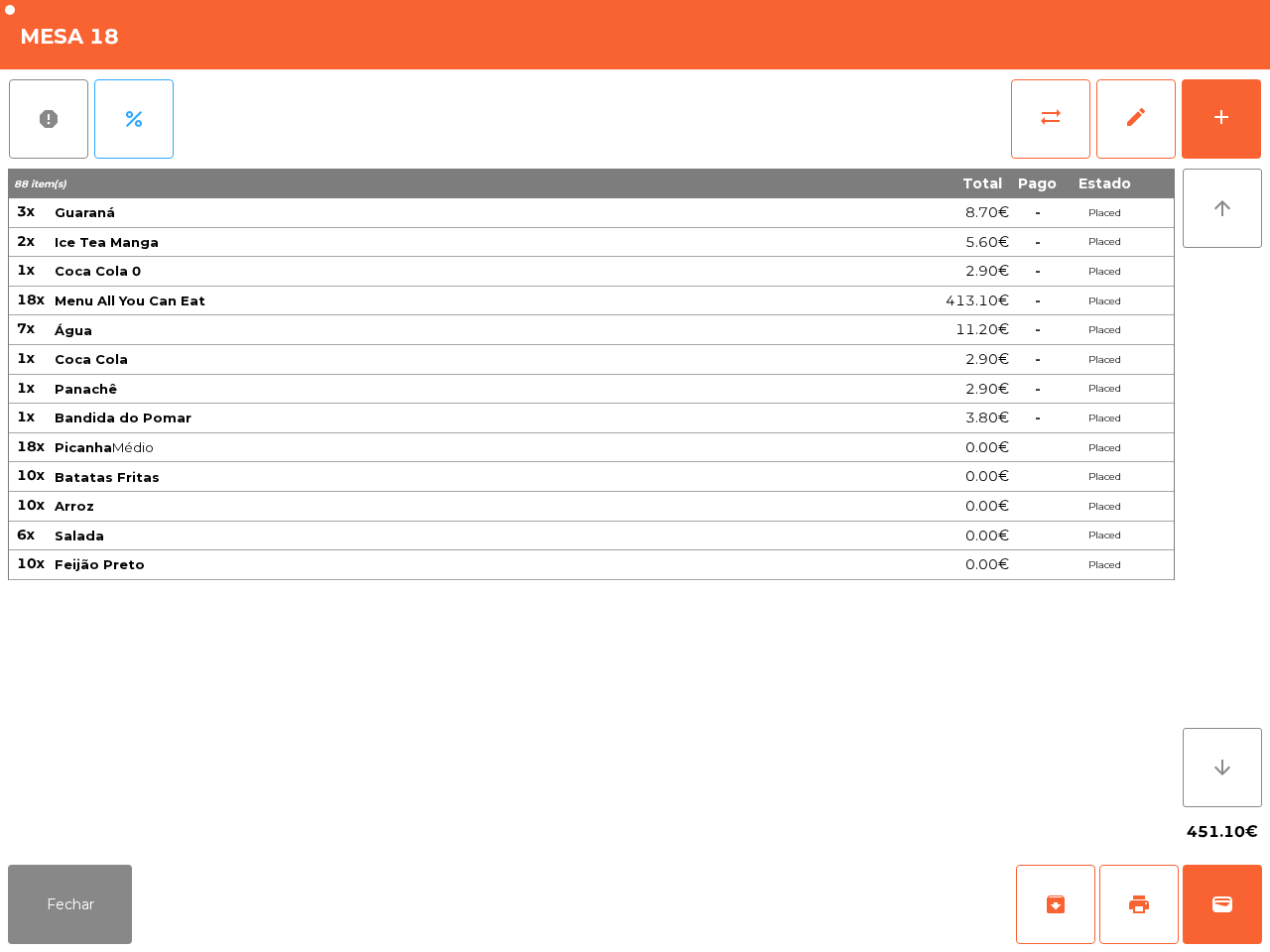 click on "88 item(s) Total Pago Estado 3x Guaraná 8.70€  -  Placed 2x Ice Tea Manga 5.60€  -  Placed 1x Coca Cola 0 2.90€  -  Placed 18x Menu All You Can Eat 413.10€  -  Placed 7x Água 11.20€  -  Placed 1x Coca Cola 2.90€  -  Placed 1x Panachê 2.90€  -  Placed 1x Bandida do Pomar 3.80€  -  Placed 18x Picanha  Médio  0.00€ Placed 10x Batatas Fritas 0.00€ Placed 10x Arroz 0.00€ Placed 6x Salada 0.00€ Placed 10x Feijão Preto 0.00€ Placed" 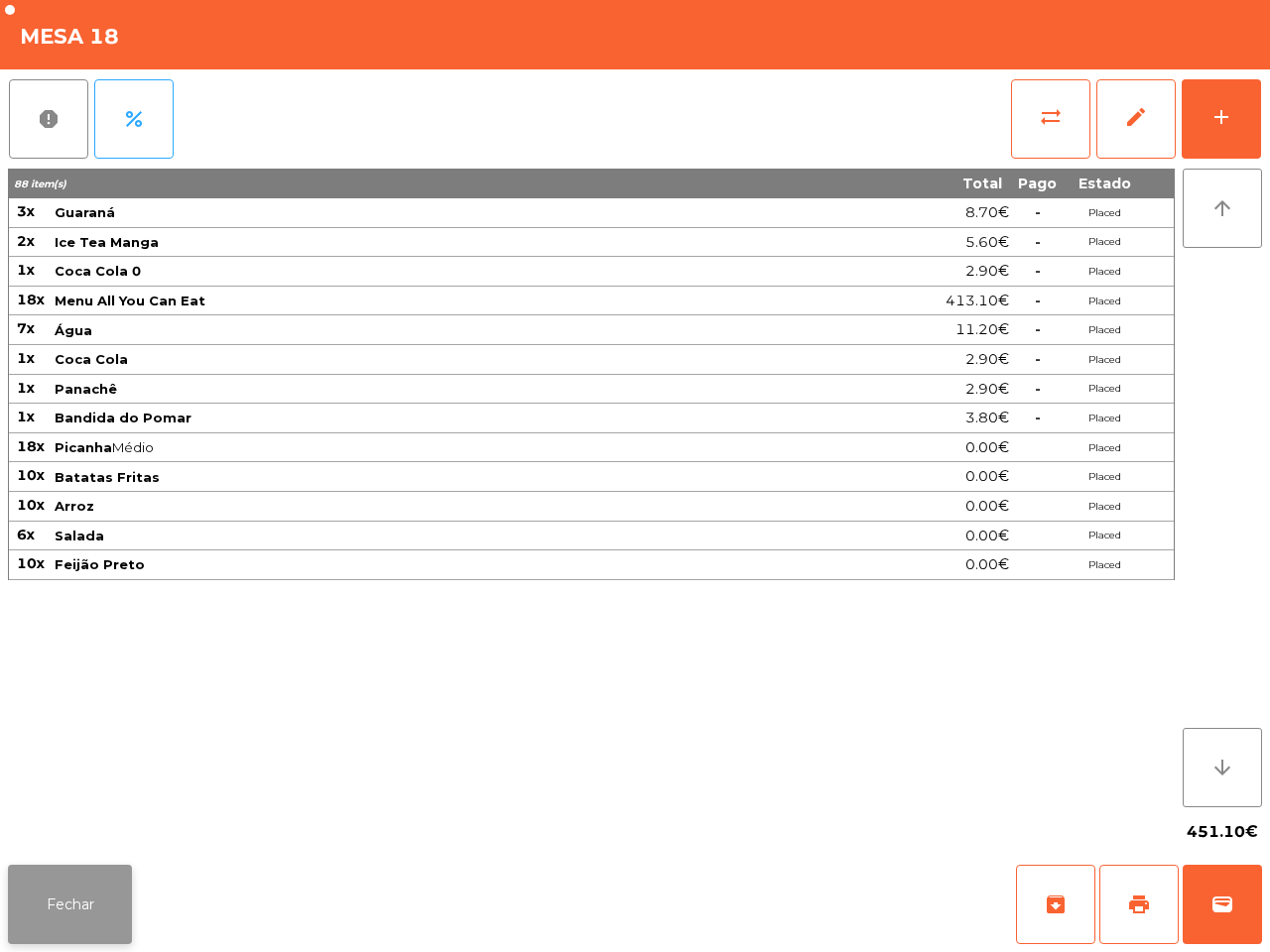 click on "Fechar" 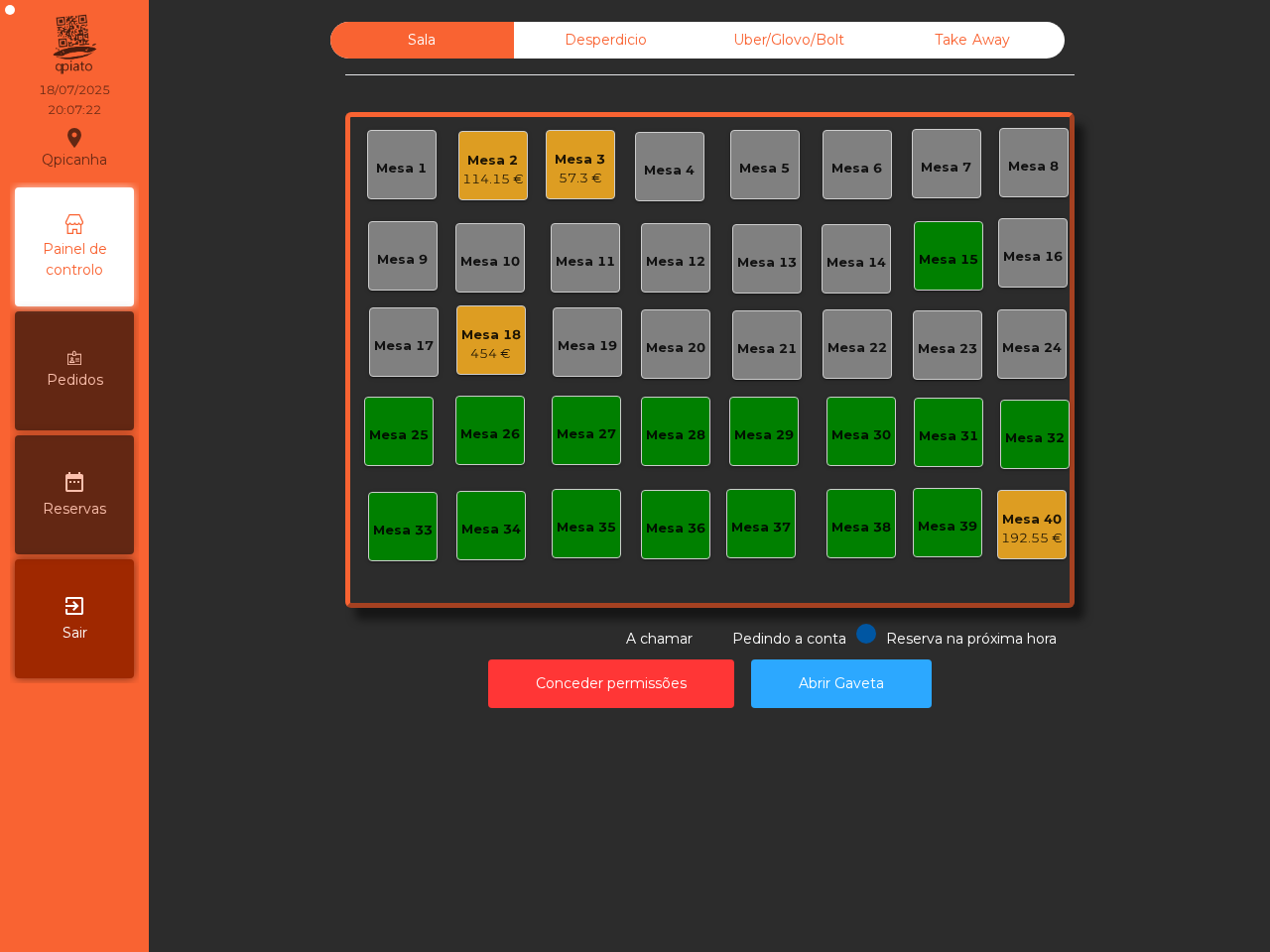 click on "Mesa 15" 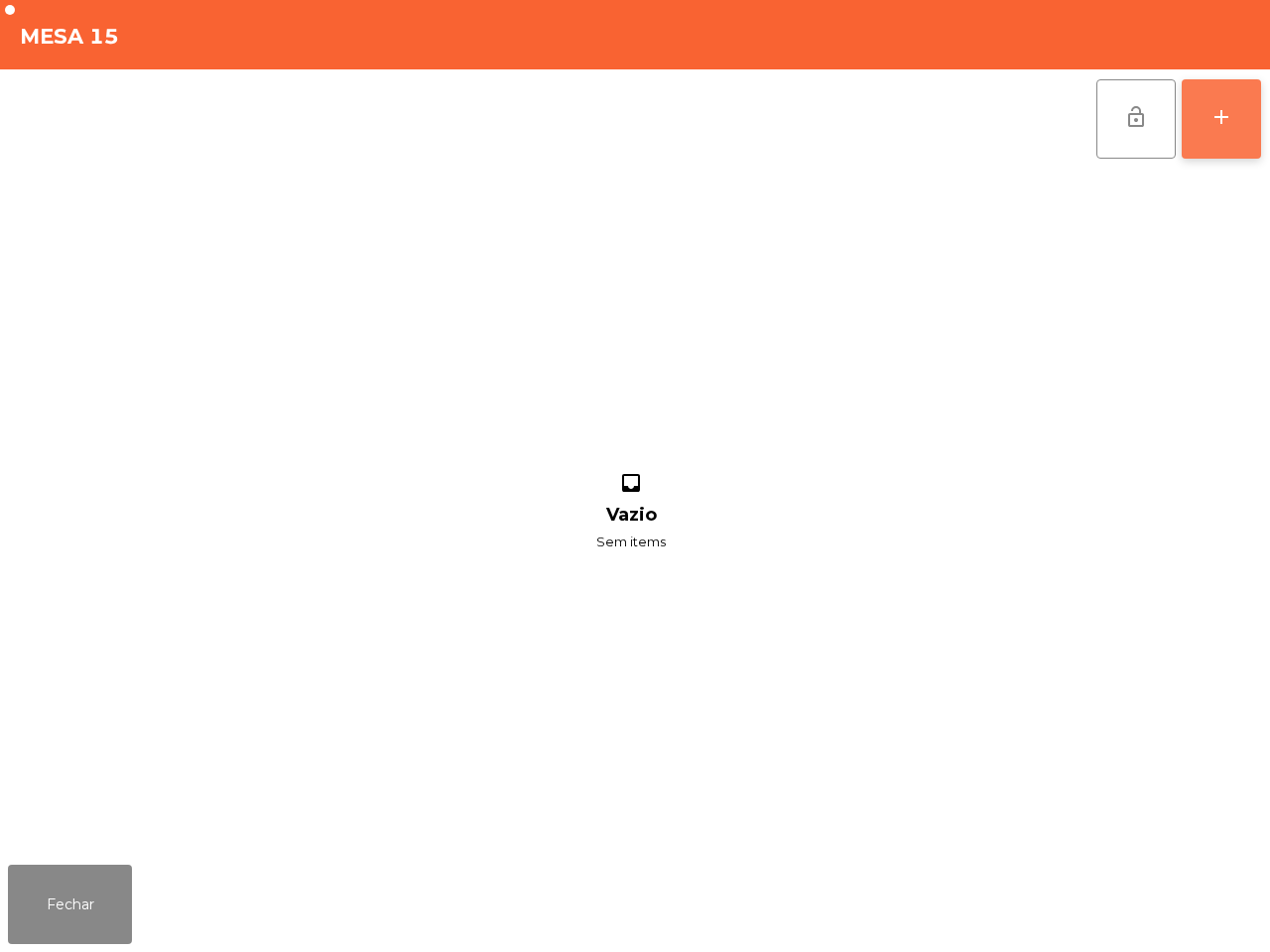 click on "add" 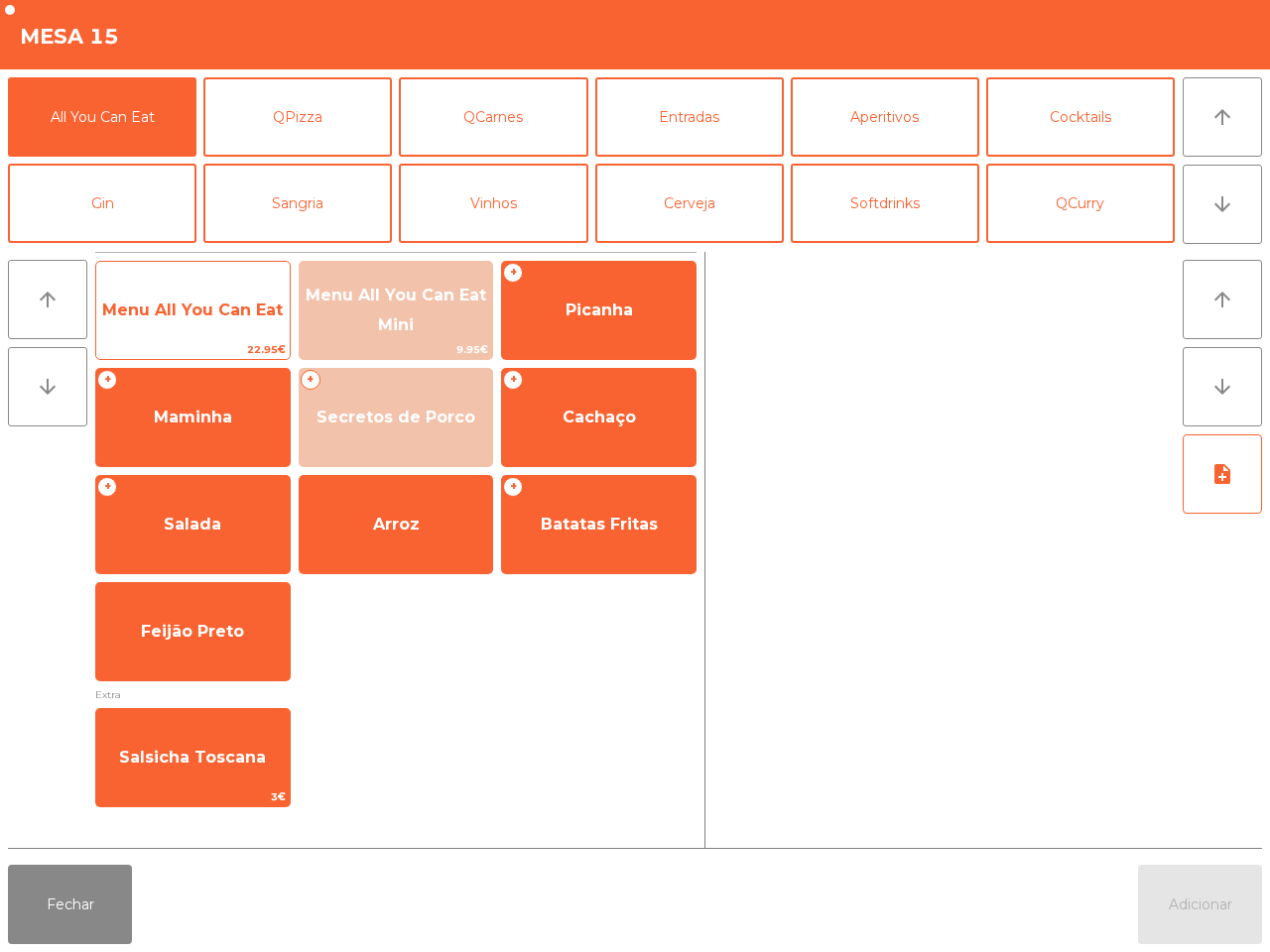 click on "Menu All You Can Eat" 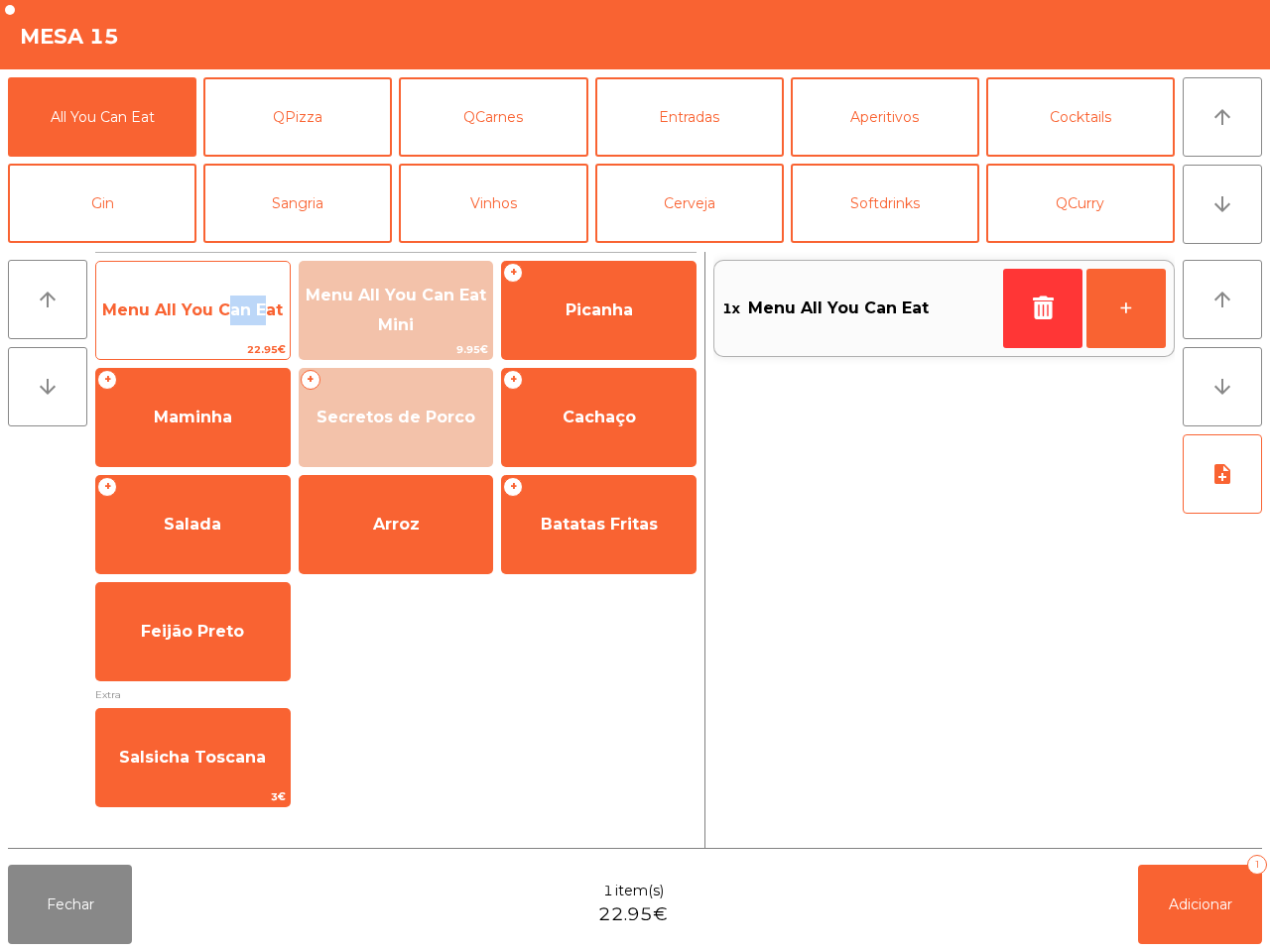 click on "Menu All You Can Eat" 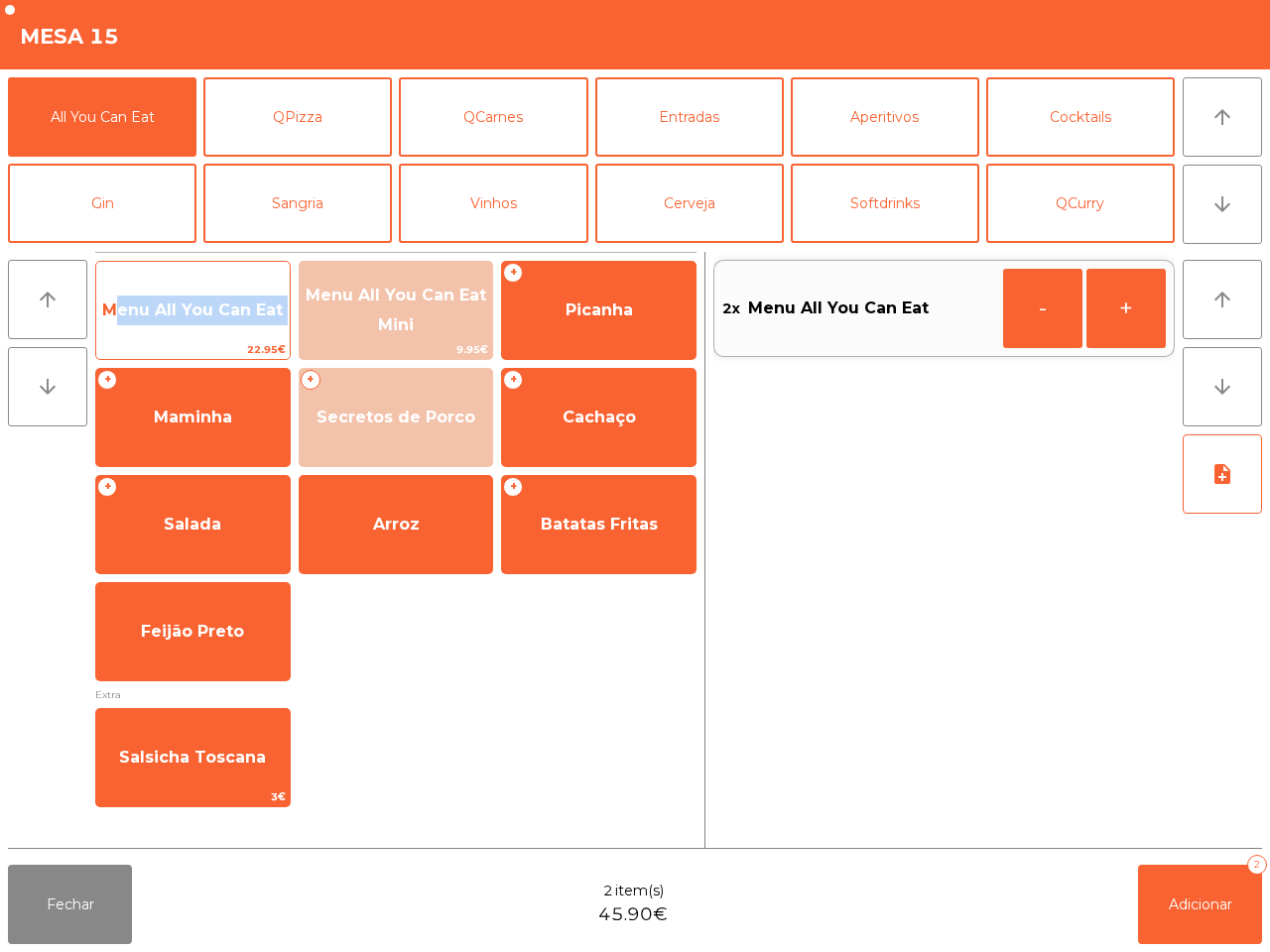 click on "Menu All You Can Eat" 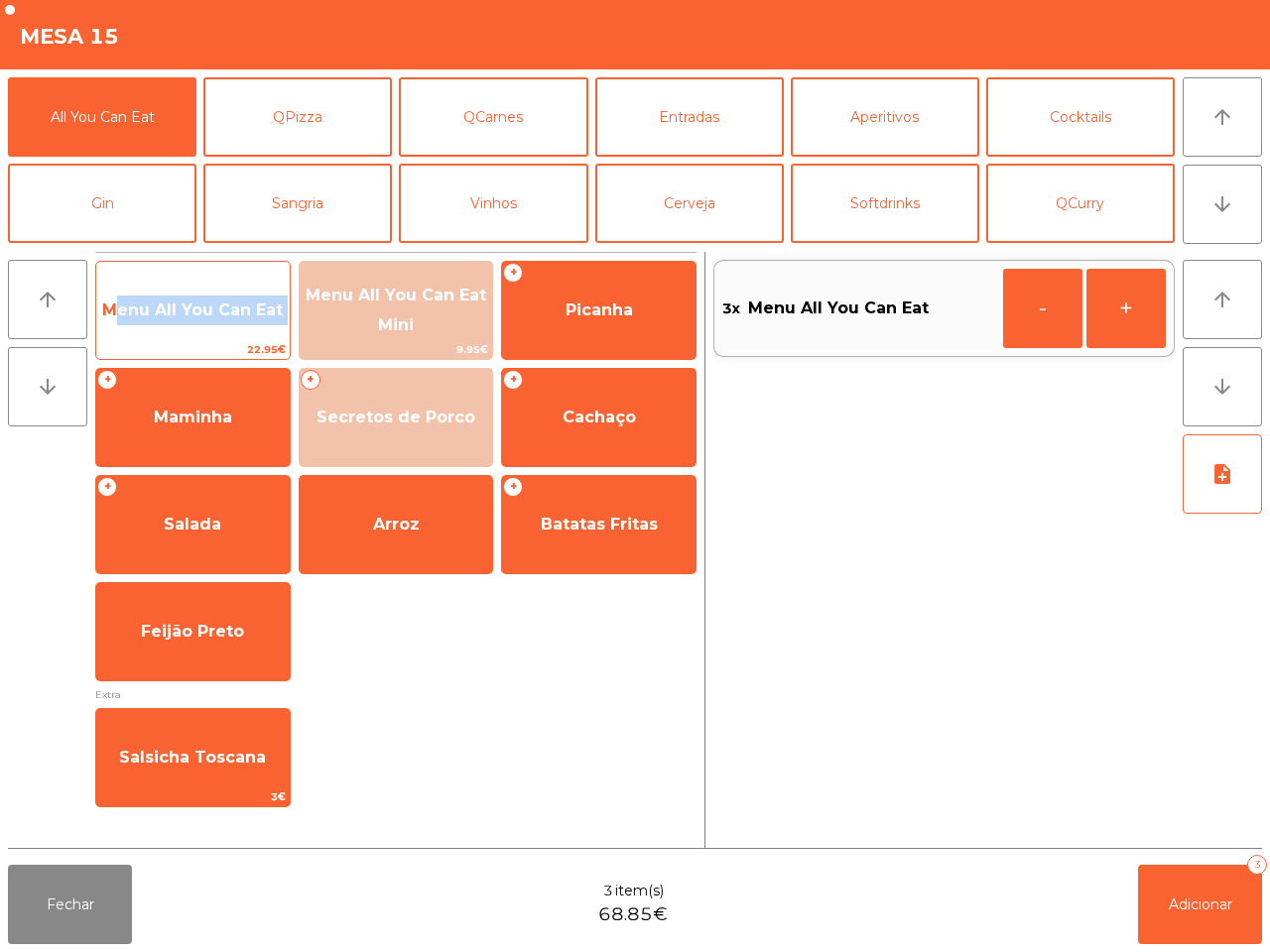 click on "Menu All You Can Eat" 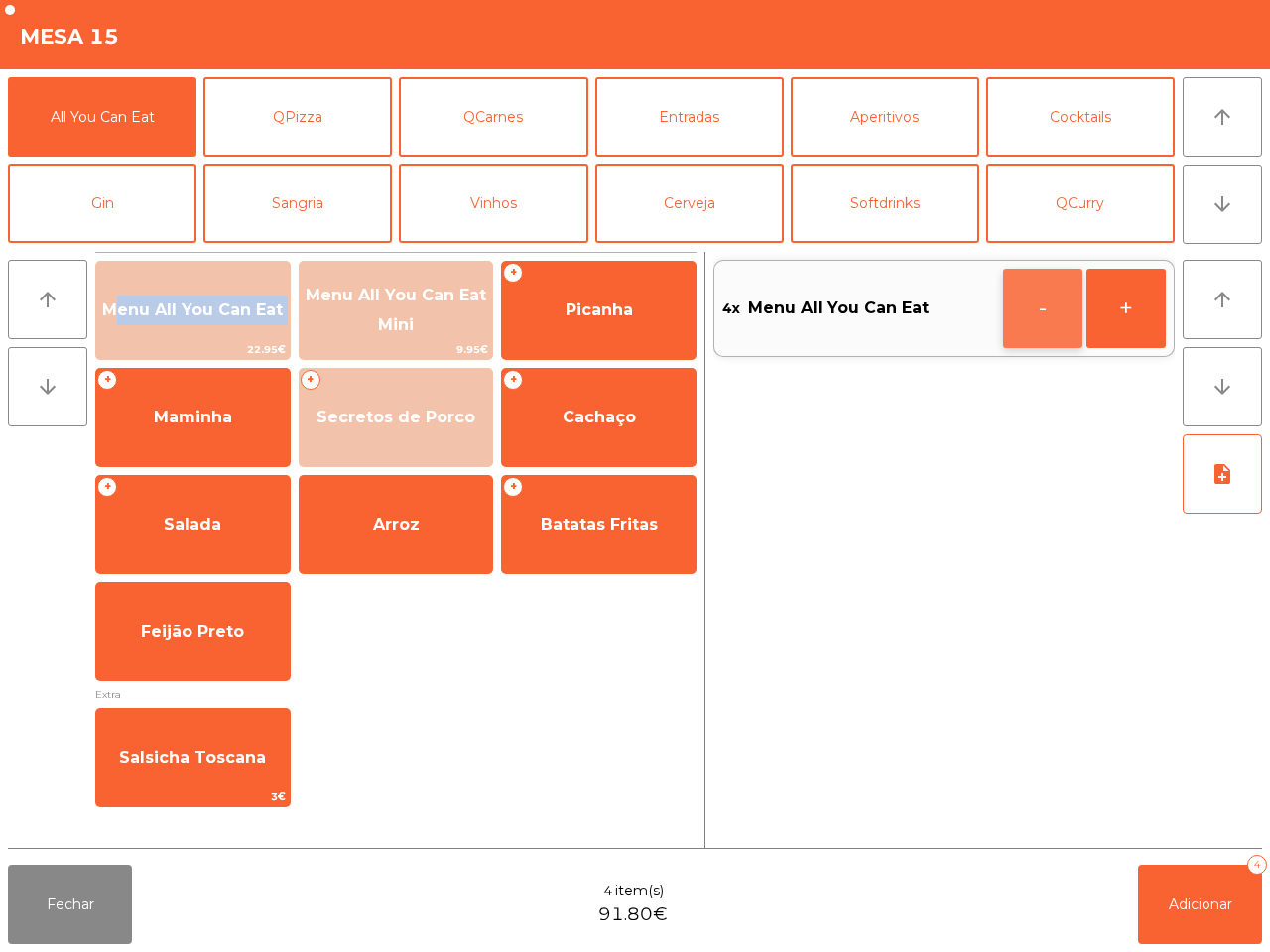 click on "-" 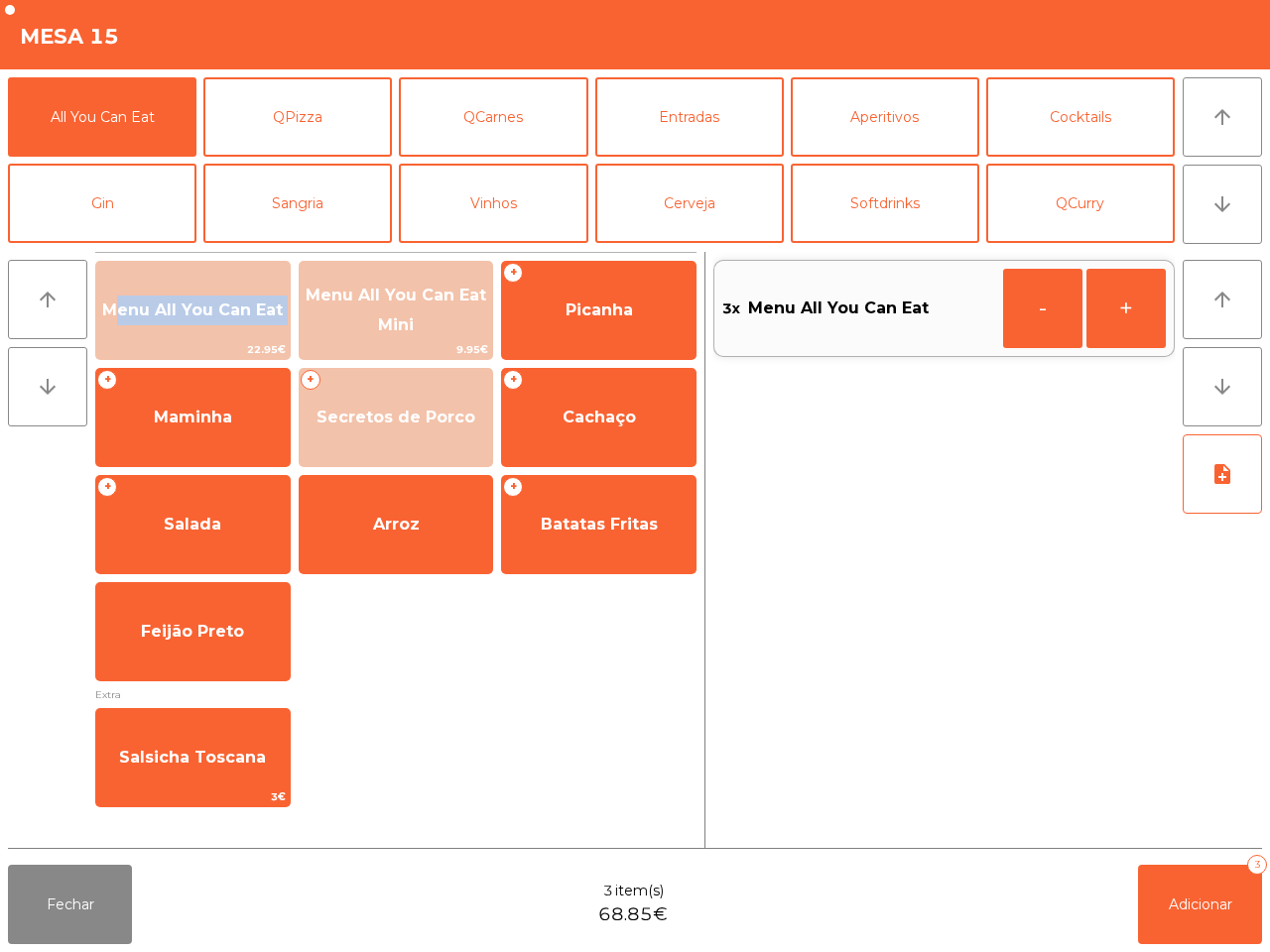click on "-" 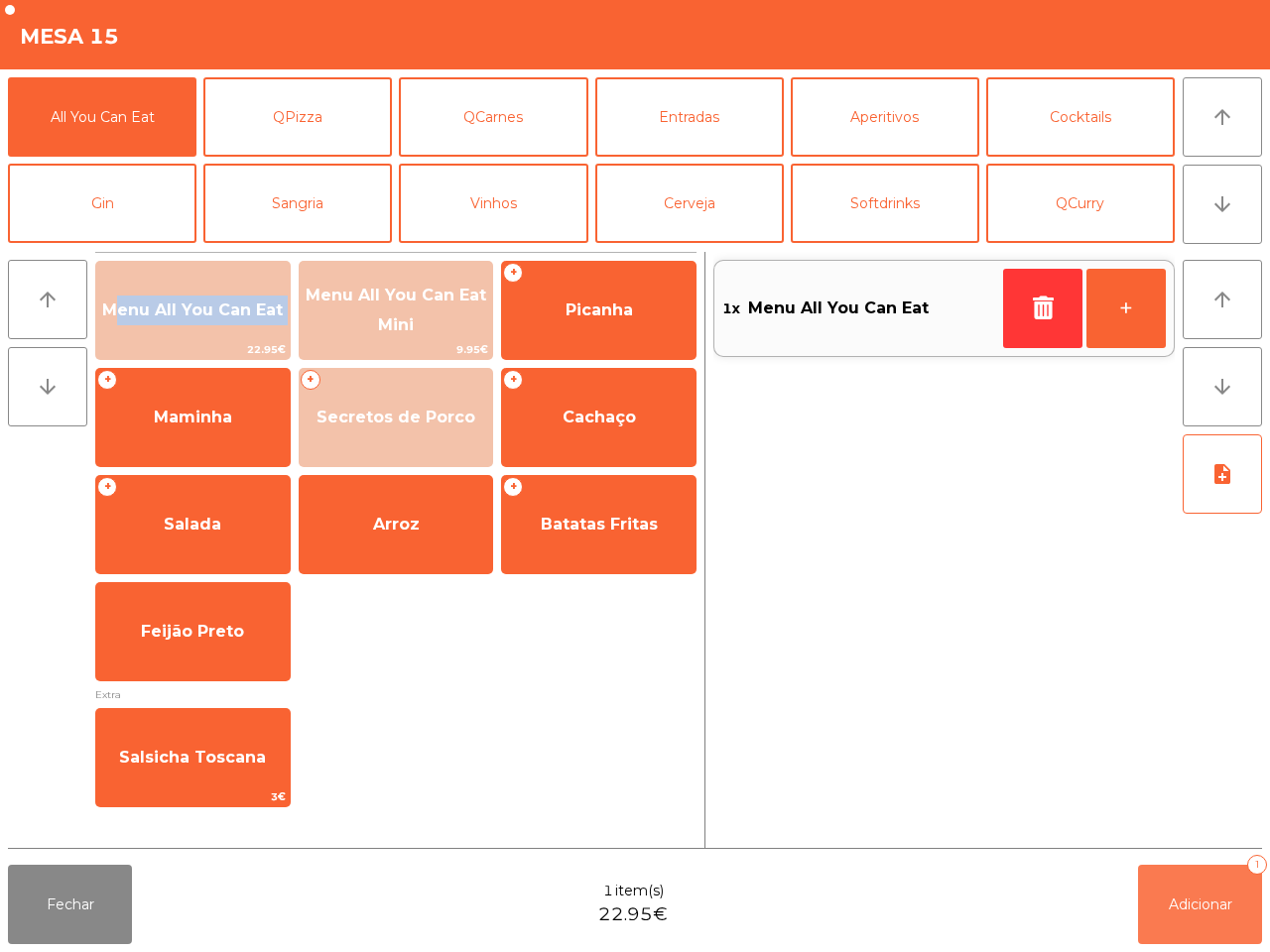 click on "Adicionar   1" 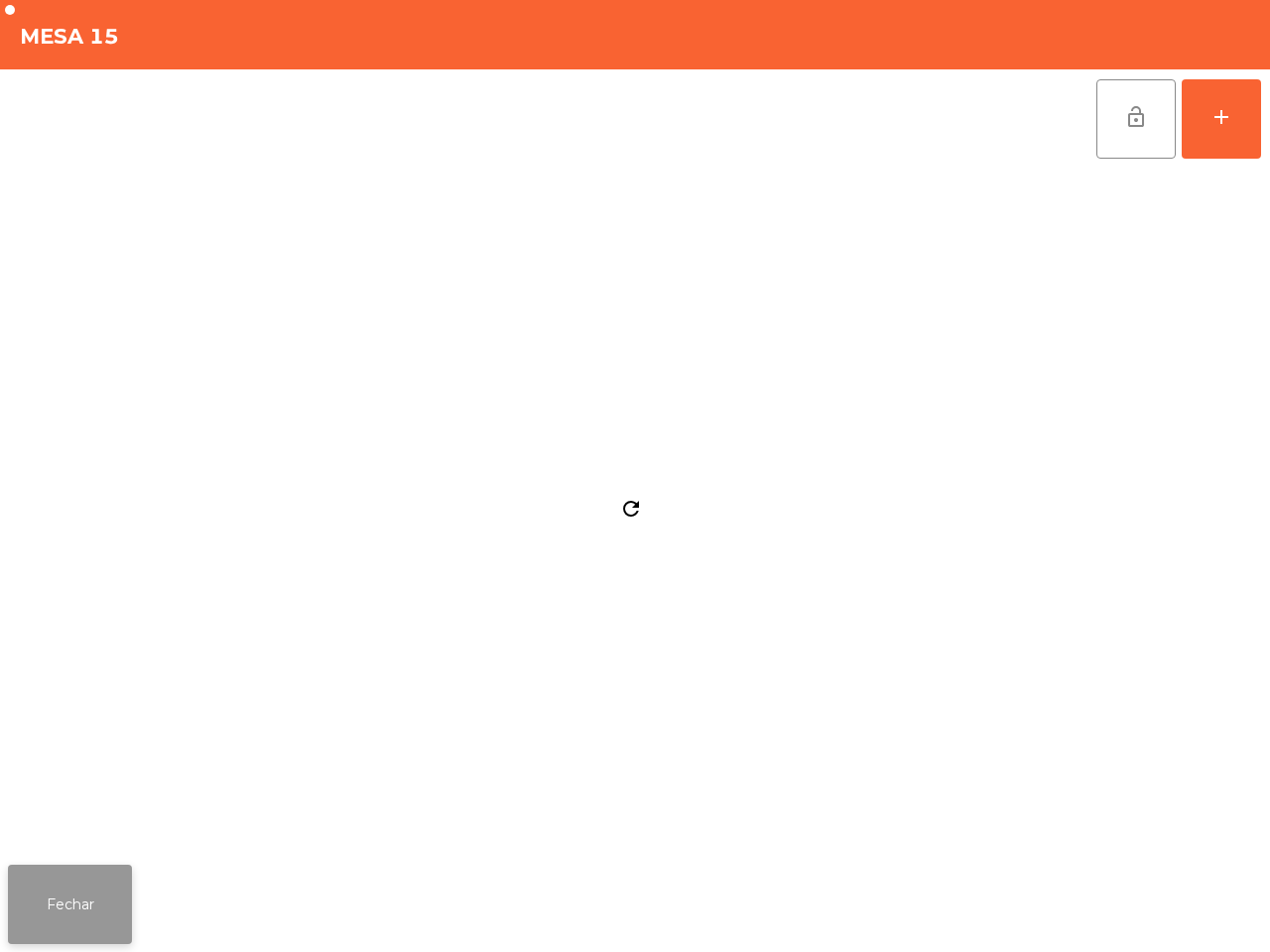 click on "Fechar" 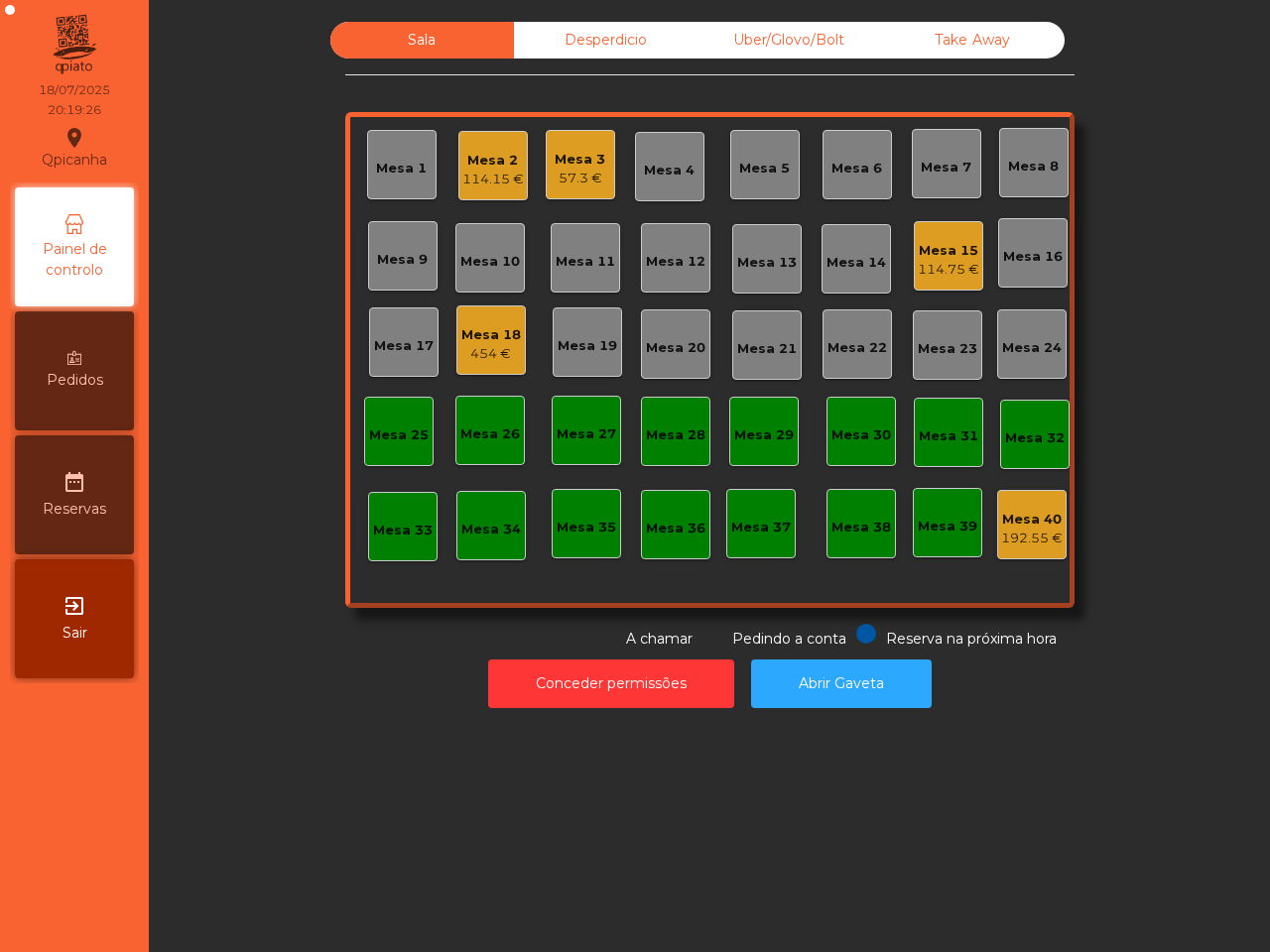 click on "Mesa 18" 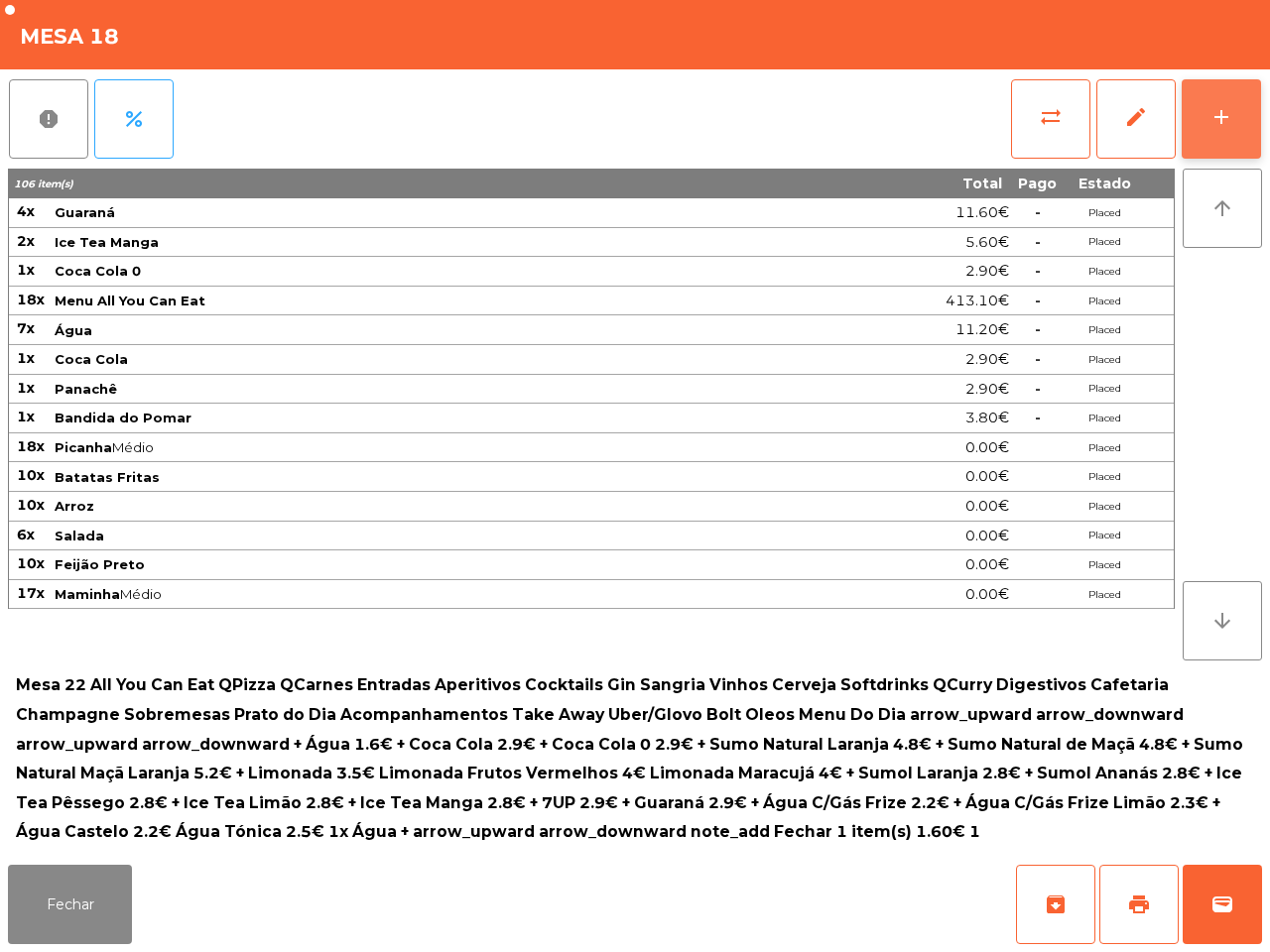 click on "add" 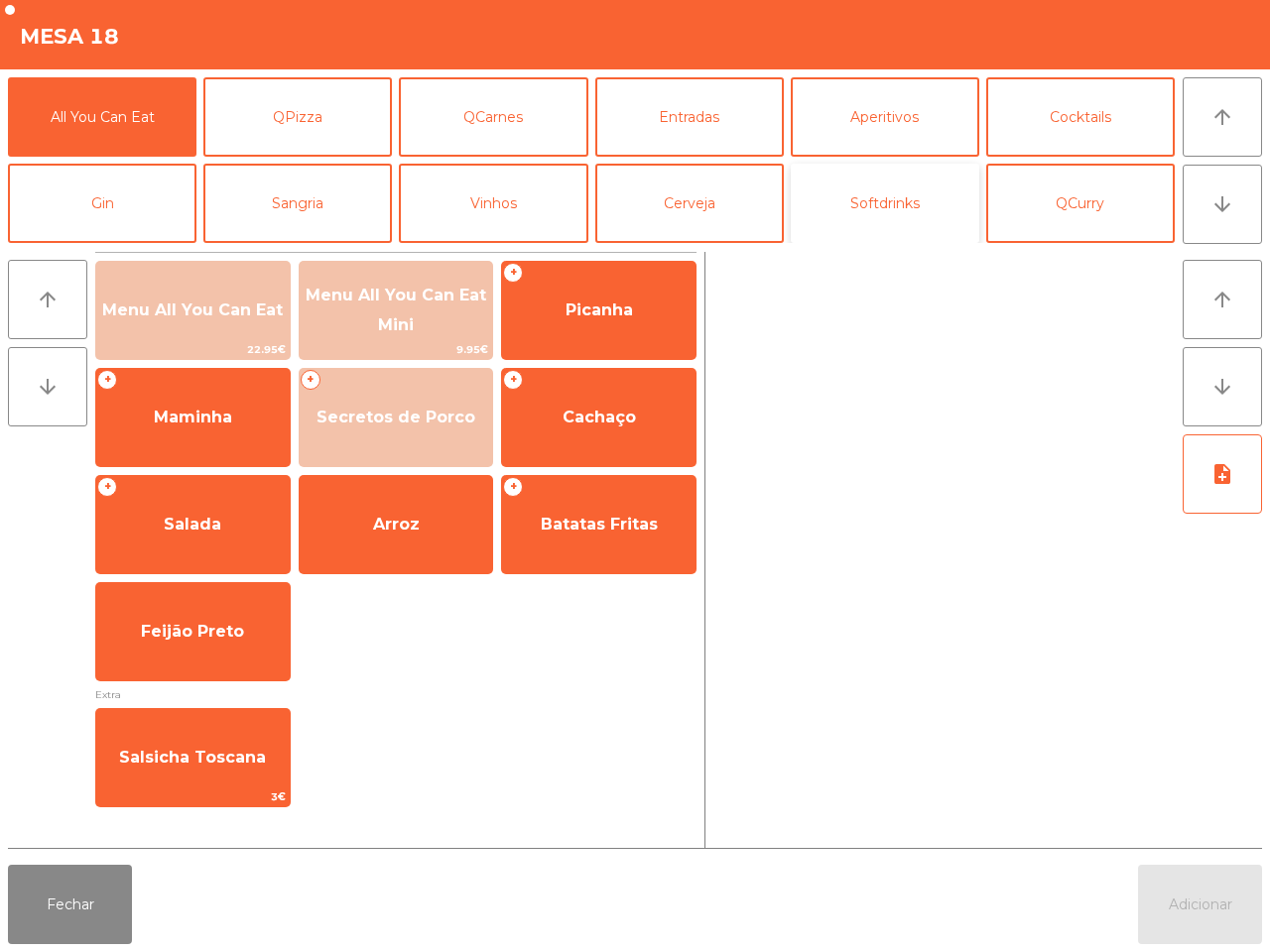 click on "Softdrinks" 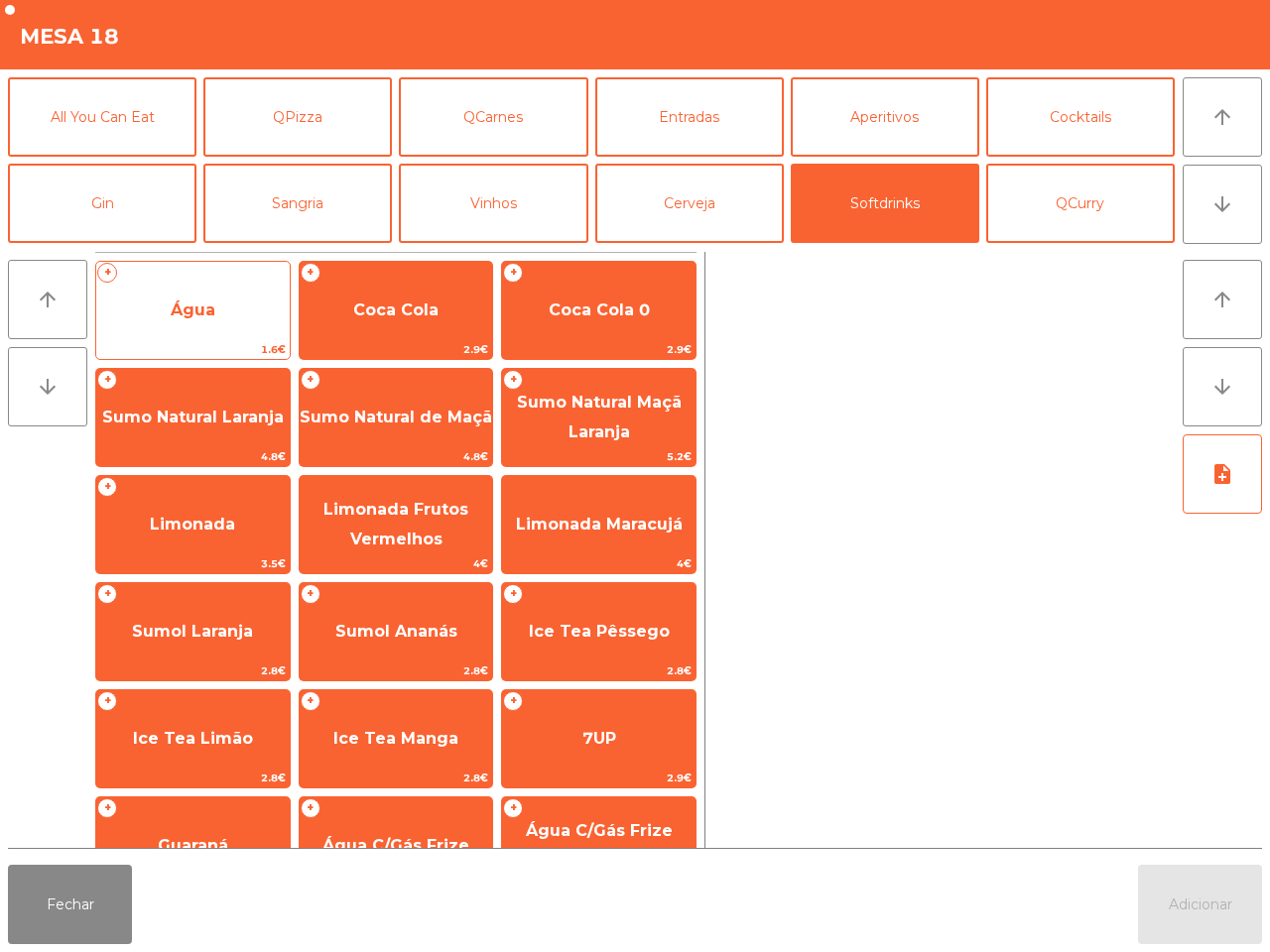 click on "Água" 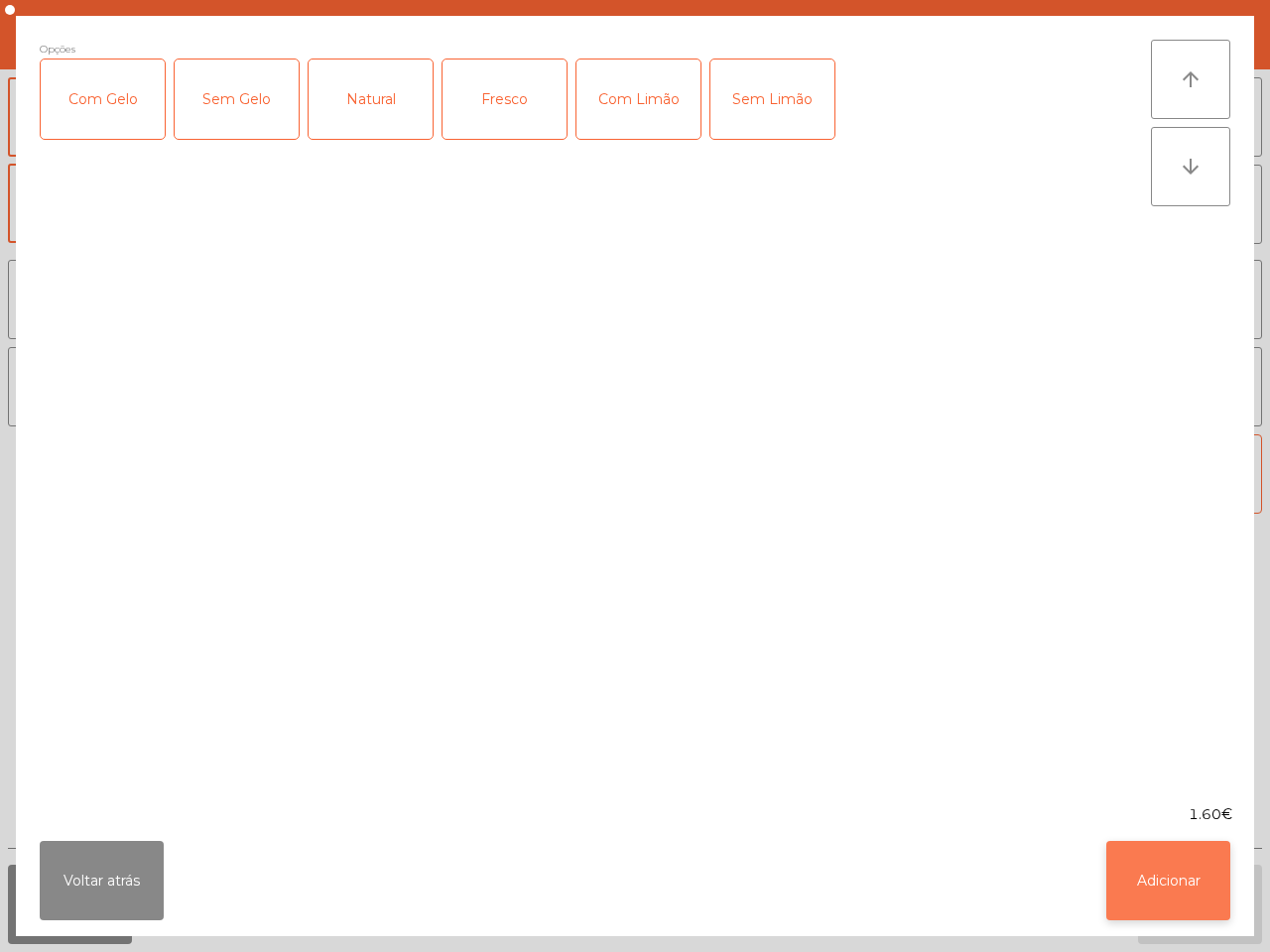 click on "Adicionar" 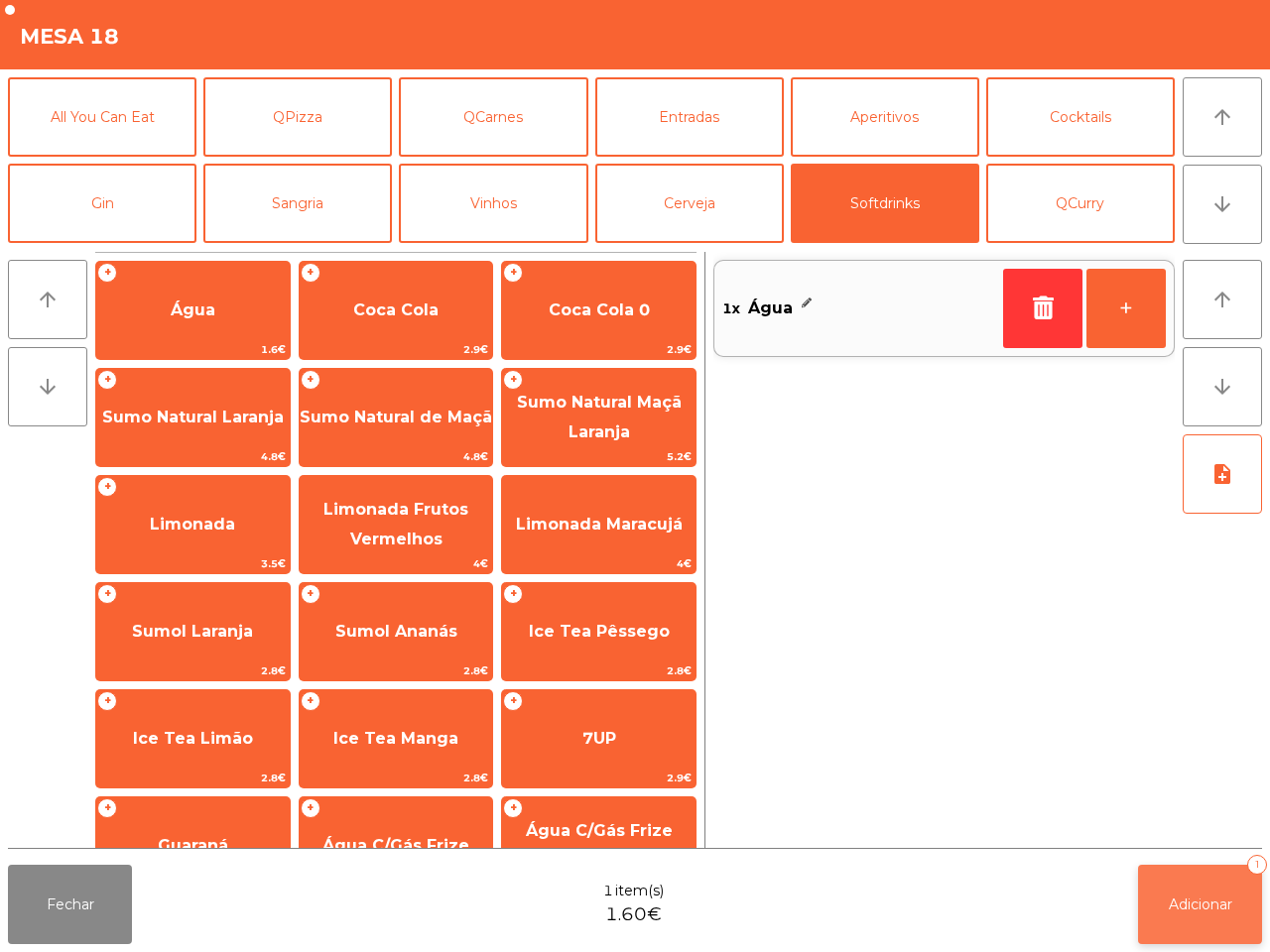 click on "Adicionar   1" 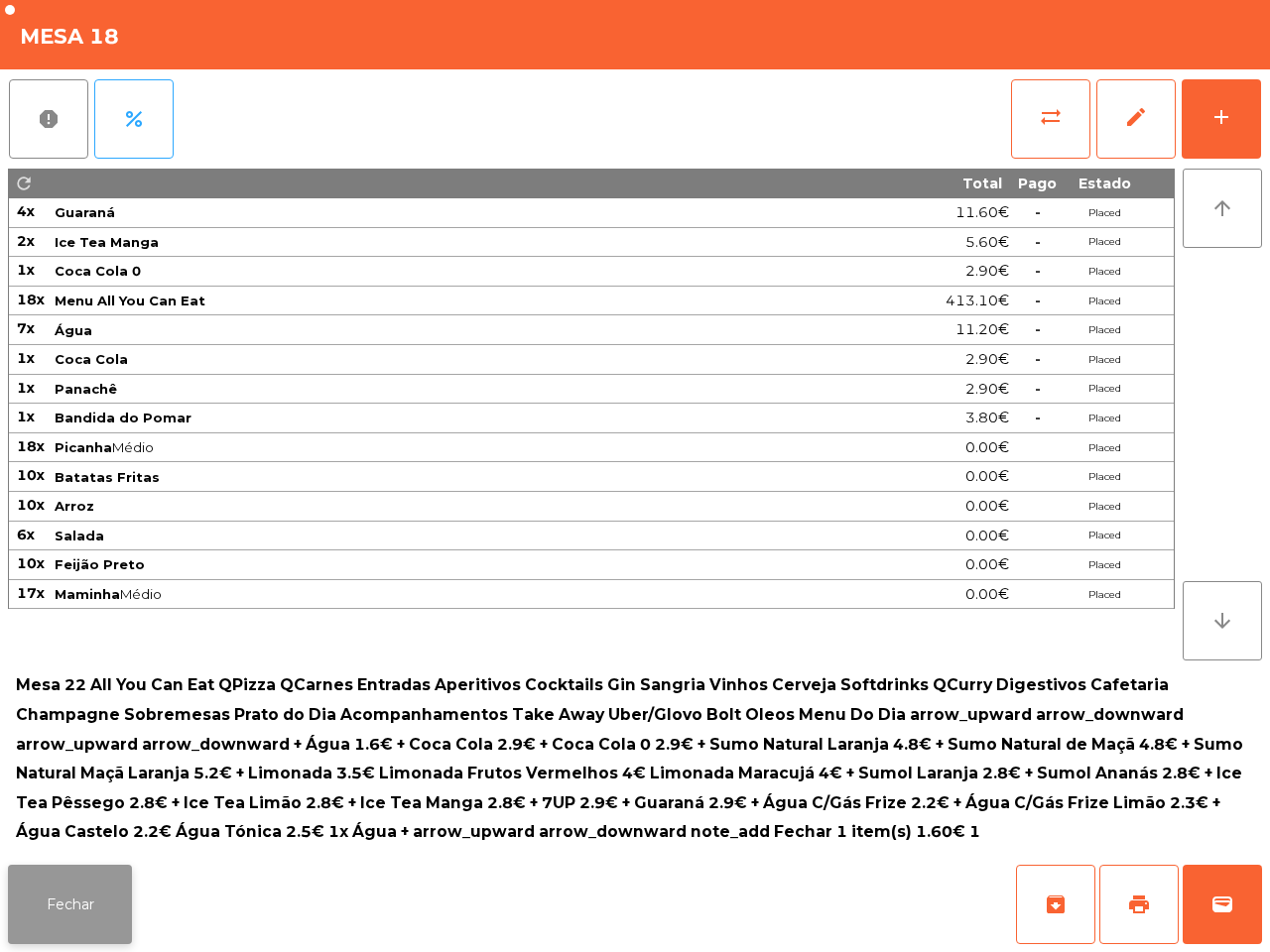 click on "Fechar" 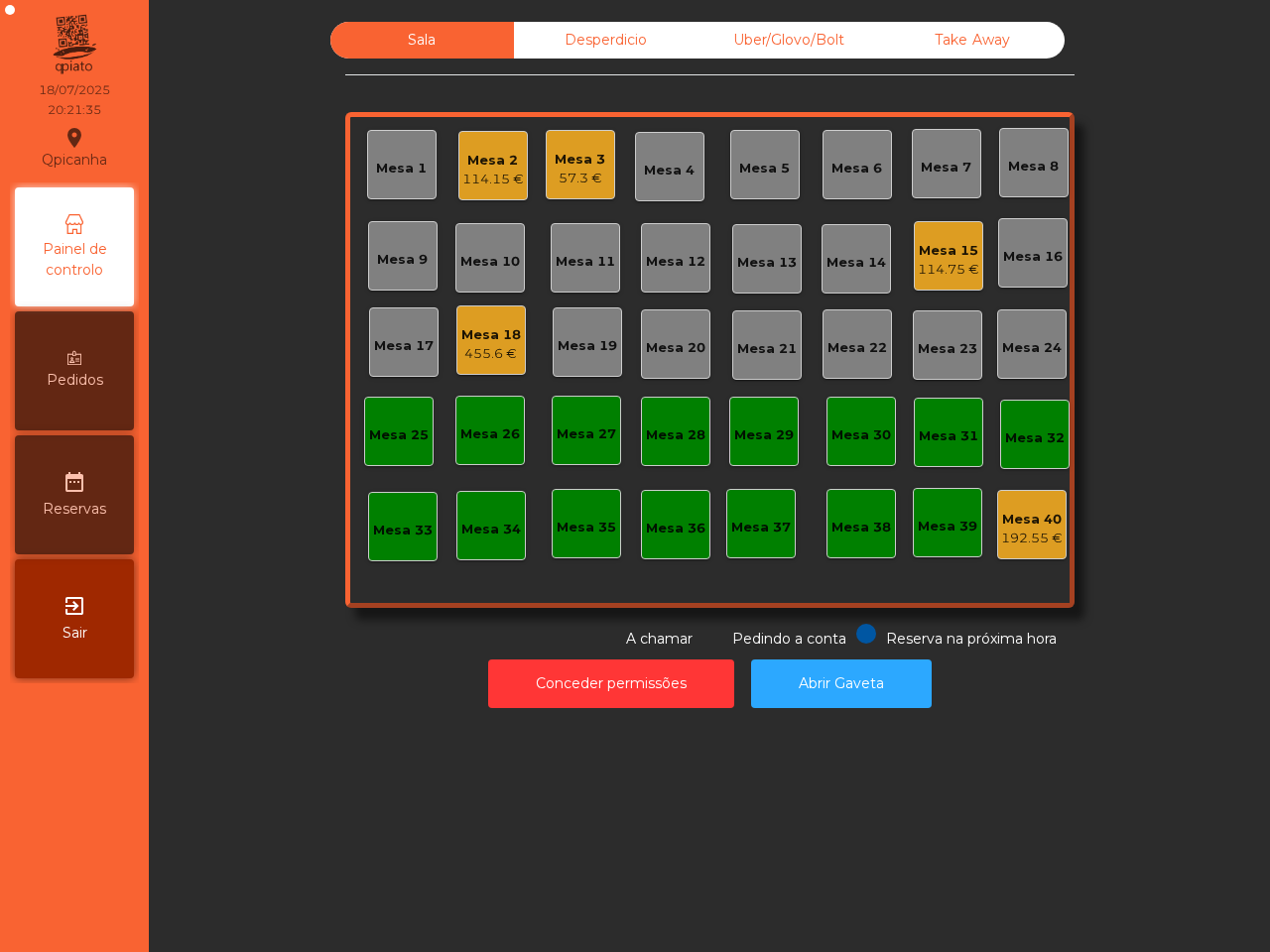 click on "455.6 €" 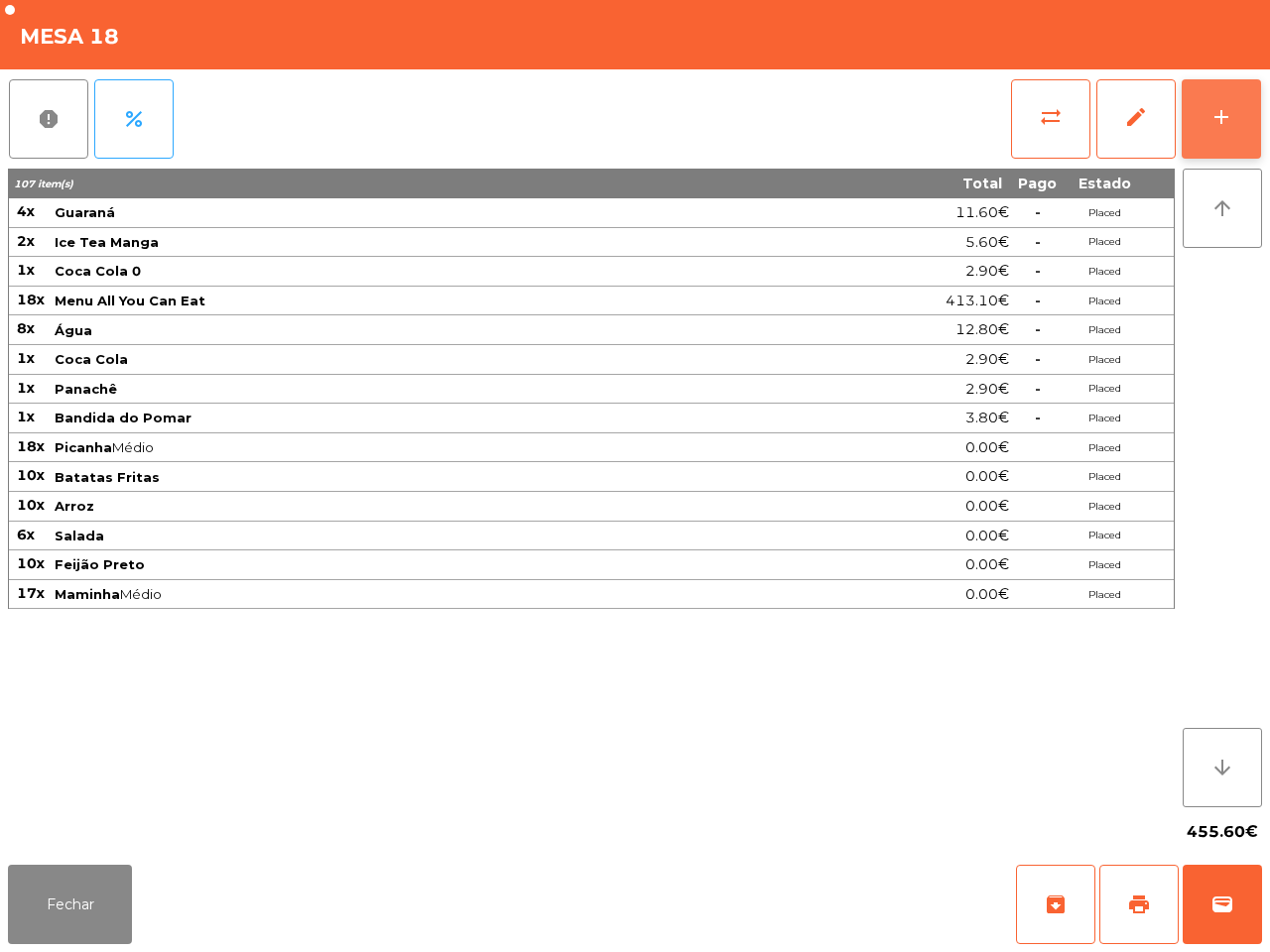 click on "add" 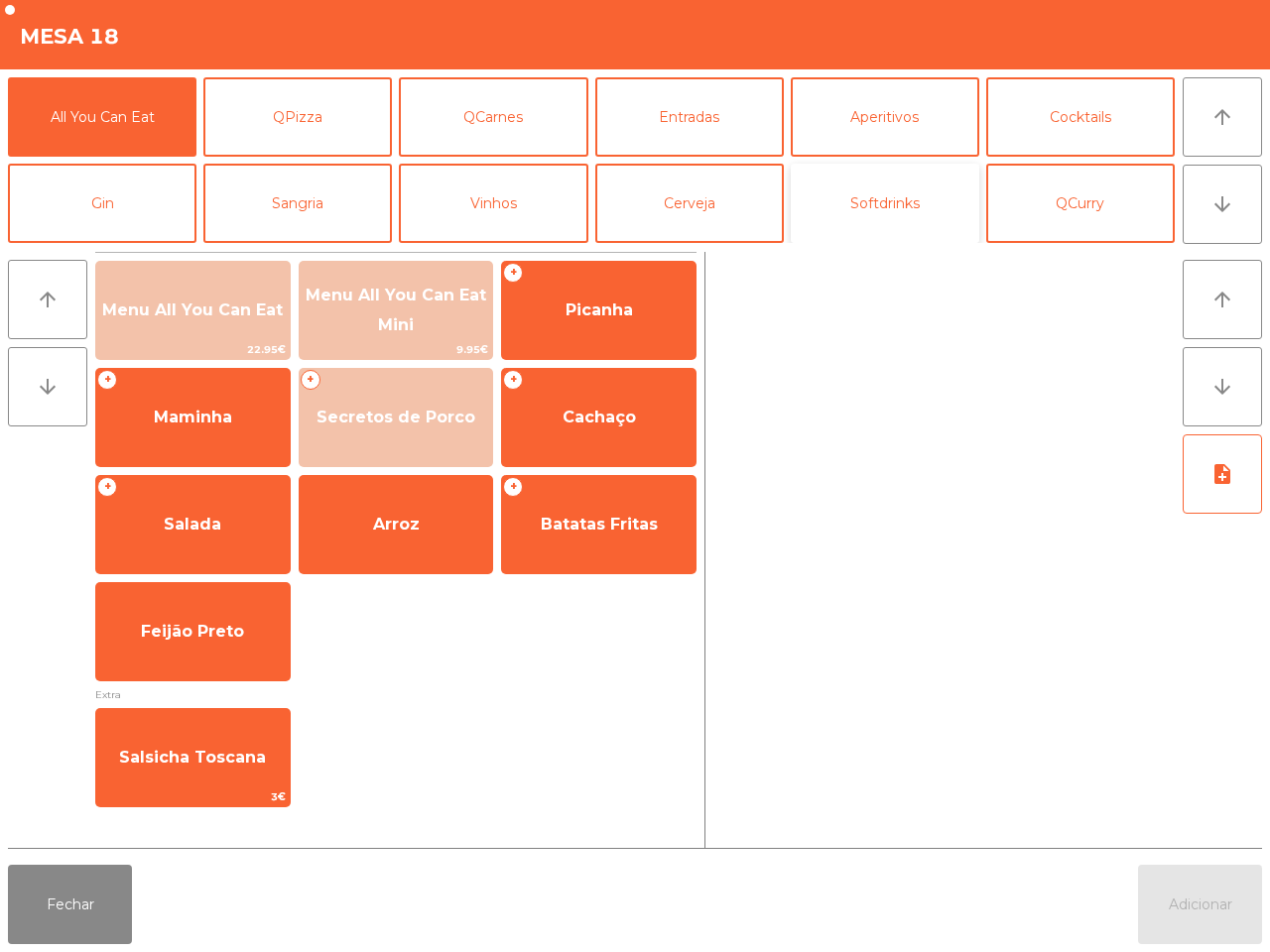 click on "Softdrinks" 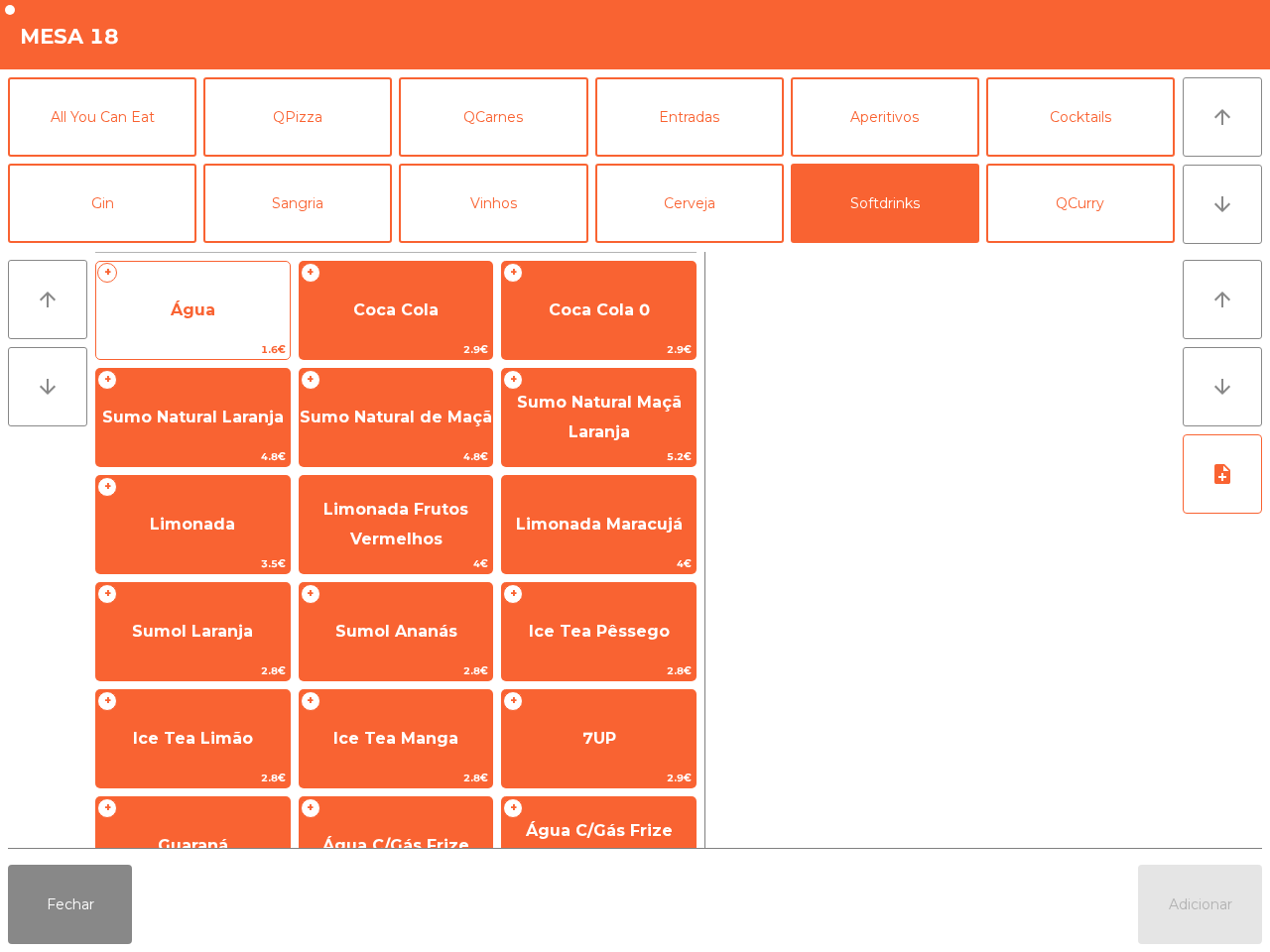 click on "Água" 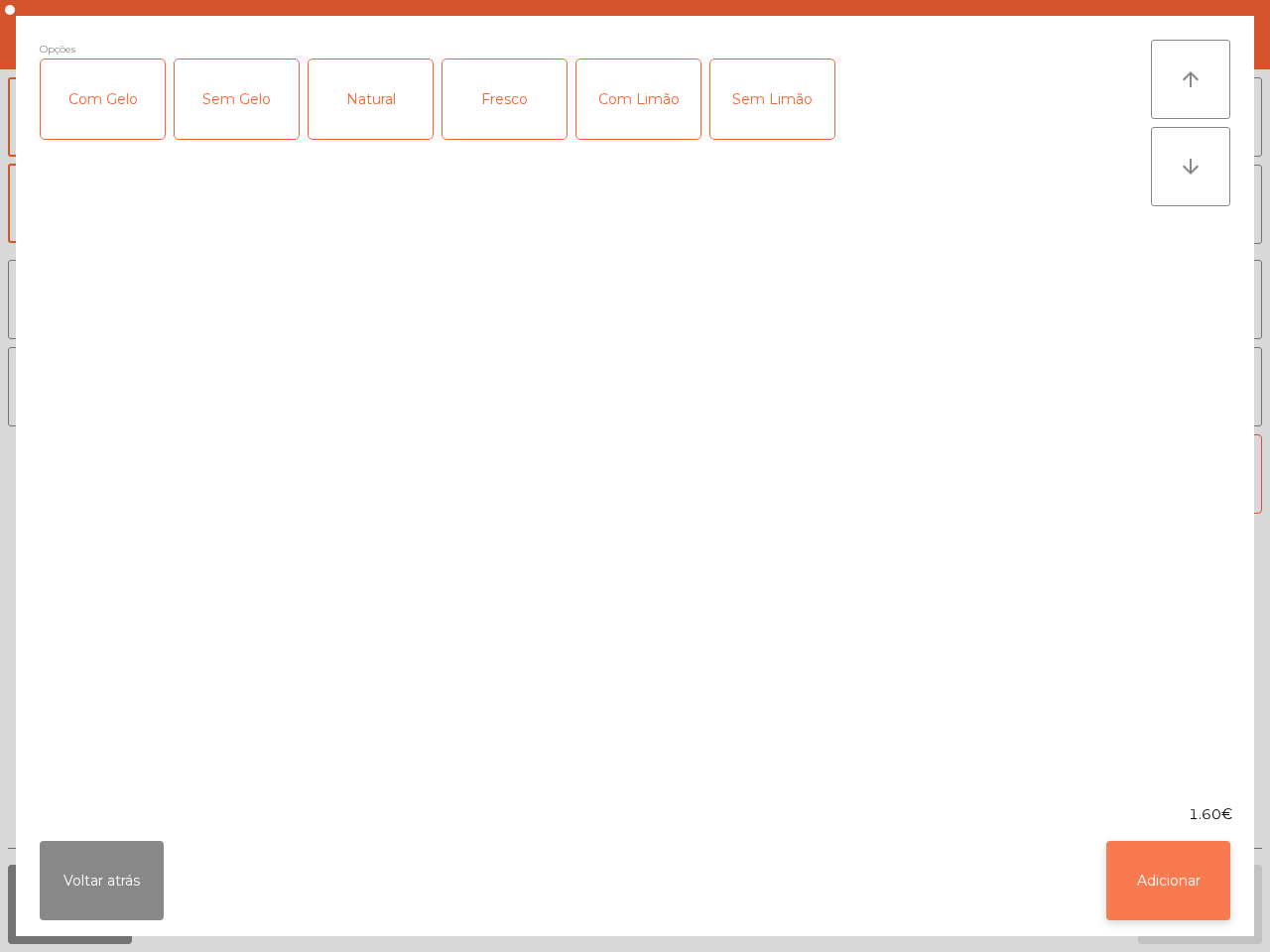click on "Adicionar" 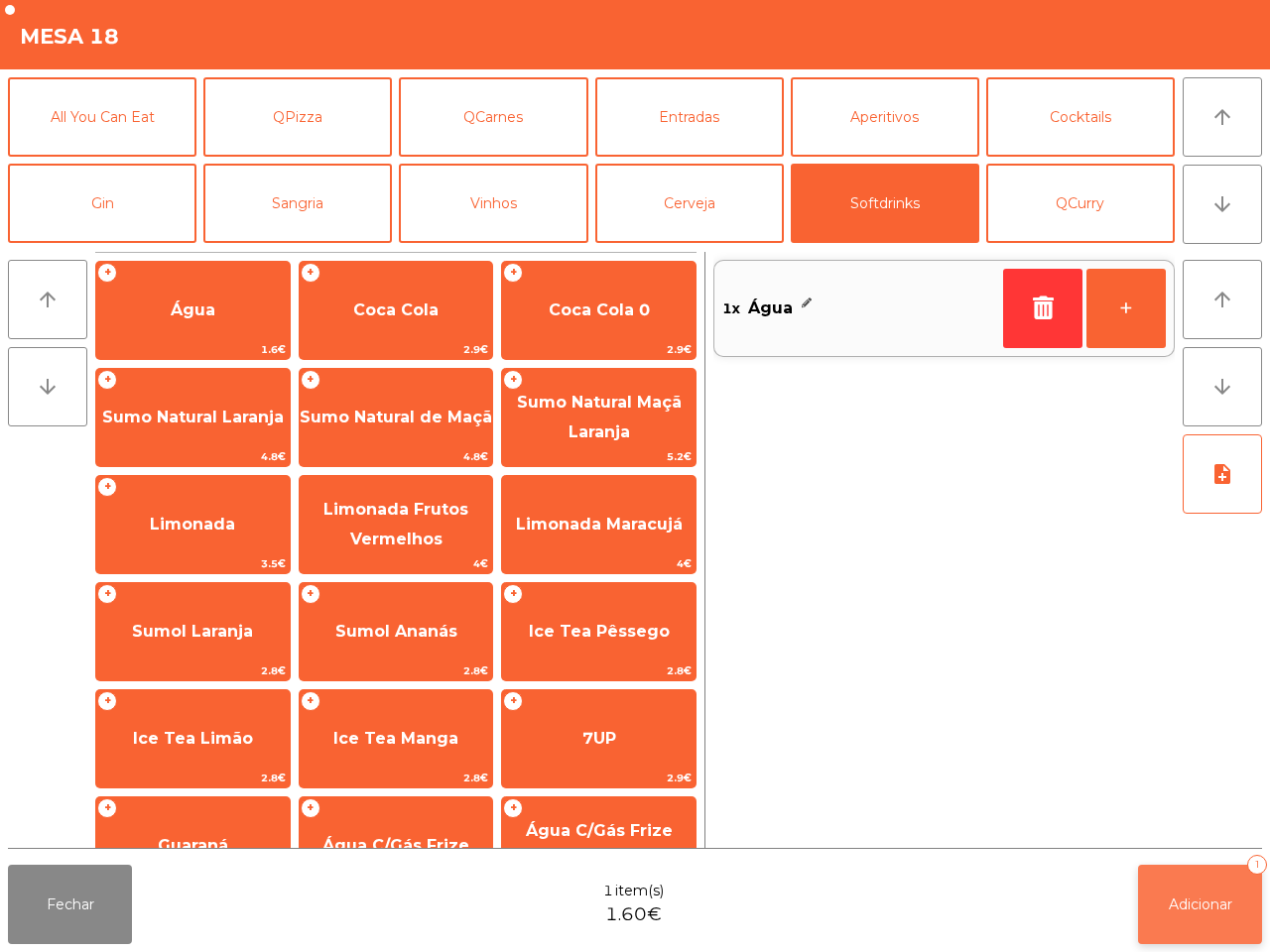 click on "Adicionar" 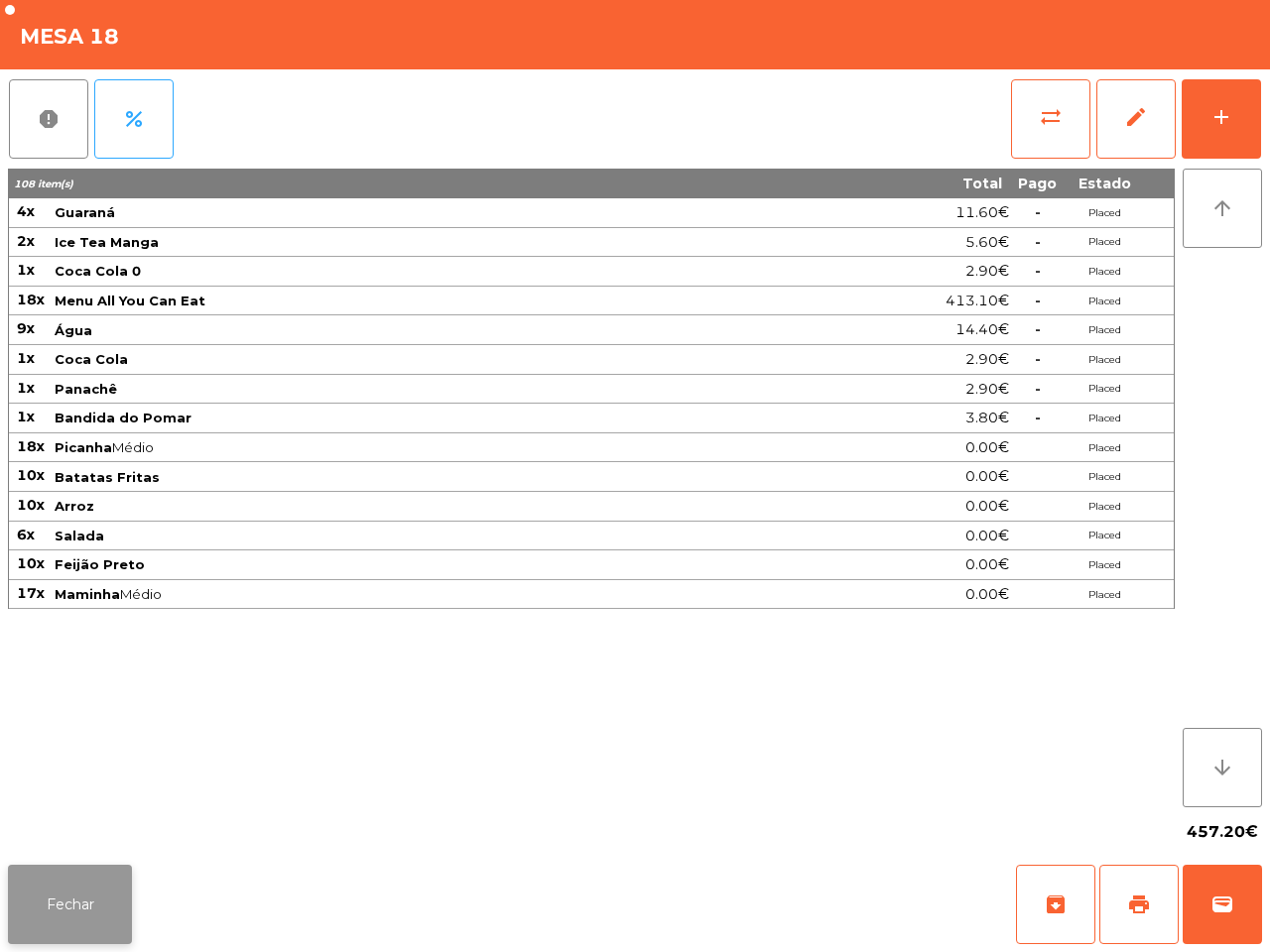 click on "Fechar" 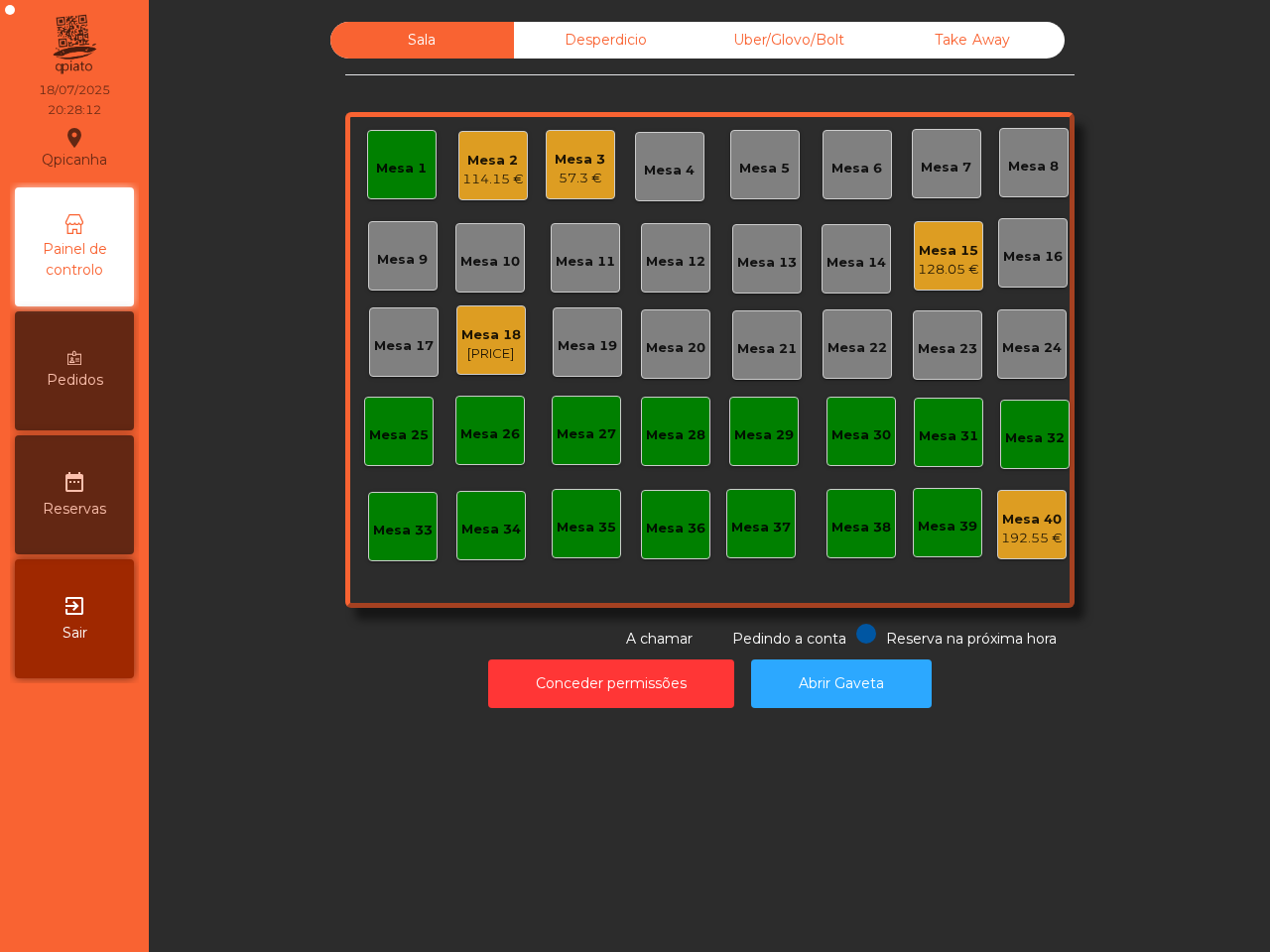 click on "Mesa 1" 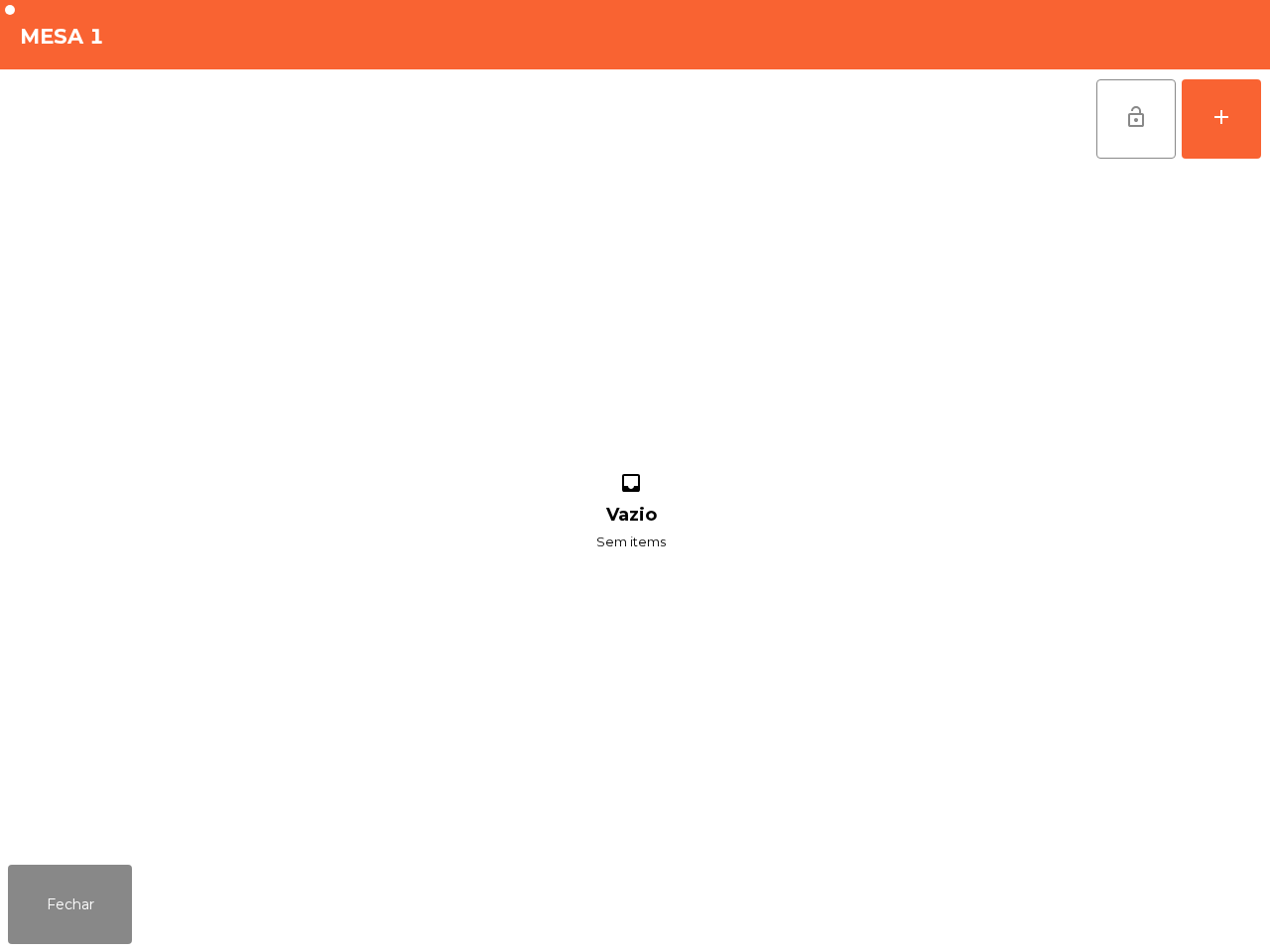 click on "lock_open   add" 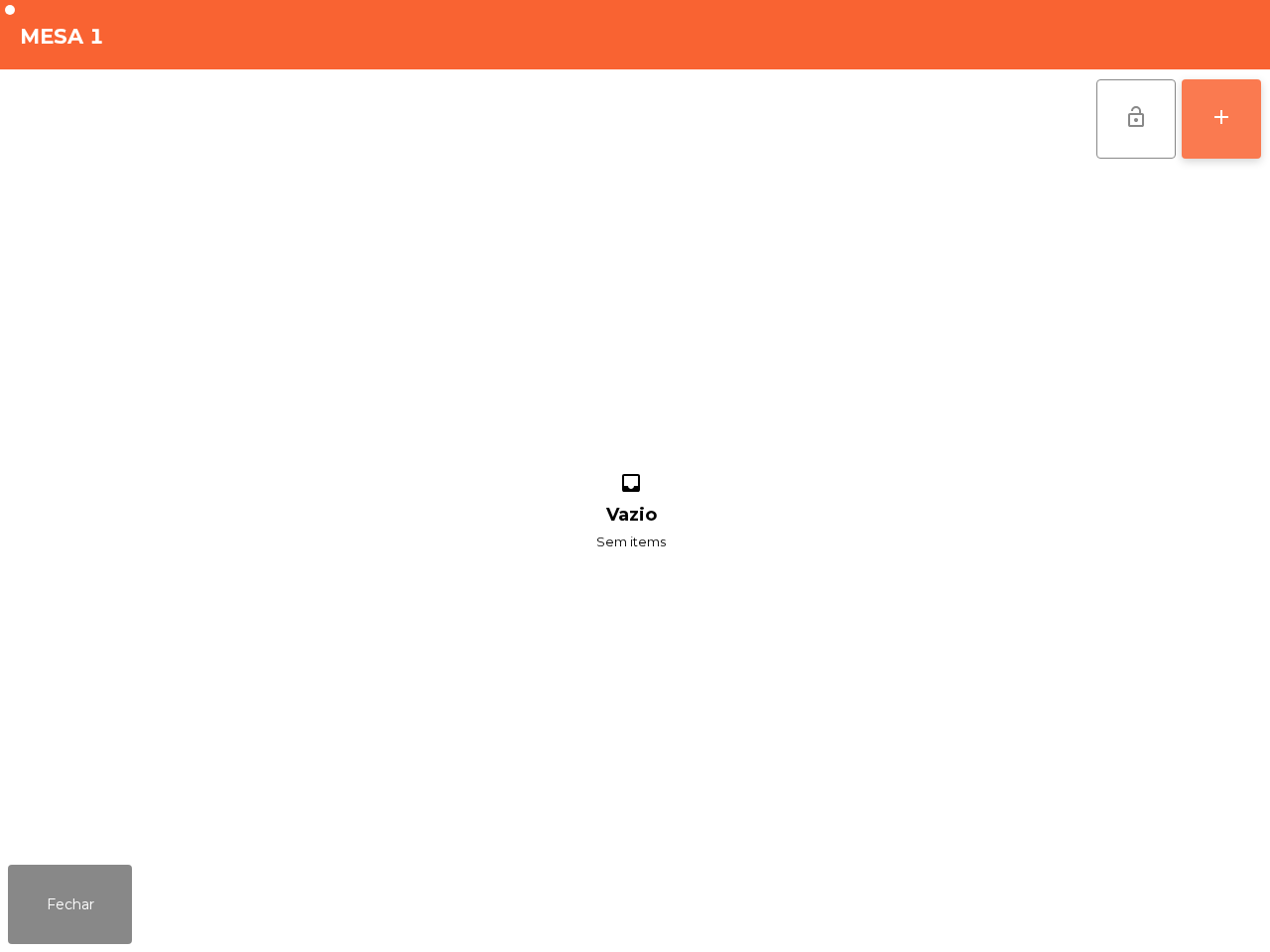 click on "add" 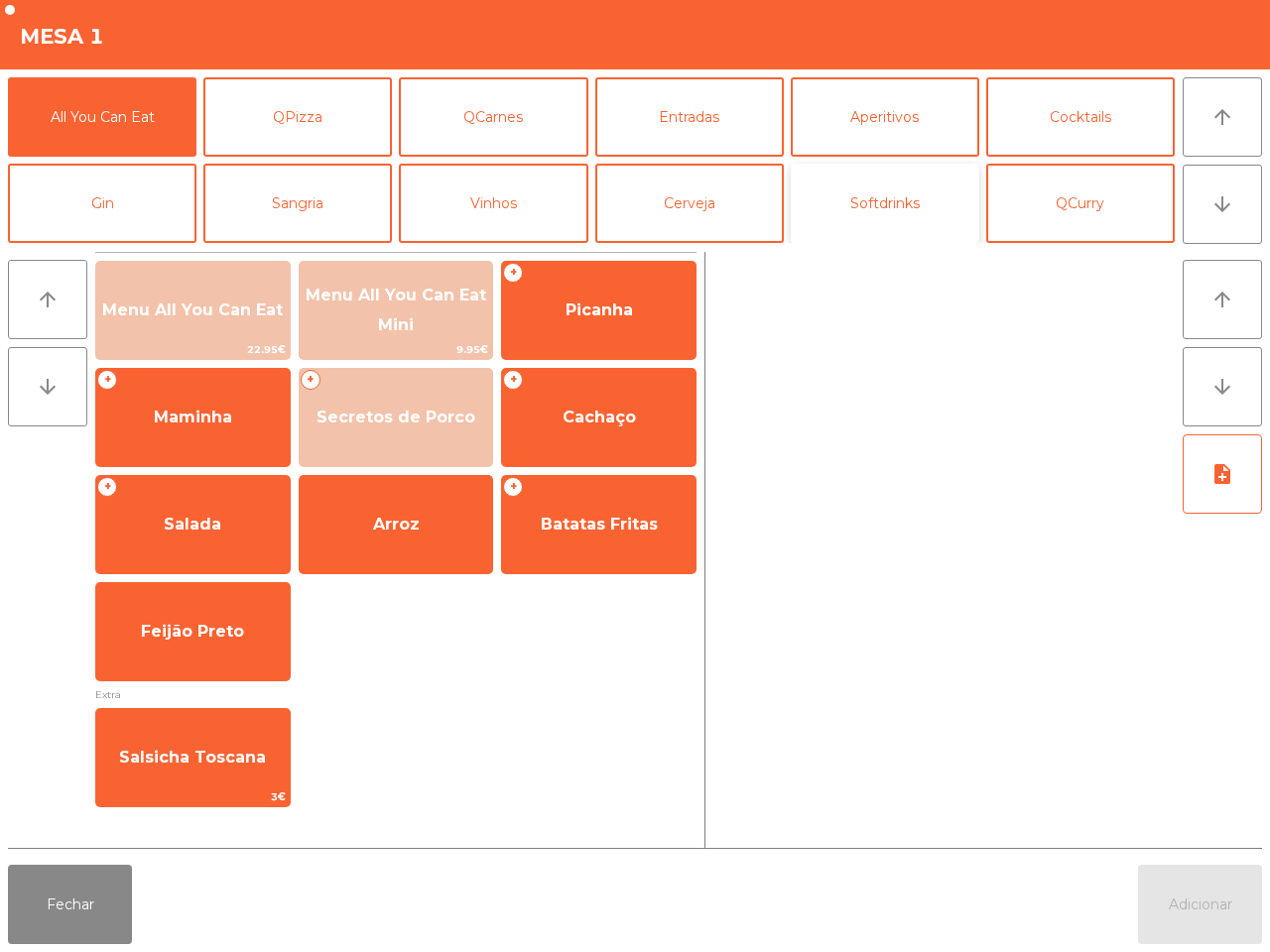 click on "Softdrinks" 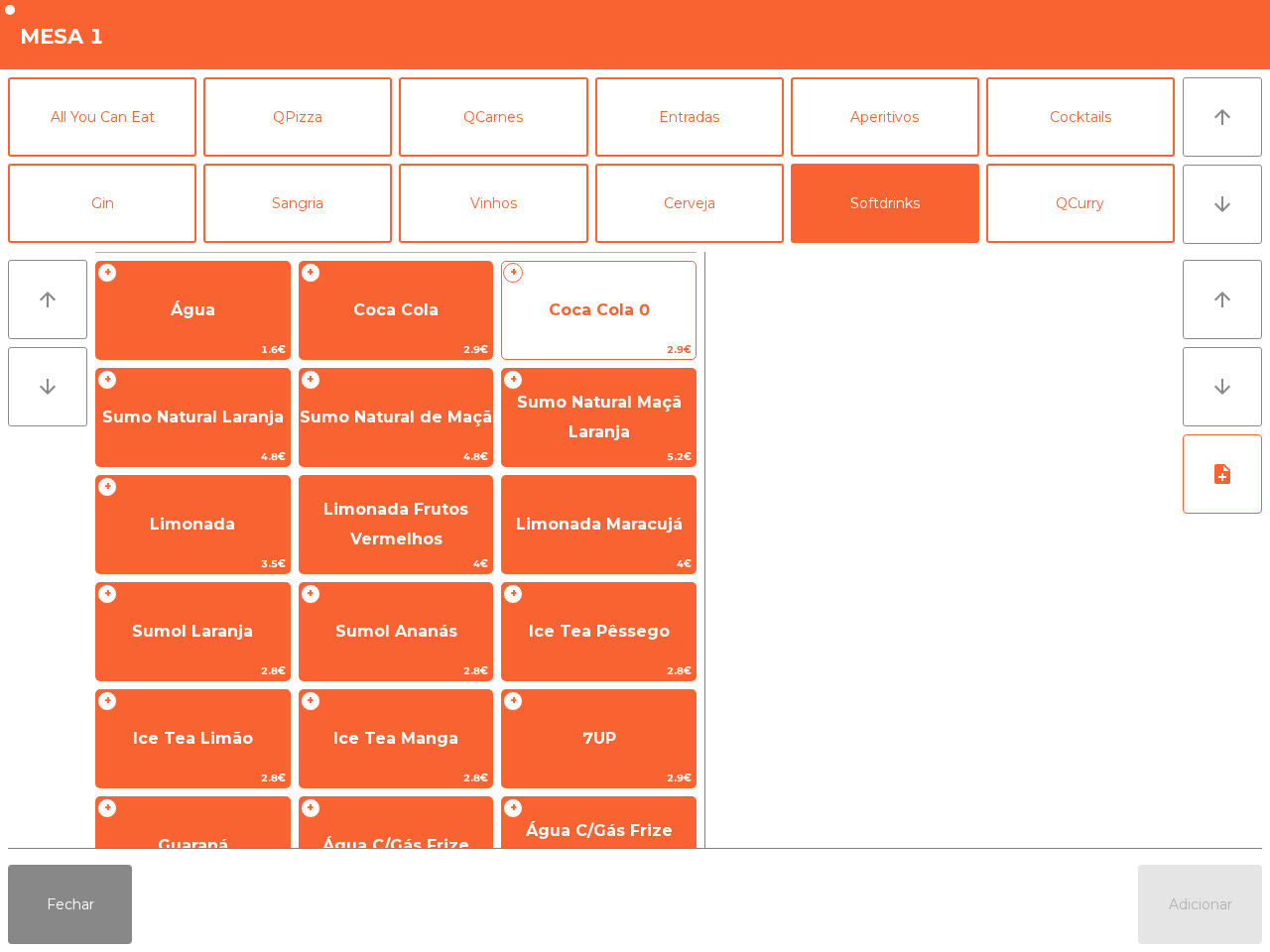 click on "Coca Cola 0" 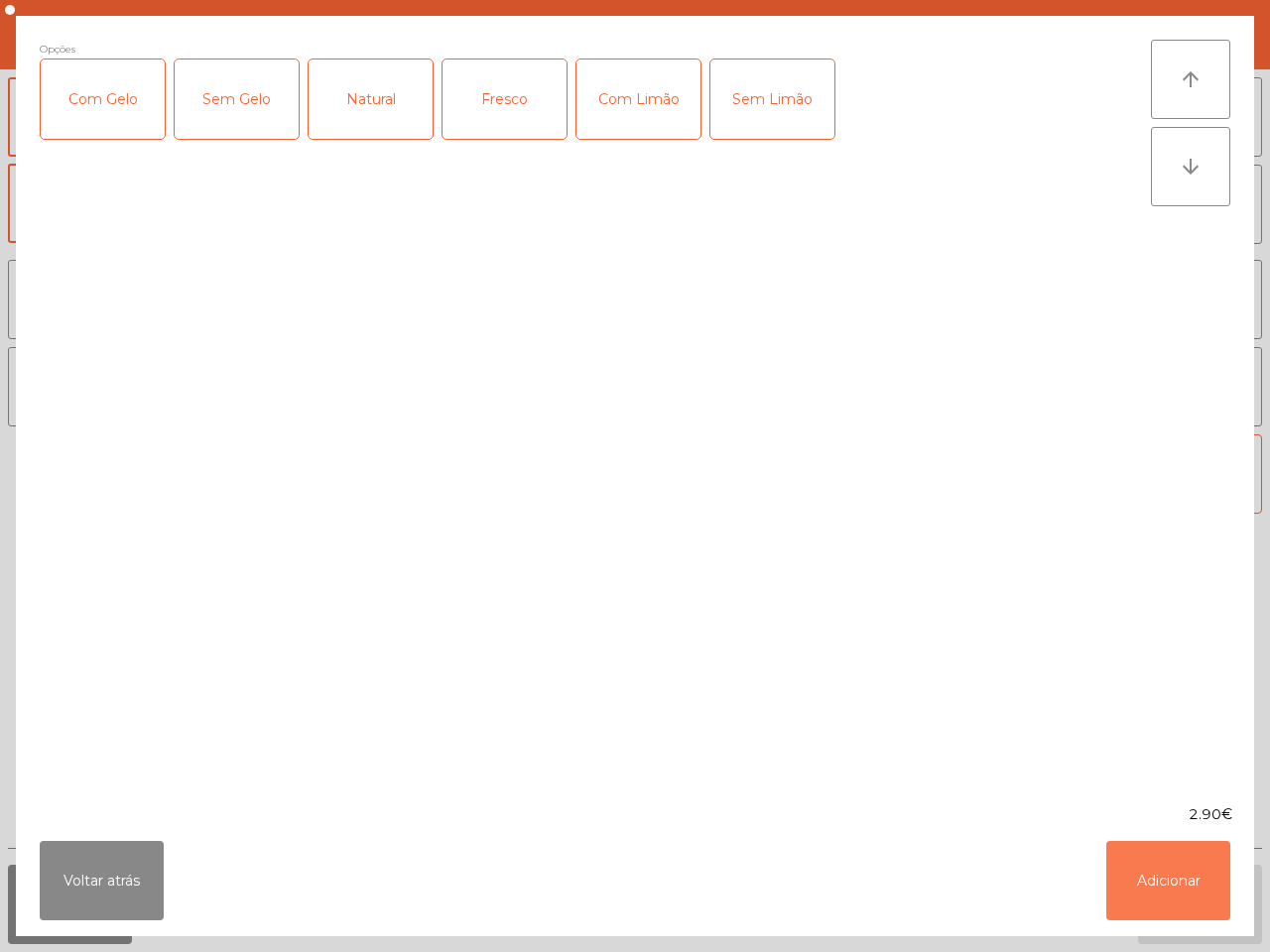 drag, startPoint x: 1131, startPoint y: 861, endPoint x: 985, endPoint y: 732, distance: 194.8256 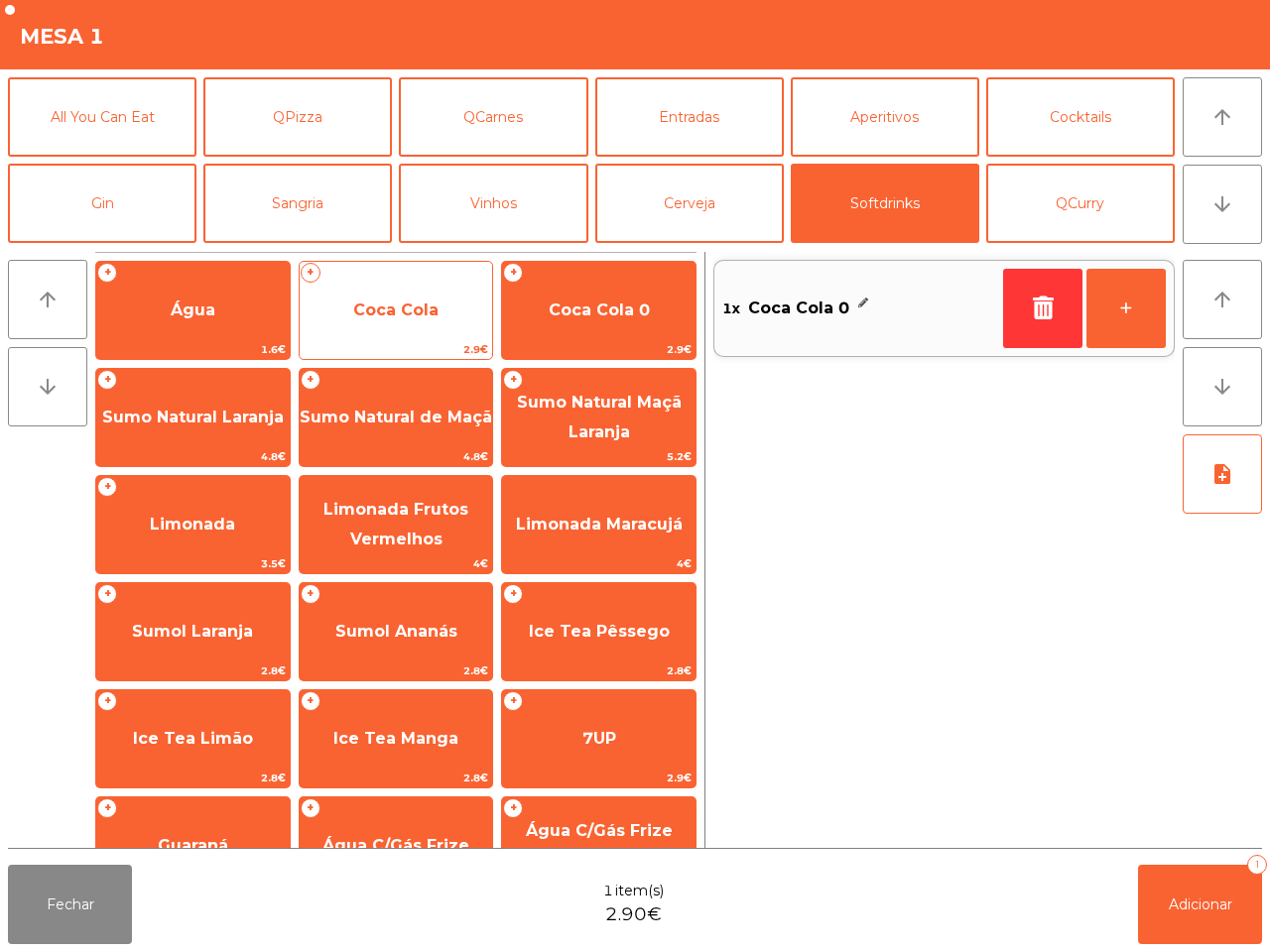 click on "Coca Cola" 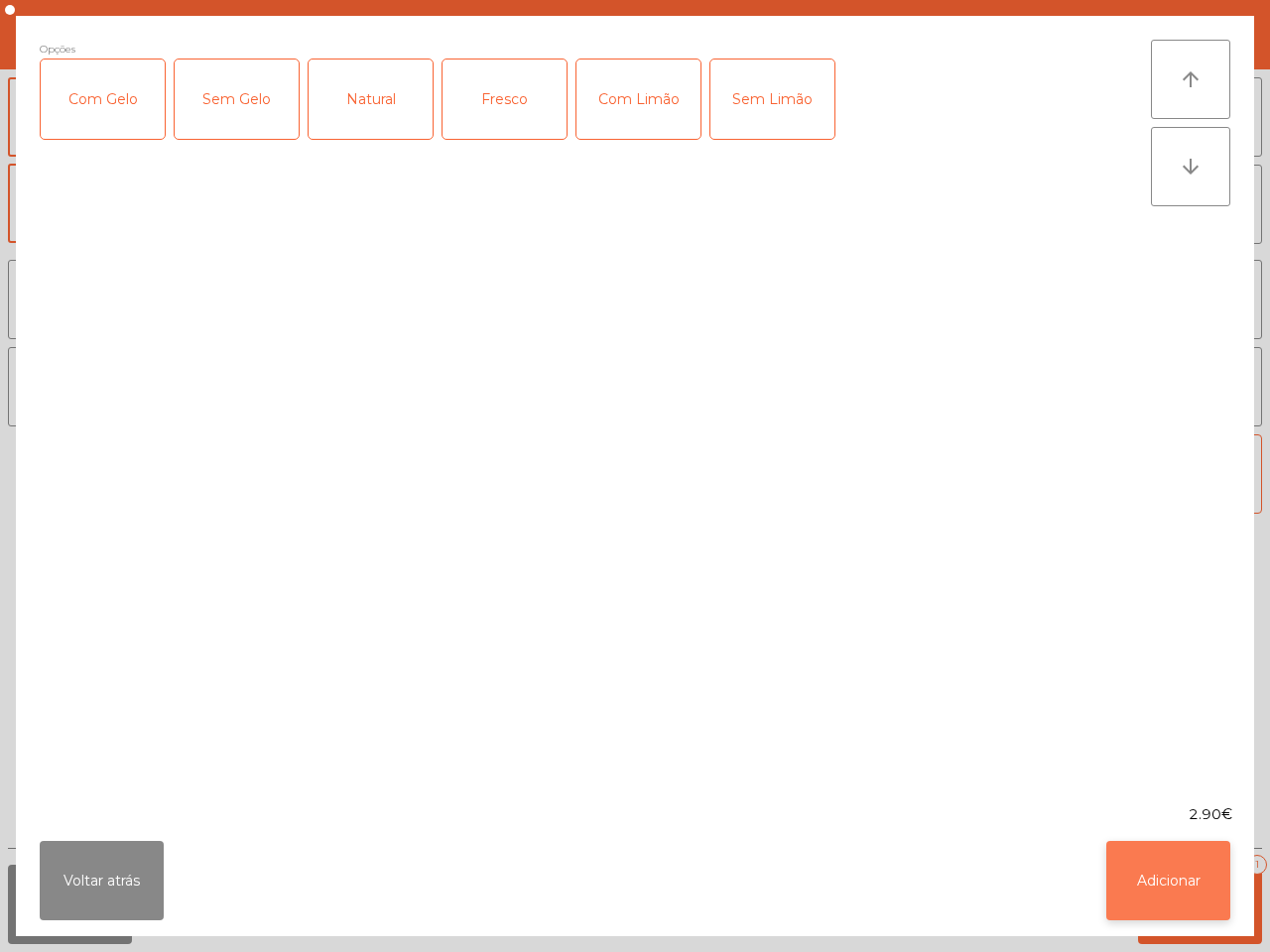 click on "Adicionar" 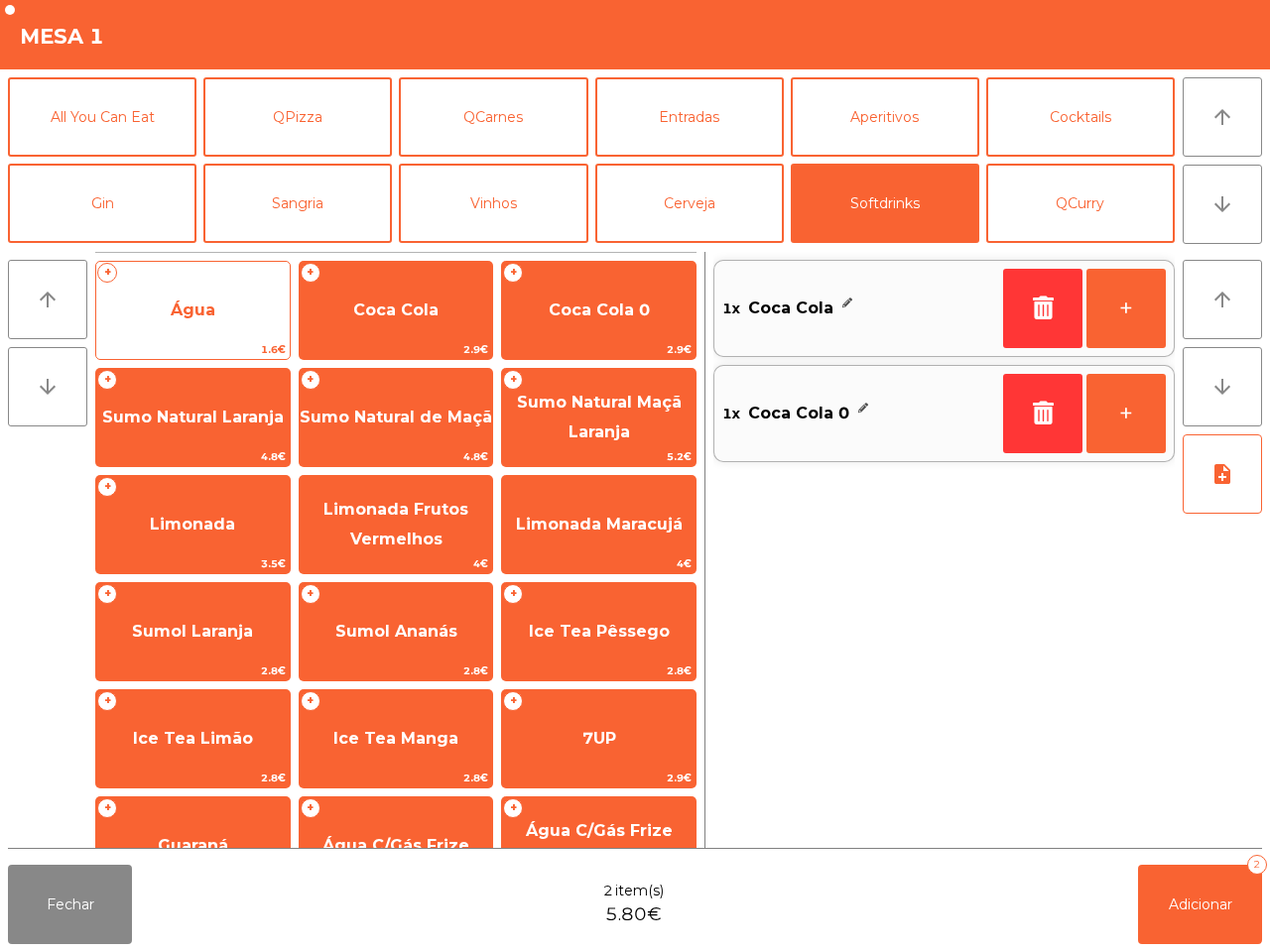 click on "Água" 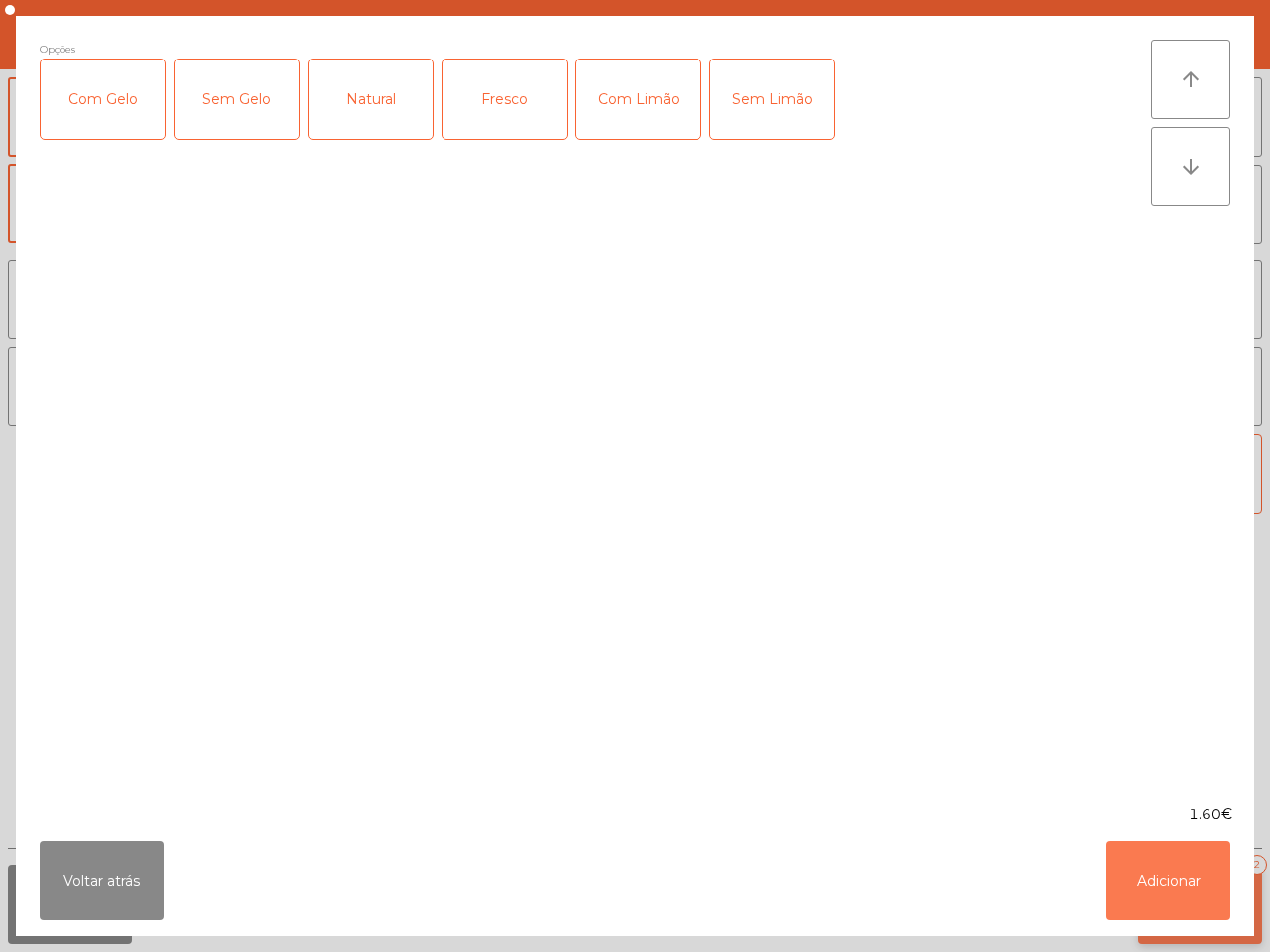 drag, startPoint x: 1156, startPoint y: 850, endPoint x: 1178, endPoint y: 880, distance: 37.20215 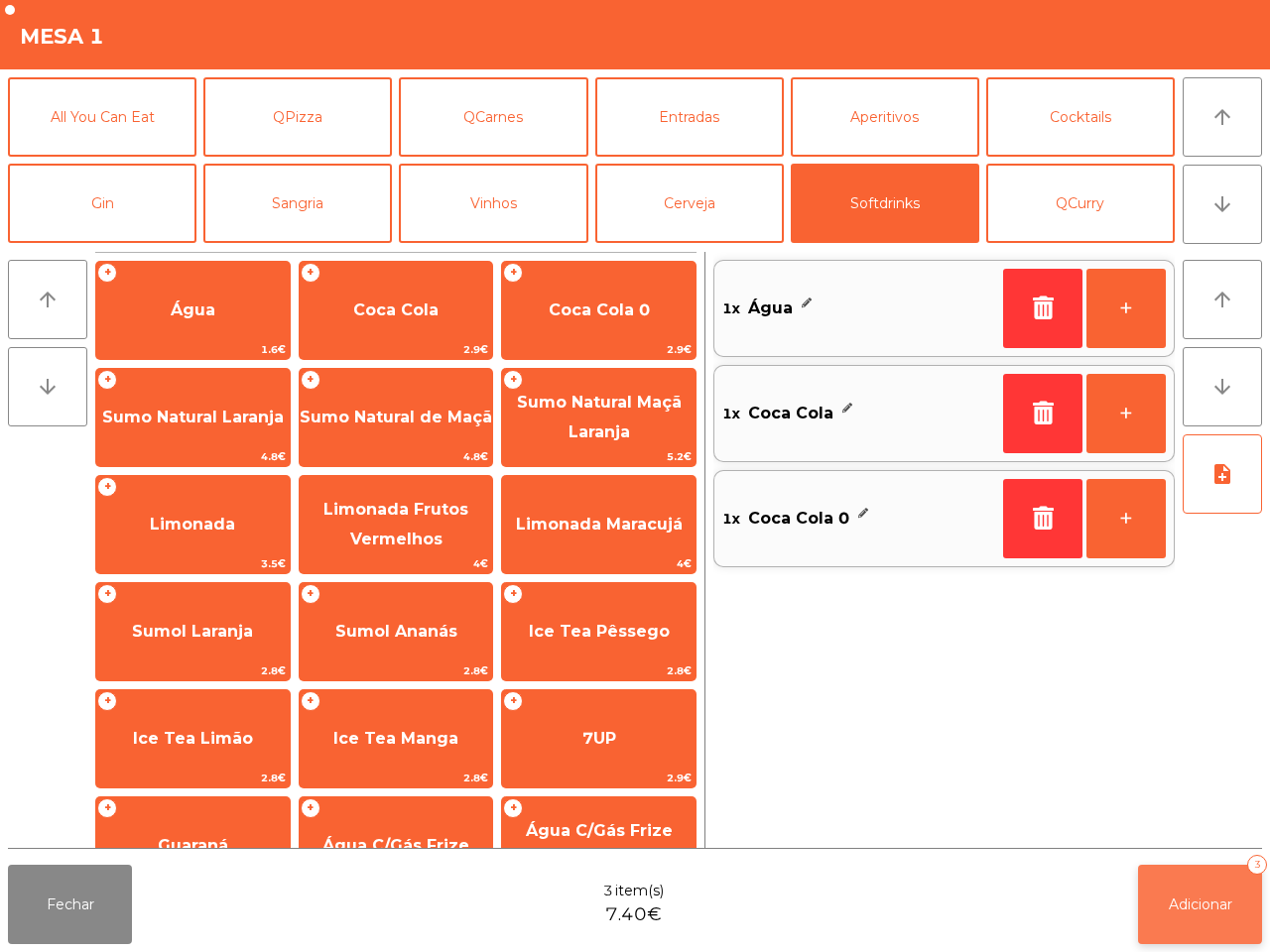 click on "Adicionar   3" 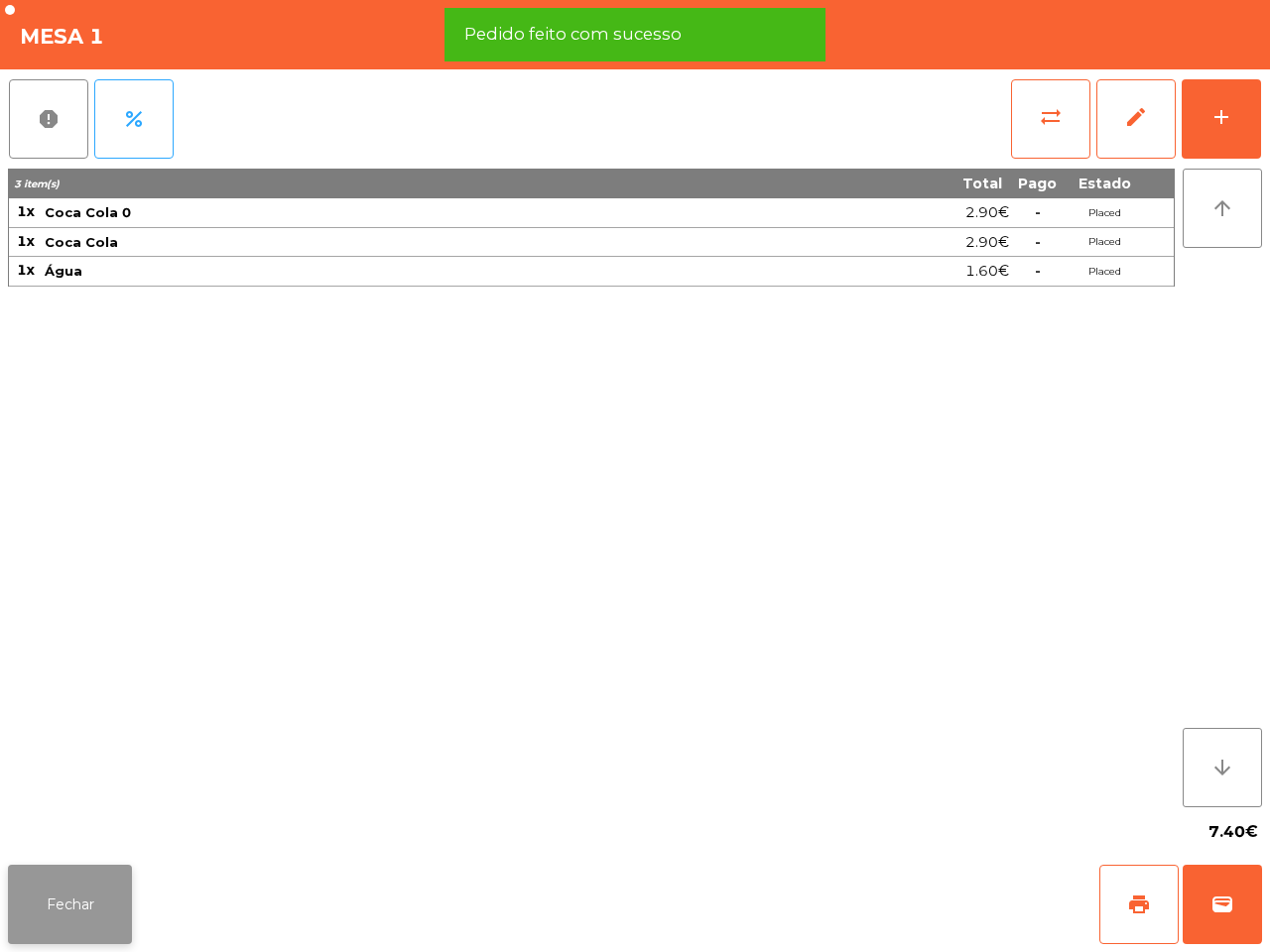click on "Fechar" 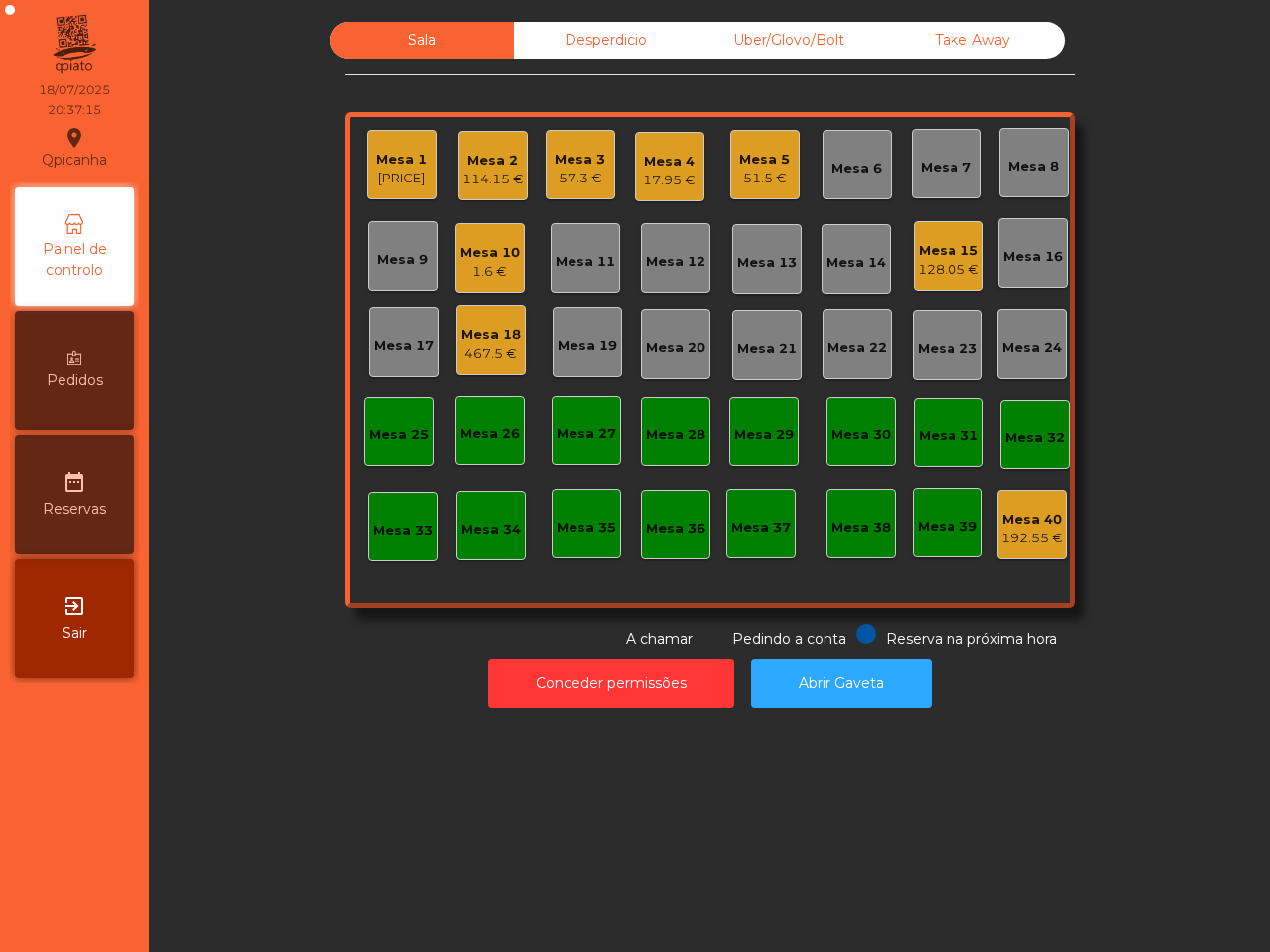 click on "Mesa 18" 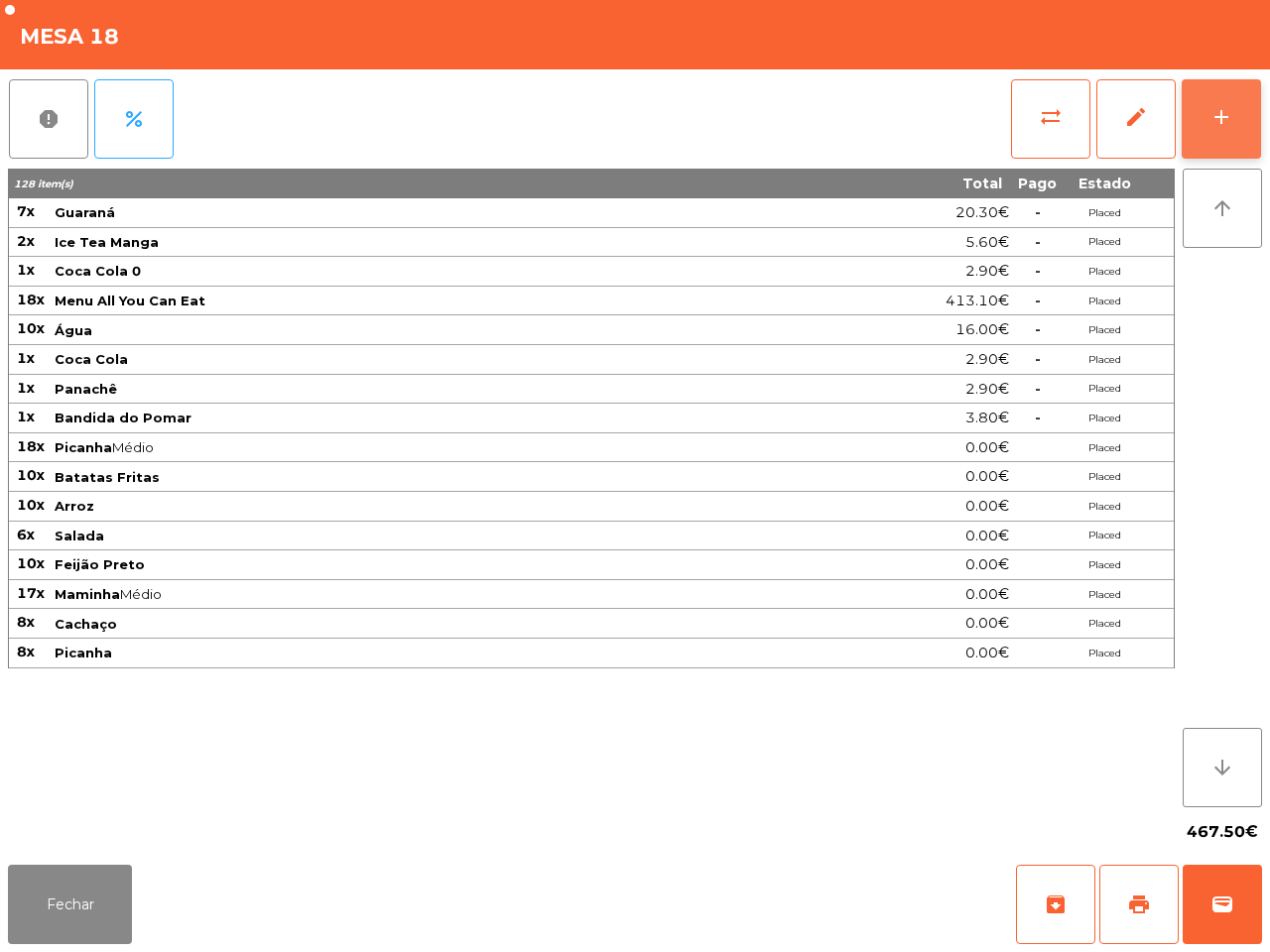 click on "add" 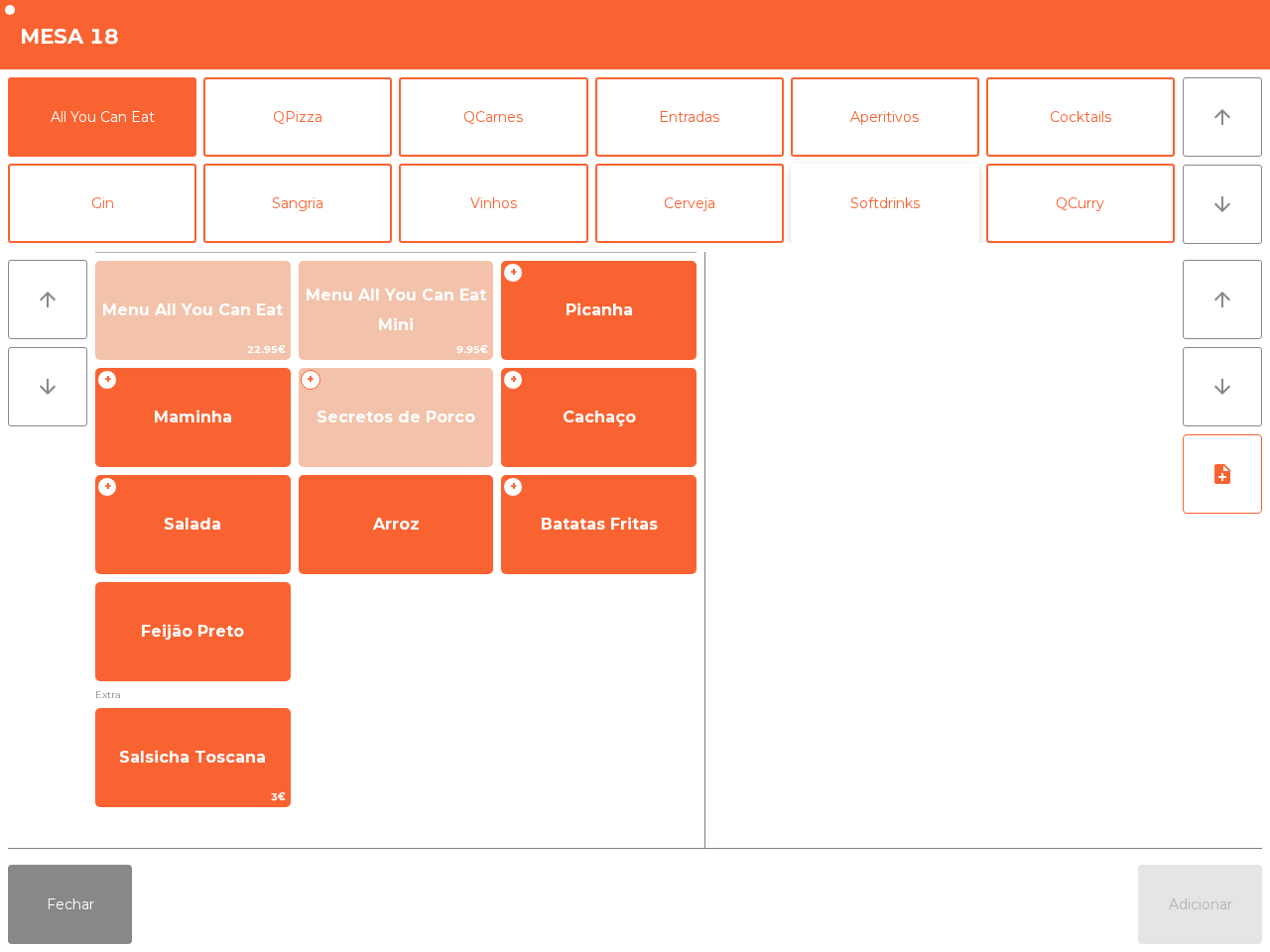 click on "Softdrinks" 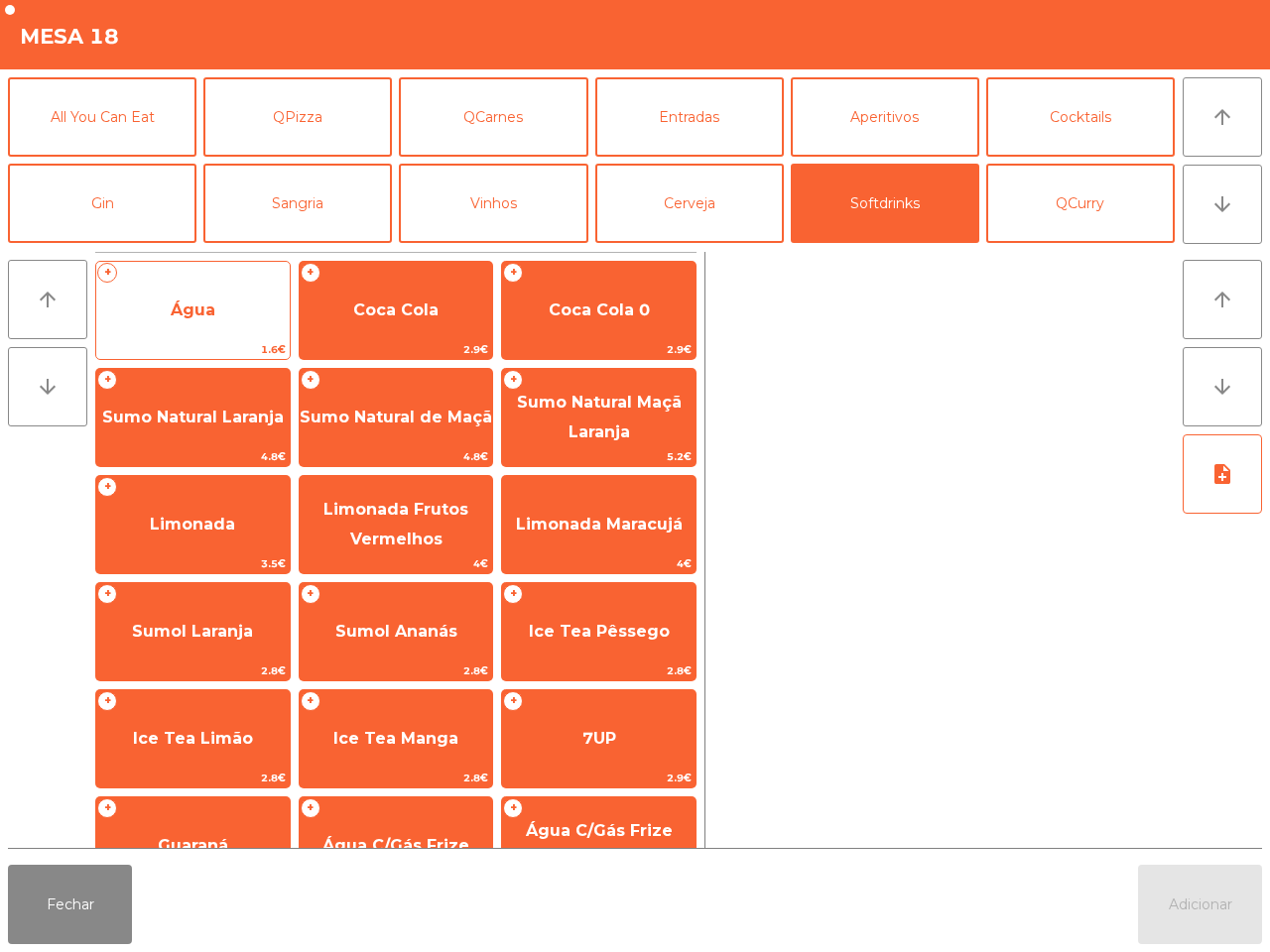 click on "Água" 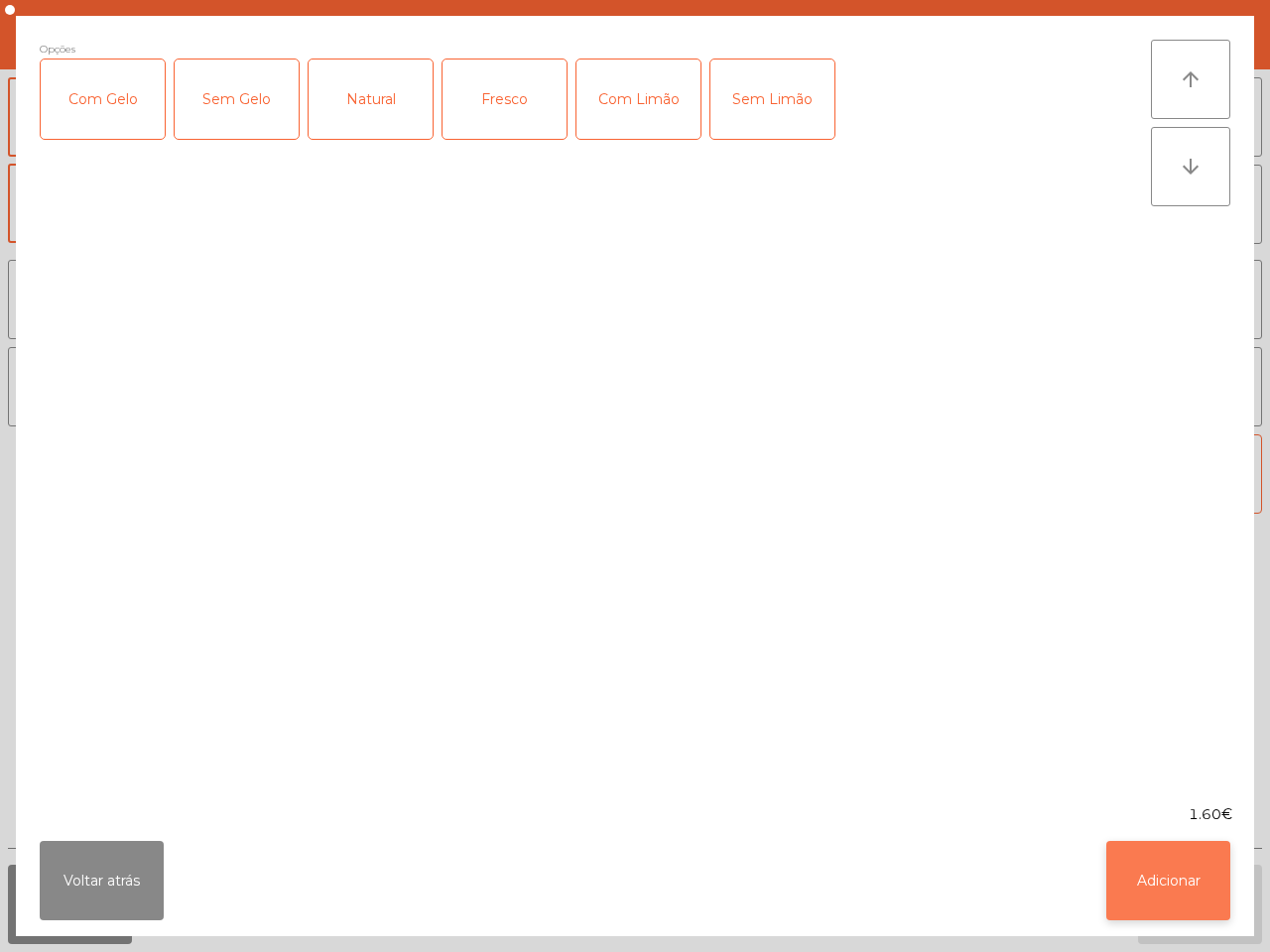 click on "Adicionar" 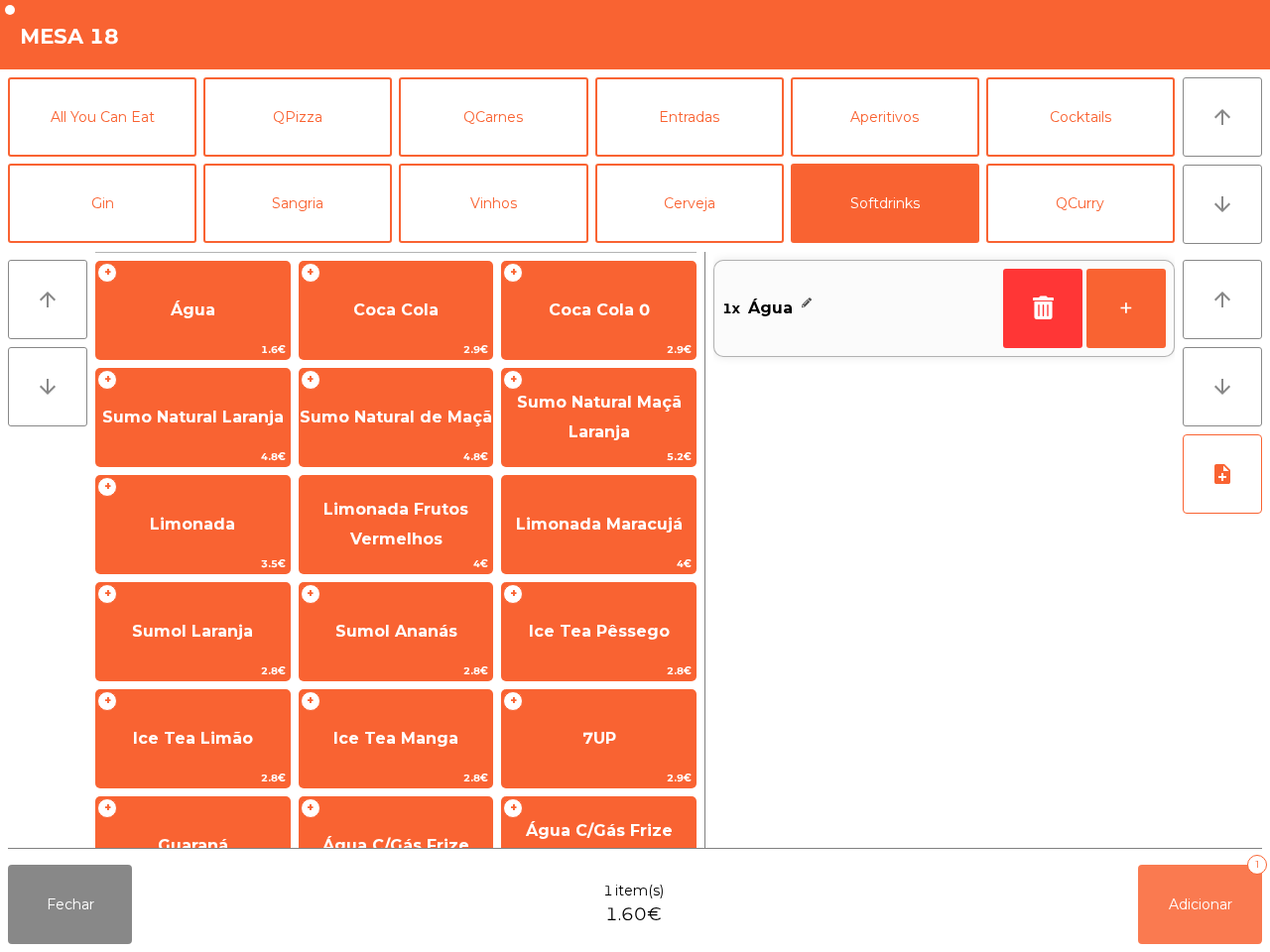 click on "Adicionar   1" 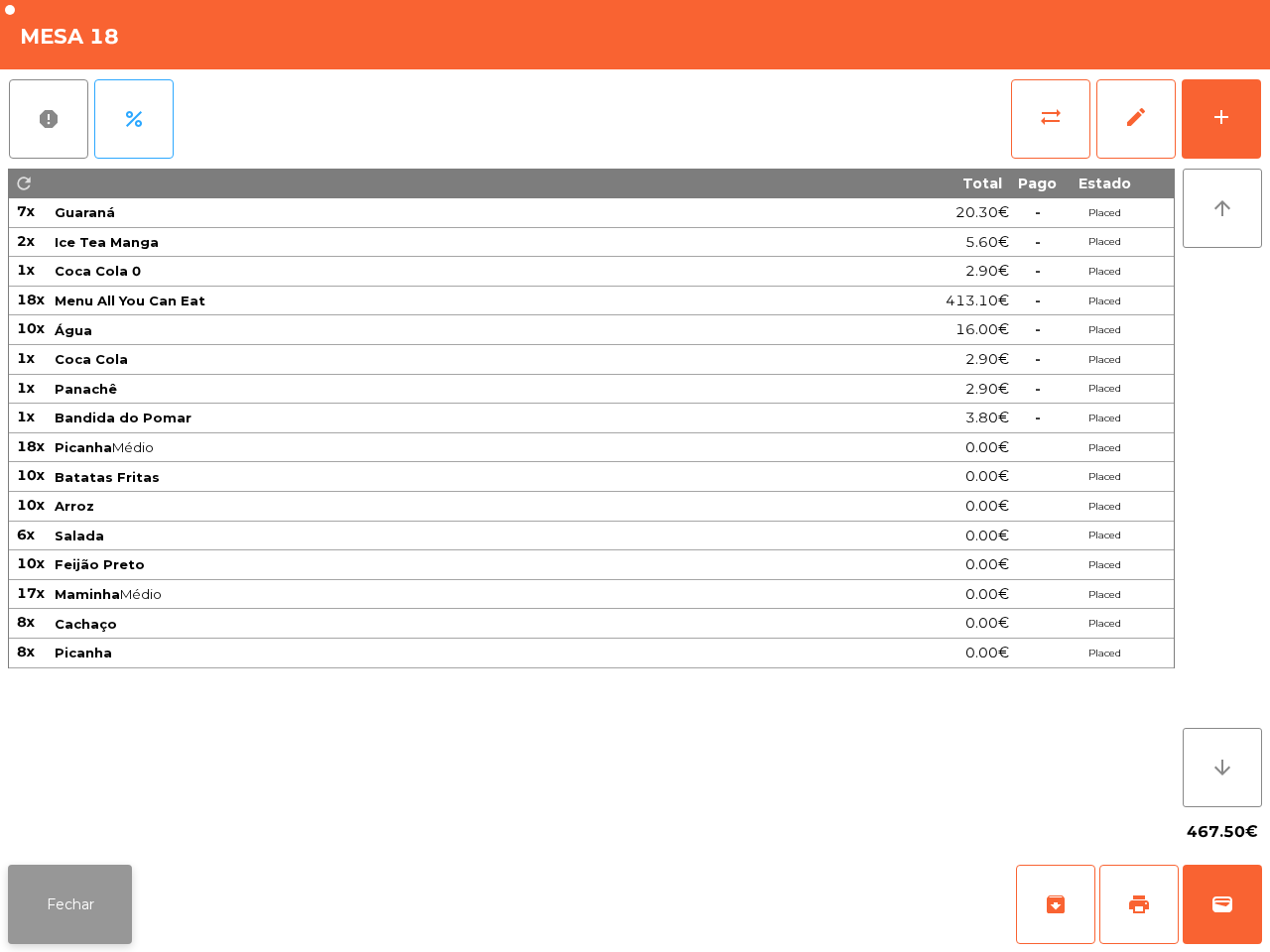 click on "Fechar" 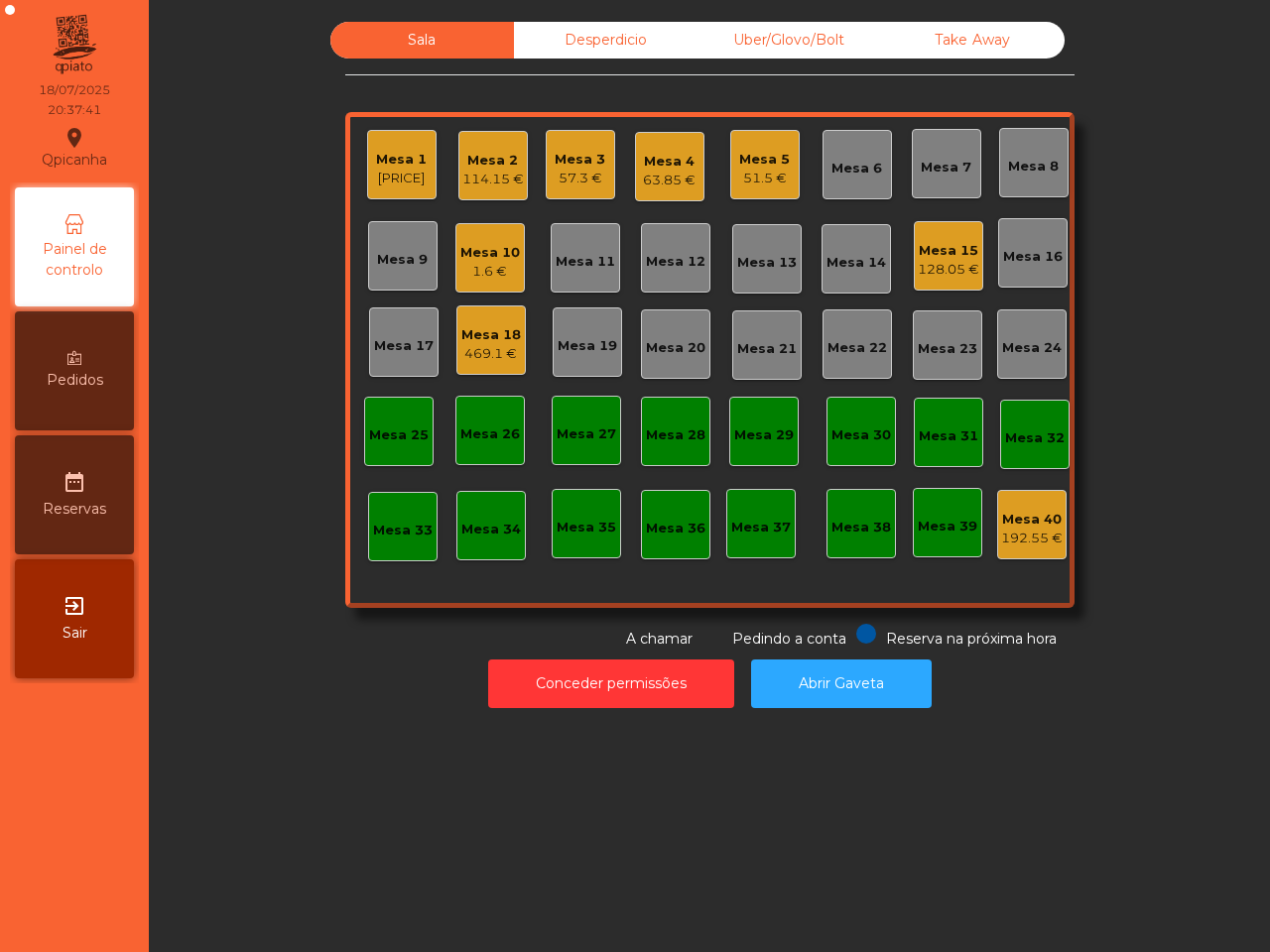 click on "Mesa 18" 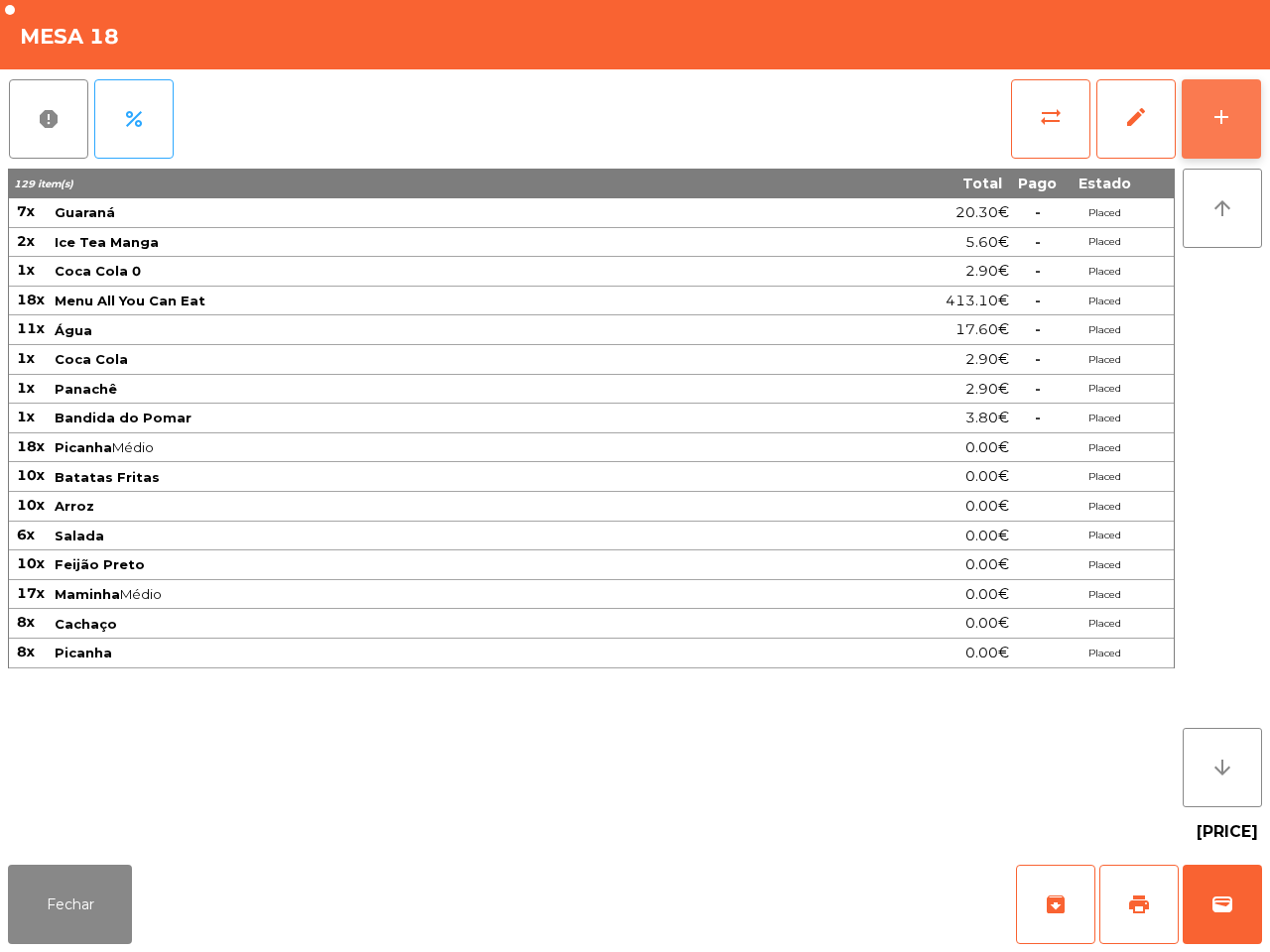 click on "add" 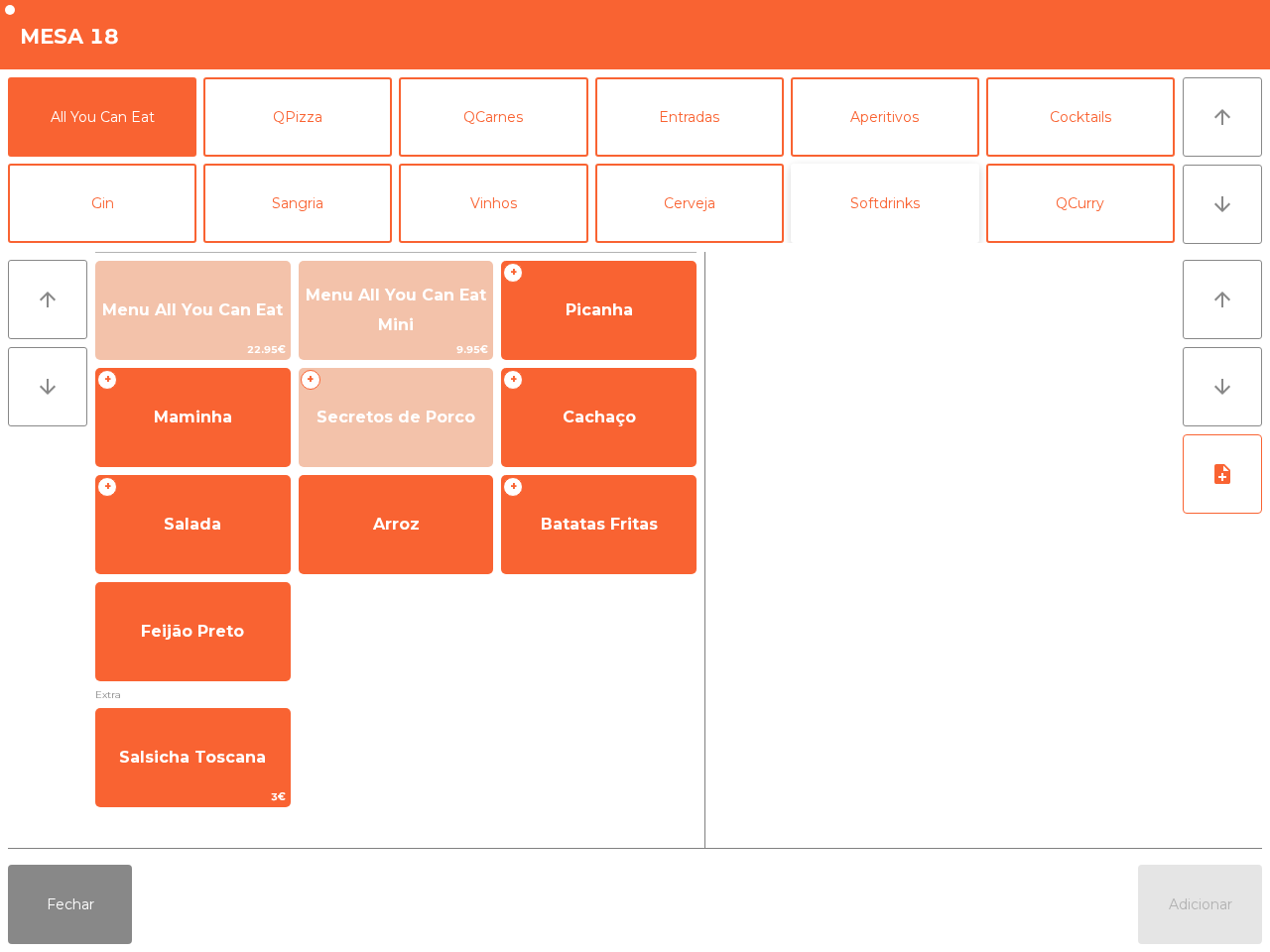 click on "Softdrinks" 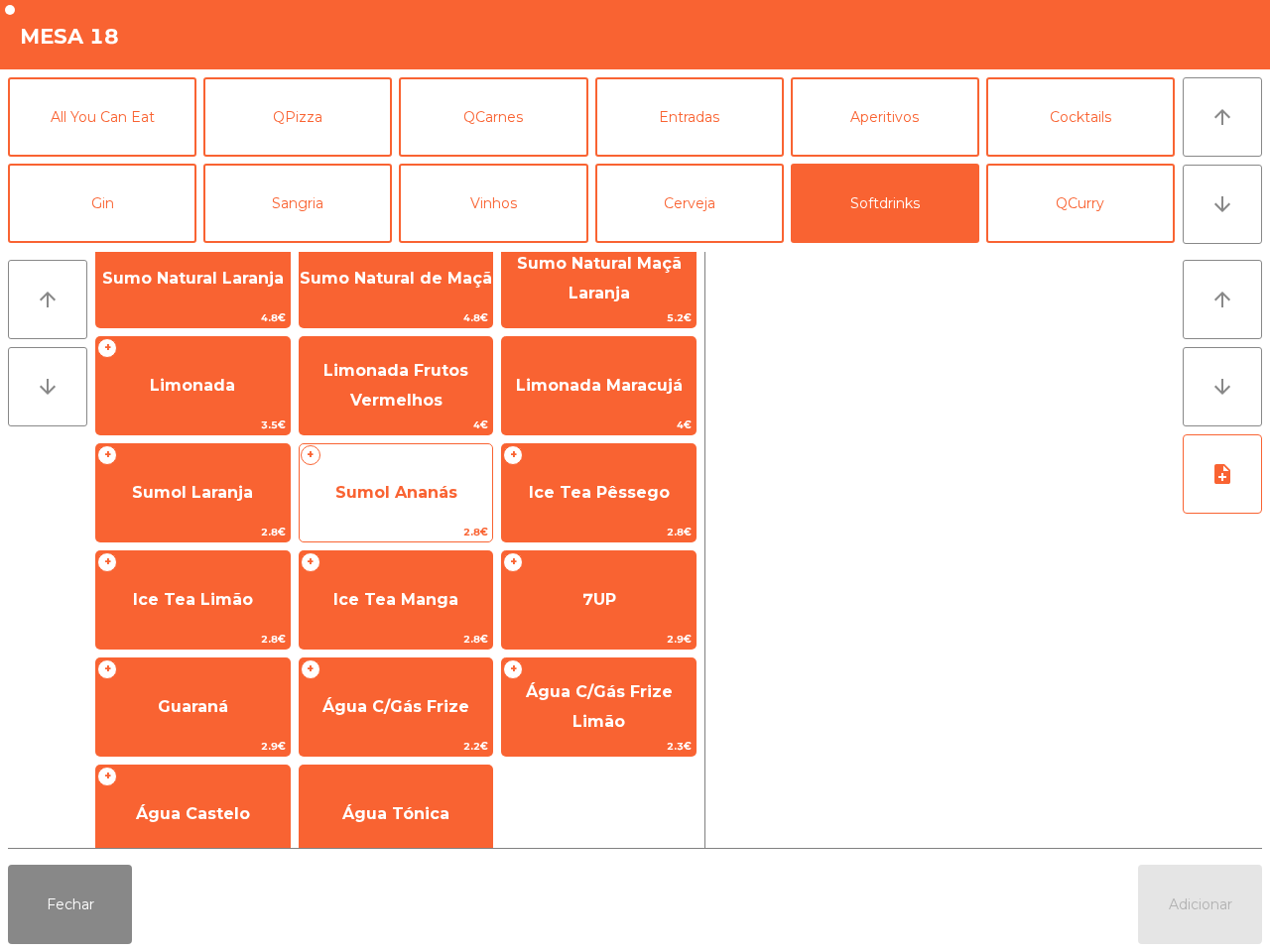 scroll, scrollTop: 162, scrollLeft: 0, axis: vertical 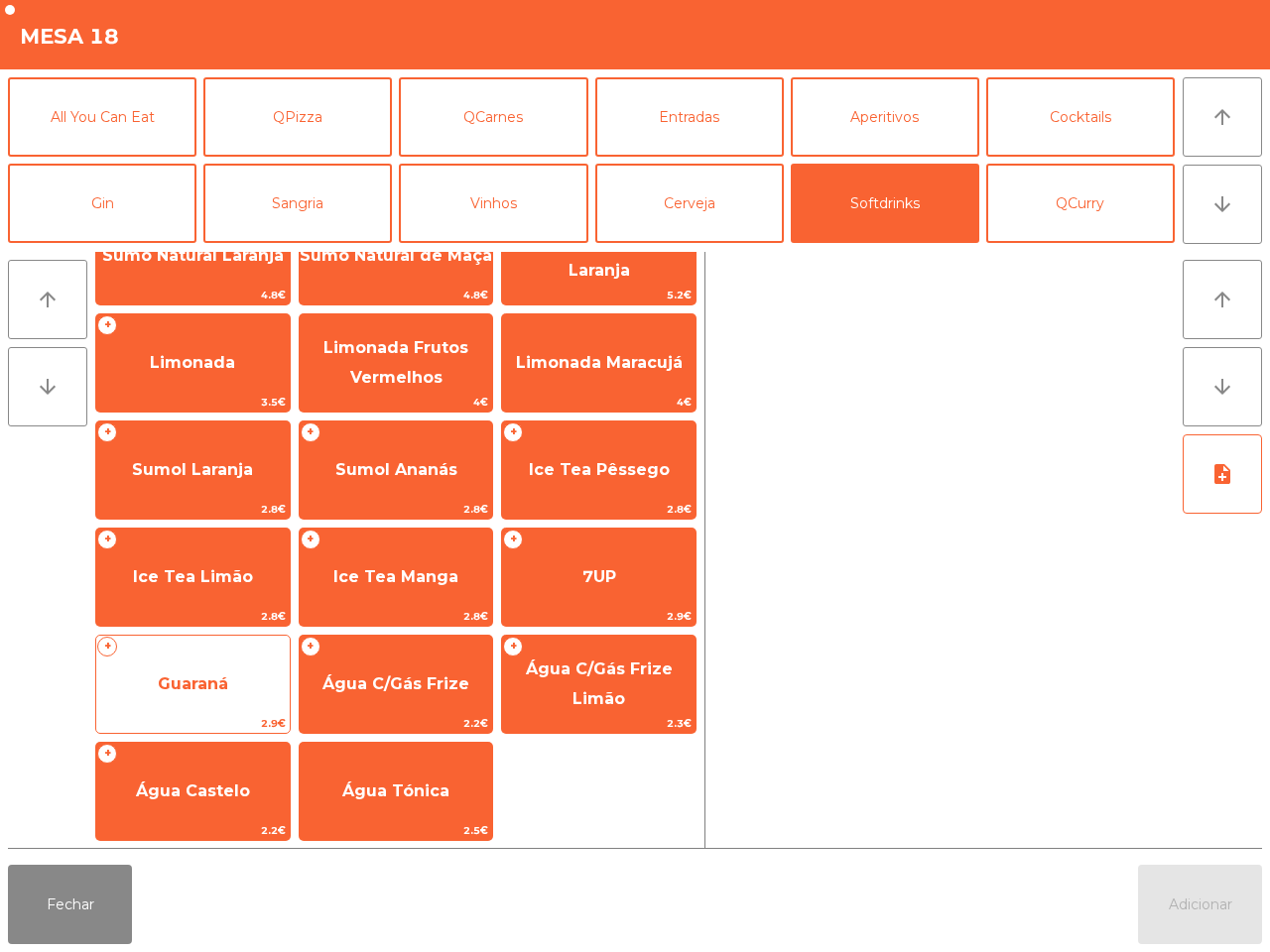 click on "Guaraná" 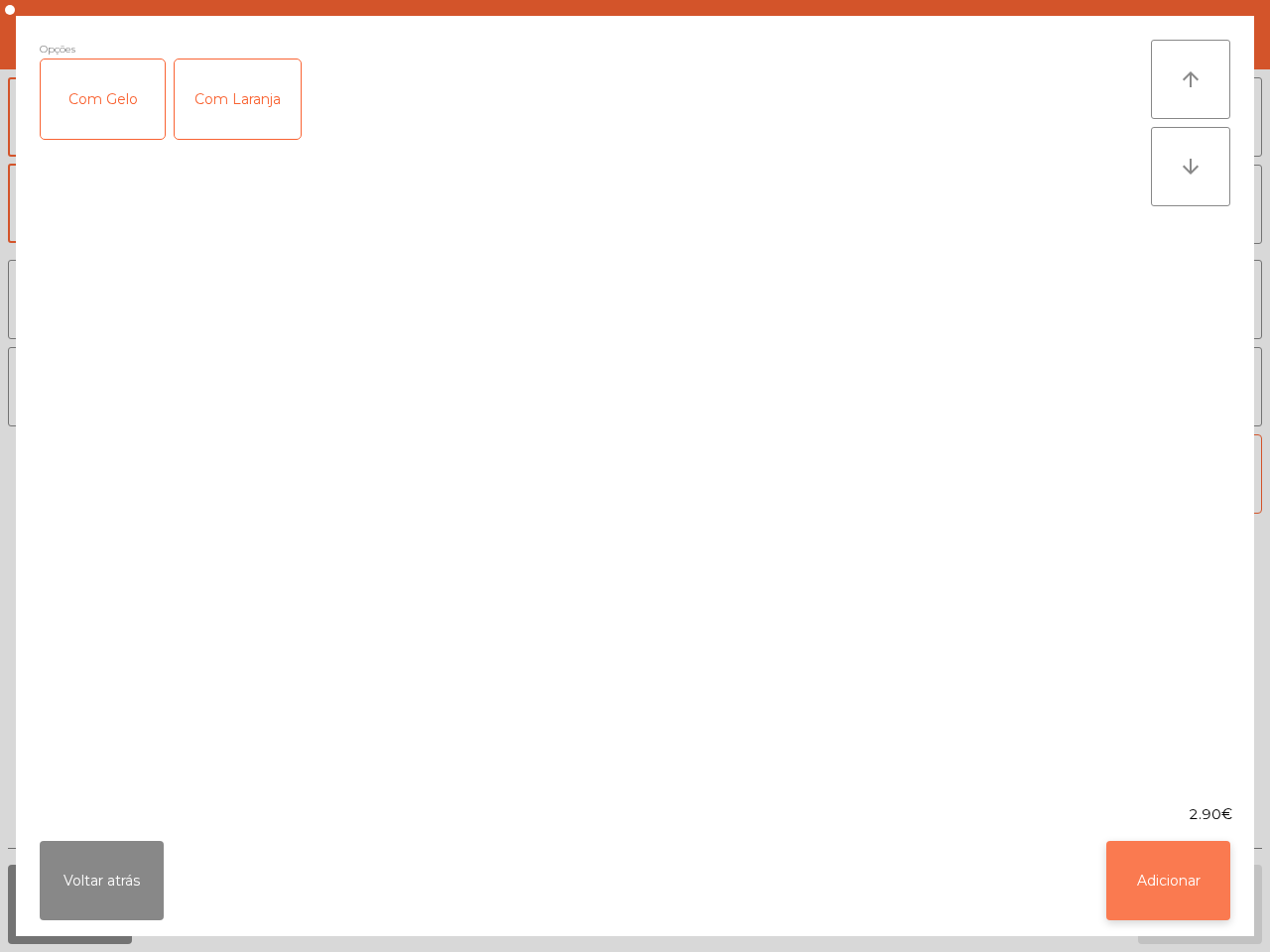 click on "Adicionar" 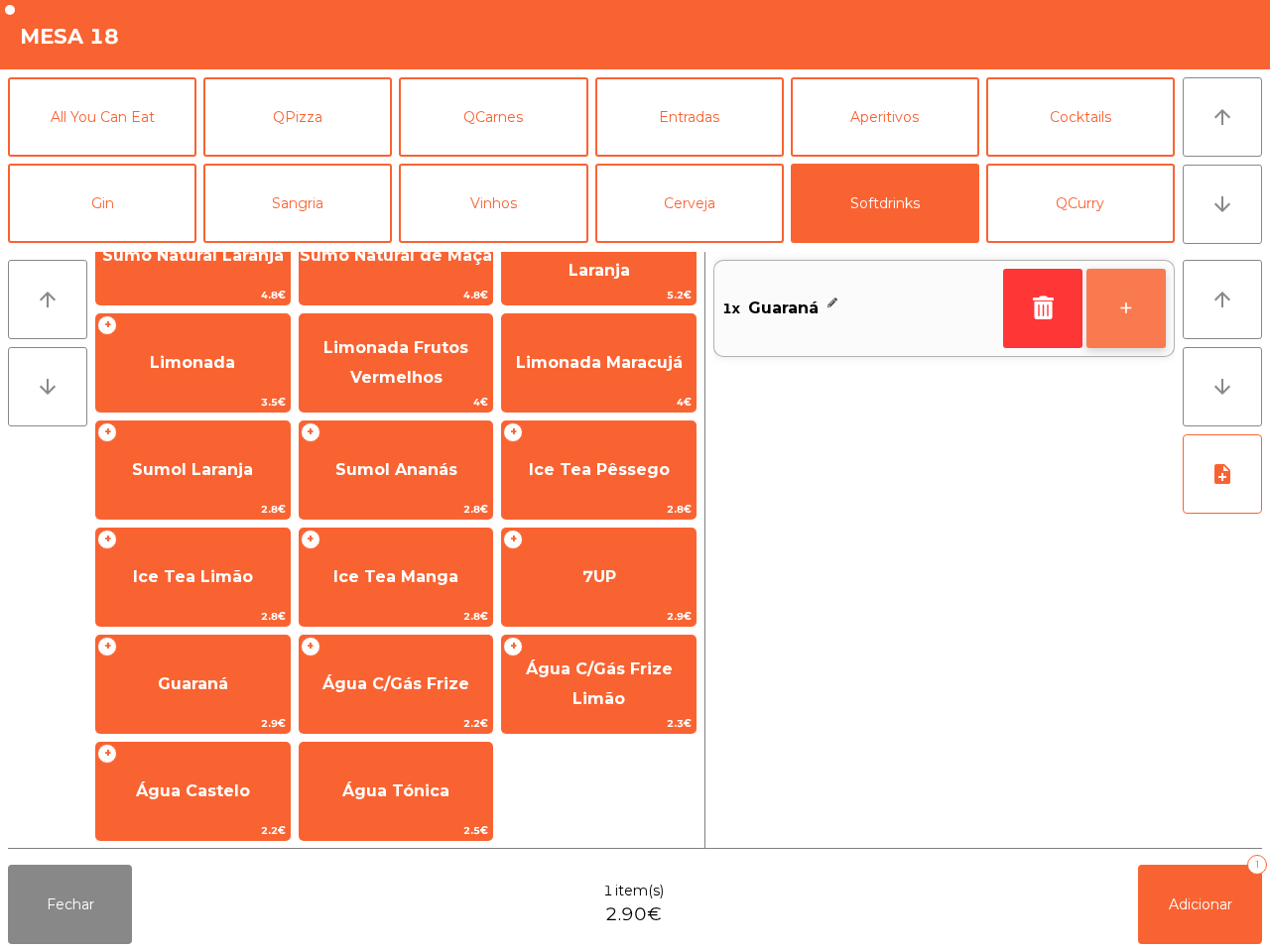click on "+" 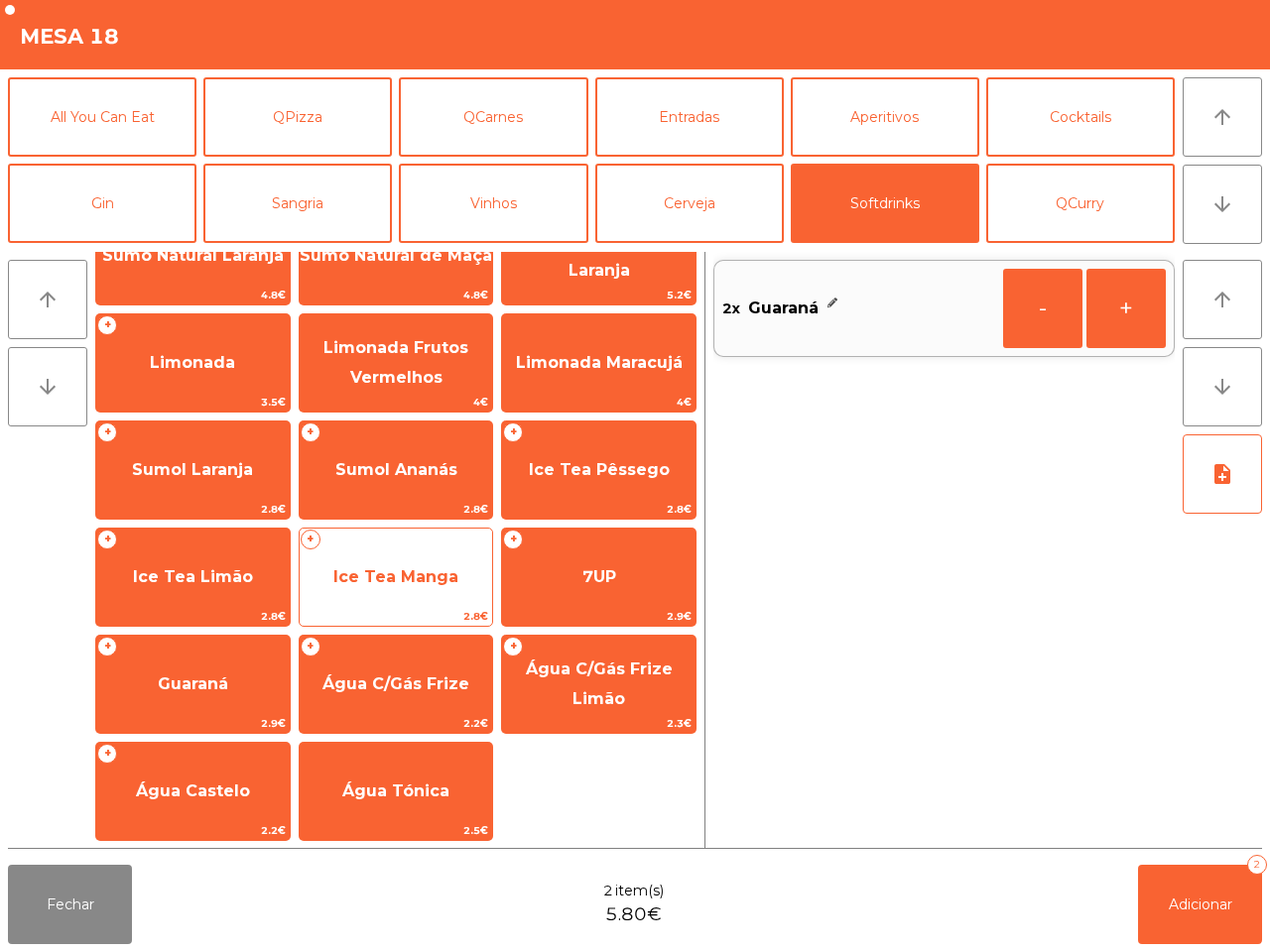 click on "Ice Tea Manga" 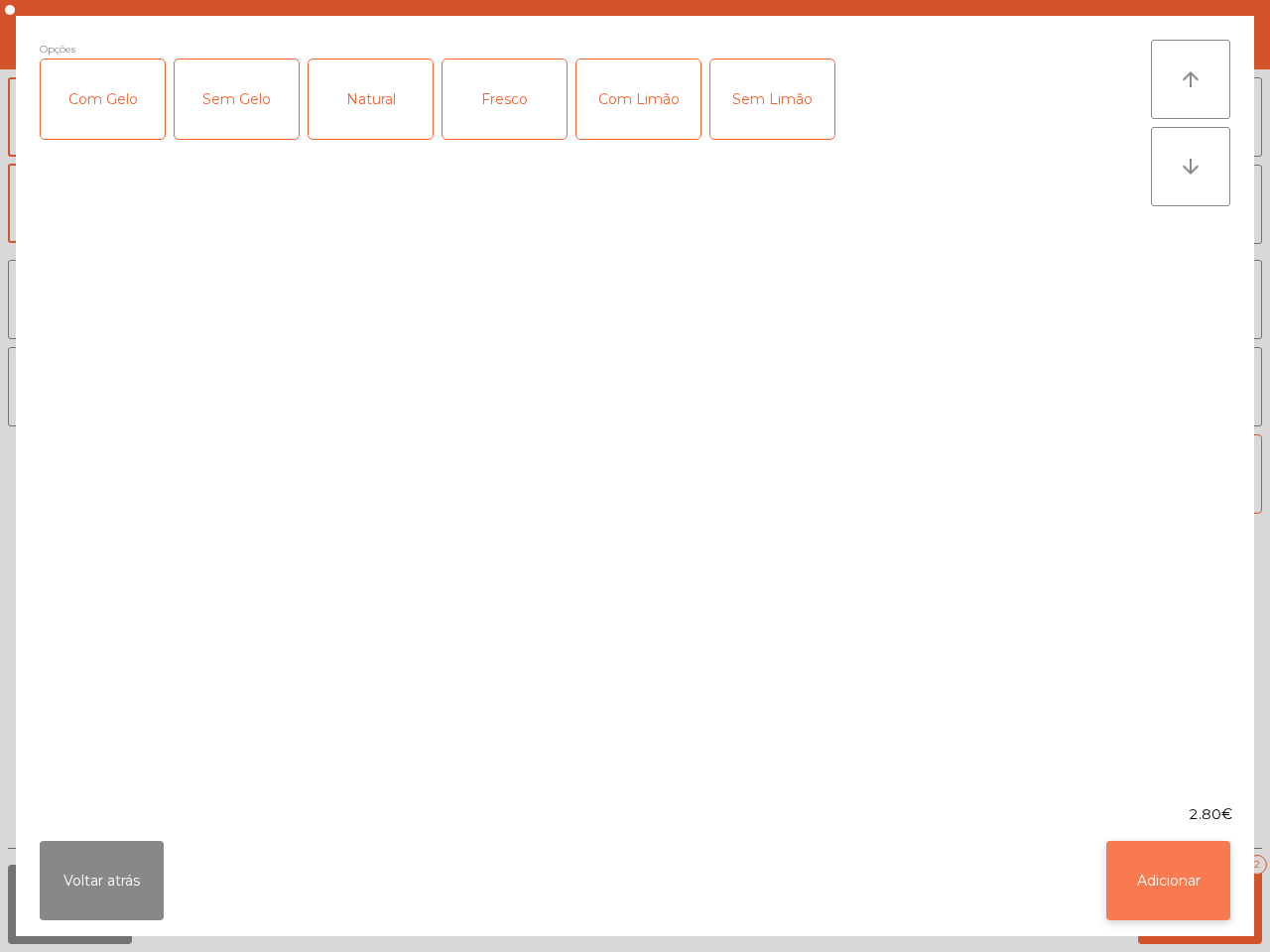 click on "Adicionar" 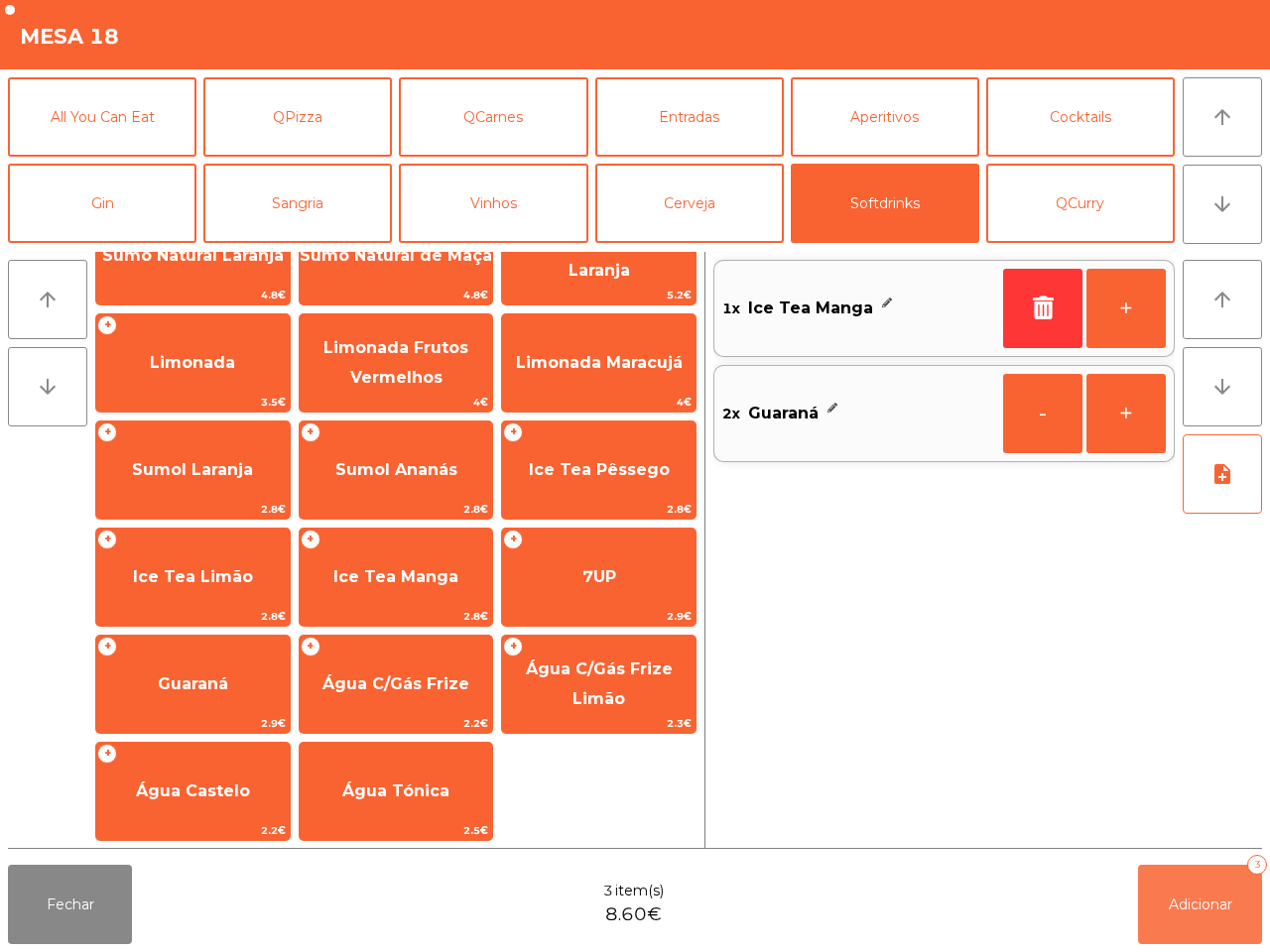 drag, startPoint x: 1174, startPoint y: 889, endPoint x: 219, endPoint y: 785, distance: 960.6461 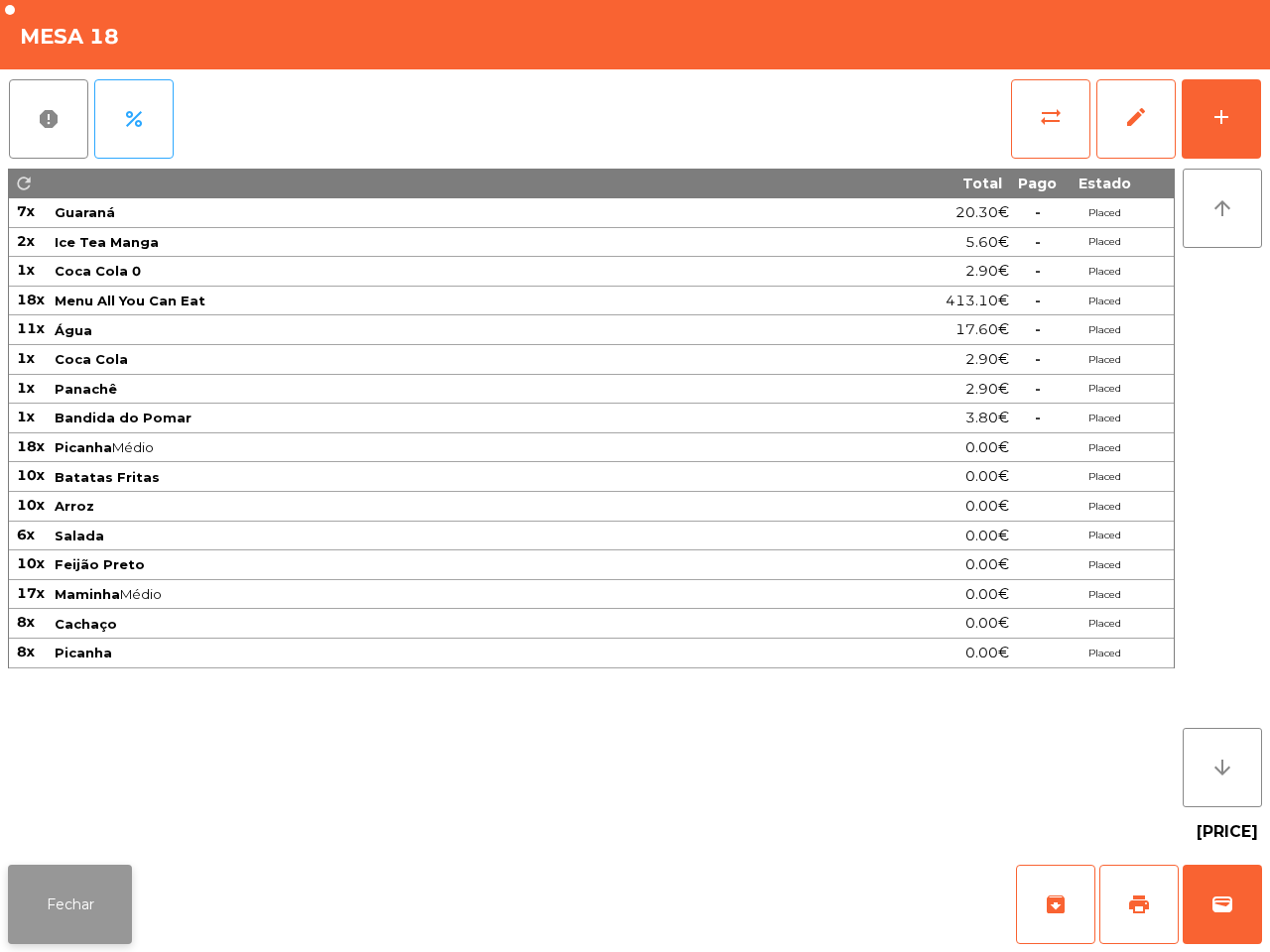click on "Fechar" 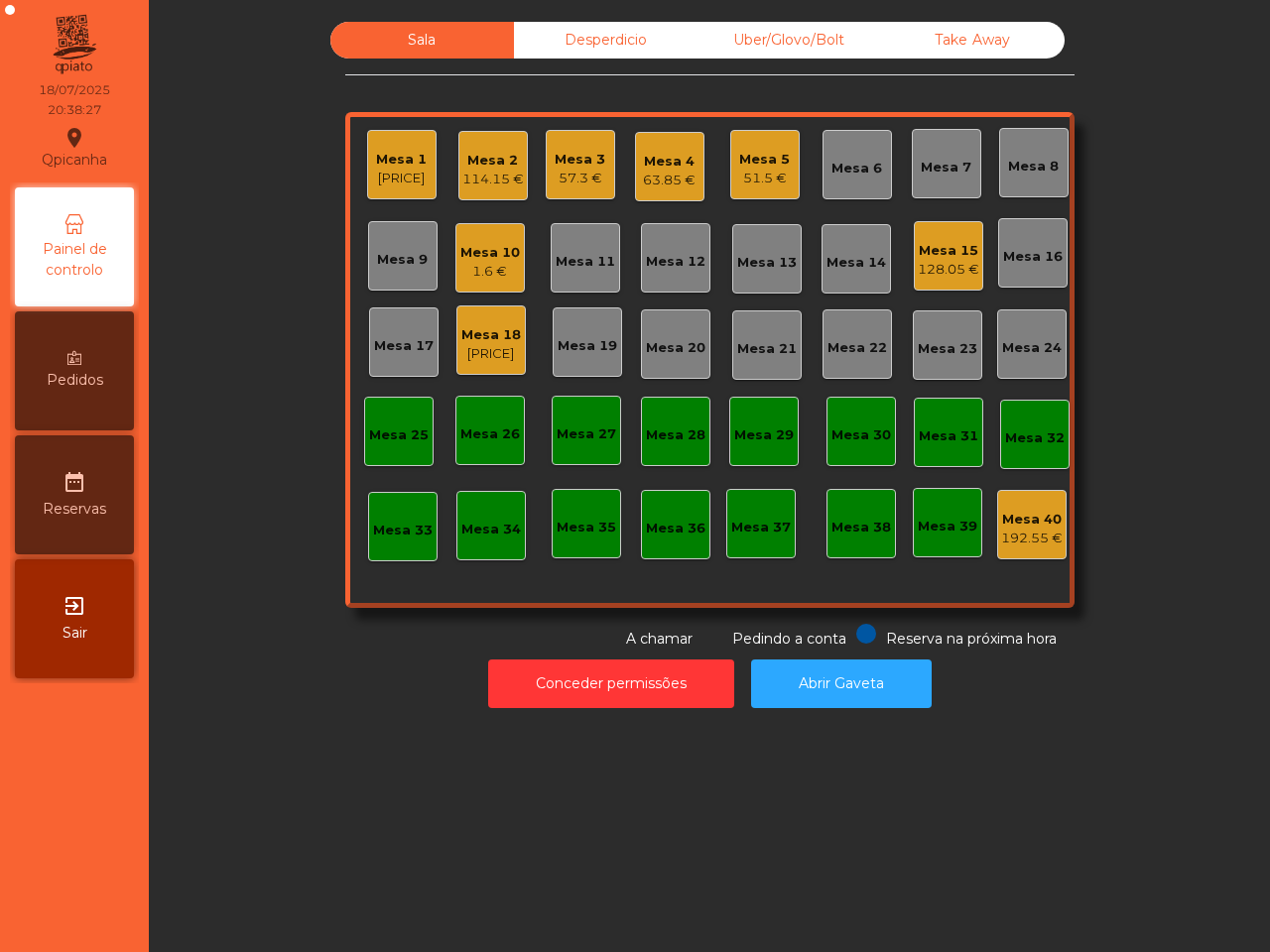 click on "Mesa 18" 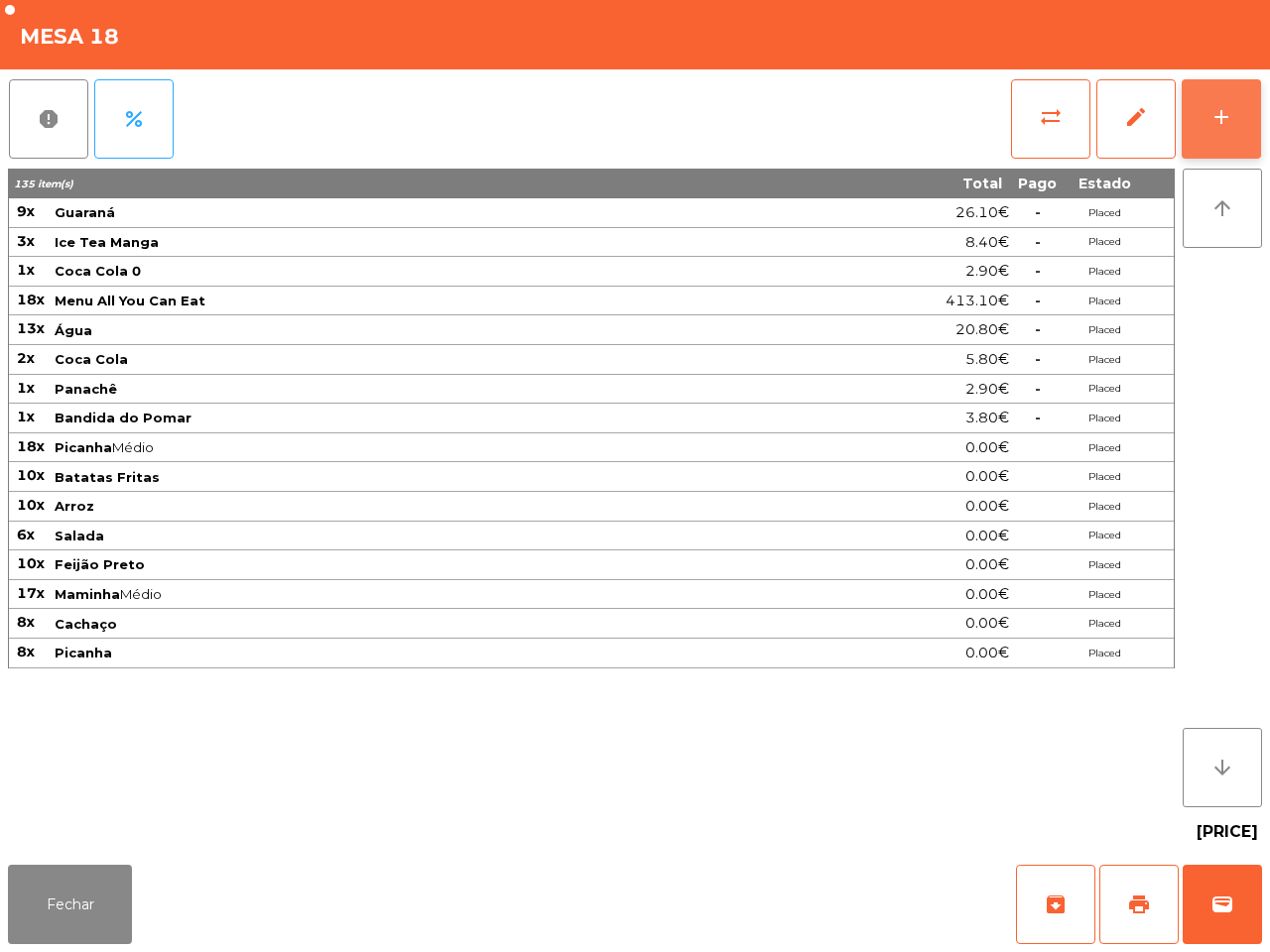 click on "add" 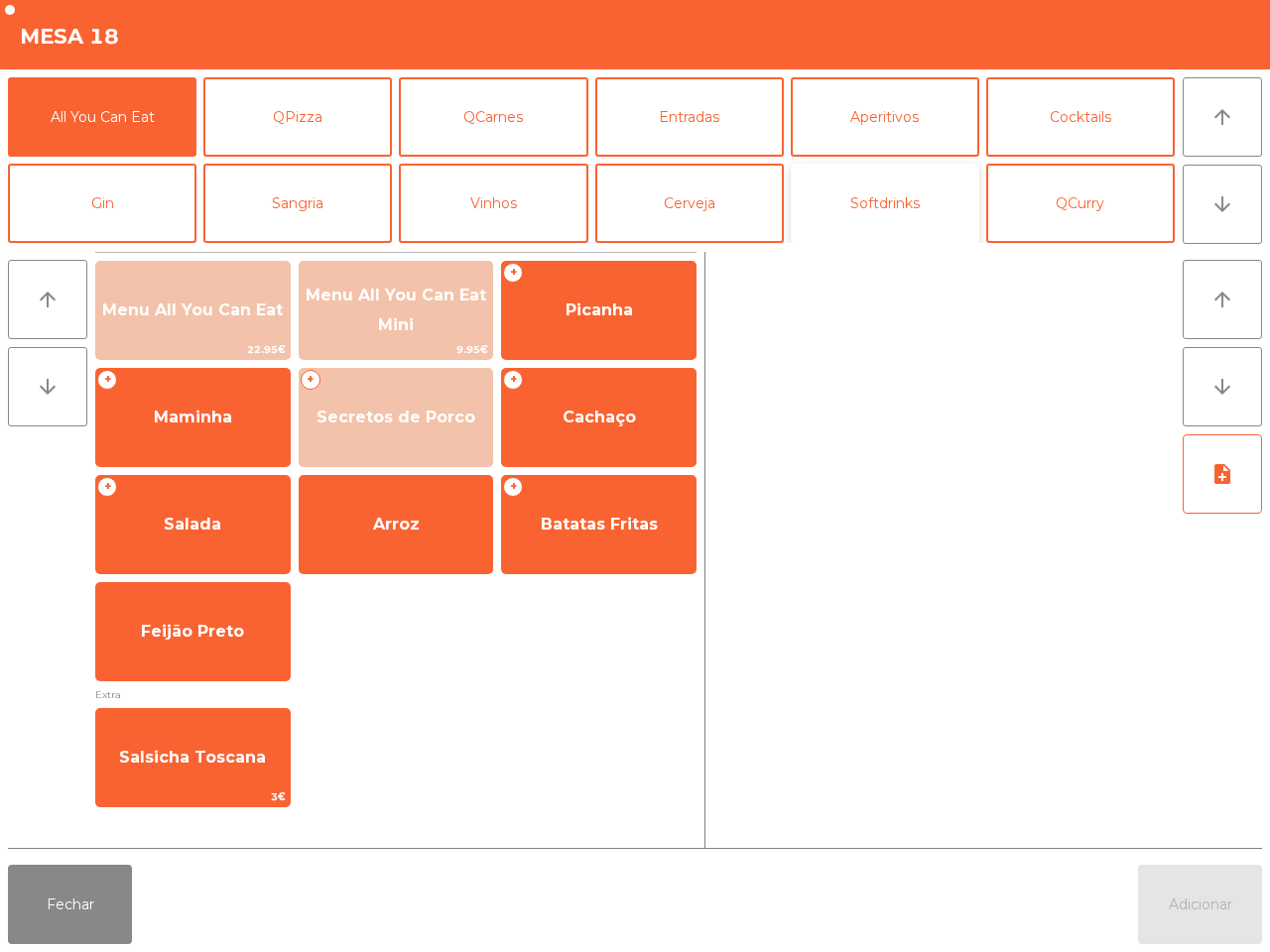 click on "Softdrinks" 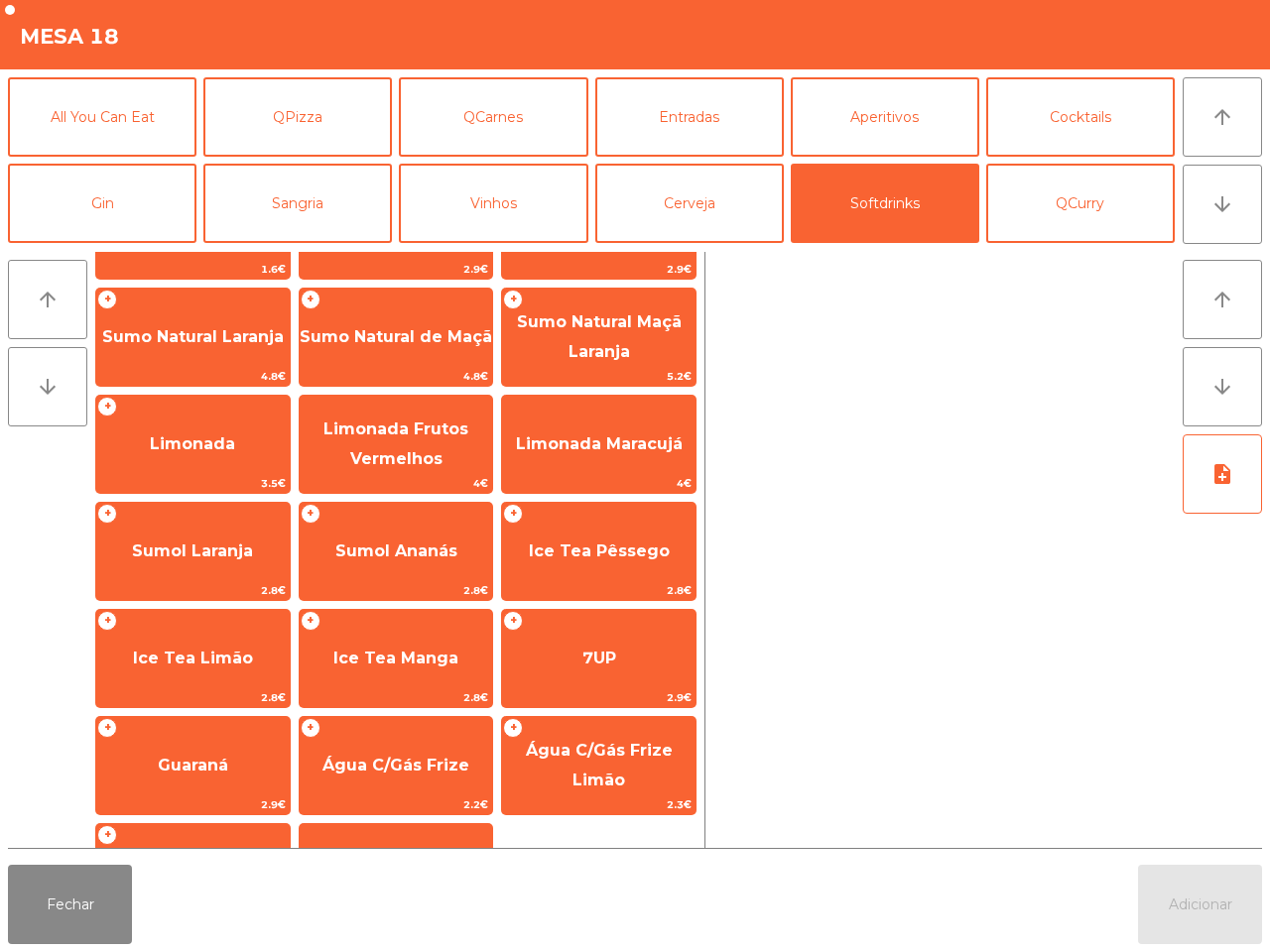 scroll, scrollTop: 124, scrollLeft: 0, axis: vertical 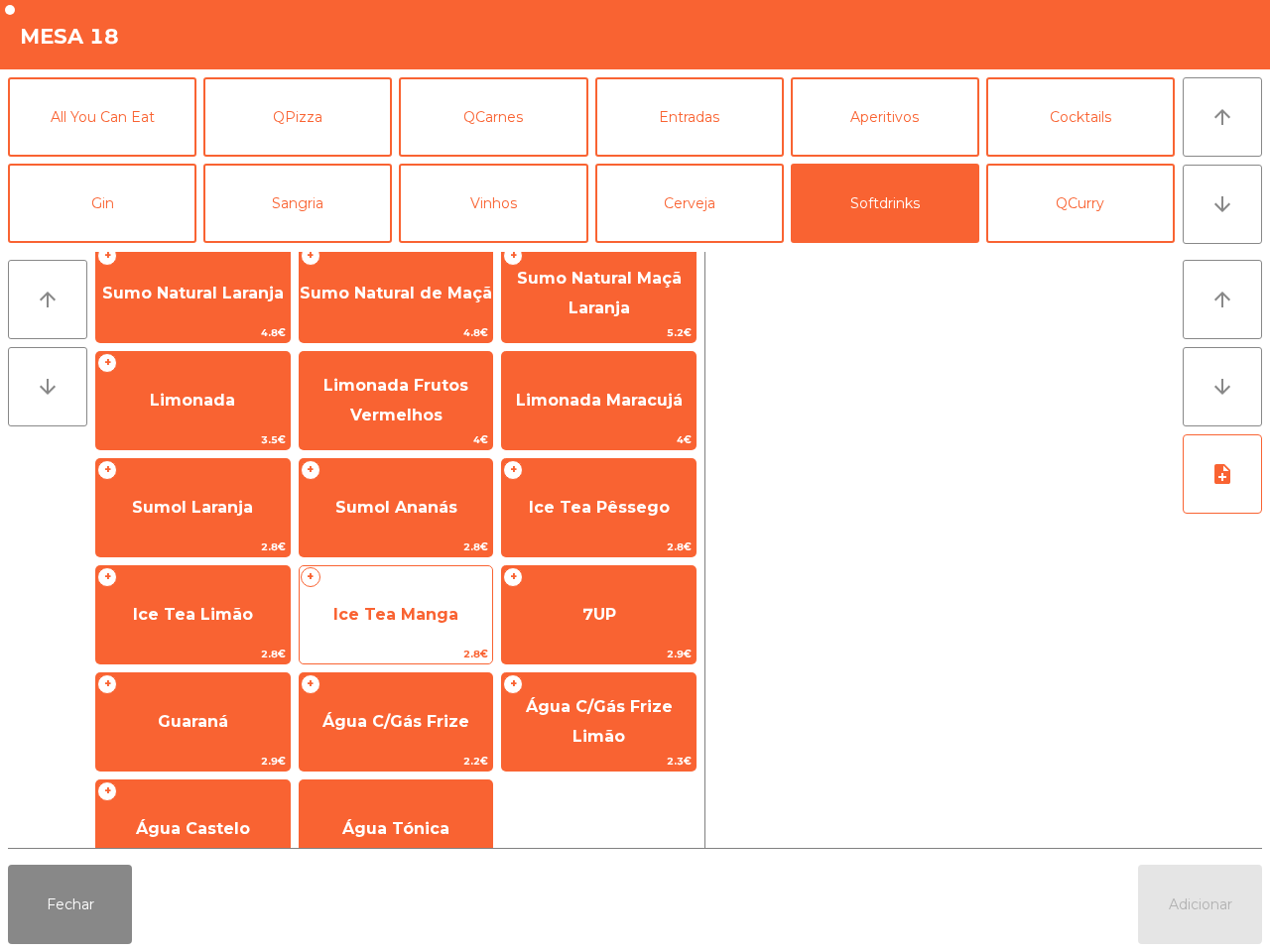 click on "Ice Tea Manga" 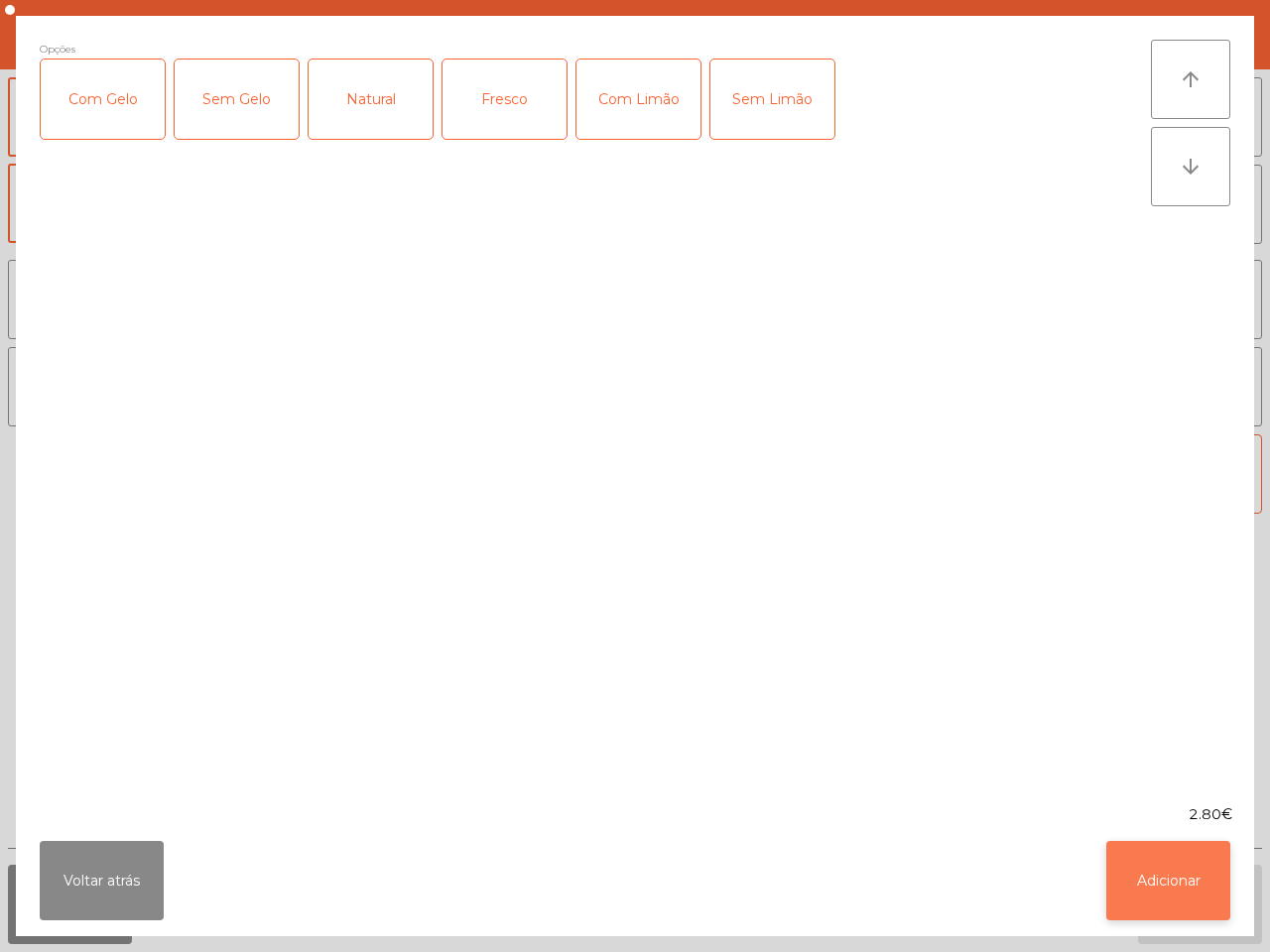 click on "Adicionar" 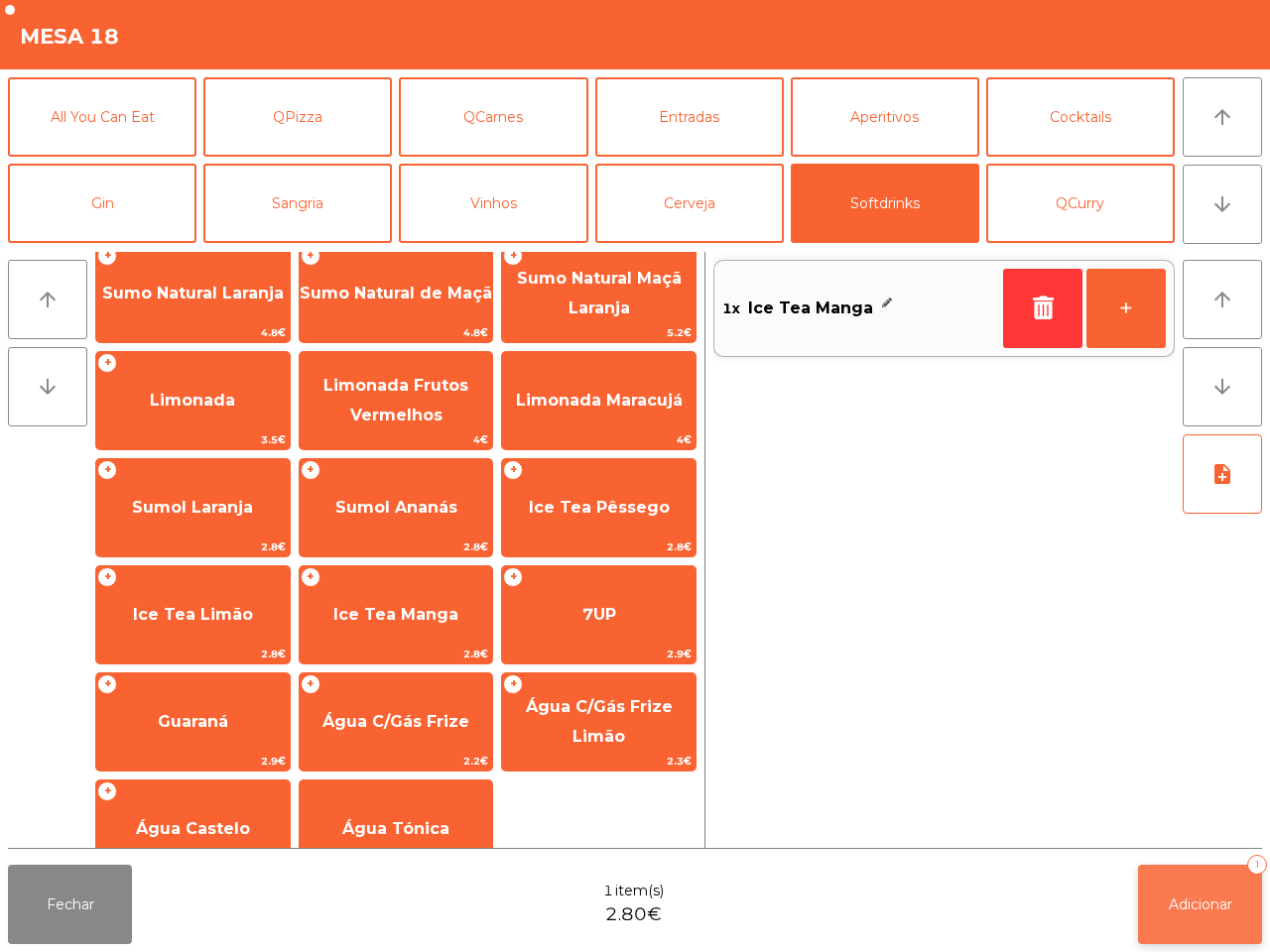 click on "Adicionar" 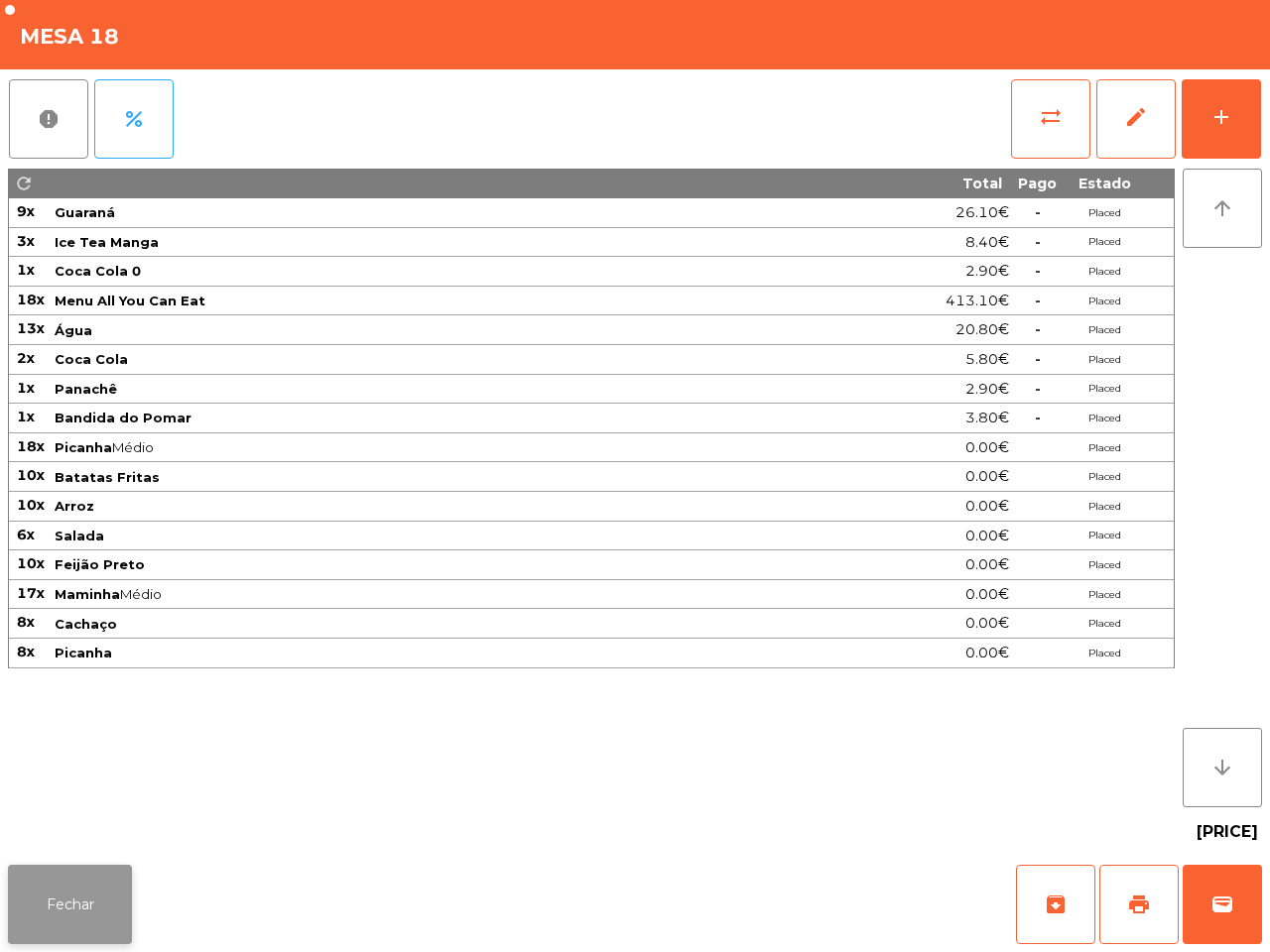 click on "Fechar" 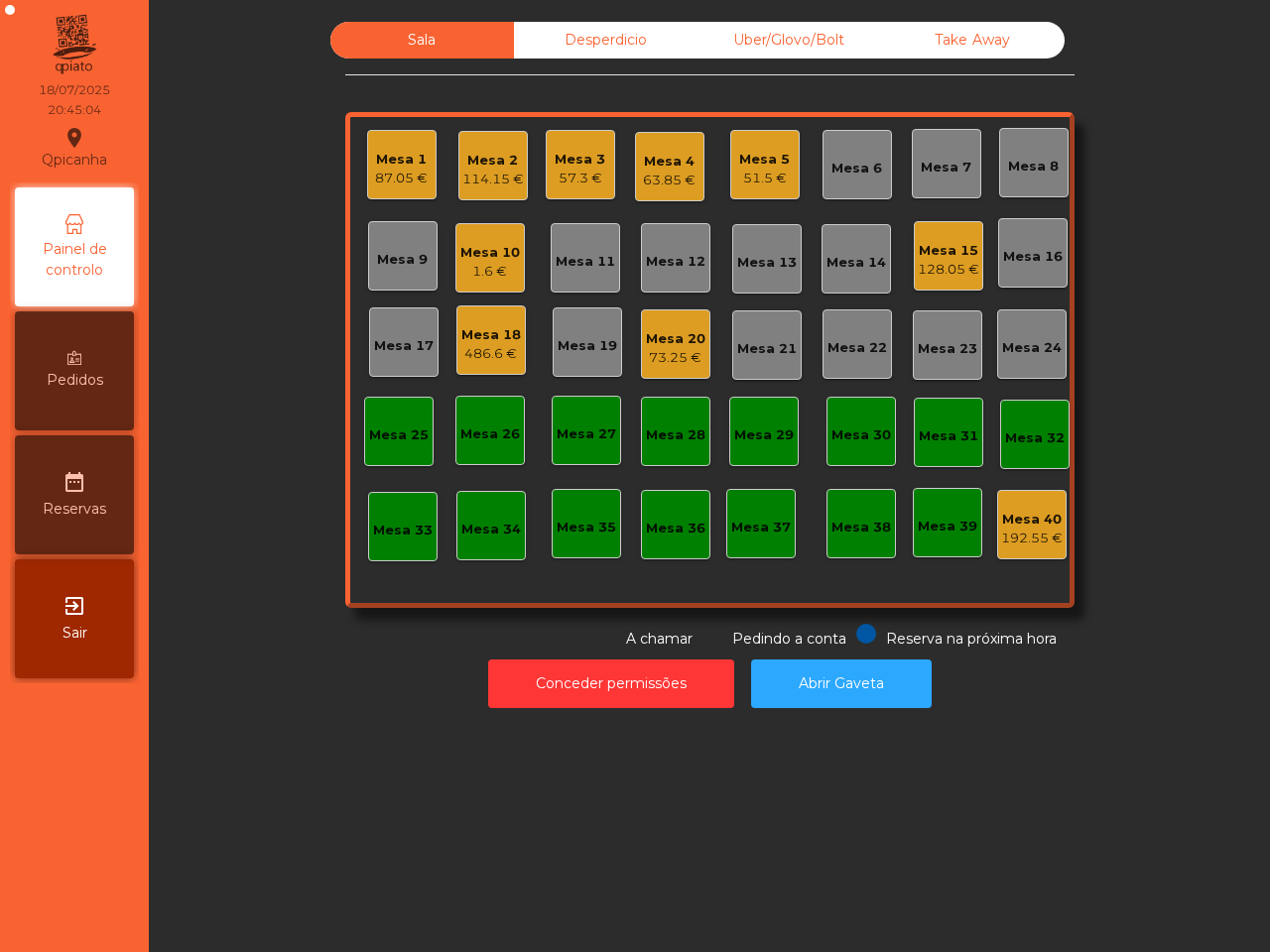 click on "73.25 €" 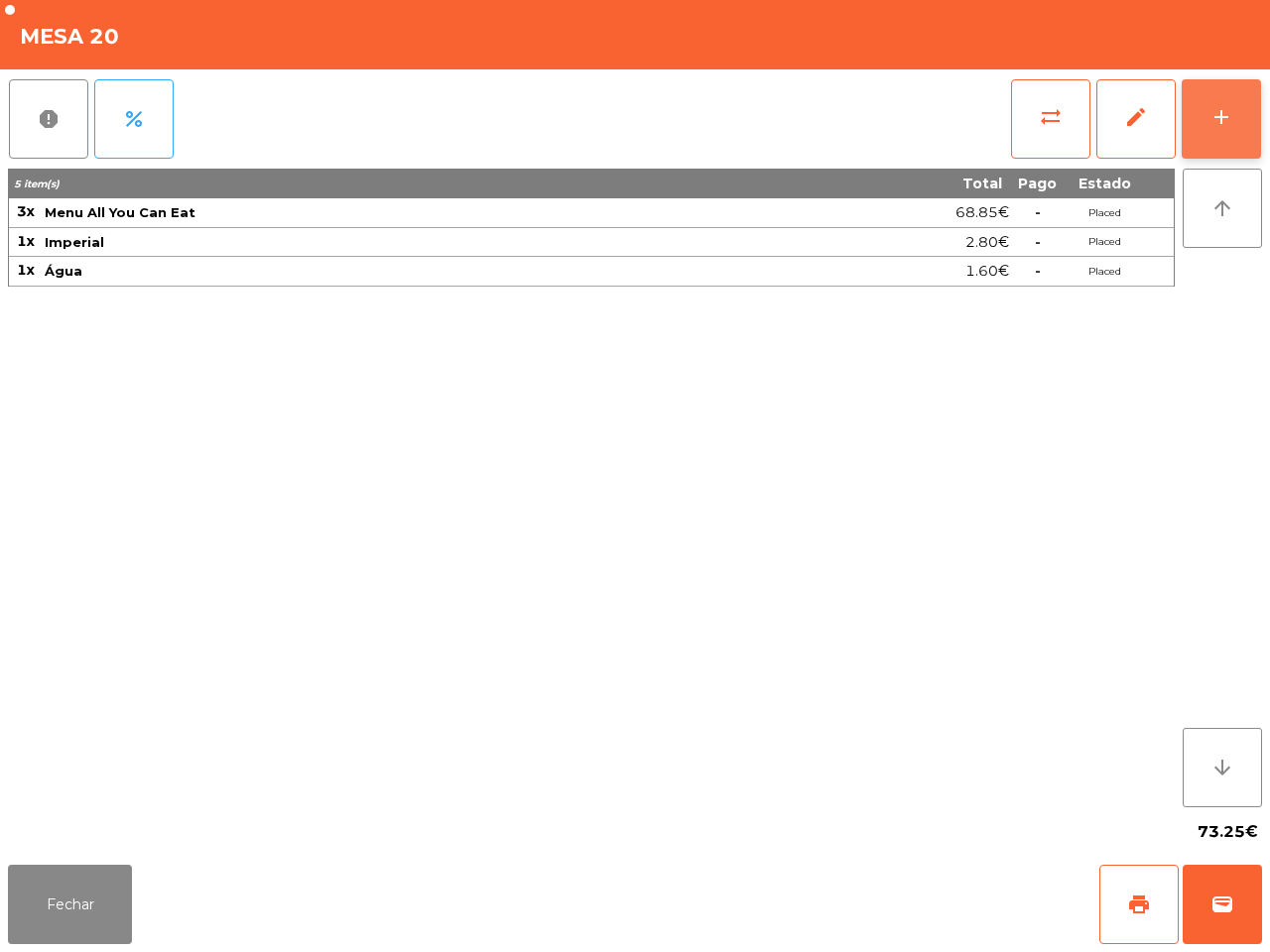 click on "add" 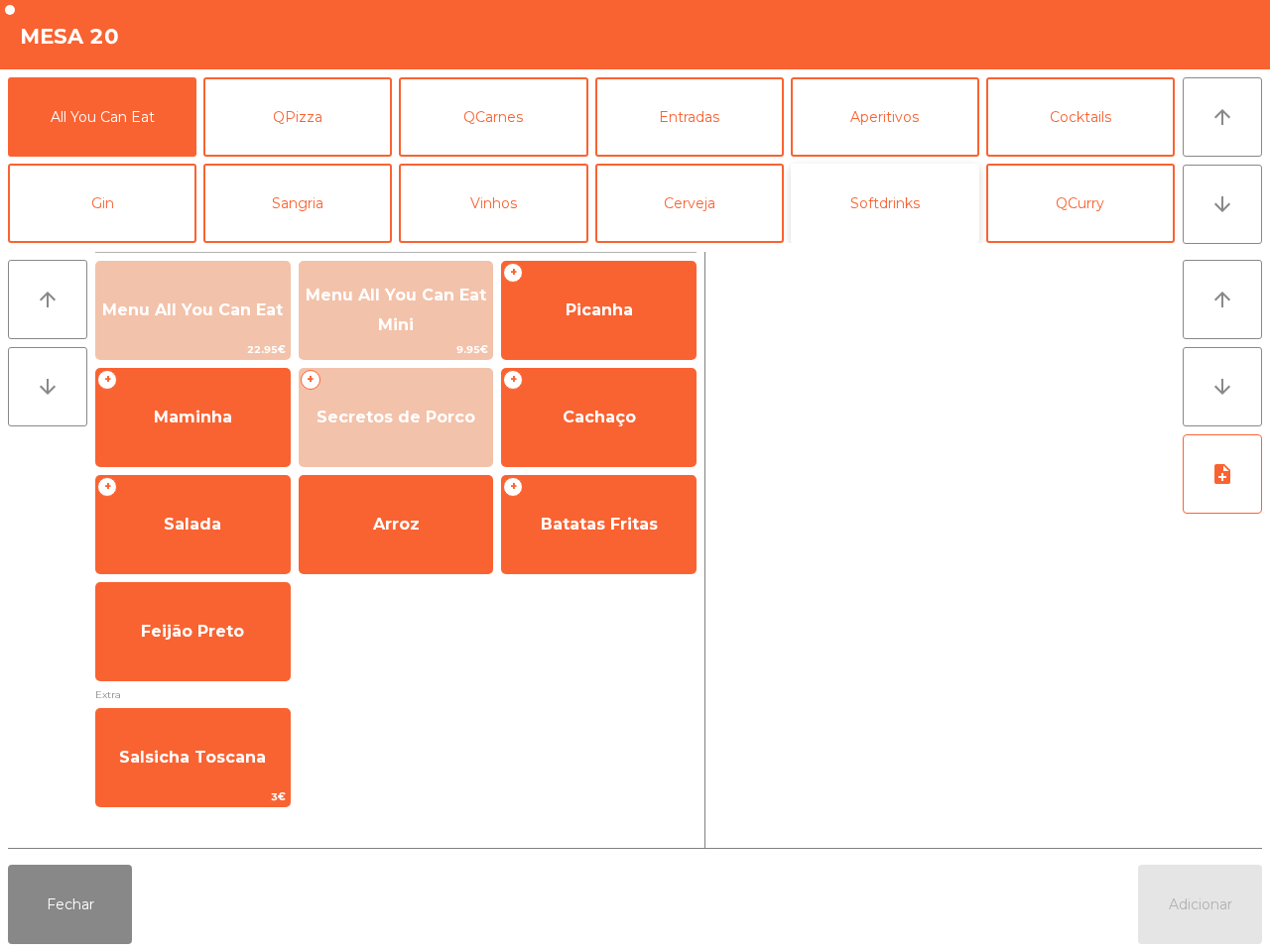 click on "Softdrinks" 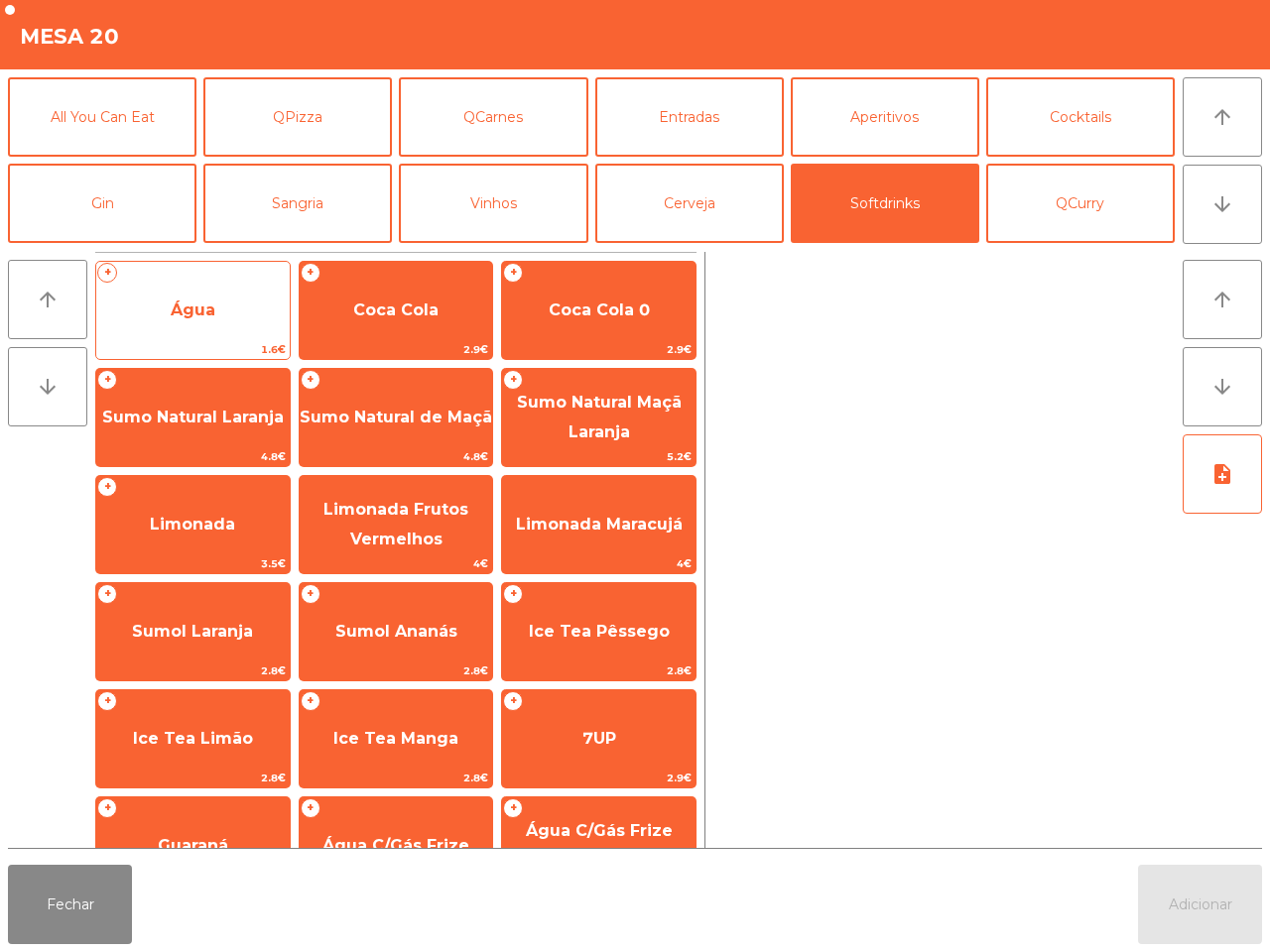 click on "Água" 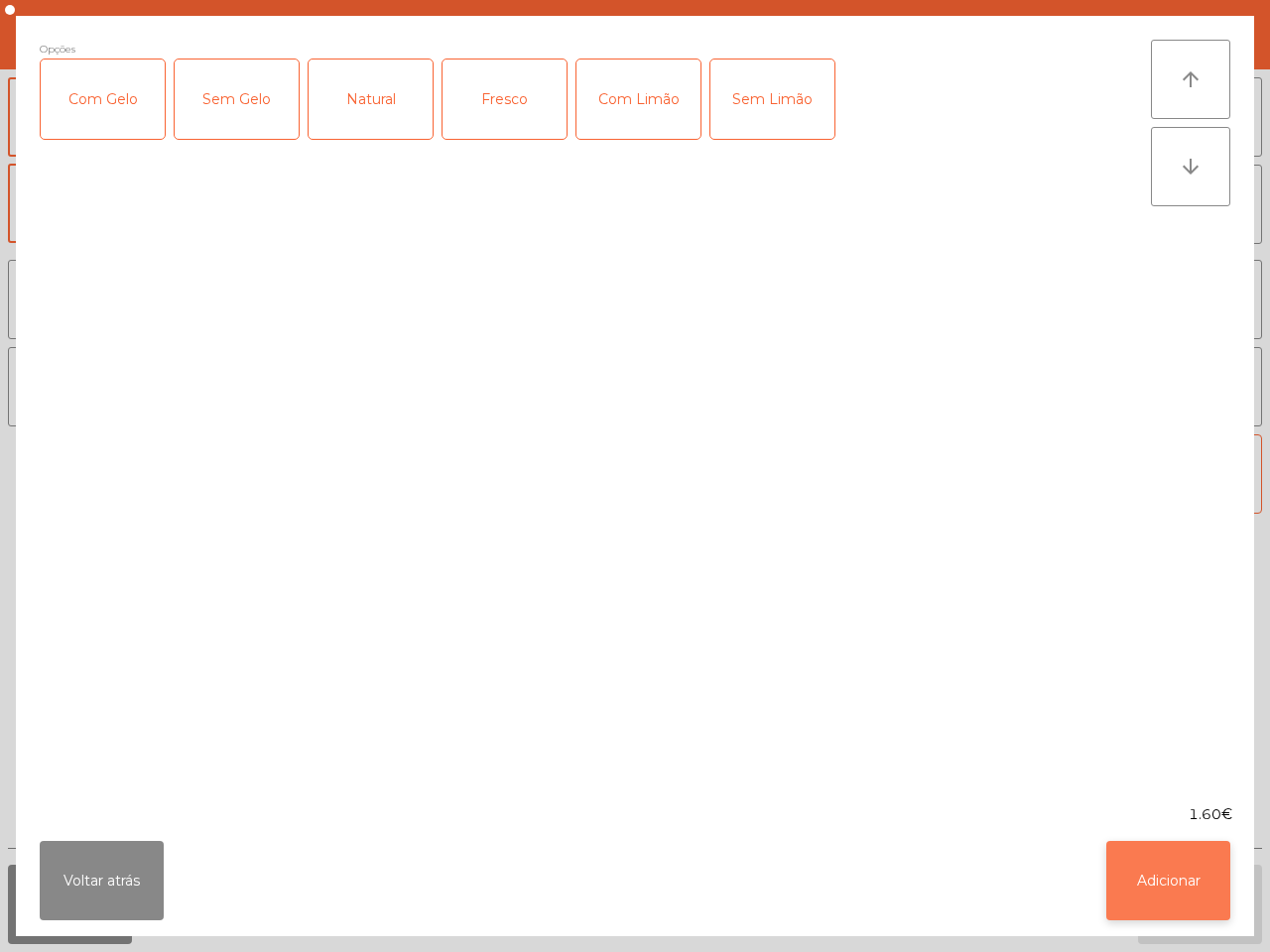 click on "Adicionar" 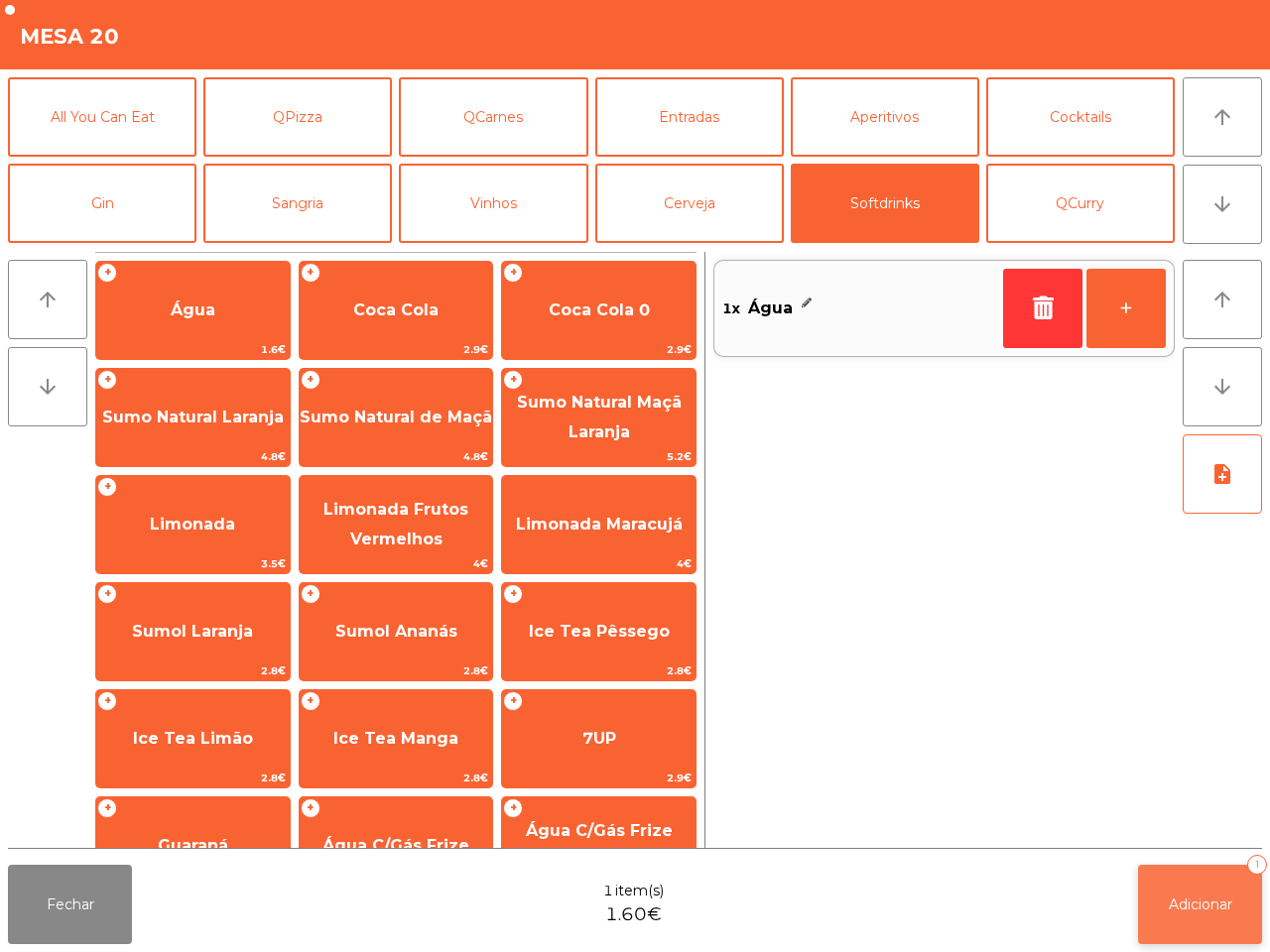 click on "Adicionar   1" 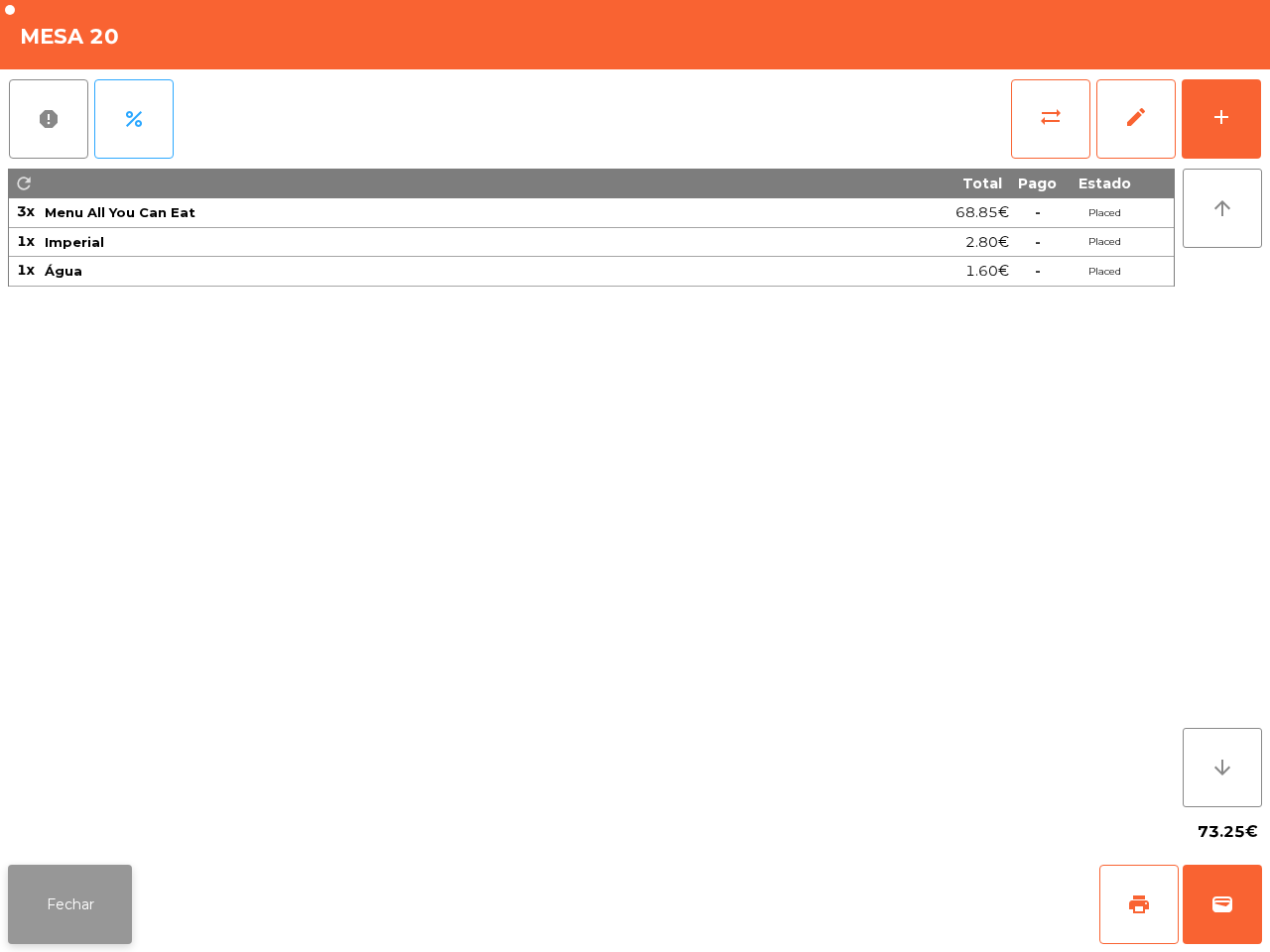 click on "Fechar" 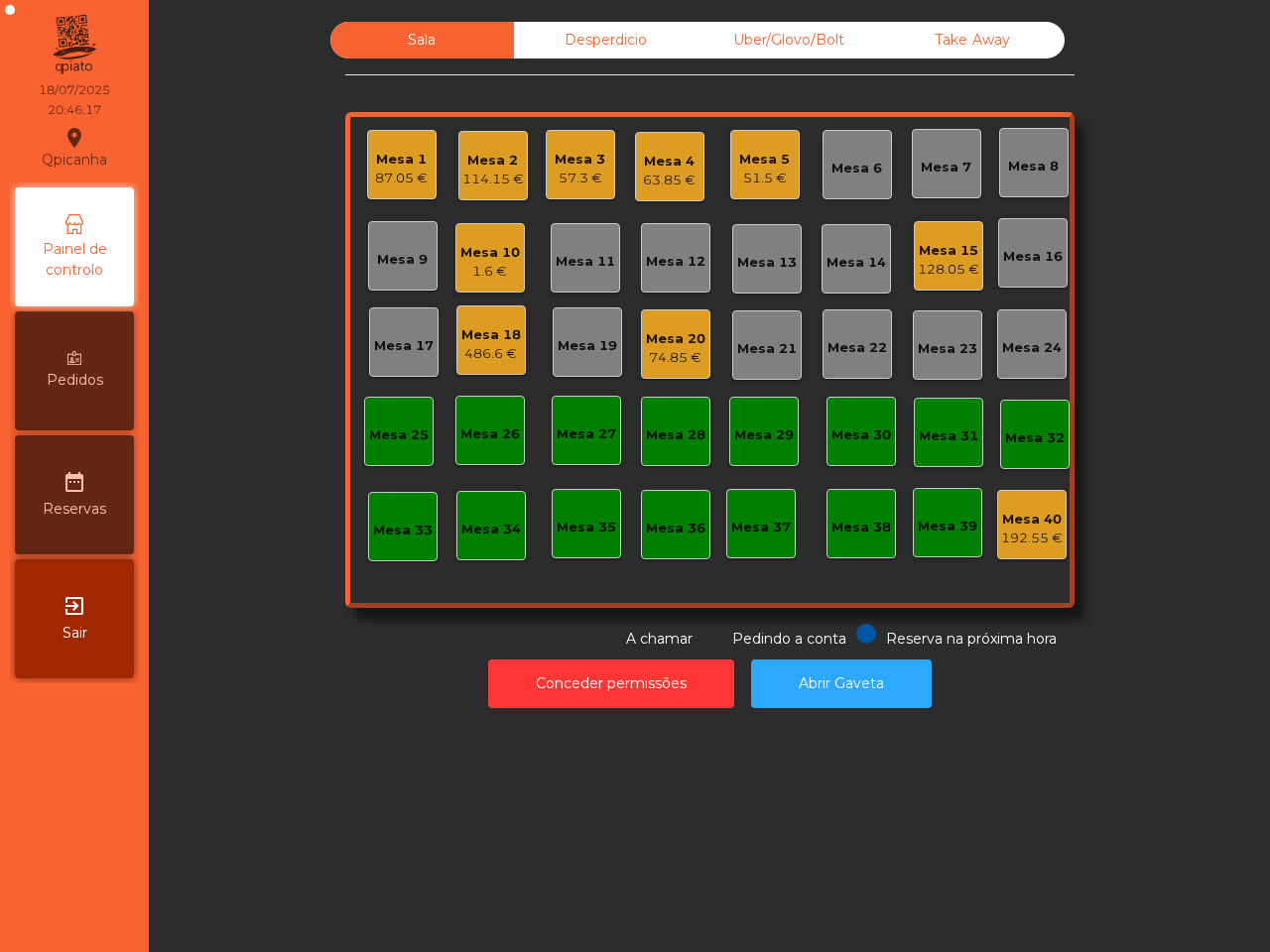 click on "Mesa 10" 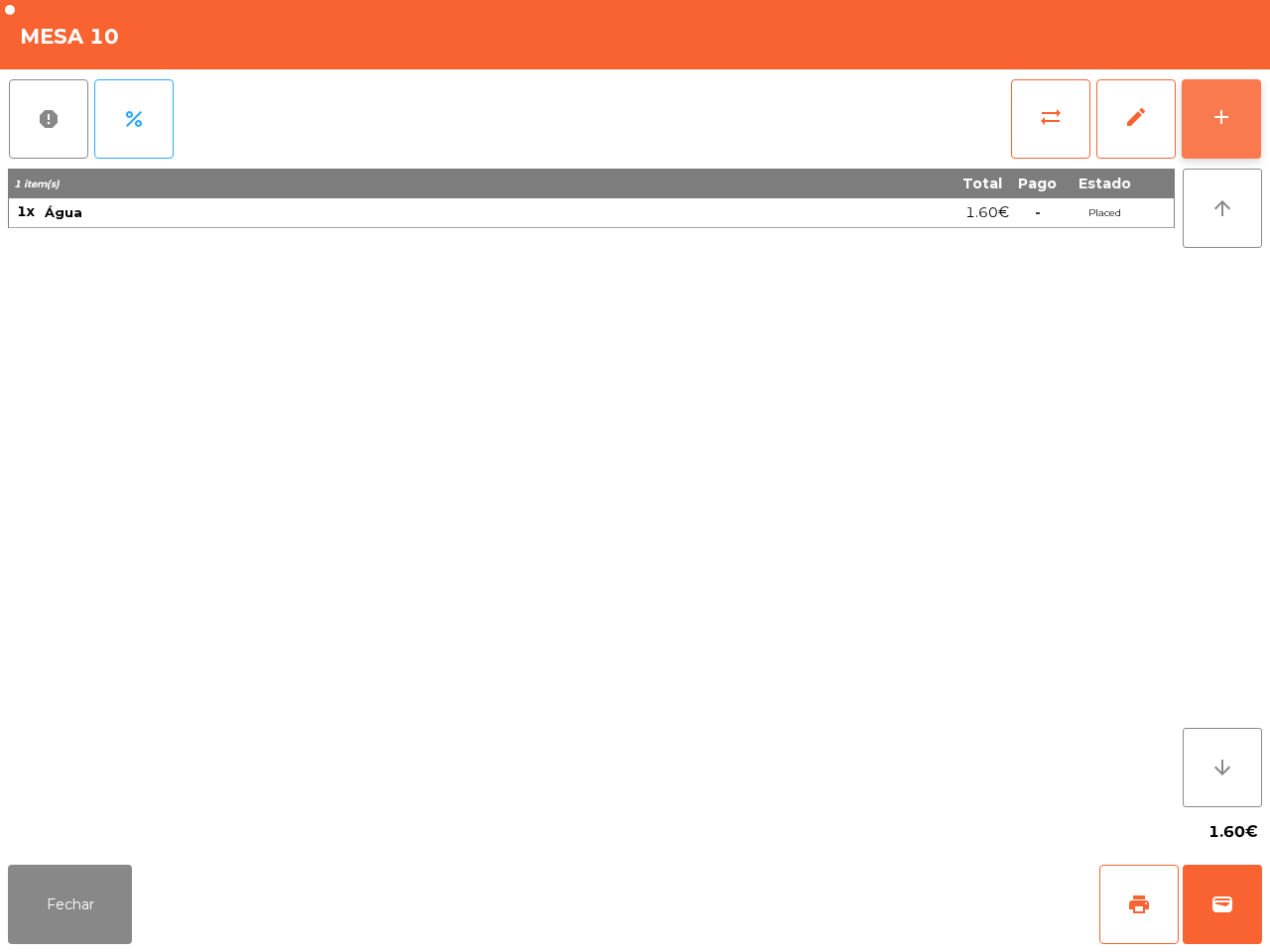 click on "add" 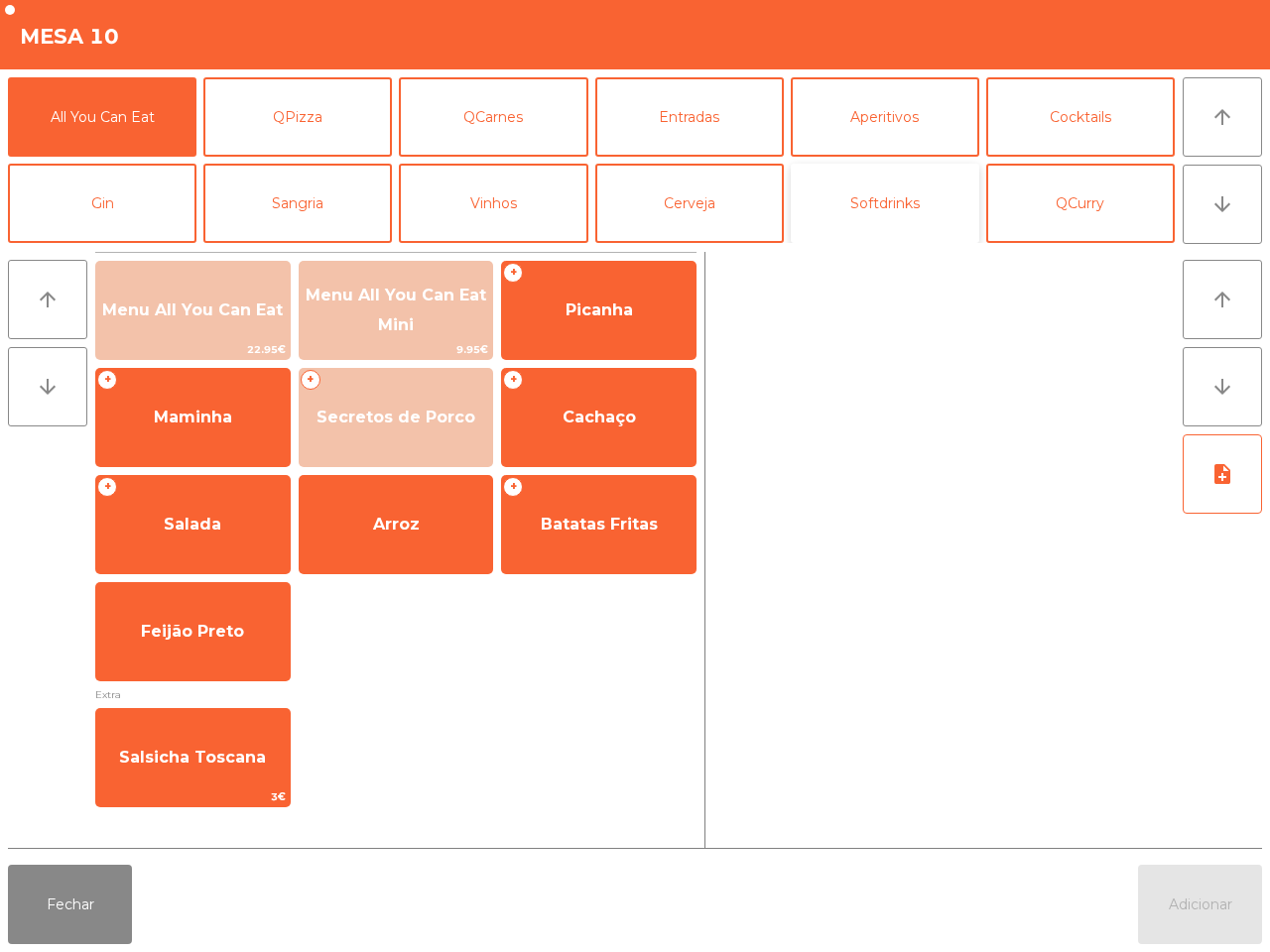 click on "Softdrinks" 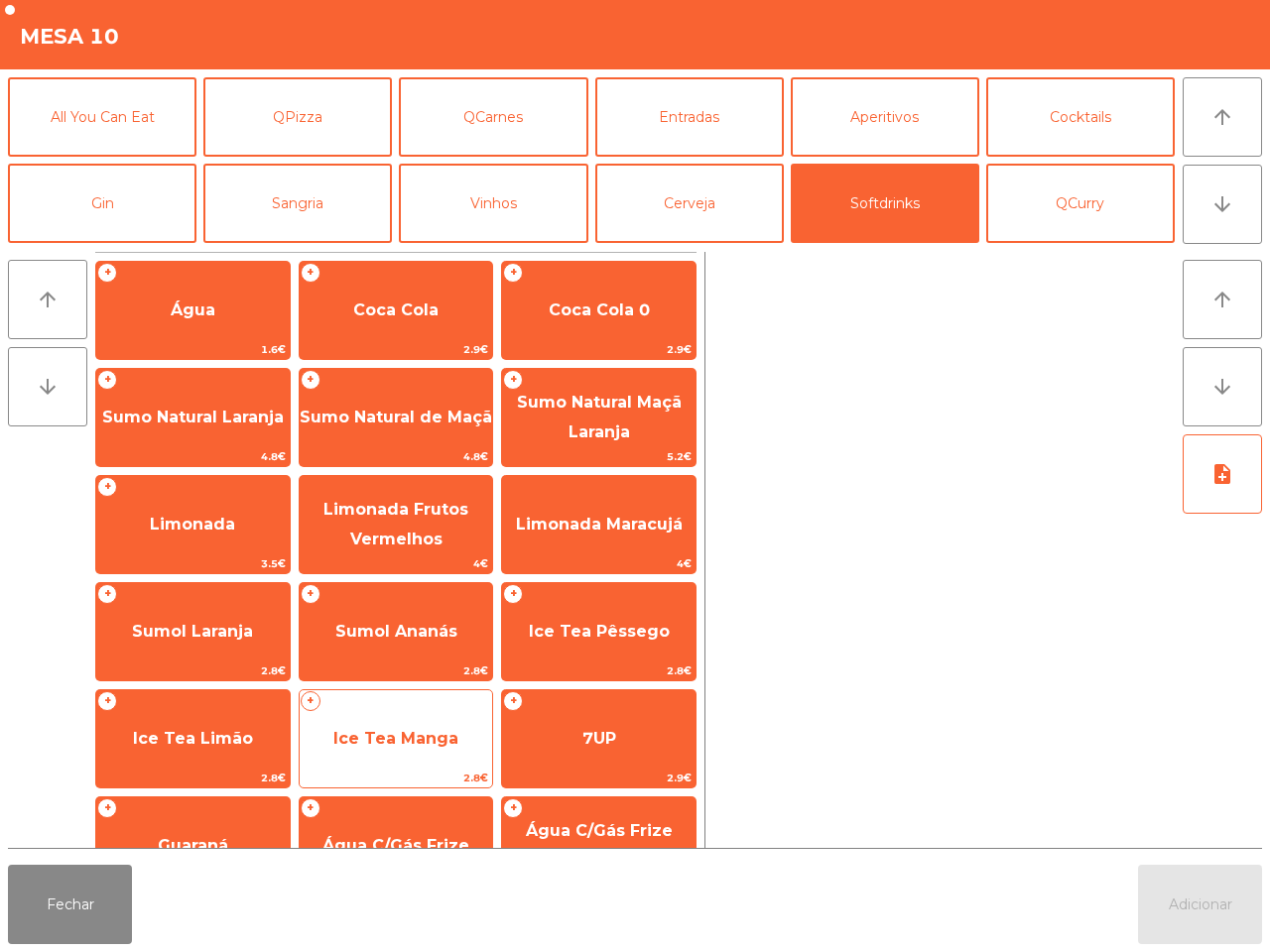 click on "+   Ice Tea Manga   2.8€" 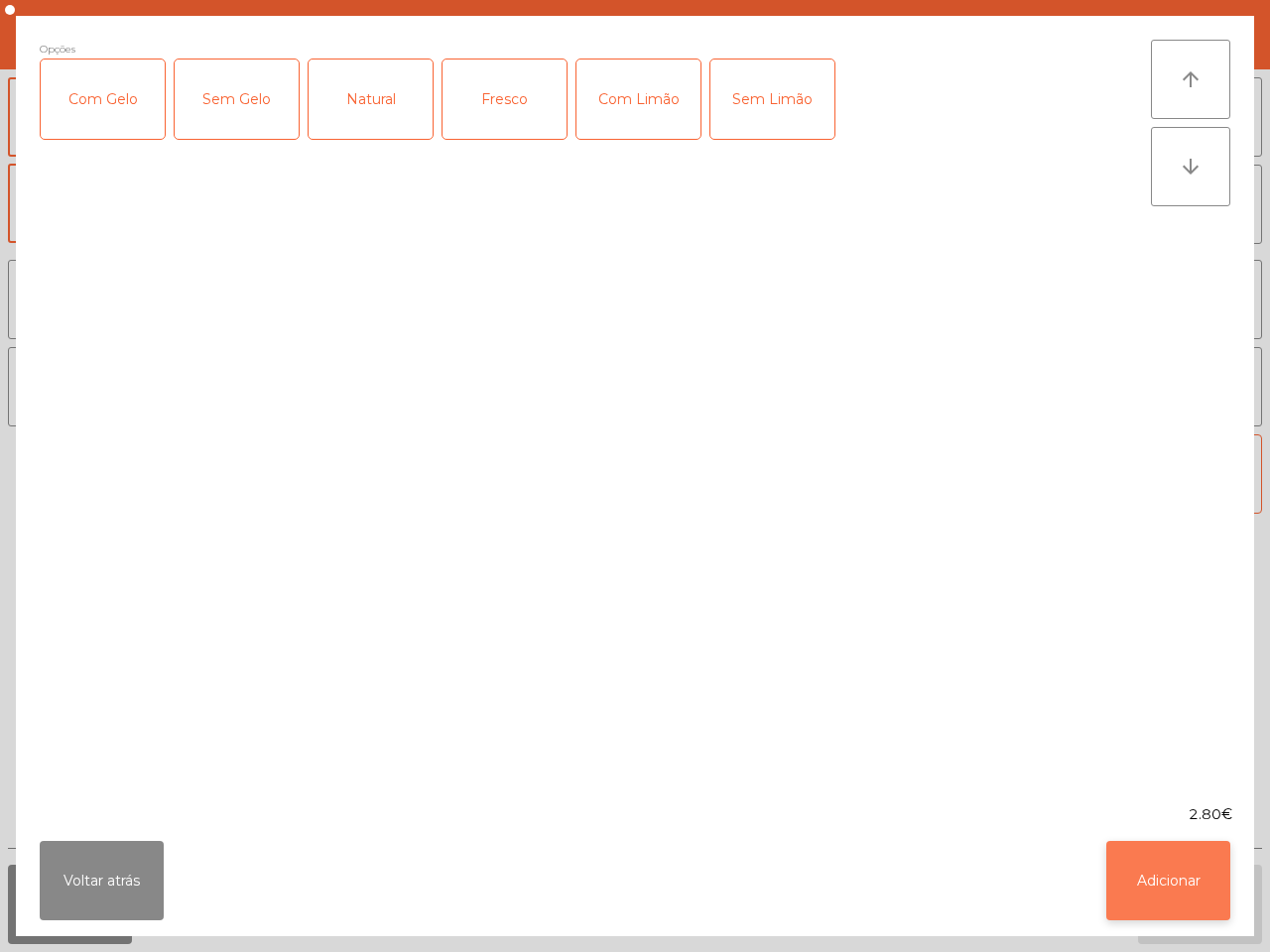 click on "Adicionar" 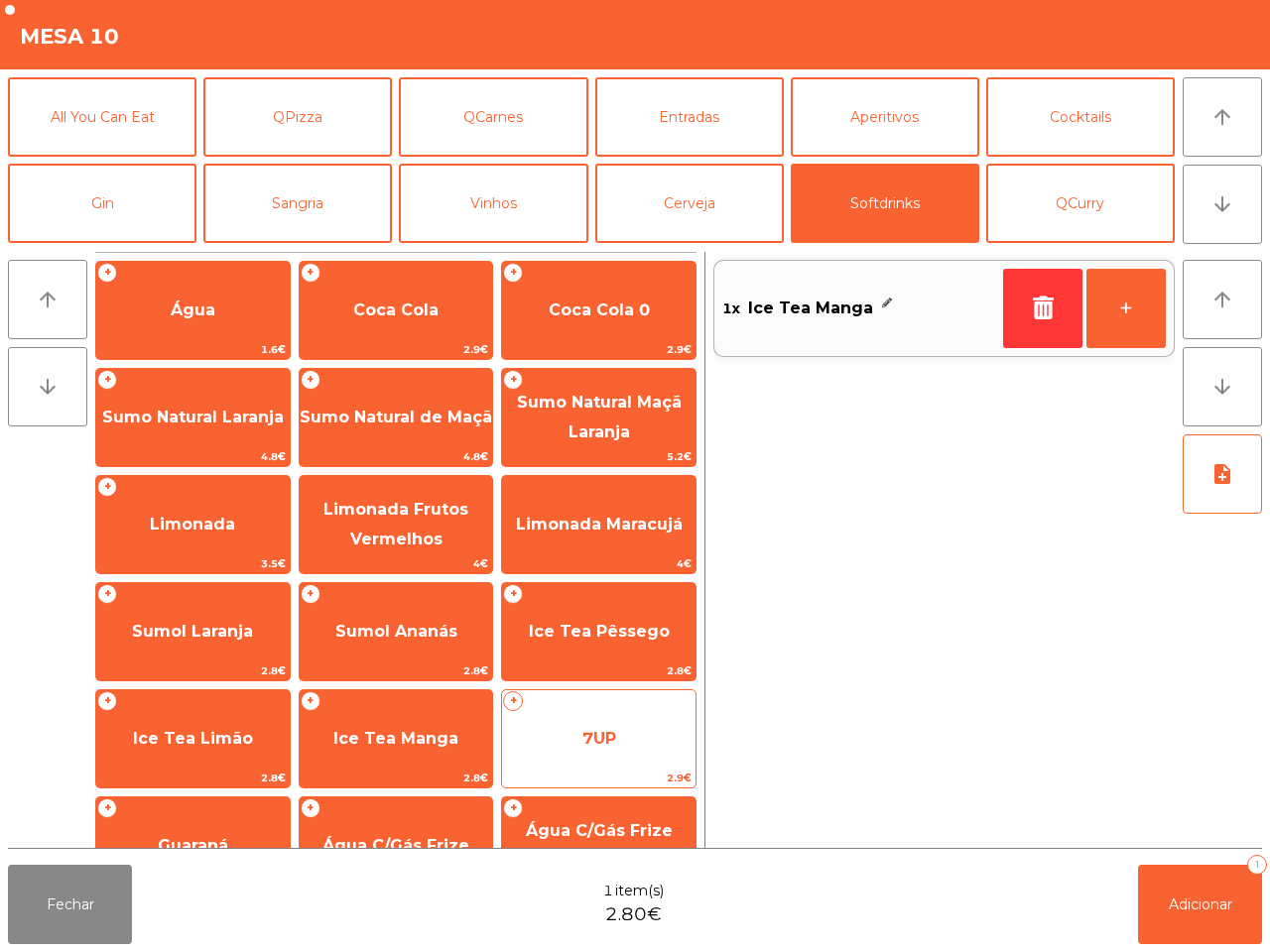 click on "7UP" 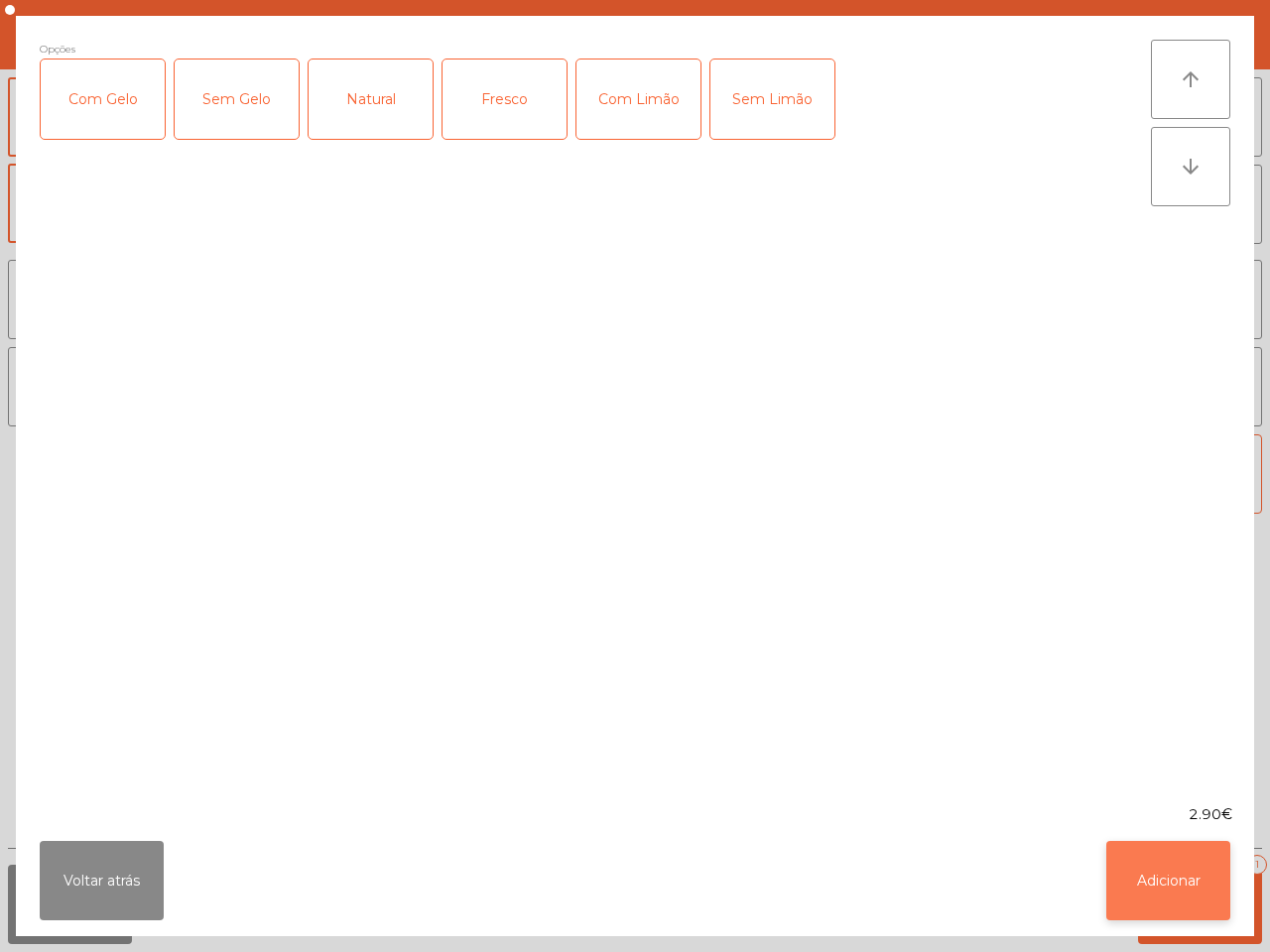 click on "Adicionar" 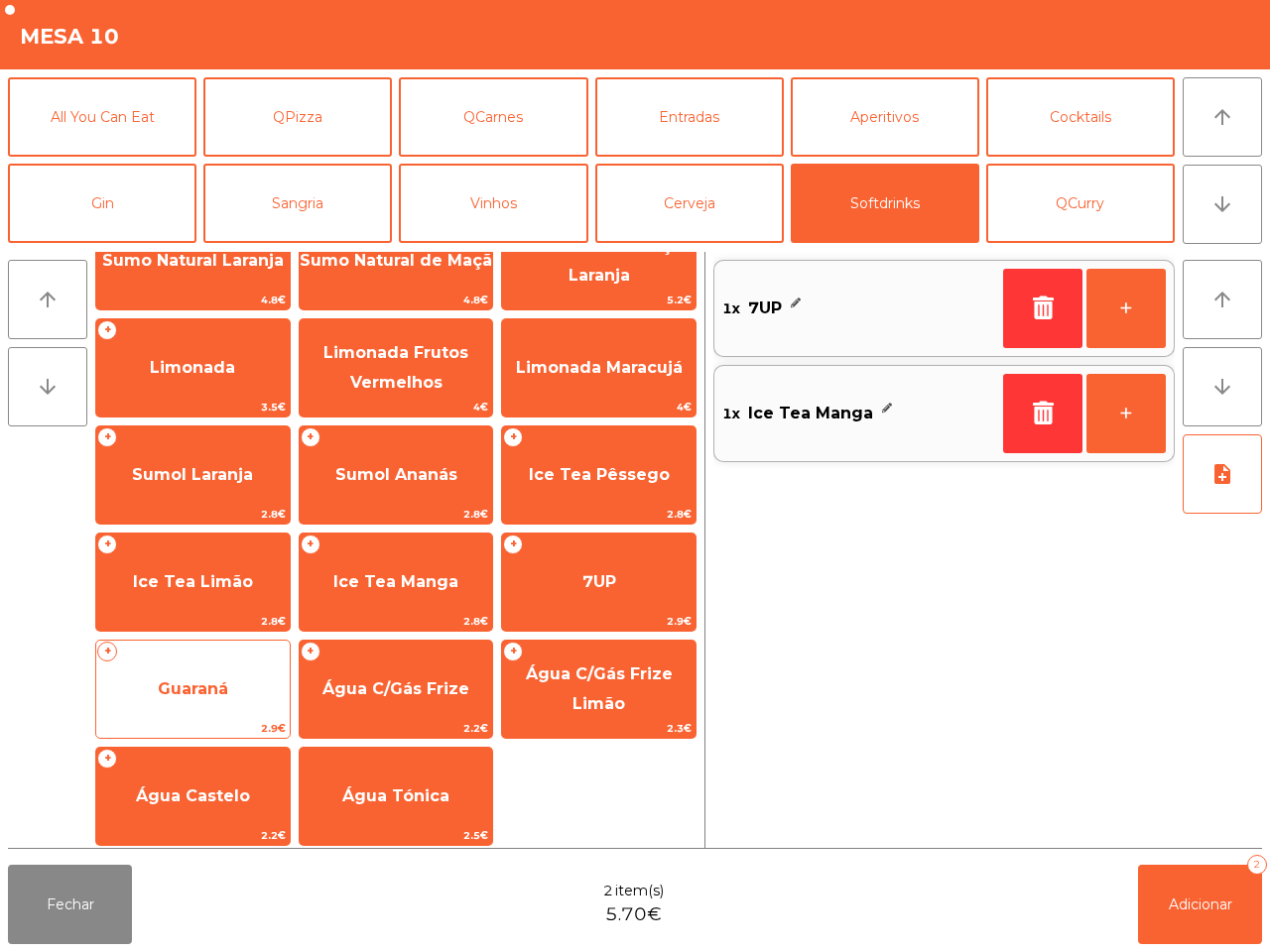 scroll, scrollTop: 162, scrollLeft: 0, axis: vertical 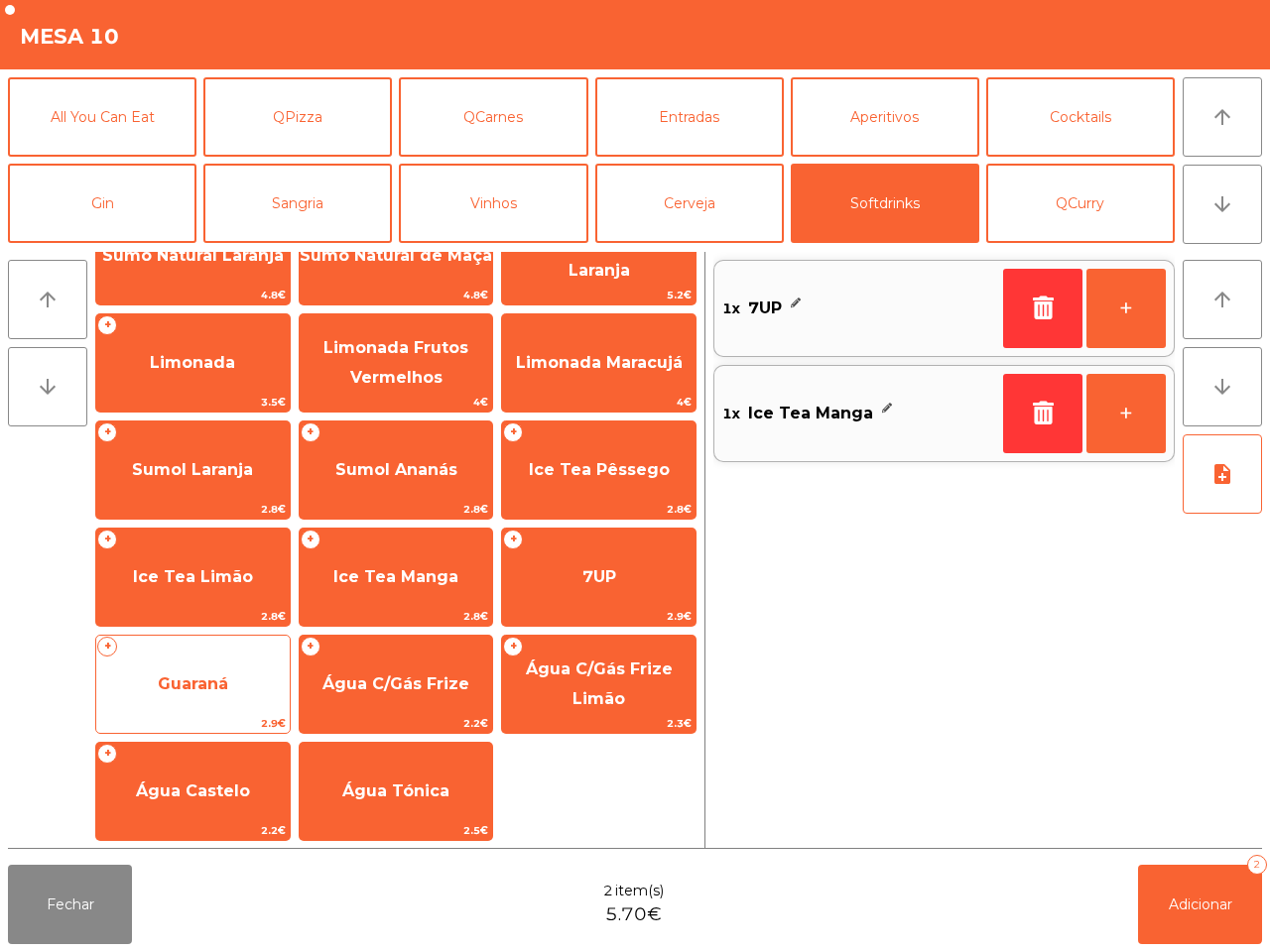 click on "Guaraná" 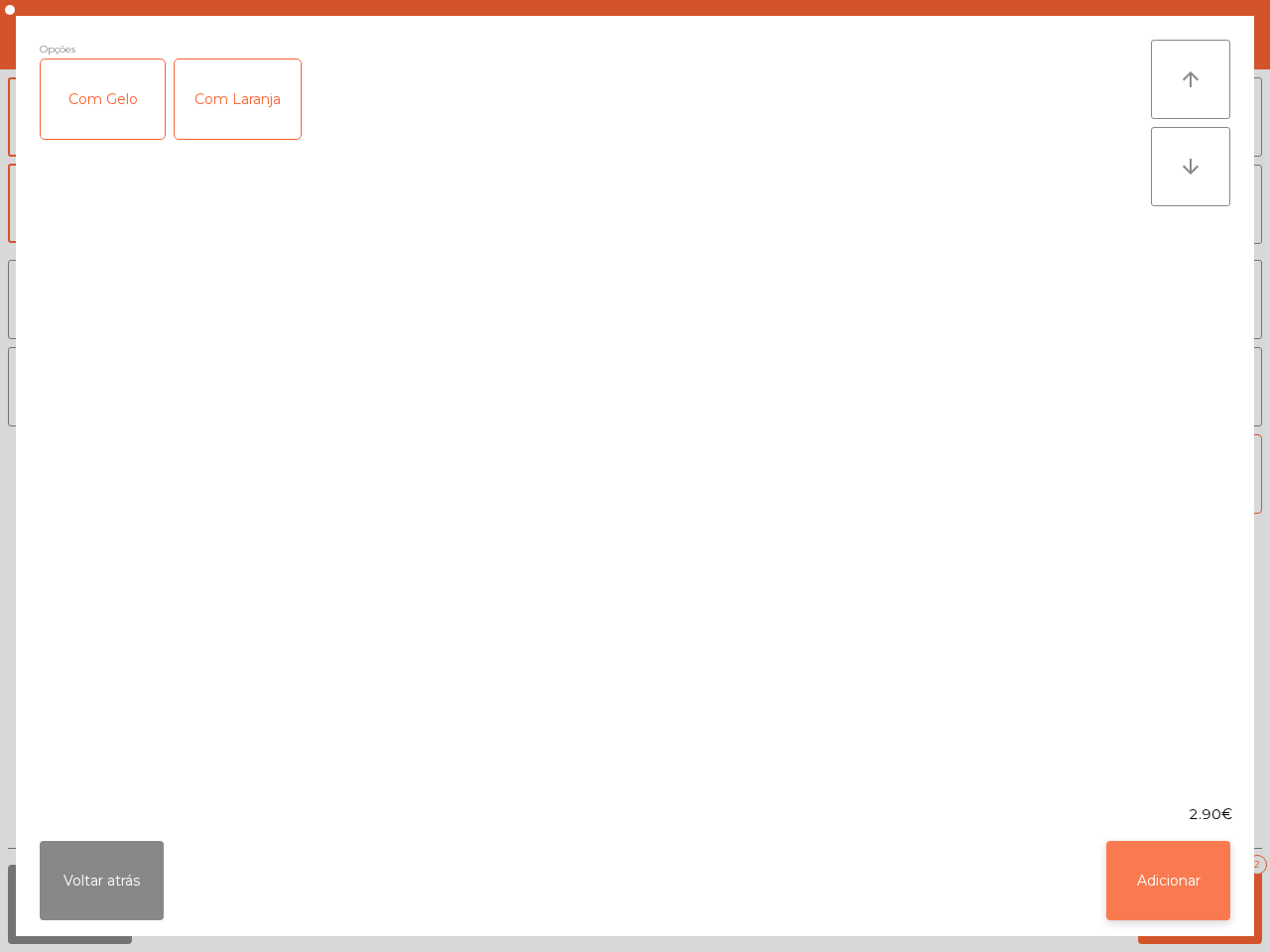 click on "Adicionar" 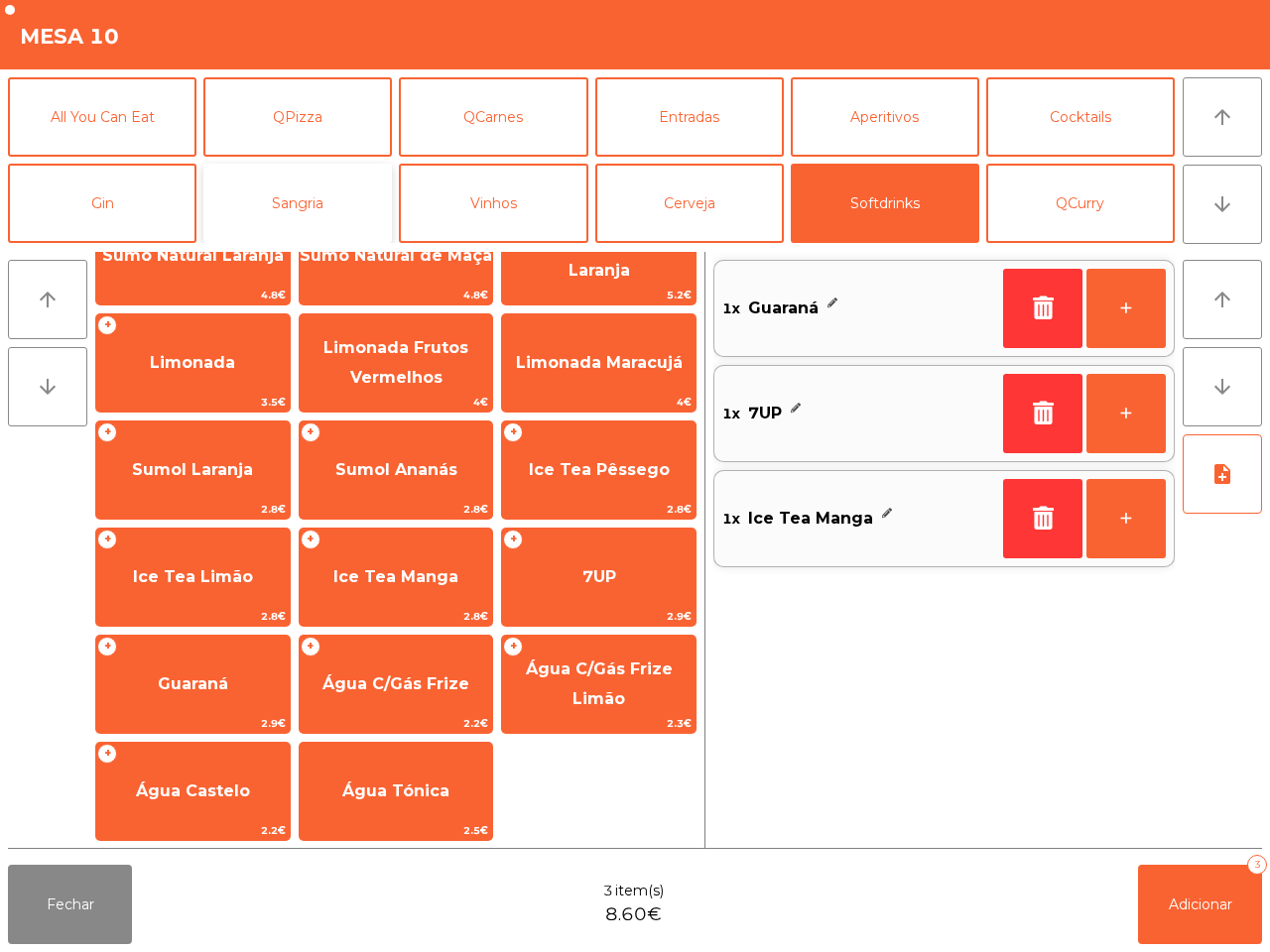 click on "Sangria" 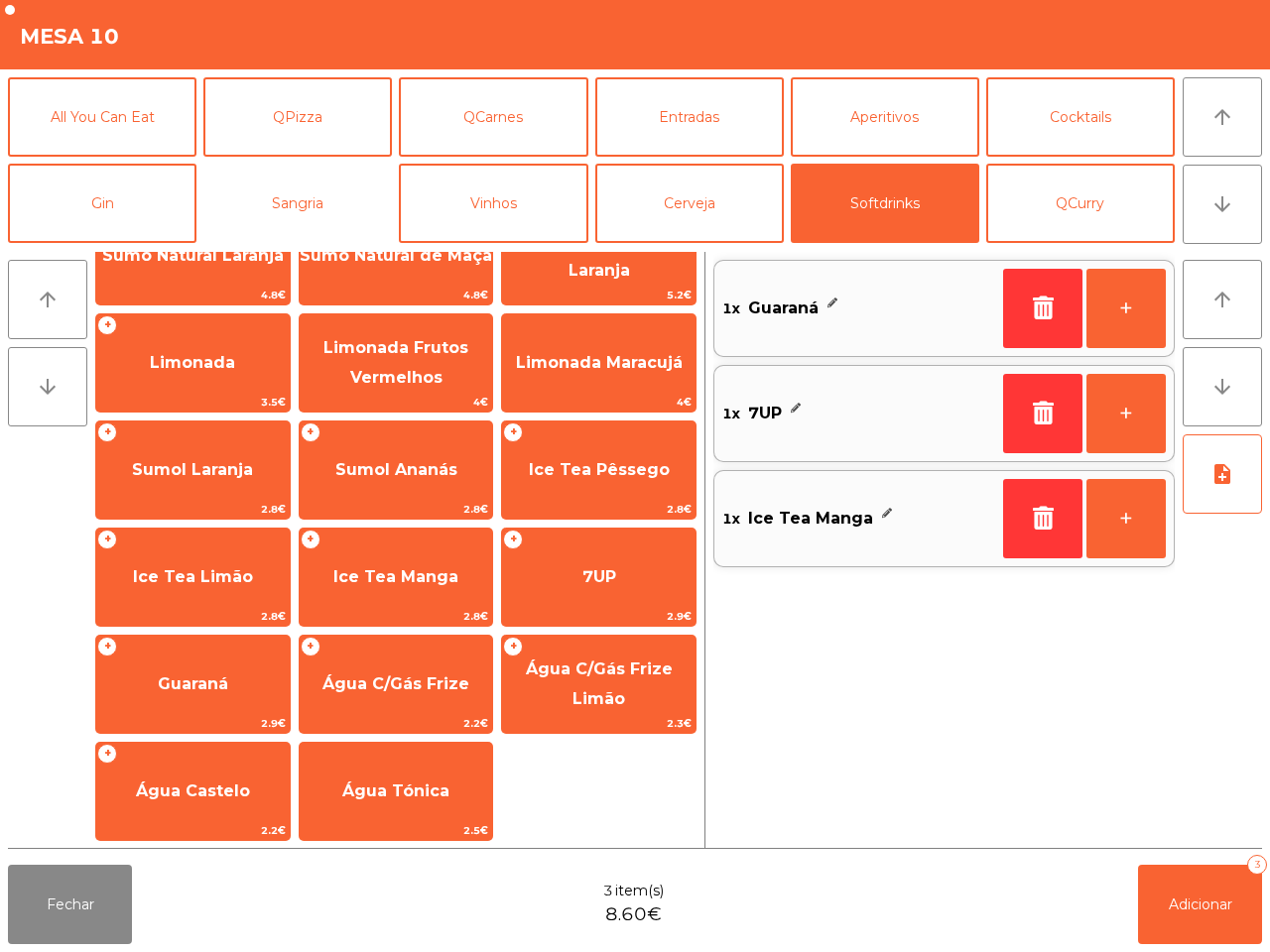 scroll, scrollTop: 0, scrollLeft: 0, axis: both 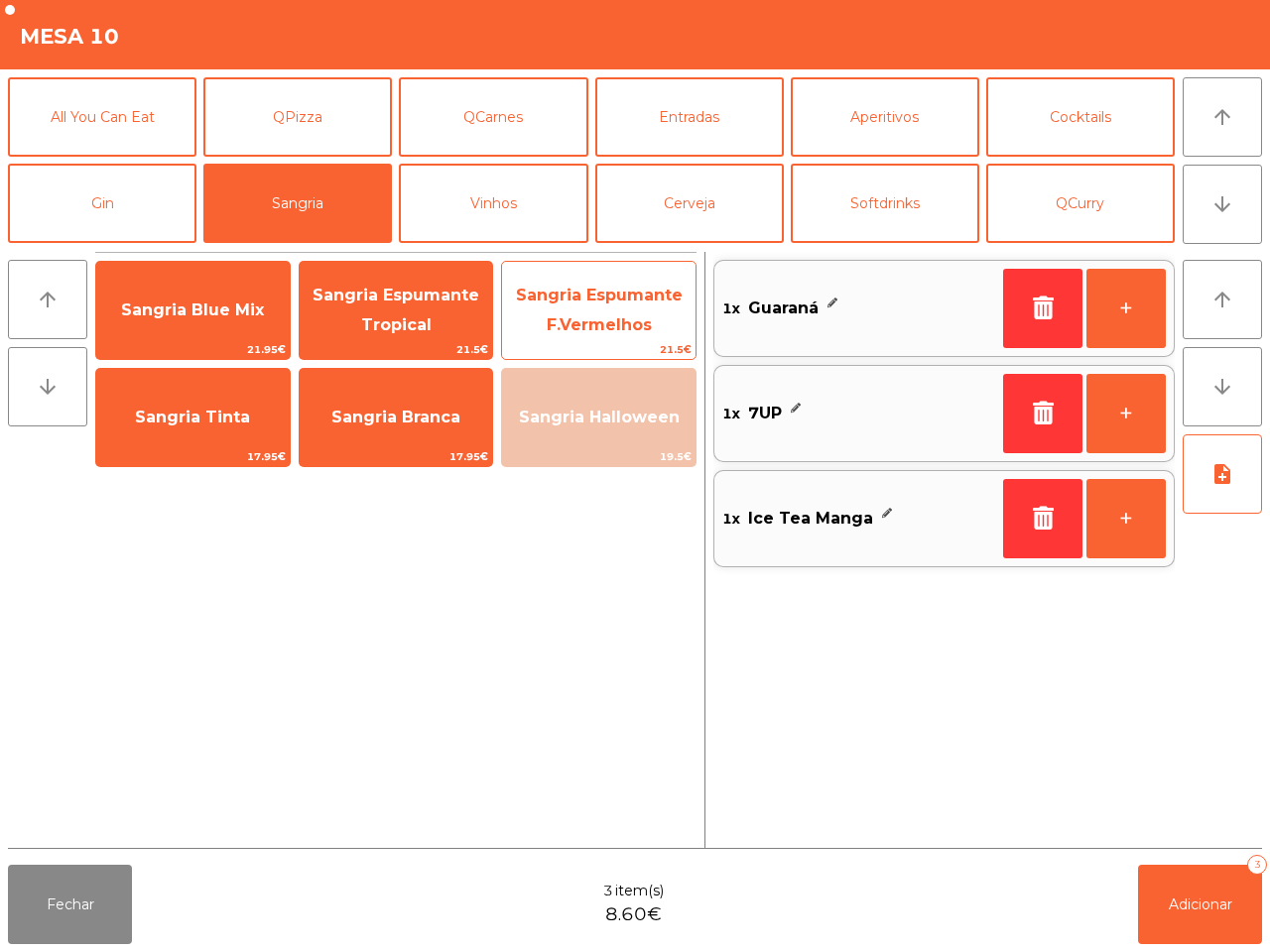 click on "Sangria Espumante F.Vermelhos" 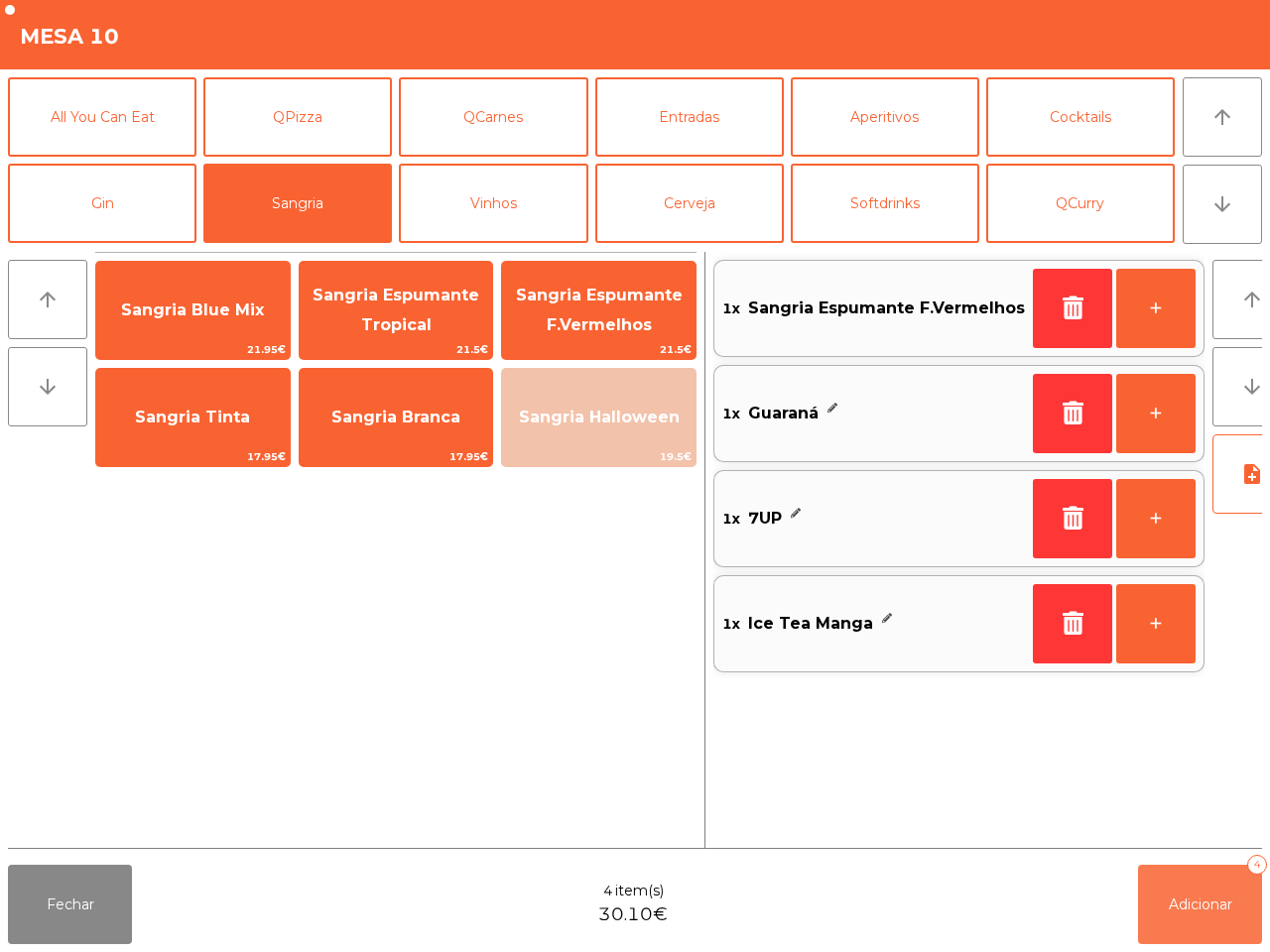 click on "Adicionar   4" 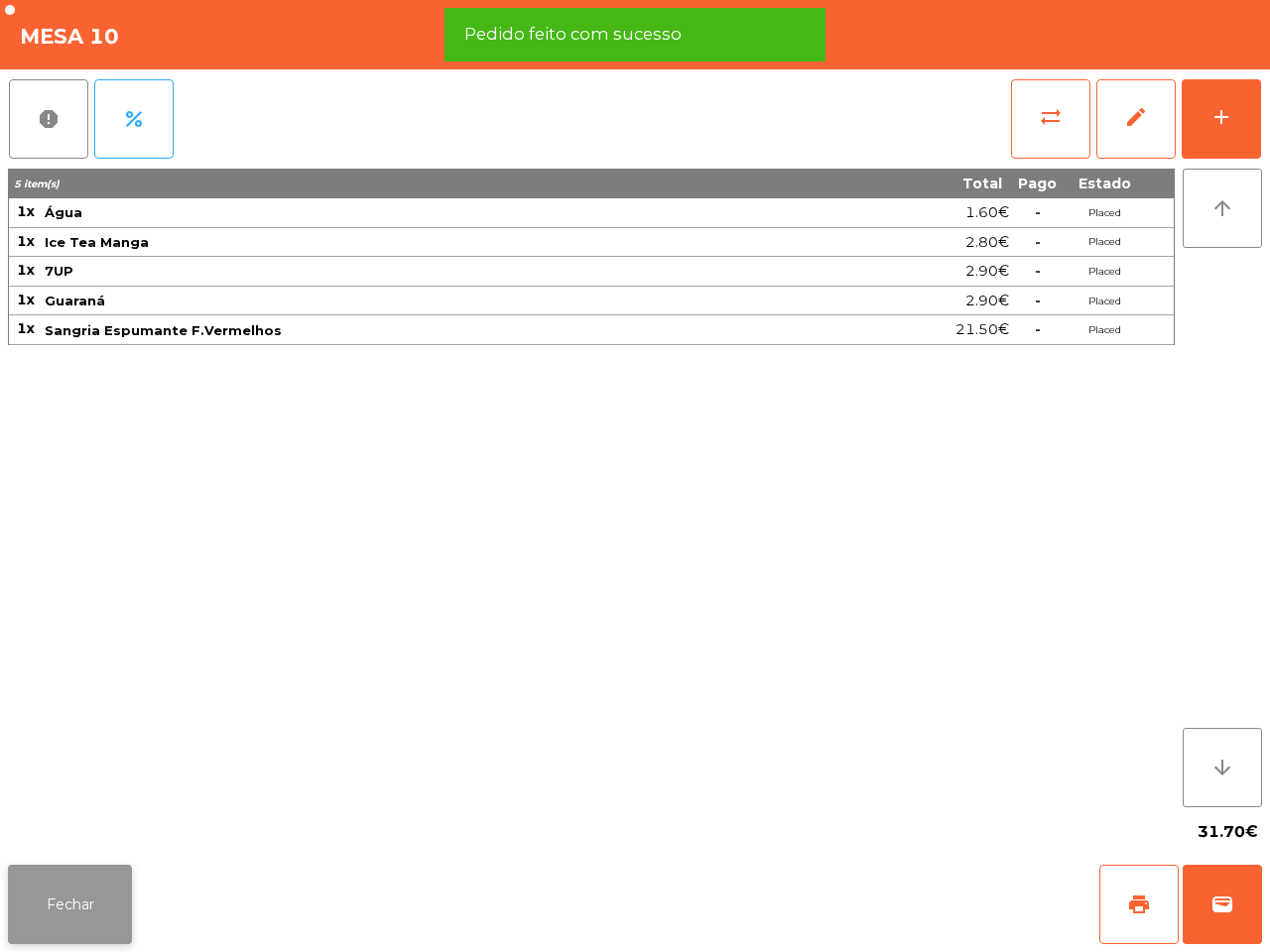click on "Fechar" 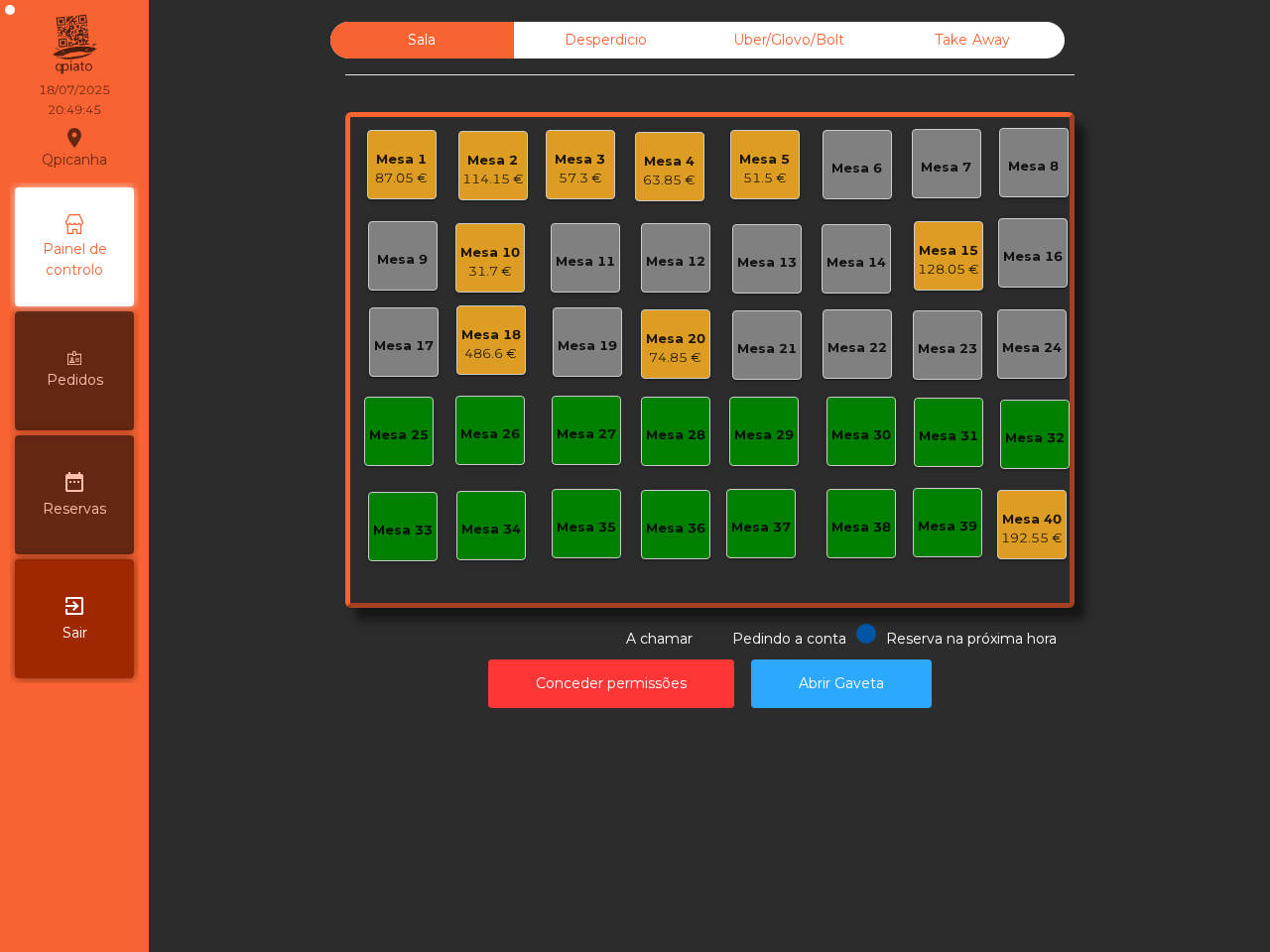 click on "Mesa 18" 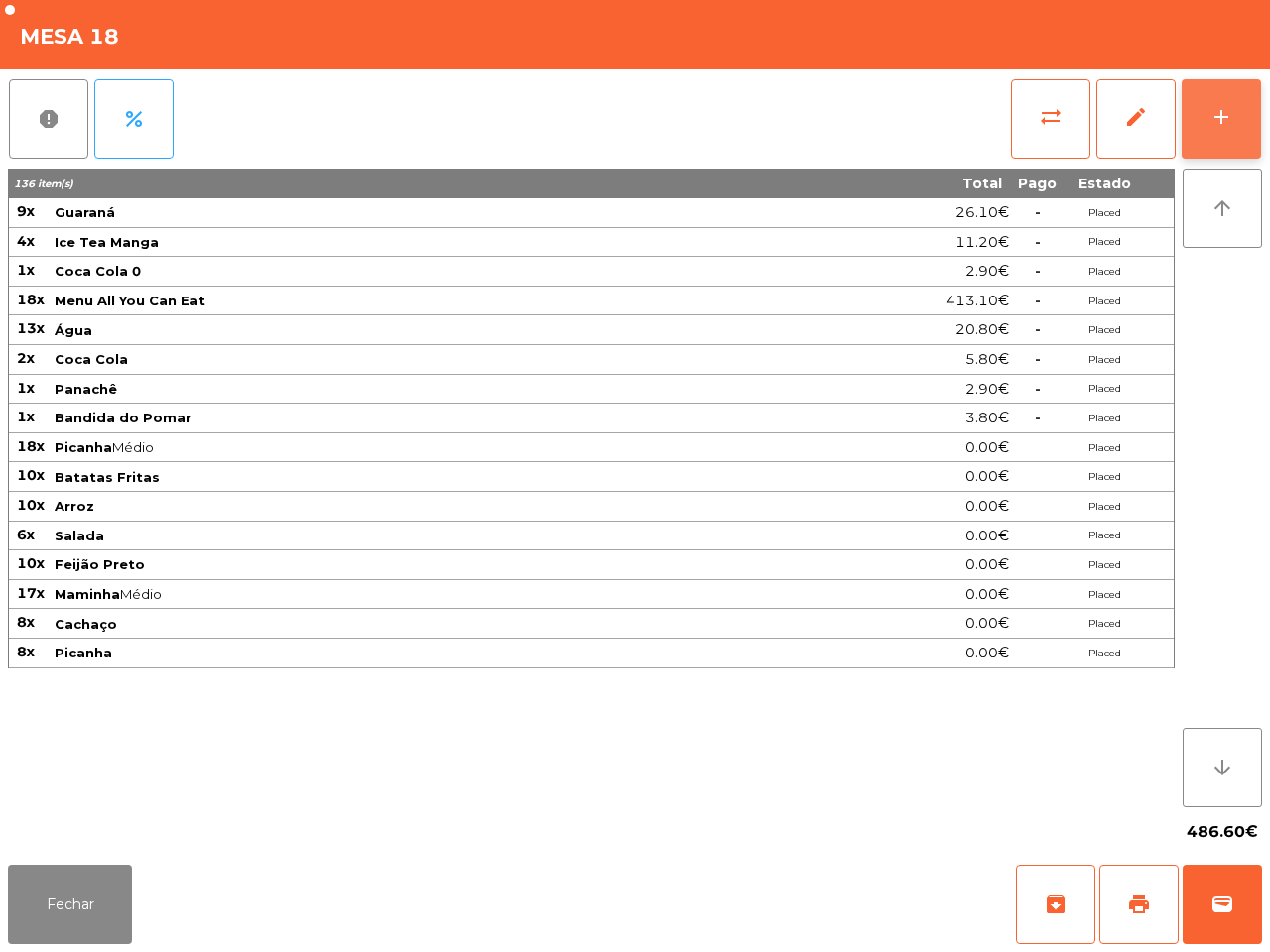 click on "add" 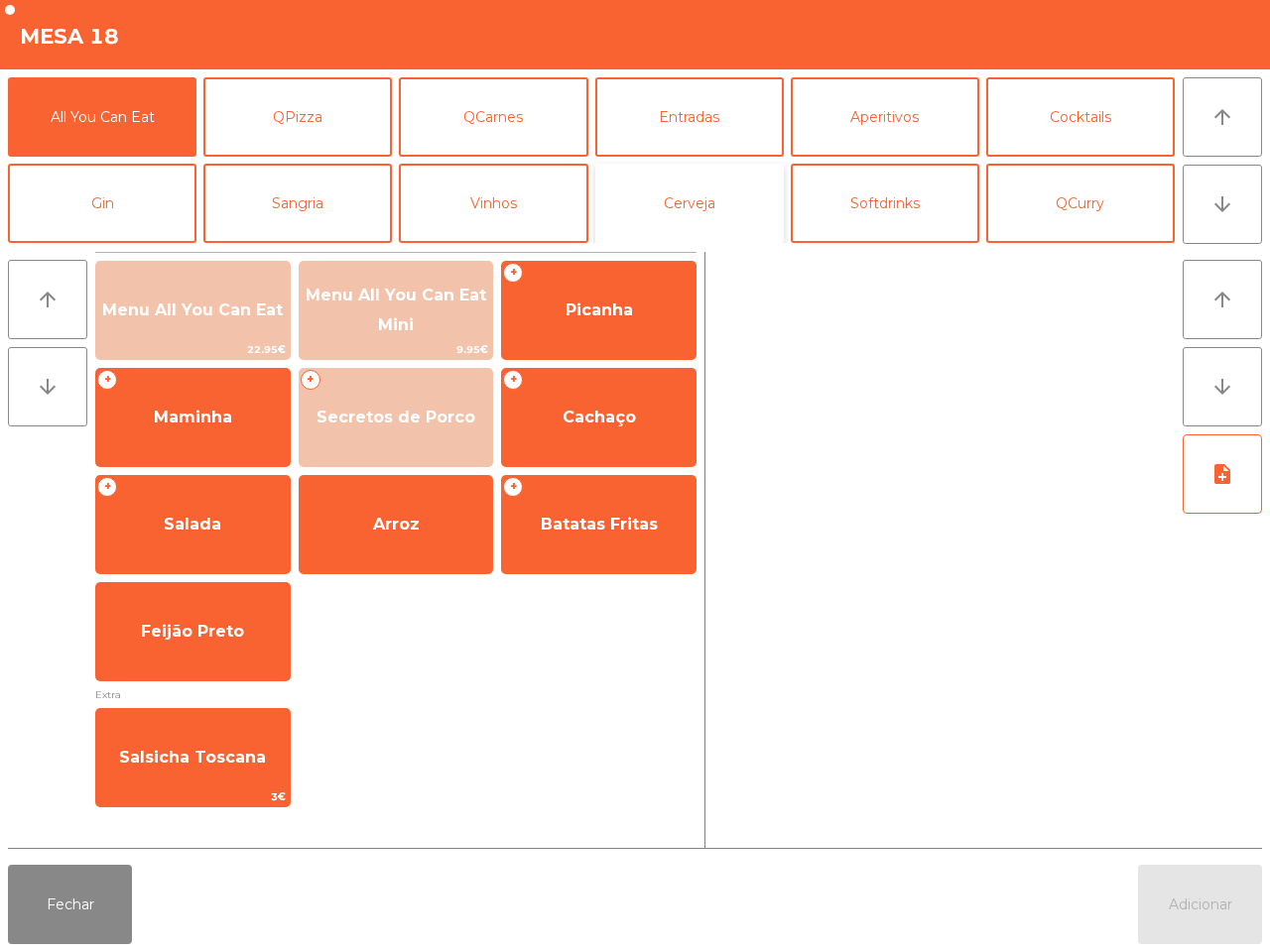 click on "Cerveja" 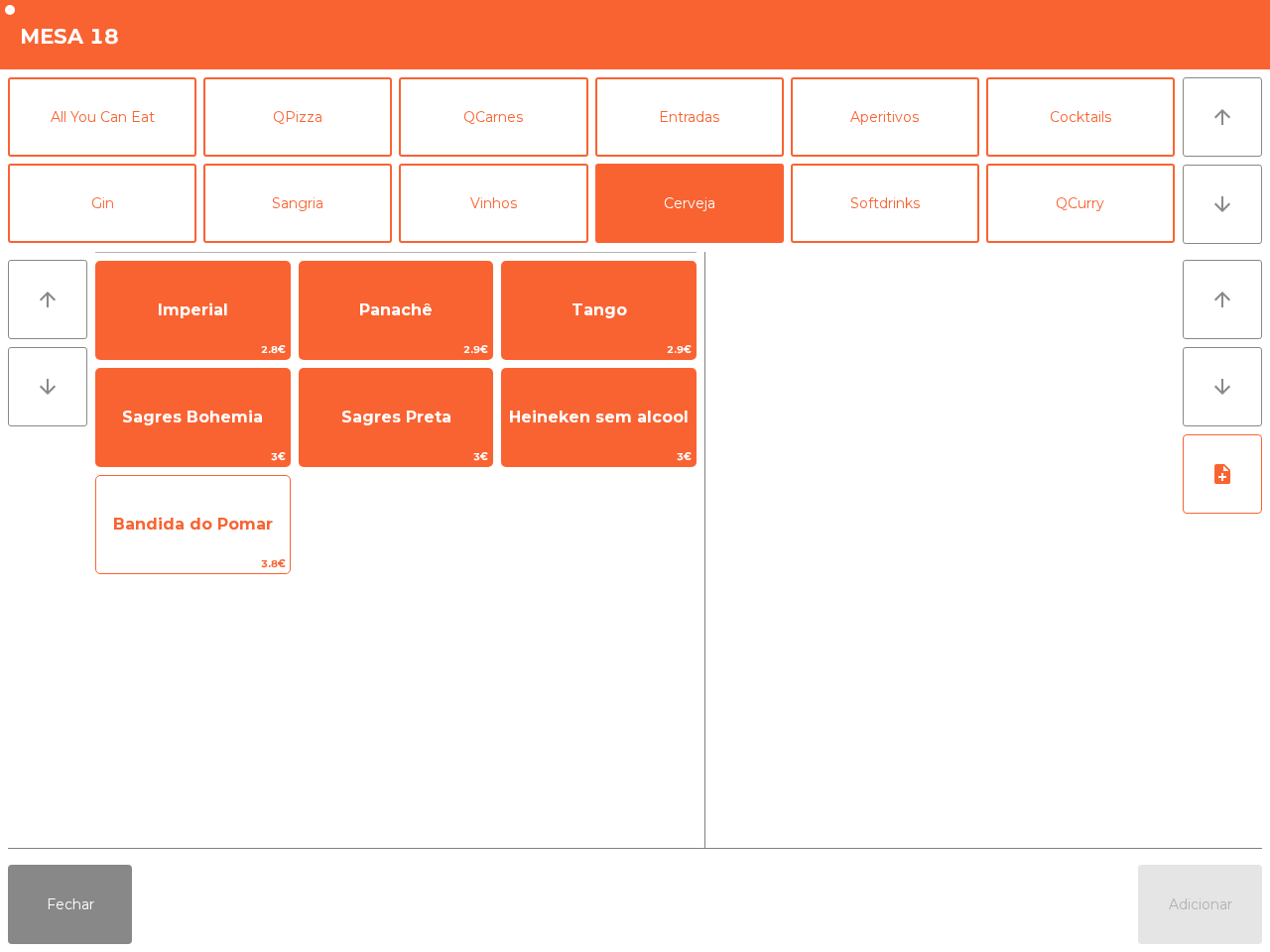 click on "Bandida do Pomar" 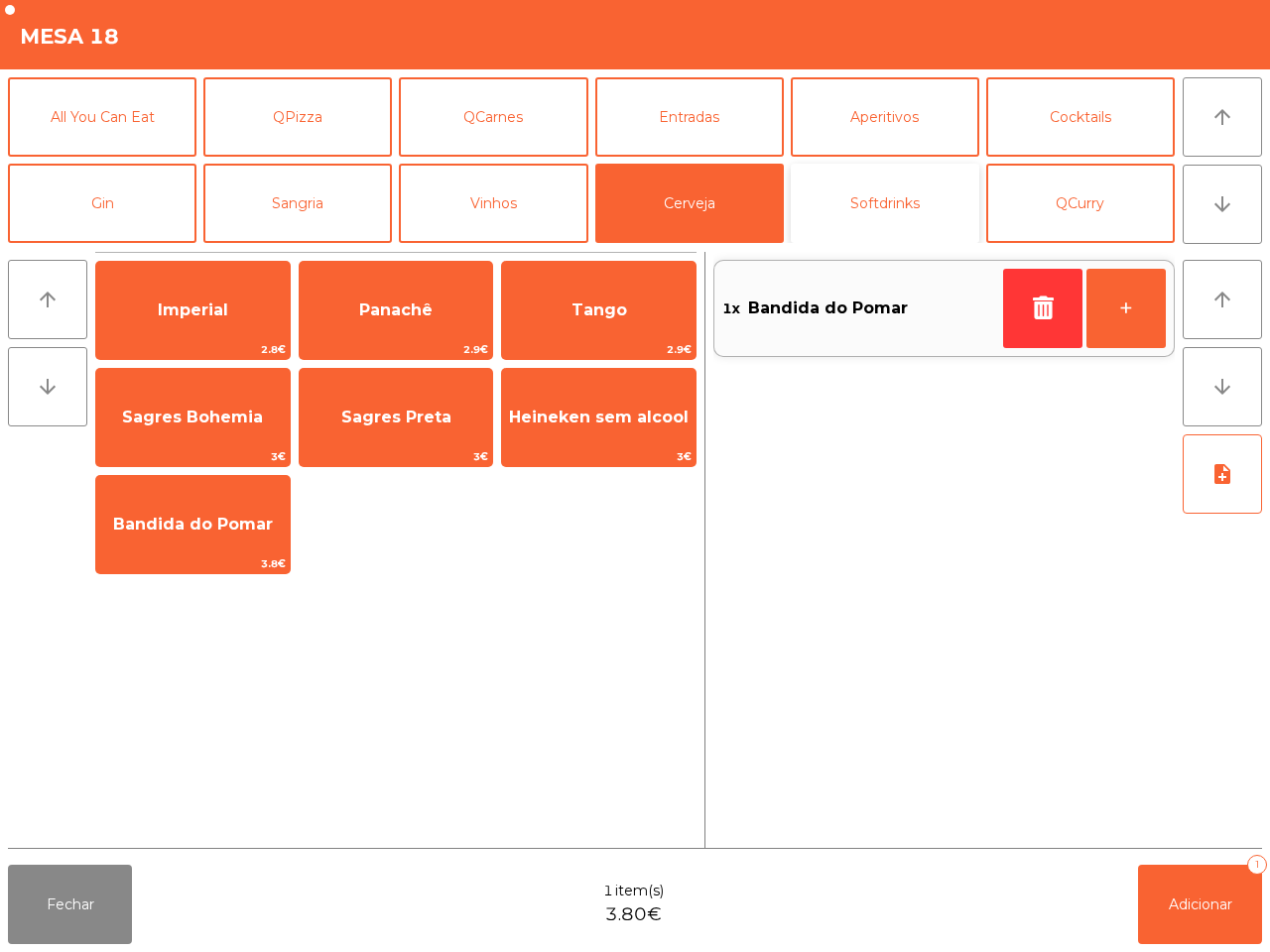 click on "Softdrinks" 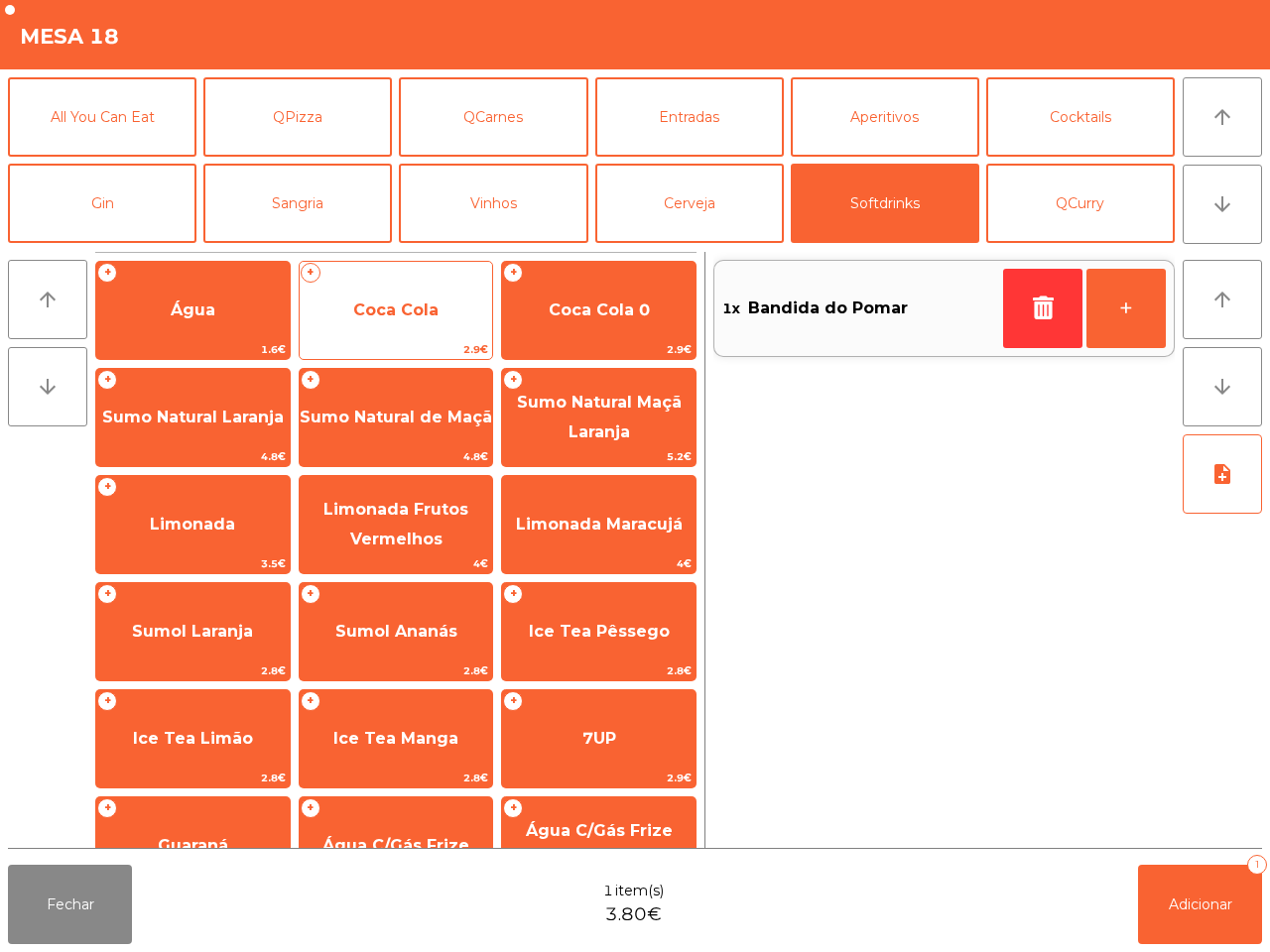 click on "Coca Cola" 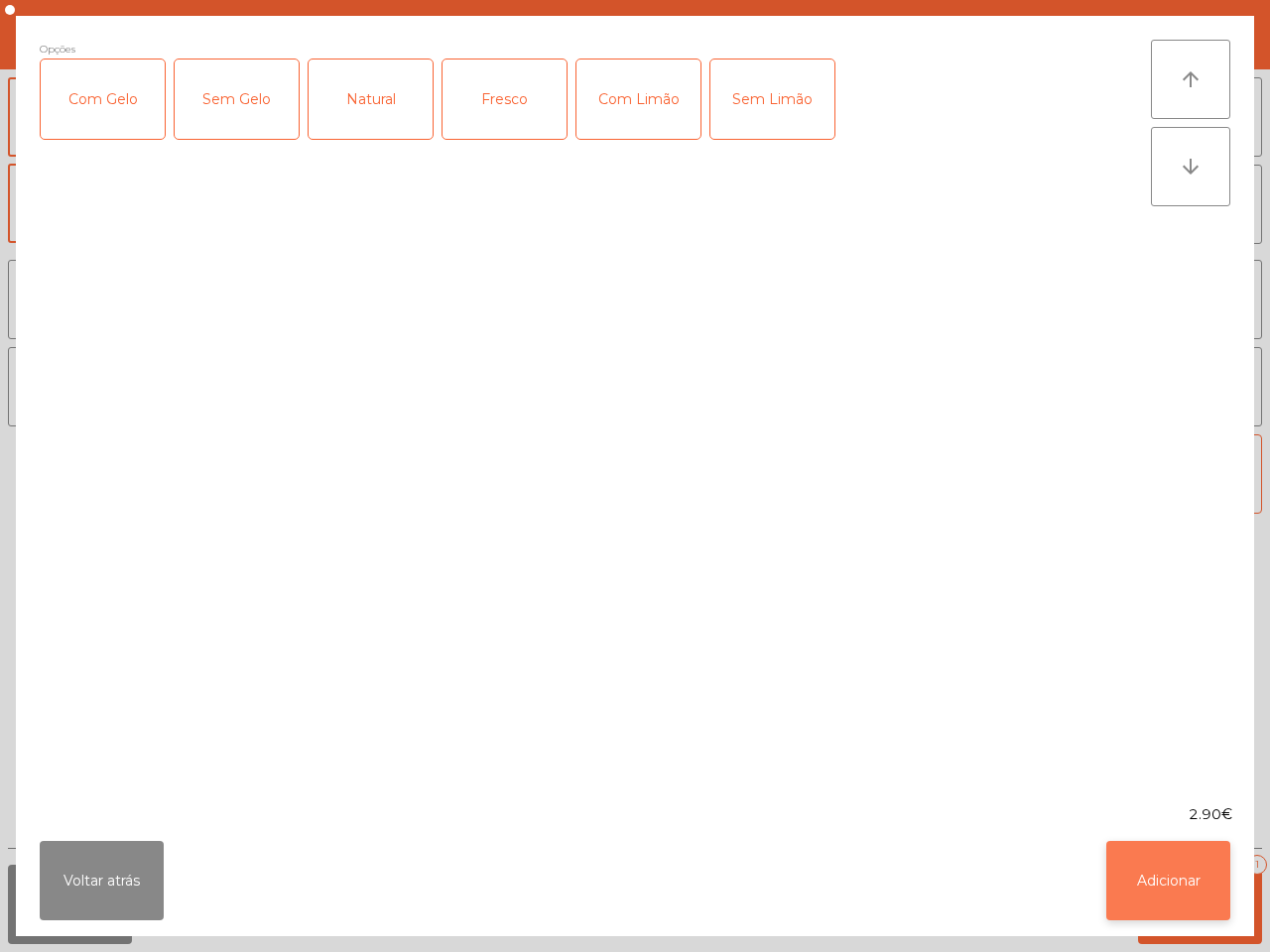 click on "Adicionar" 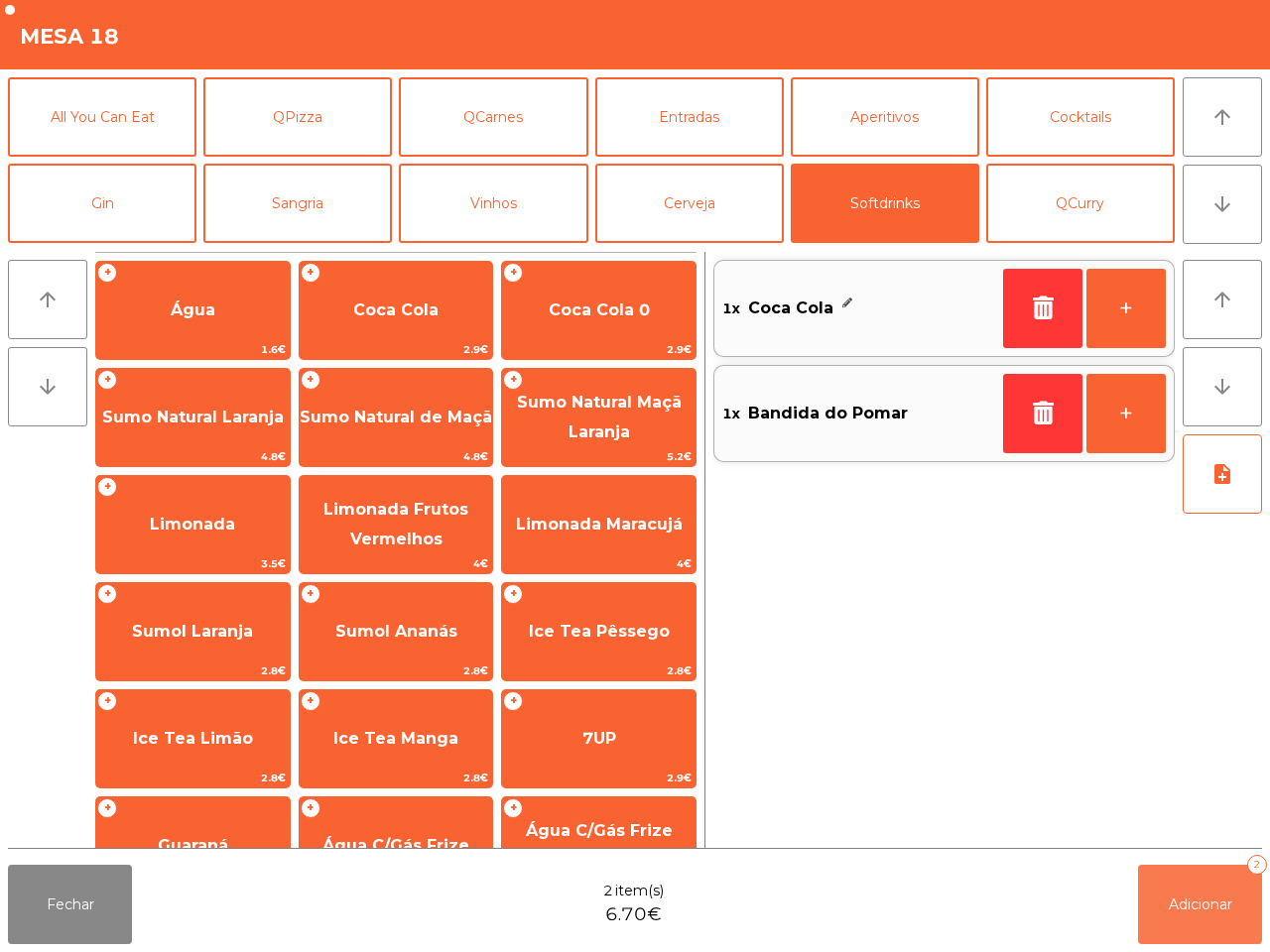 click on "Adicionar" 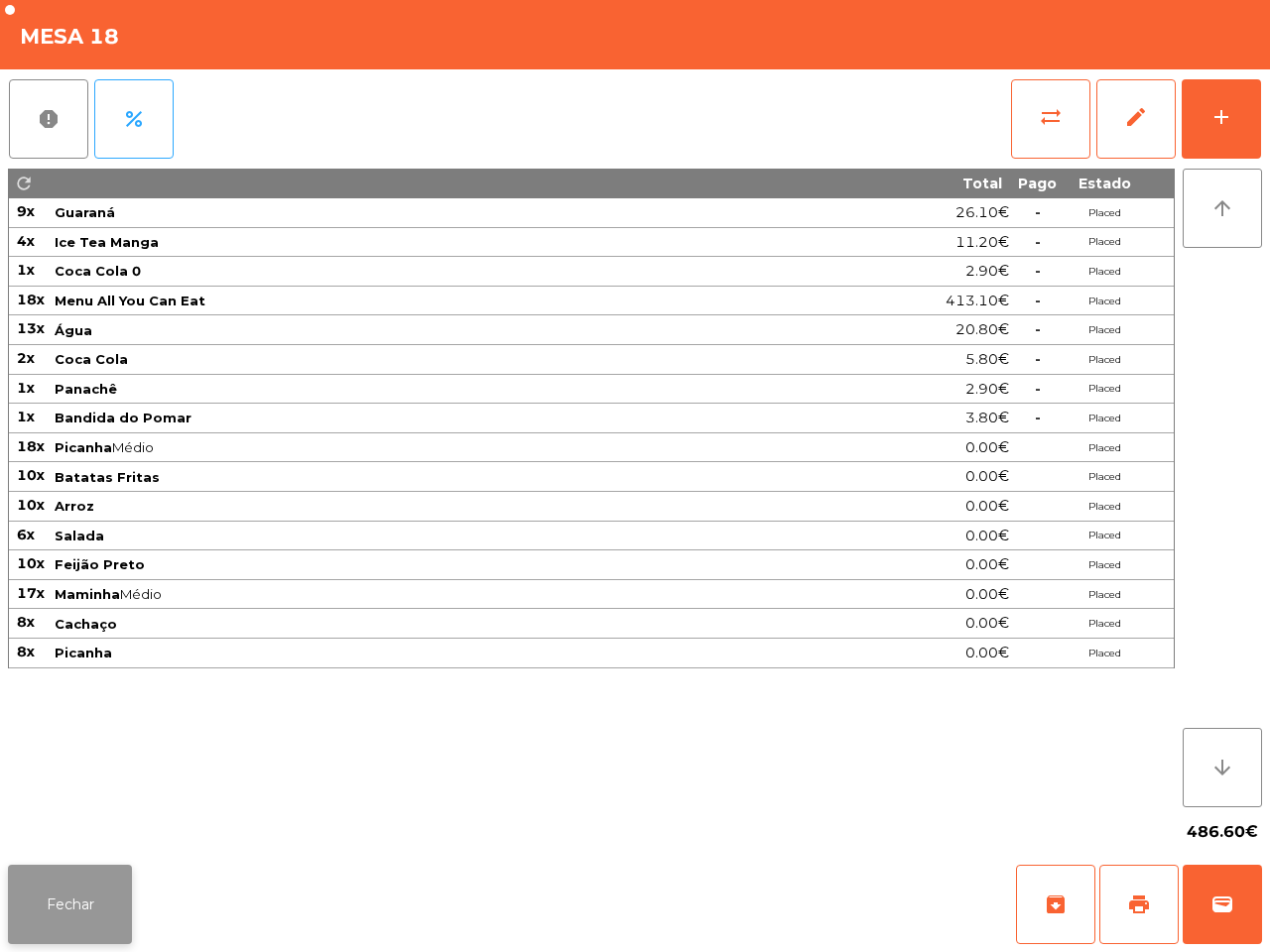 click on "Fechar" 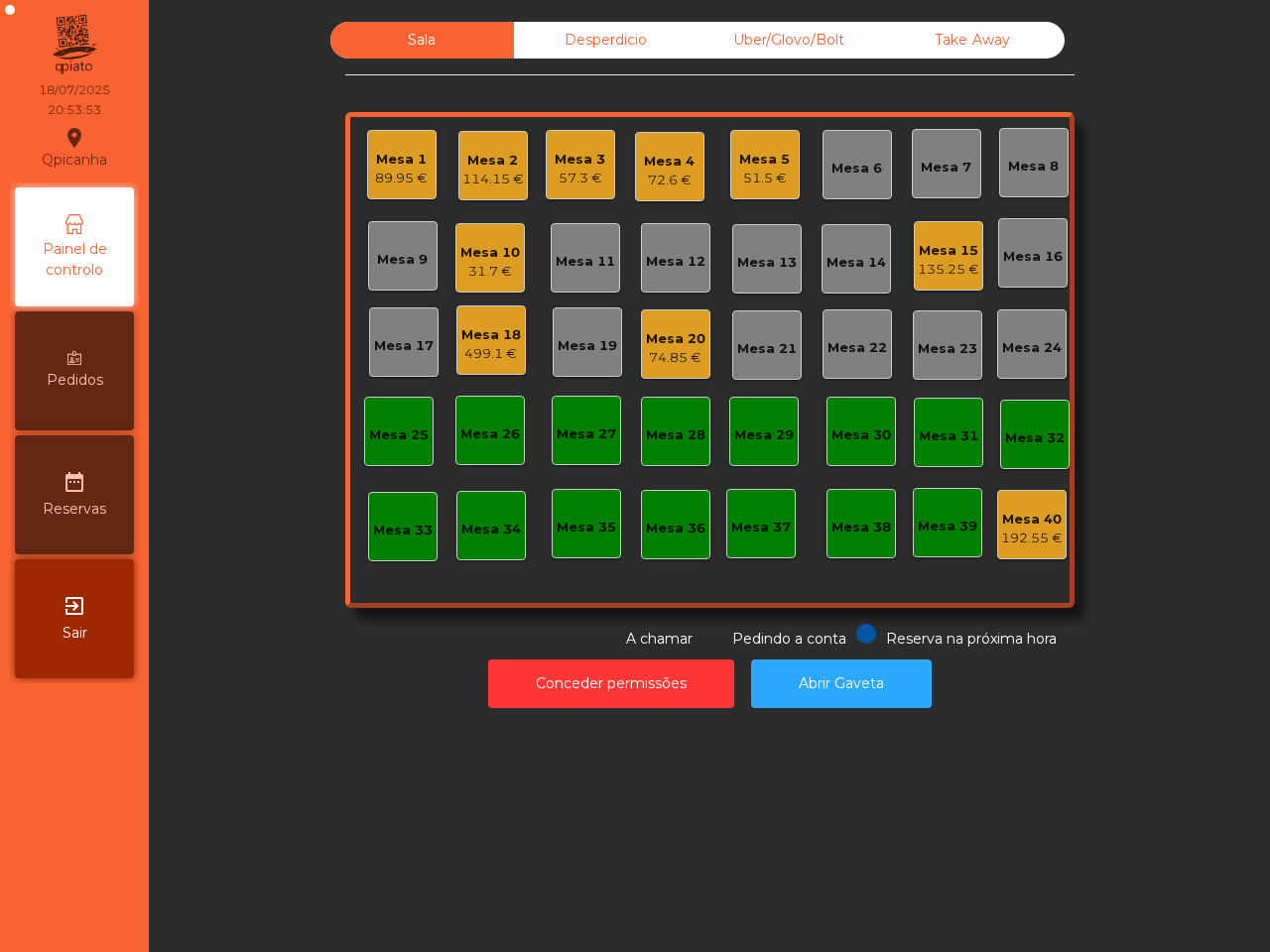 click on "Mesa 10   31.7 €" 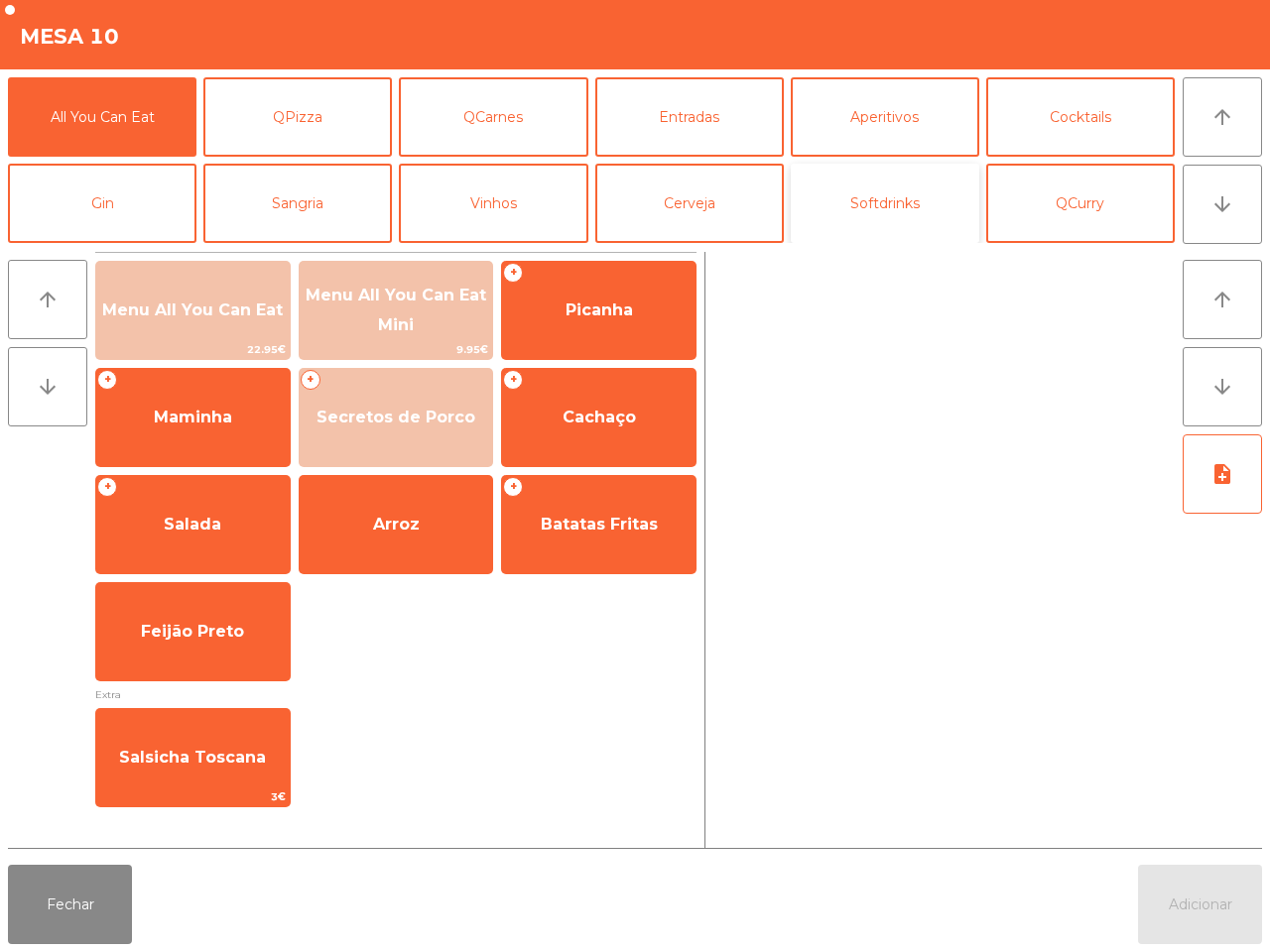 click on "Softdrinks" 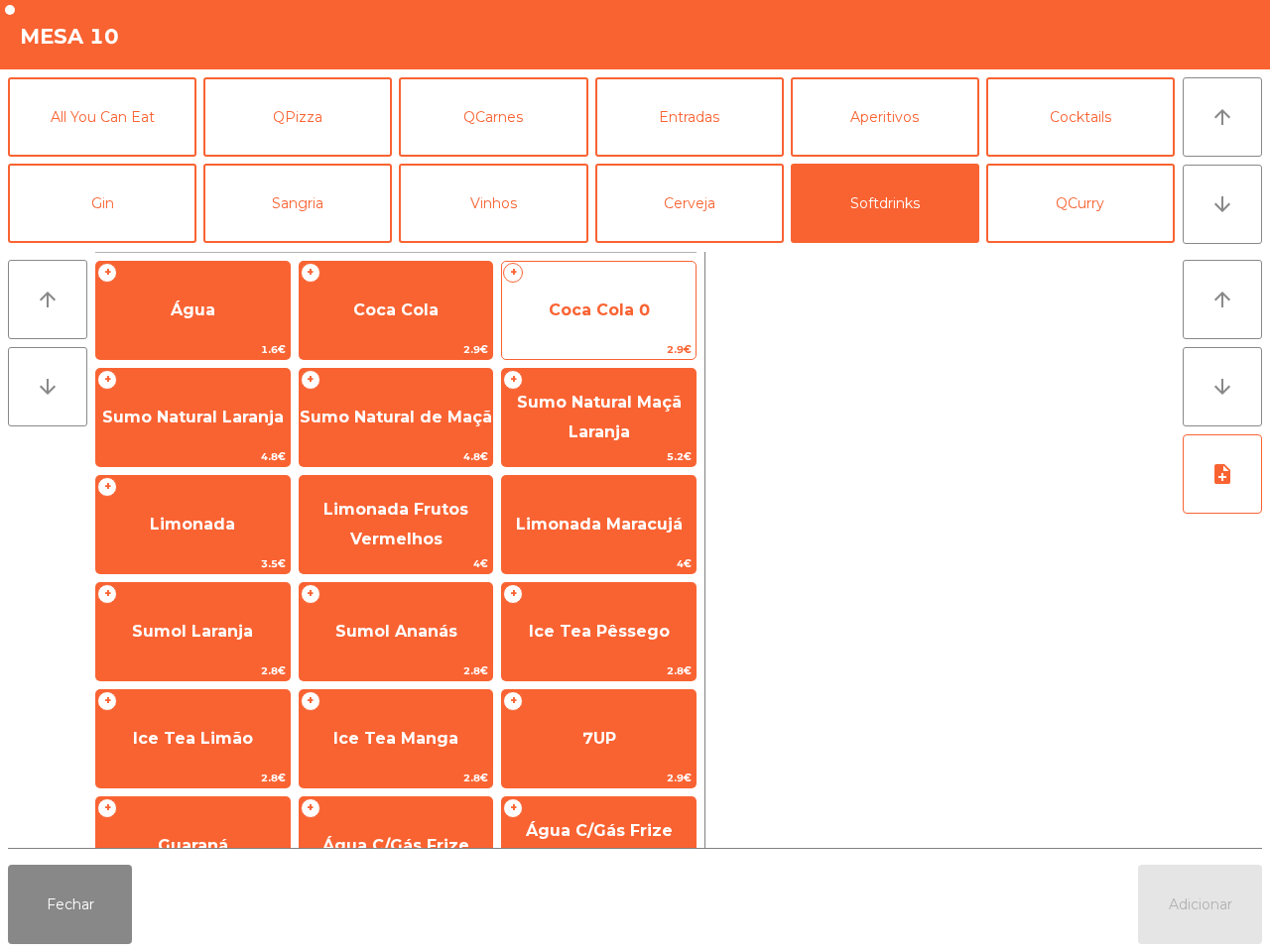 click on "Coca Cola 0" 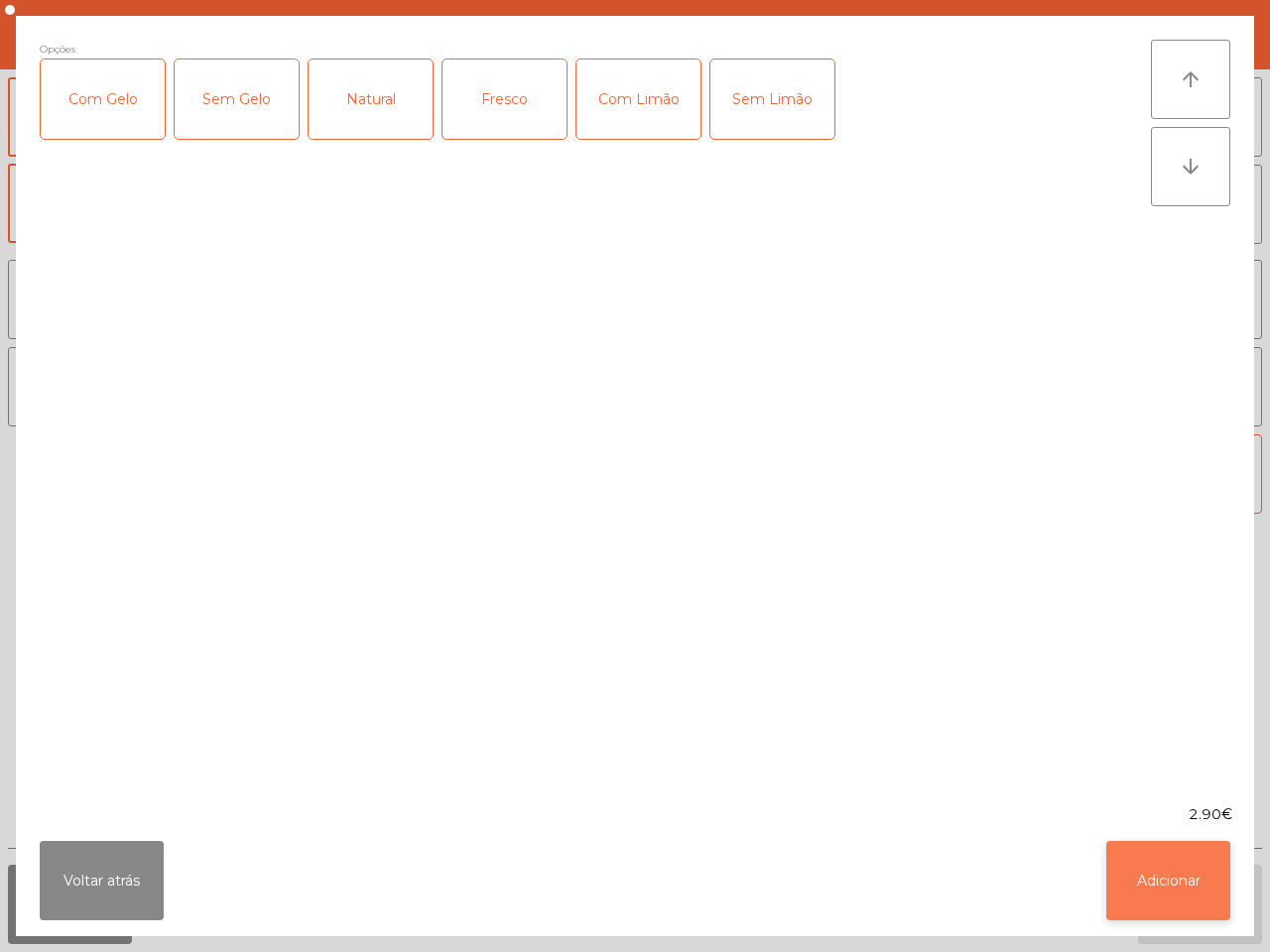 click on "Adicionar" 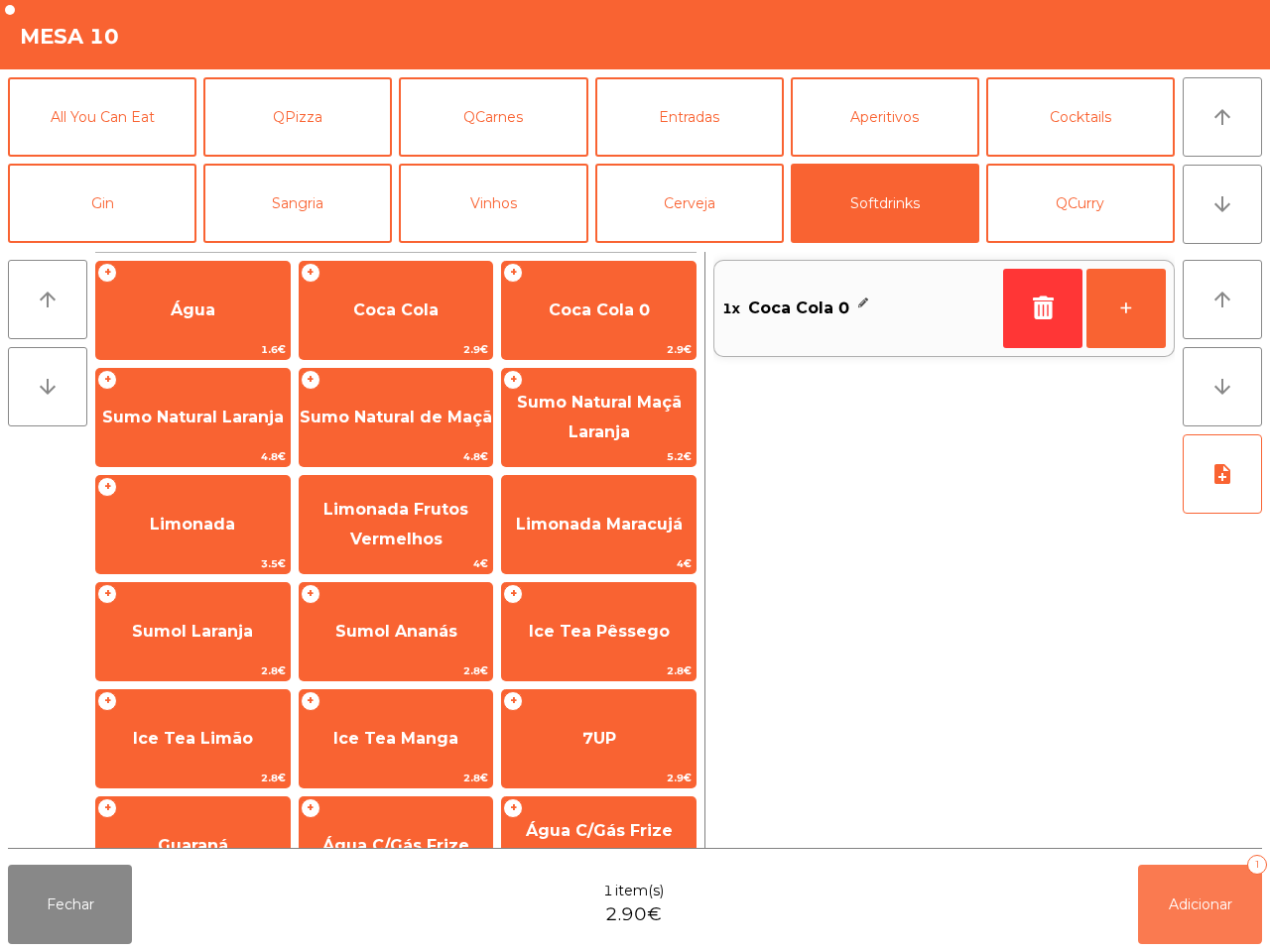click on "Adicionar" 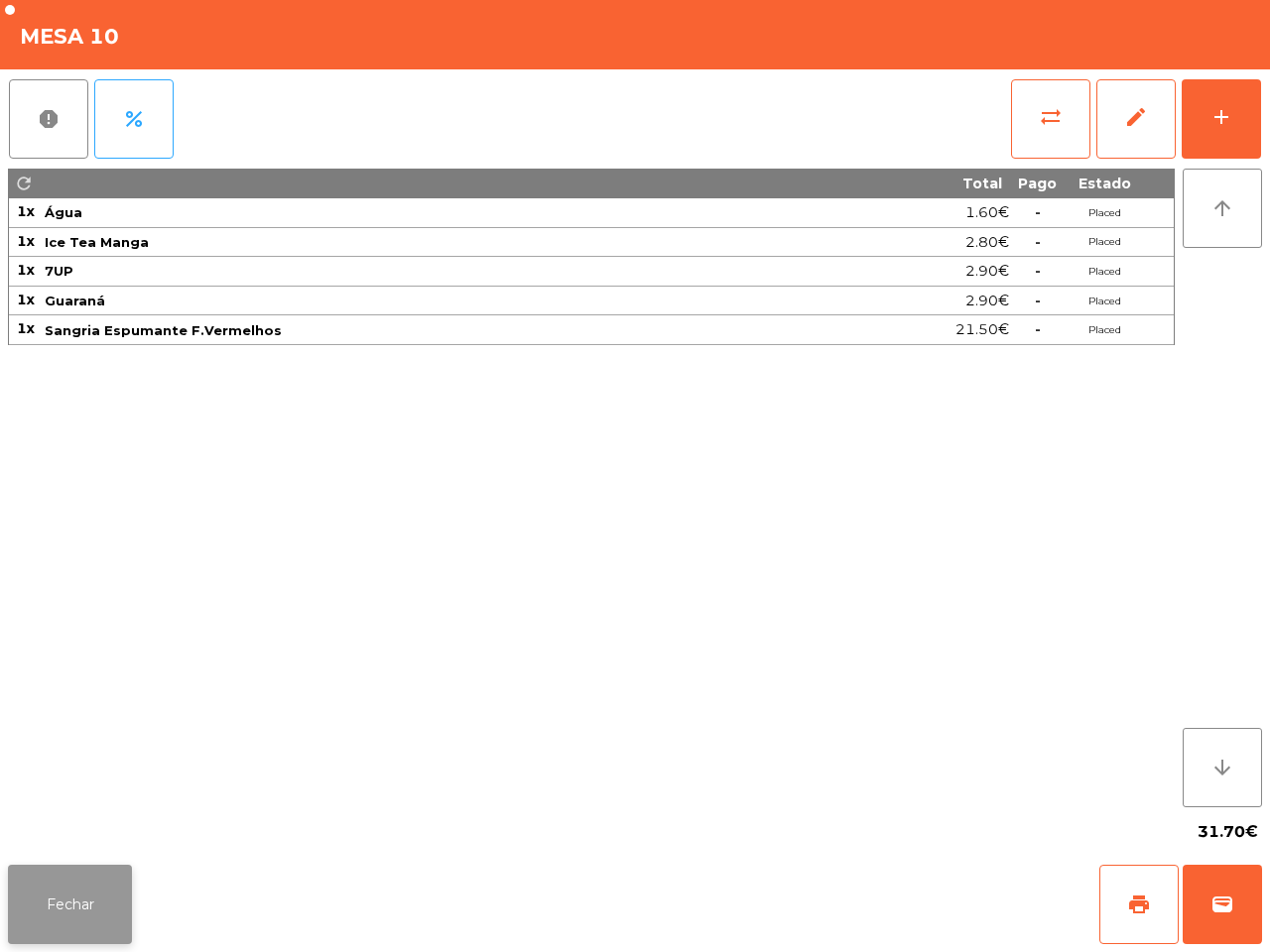 click on "Fechar" 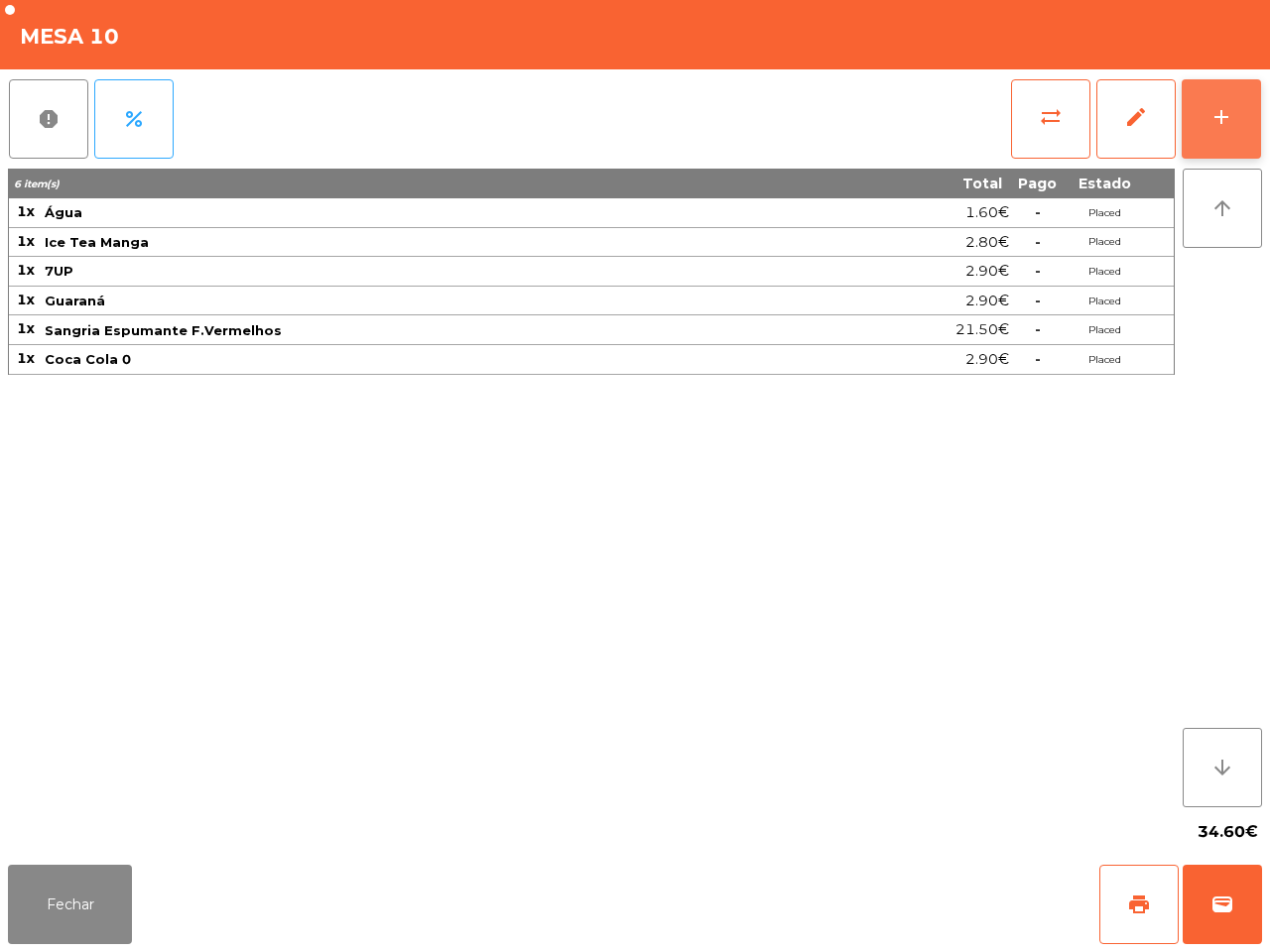 click on "add" 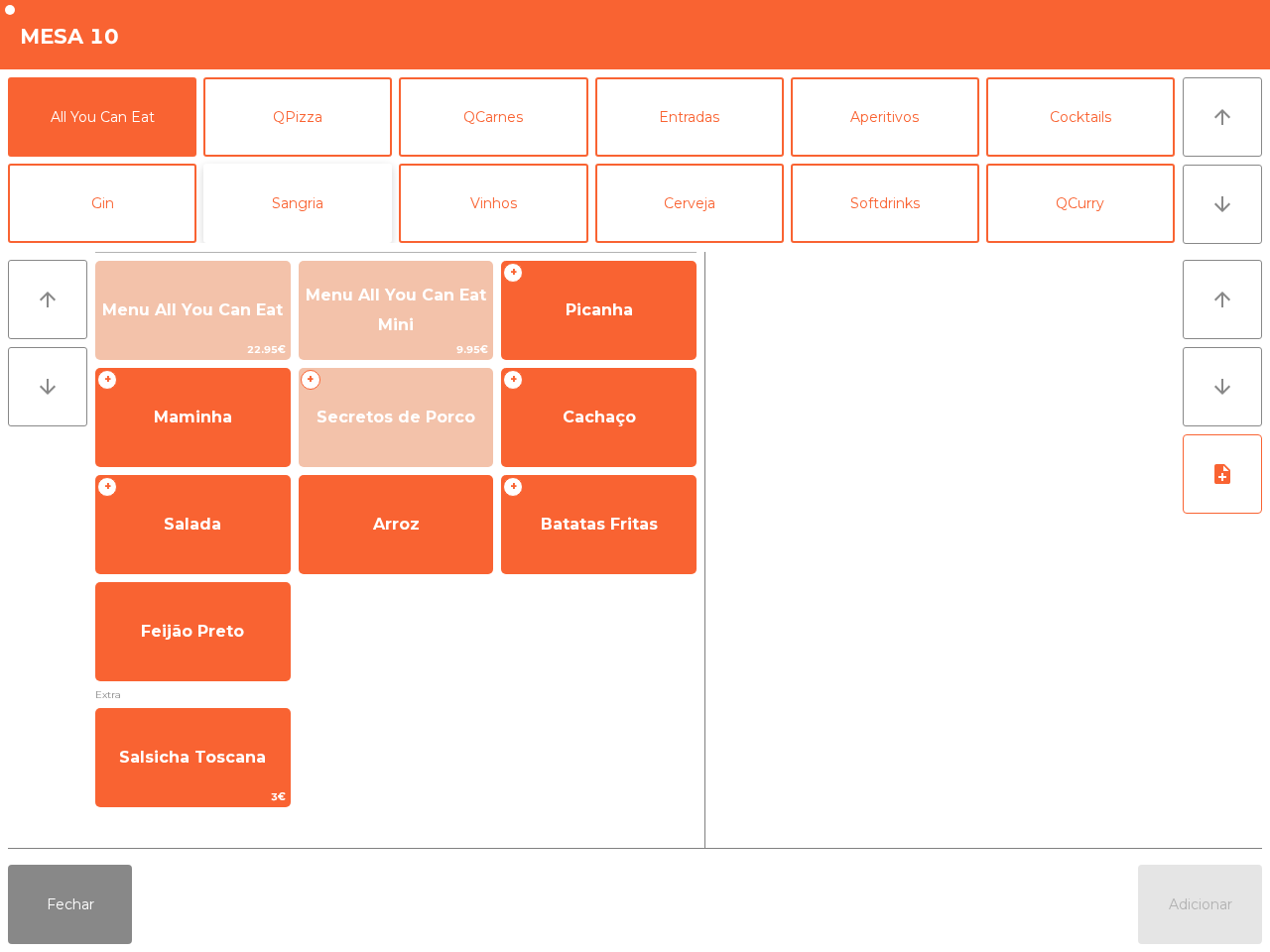 click on "Sangria" 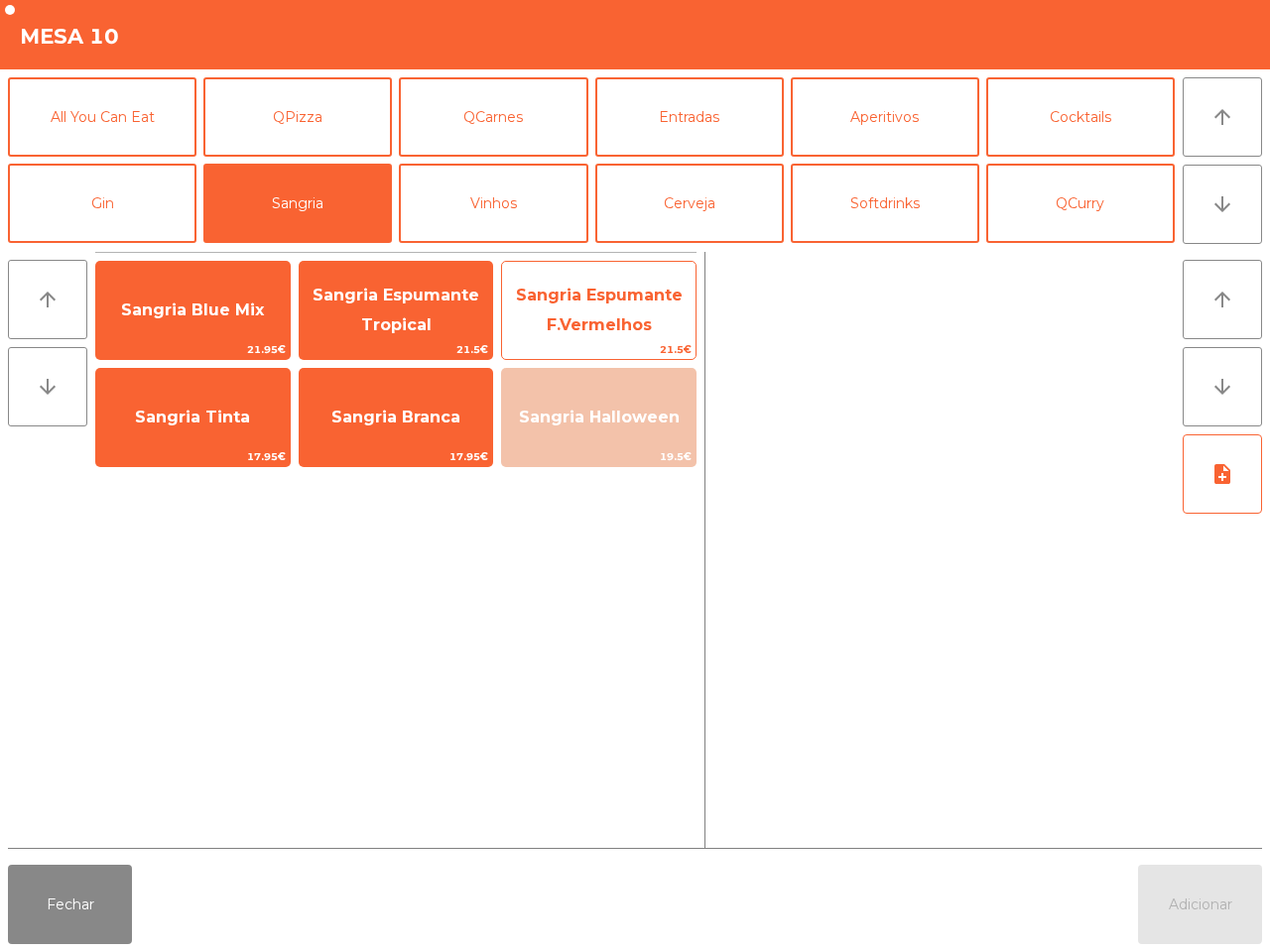 click on "Sangria Espumante F.Vermelhos" 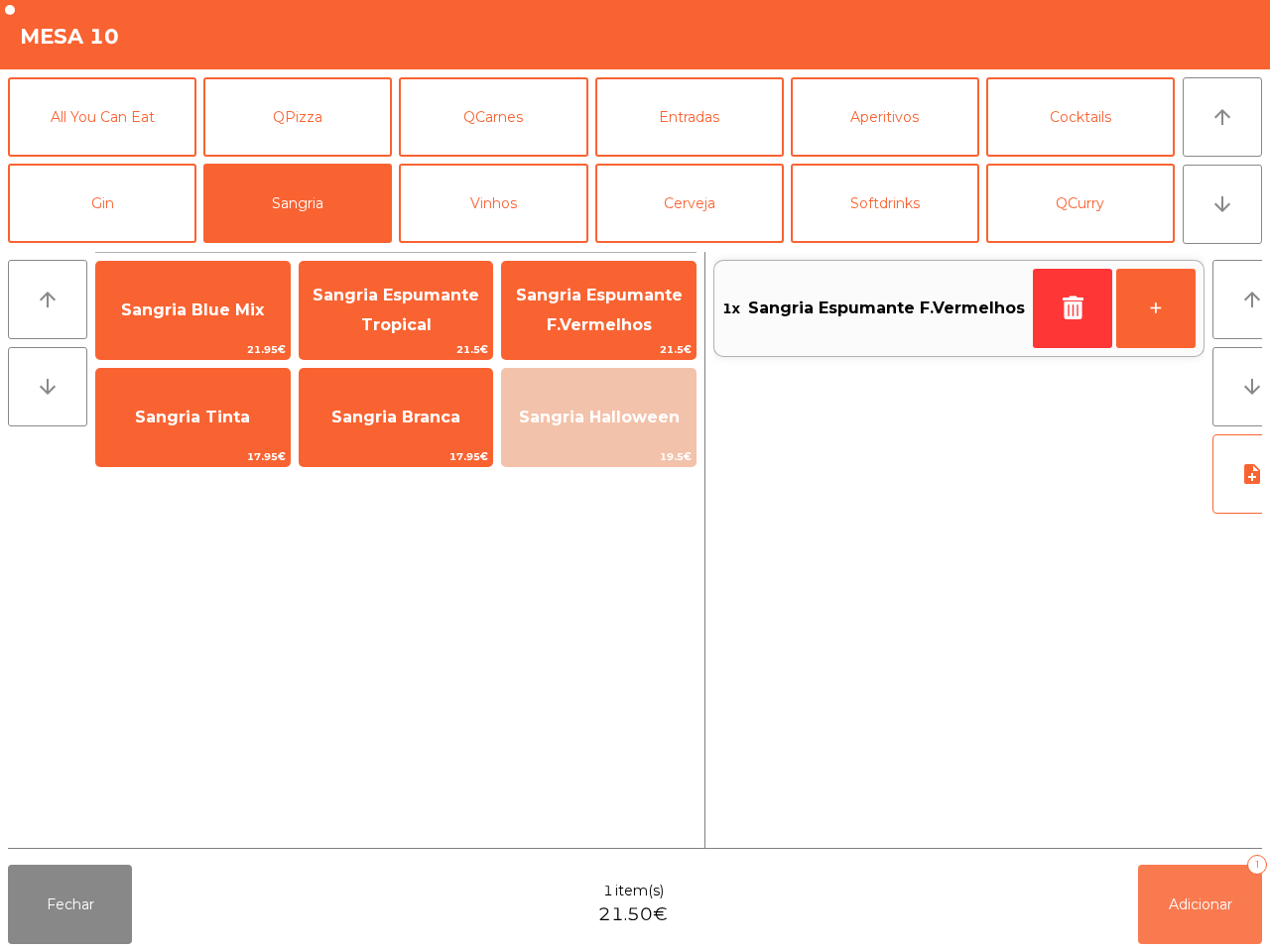 drag, startPoint x: 1189, startPoint y: 908, endPoint x: 736, endPoint y: 861, distance: 455.43166 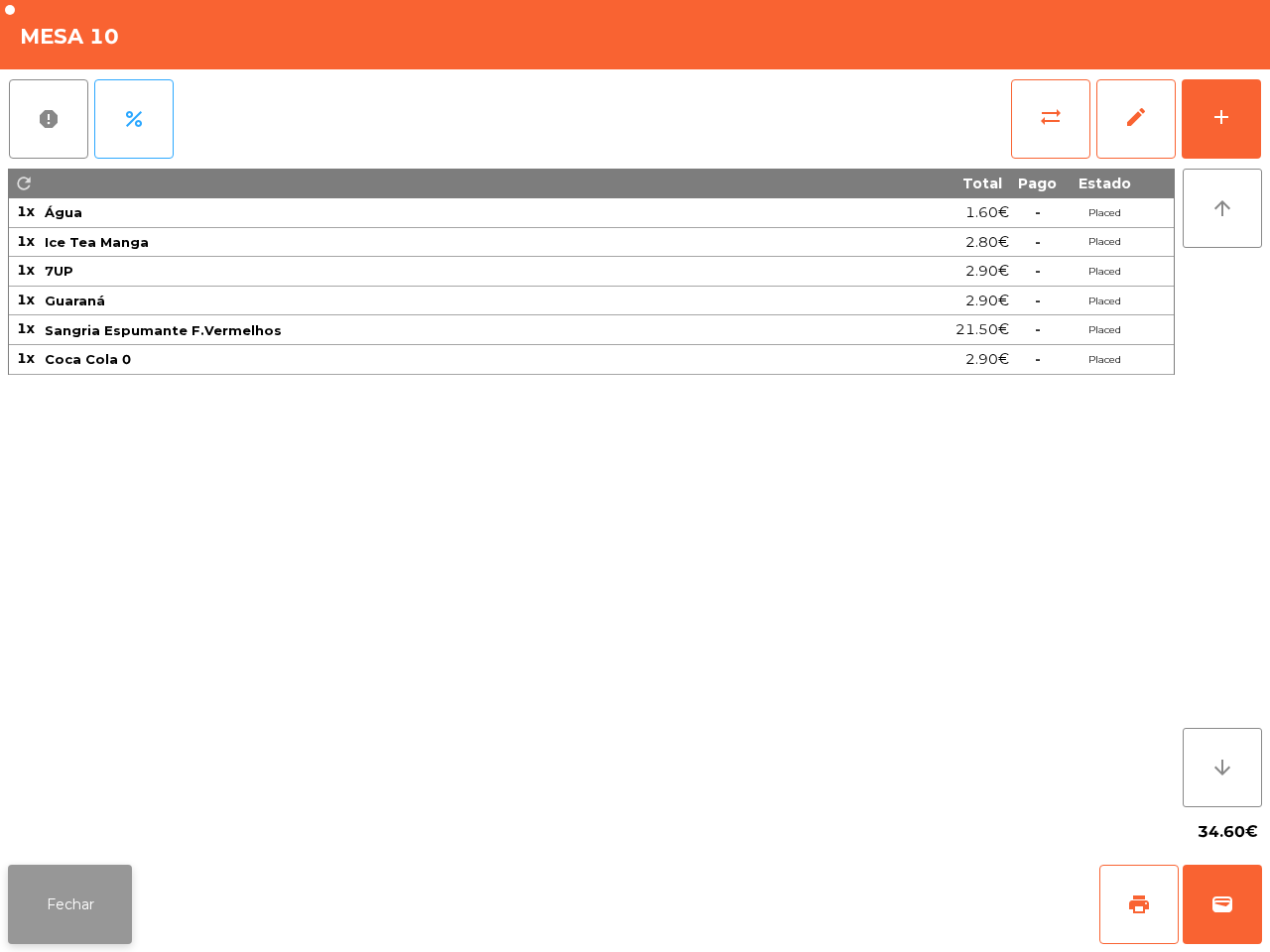 click on "Fechar" 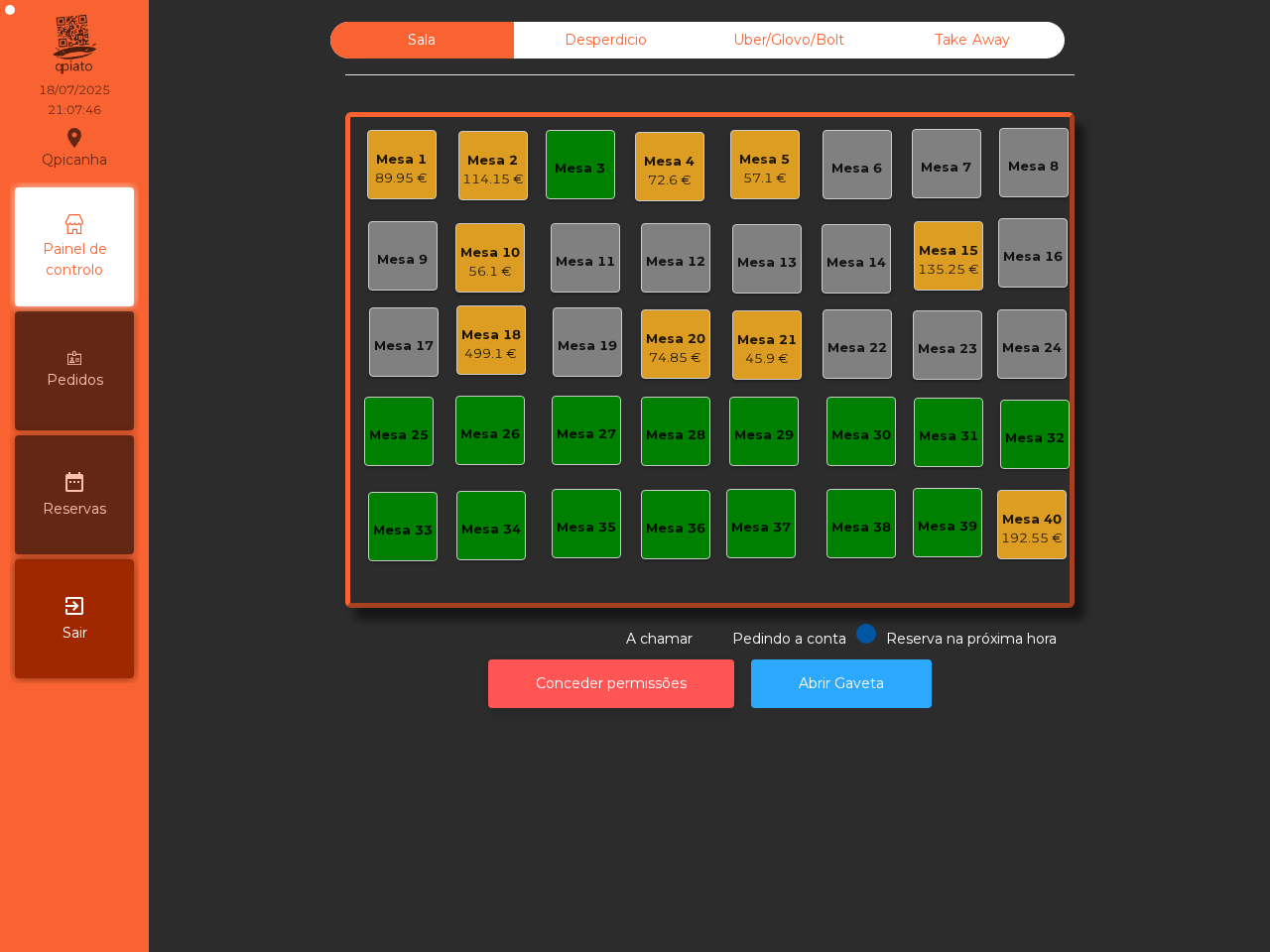 drag, startPoint x: 259, startPoint y: 900, endPoint x: 507, endPoint y: 665, distance: 341.65626 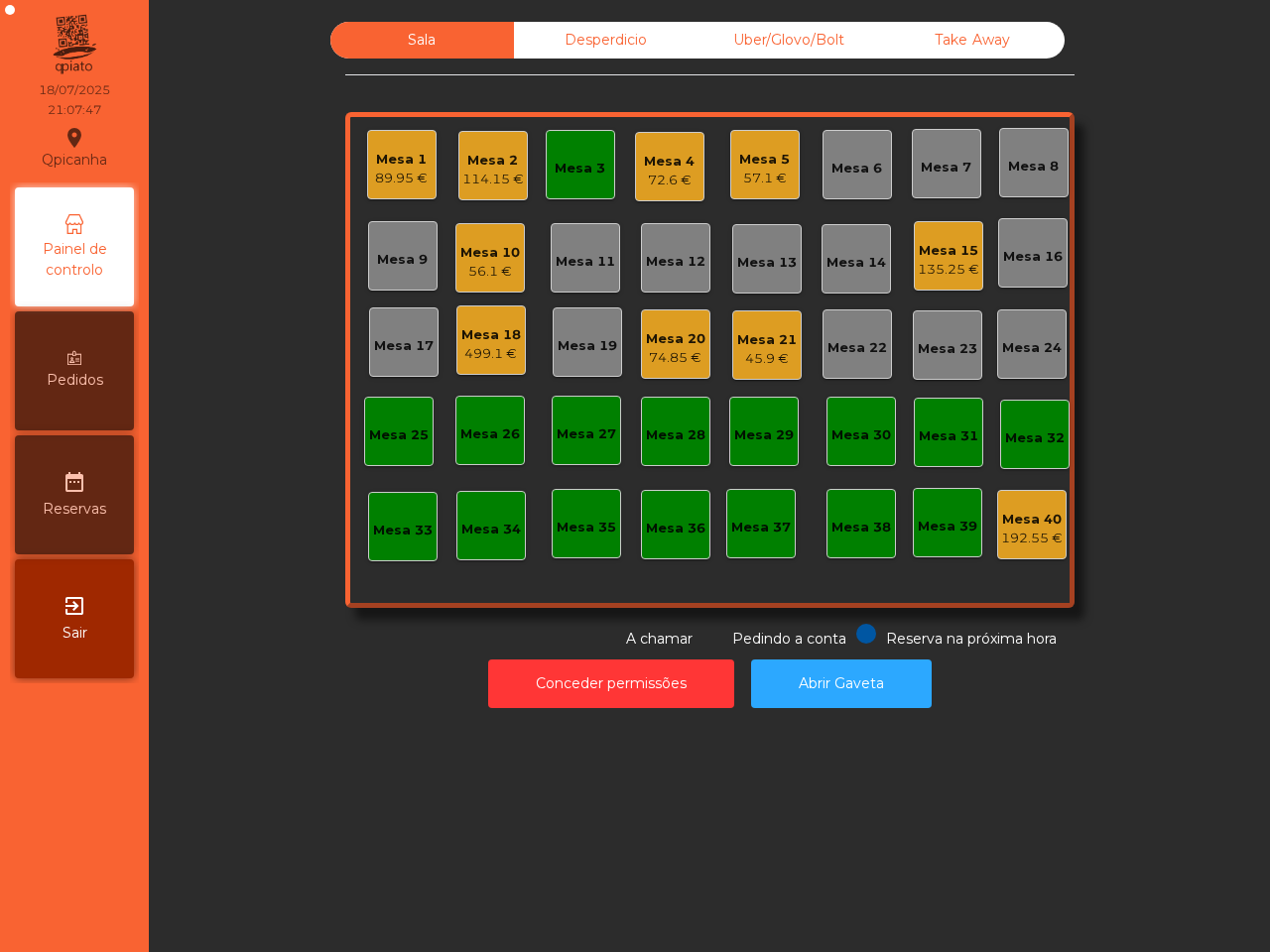 drag, startPoint x: 507, startPoint y: 665, endPoint x: 233, endPoint y: 299, distance: 457.20017 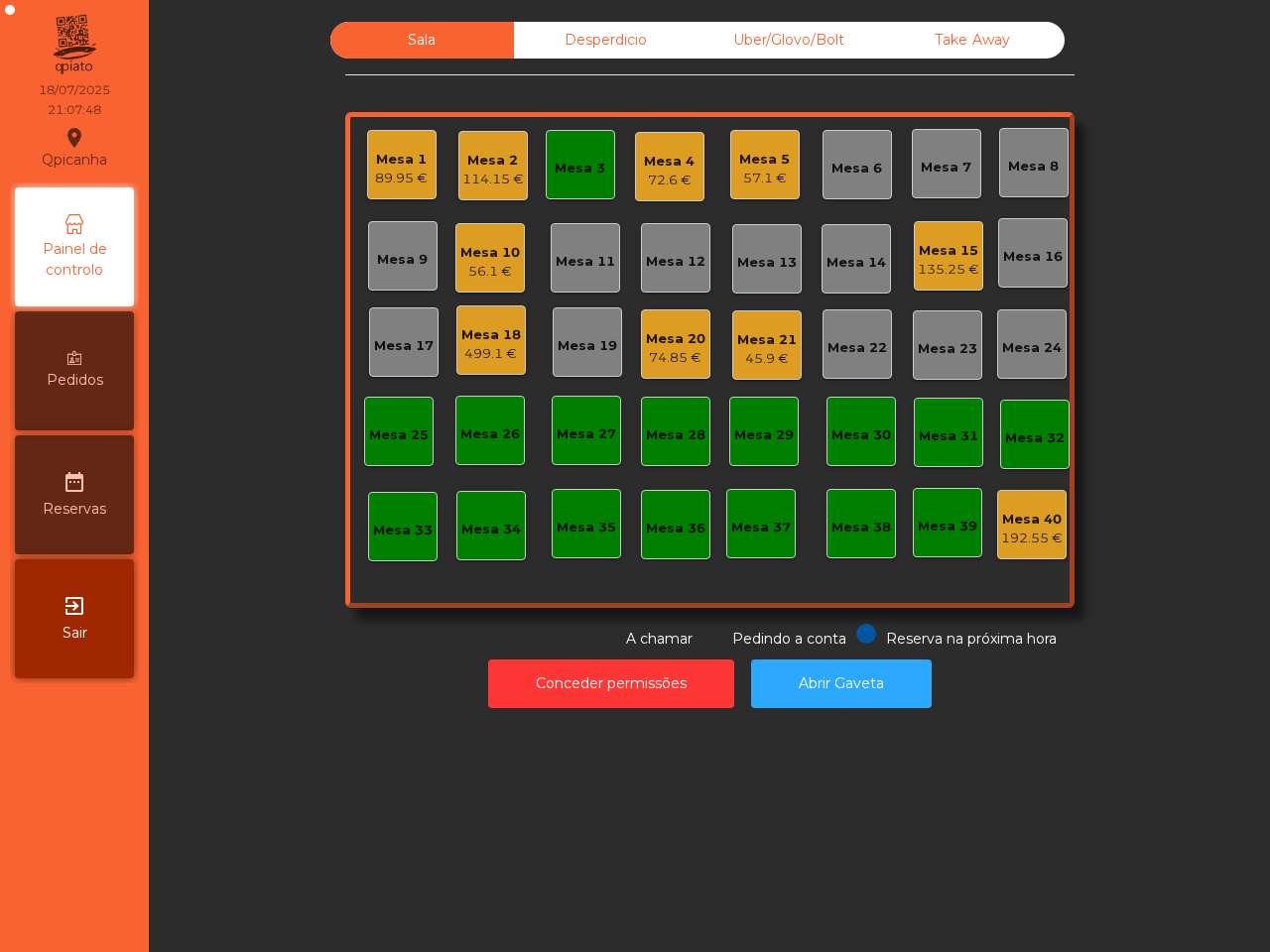 click on "Mesa 2" 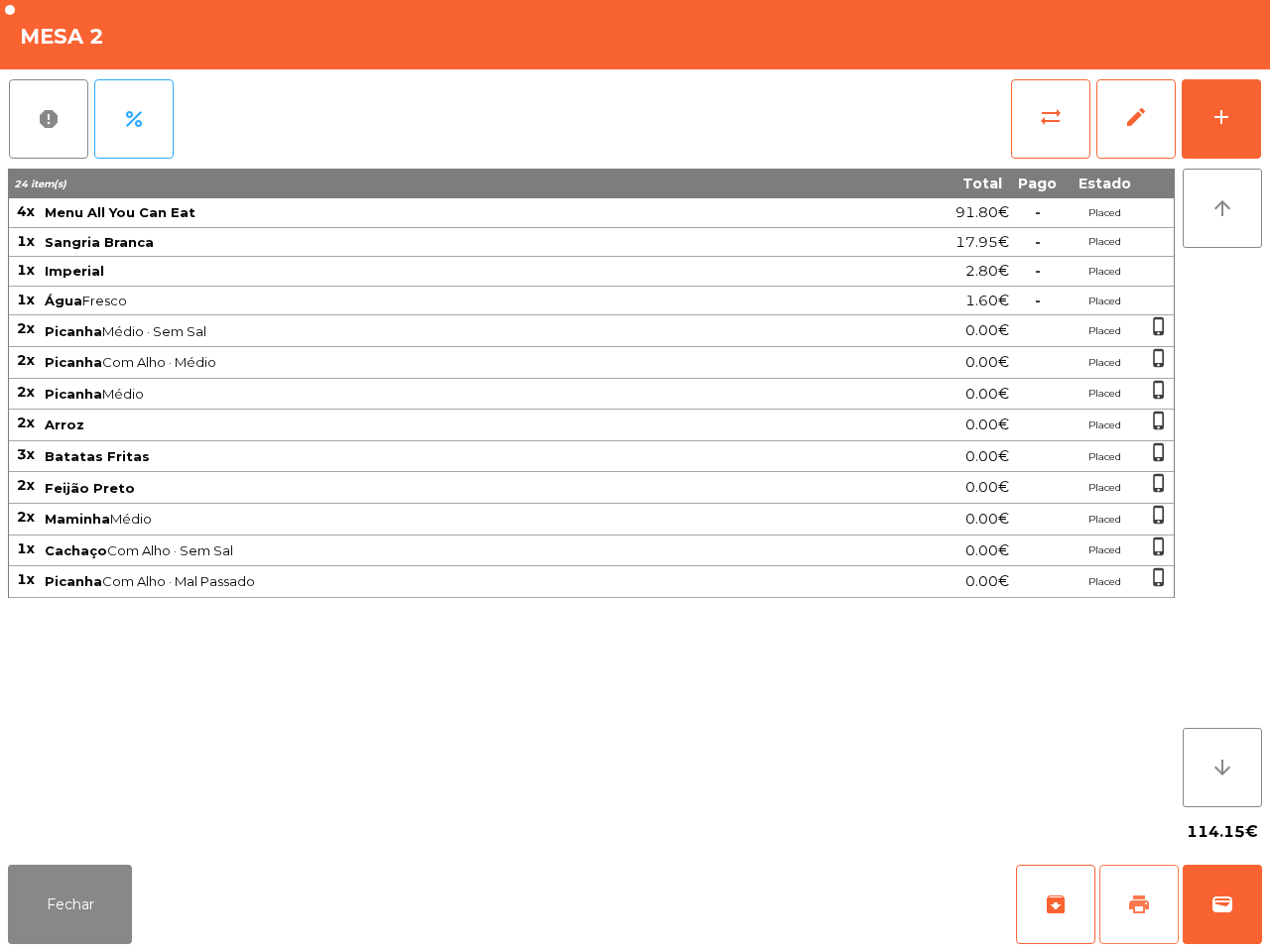 click on "print" 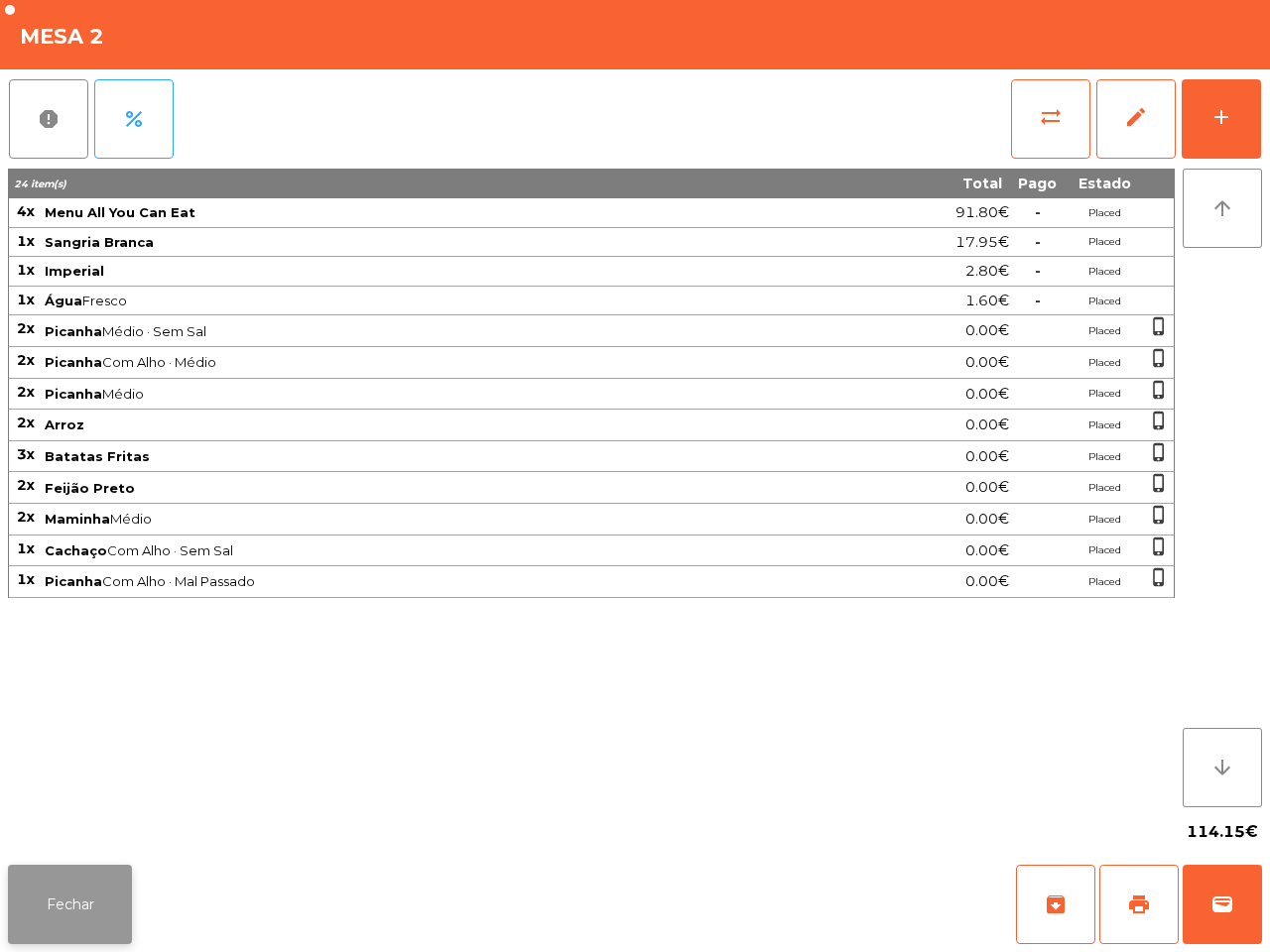 click on "Fechar" 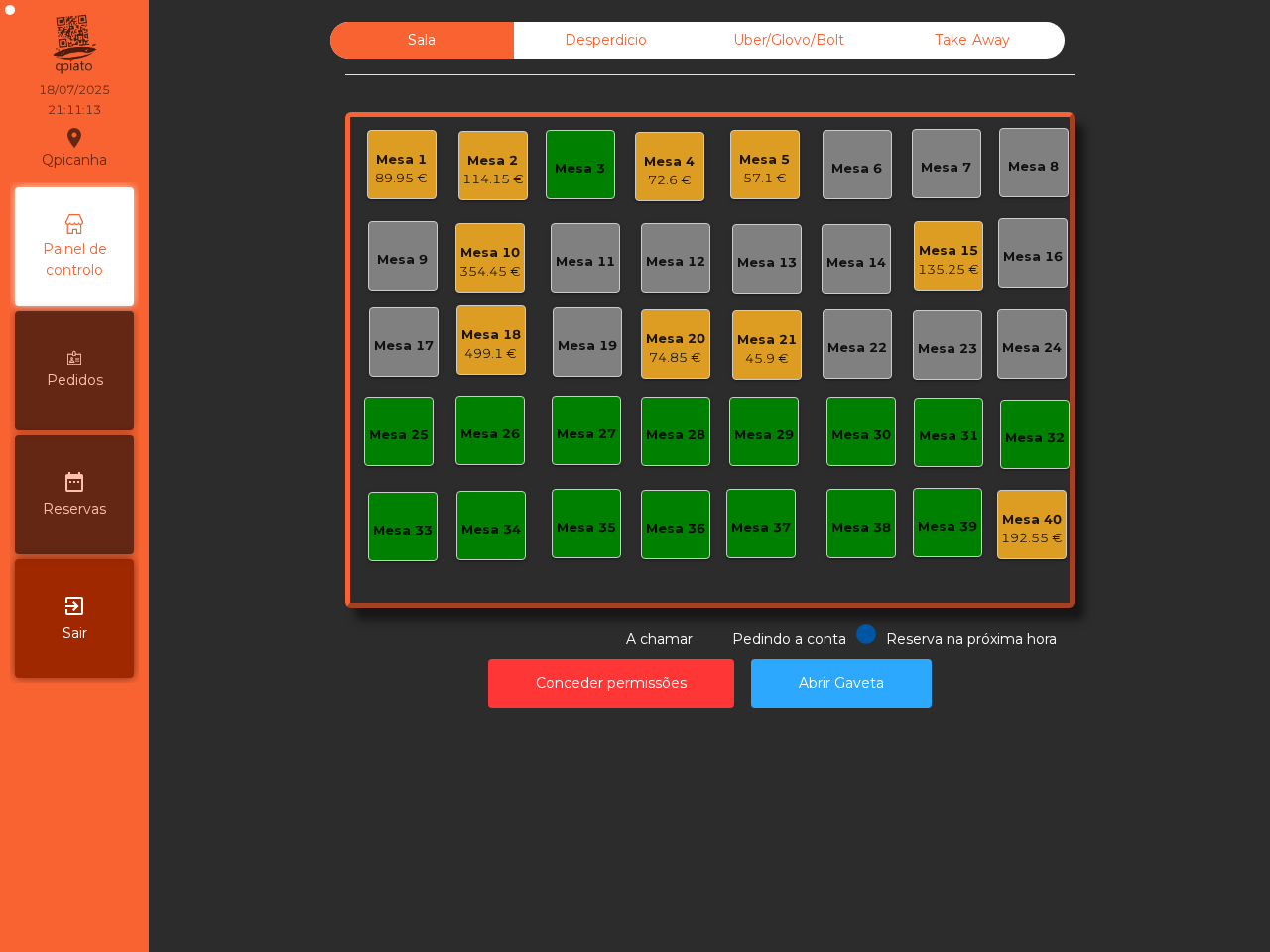 click on "Mesa 20" 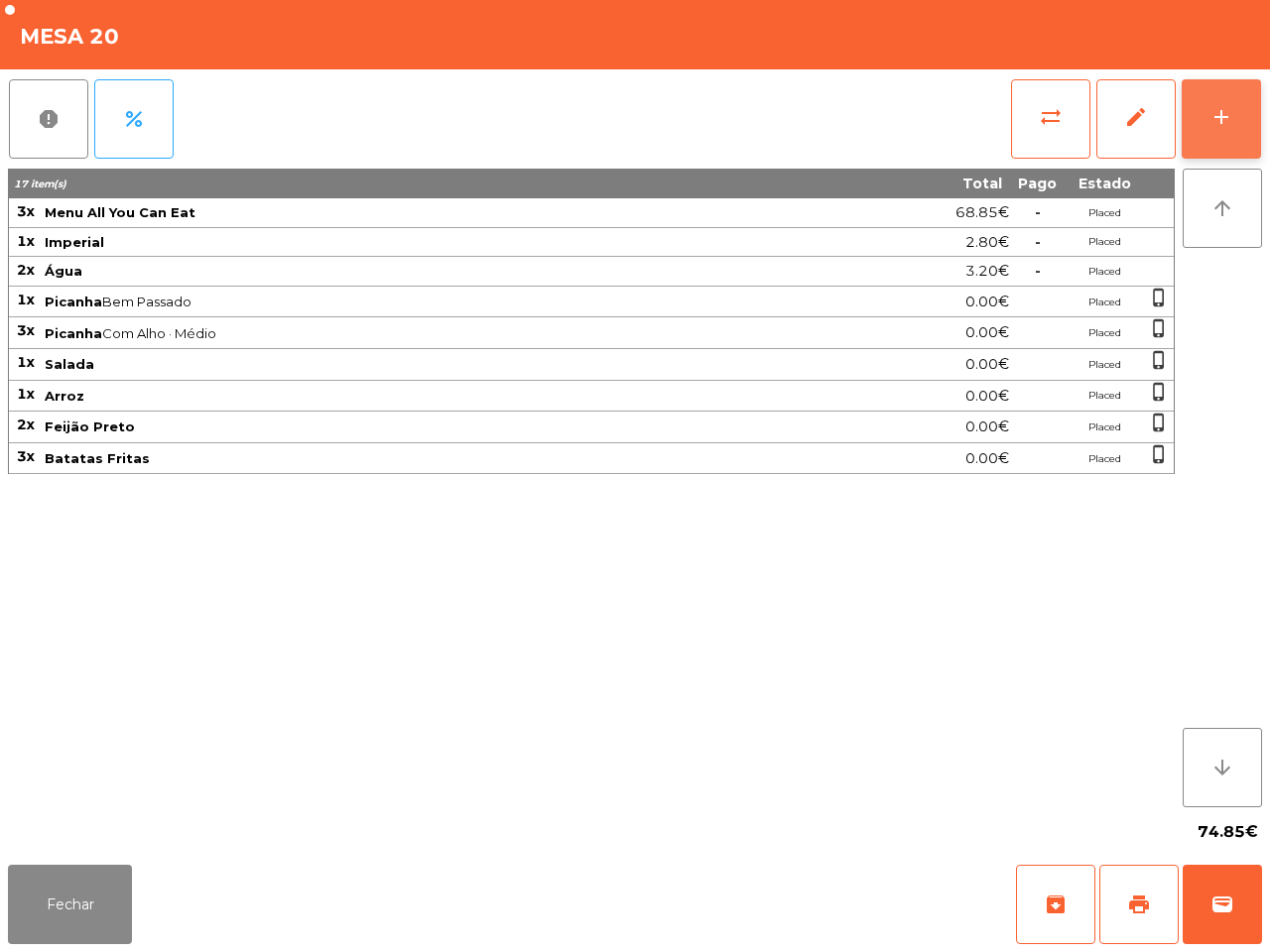 click on "add" 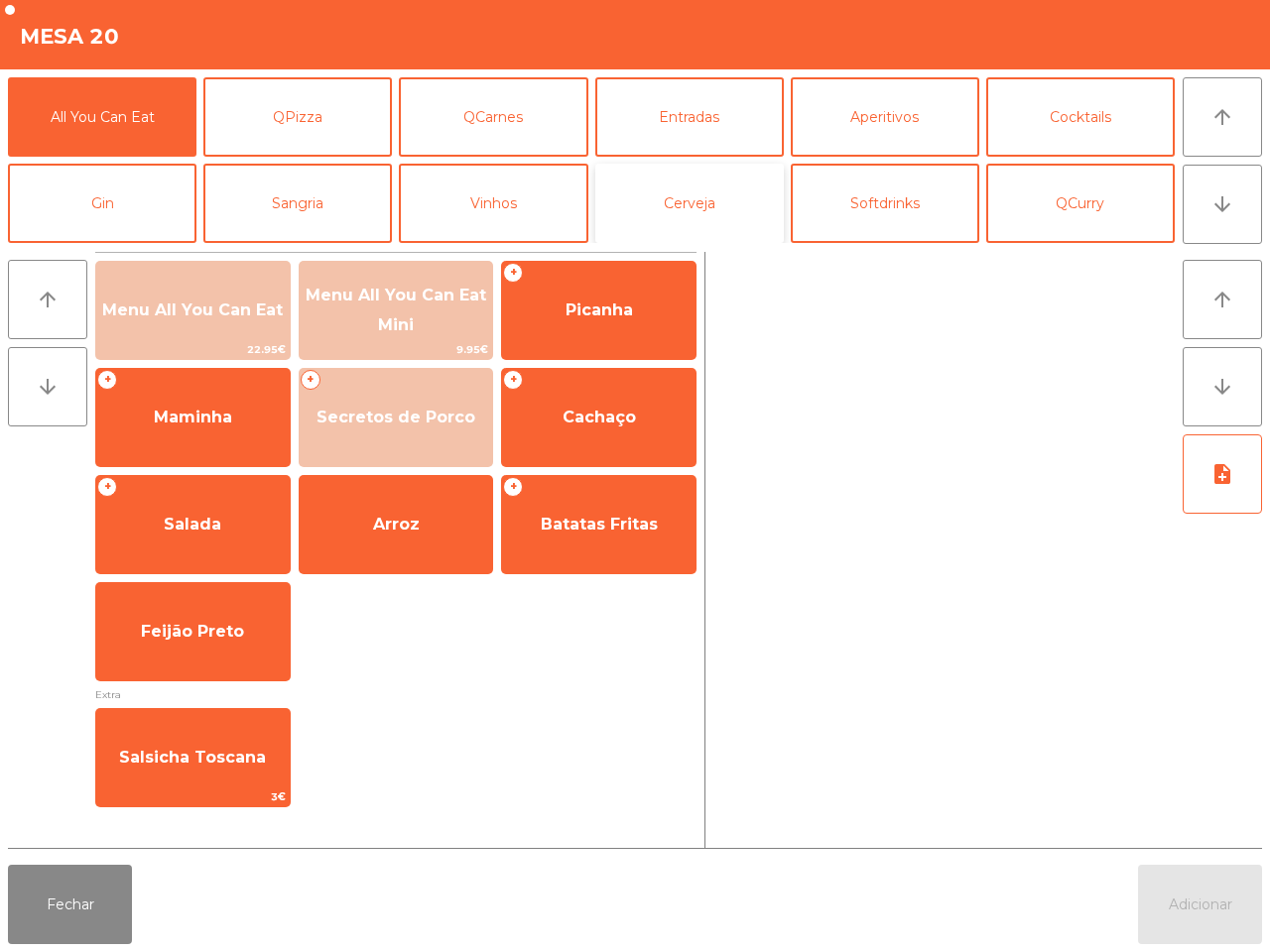 click on "Cerveja" 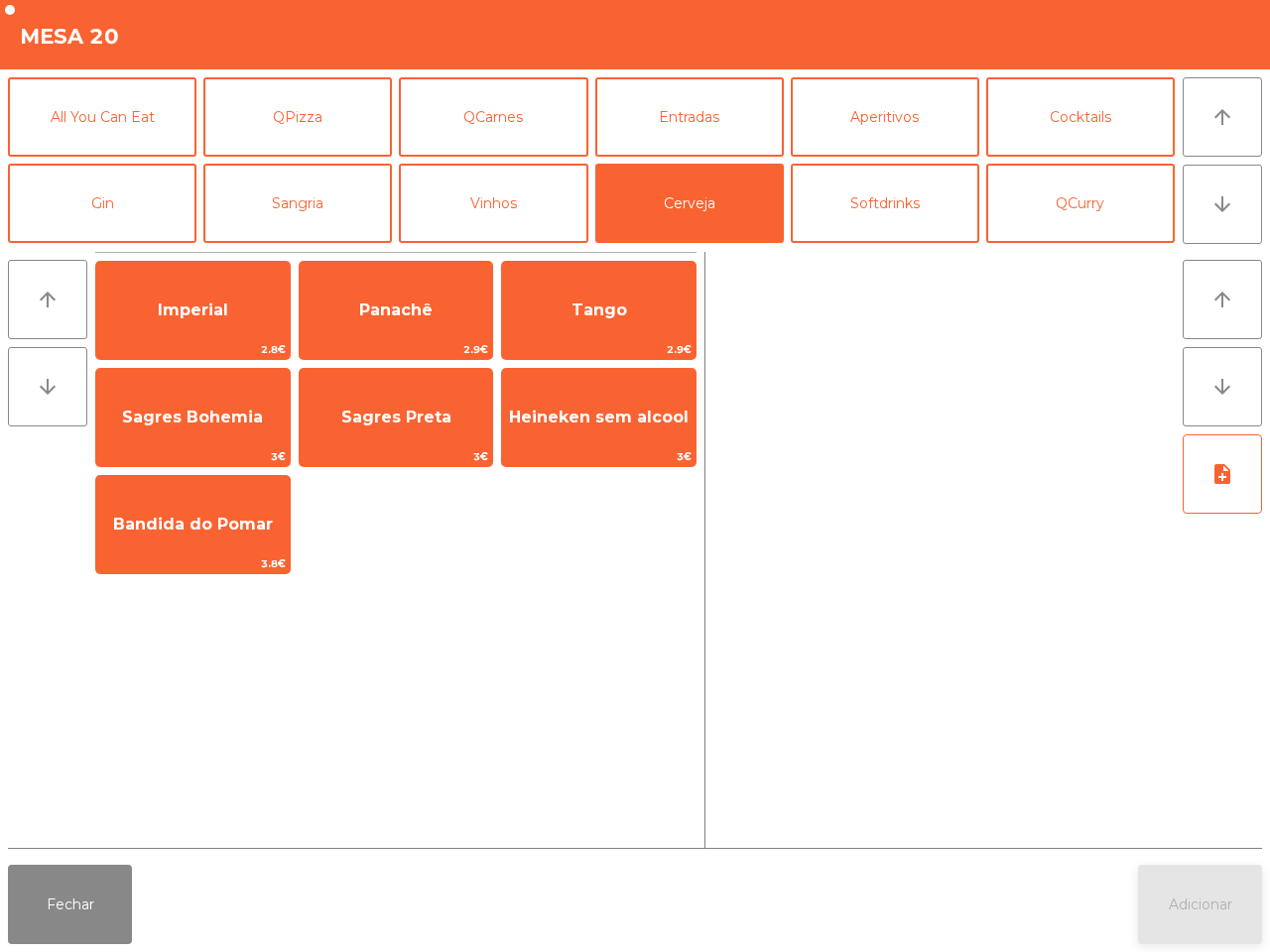 click on "Imperial   2.8€" 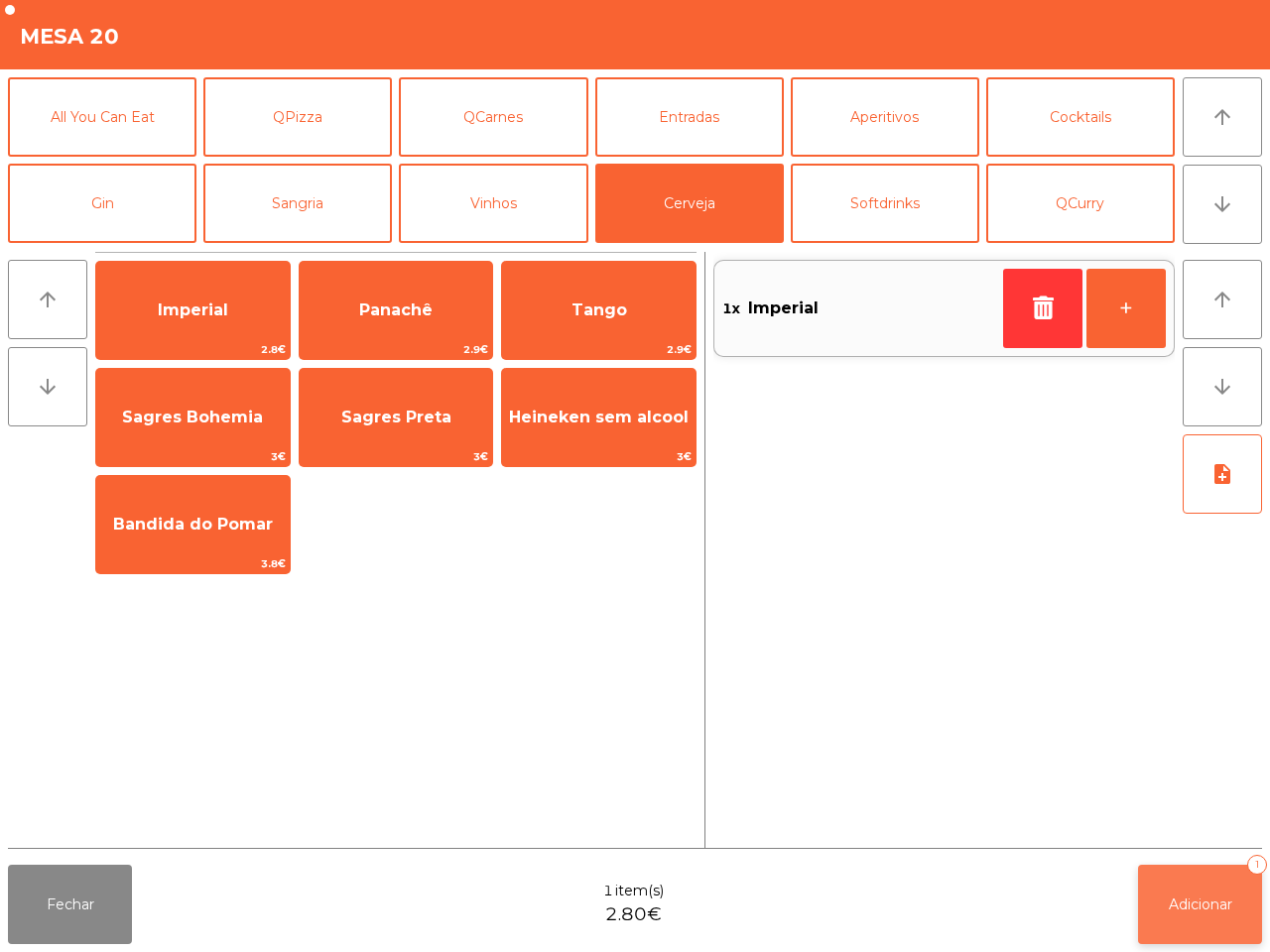 click on "Adicionar   1" 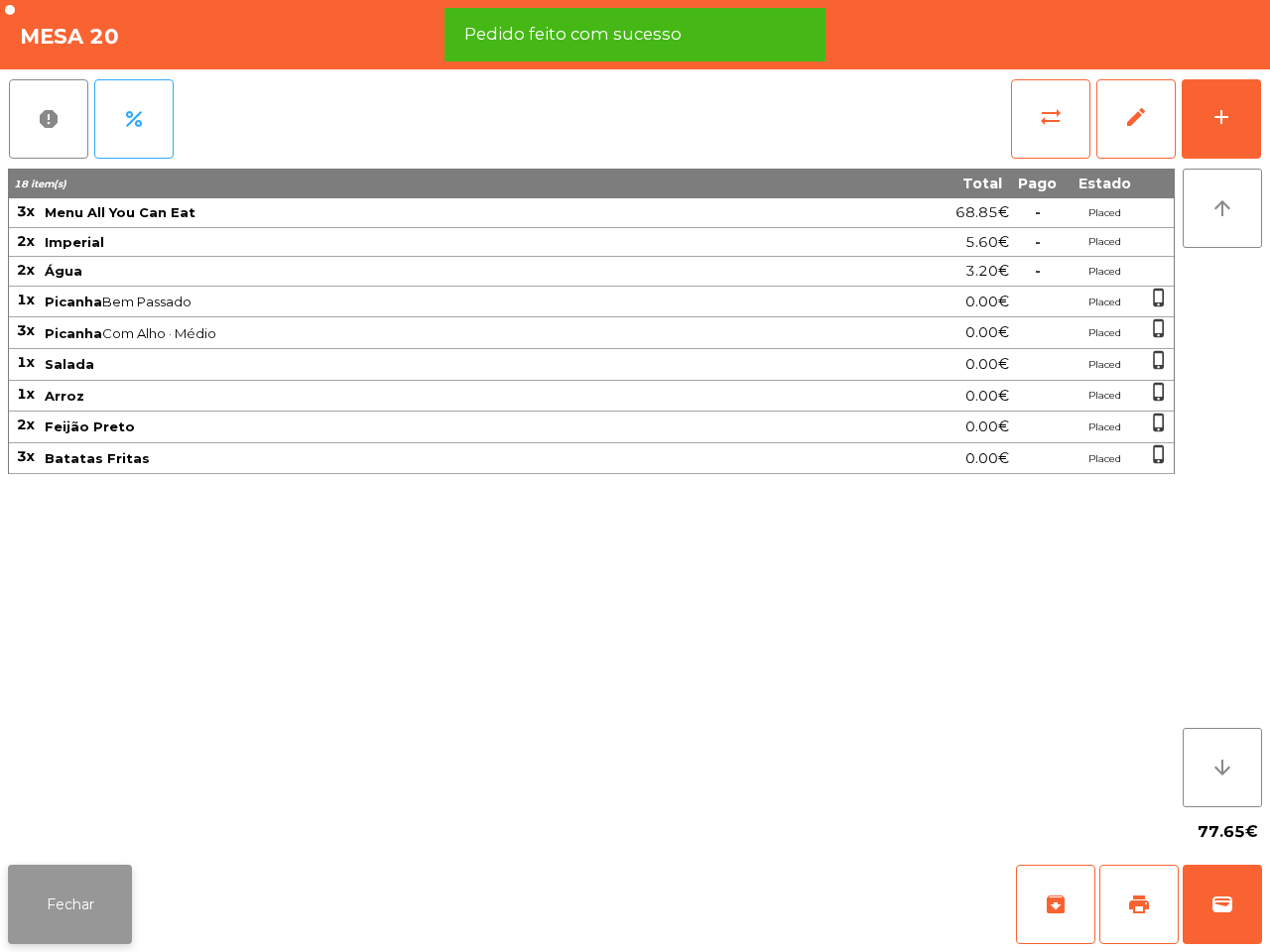 click on "Fechar" 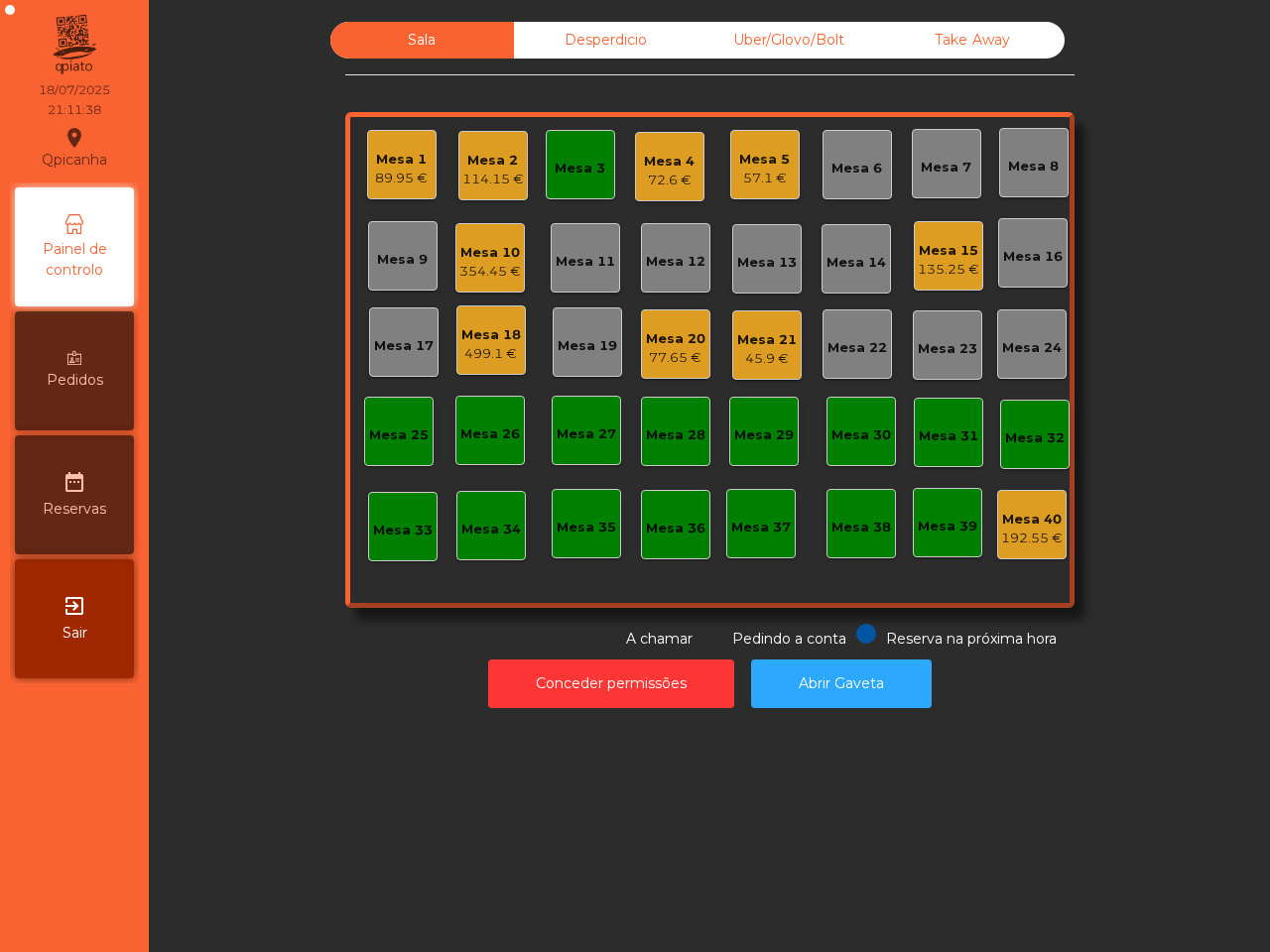 click on "114.15 €" 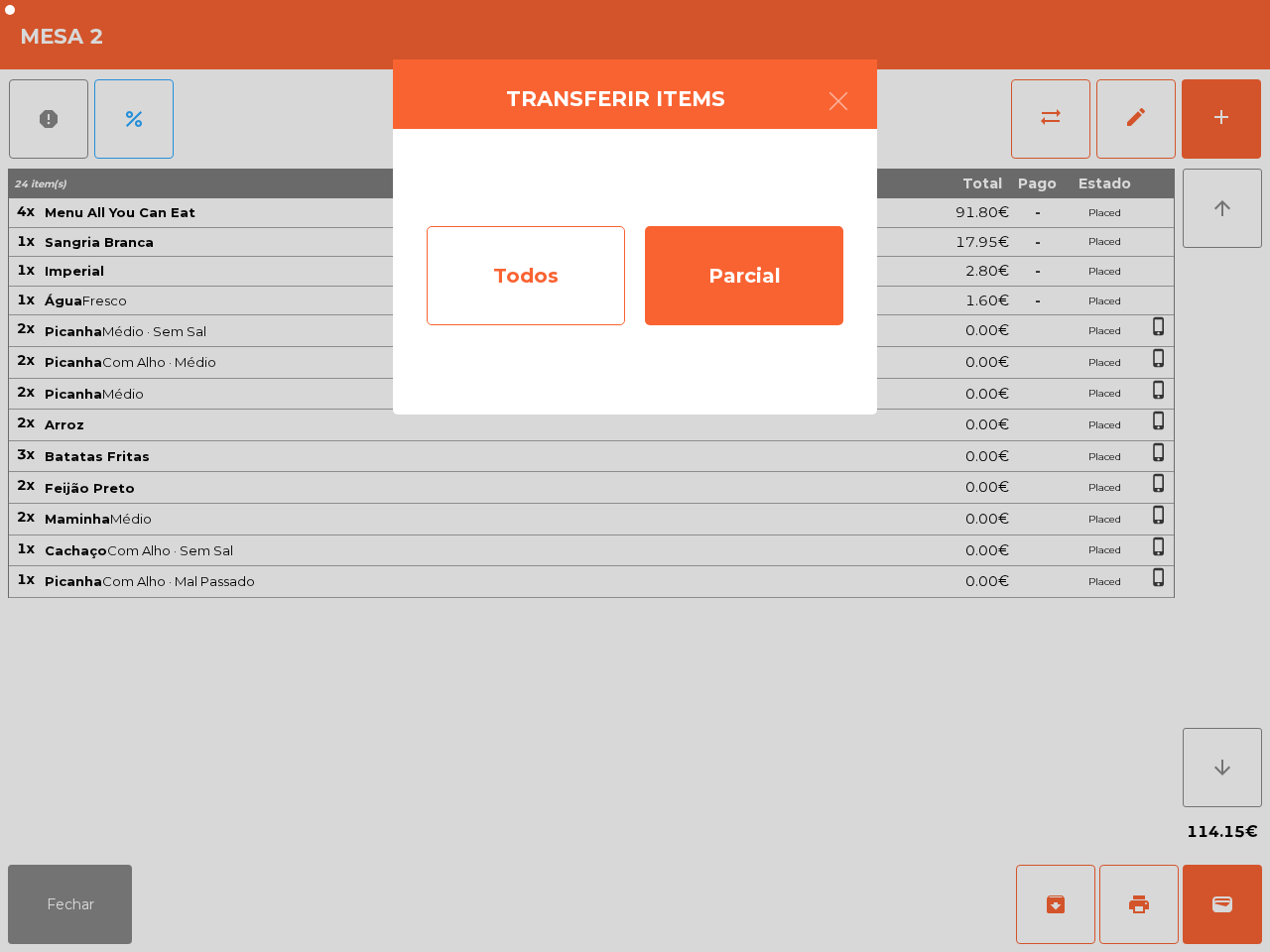 click on "Todos" 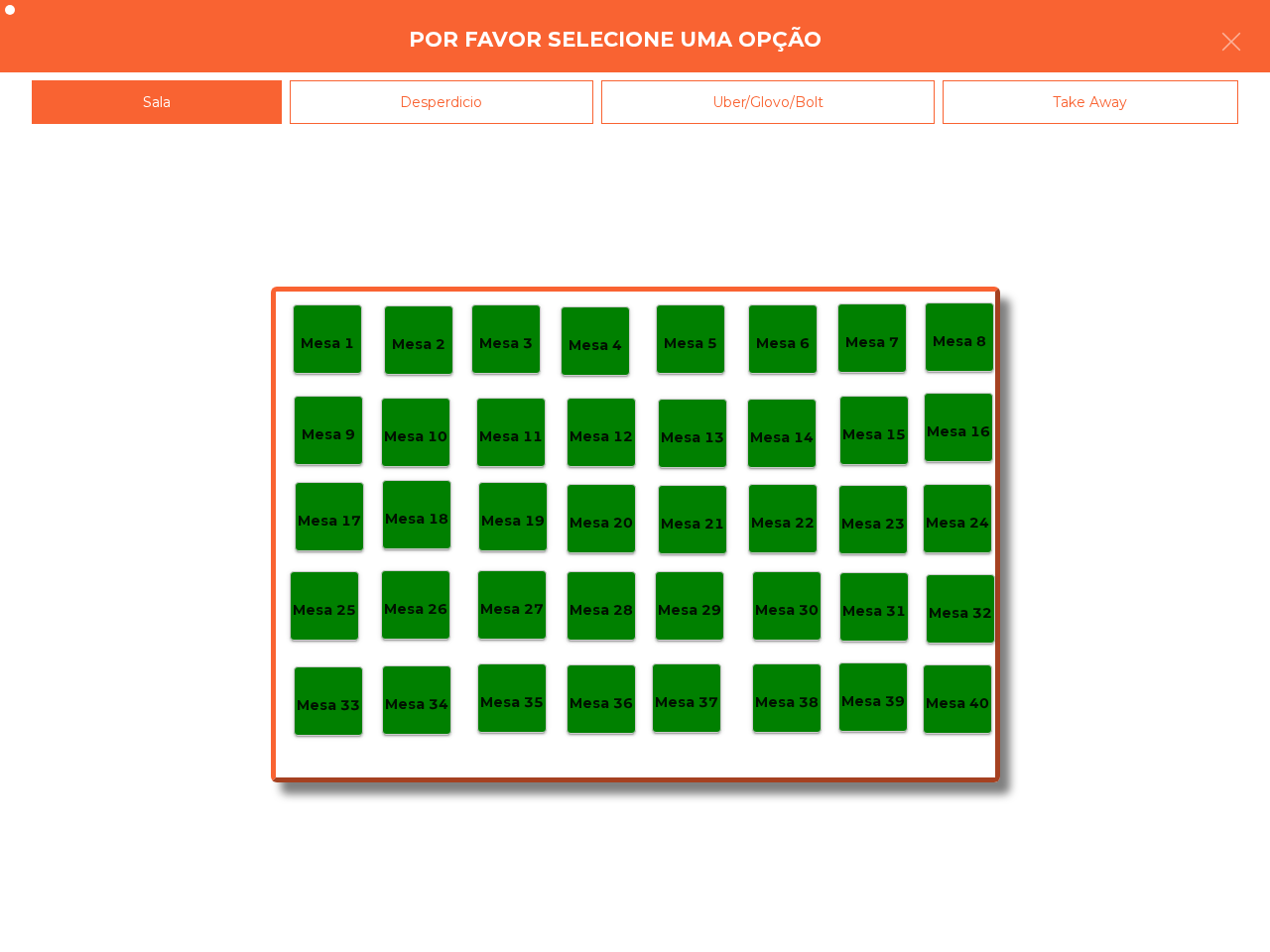 click on "Mesa 40" 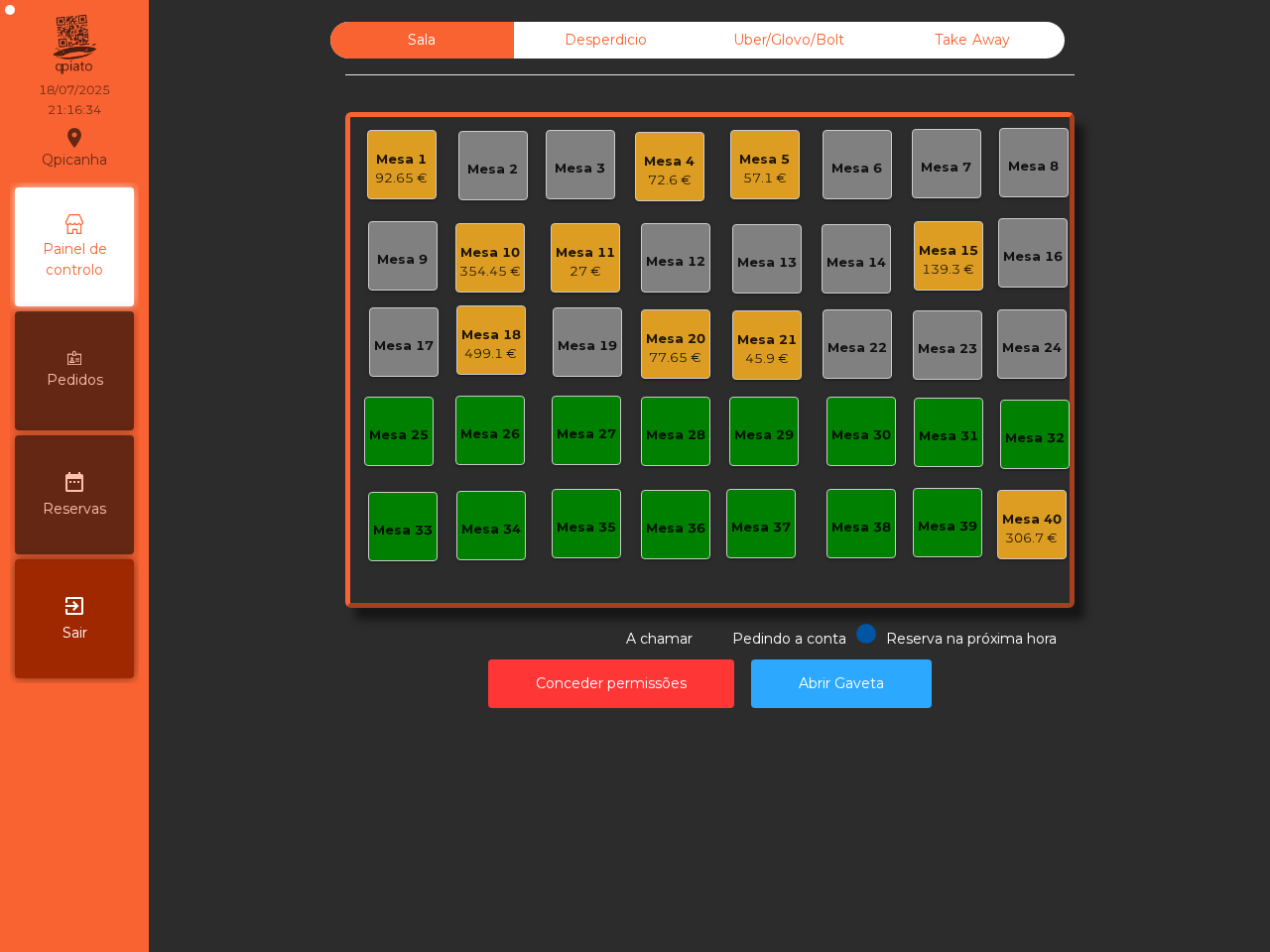 click on "354.45 €" 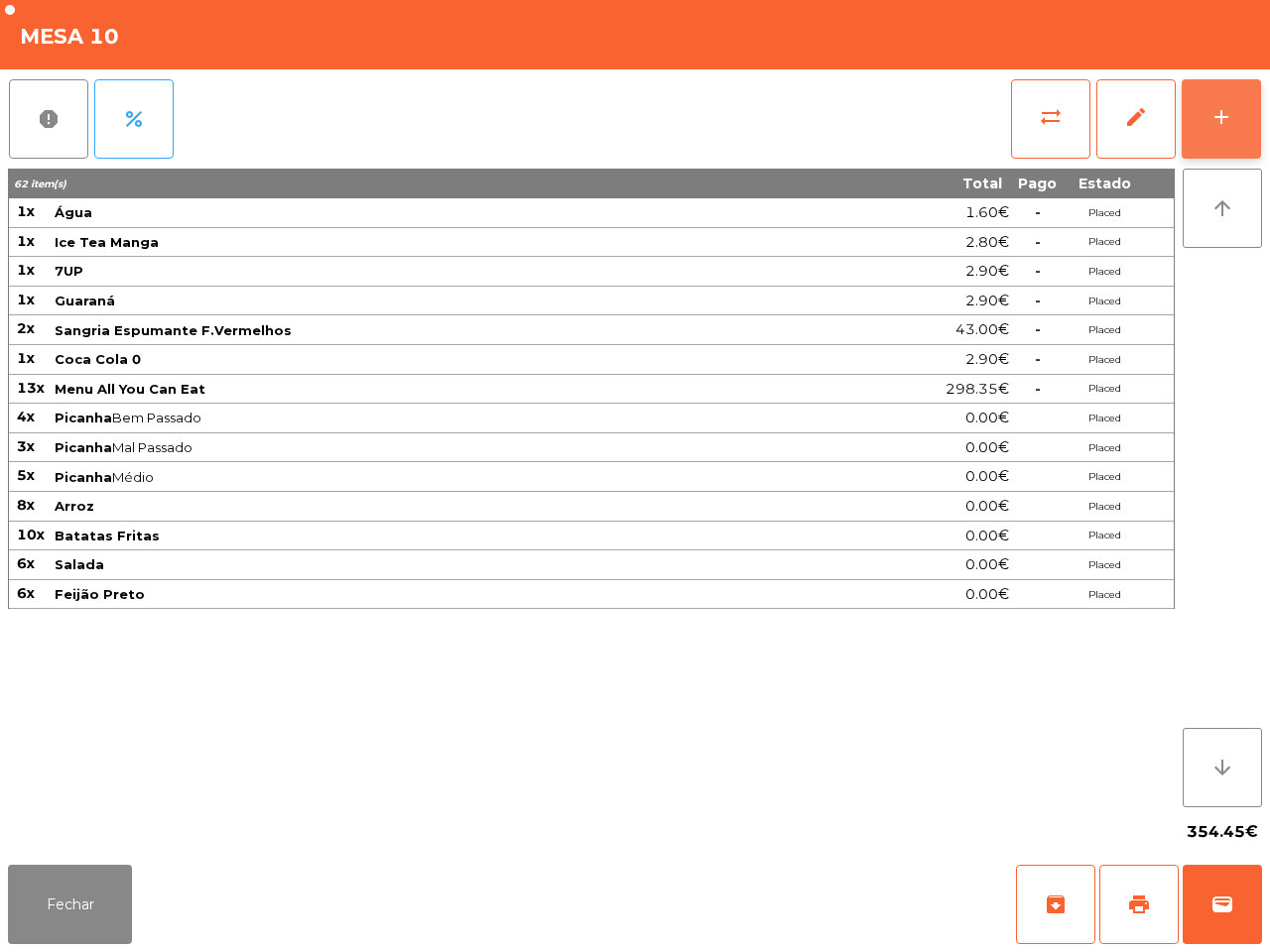 click on "add" 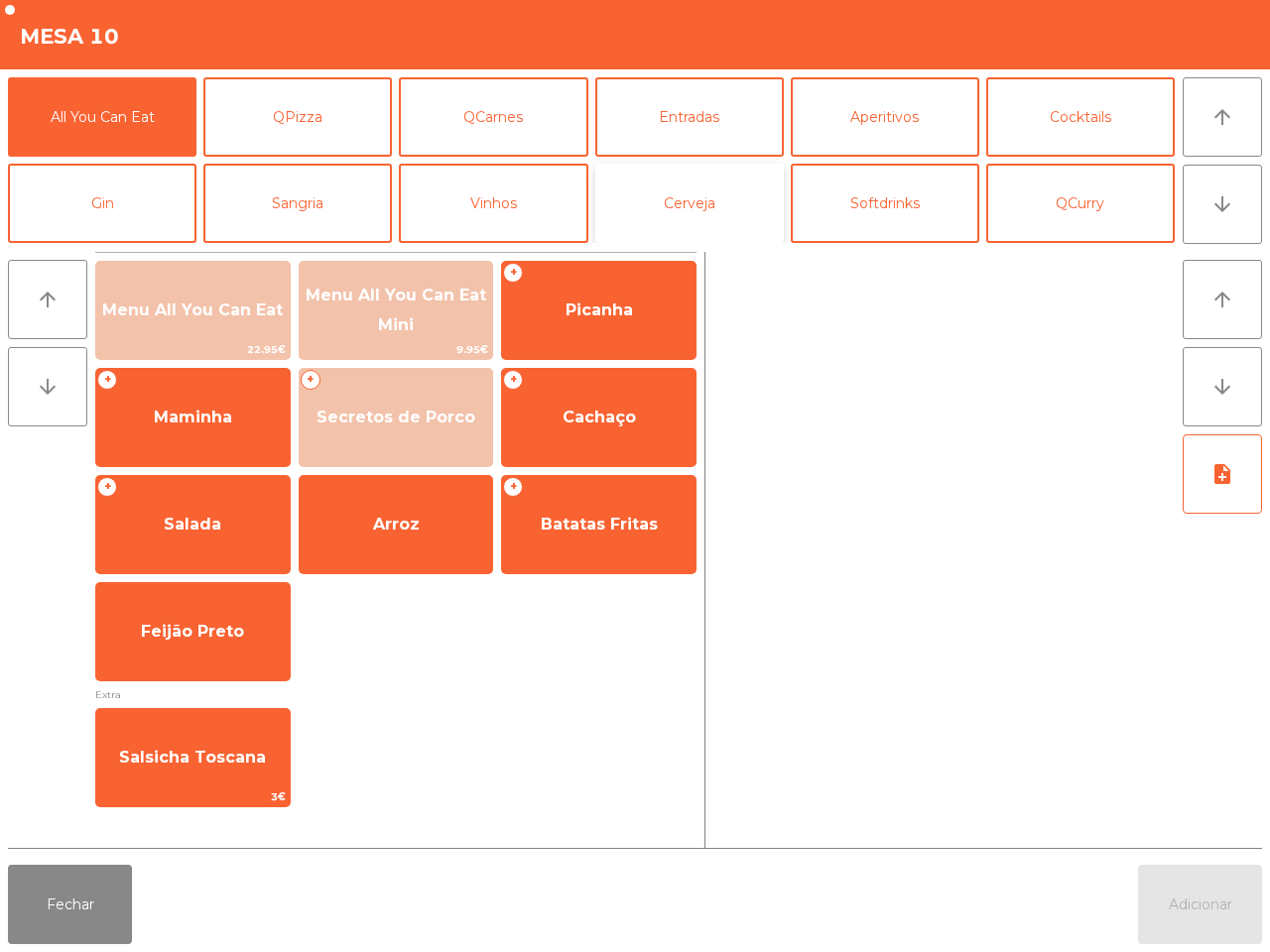 click on "Cerveja" 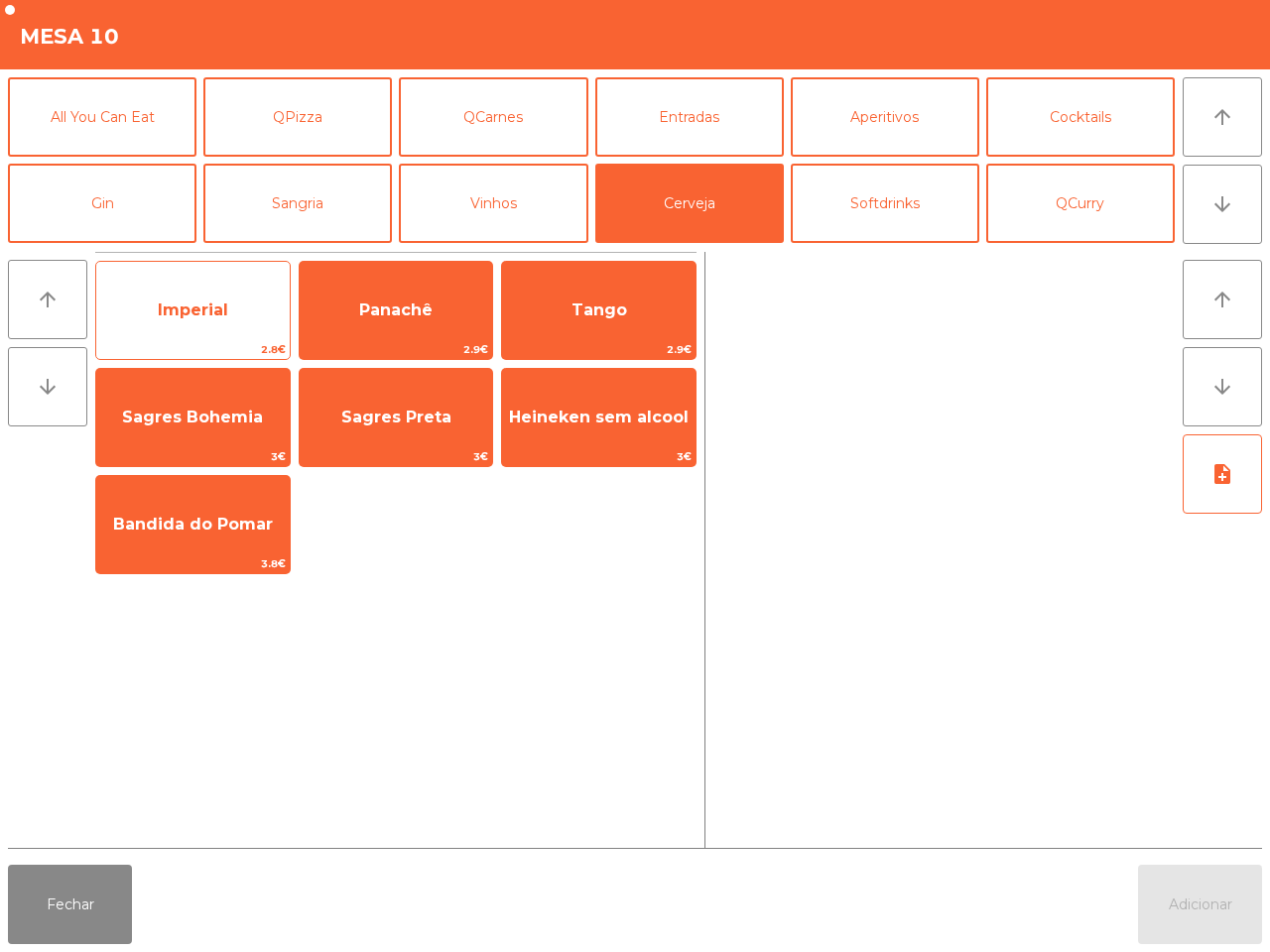 click on "Imperial" 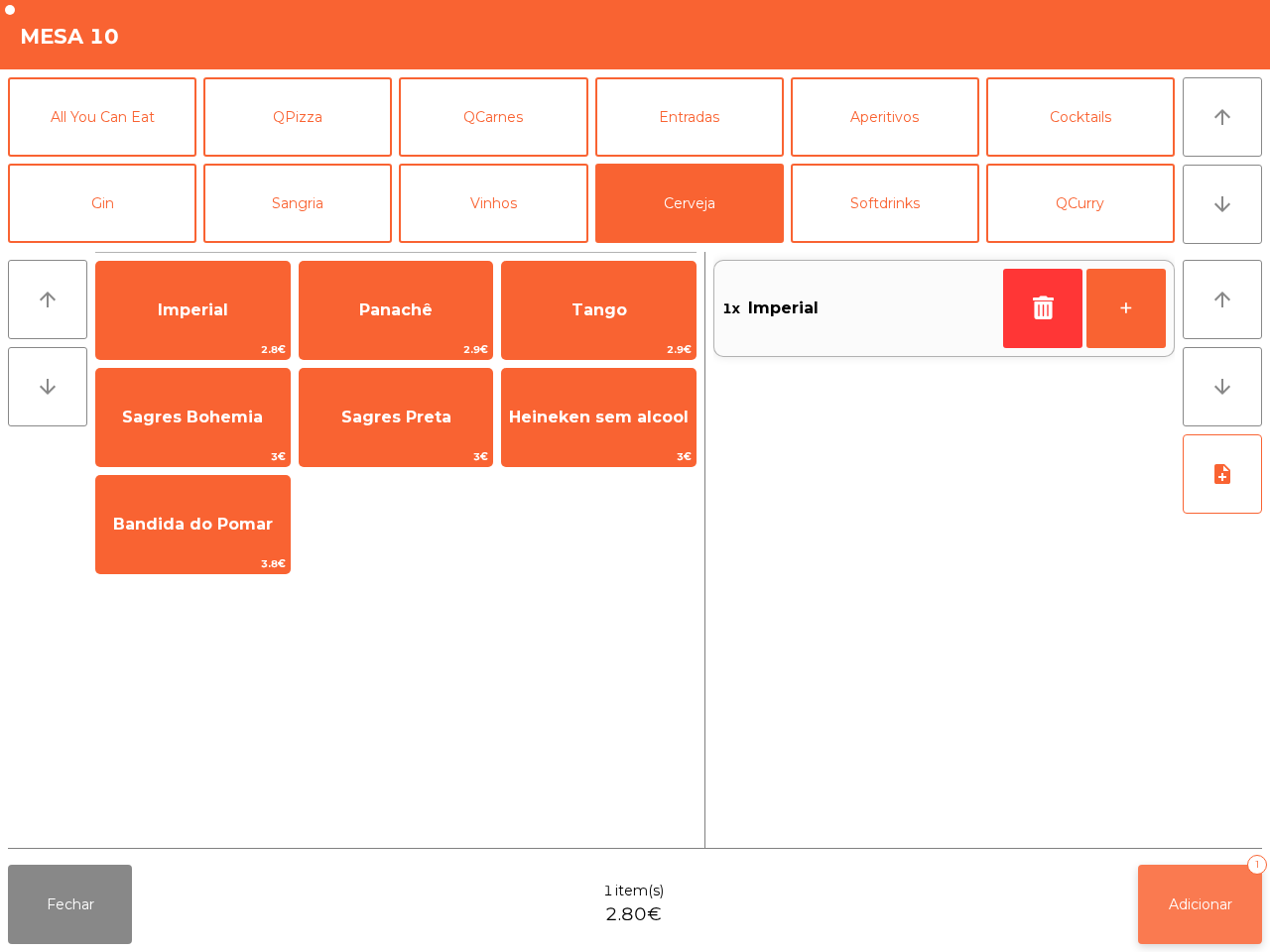 click on "Adicionar" 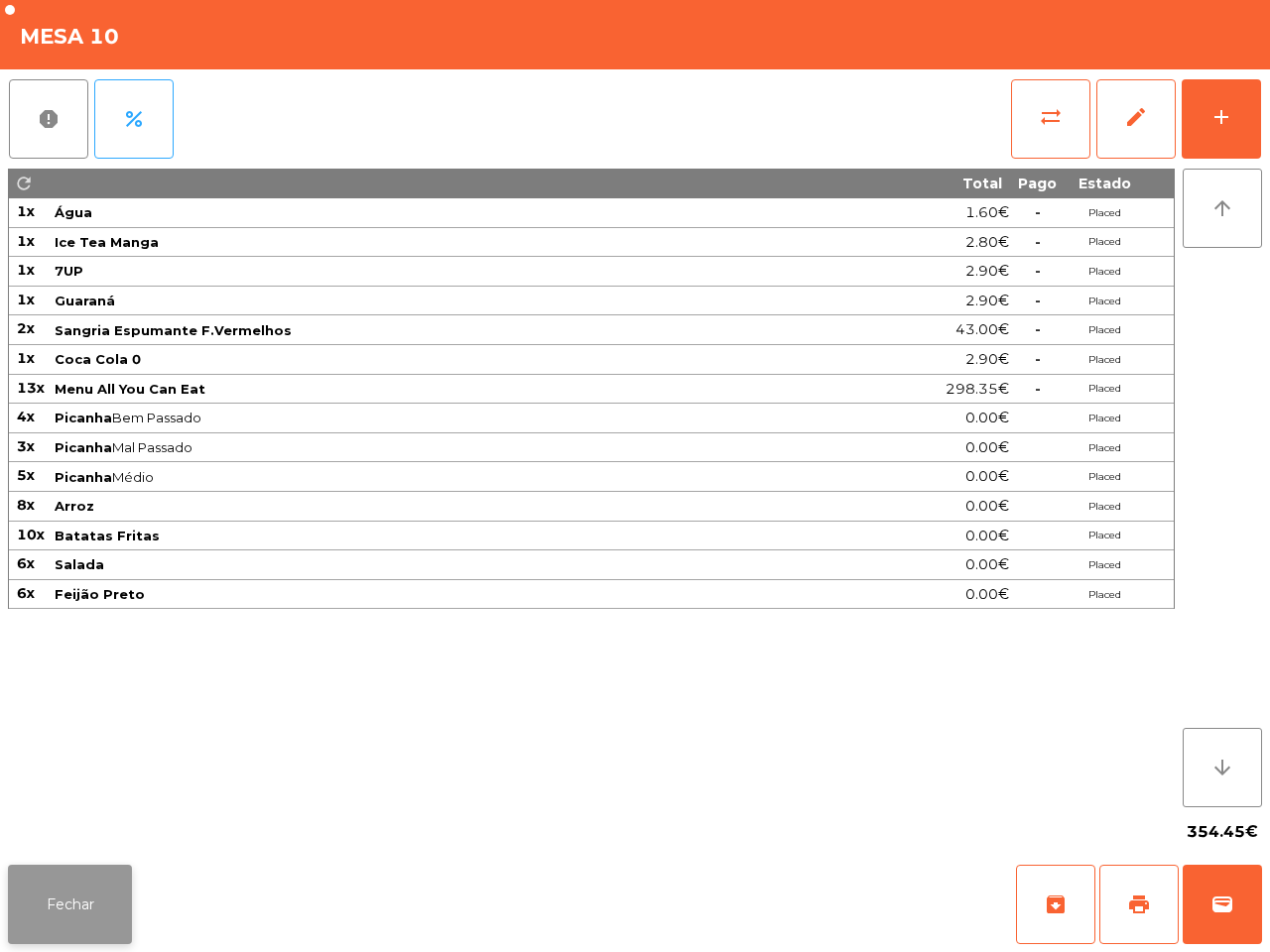 click on "Fechar" 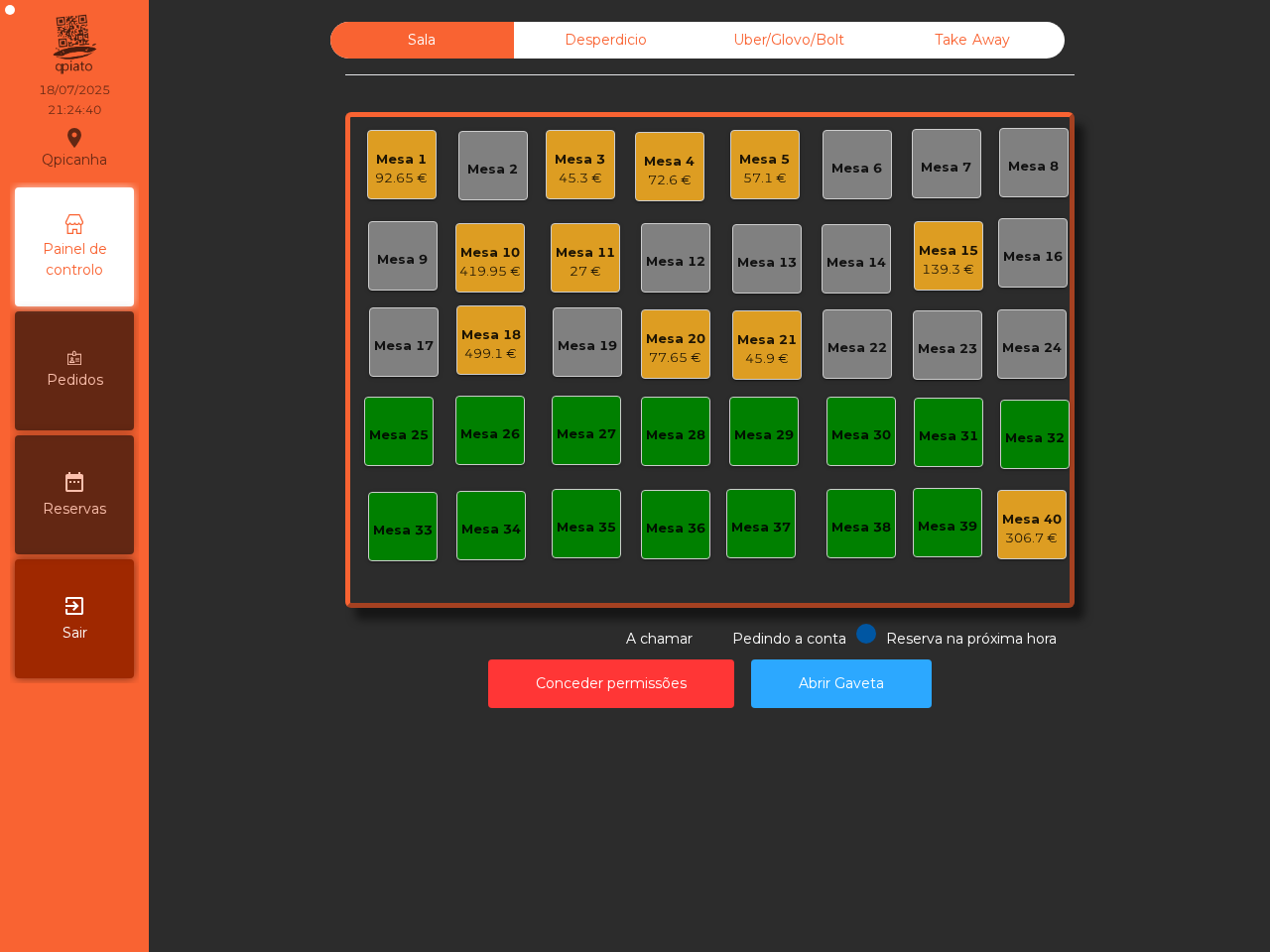 click on "Qpicanha  location_on  18/07/2025   21:24:40   Painel de controlo   Pedidos  date_range  Reservas  exit_to_app  Sair" 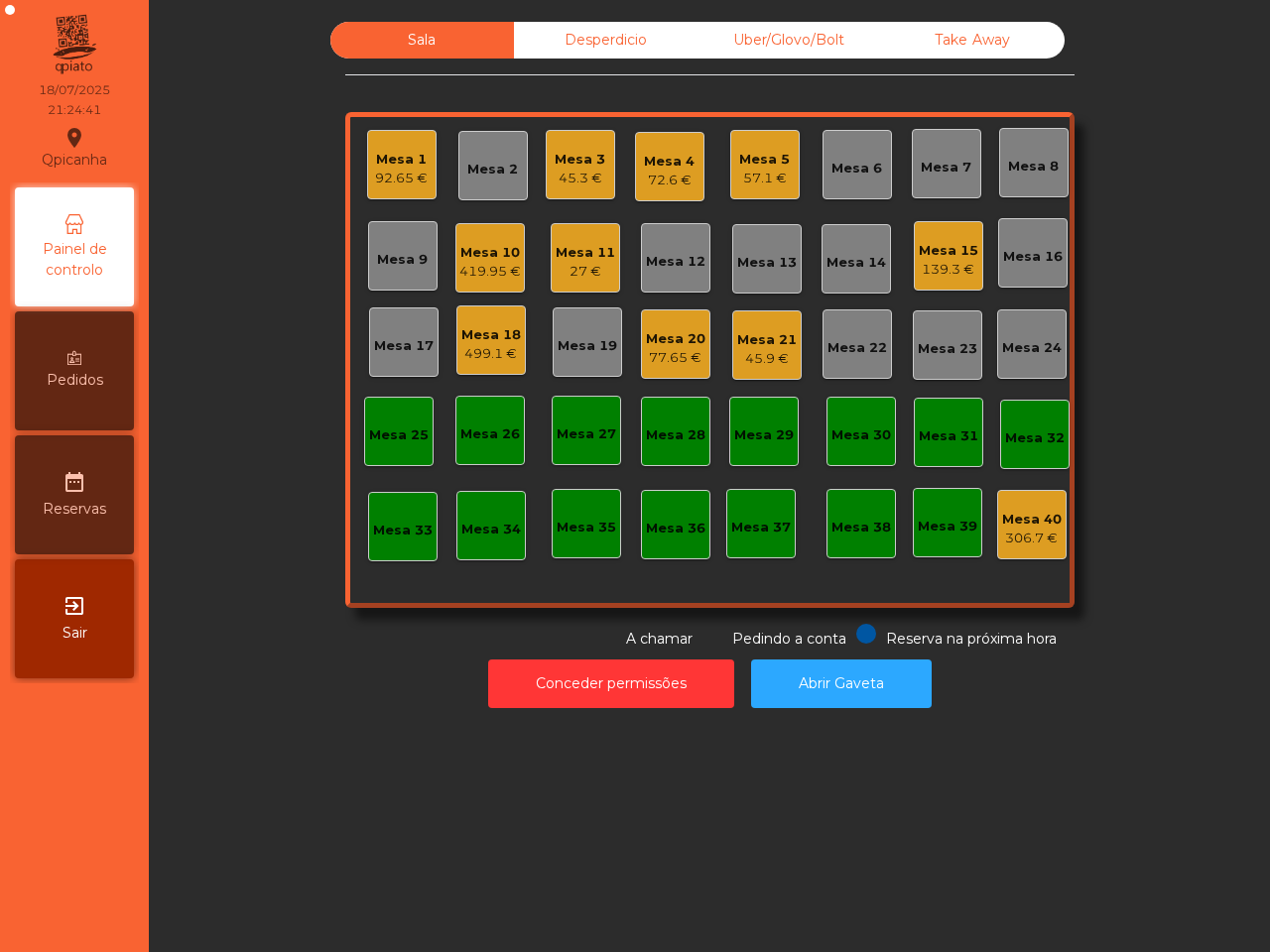 click on "Mesa 1" 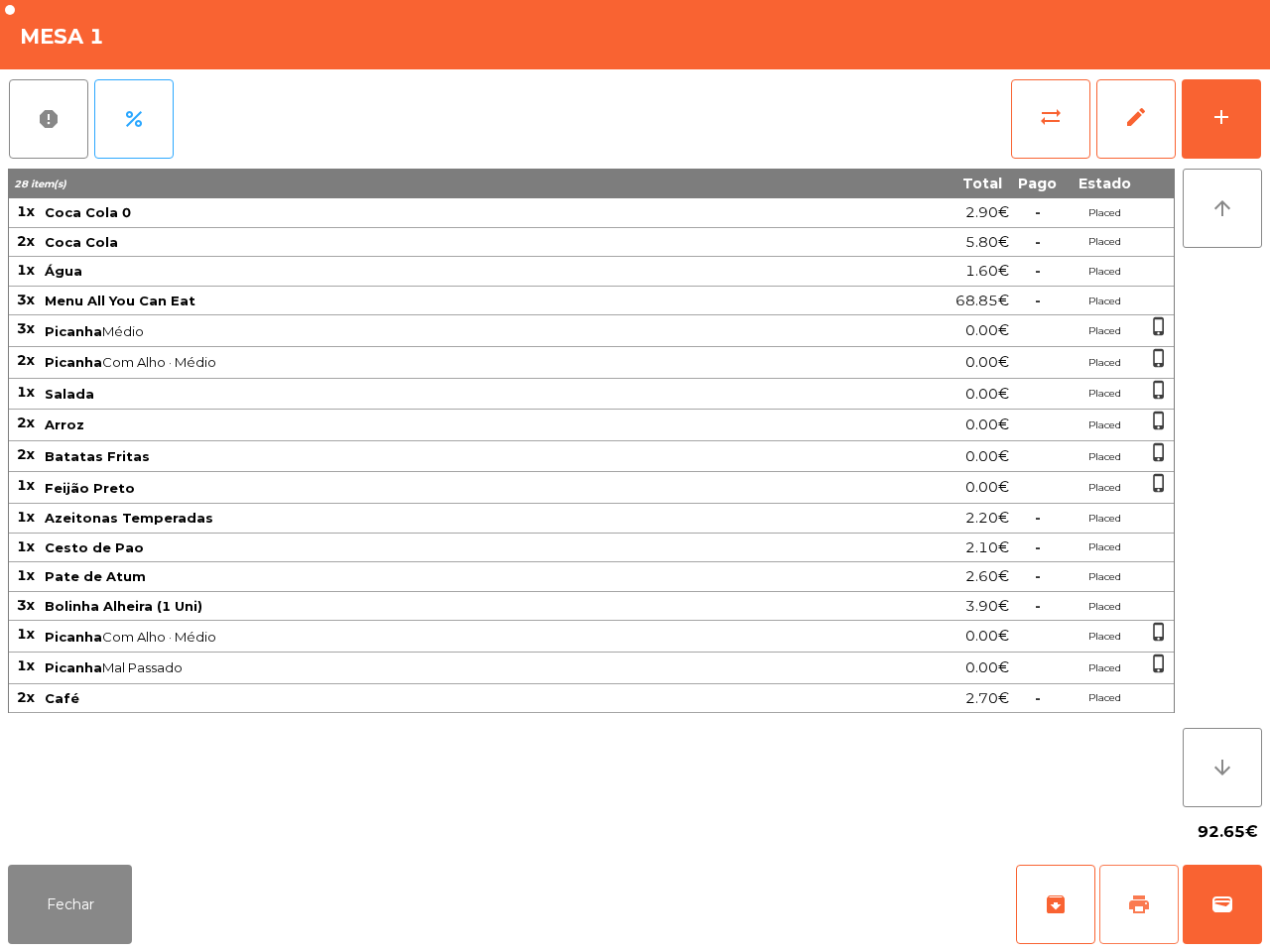 click on "print" 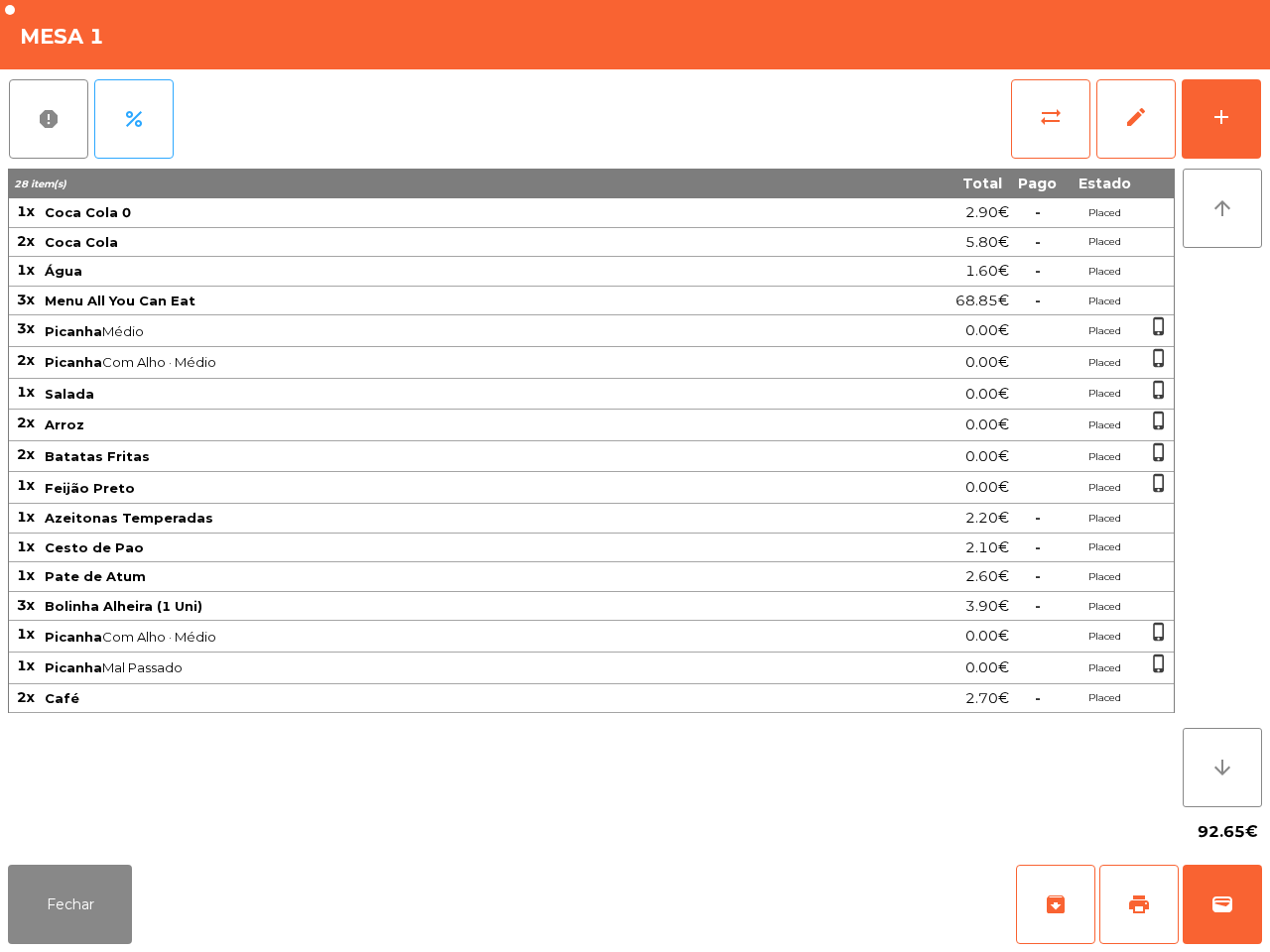 click on "Fechar   archive   print   wallet" 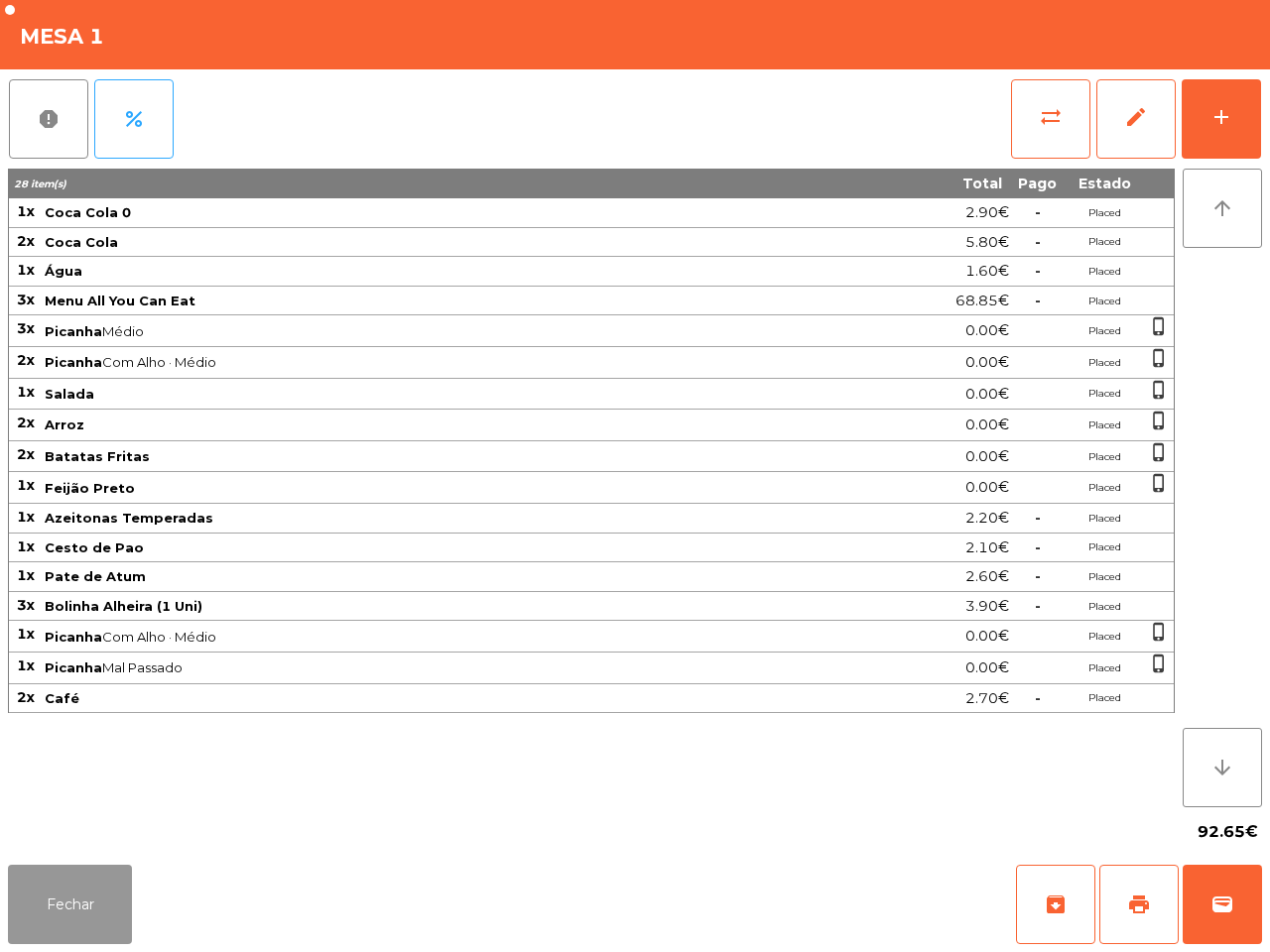 drag, startPoint x: 94, startPoint y: 910, endPoint x: 102, endPoint y: 919, distance: 12.0415946 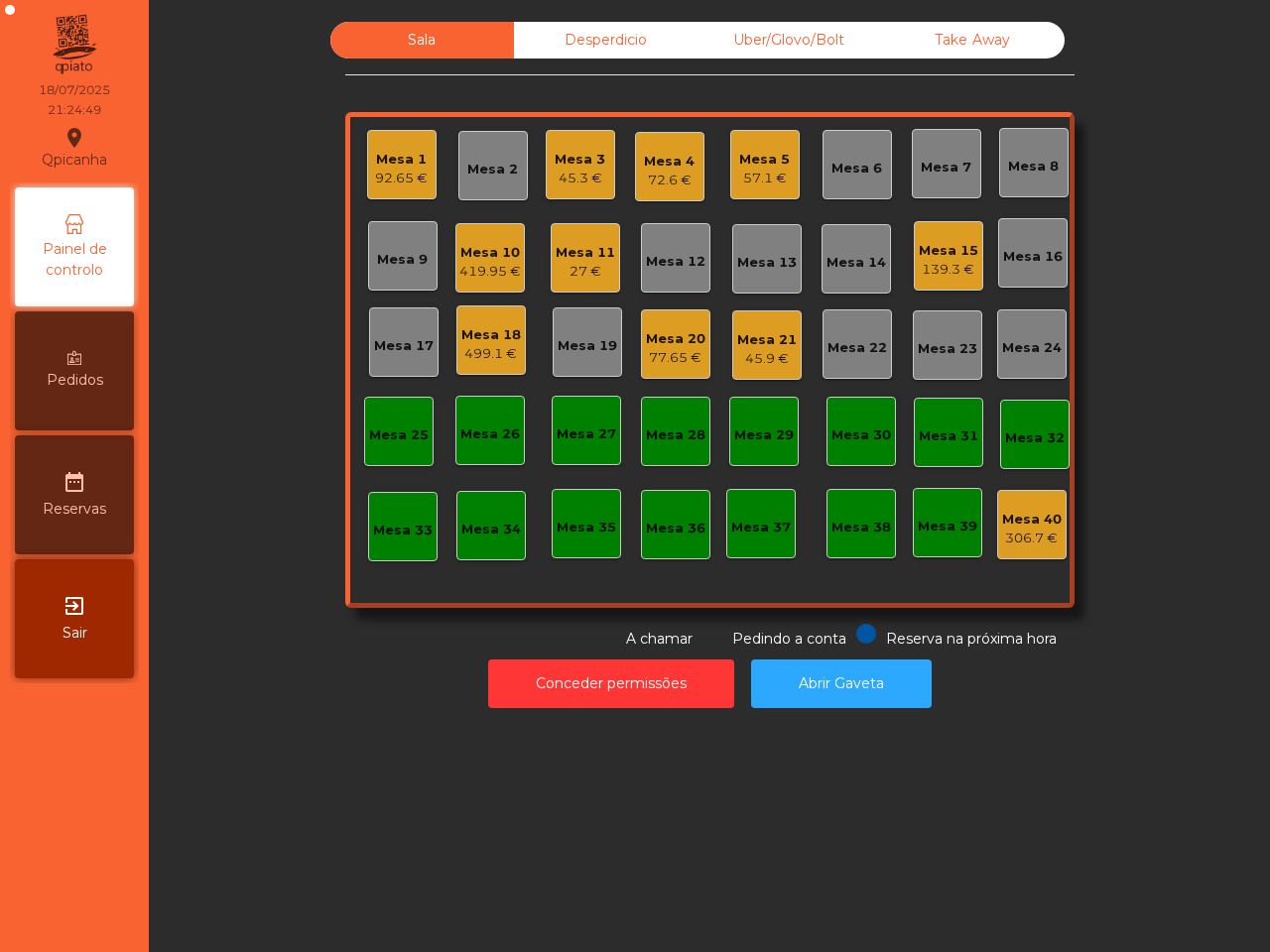 click on "Mesa 15" 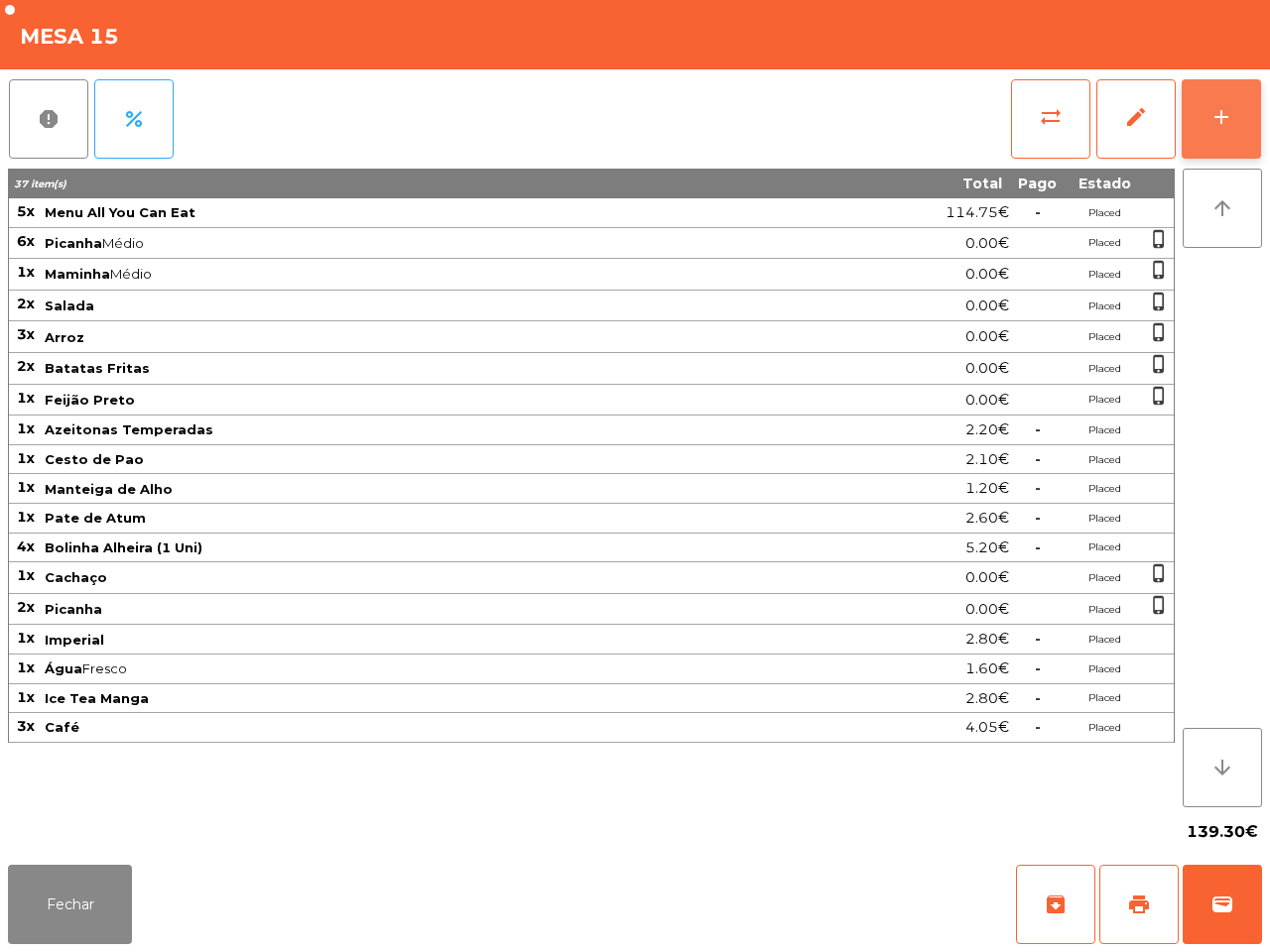 click on "add" 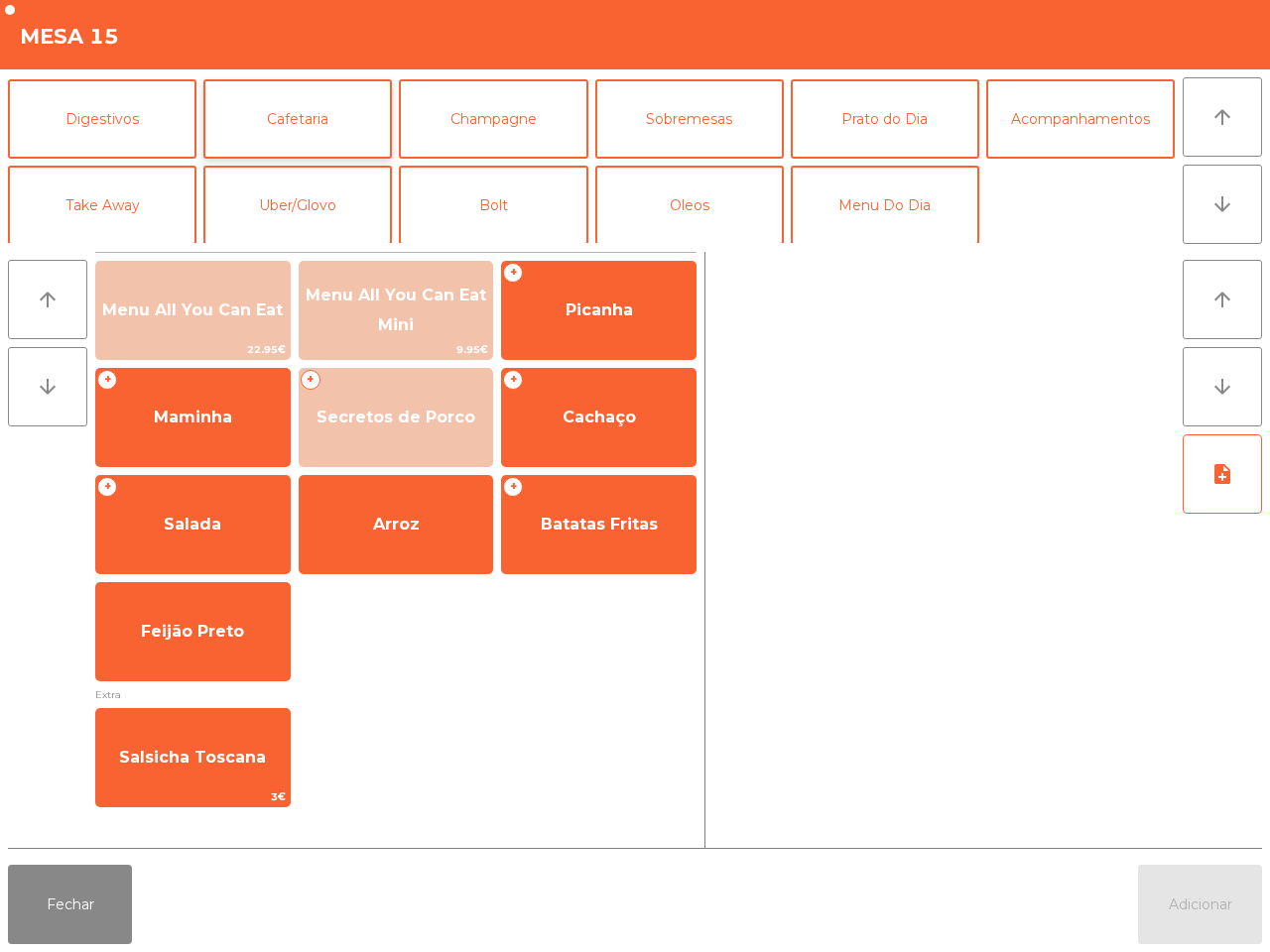scroll, scrollTop: 172, scrollLeft: 0, axis: vertical 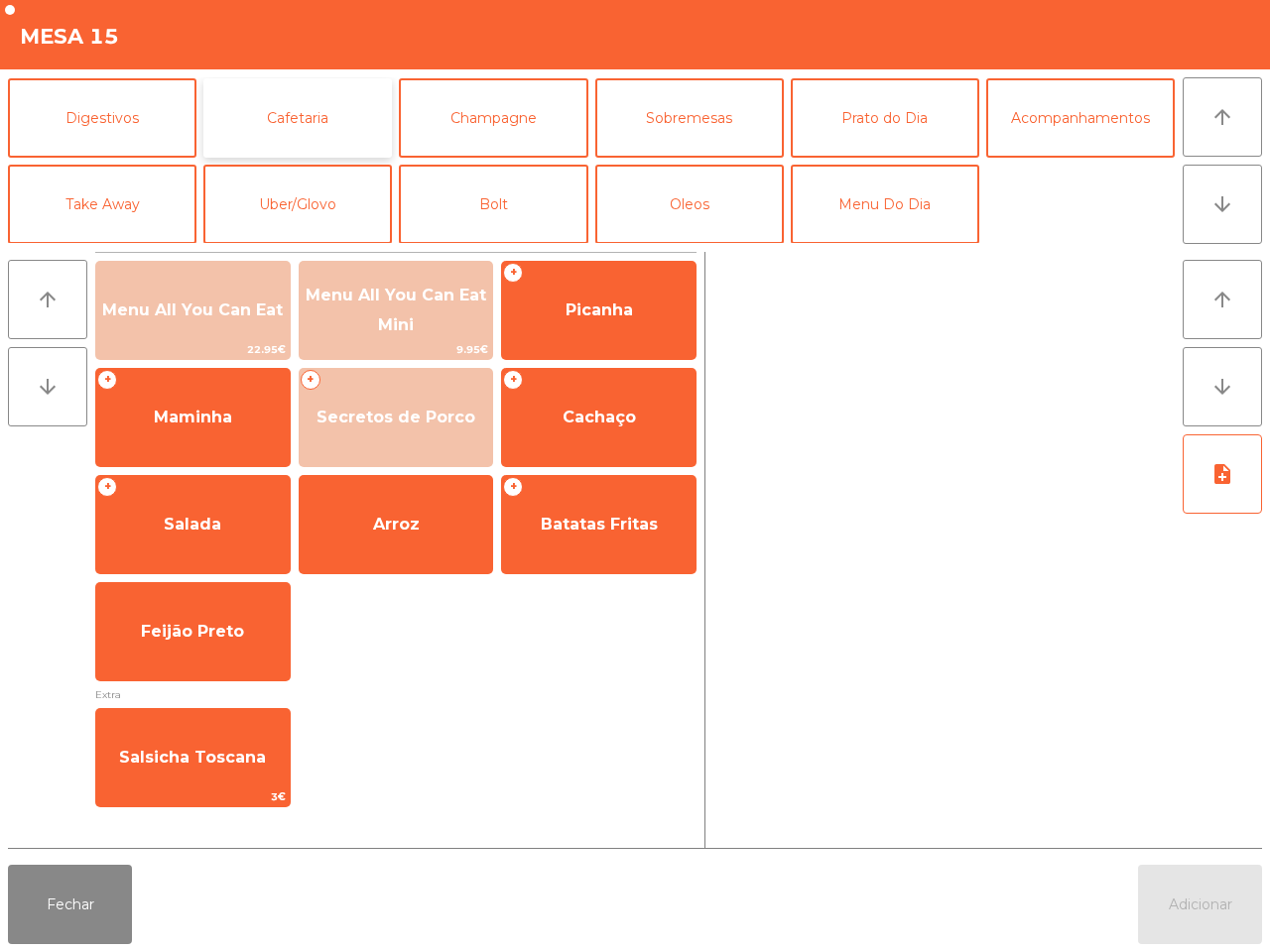 click on "Cafetaria" 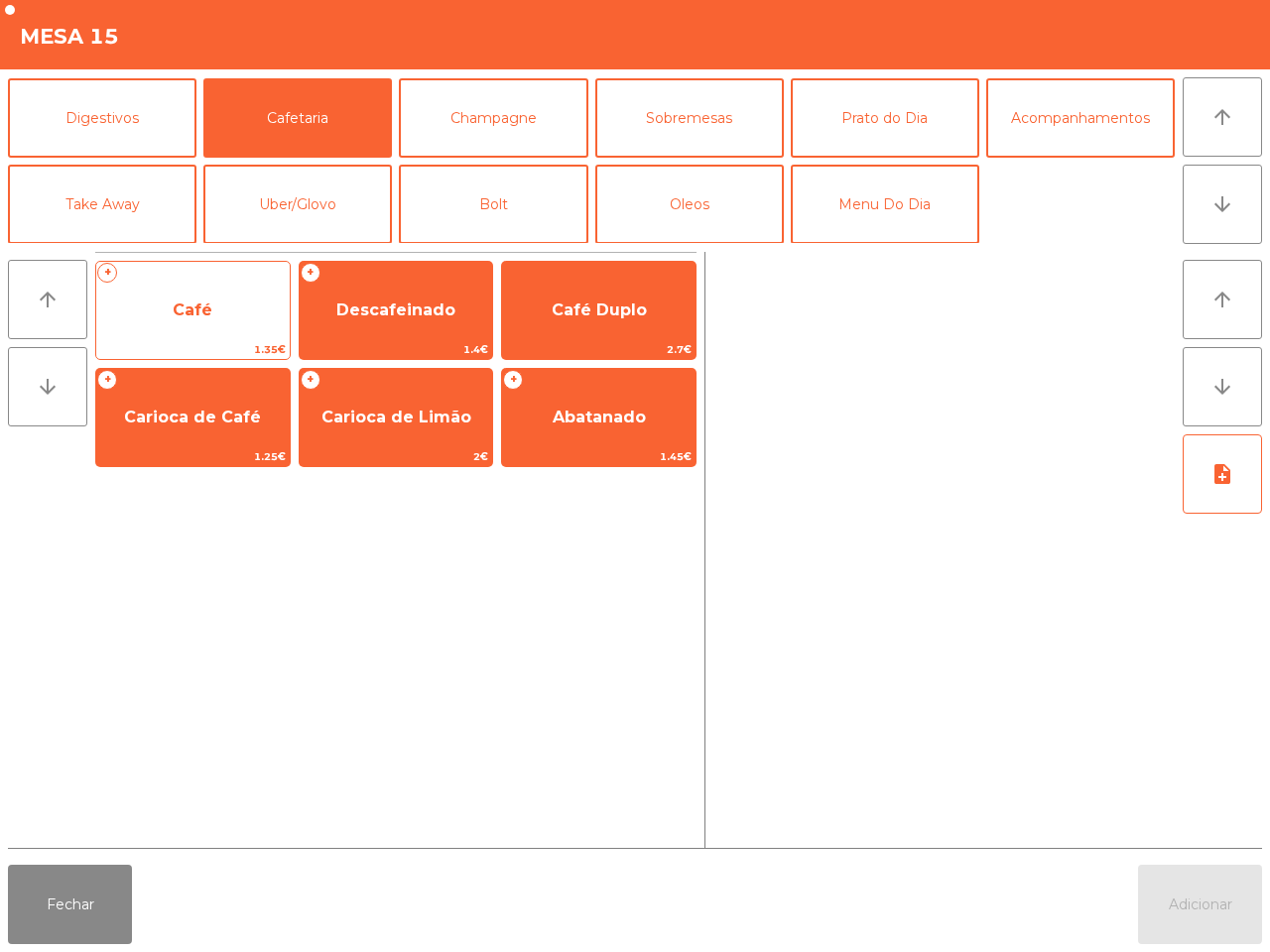 click on "Café" 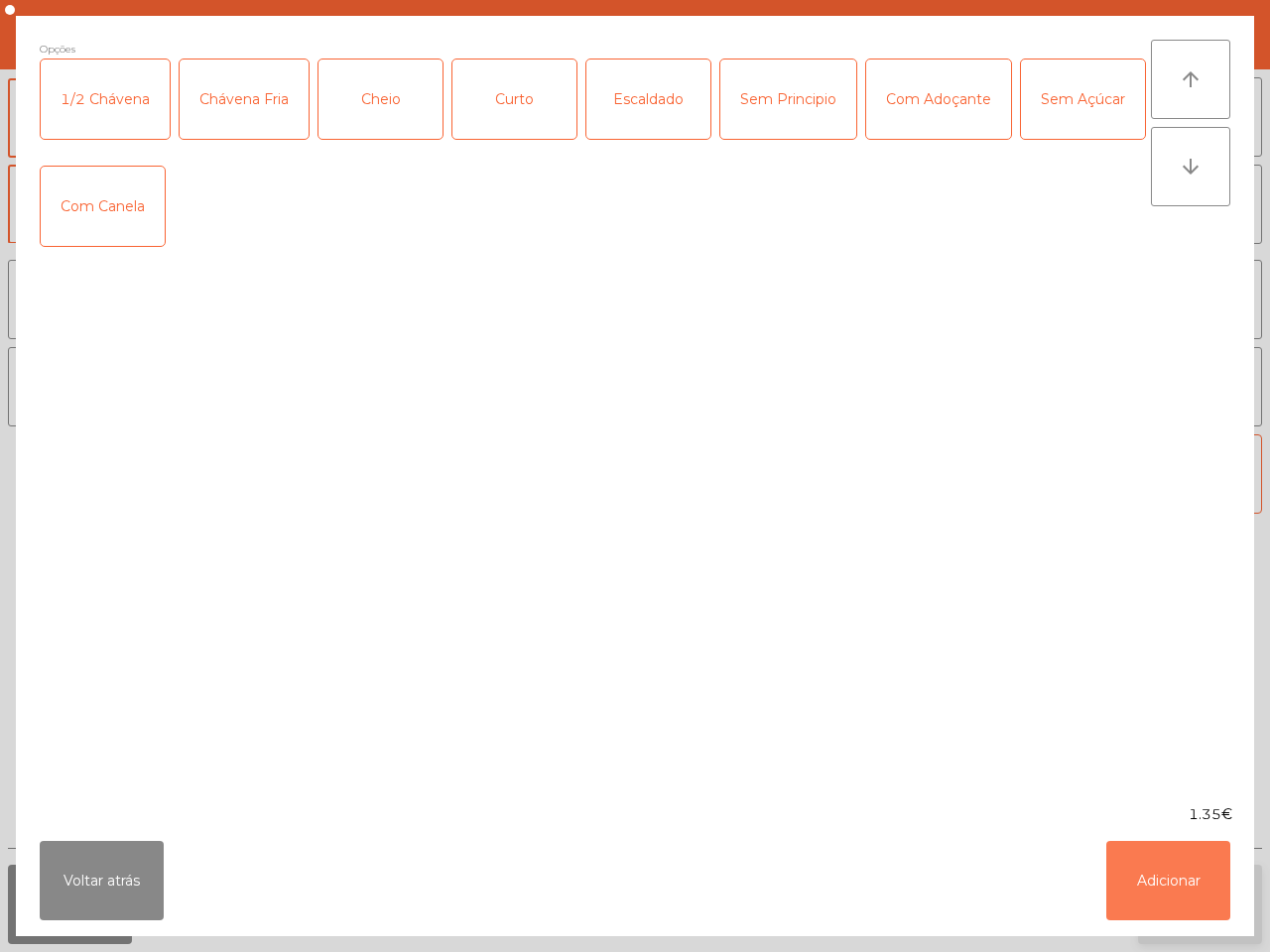 click on "Adicionar" 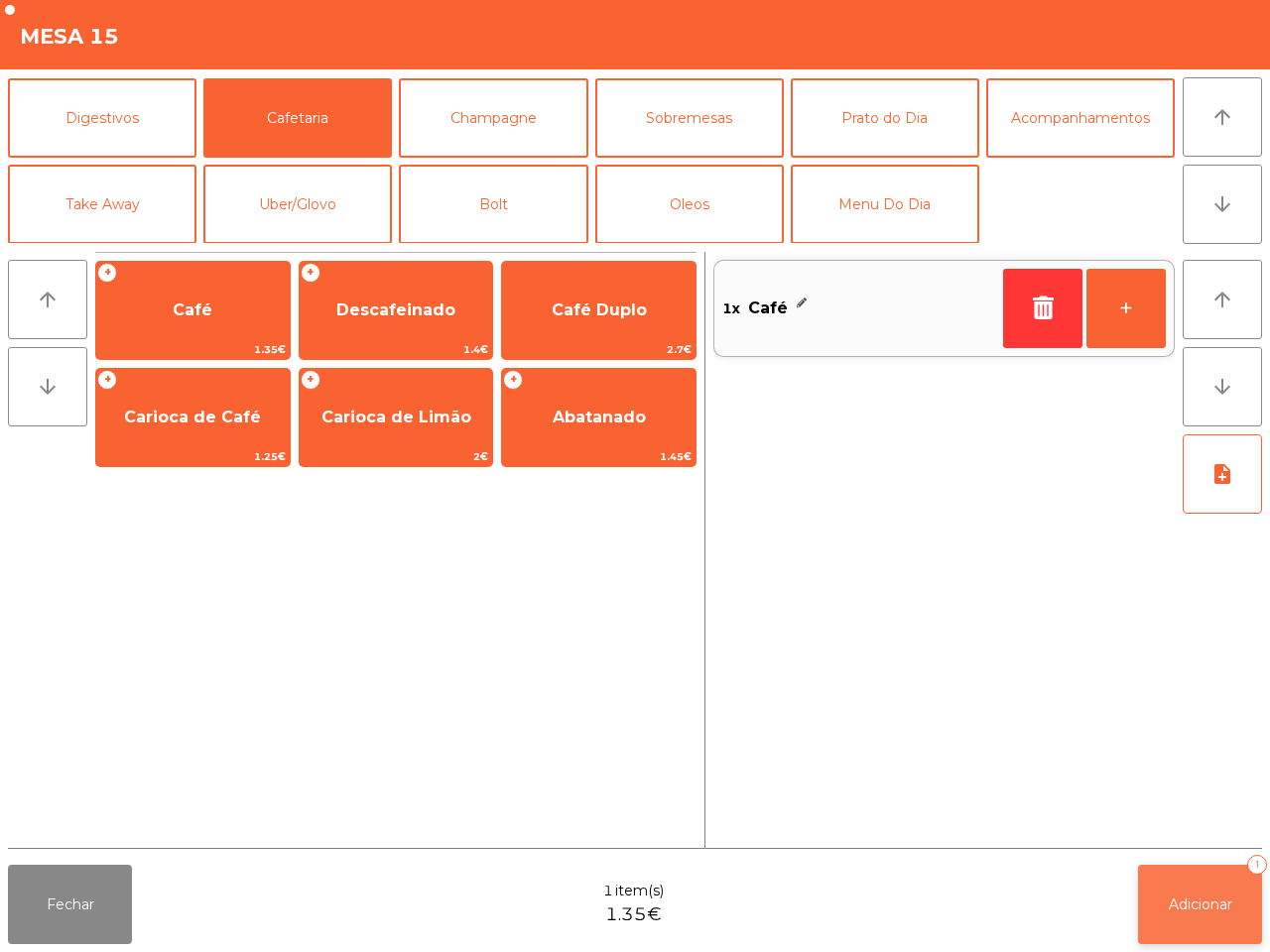 click on "Adicionar" 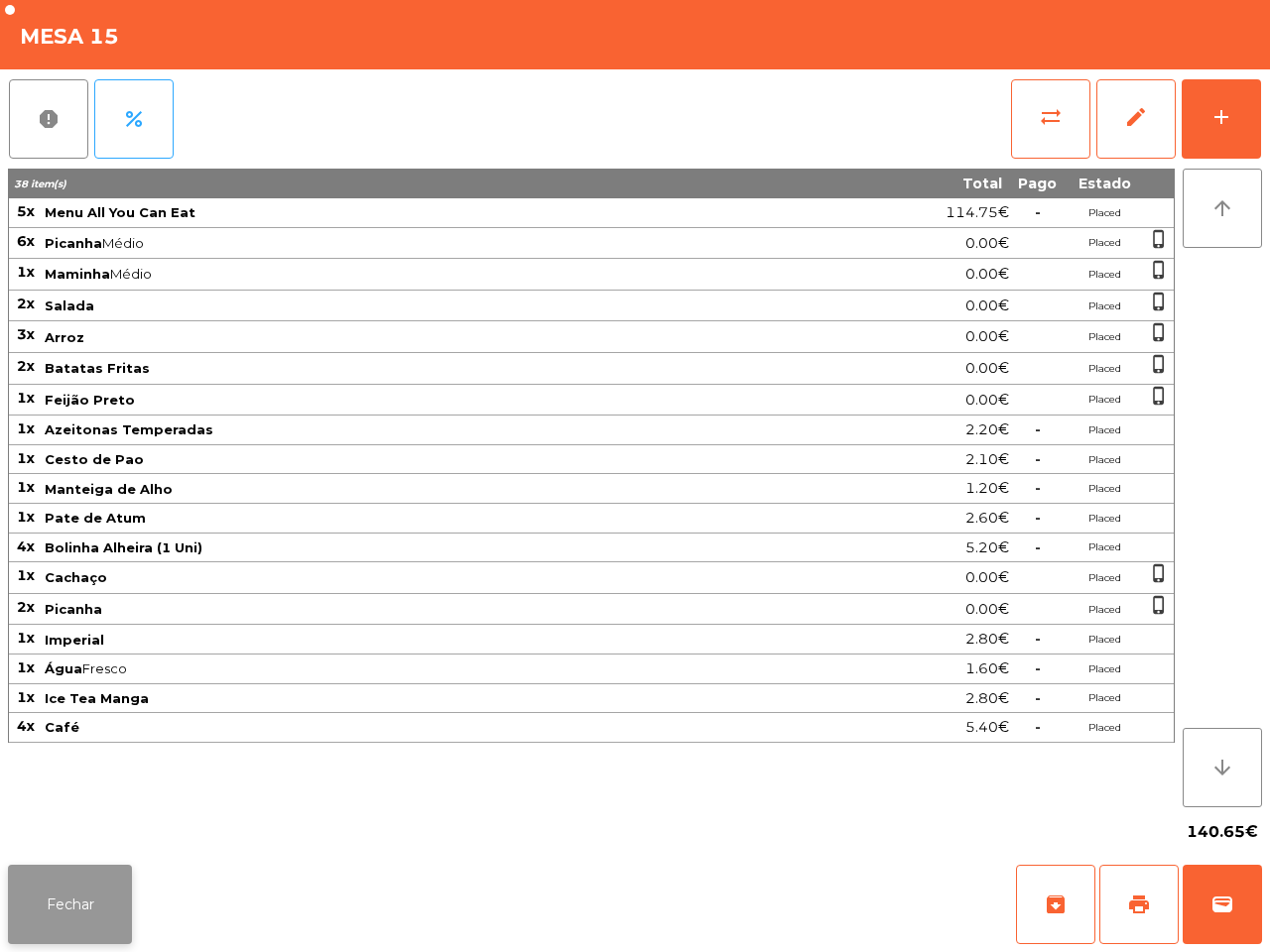 click on "Fechar" 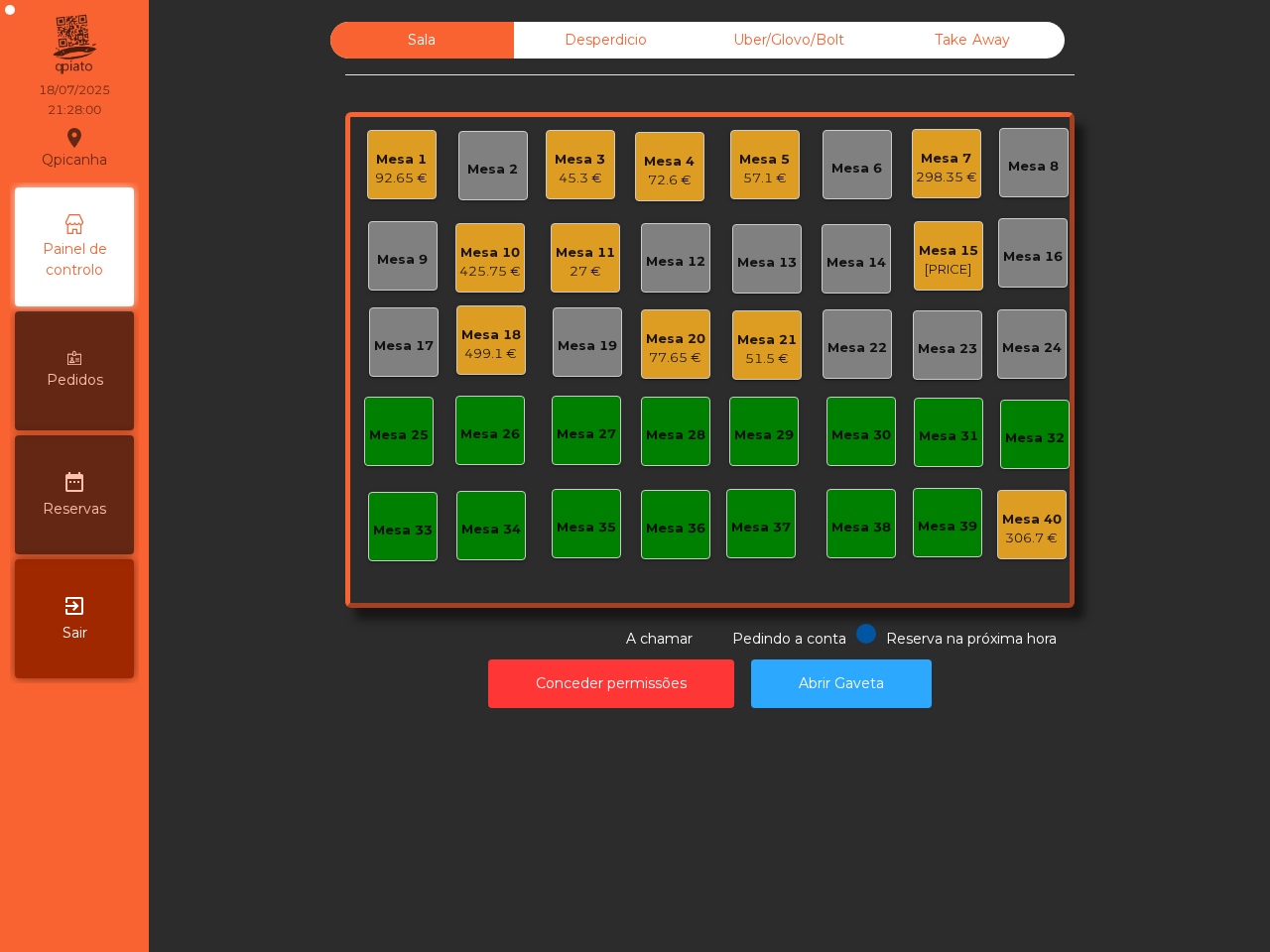 click on "Mesa 20" 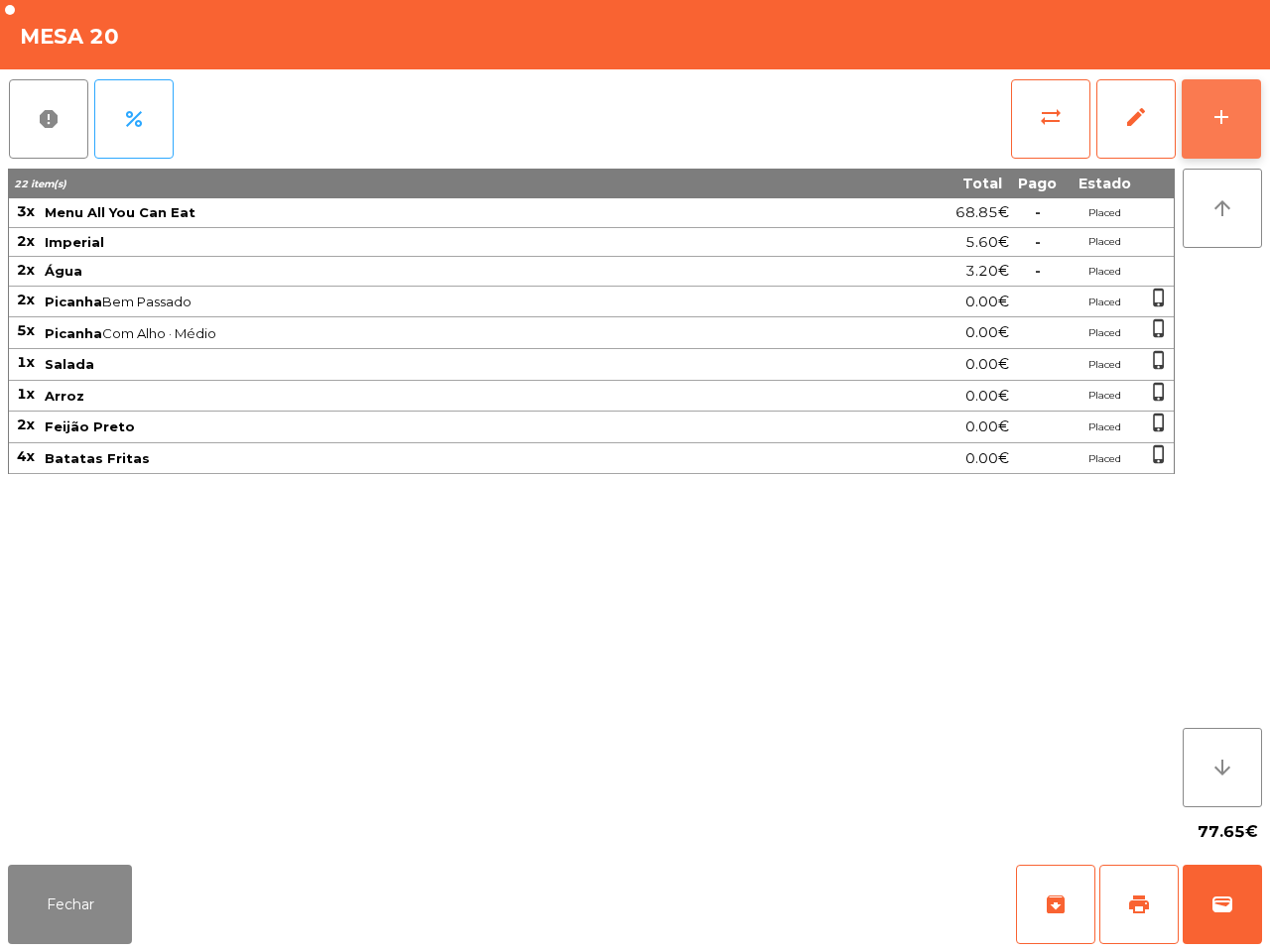 click on "add" 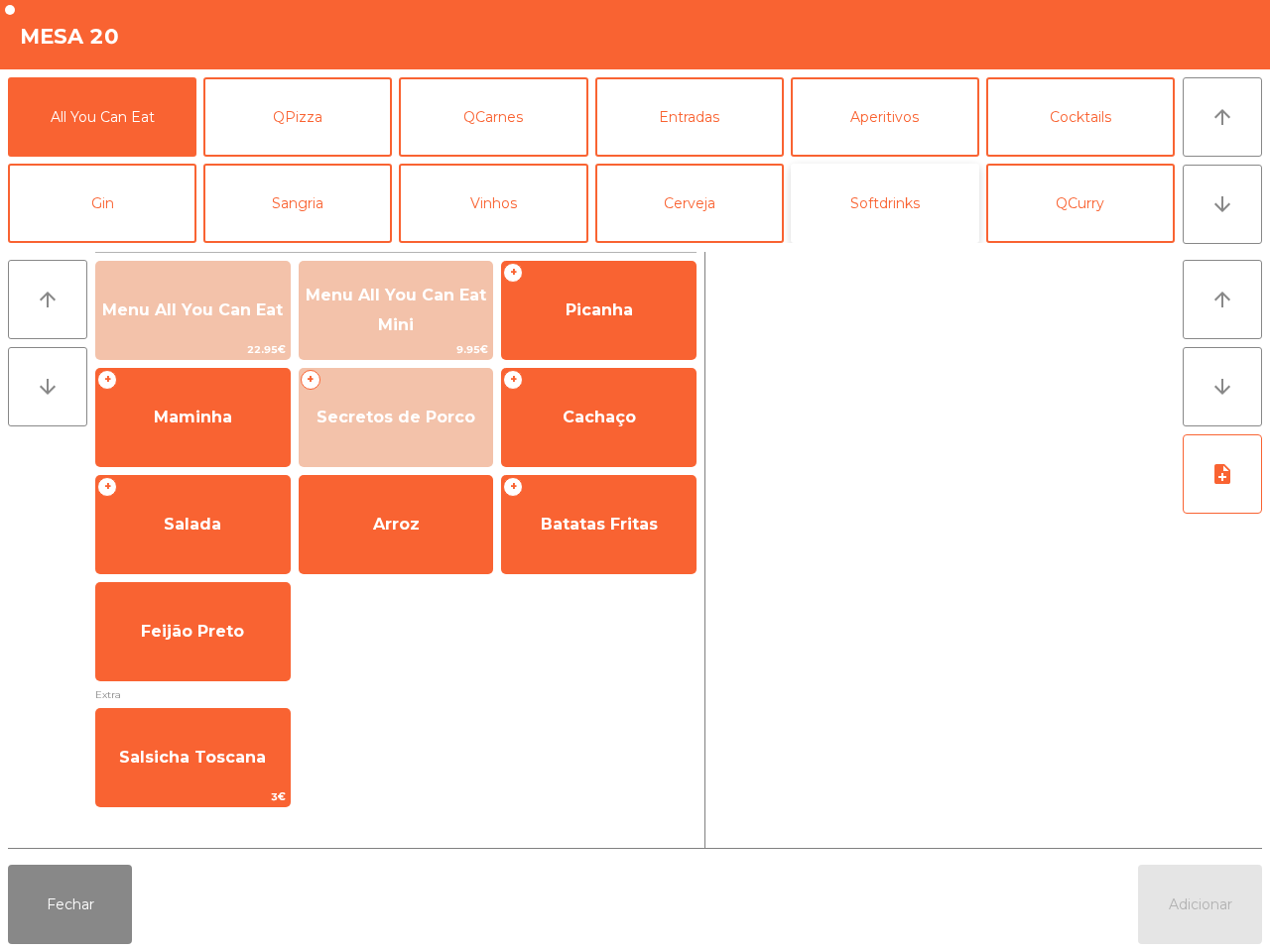 click on "Softdrinks" 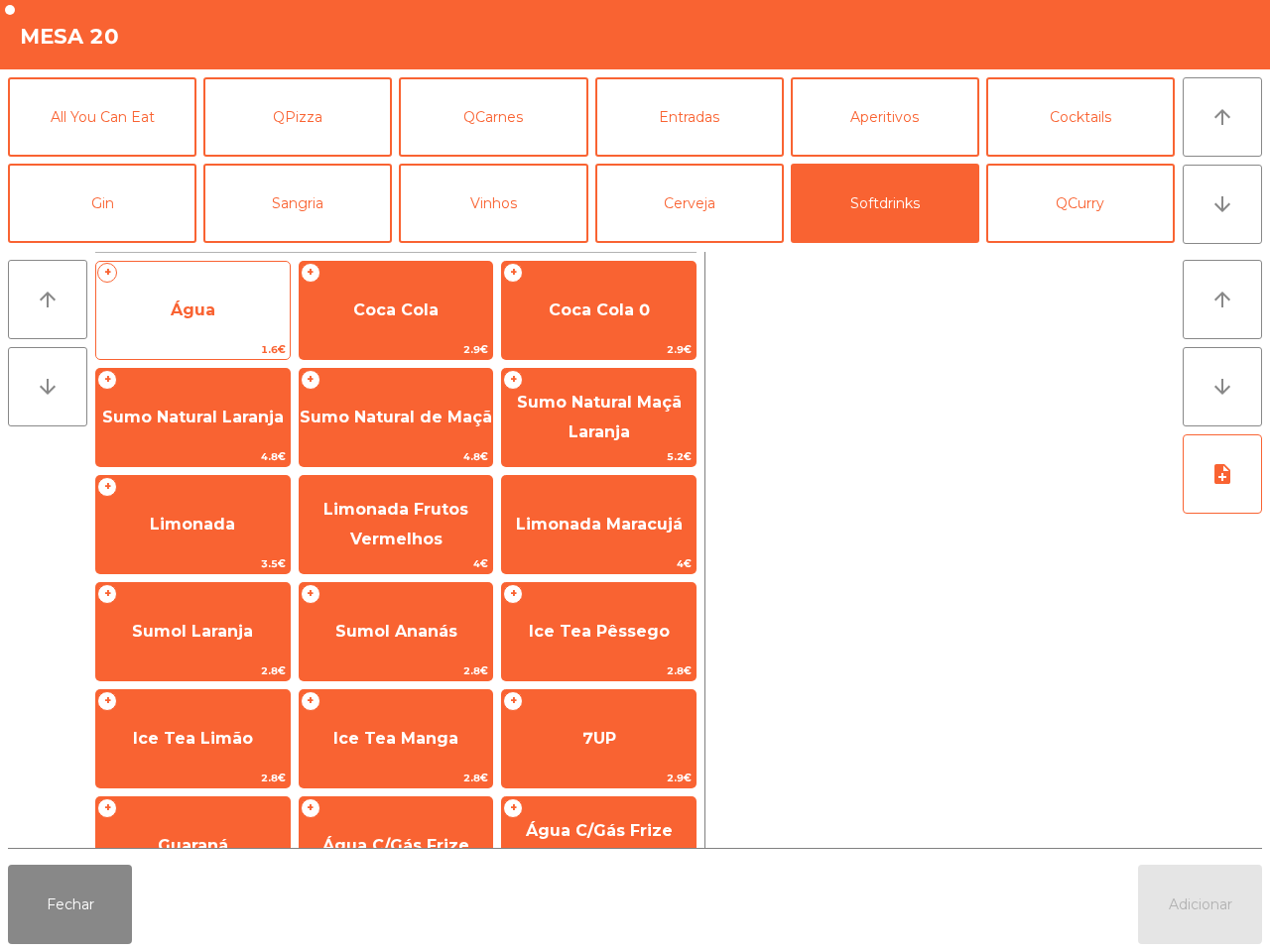 click on "Água" 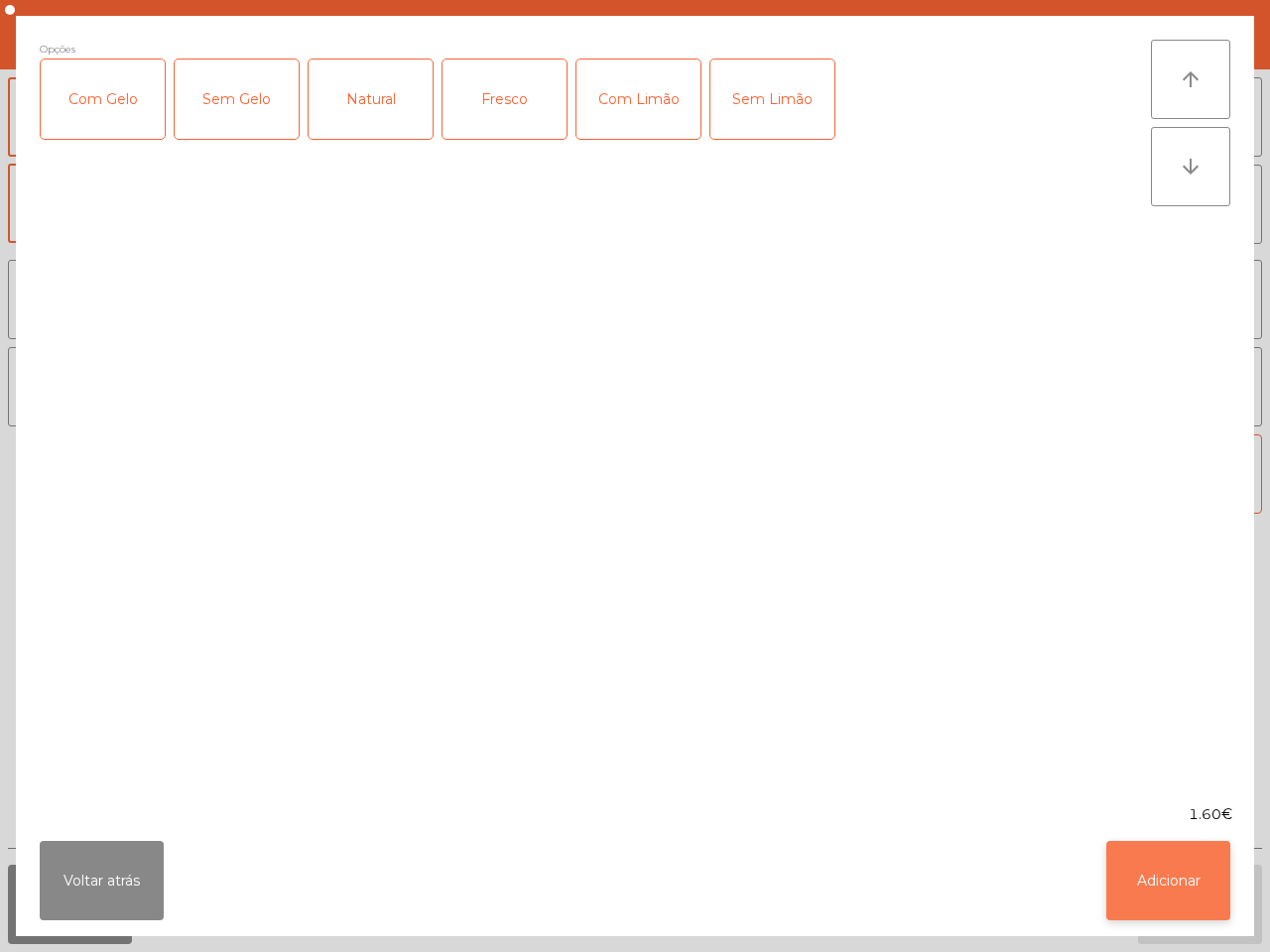 click on "Adicionar" 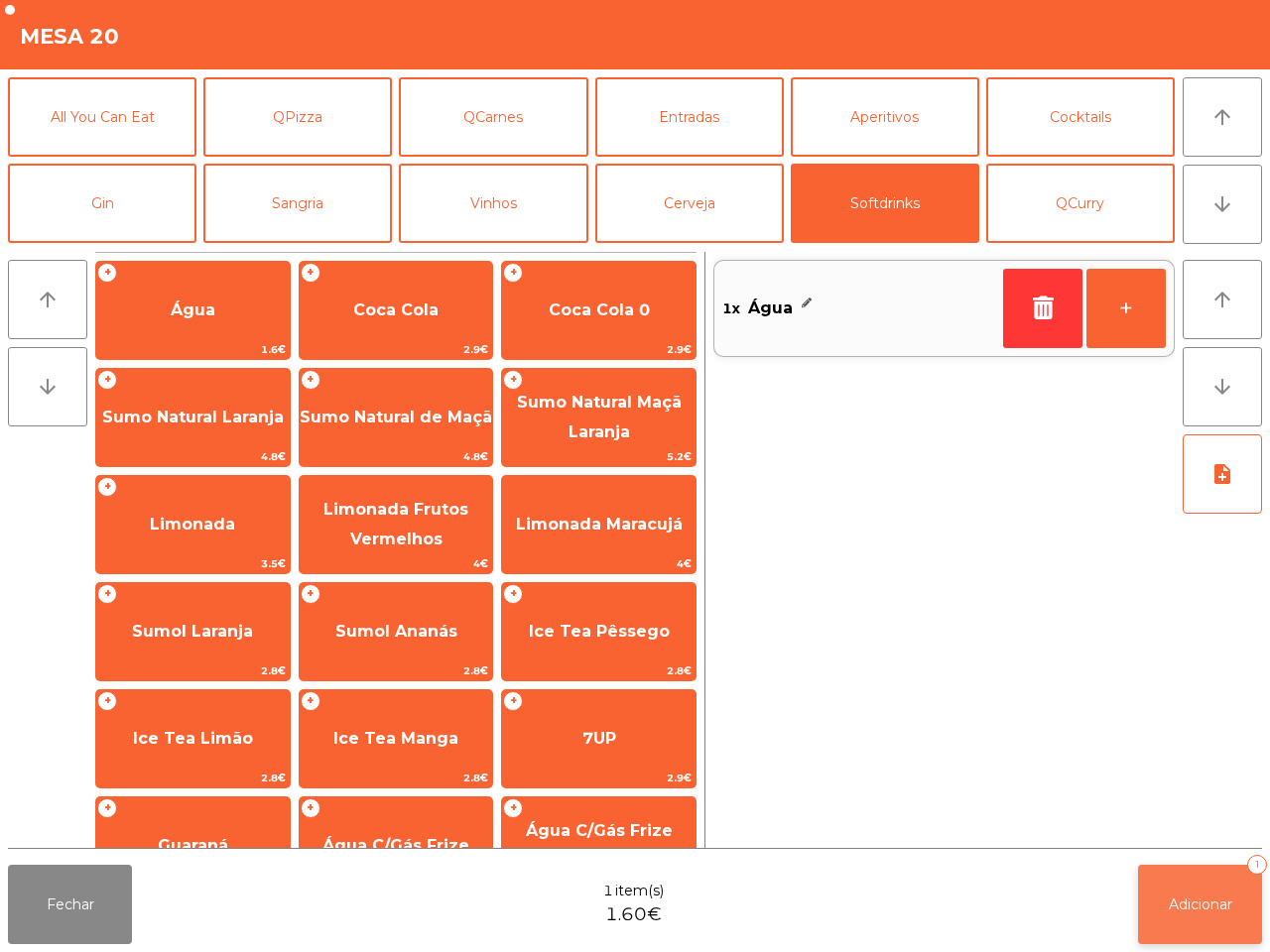 click on "Adicionar" 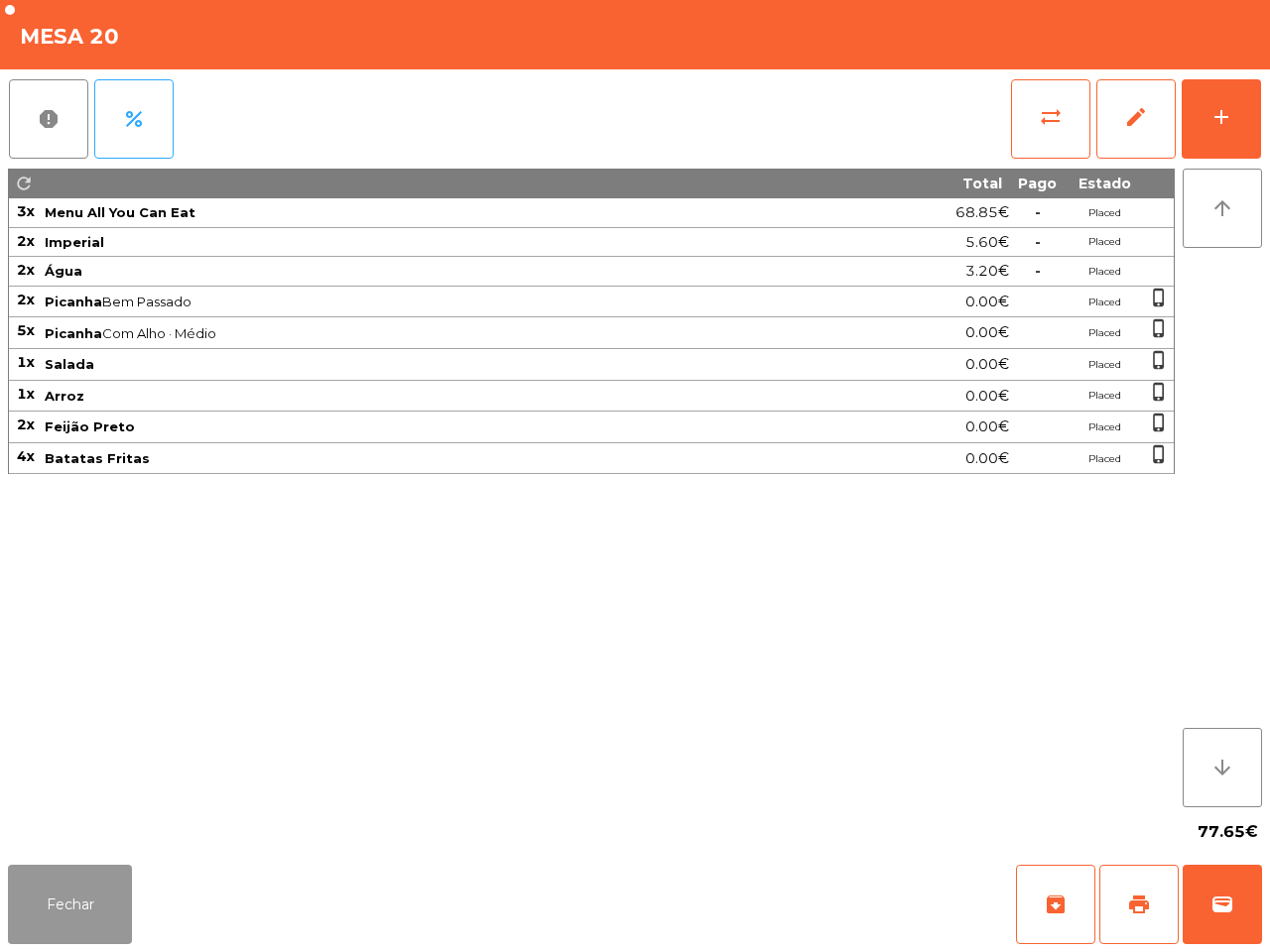click on "Fechar" 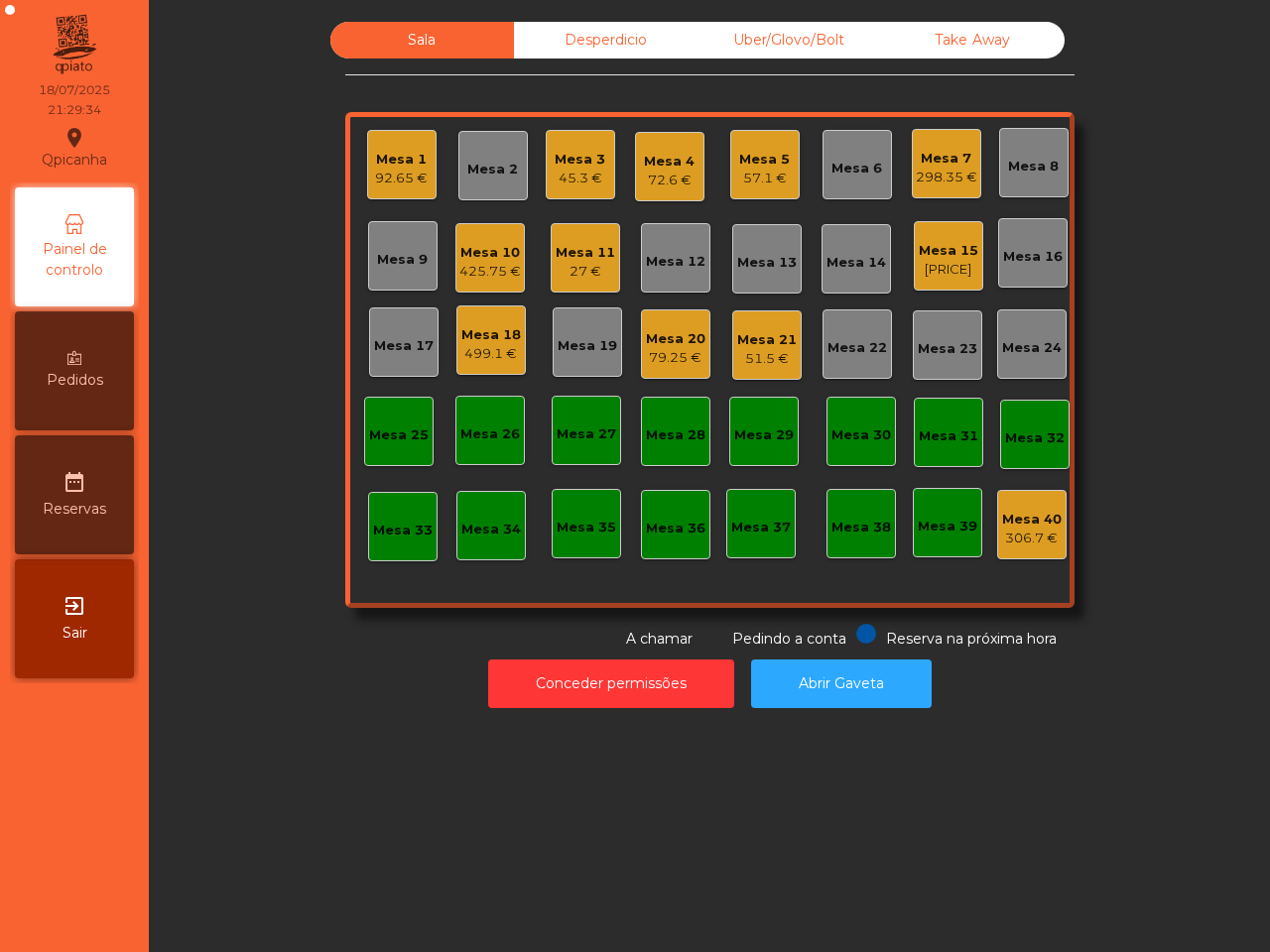 click on "Mesa 20" 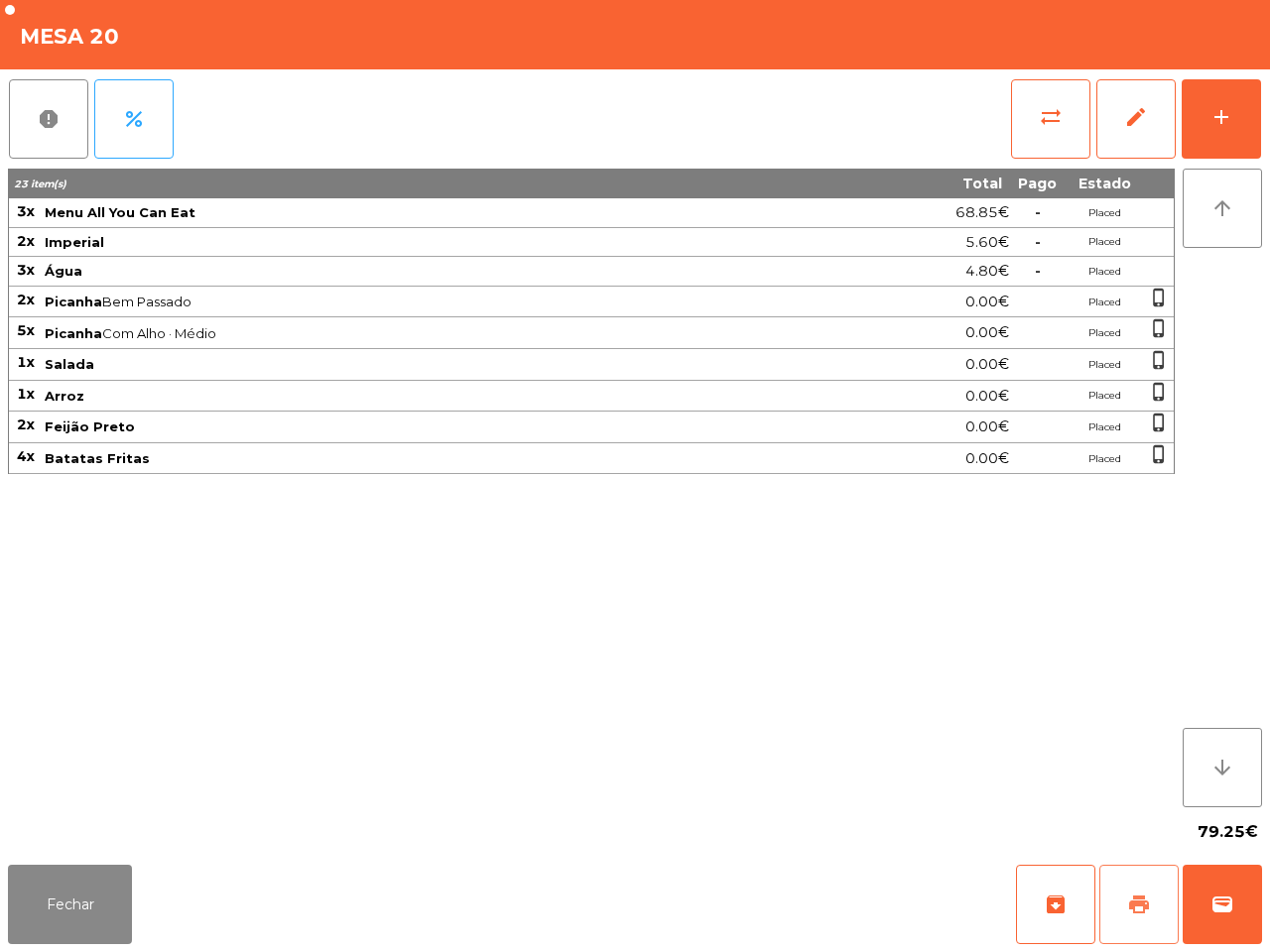 click on "print" 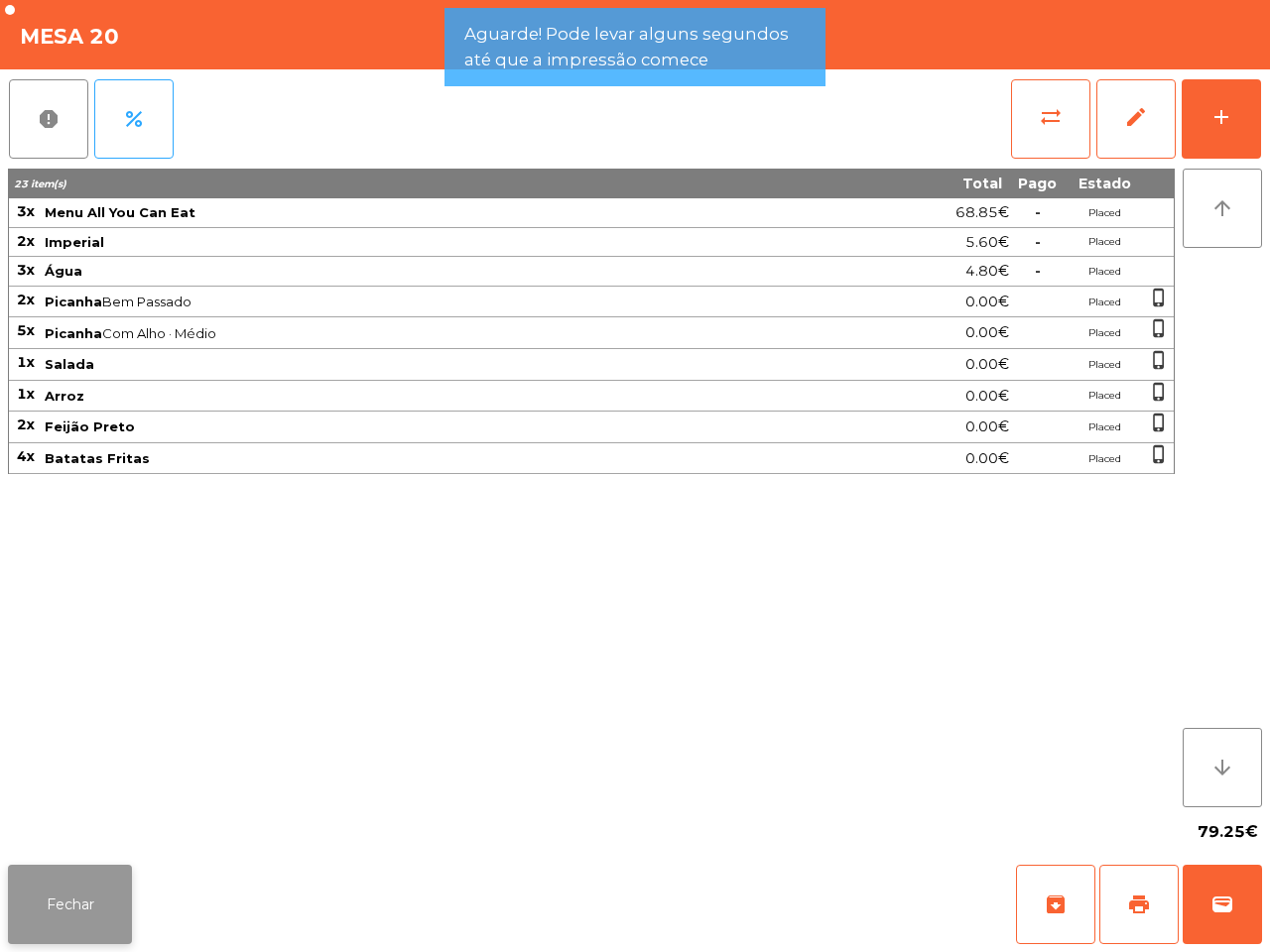 click on "Fechar" 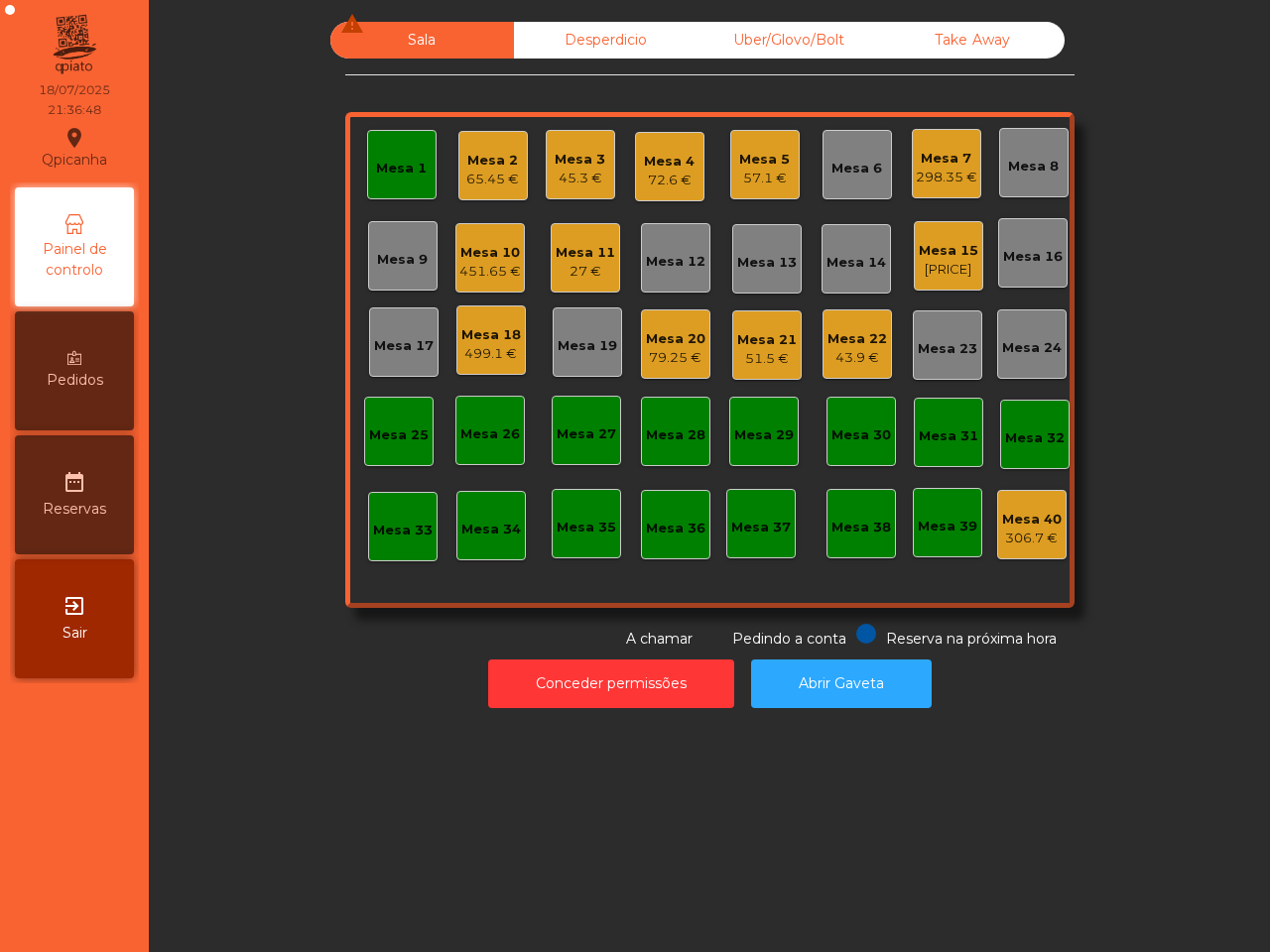 click on "43.9 €" 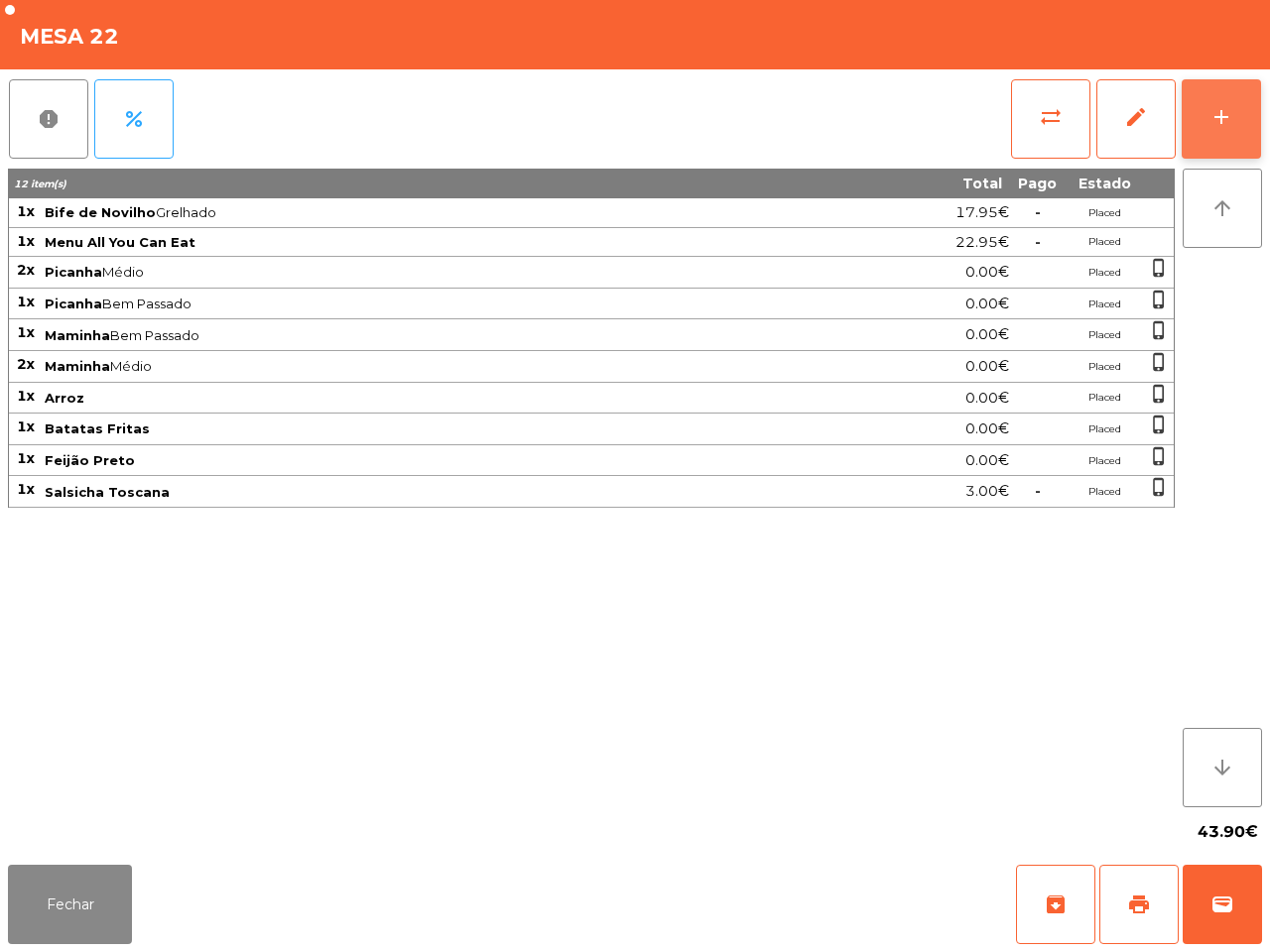 click on "add" 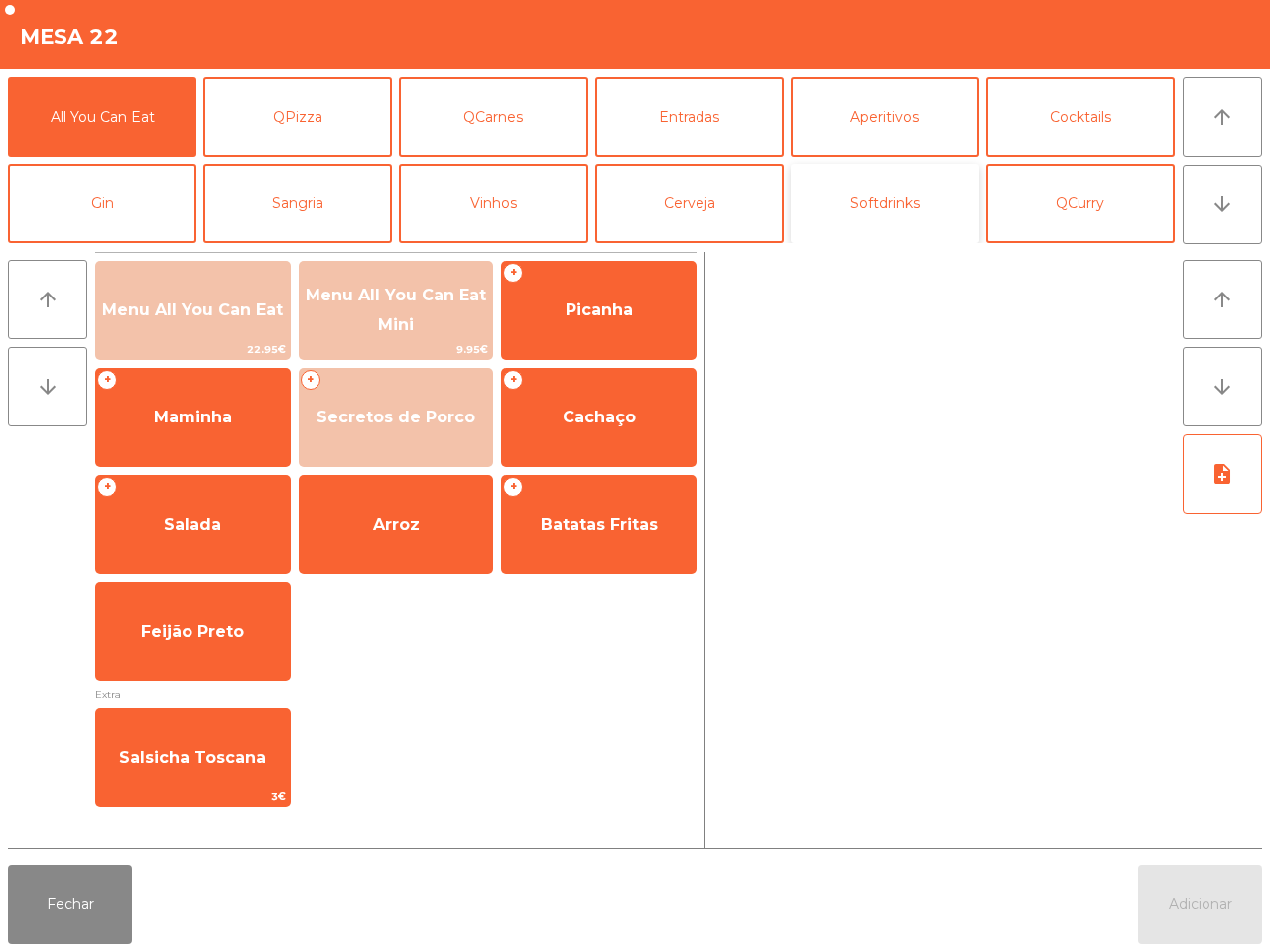 click on "Softdrinks" 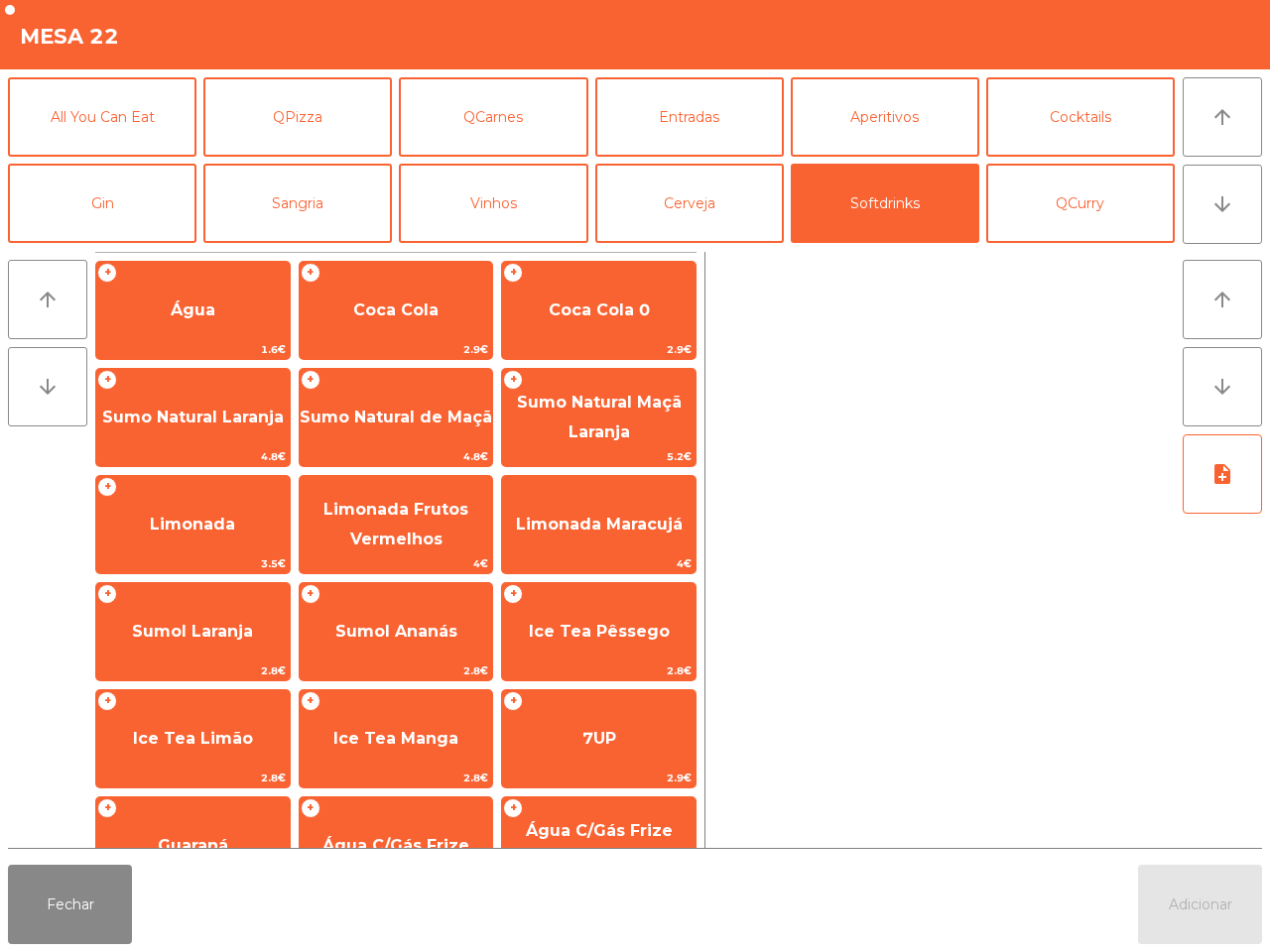 scroll, scrollTop: 124, scrollLeft: 0, axis: vertical 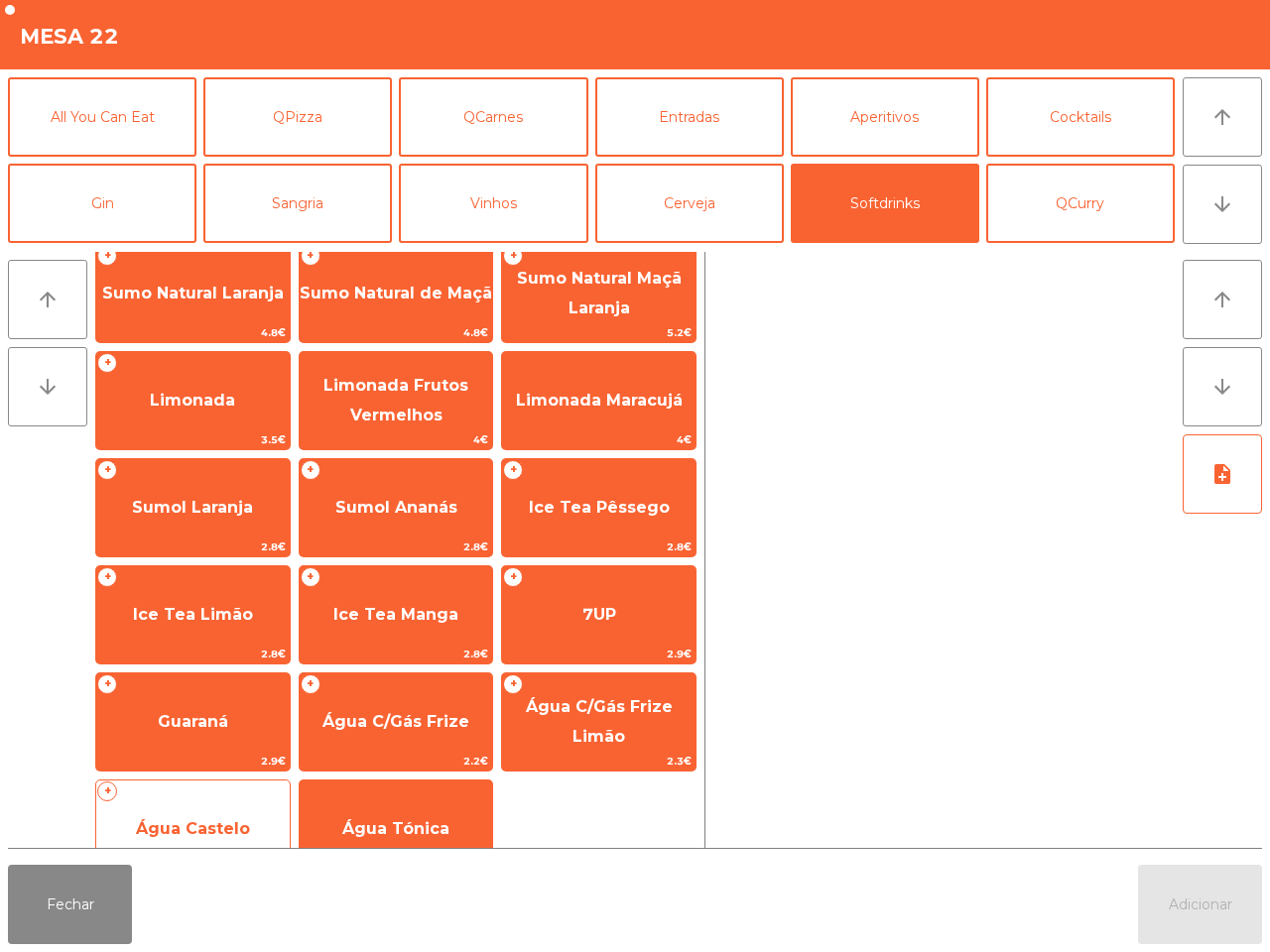 click on "Água Castelo" 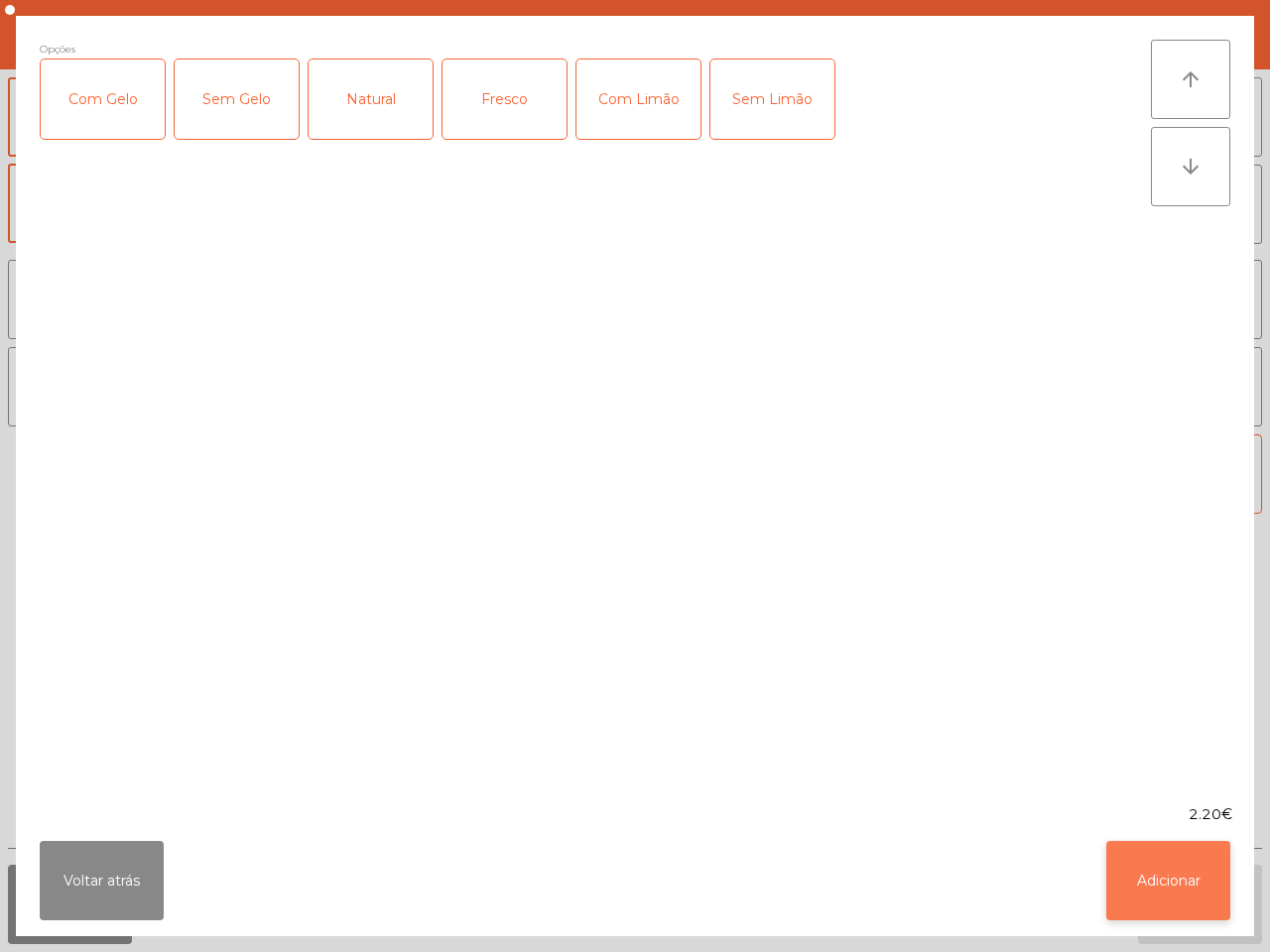 click on "Adicionar" 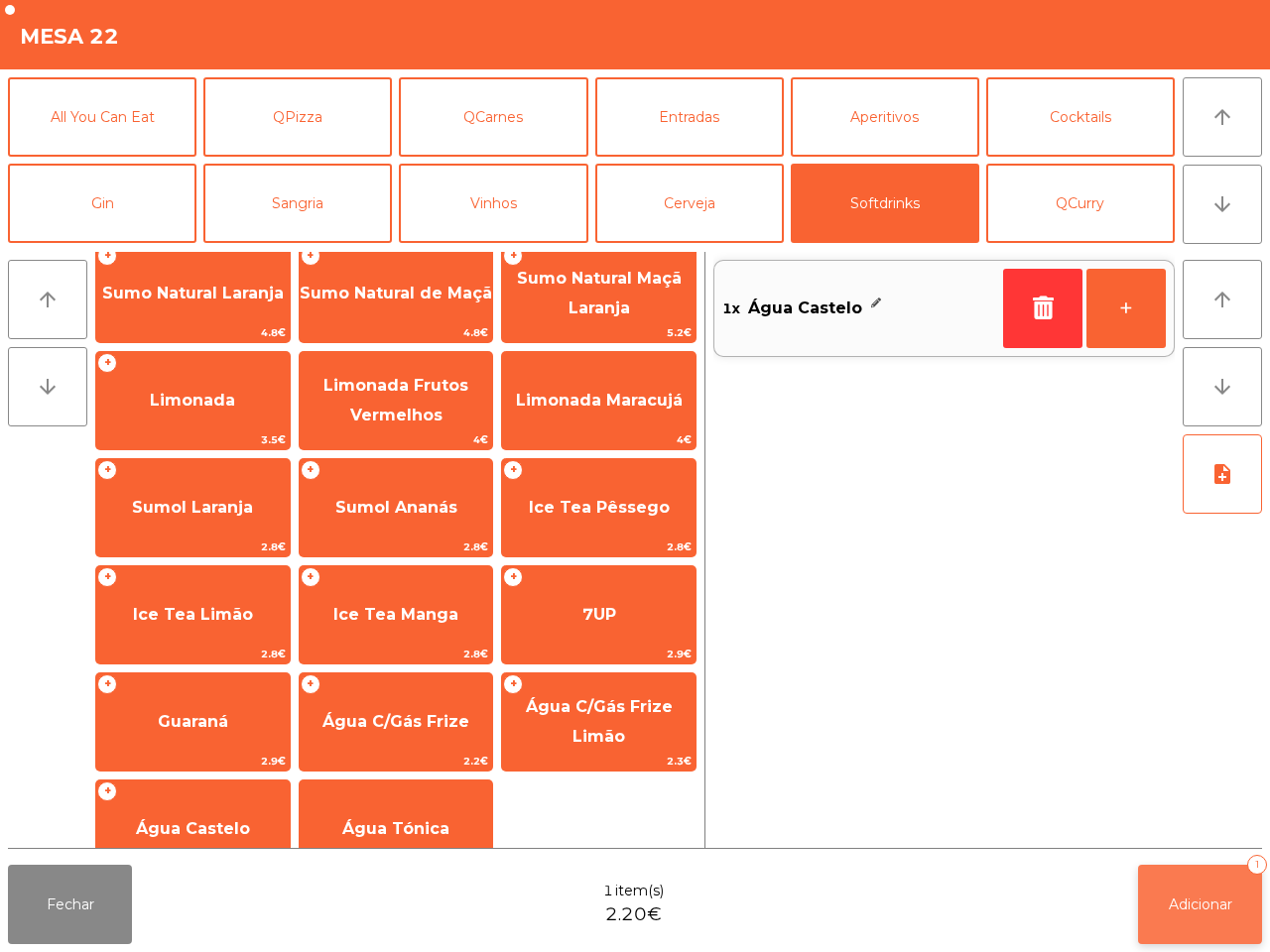 click on "Adicionar" 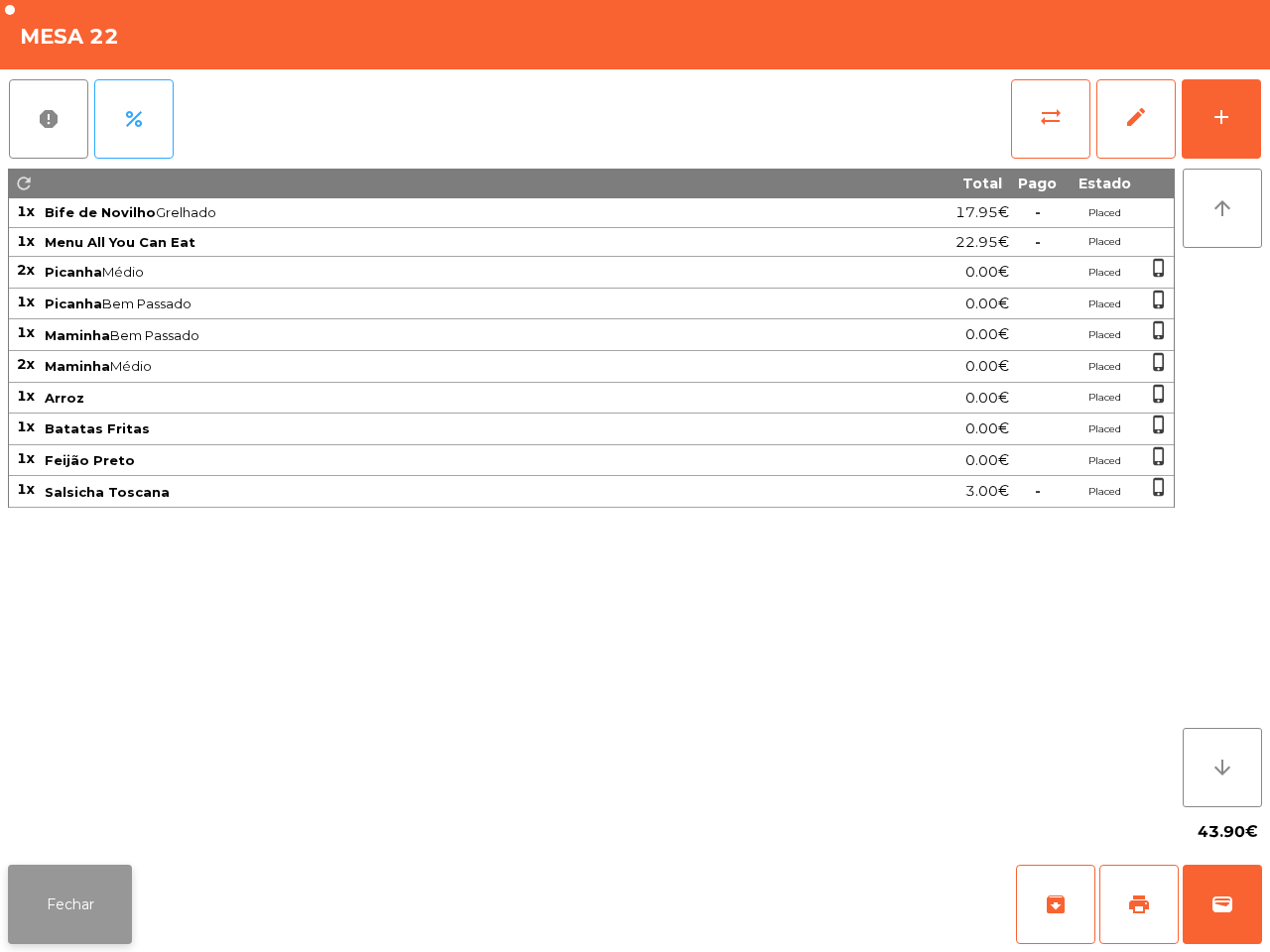 click on "Fechar" 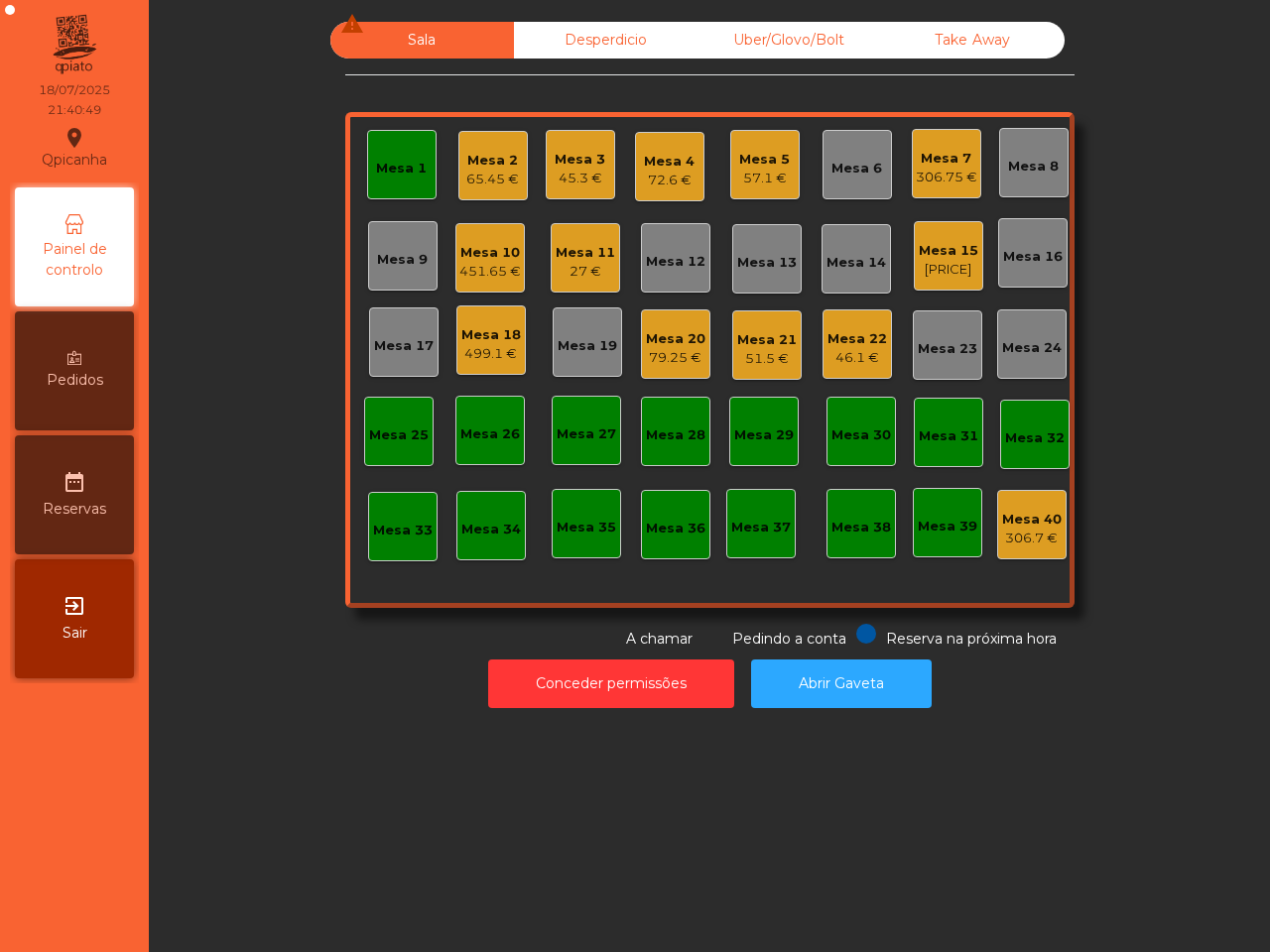 click on "Mesa 18" 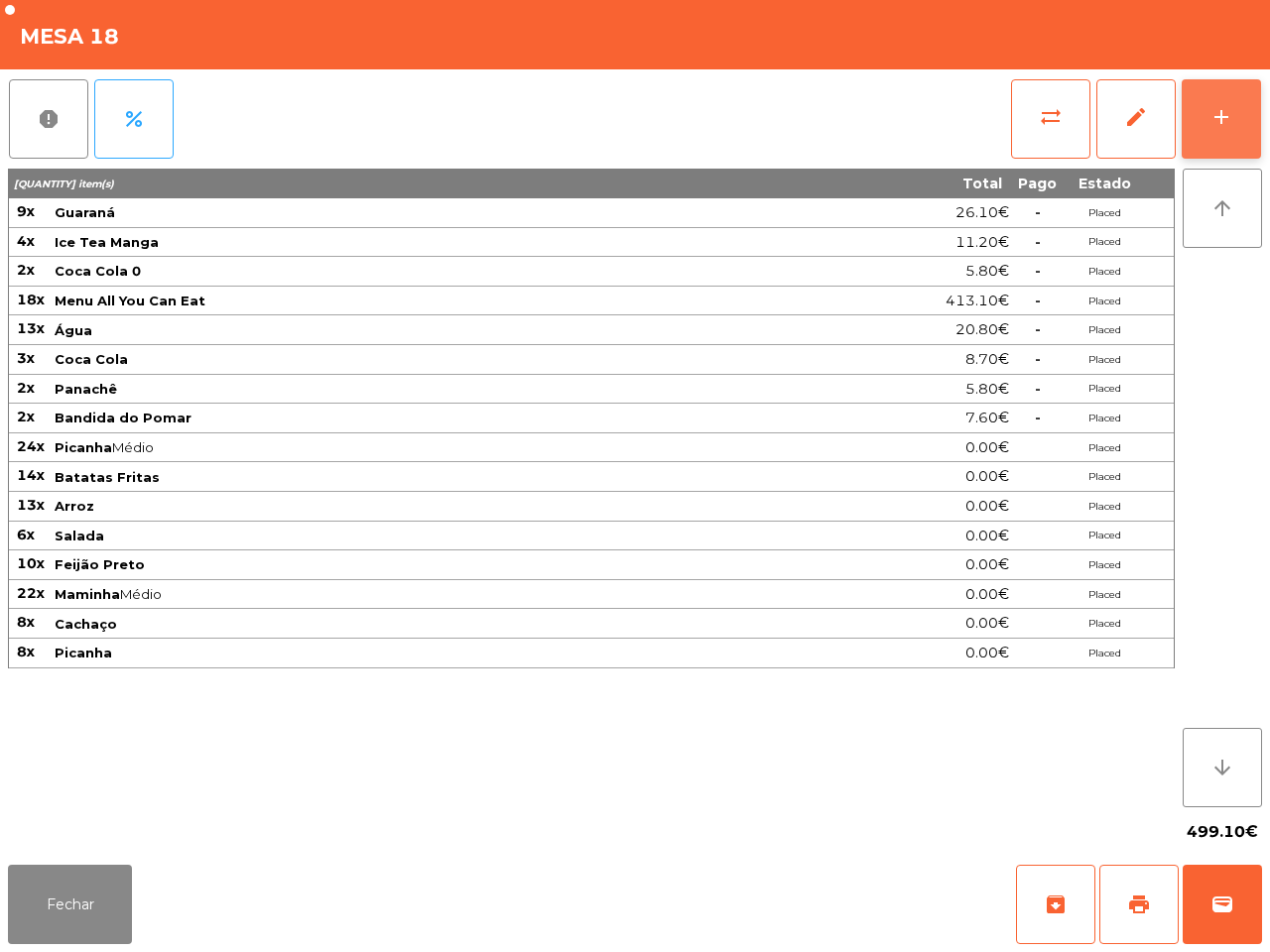 click on "add" 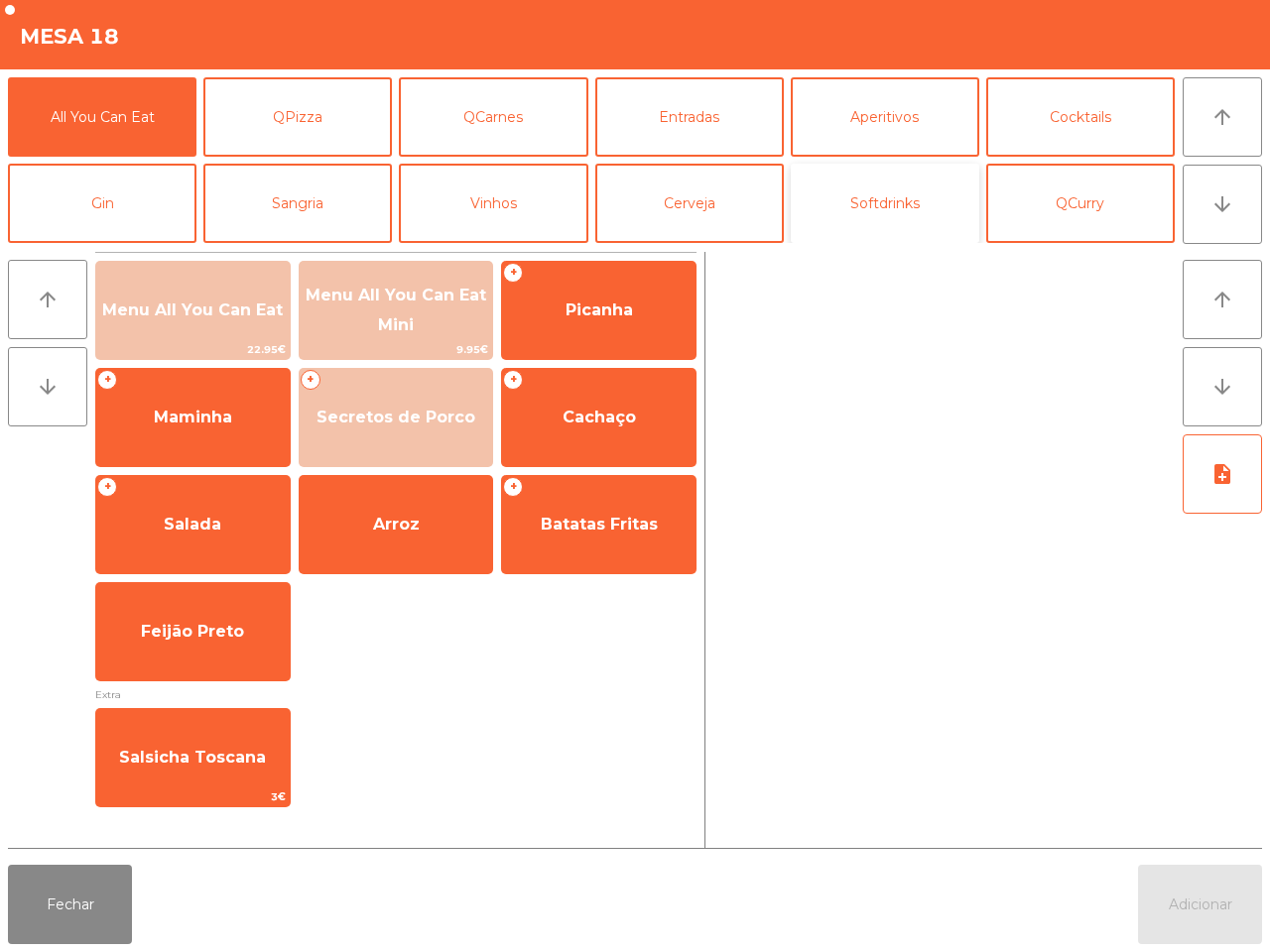 click on "Softdrinks" 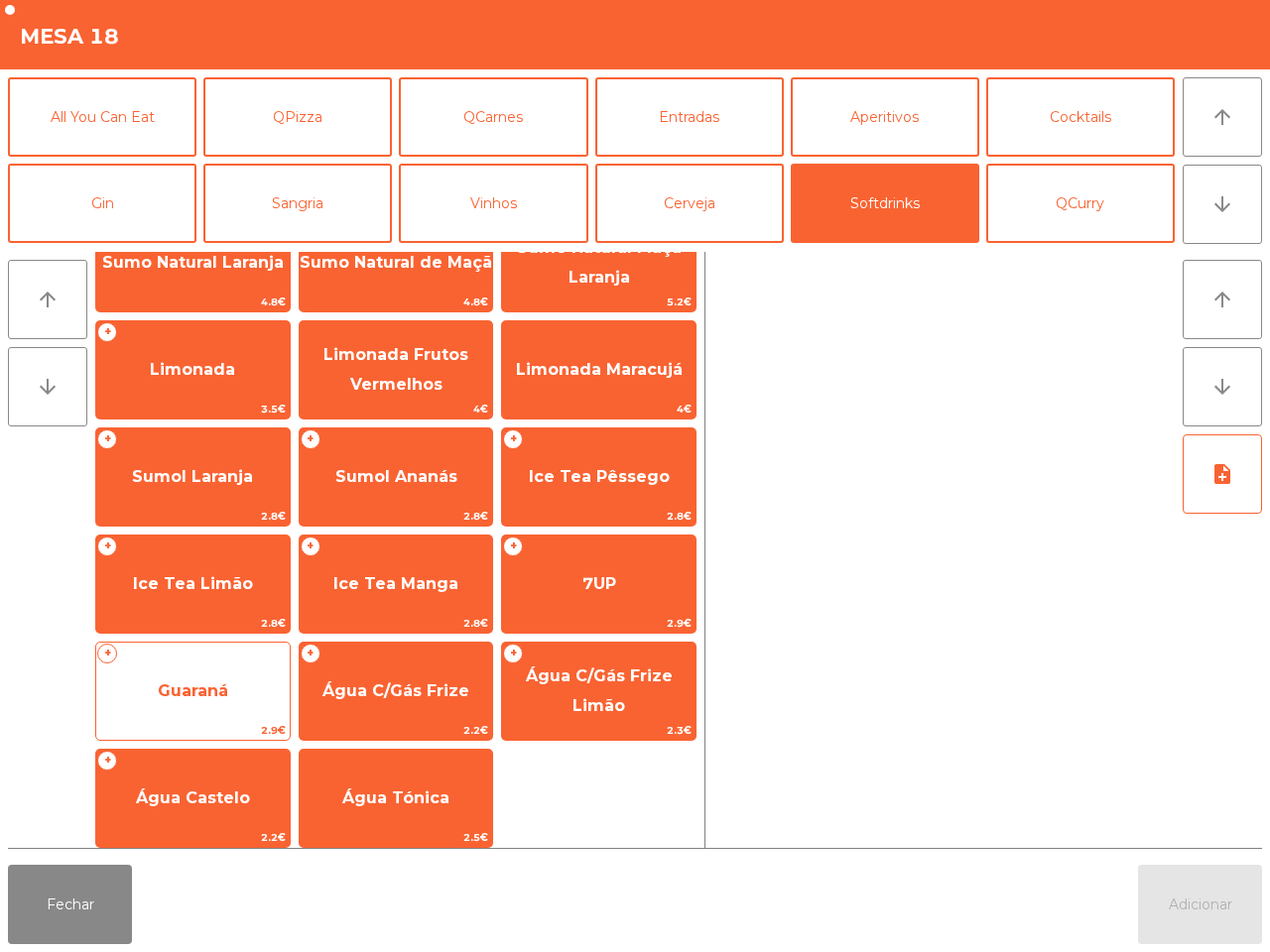 scroll, scrollTop: 162, scrollLeft: 0, axis: vertical 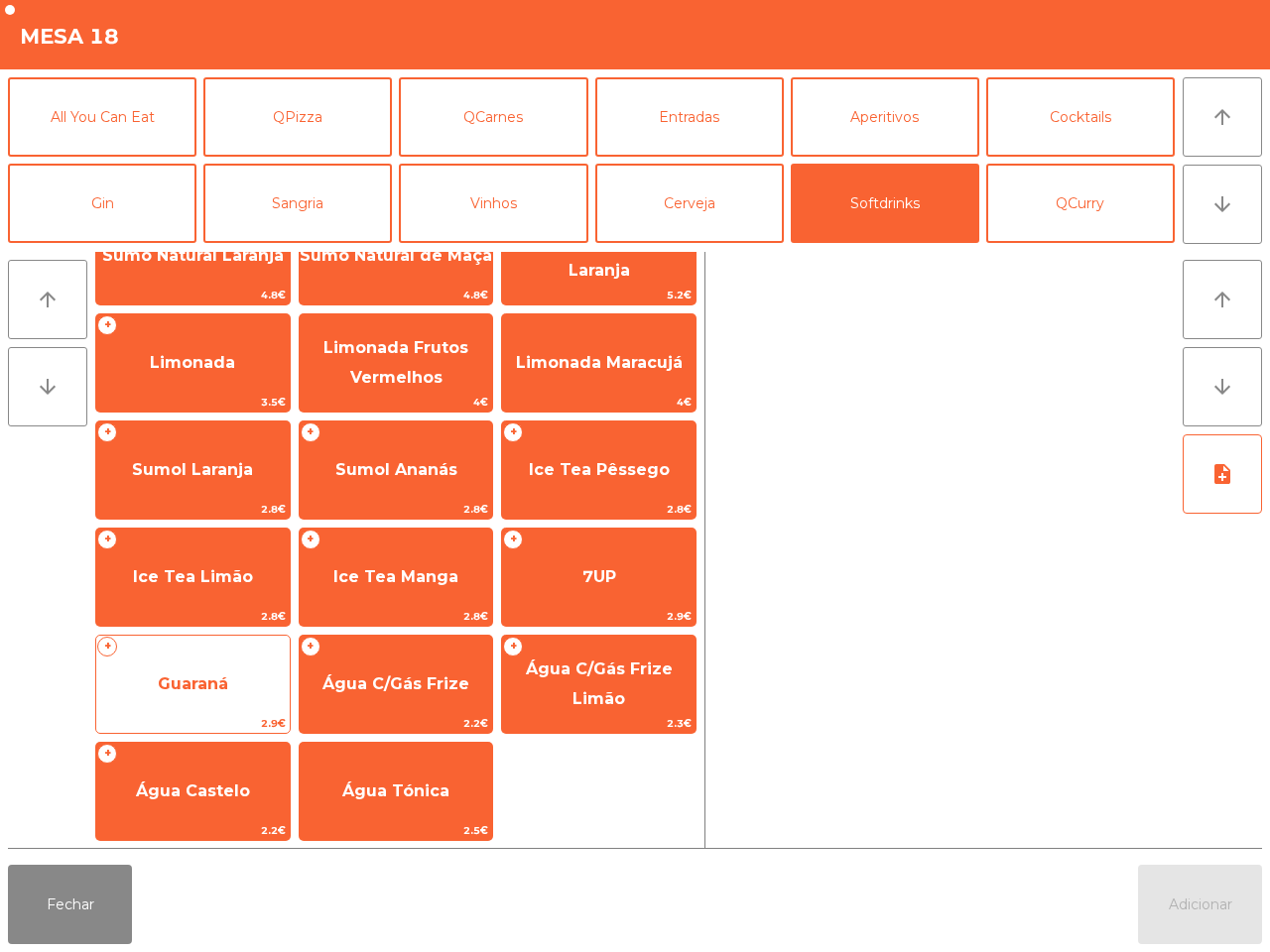 click on "Guaraná" 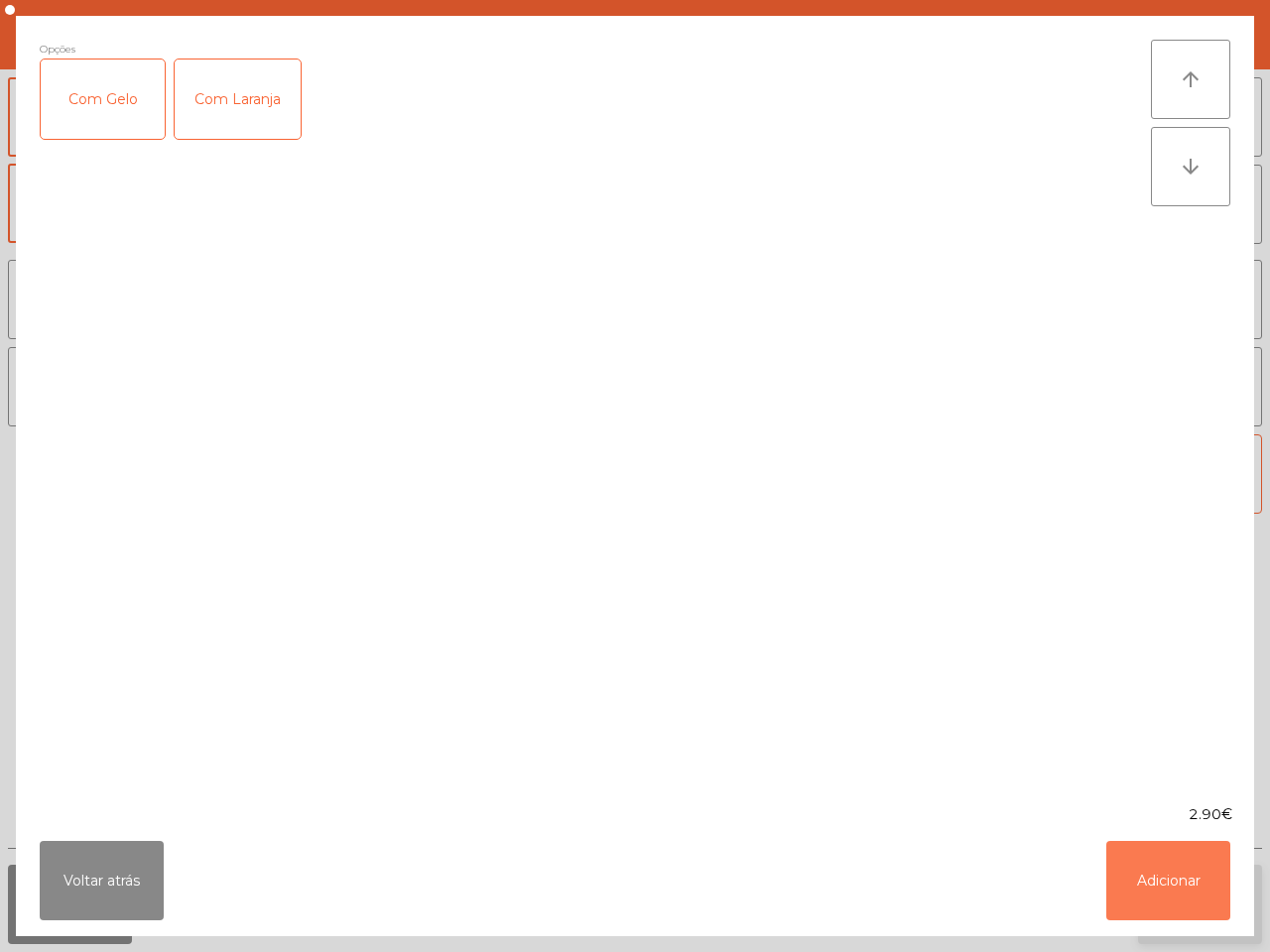 click on "Adicionar" 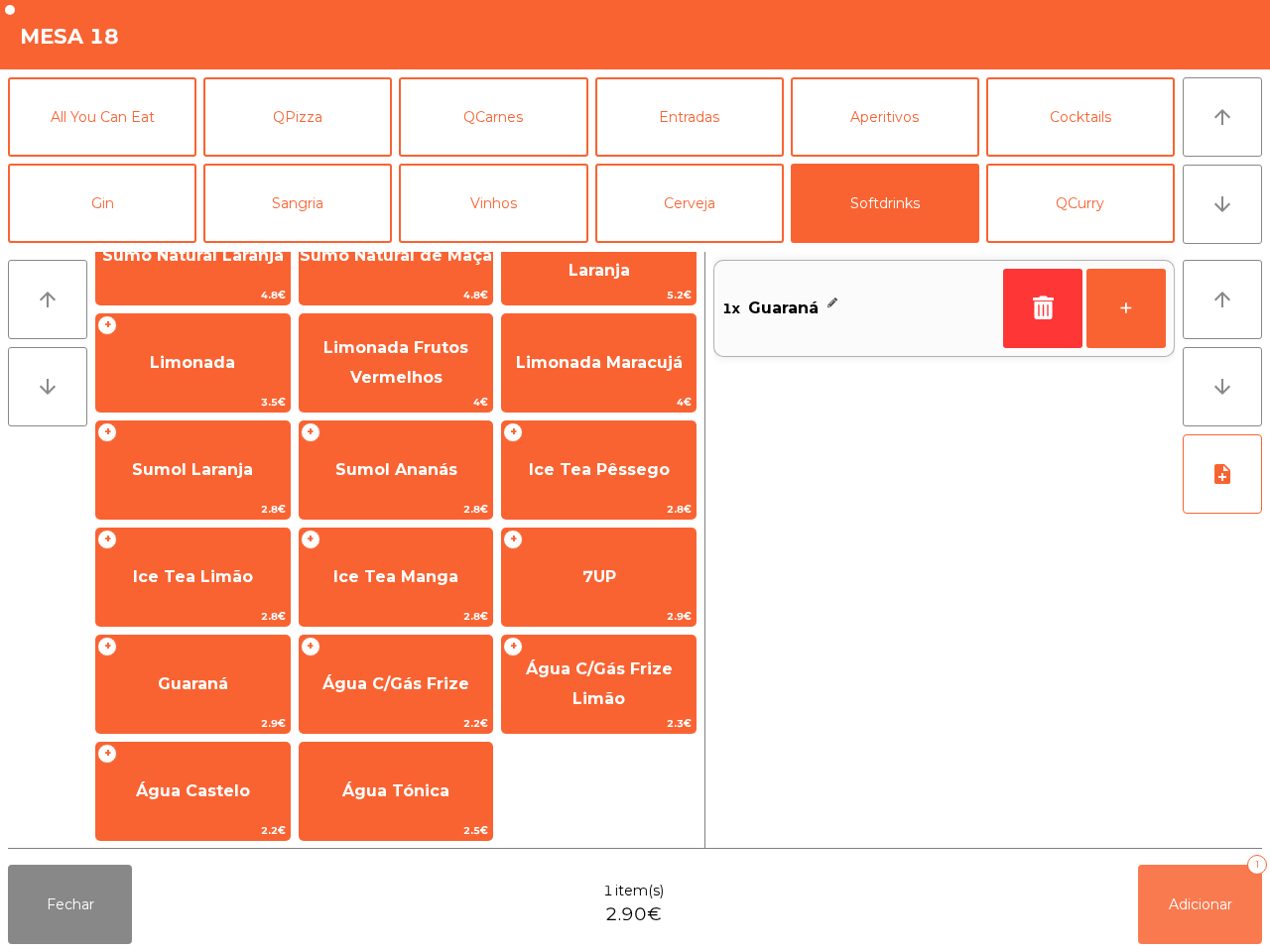 click on "Adicionar   1" 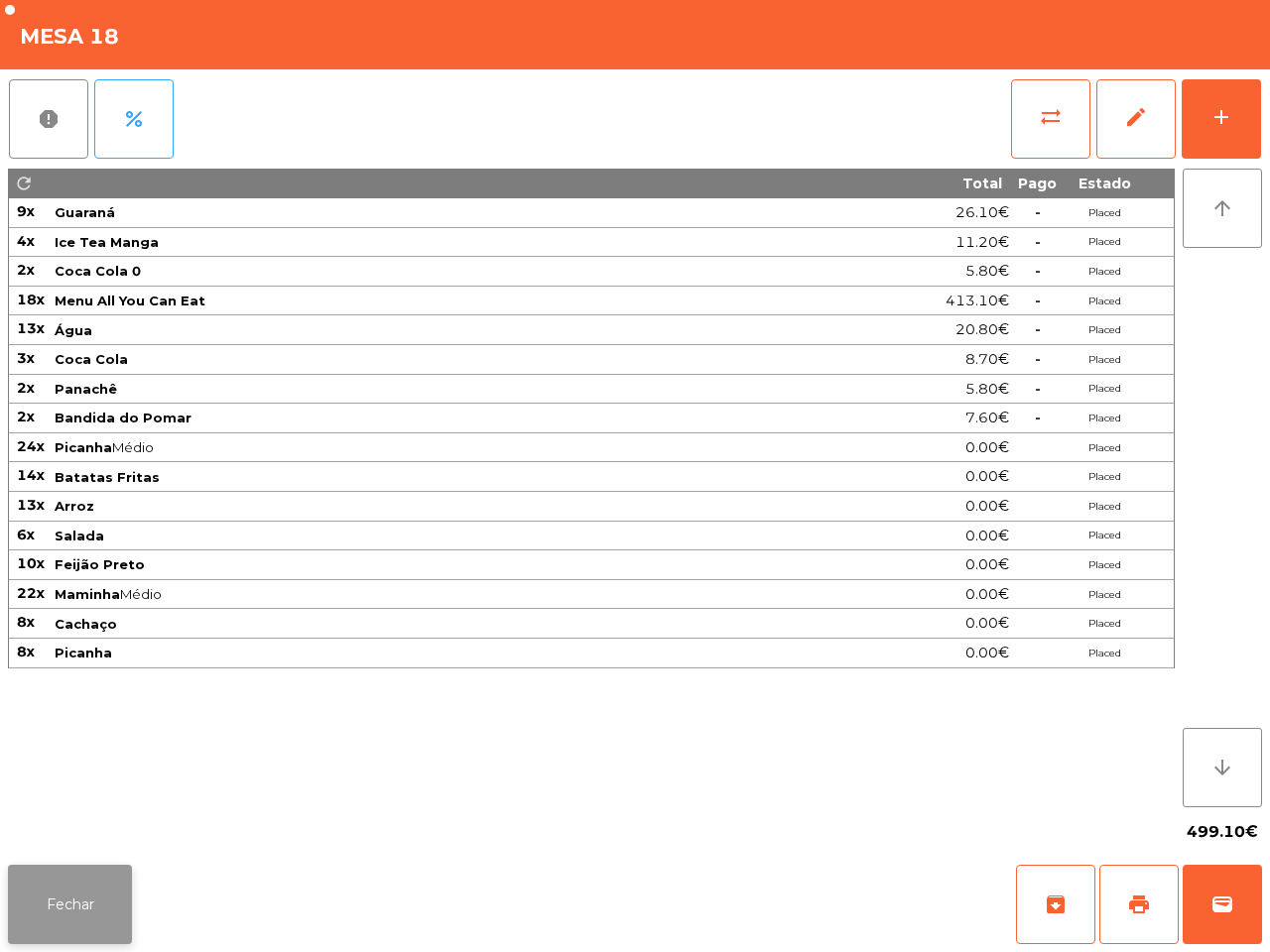 click on "Fechar" 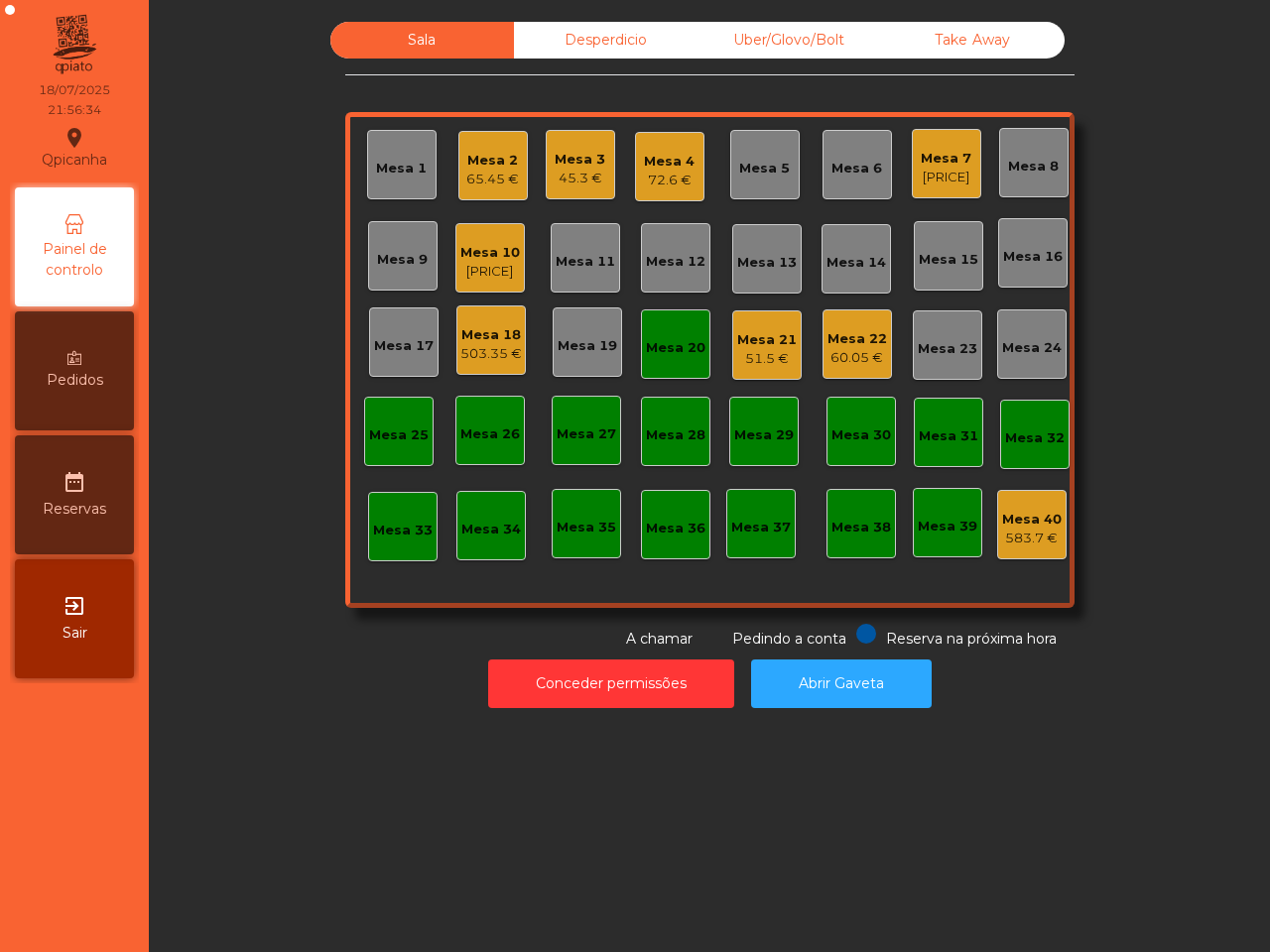 click on "Mesa 1   Mesa 2   65.45 €   Mesa 3   45.3 €   Mesa 4   72.6 €   Mesa 5   Mesa 6   Mesa 7   379.5 €   Mesa 8   Mesa 9   Mesa 10   455.55 €   Mesa 11   Mesa 12   Mesa 13   Mesa 14   Mesa 15   Mesa 16   Mesa 17   Mesa 18   503.35 €   Mesa 19   Mesa 20   Mesa 21   51.5 €   Mesa 22   60.05 €   Mesa 23   Mesa 24   Mesa 25   Mesa 26   Mesa 27   Mesa 28   Mesa 29   Mesa 30   Mesa 31   Mesa 32   Mesa 33   Mesa 34   Mesa 35   Mesa 36   Mesa 37   Mesa 38   Mesa 39   Mesa 40   583.7 €" 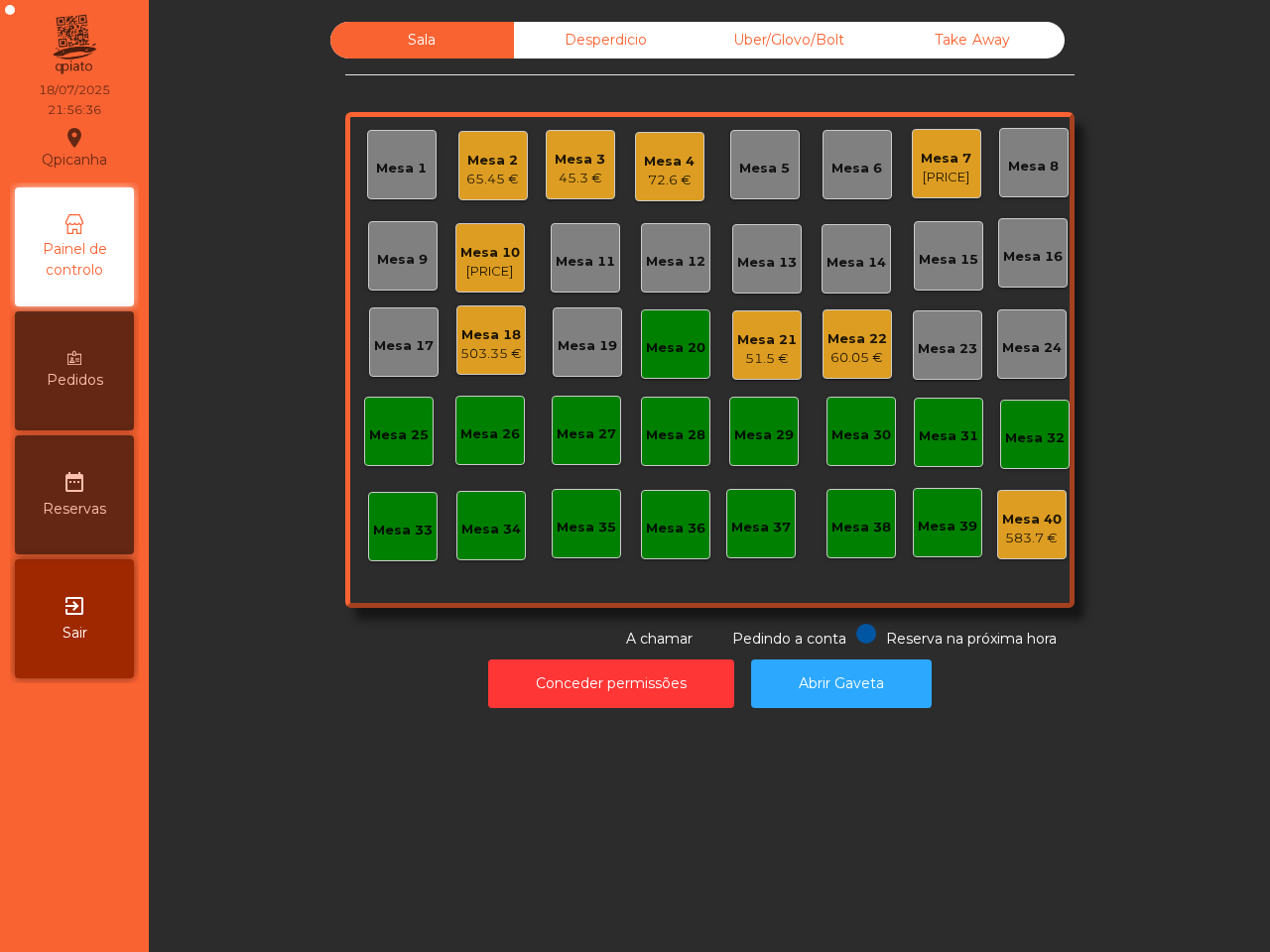 click on "Take Away" 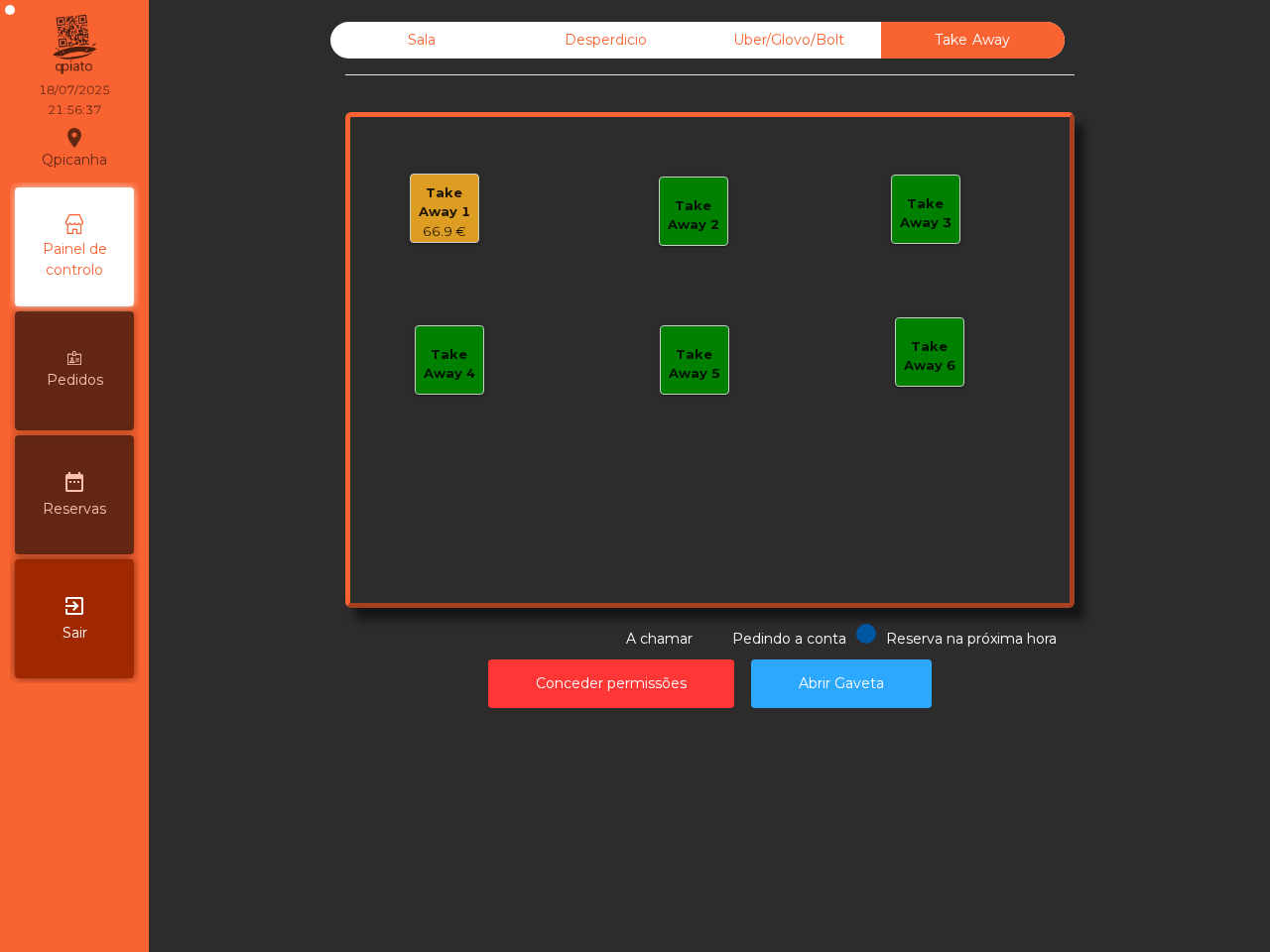 click on "Take Away 1" 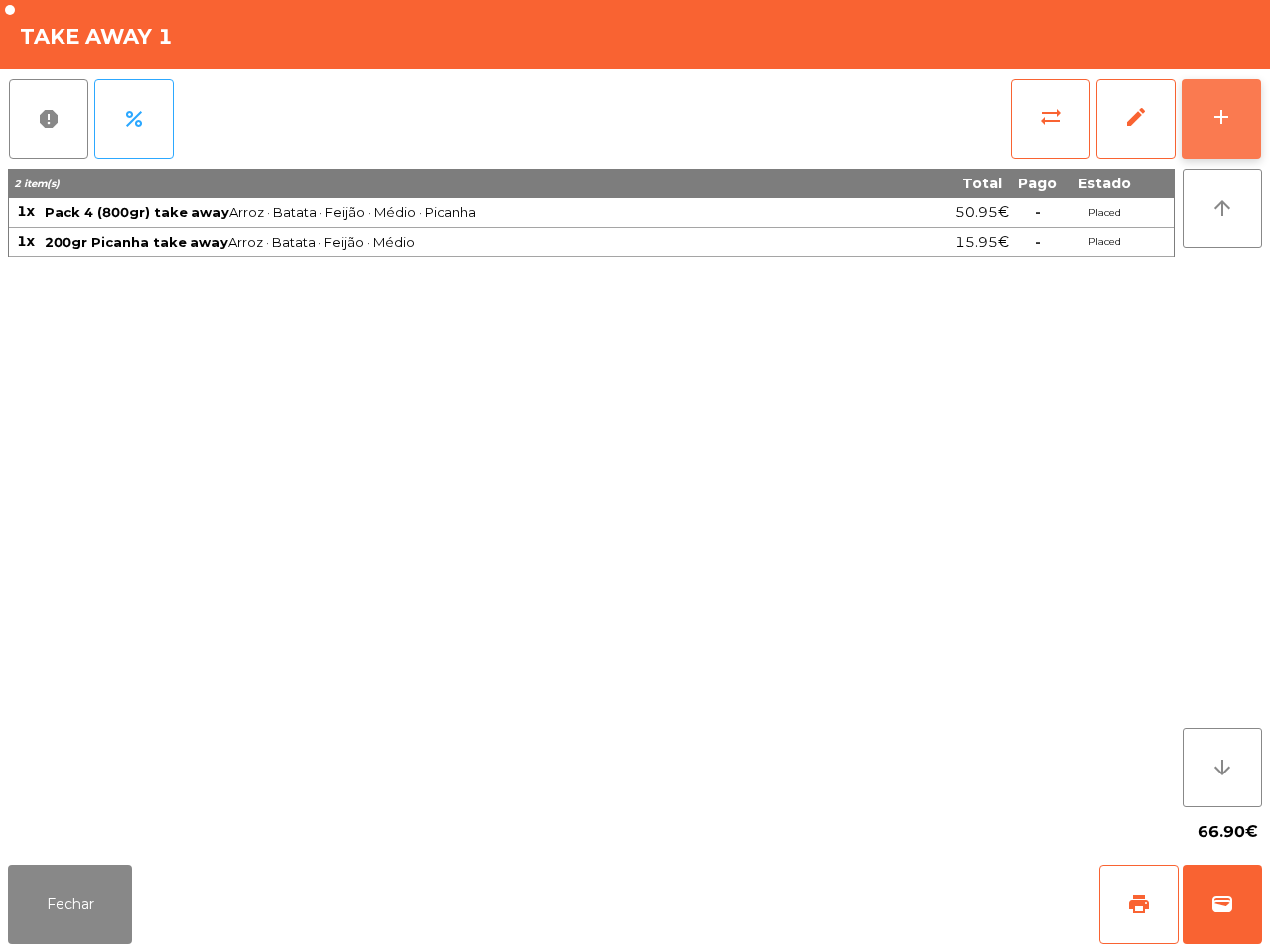 click on "add" 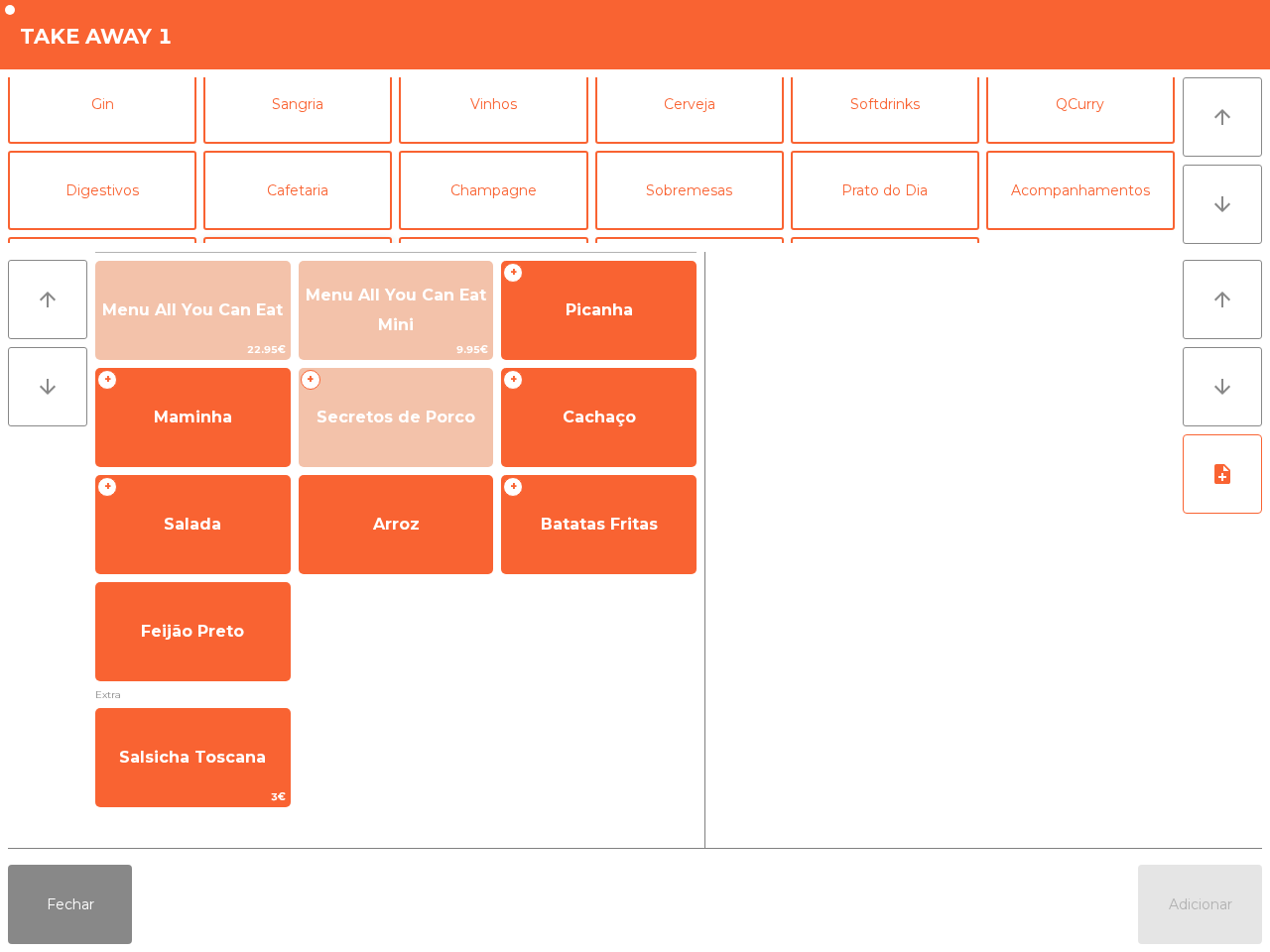 scroll, scrollTop: 172, scrollLeft: 0, axis: vertical 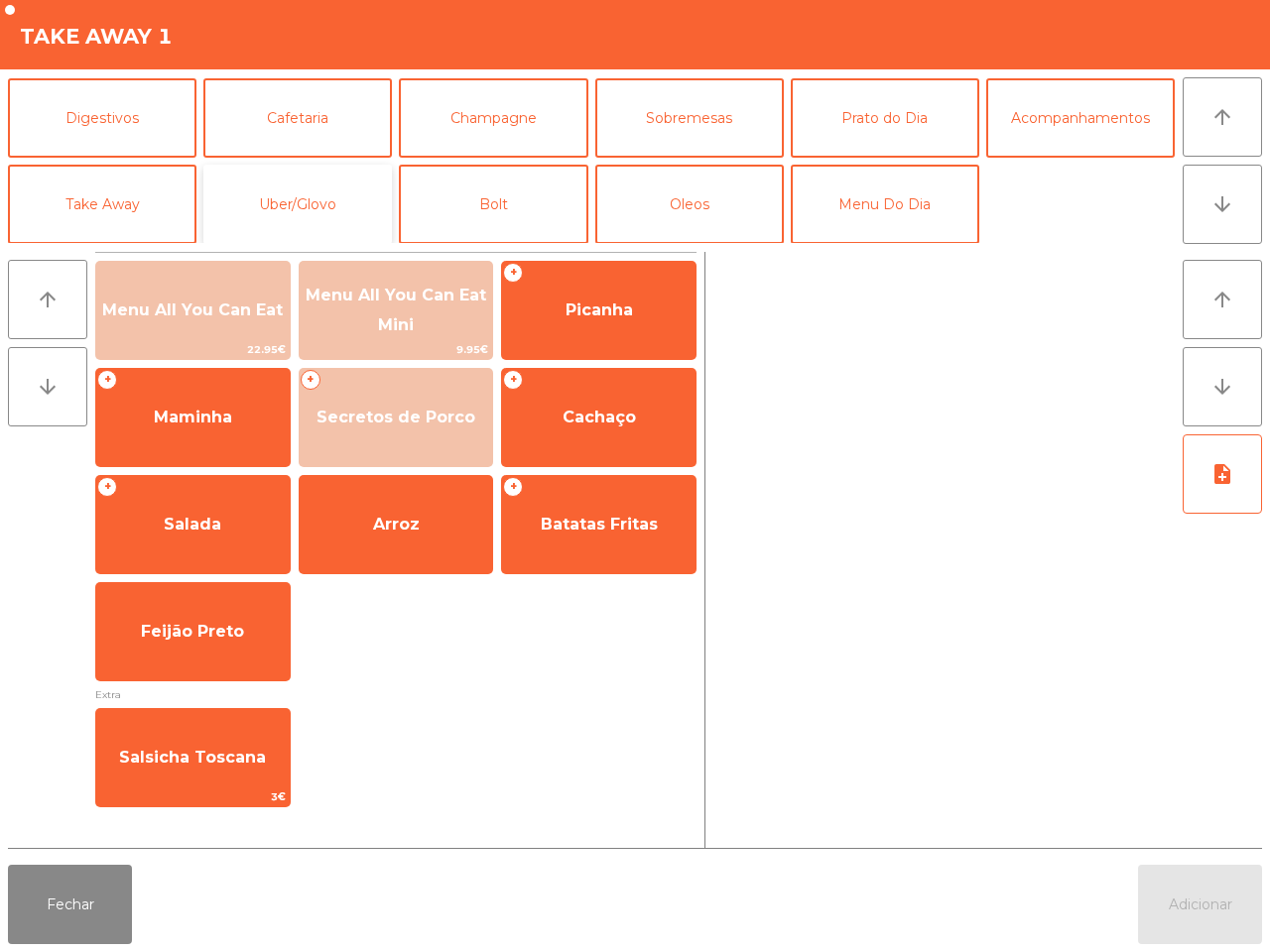 click on "Uber/Glovo" 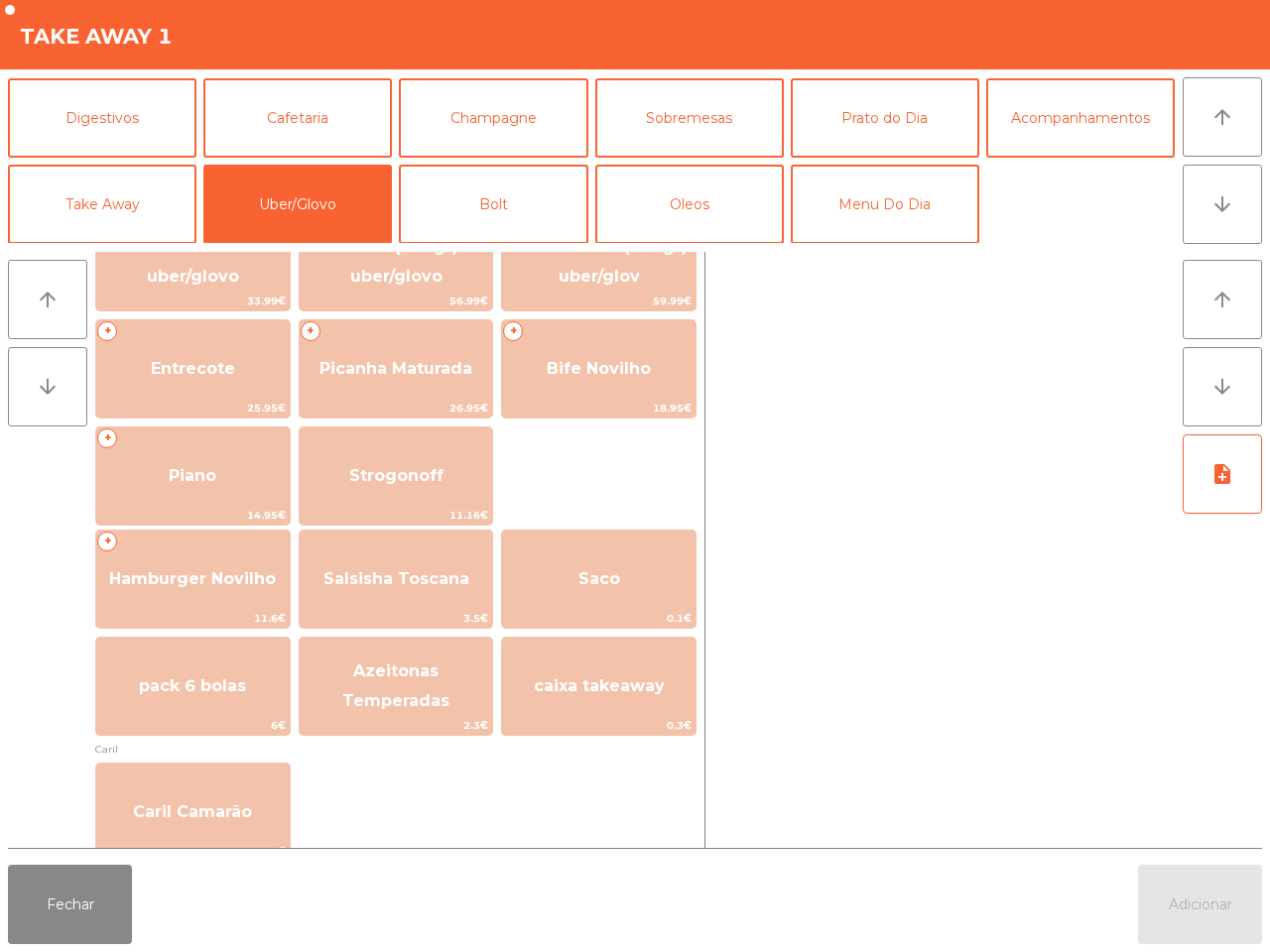 scroll, scrollTop: 124, scrollLeft: 0, axis: vertical 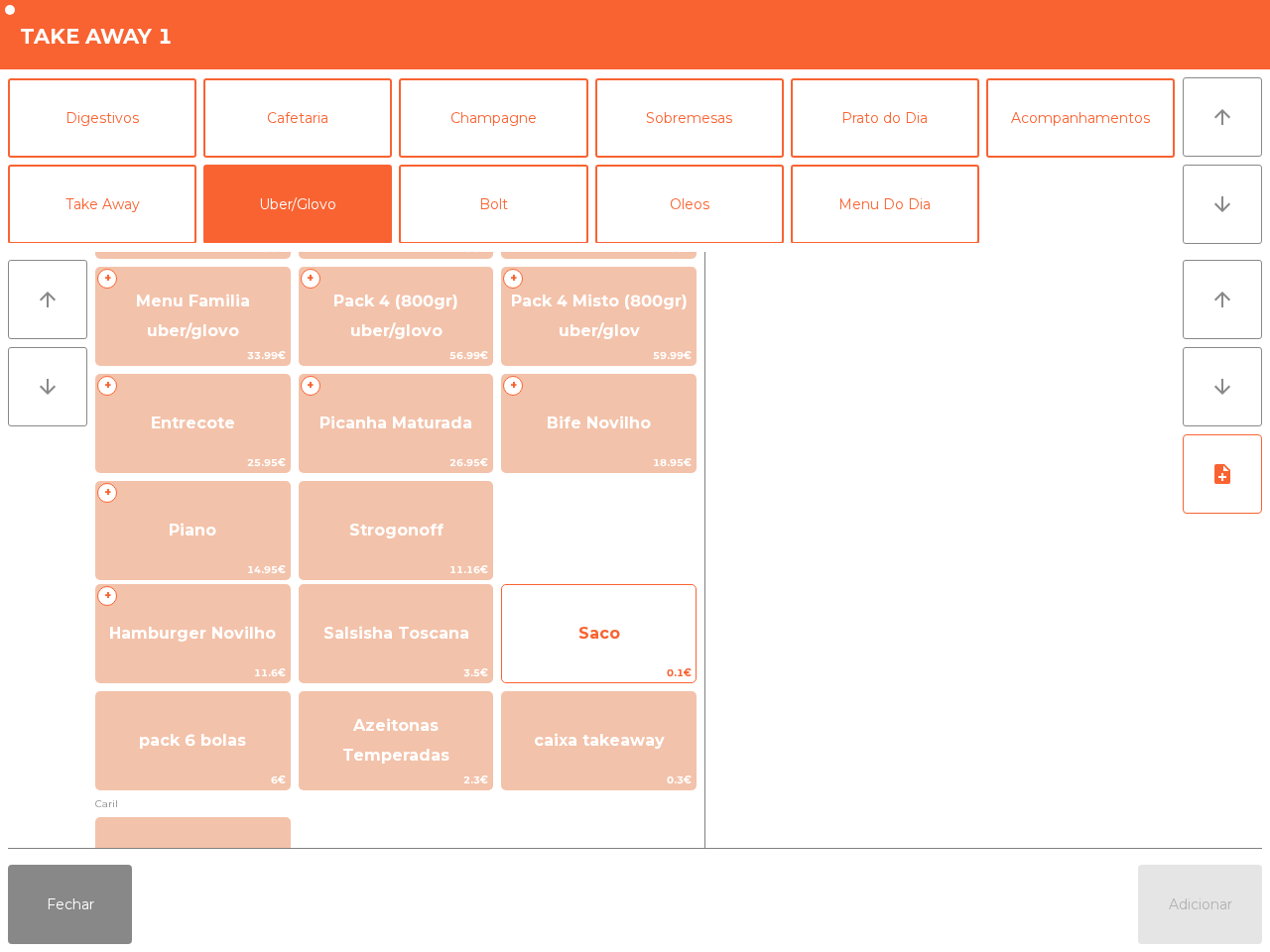 click on "Saco" 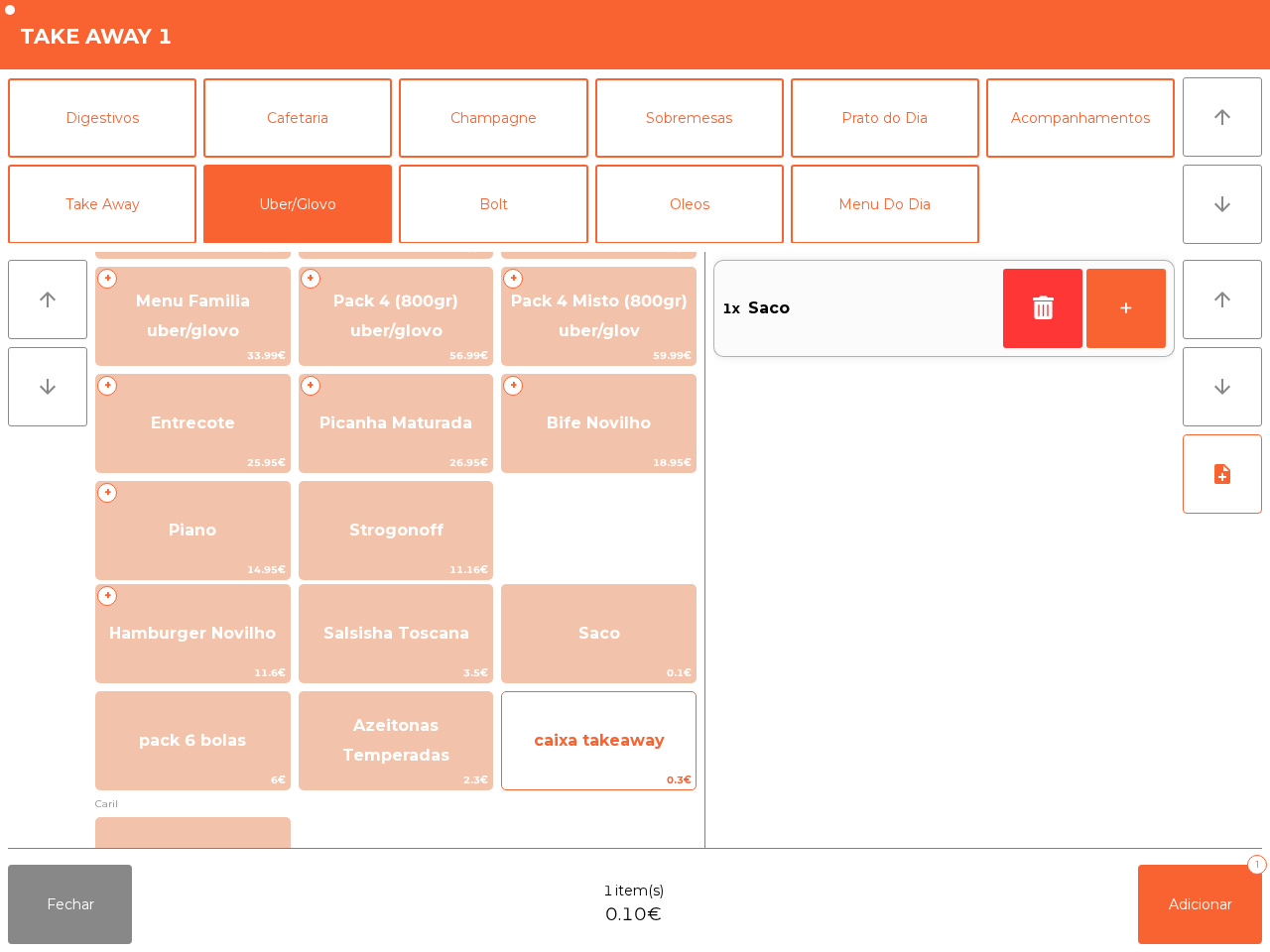 click on "0.3€" 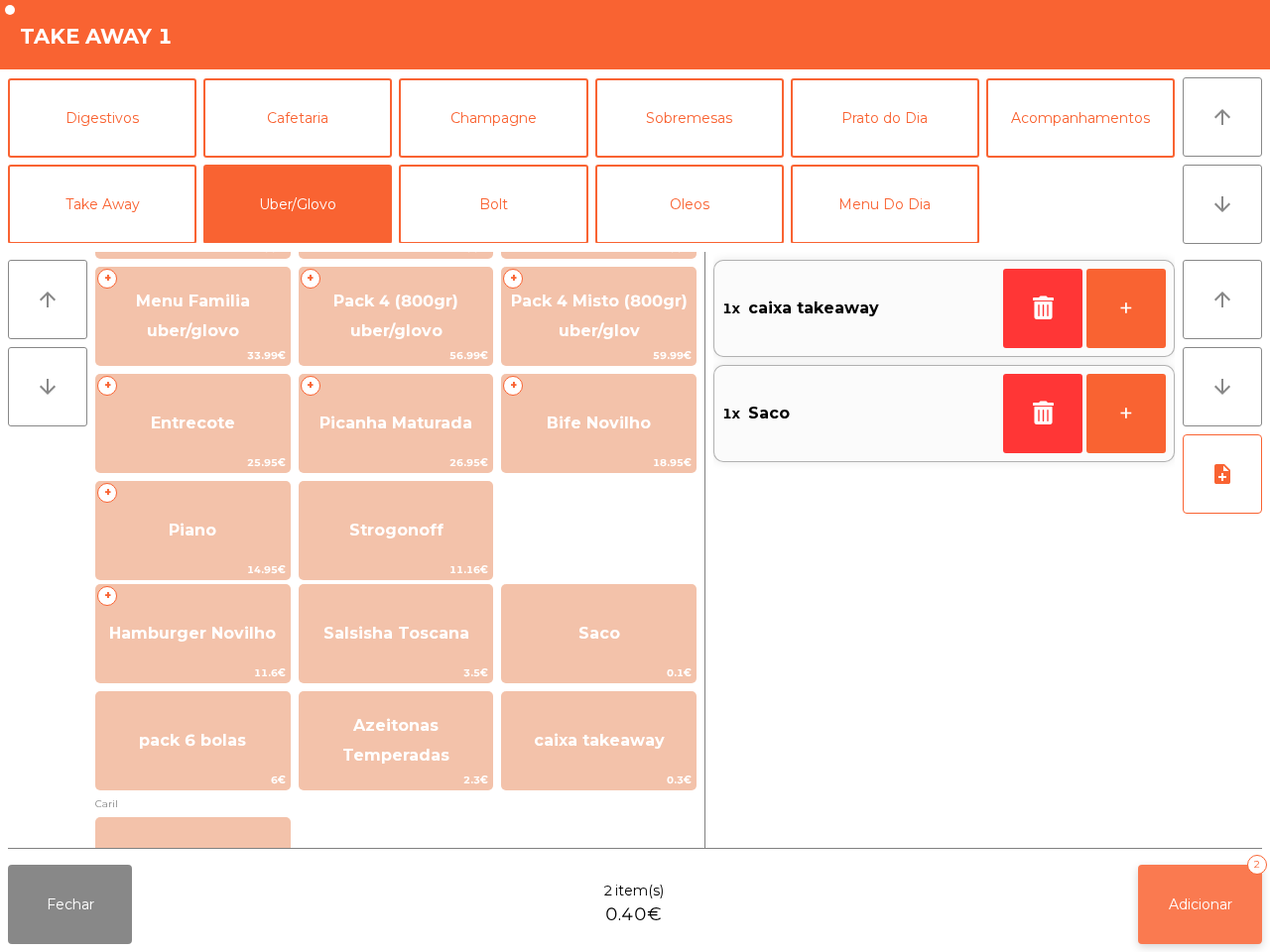 click on "Adicionar   2" 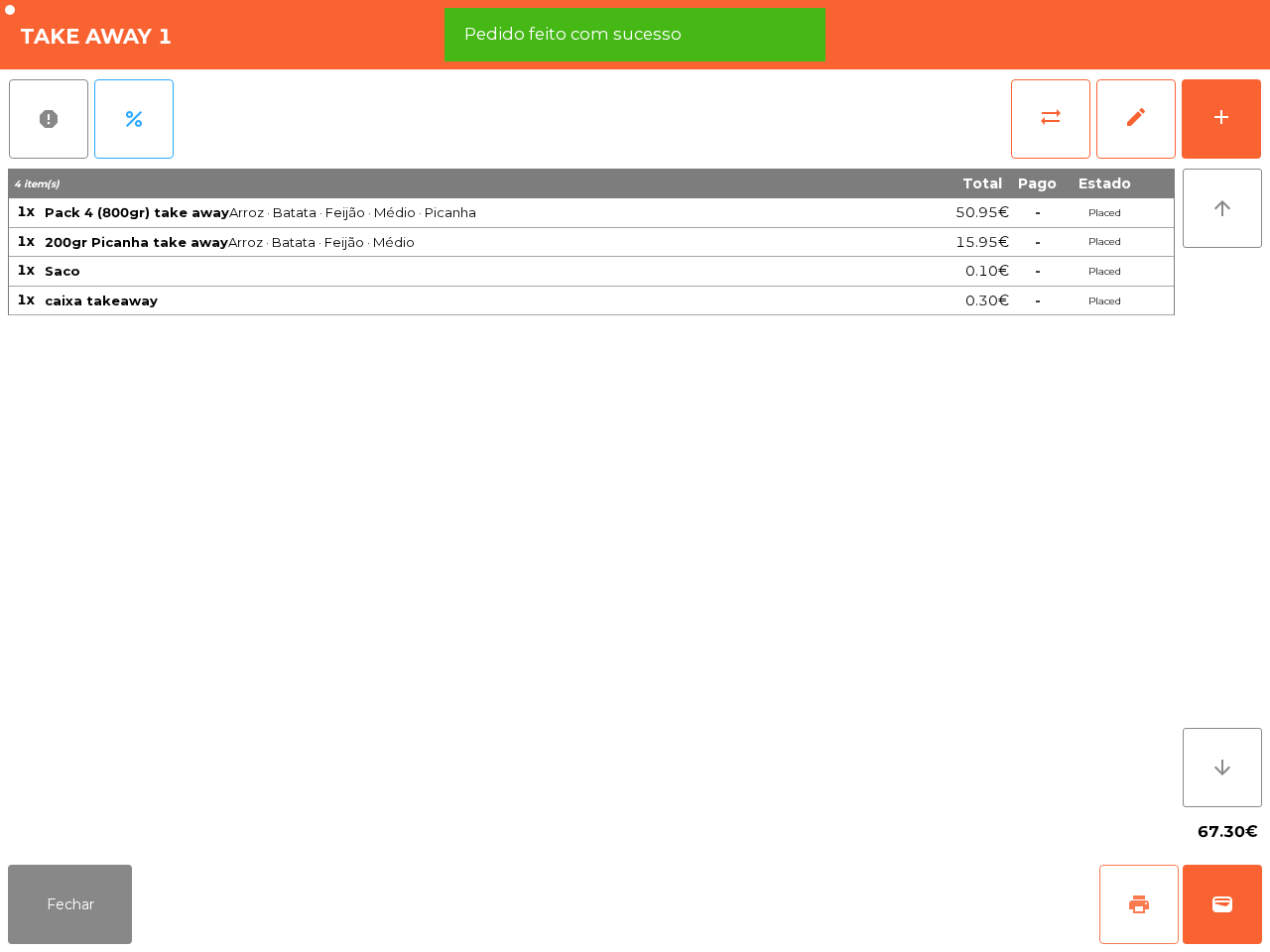 click on "print" 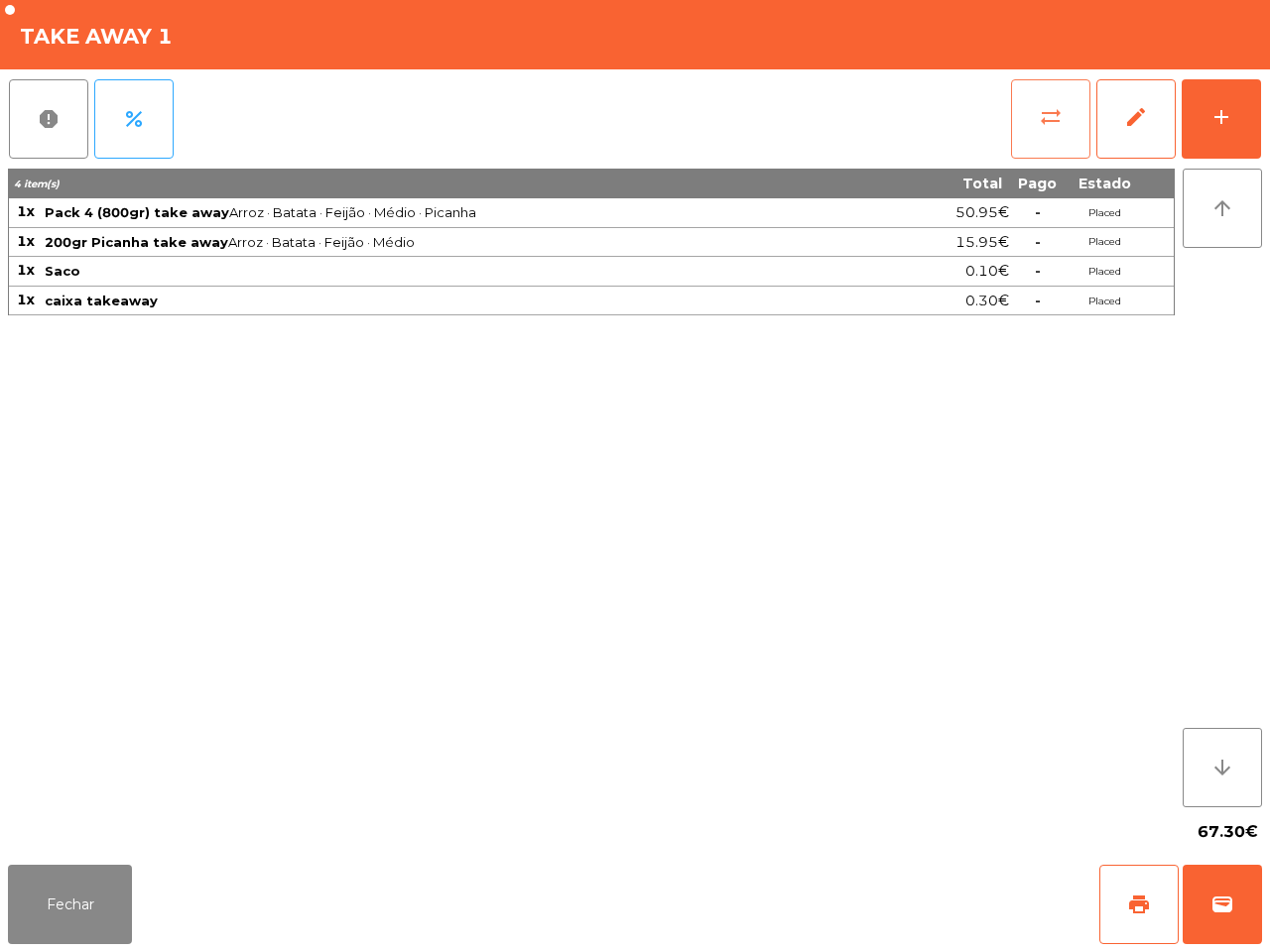 click on "sync_alt" 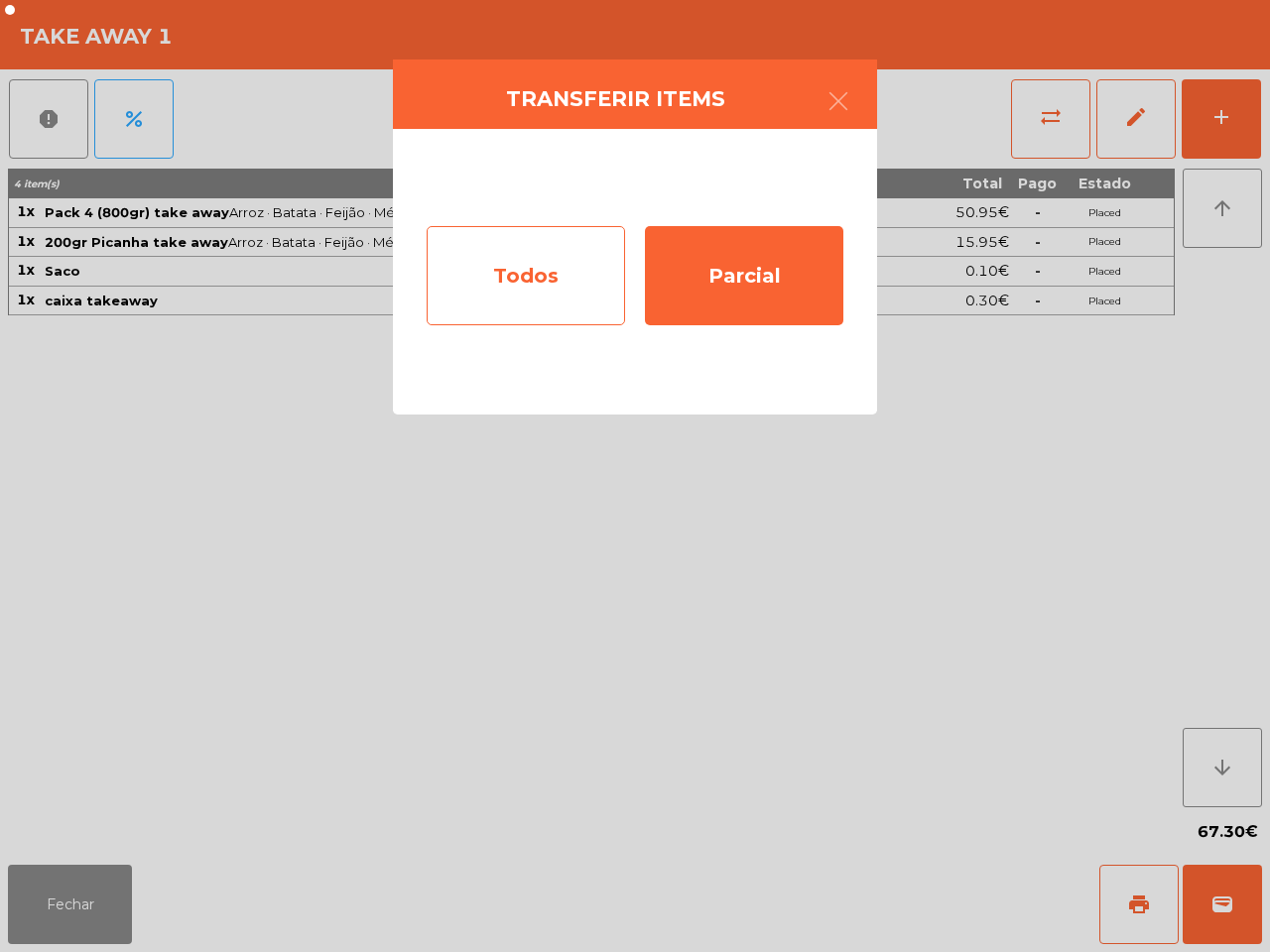 click on "Todos" 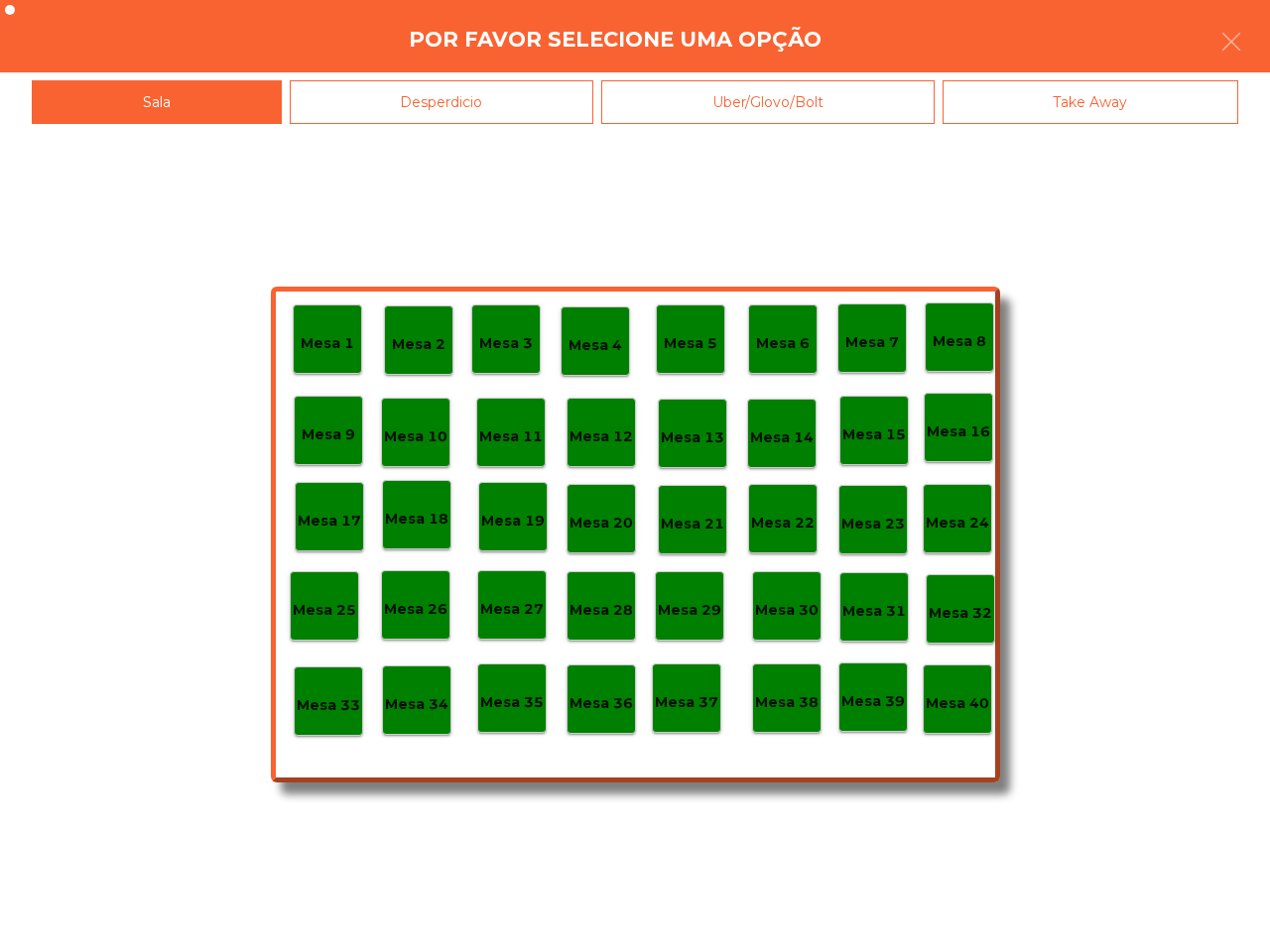 click on "Mesa 40" 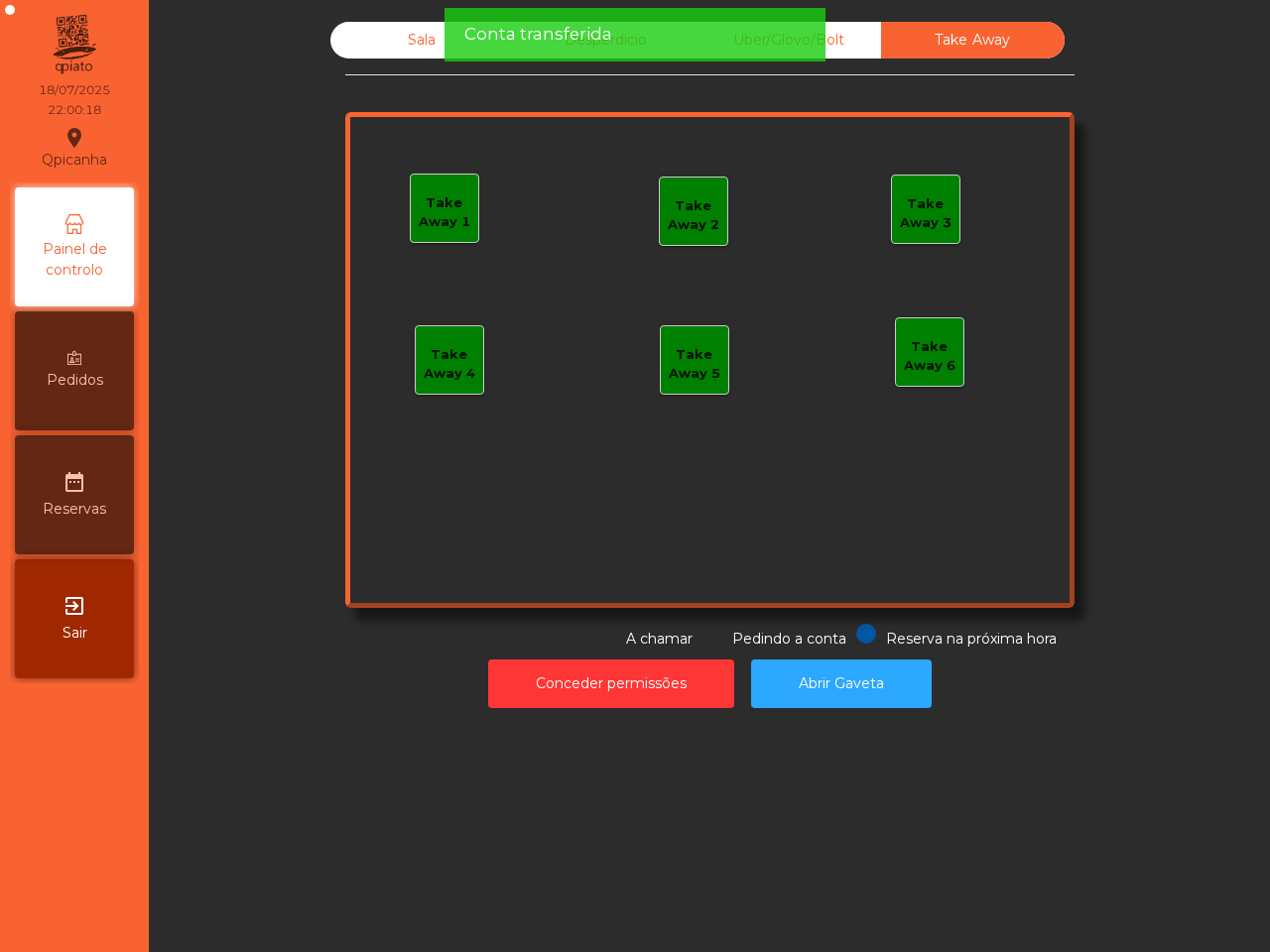 click on "Sala" 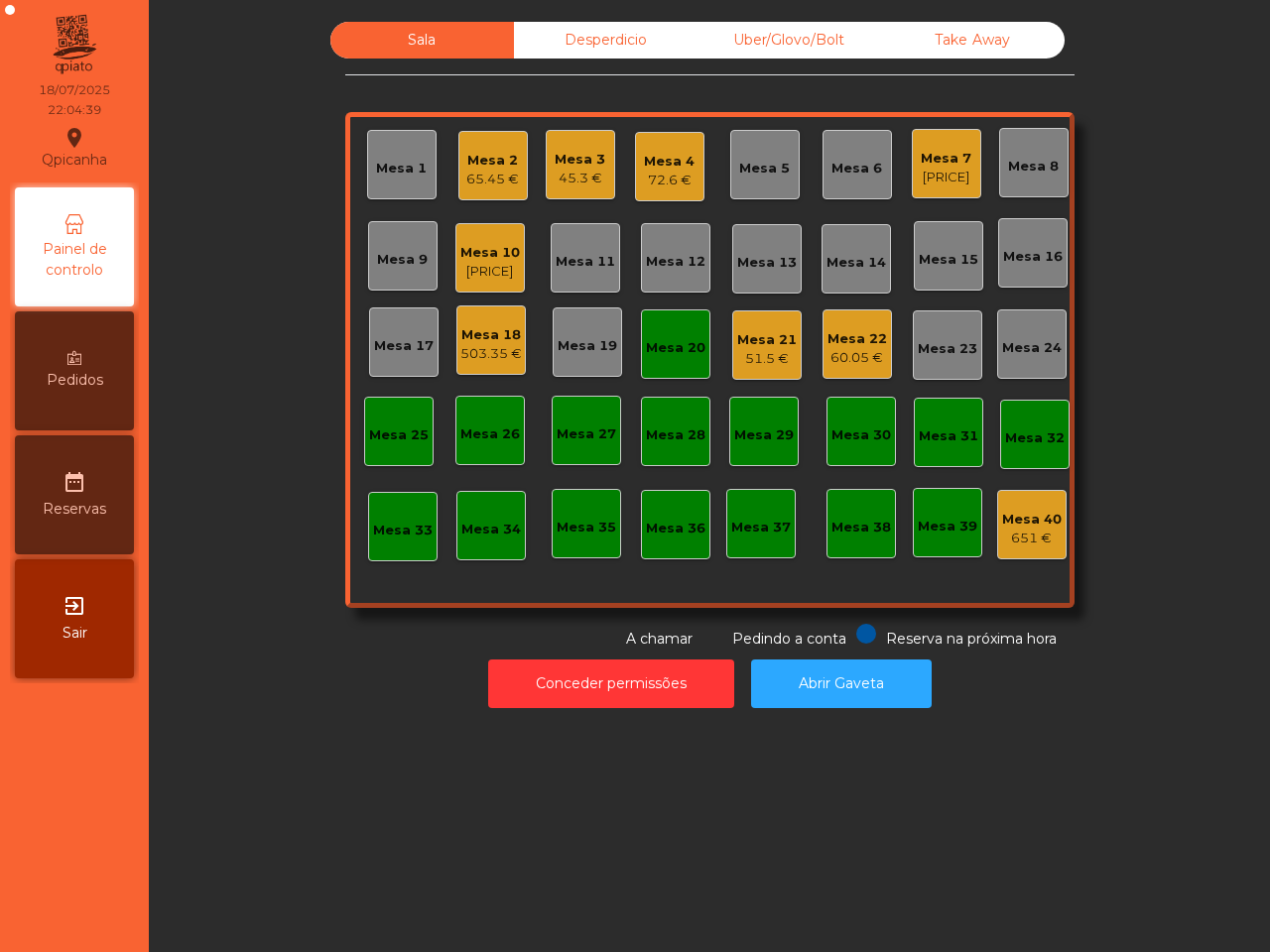 click on "Mesa 1   Mesa 2   65.45 €   Mesa 3   45.3 €   Mesa 4   72.6 €   Mesa 5   Mesa 6   Mesa 7   382.3 €   Mesa 8   Mesa 9   Mesa 10   455.55 €   Mesa 11   Mesa 12   Mesa 13   Mesa 14   Mesa 15   Mesa 16   Mesa 17   Mesa 18   503.35 €   Mesa 19   Mesa 20   Mesa 21   51.5 €   Mesa 22   60.05 €   Mesa 23   Mesa 24   Mesa 25   Mesa 26   Mesa 27   Mesa 28   Mesa 29   Mesa 30   Mesa 31   Mesa 32   Mesa 33   Mesa 34   Mesa 35   Mesa 36   Mesa 37   Mesa 38   Mesa 39   Mesa 40   651 €" 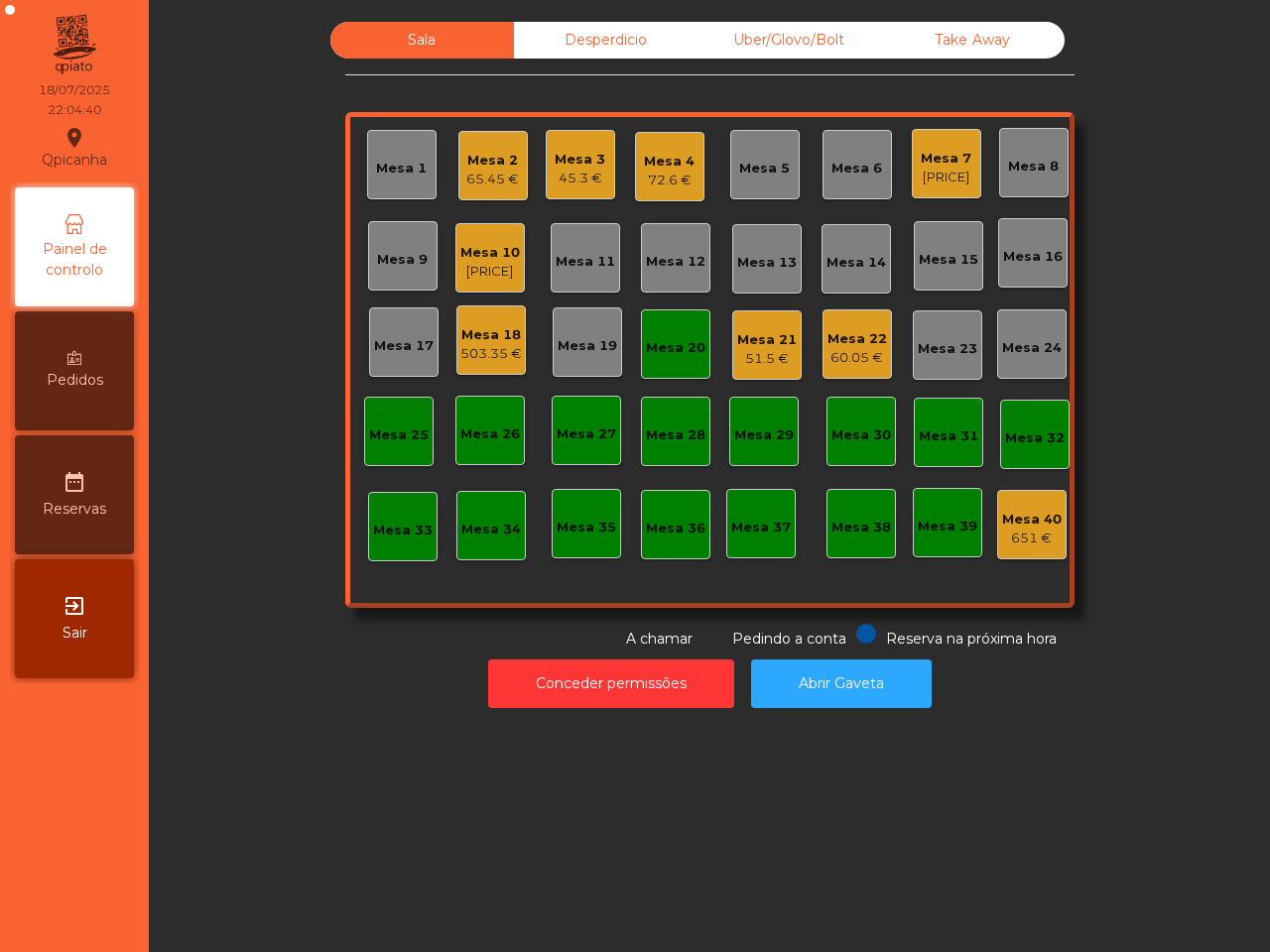 click on "Mesa 22" 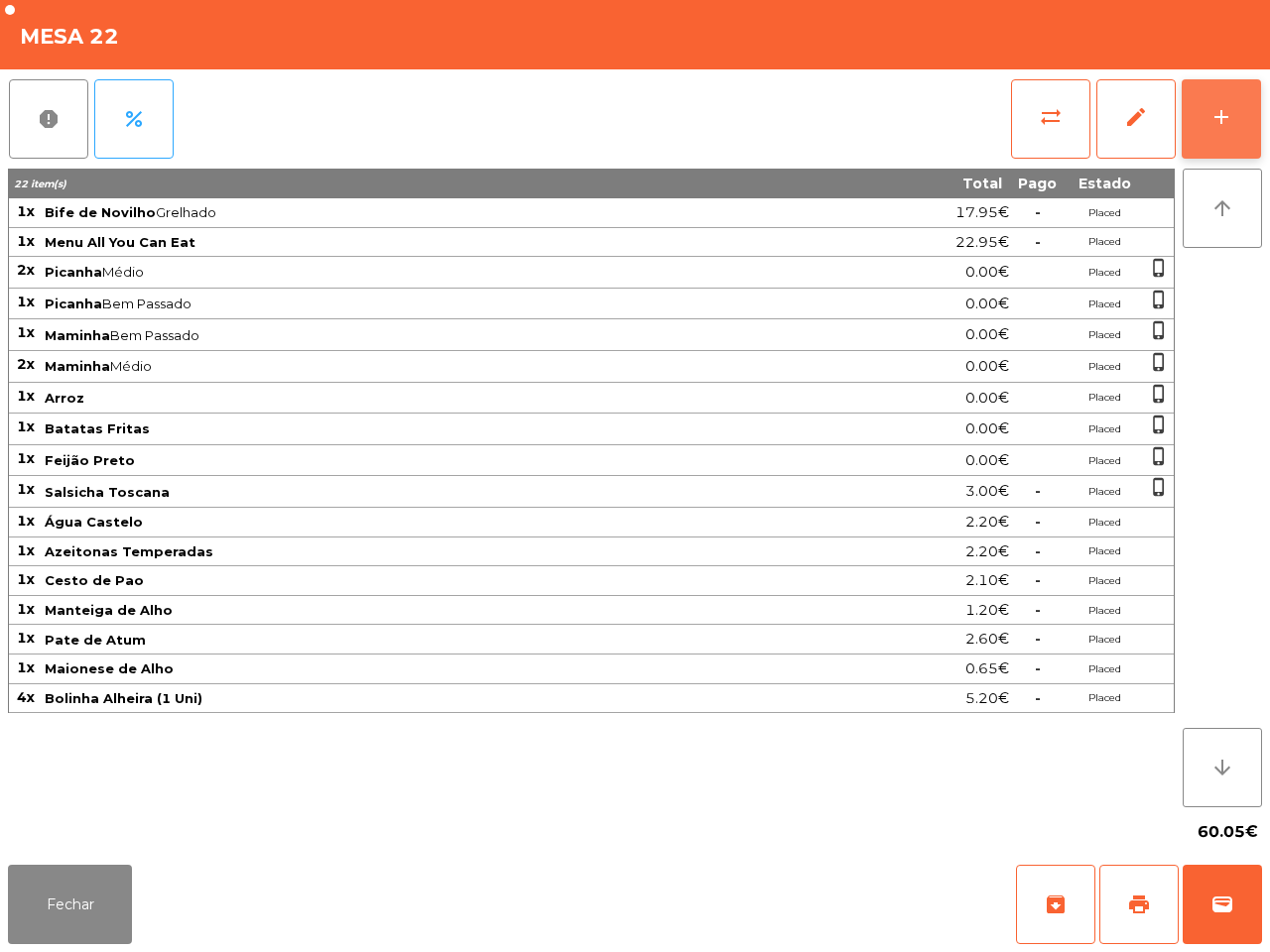 click on "add" 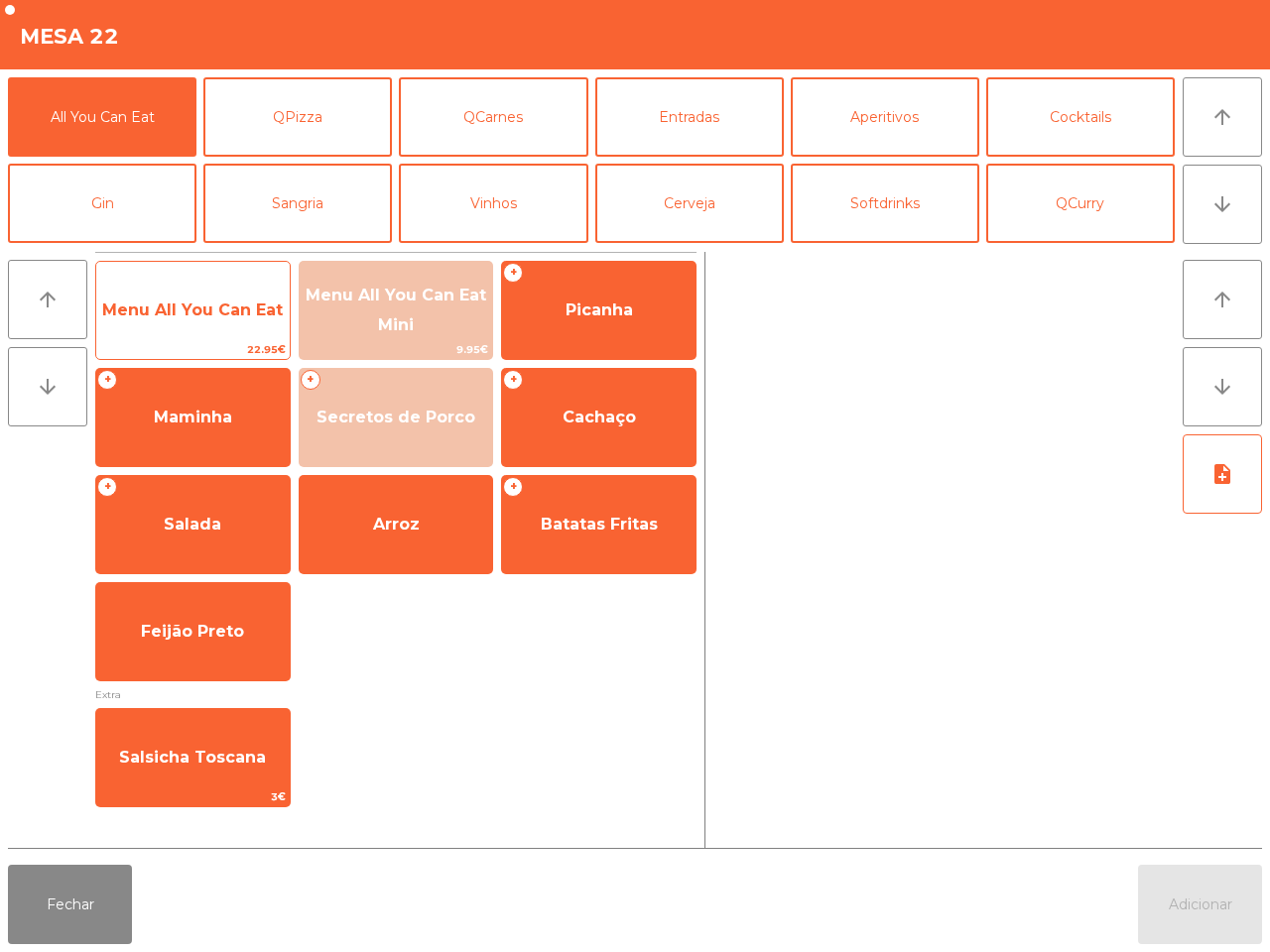 click on "Menu All You Can Eat" 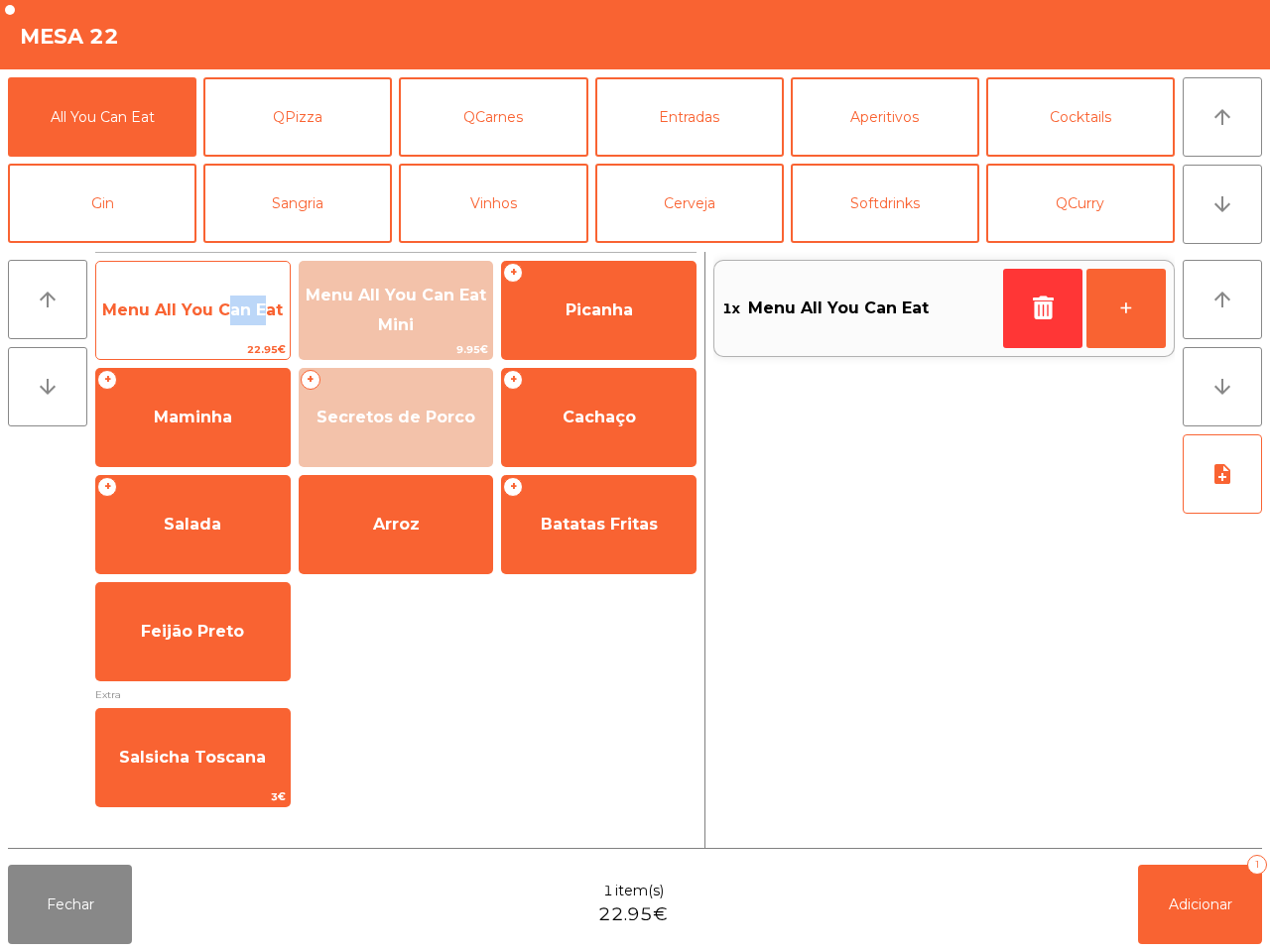 click on "Menu All You Can Eat" 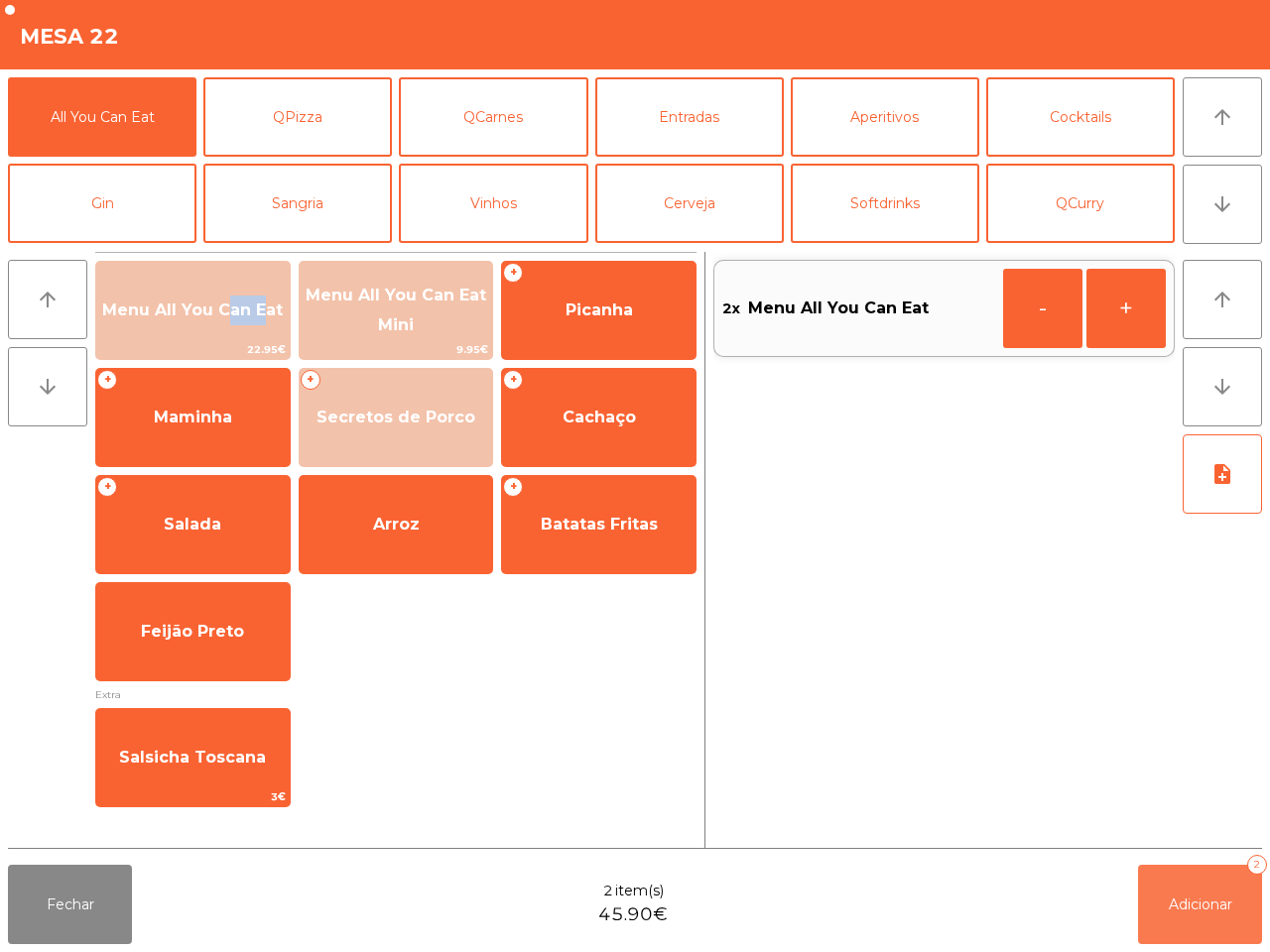 click on "Adicionar" 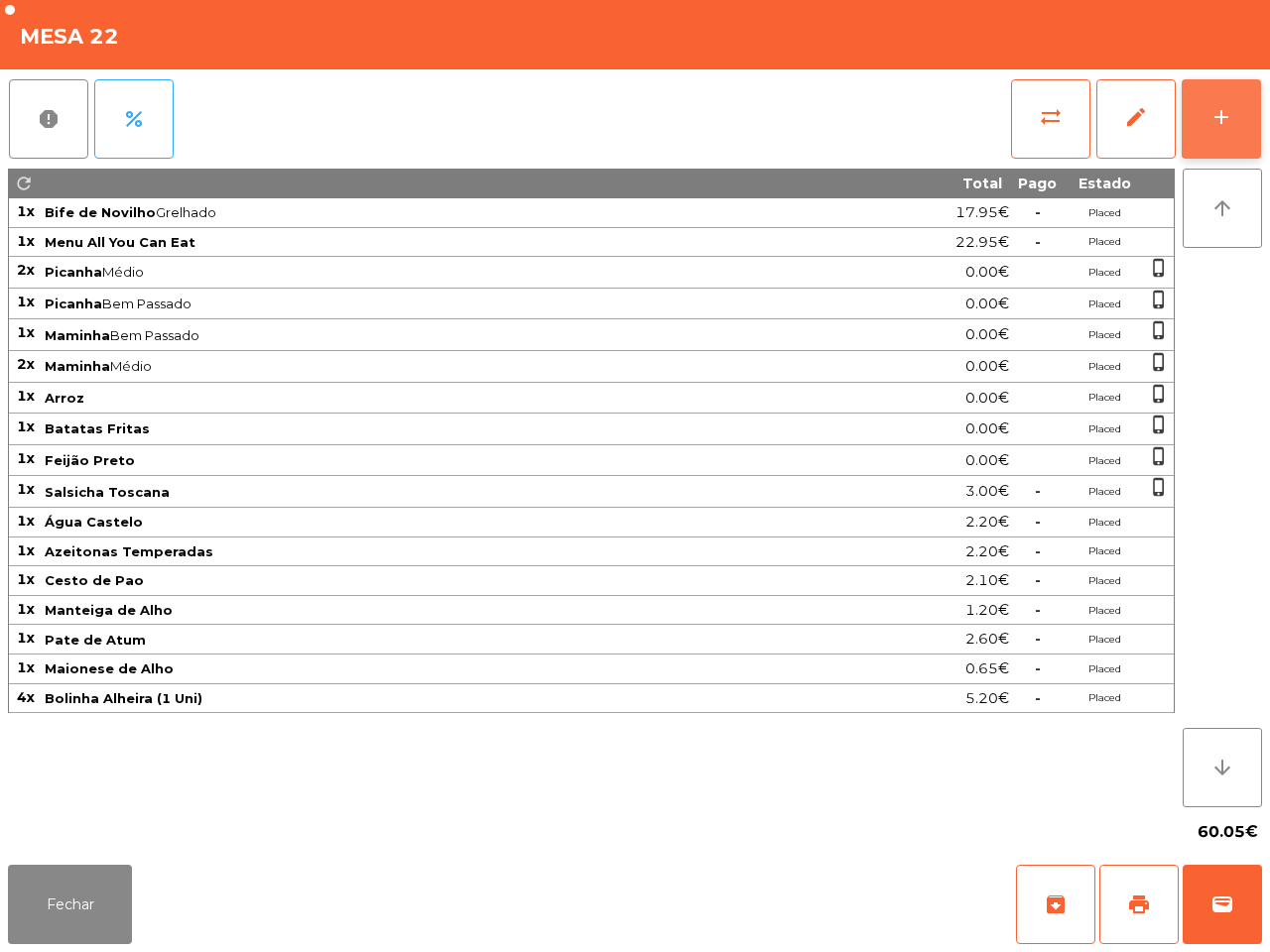 click on "add" 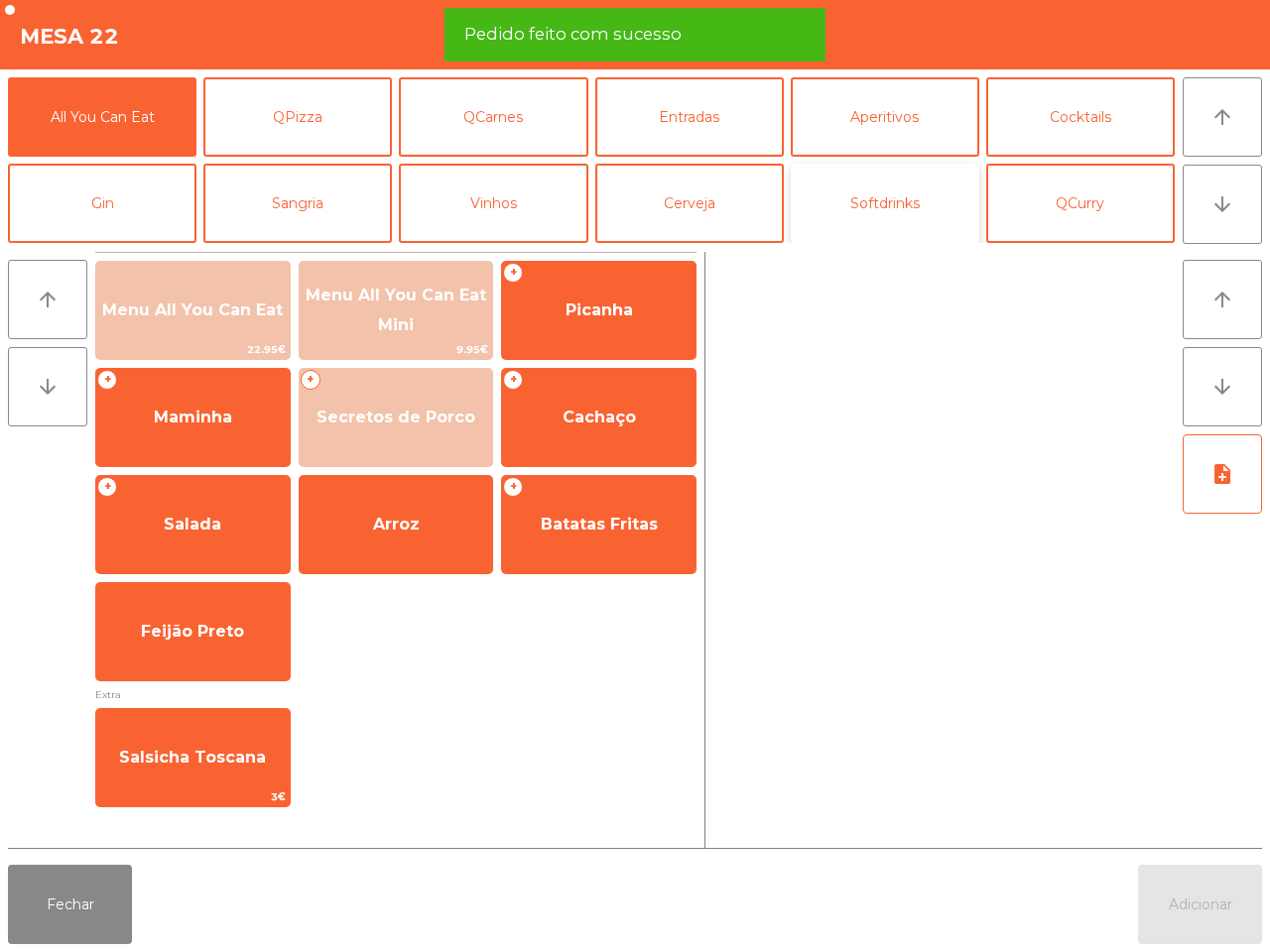 click on "Softdrinks" 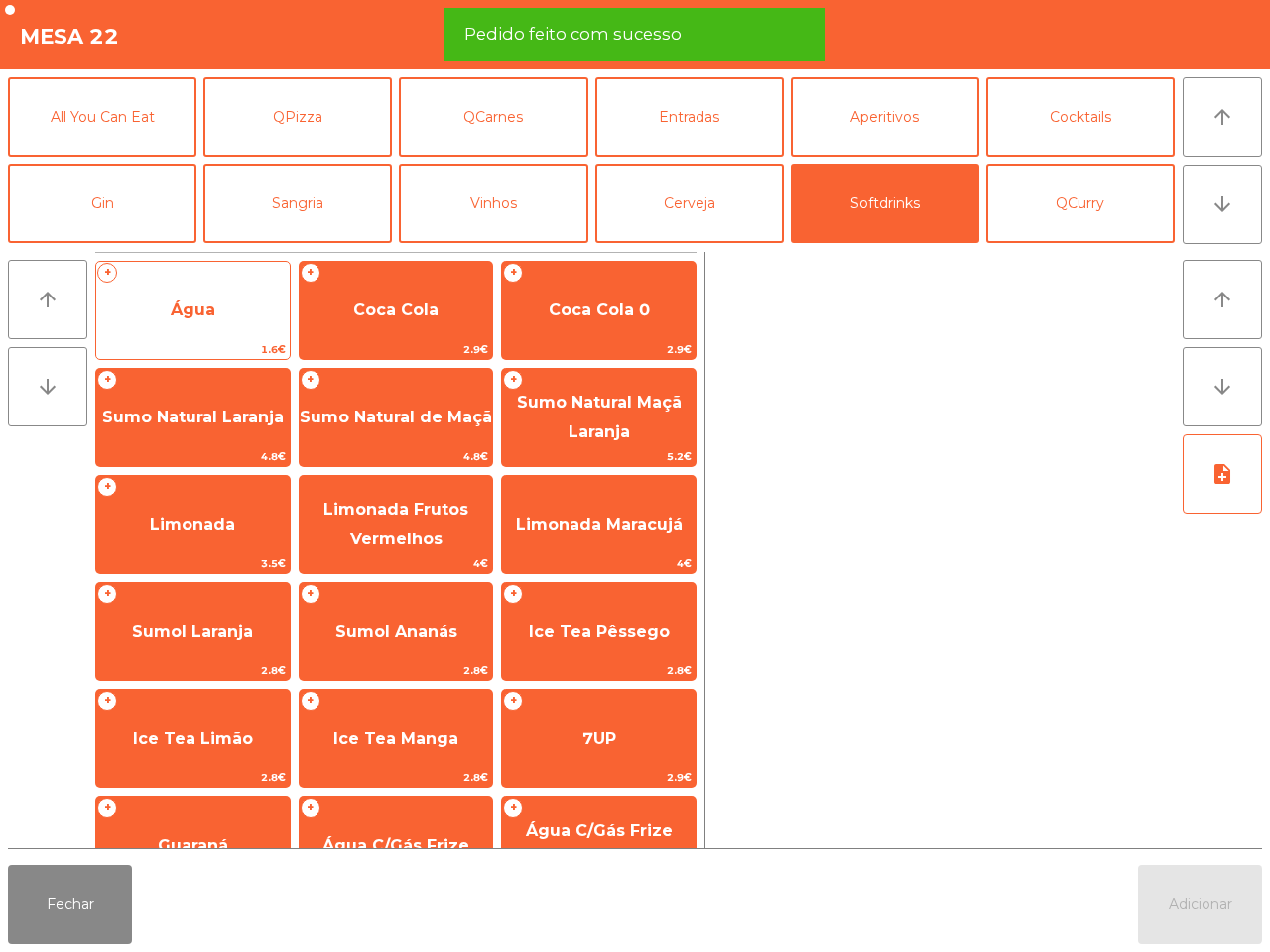 click on "Água" 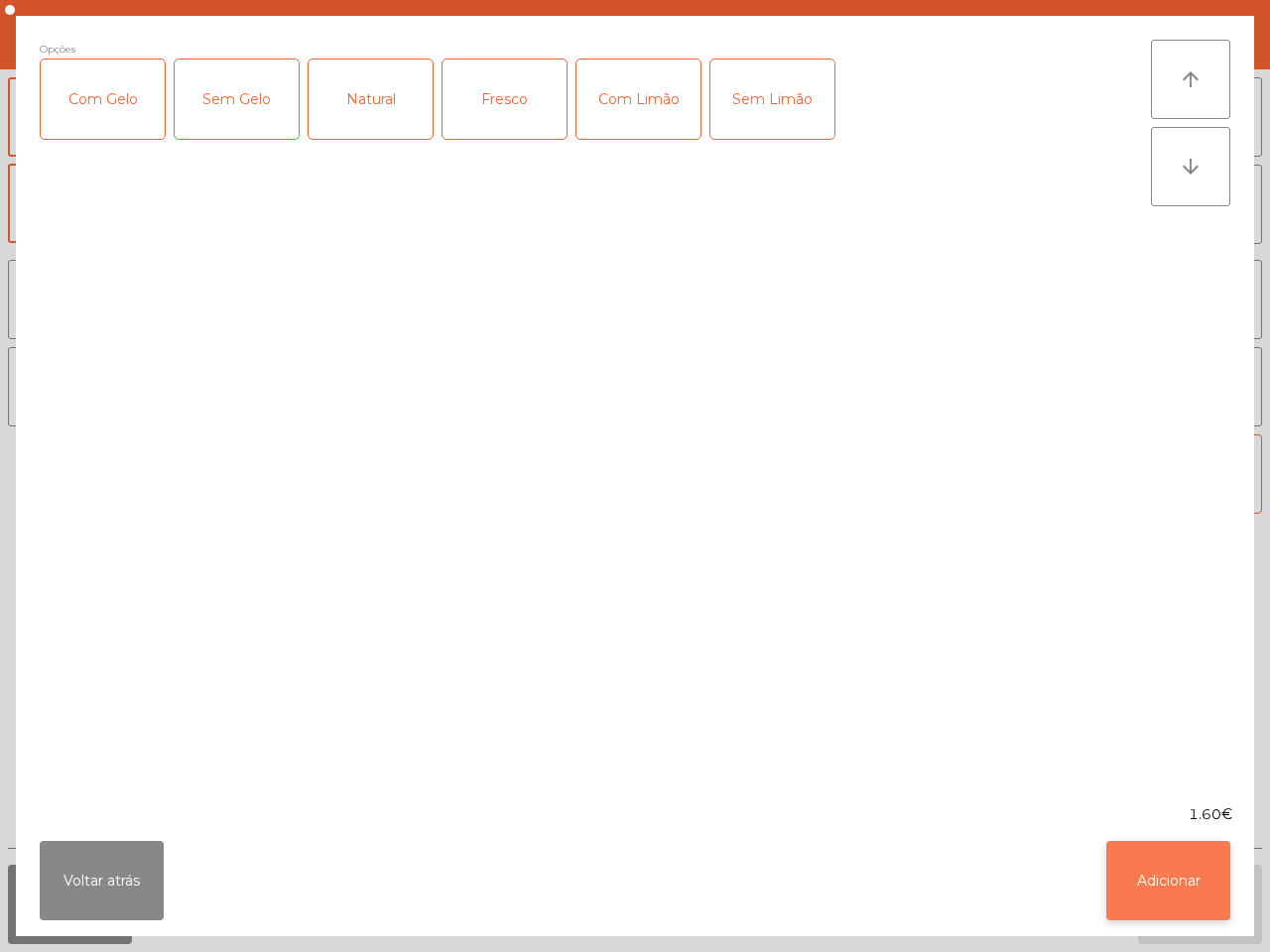 click on "Adicionar" 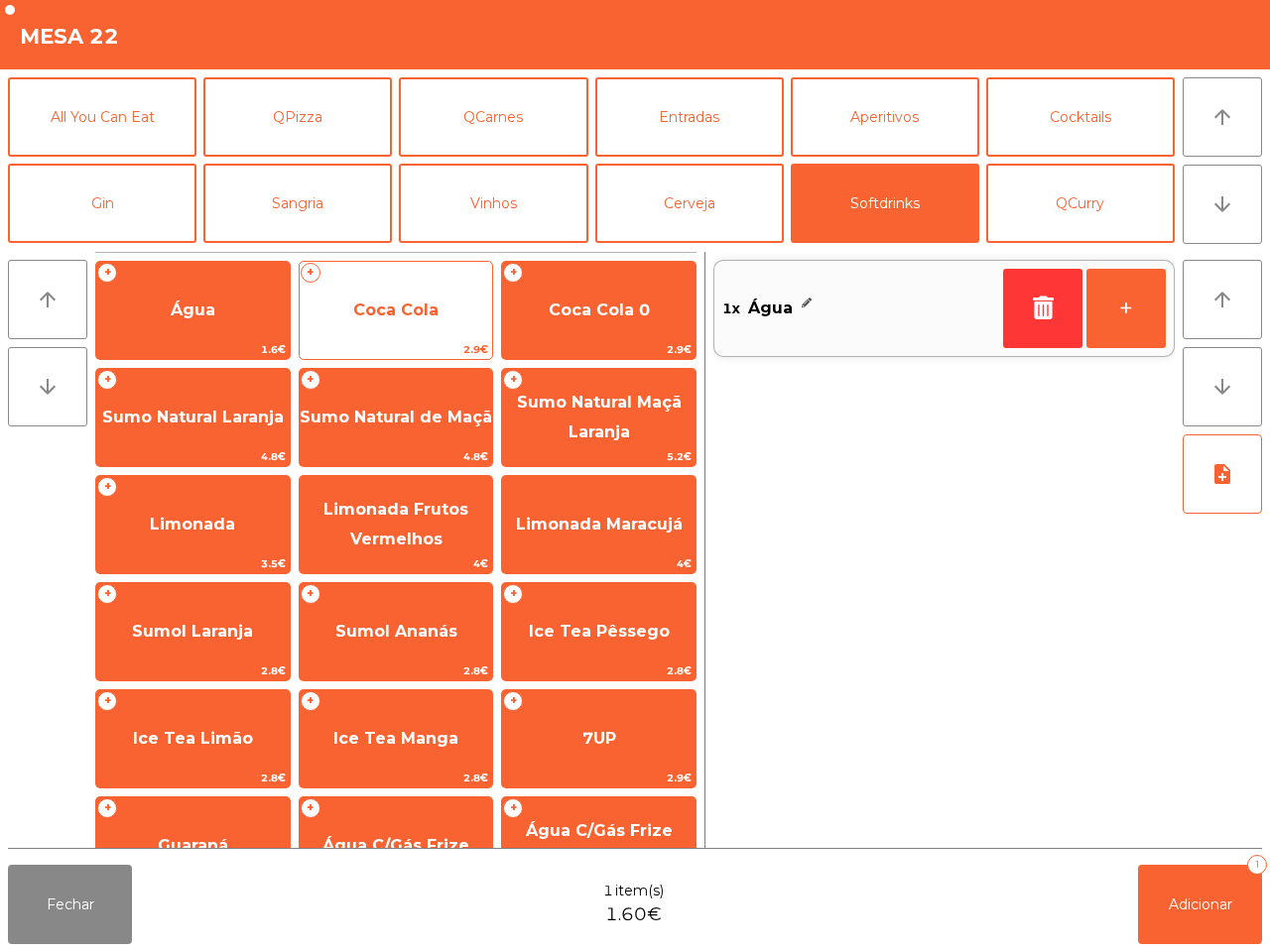 click on "Coca Cola" 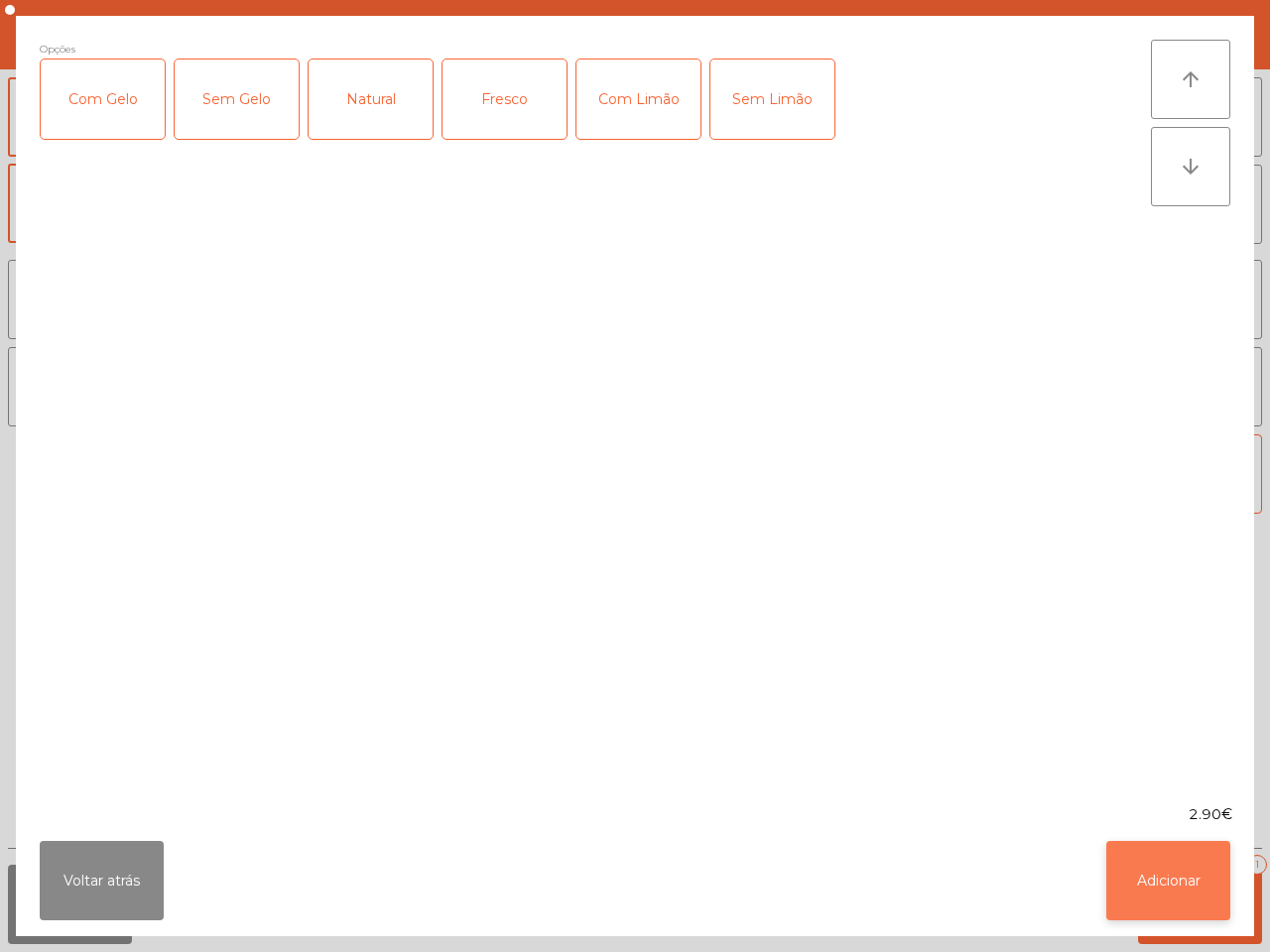 click on "Adicionar" 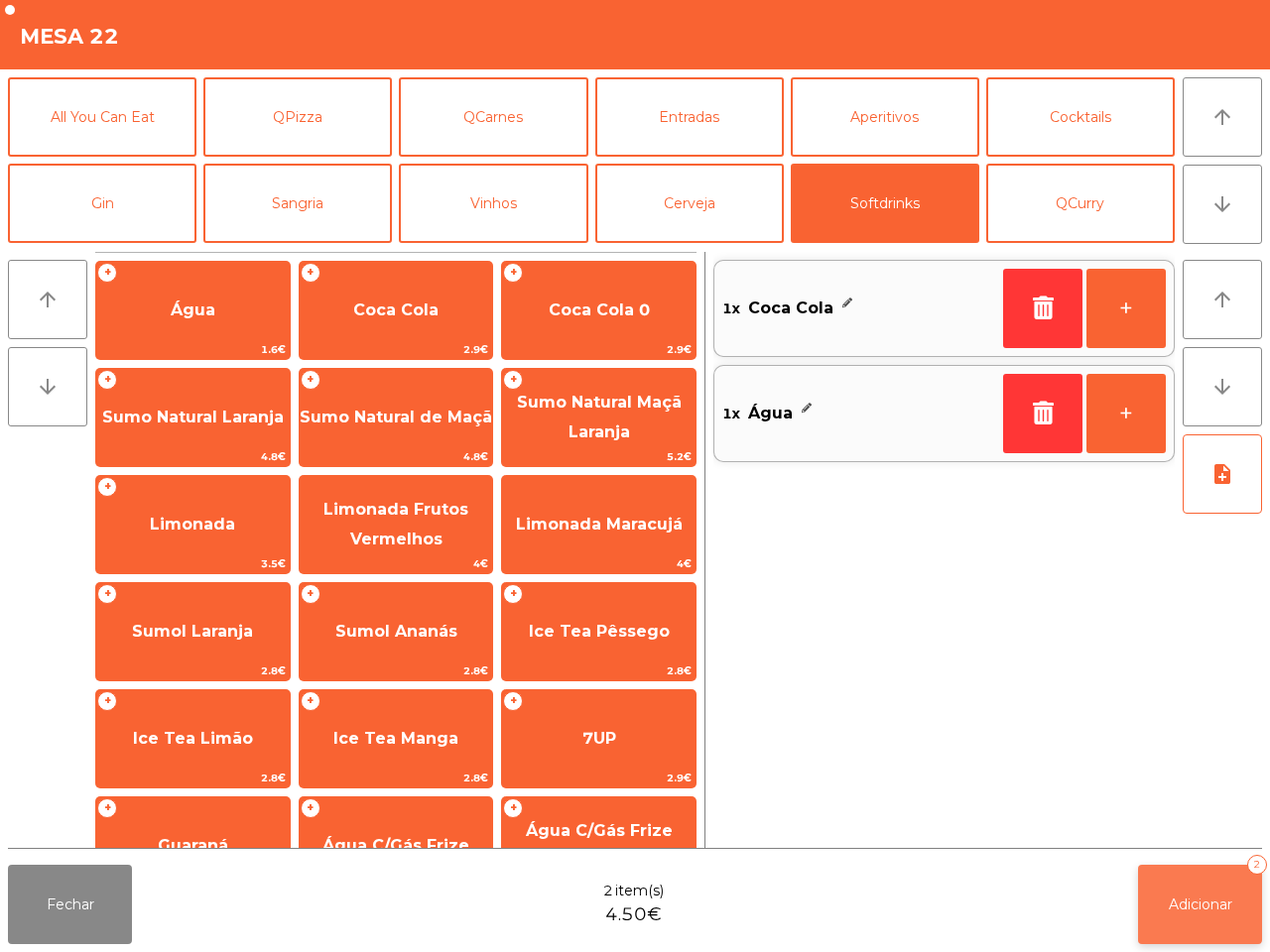 click on "Adicionar" 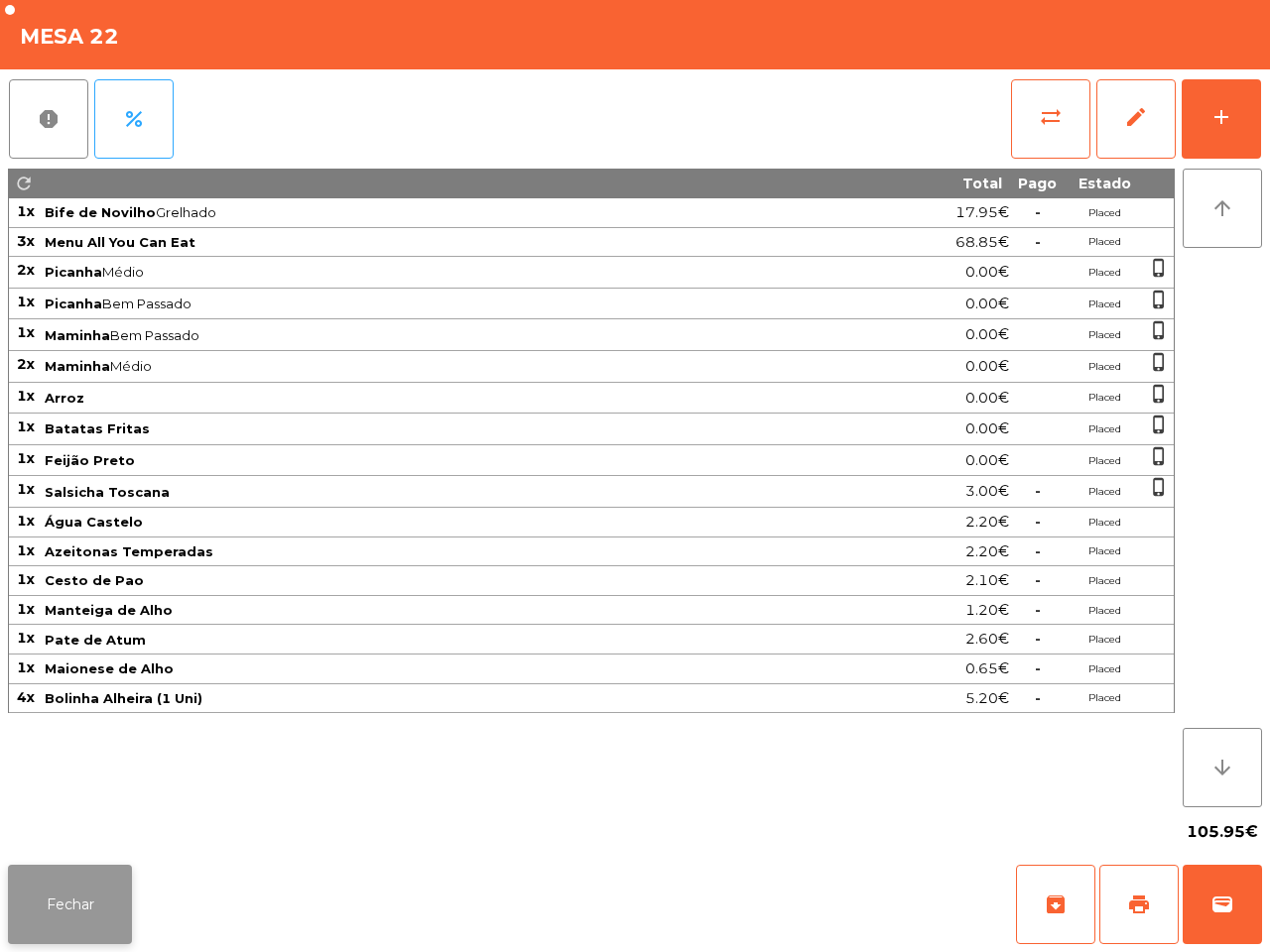 click on "Fechar" 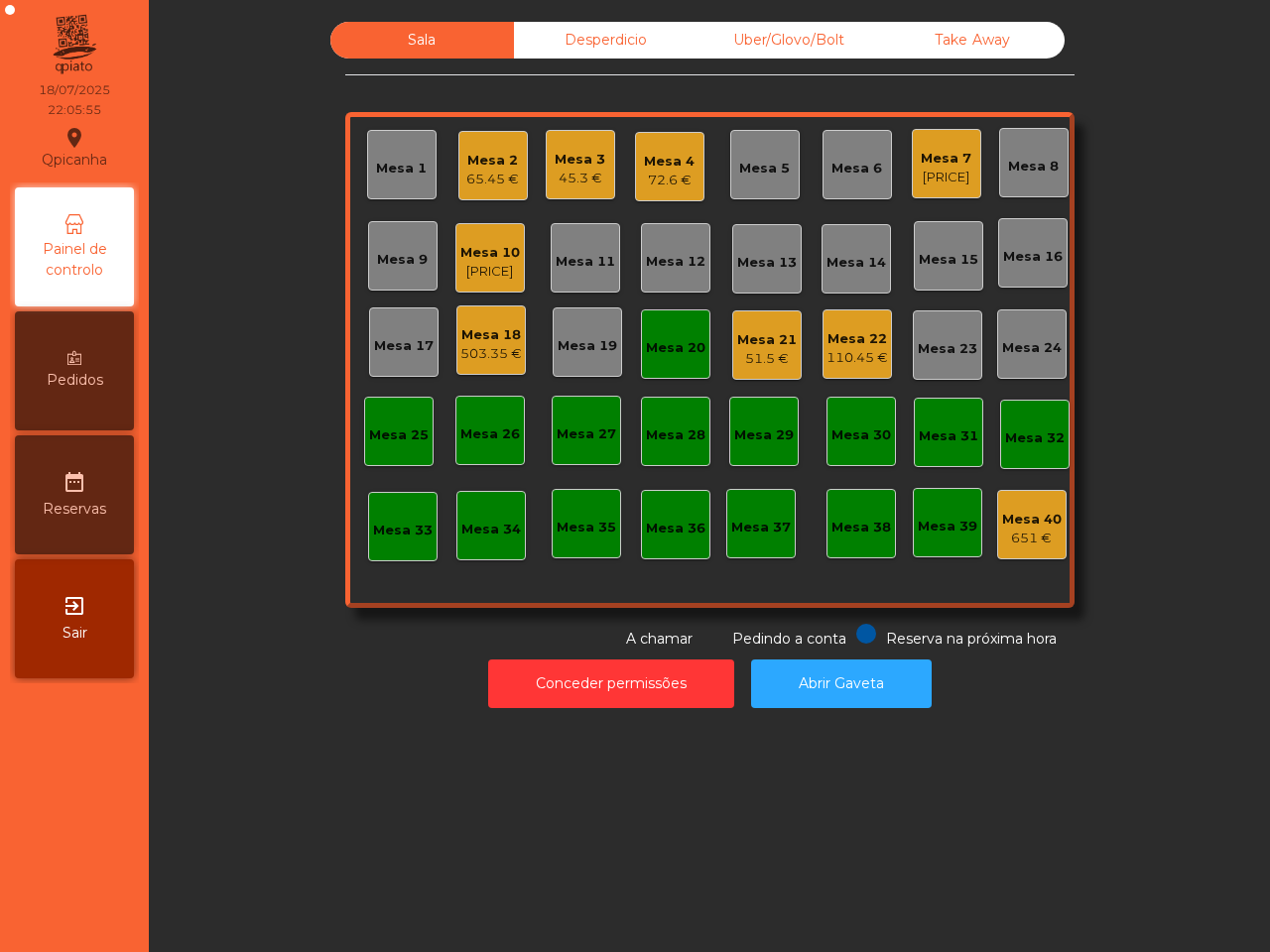click on "Mesa 1   Mesa 2   65.45 €   Mesa 3   45.3 €   Mesa 4   72.6 €   Mesa 5   Mesa 6   Mesa 7   382.3 €   Mesa 8   Mesa 9   Mesa 10   455.55 €   Mesa 11   Mesa 12   Mesa 13   Mesa 14   Mesa 15   Mesa 16   Mesa 17   Mesa 18   503.35 €   Mesa 19   Mesa 20   Mesa 21   51.5 €   Mesa 22   110.45 €   Mesa 23   Mesa 24   Mesa 25   Mesa 26   Mesa 27   Mesa 28   Mesa 29   Mesa 30   Mesa 31   Mesa 32   Mesa 33   Mesa 34   Mesa 35   Mesa 36   Mesa 37   Mesa 38   Mesa 39   Mesa 40   651 €" 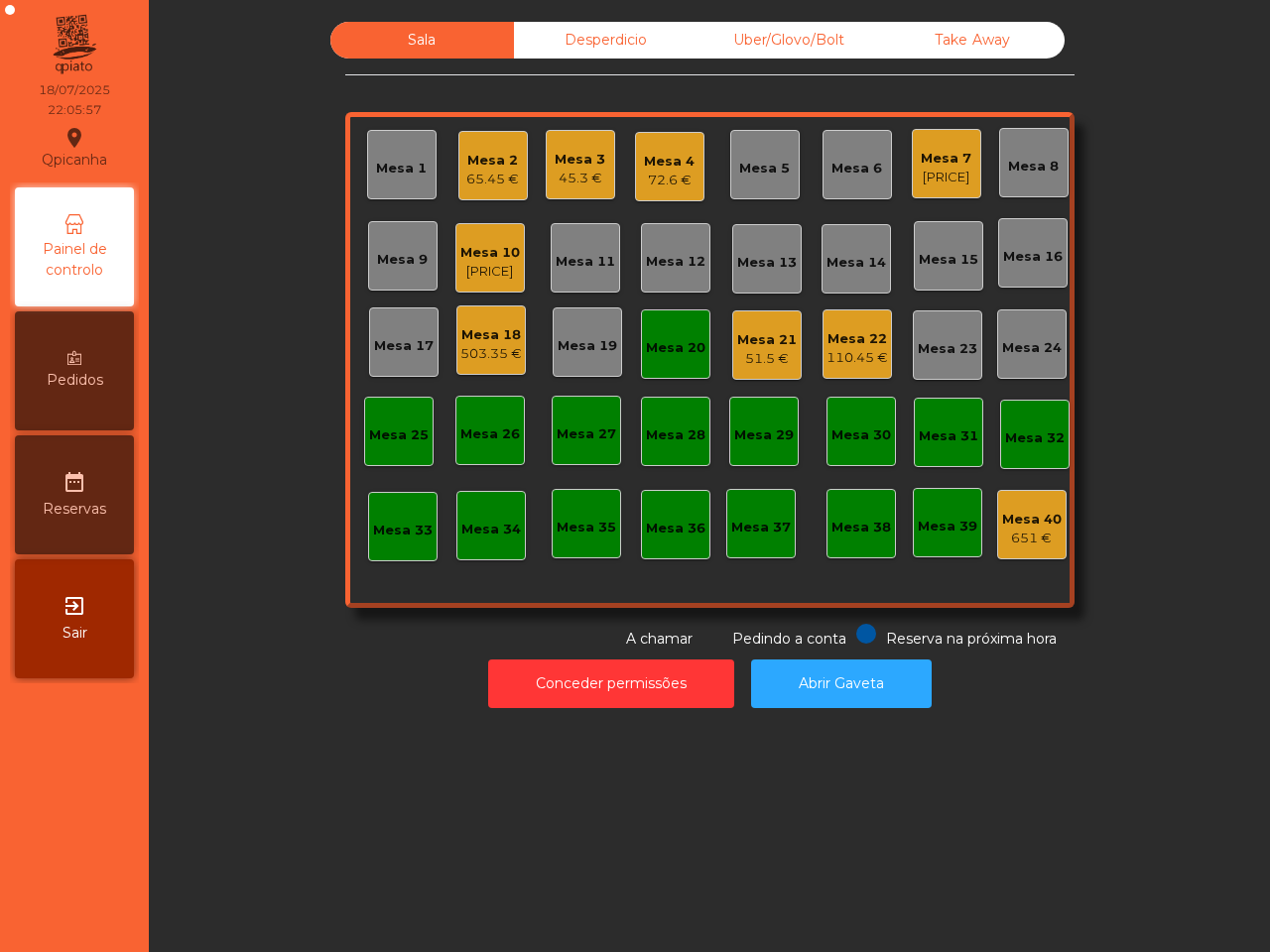 click on "Mesa 7   [PRICE]" 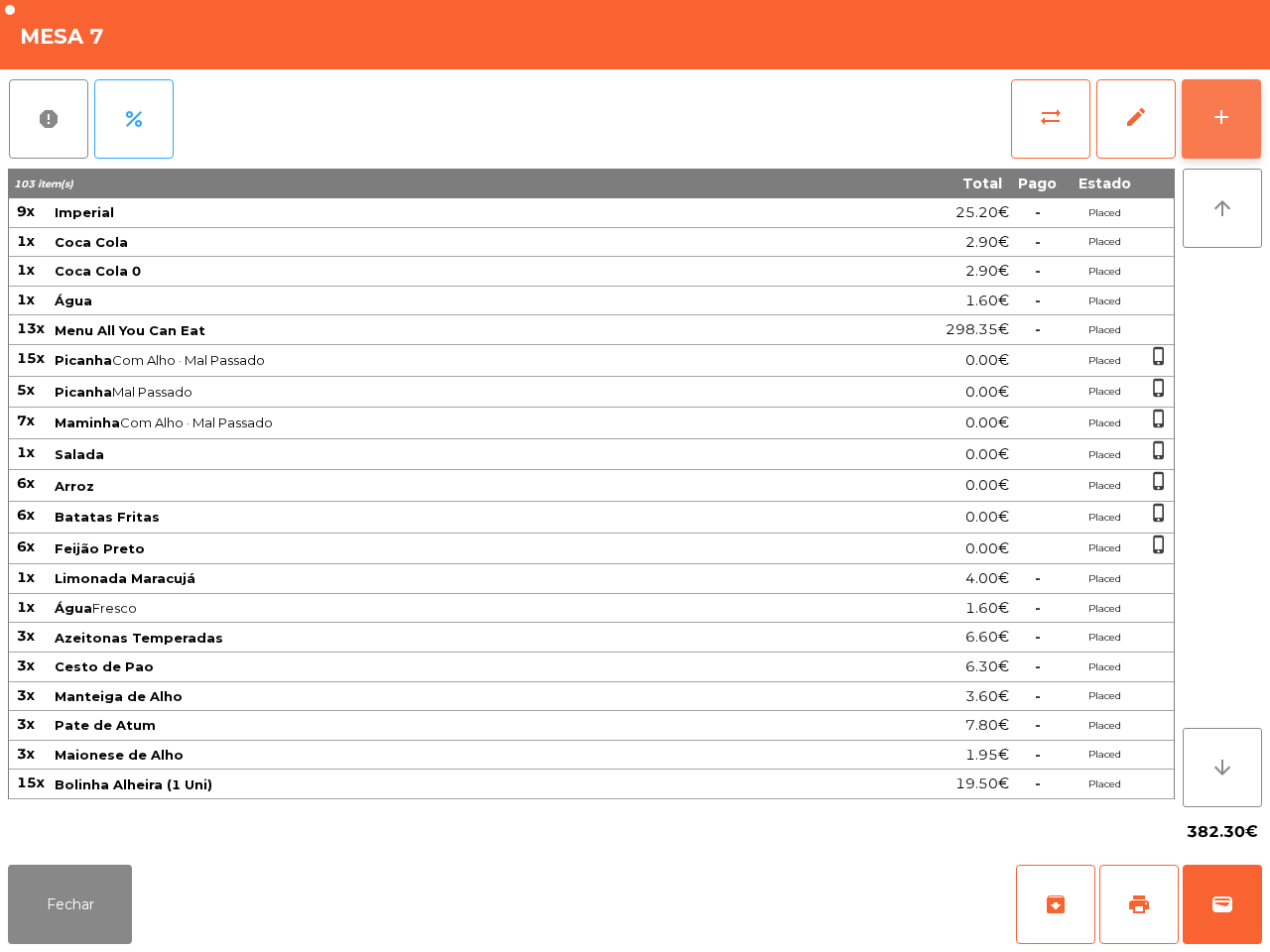 click on "add" 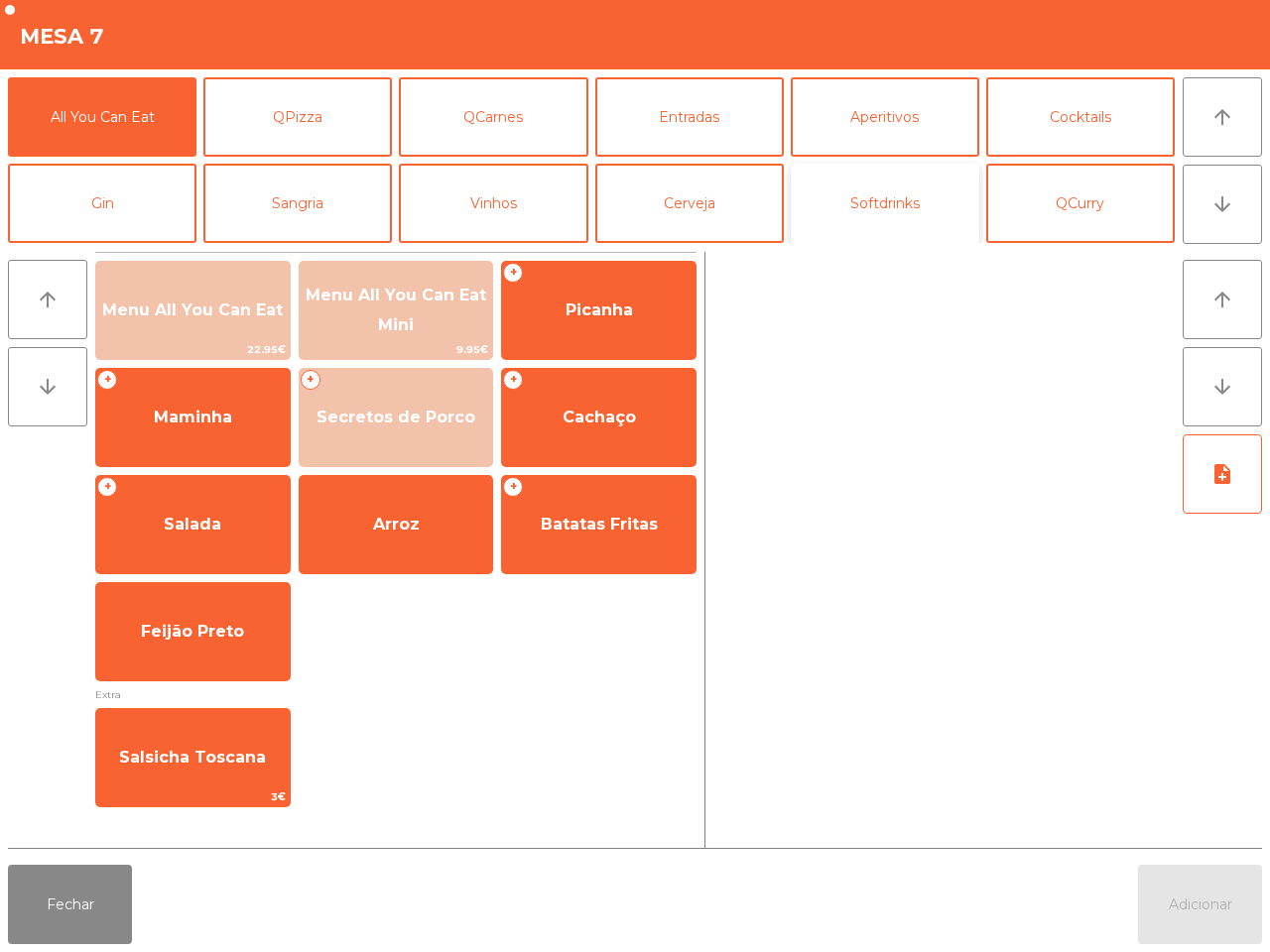 click on "Softdrinks" 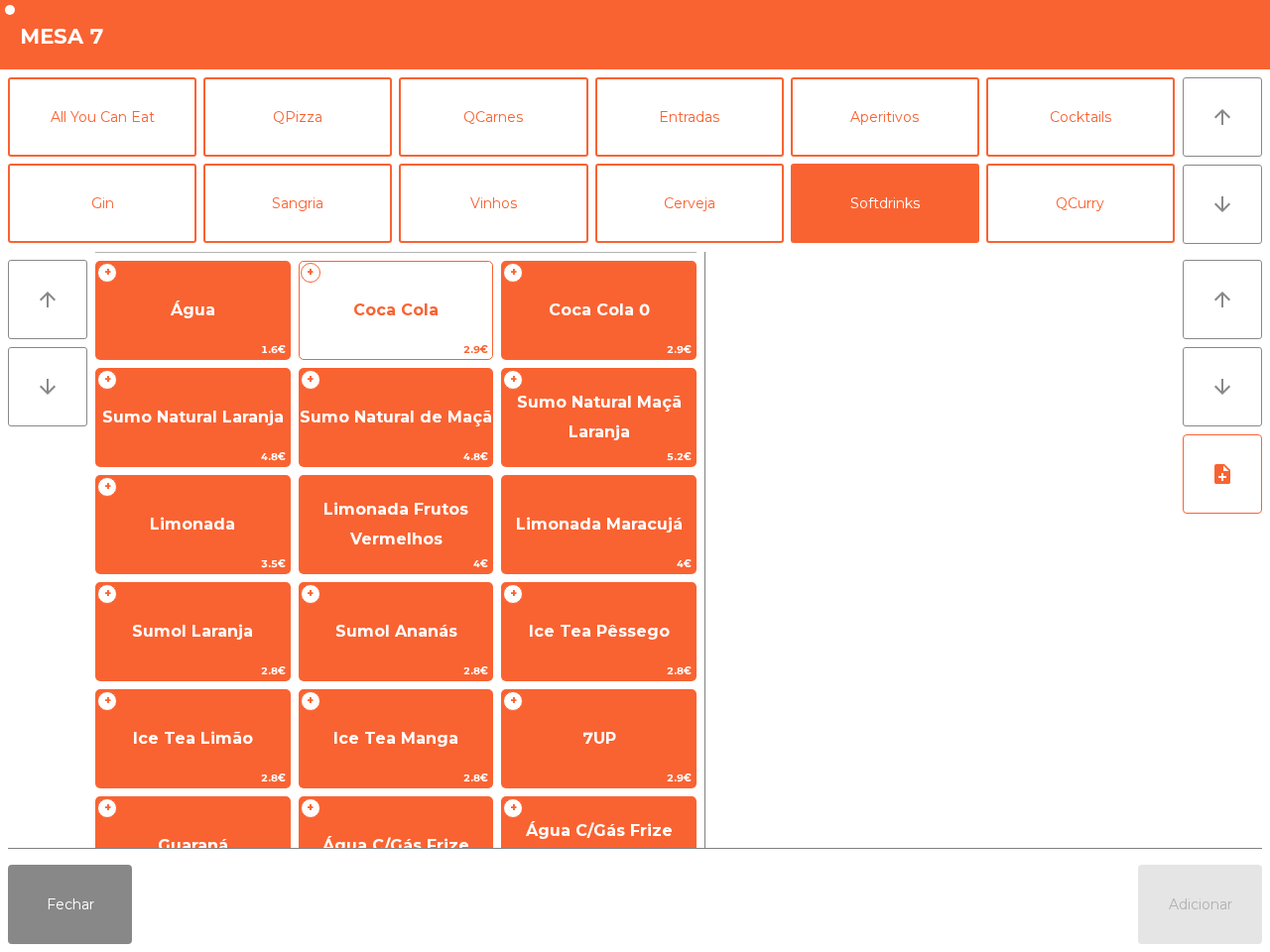 click on "Coca Cola" 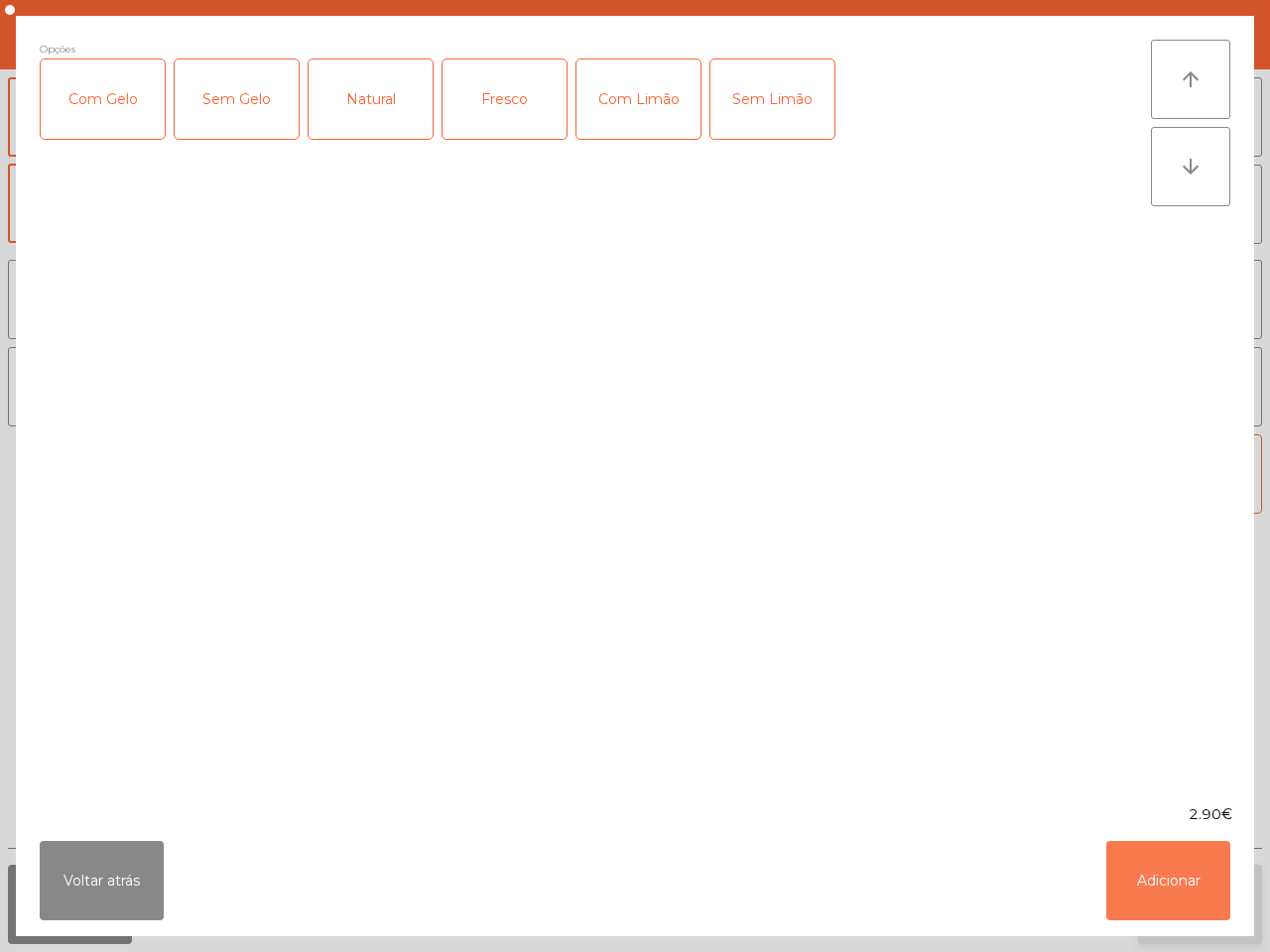 click on "Adicionar" 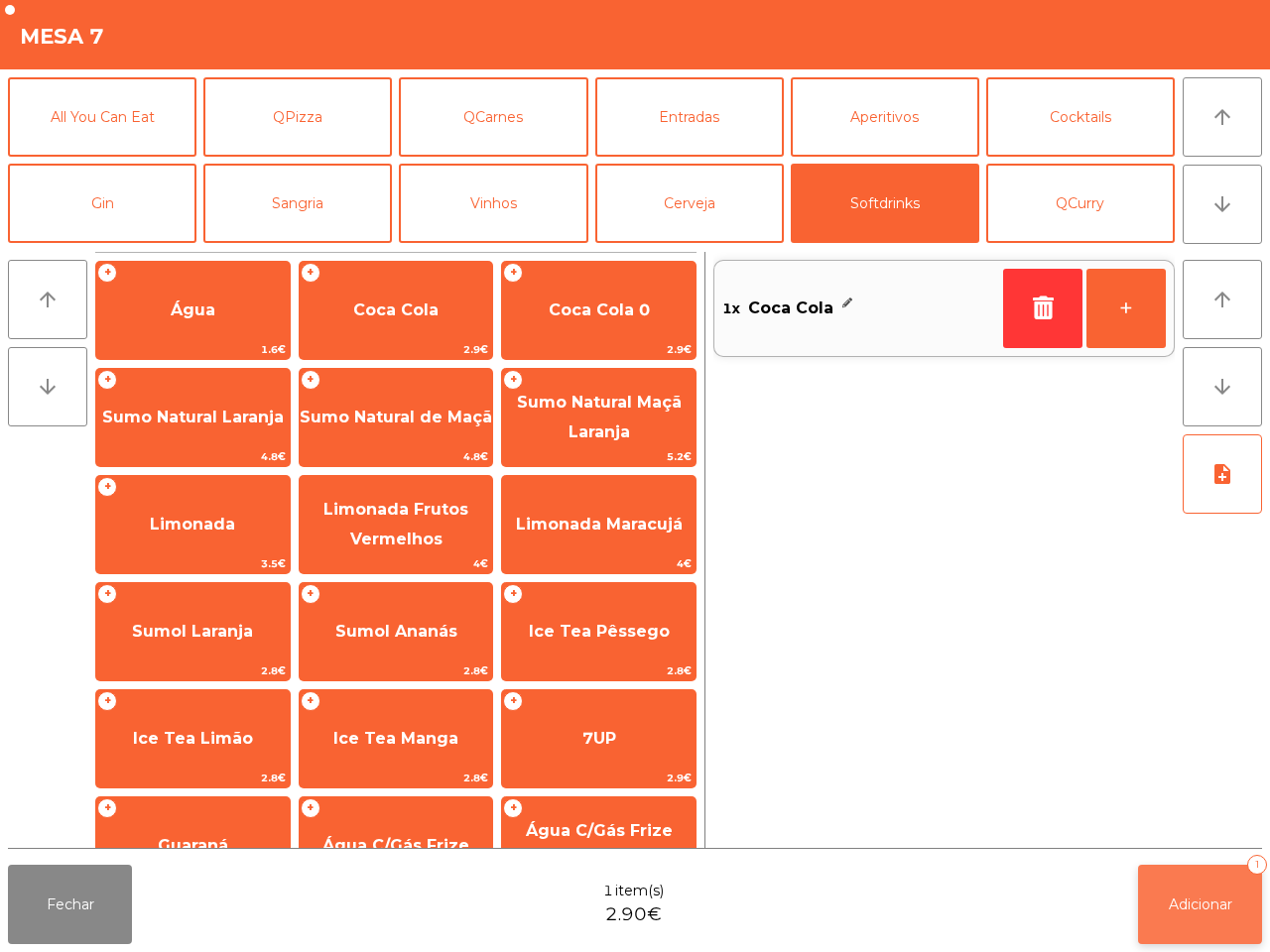 click on "Adicionar" 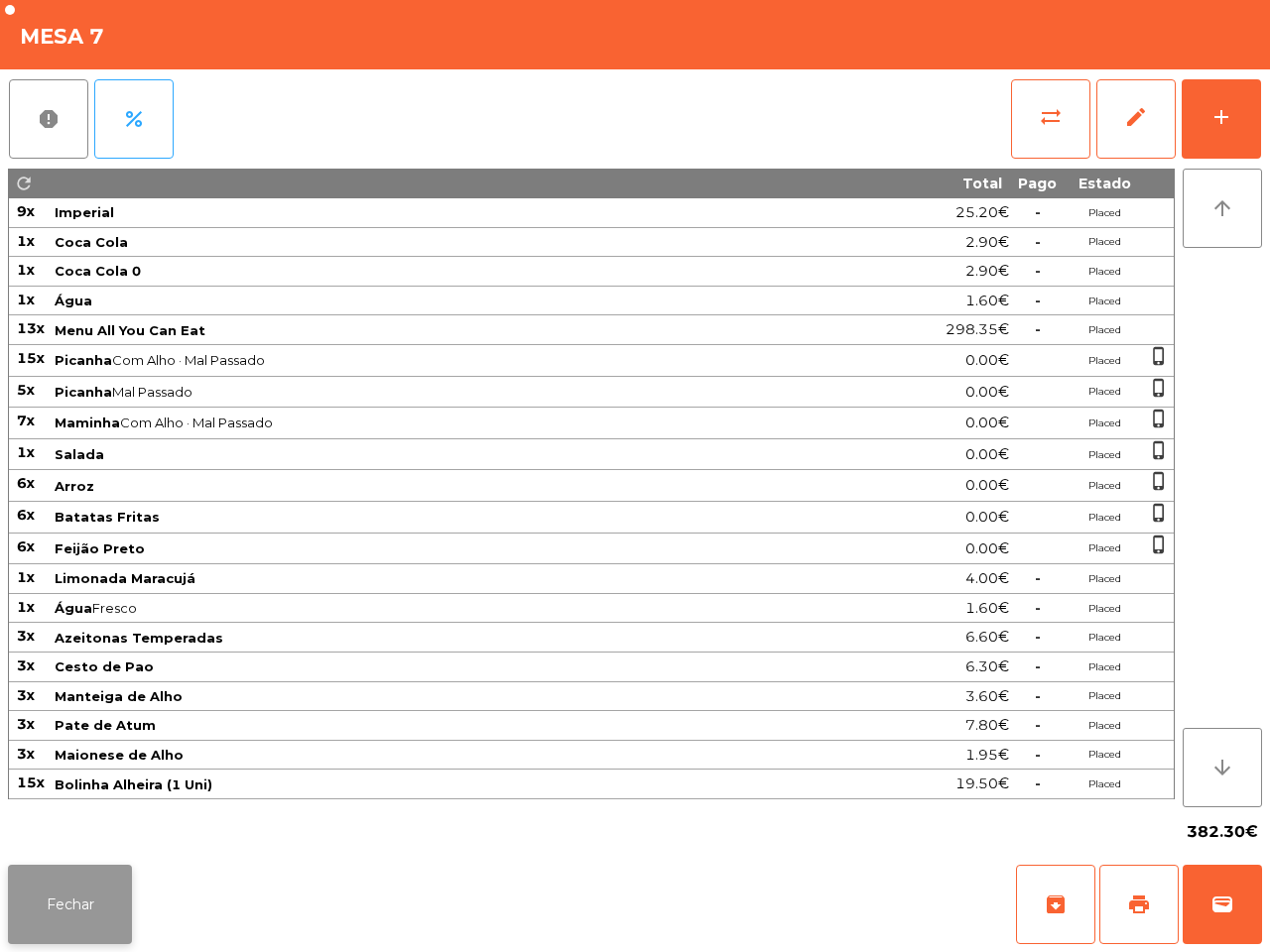 click on "Fechar" 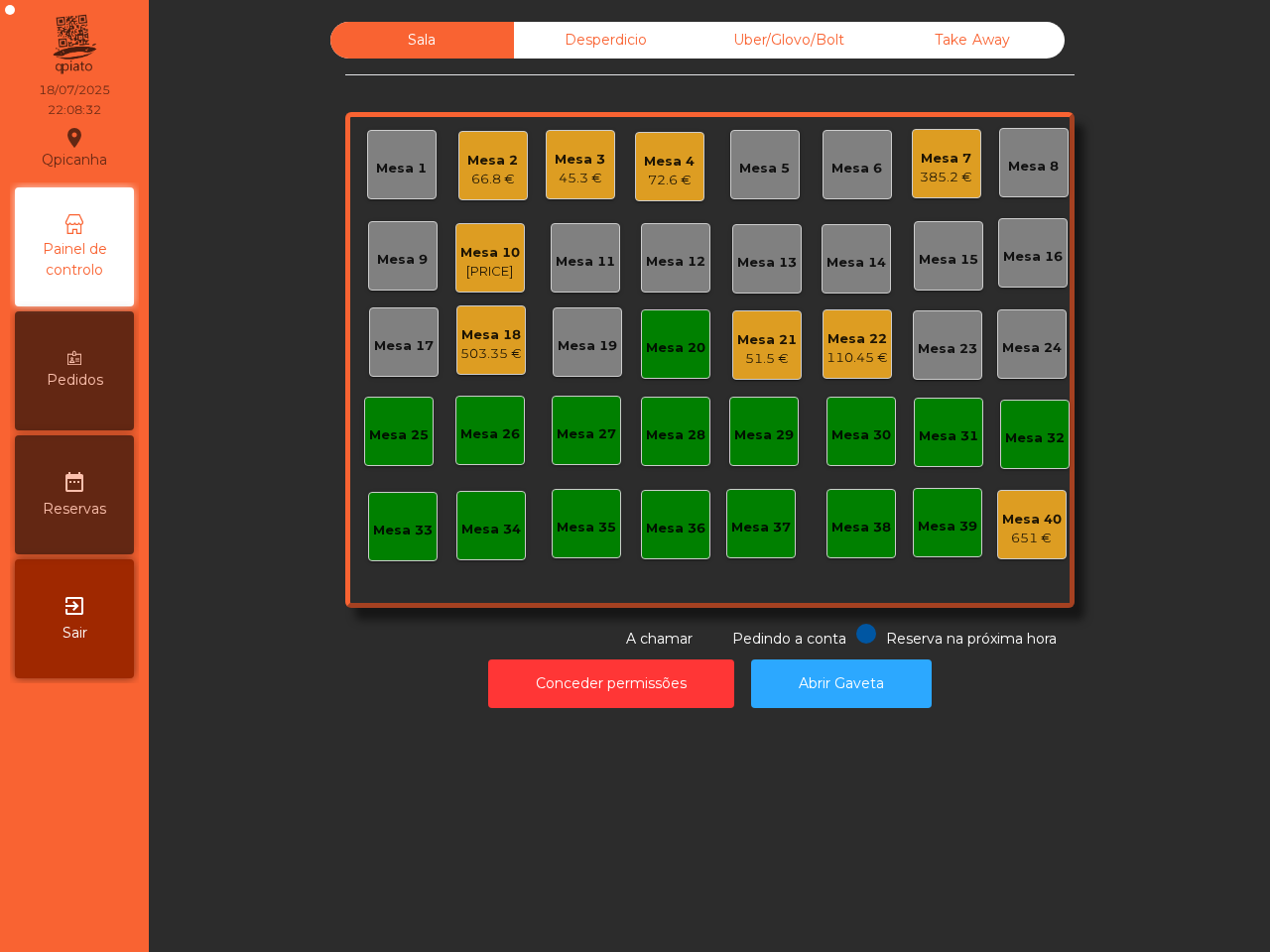 click on "Mesa 10   [PRICE]" 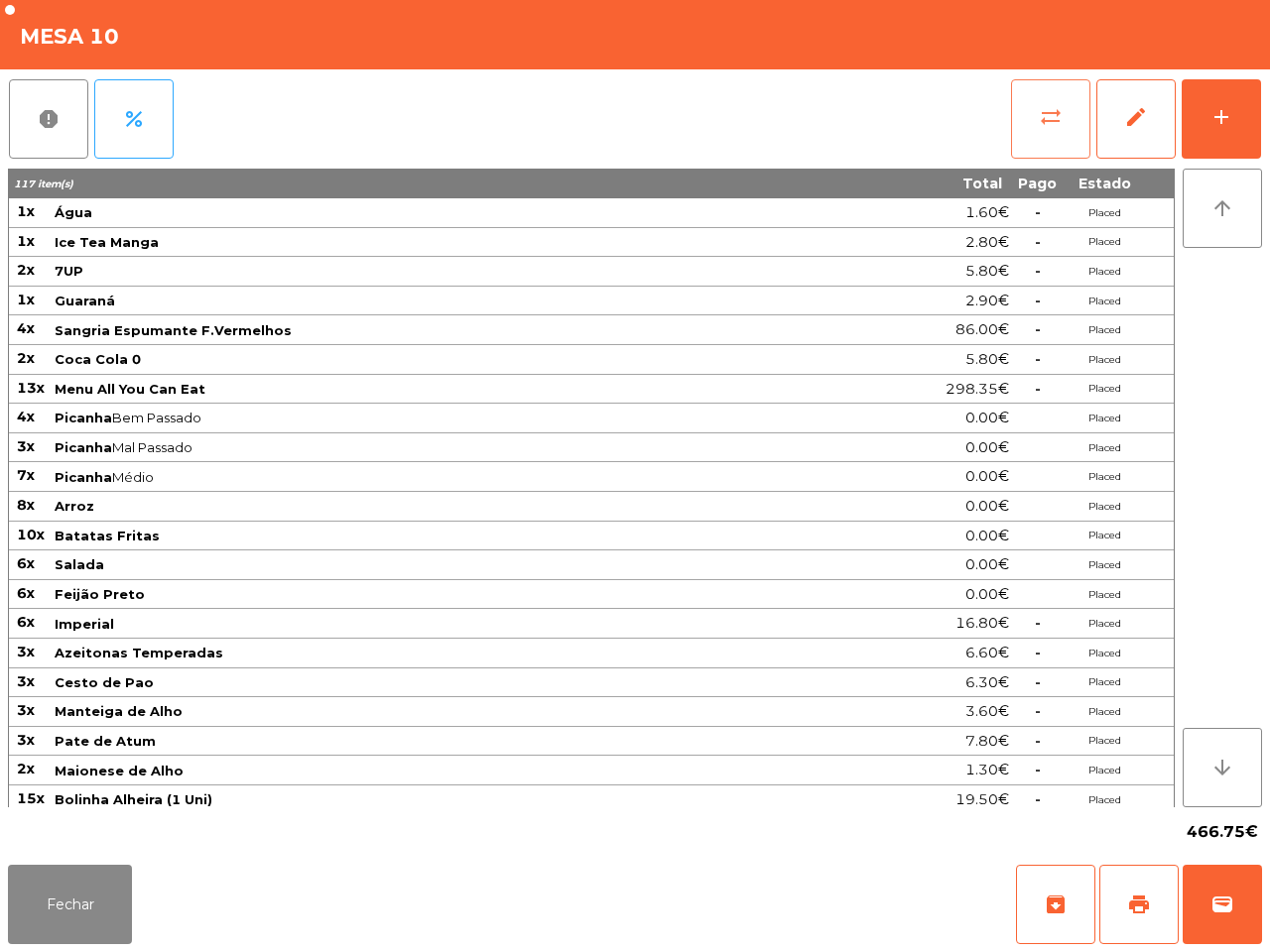 click on "sync_alt" 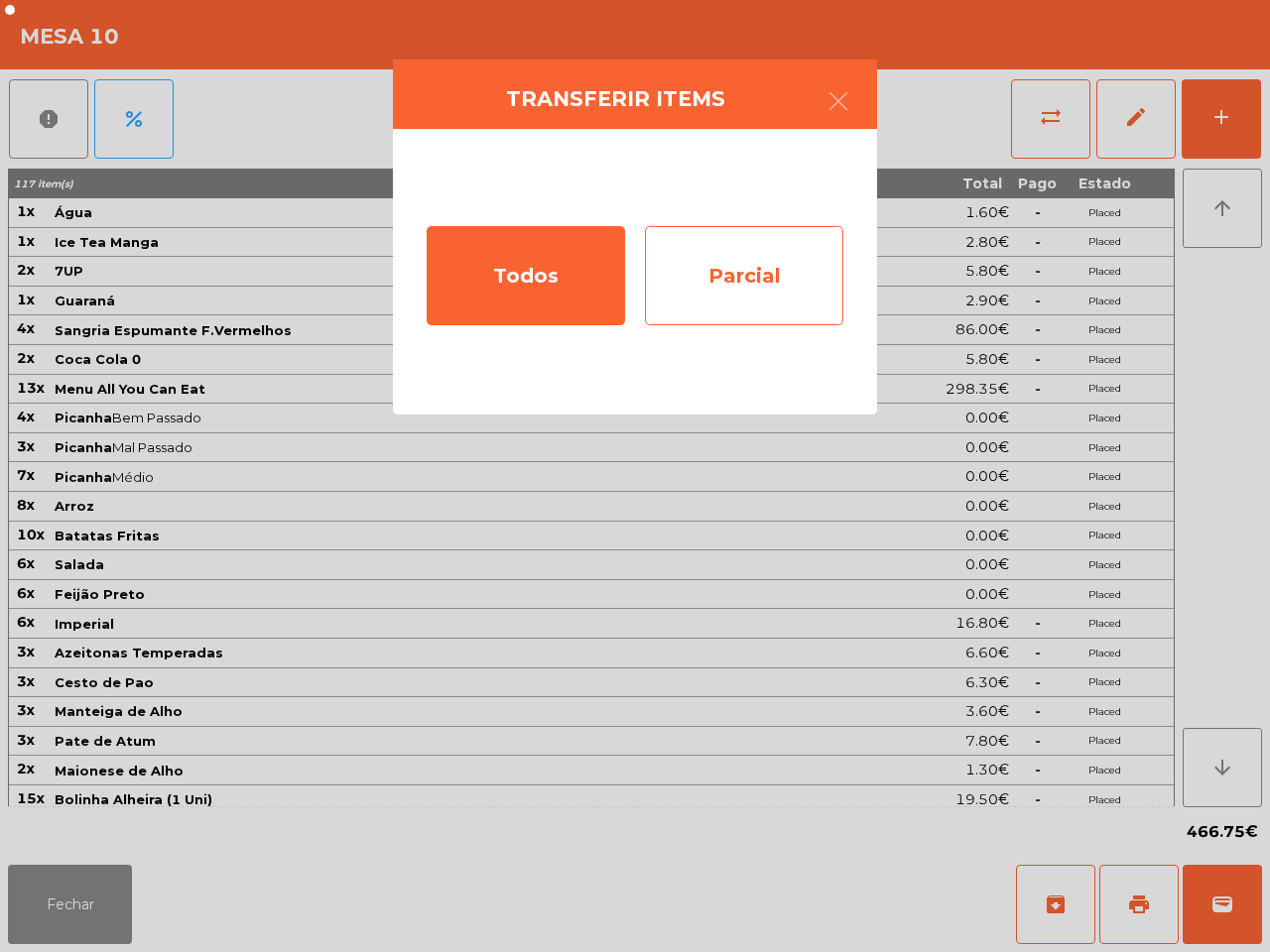 click on "Parcial" 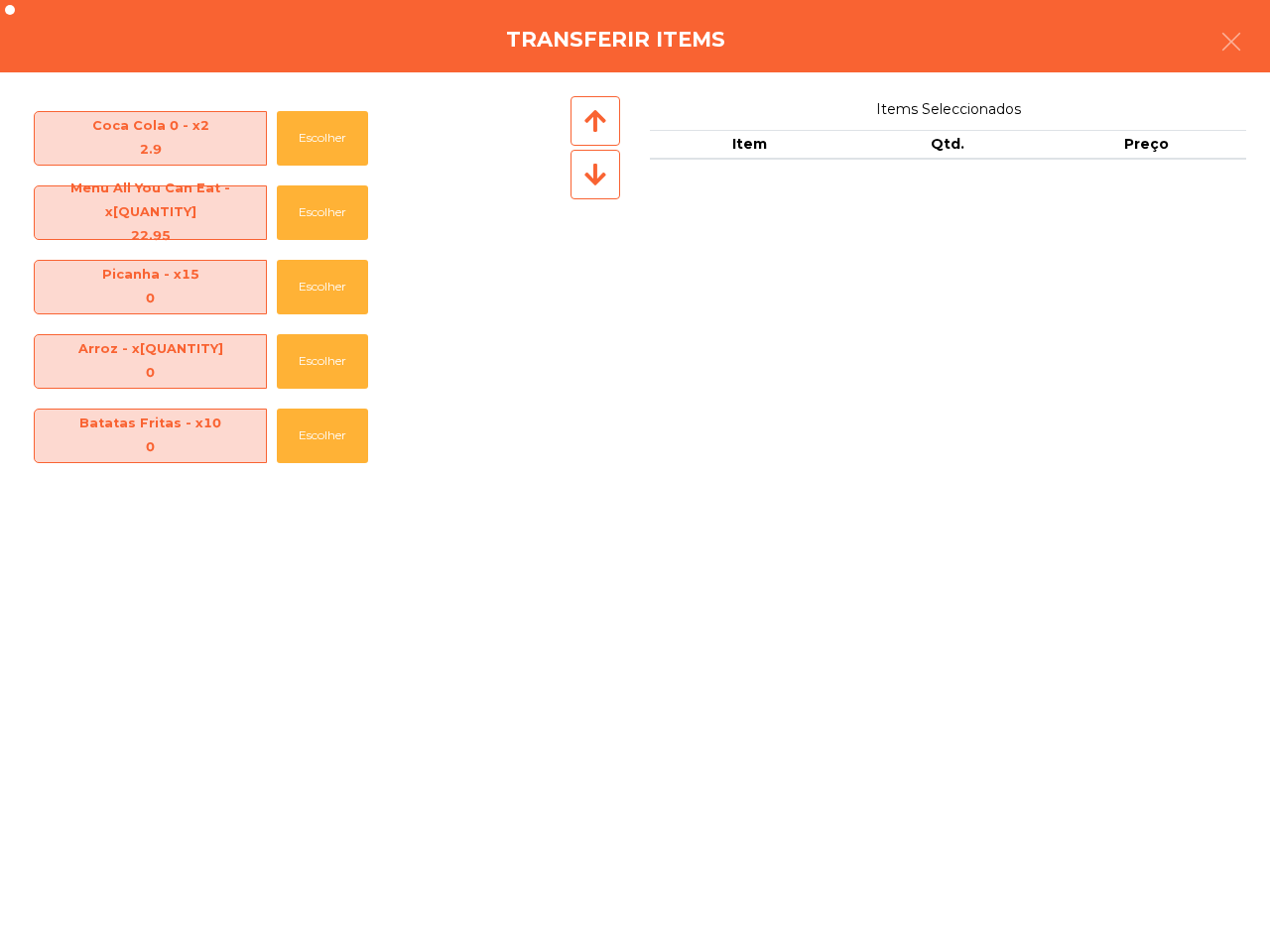 scroll, scrollTop: 615, scrollLeft: 0, axis: vertical 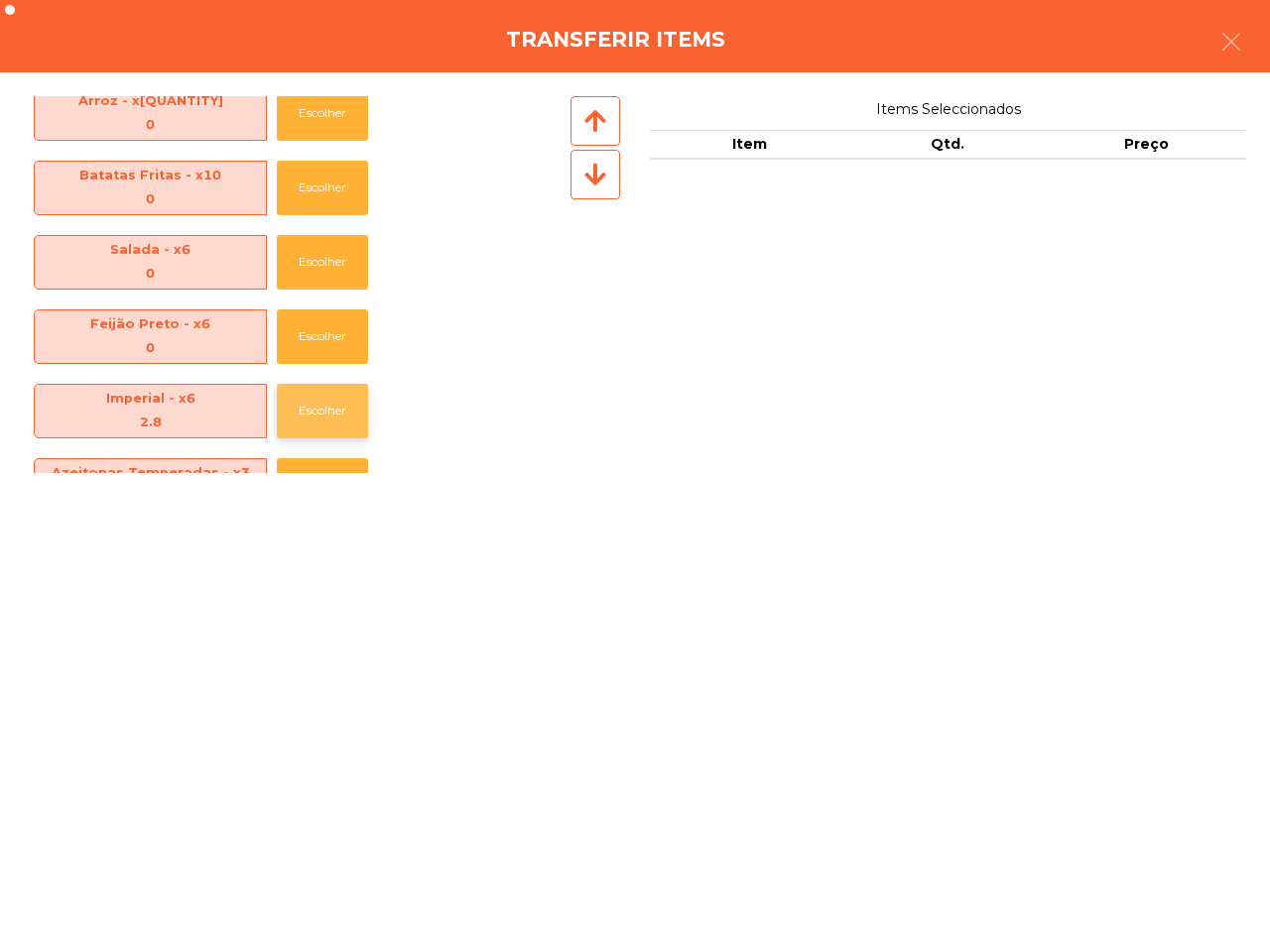 click on "Escolher" 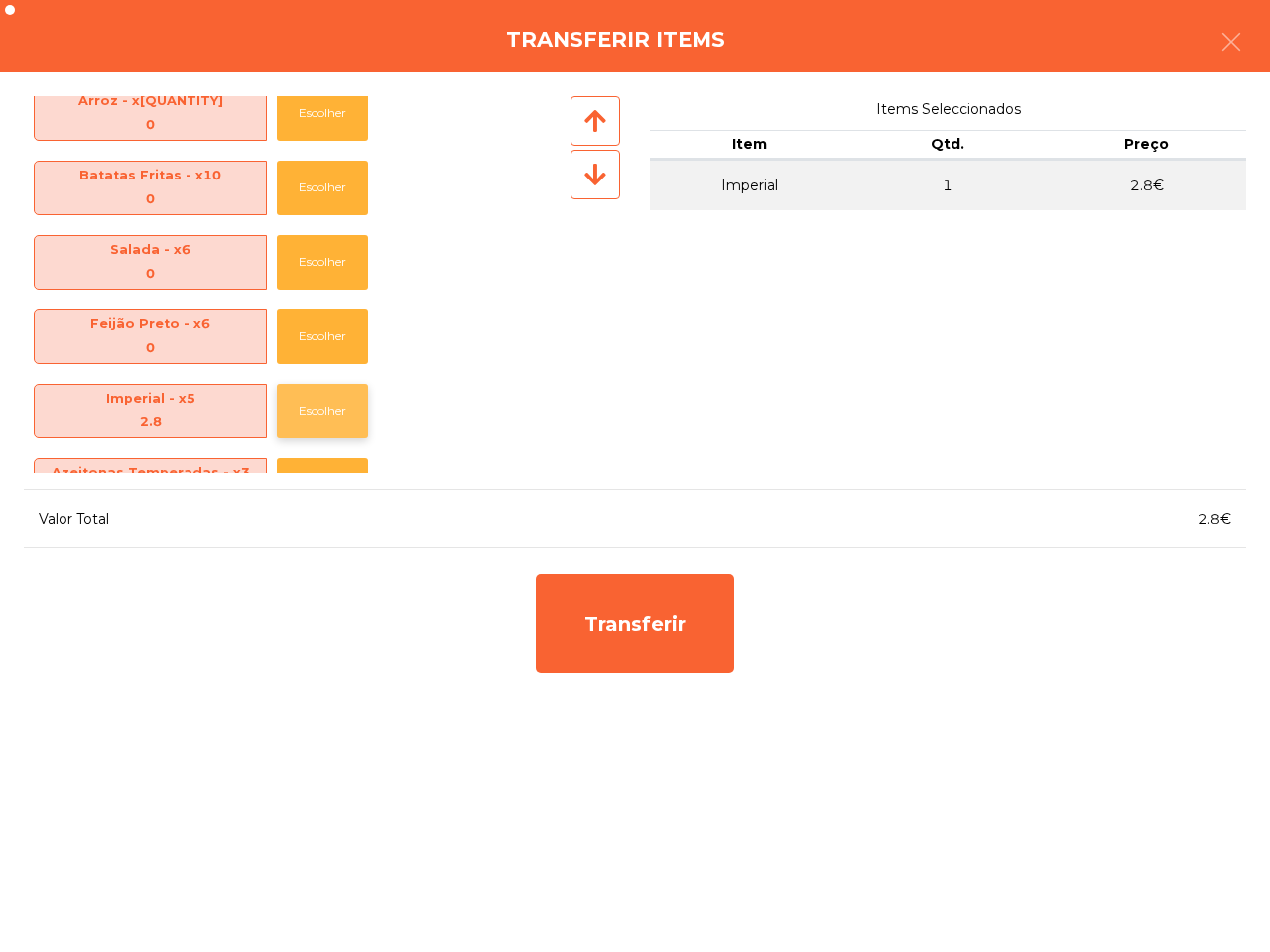click on "Escolher" 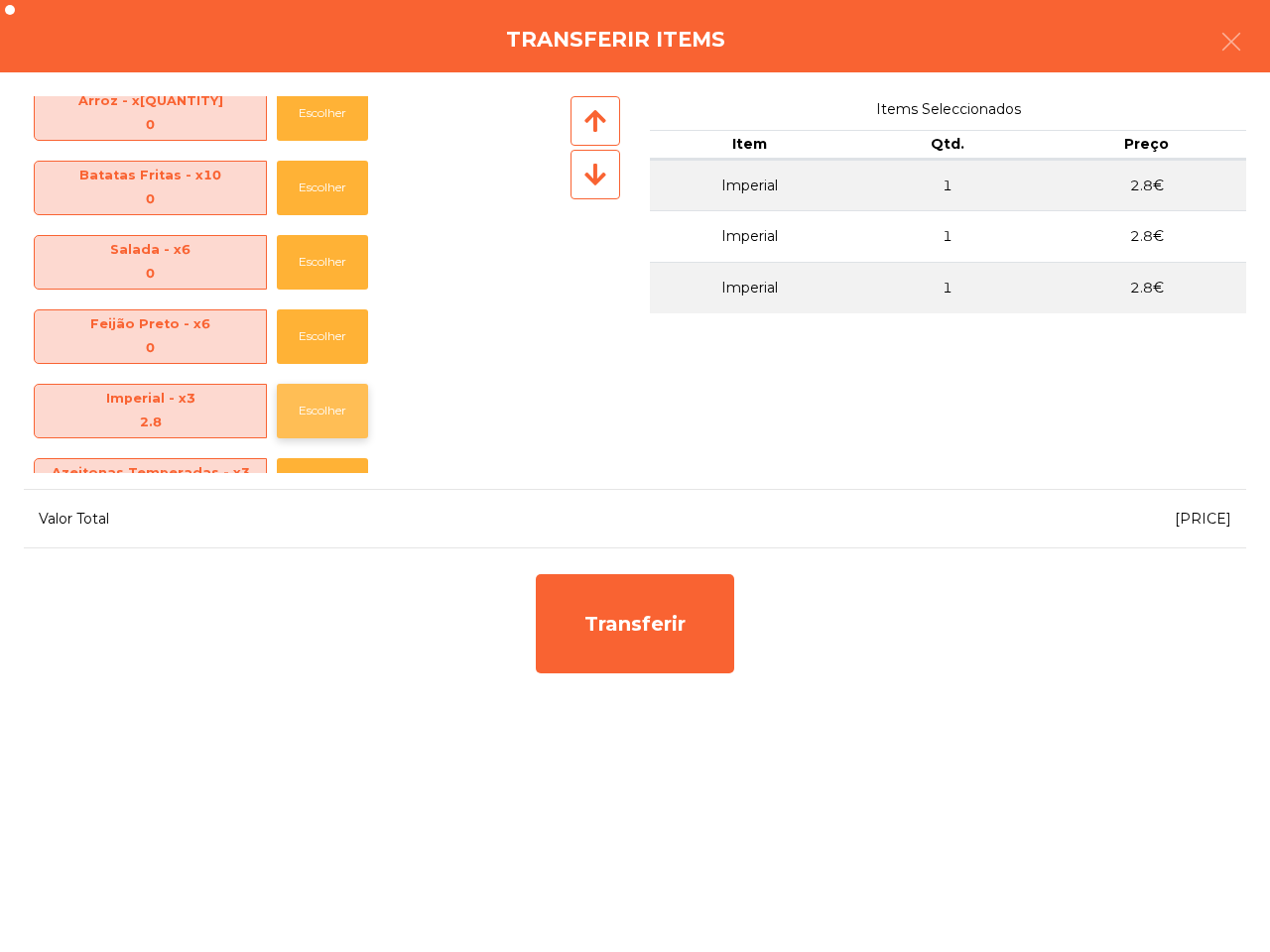 click on "Escolher" 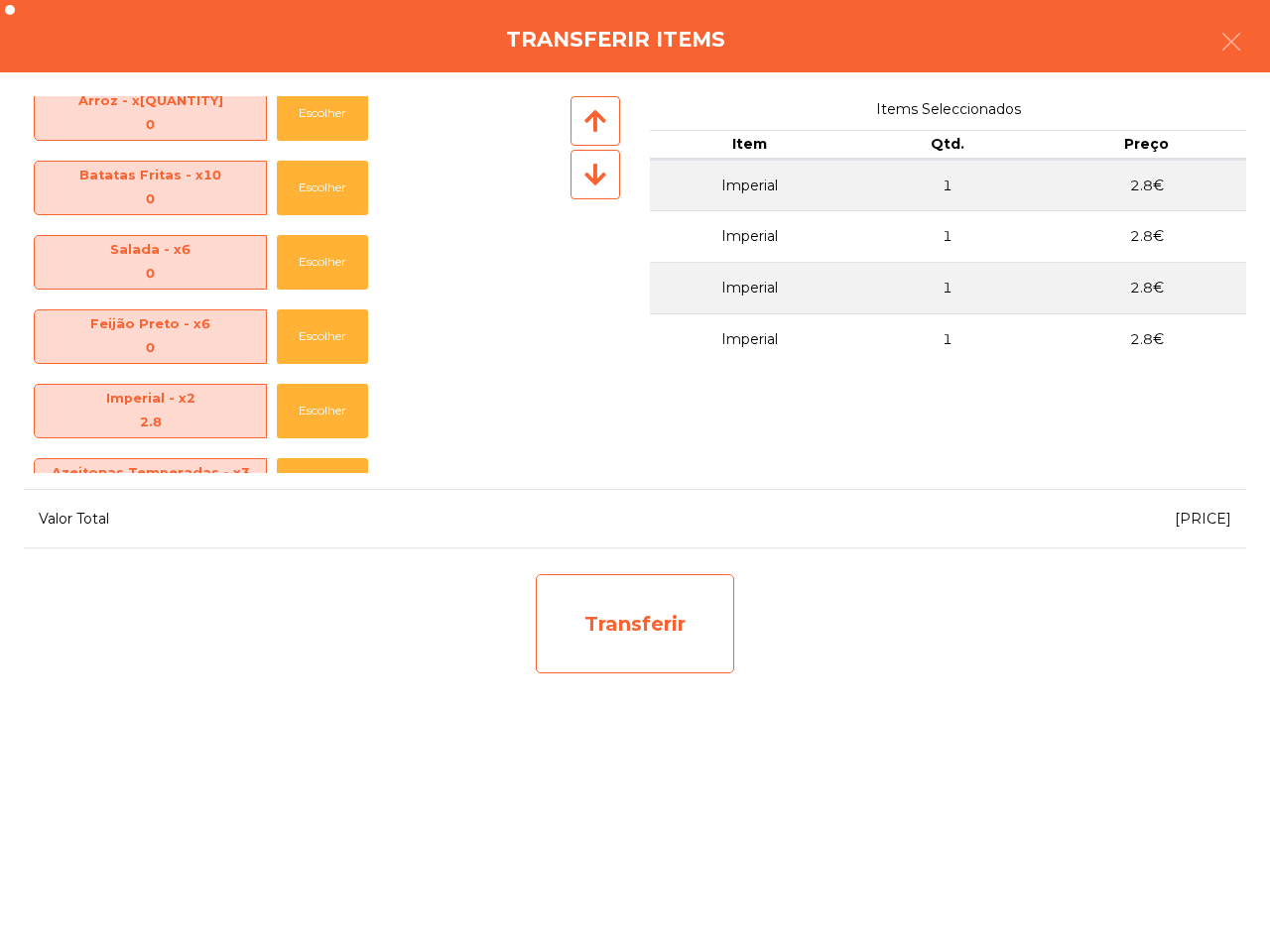 click on "Transferir" 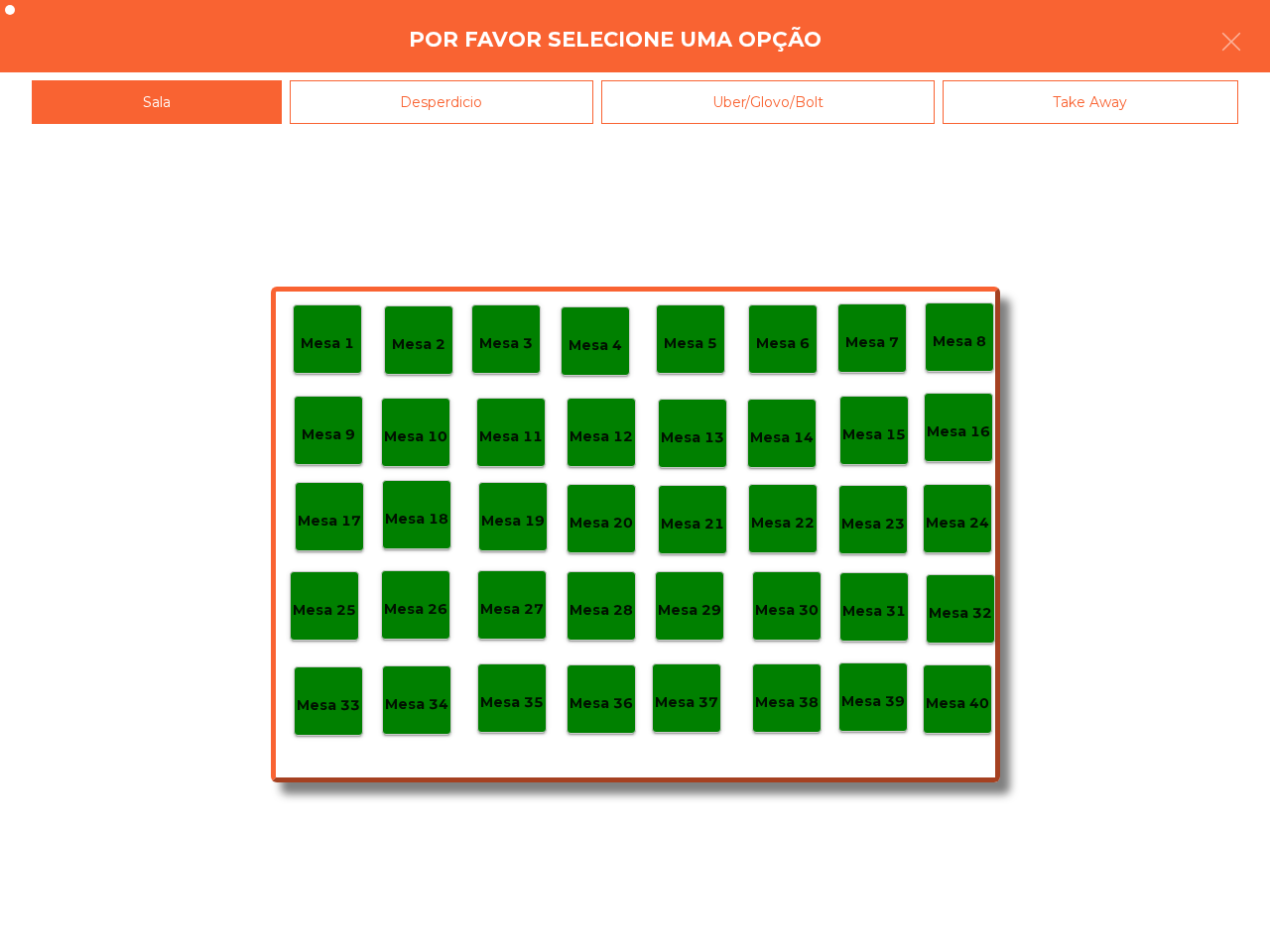 click on "Mesa 7" 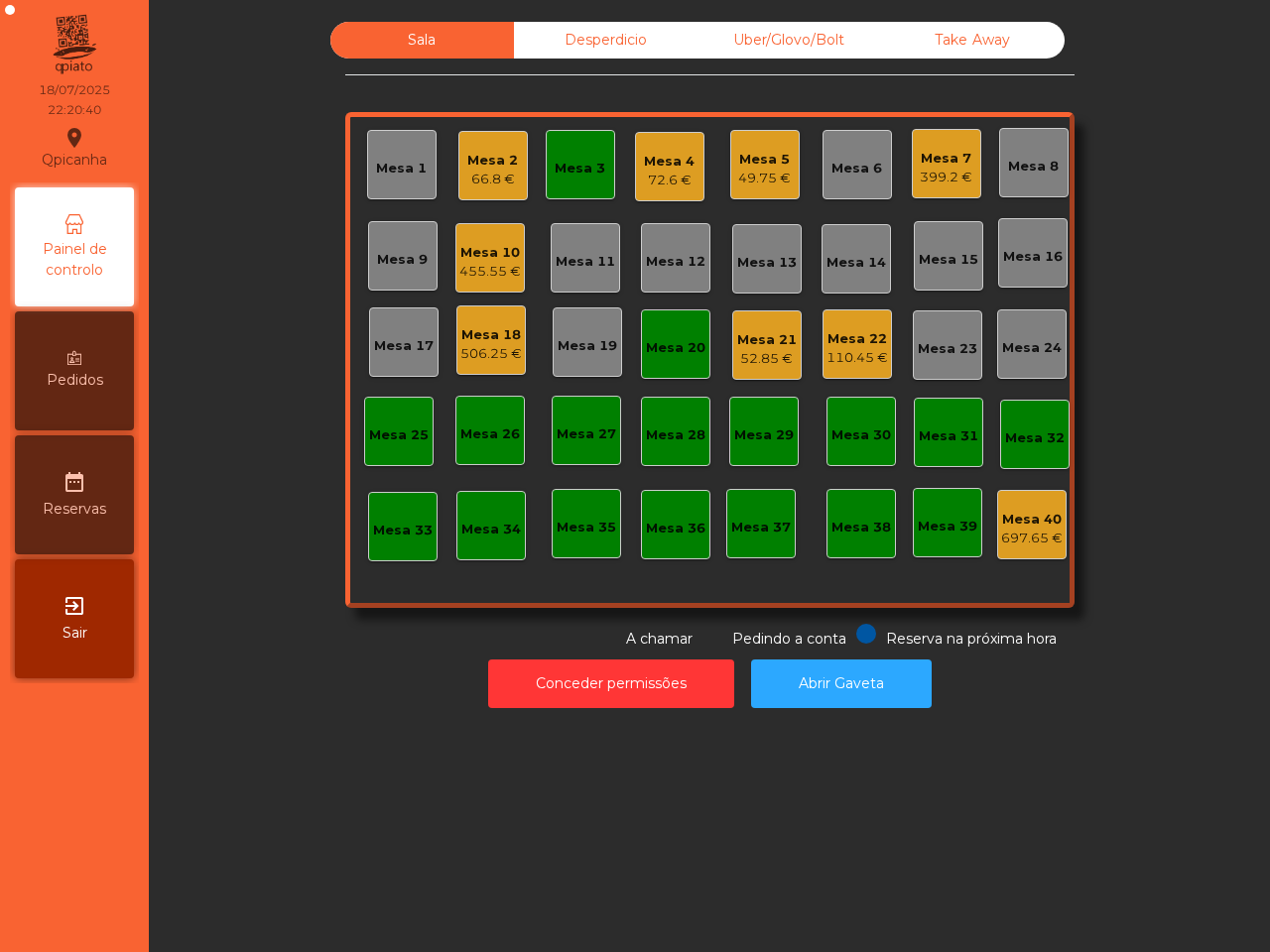 scroll, scrollTop: 0, scrollLeft: 0, axis: both 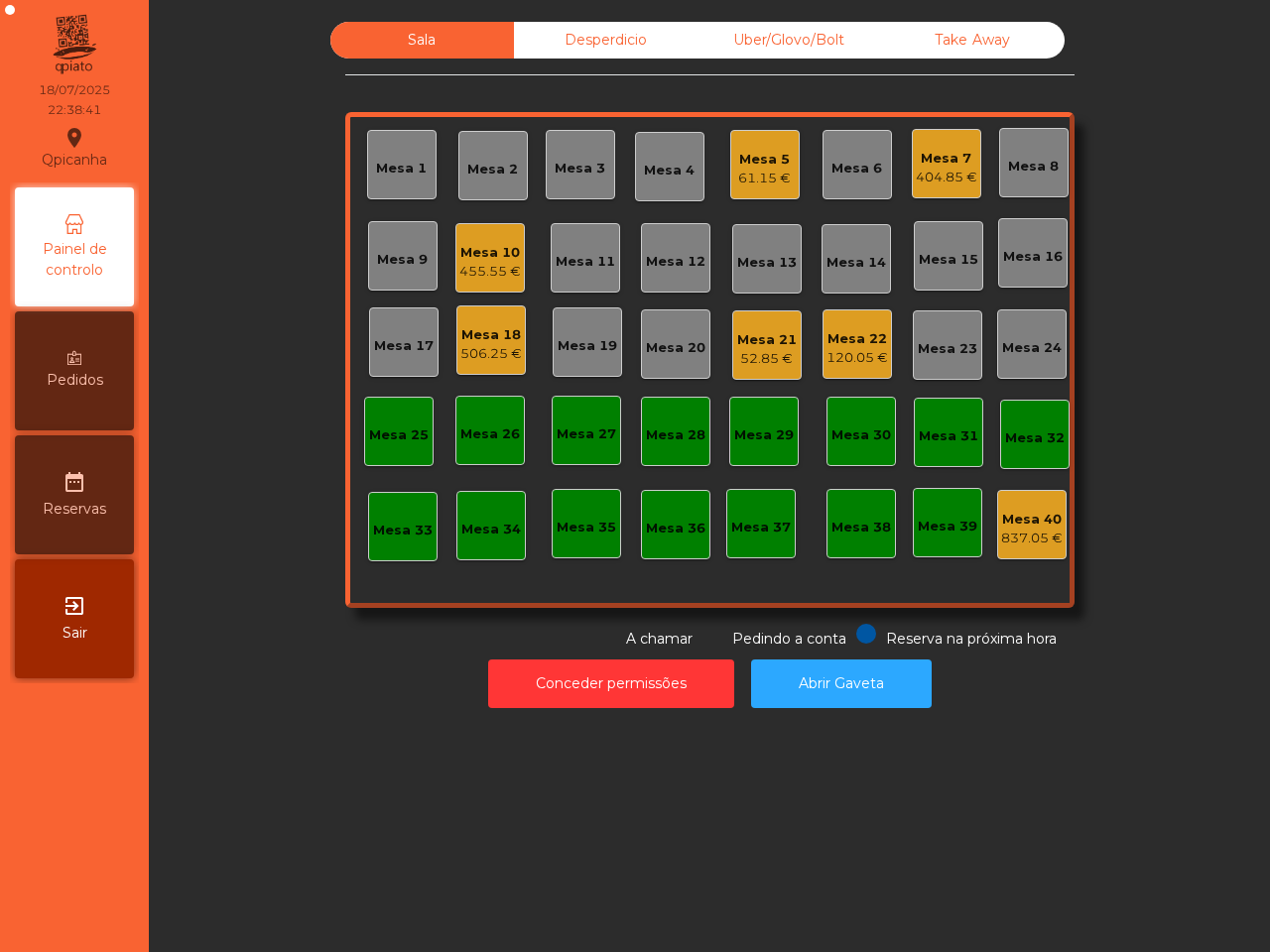 click on "Mesa 18" 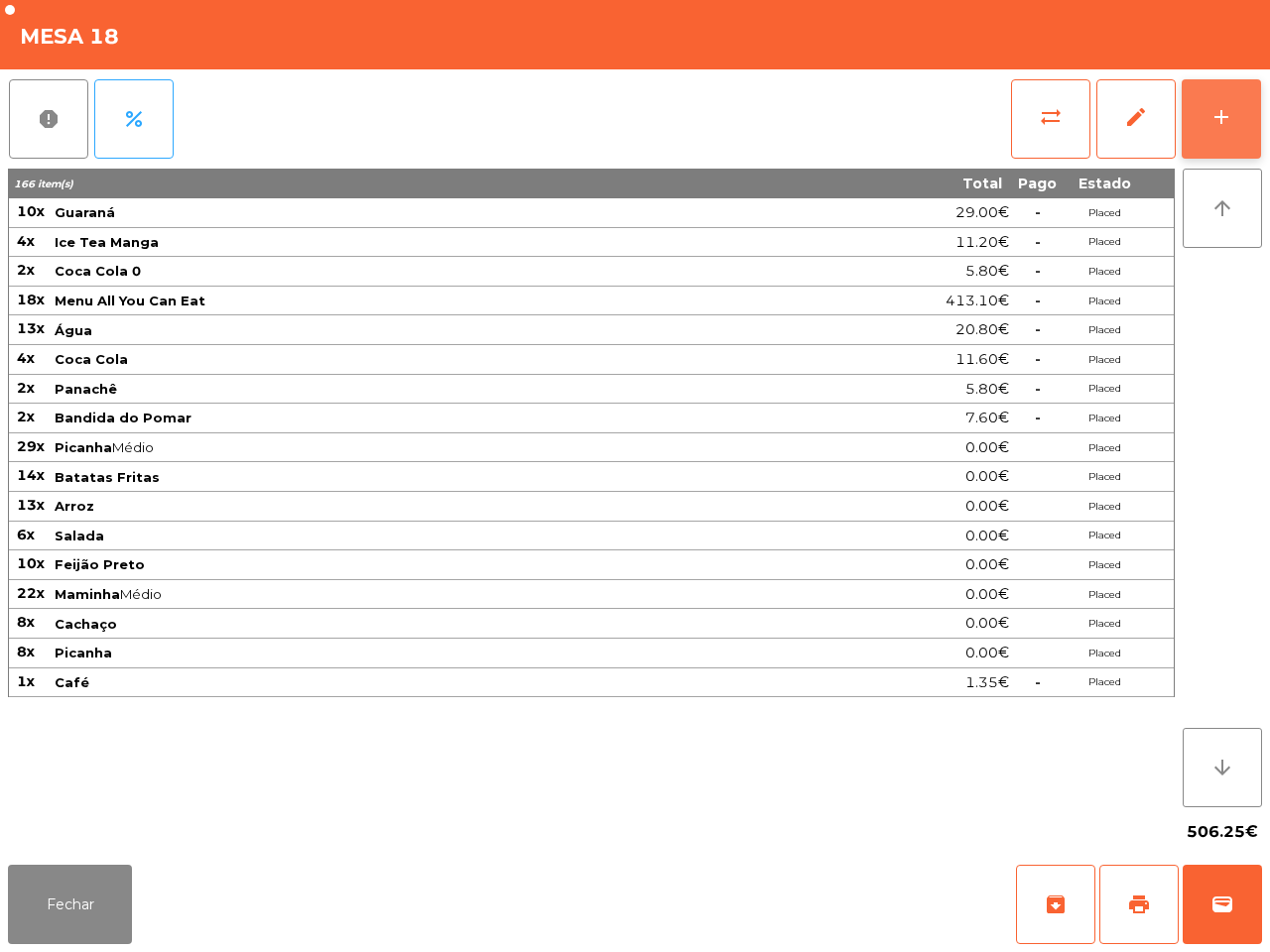 click on "add" 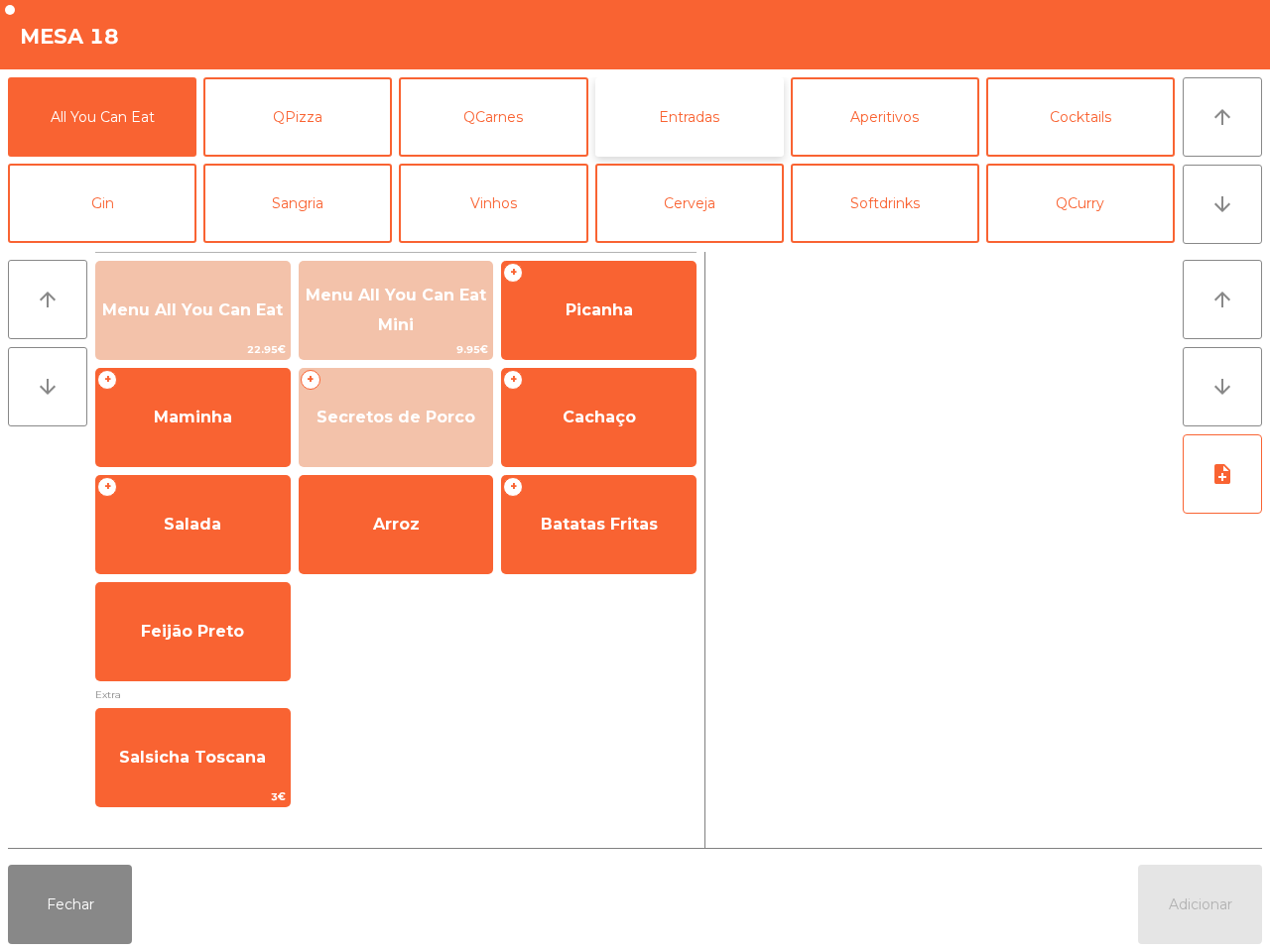 click on "Entradas" 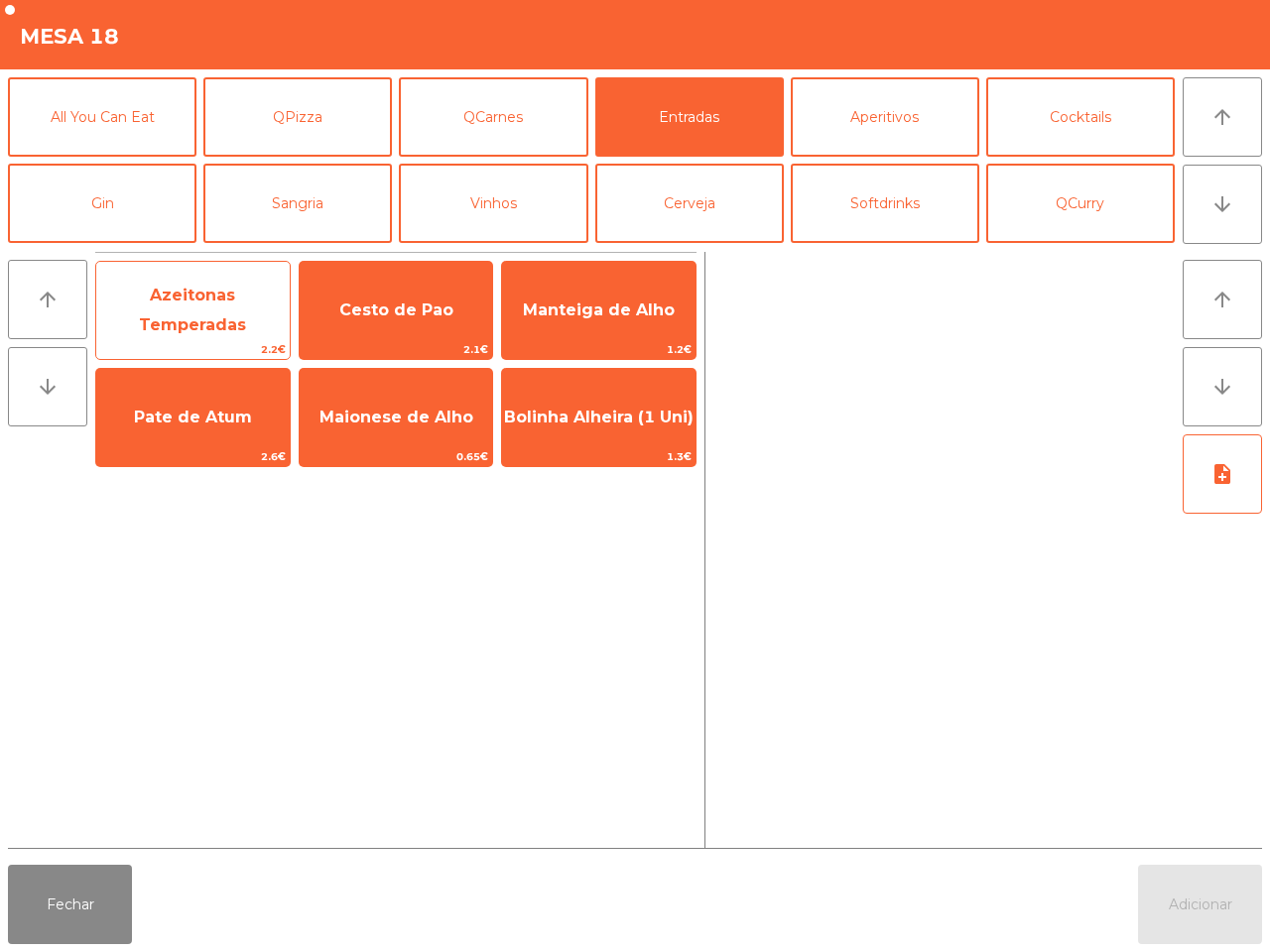 click on "Azeitonas Temperadas" 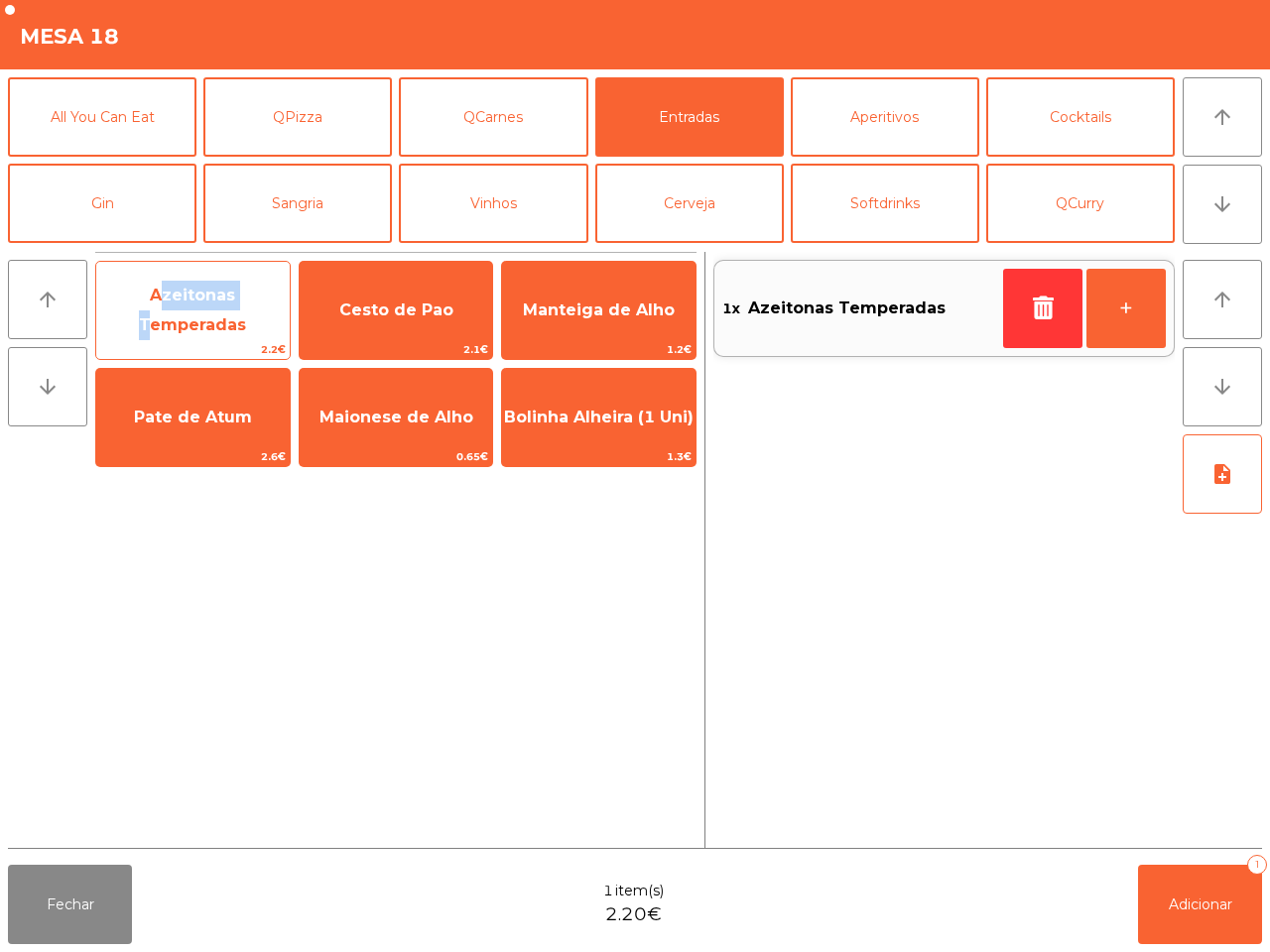 click on "Azeitonas Temperadas" 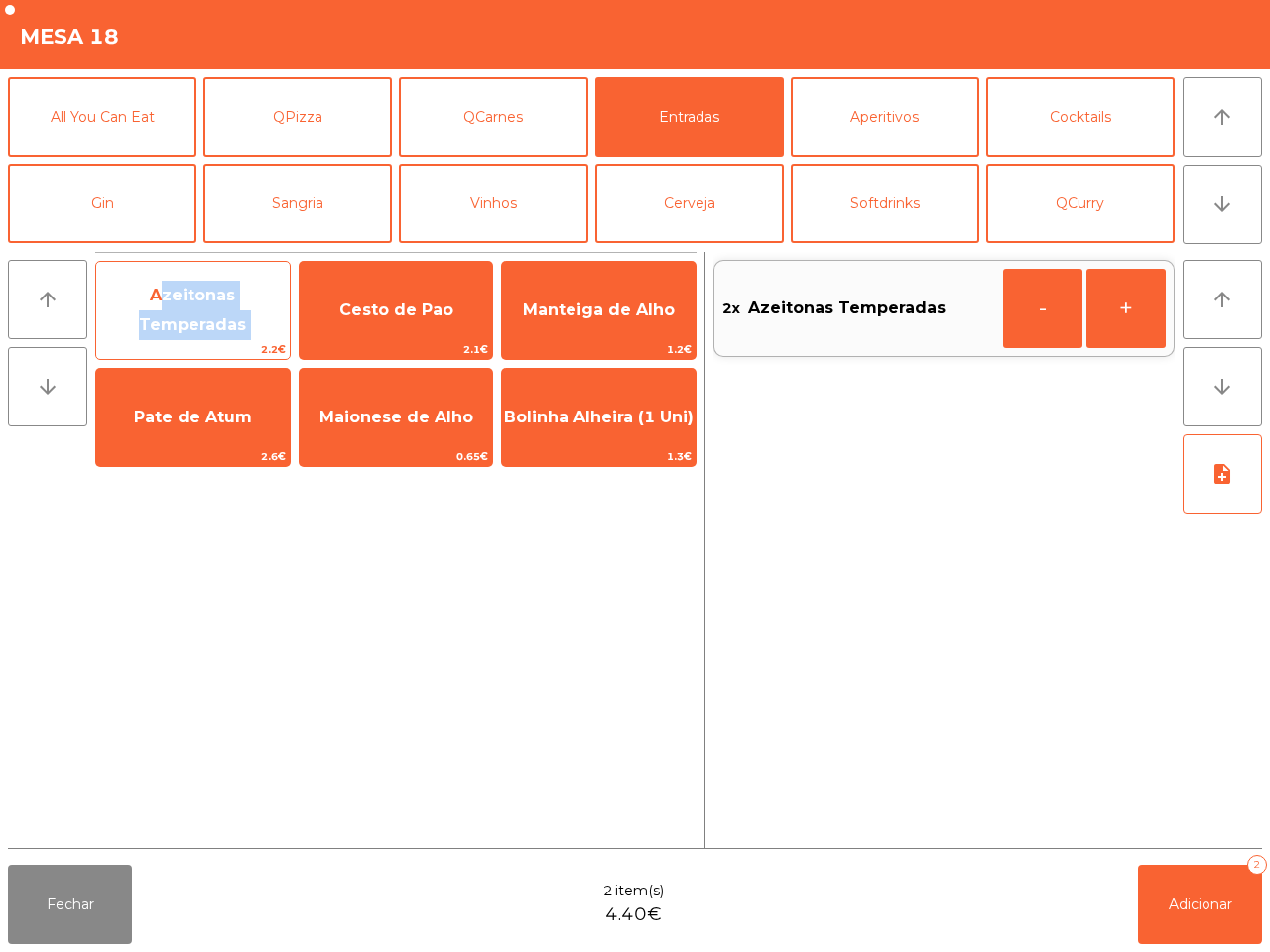 click on "Azeitonas Temperadas" 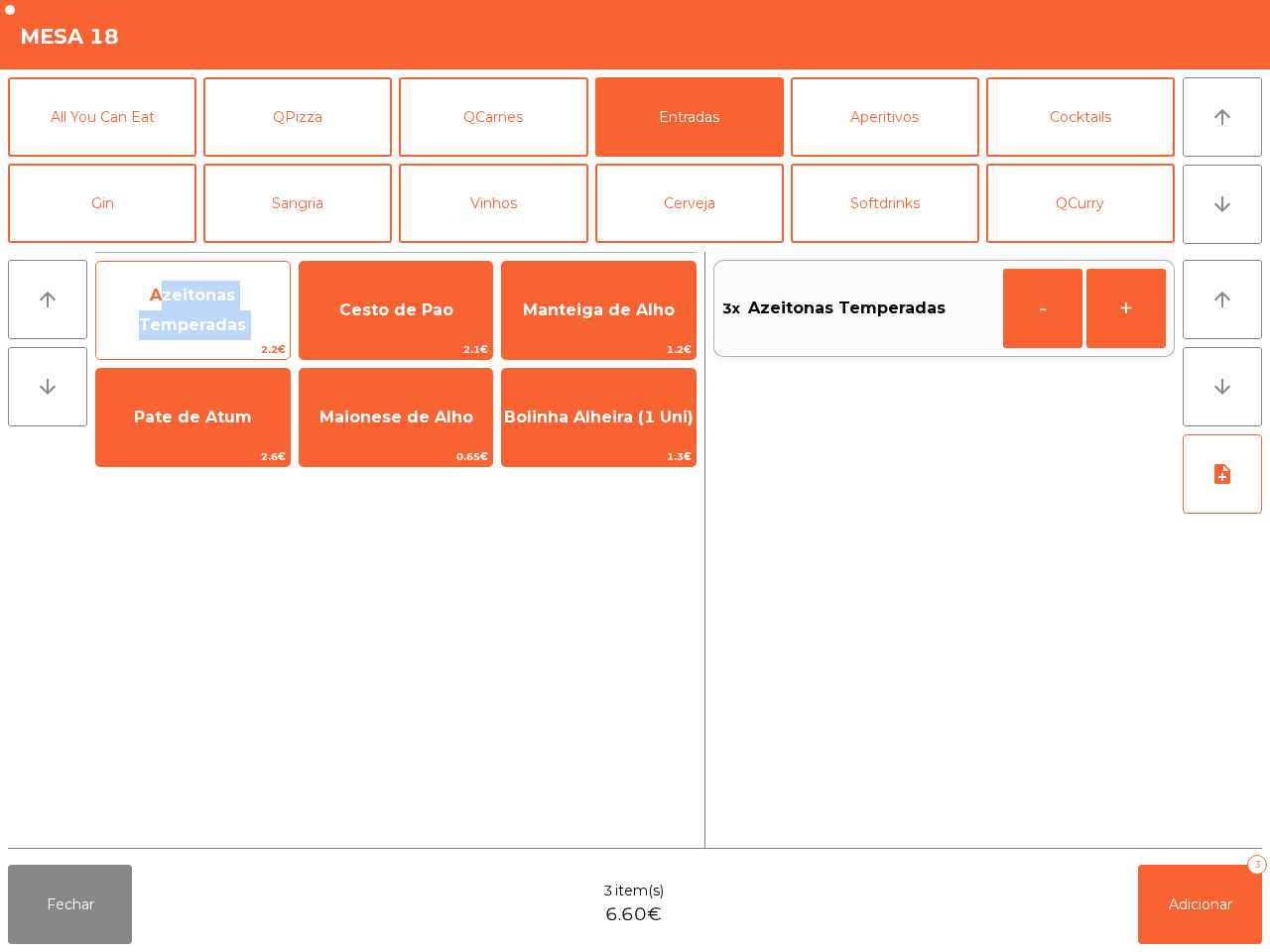 click on "Azeitonas Temperadas" 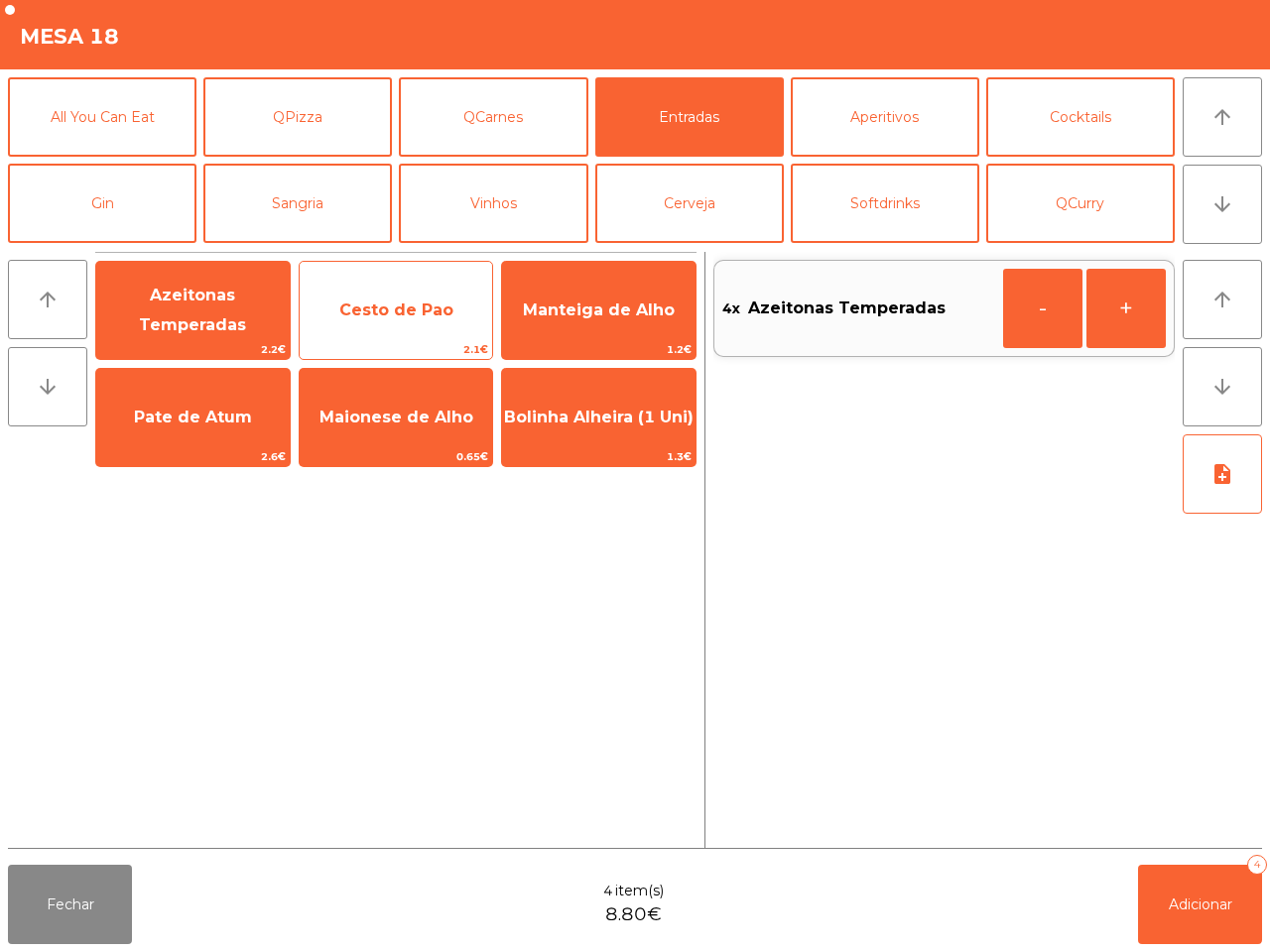 click on "Cesto de Pao" 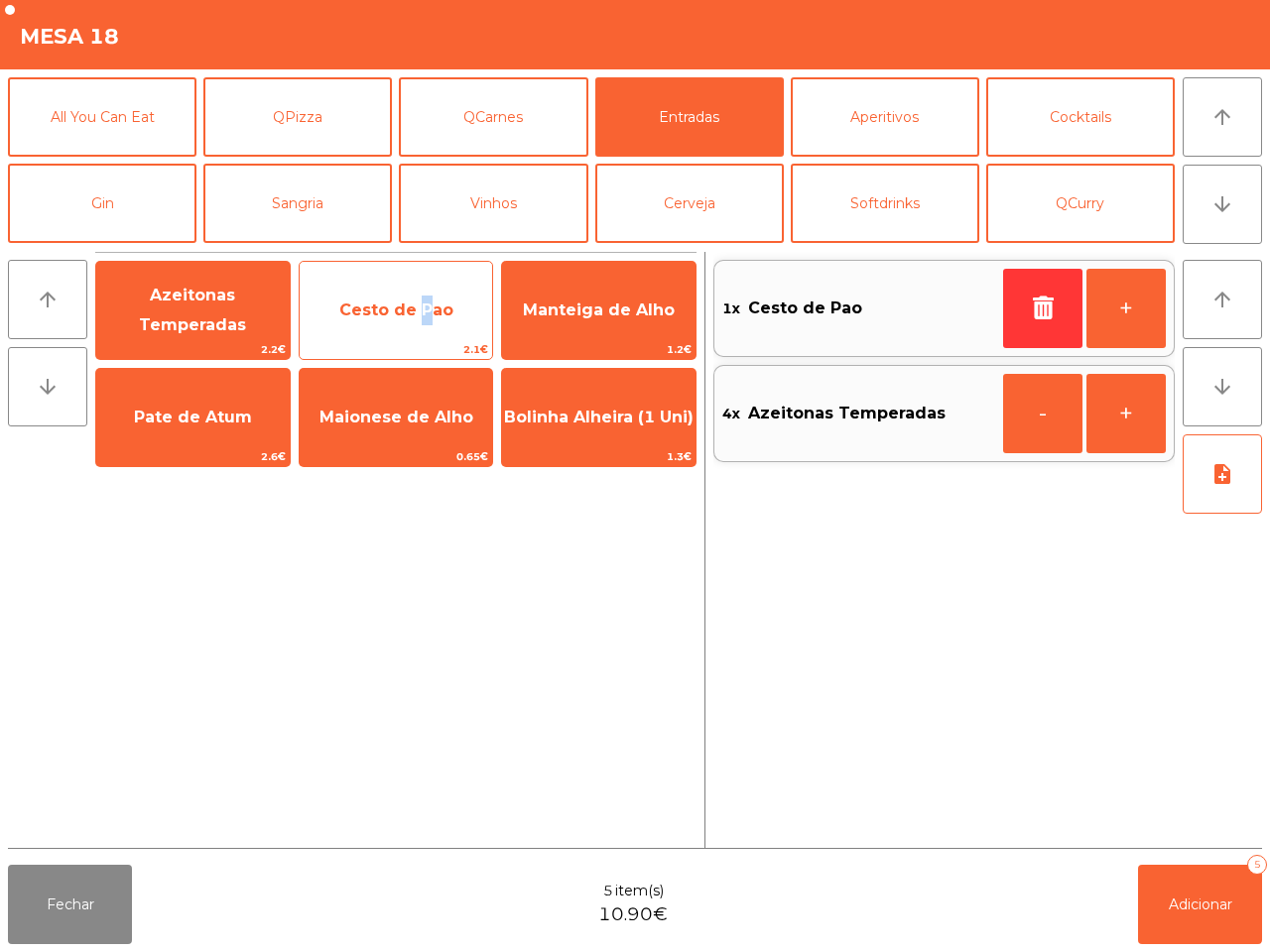 click on "Cesto de Pao" 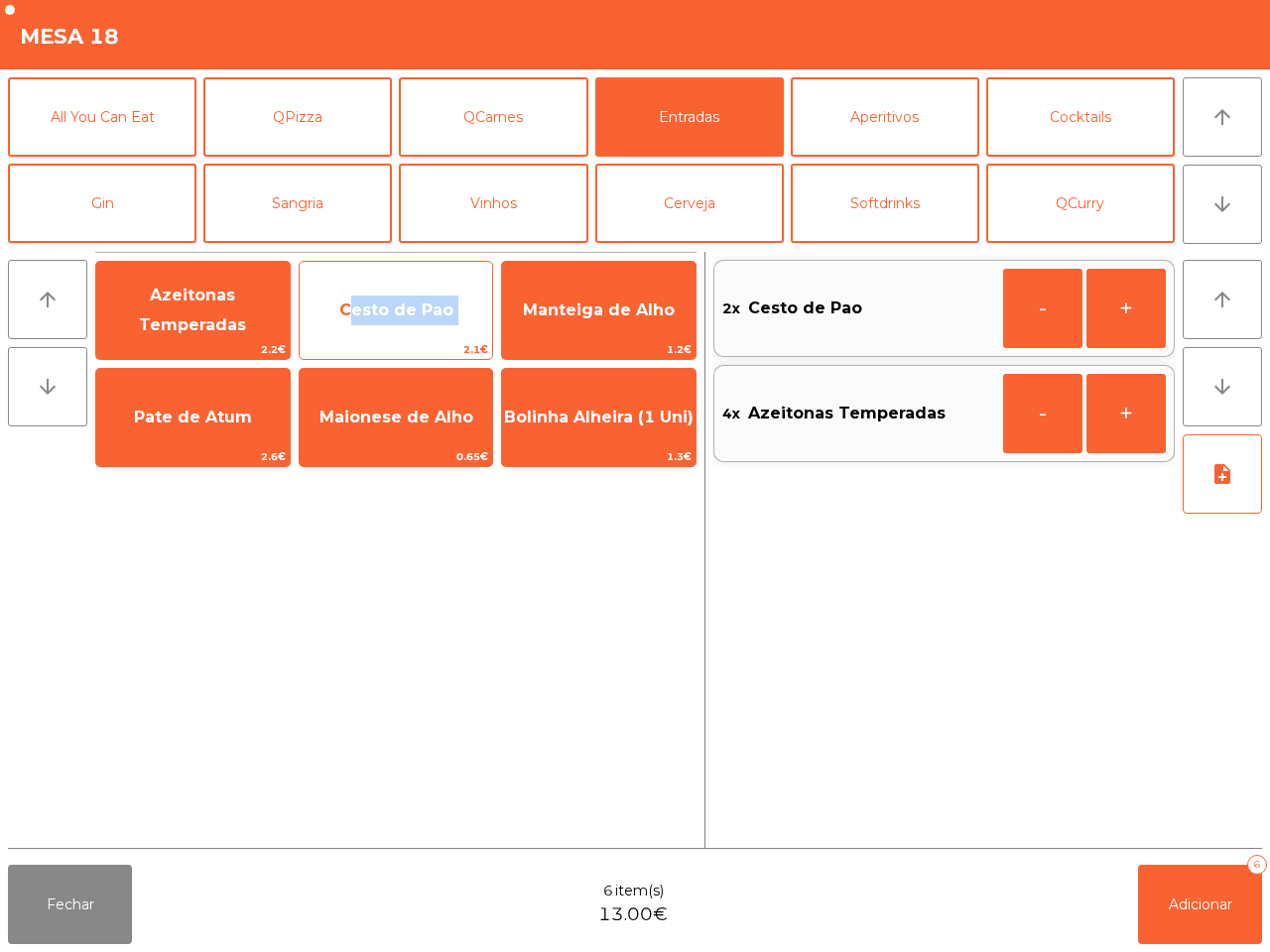 click on "Cesto de Pao" 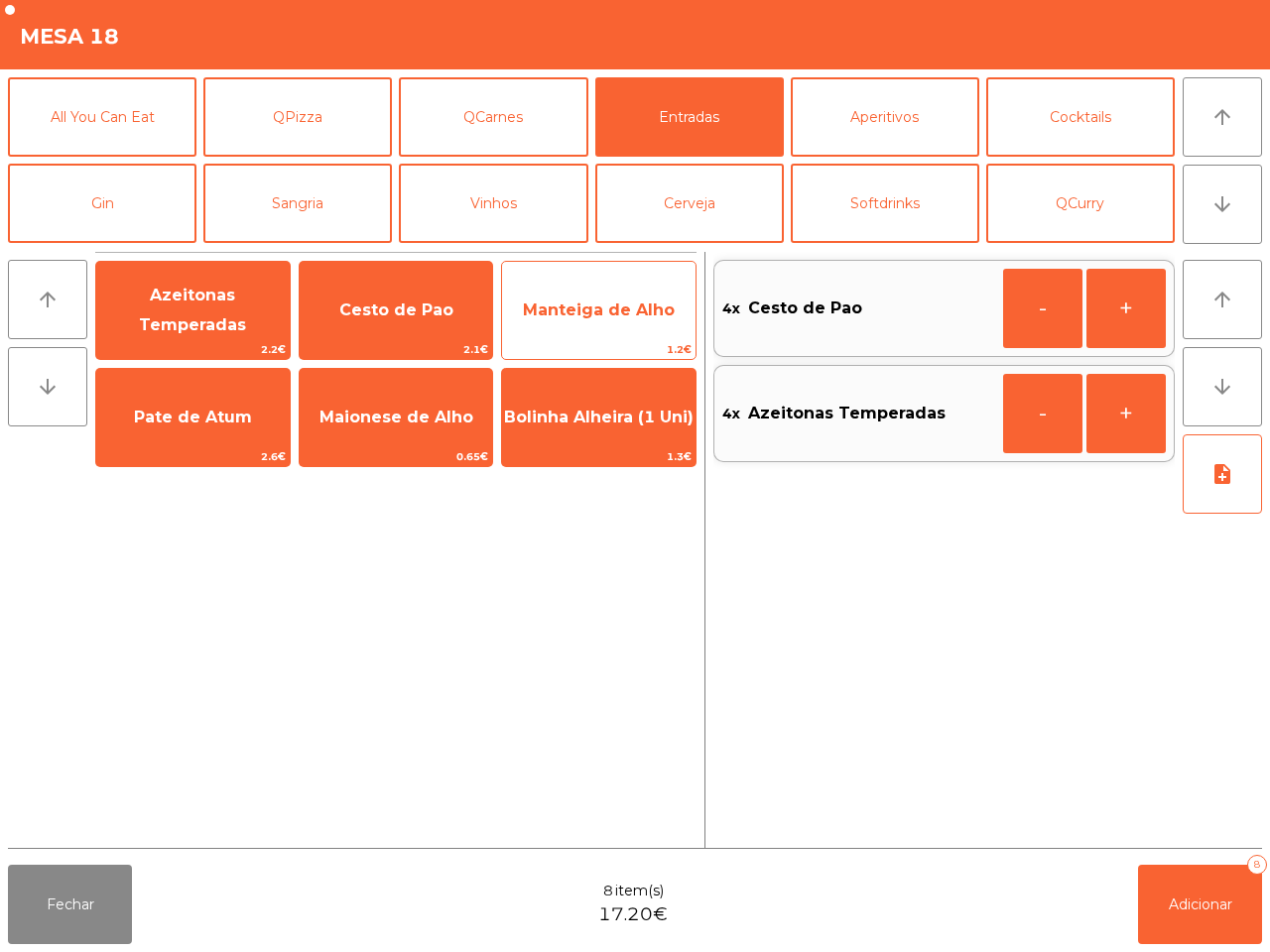 click on "Manteiga de Alho" 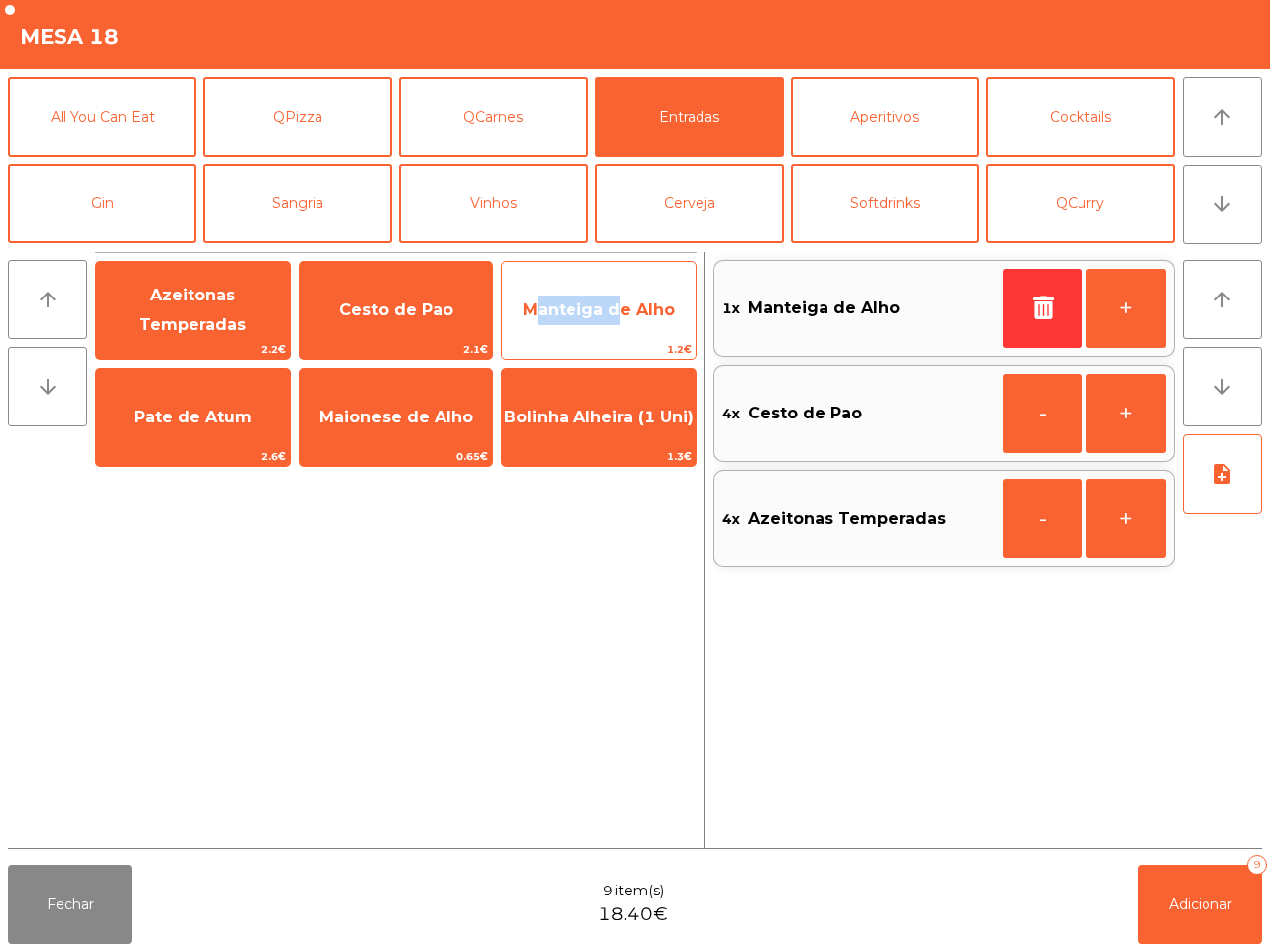 click on "Manteiga de Alho" 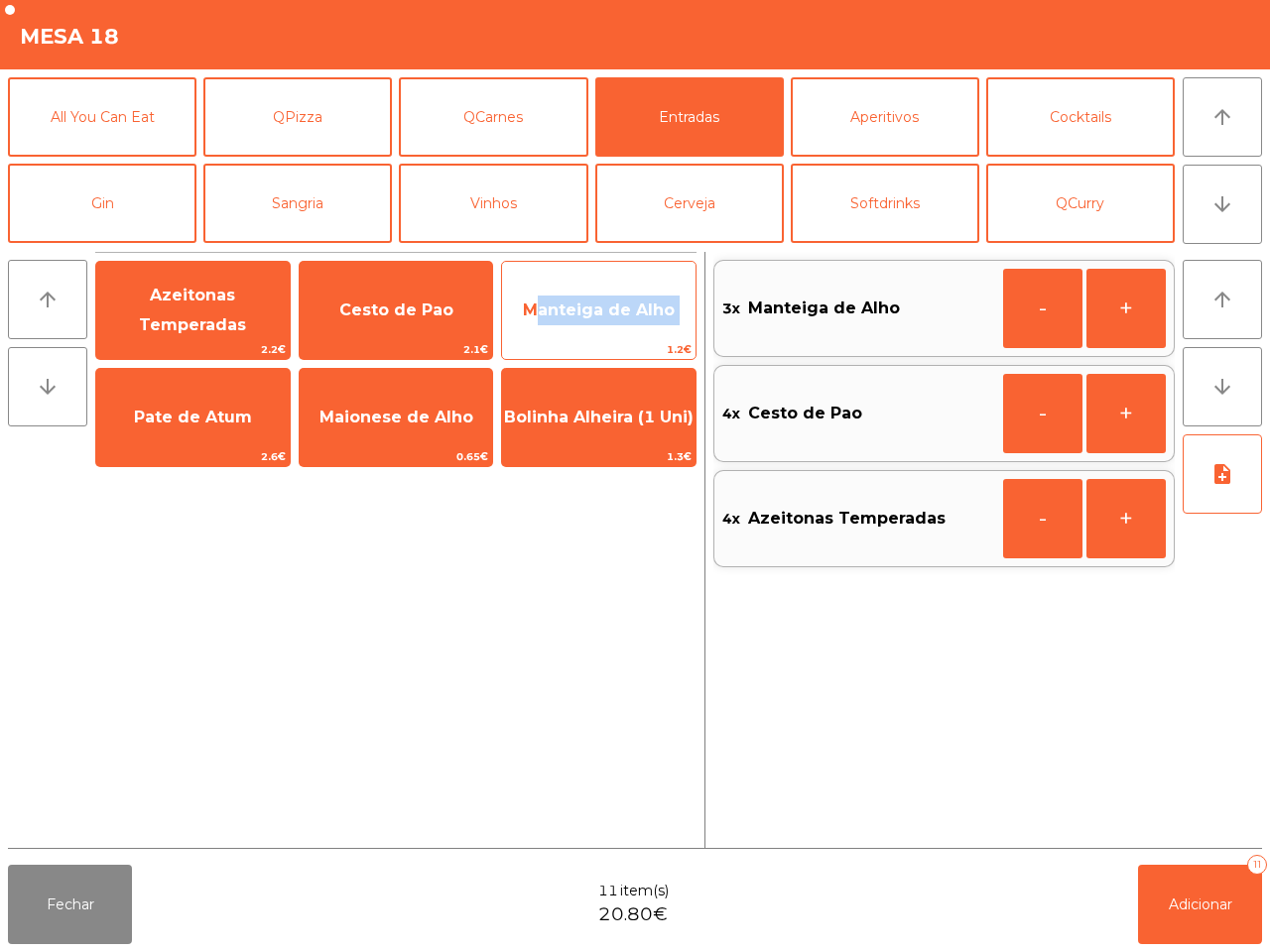 click on "Manteiga de Alho" 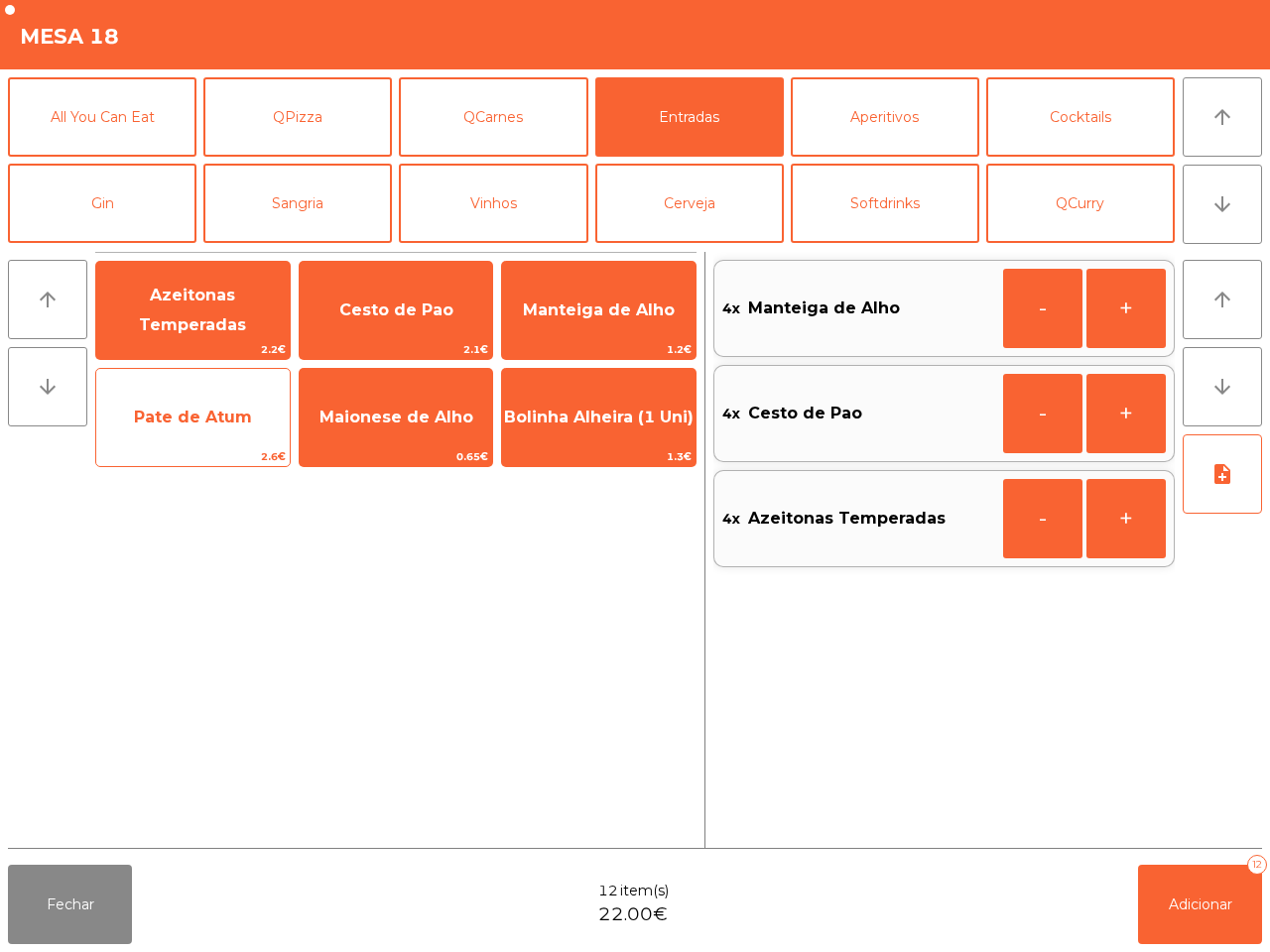 click on "Pate de Atum" 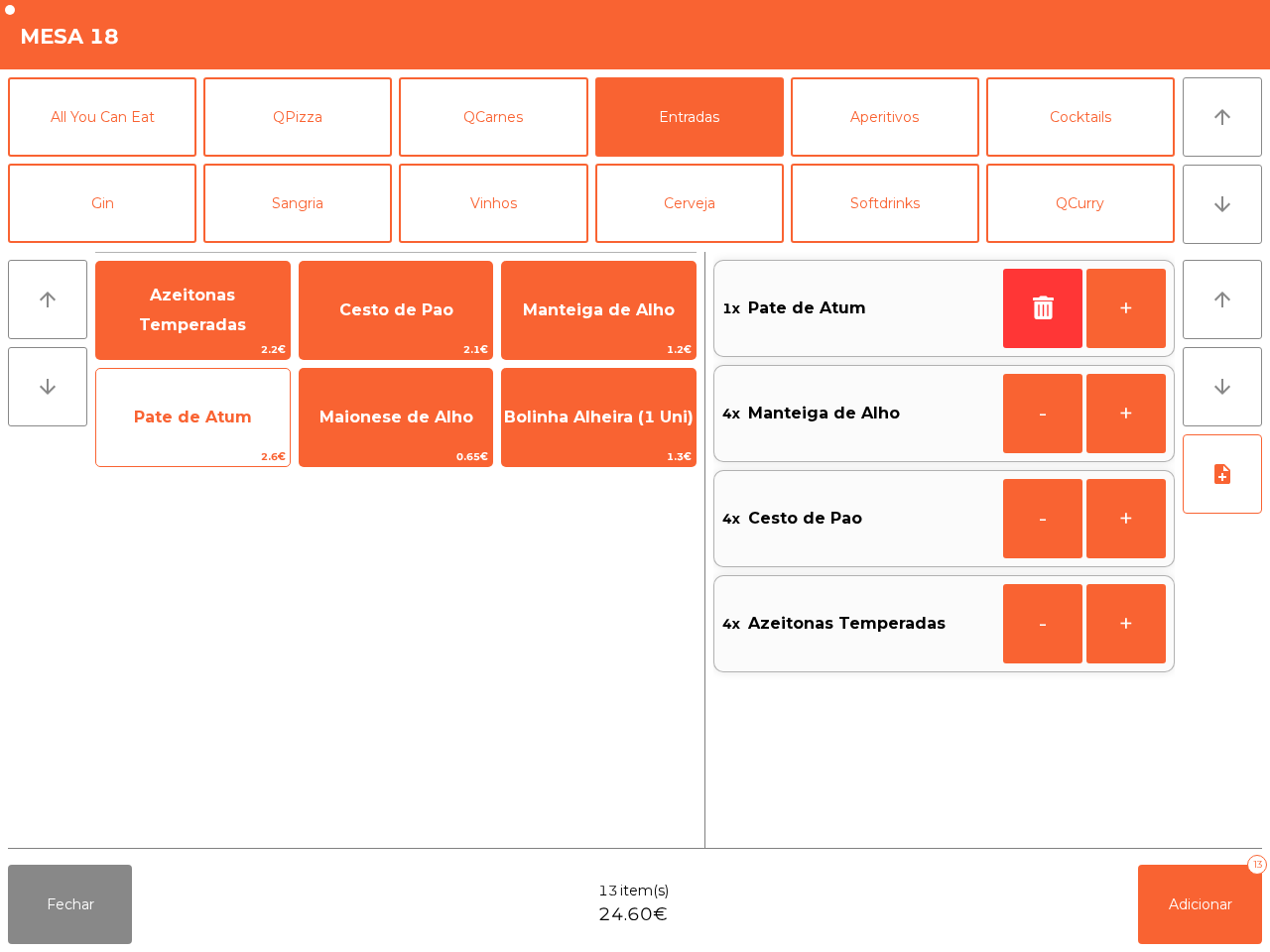 click on "Pate de Atum" 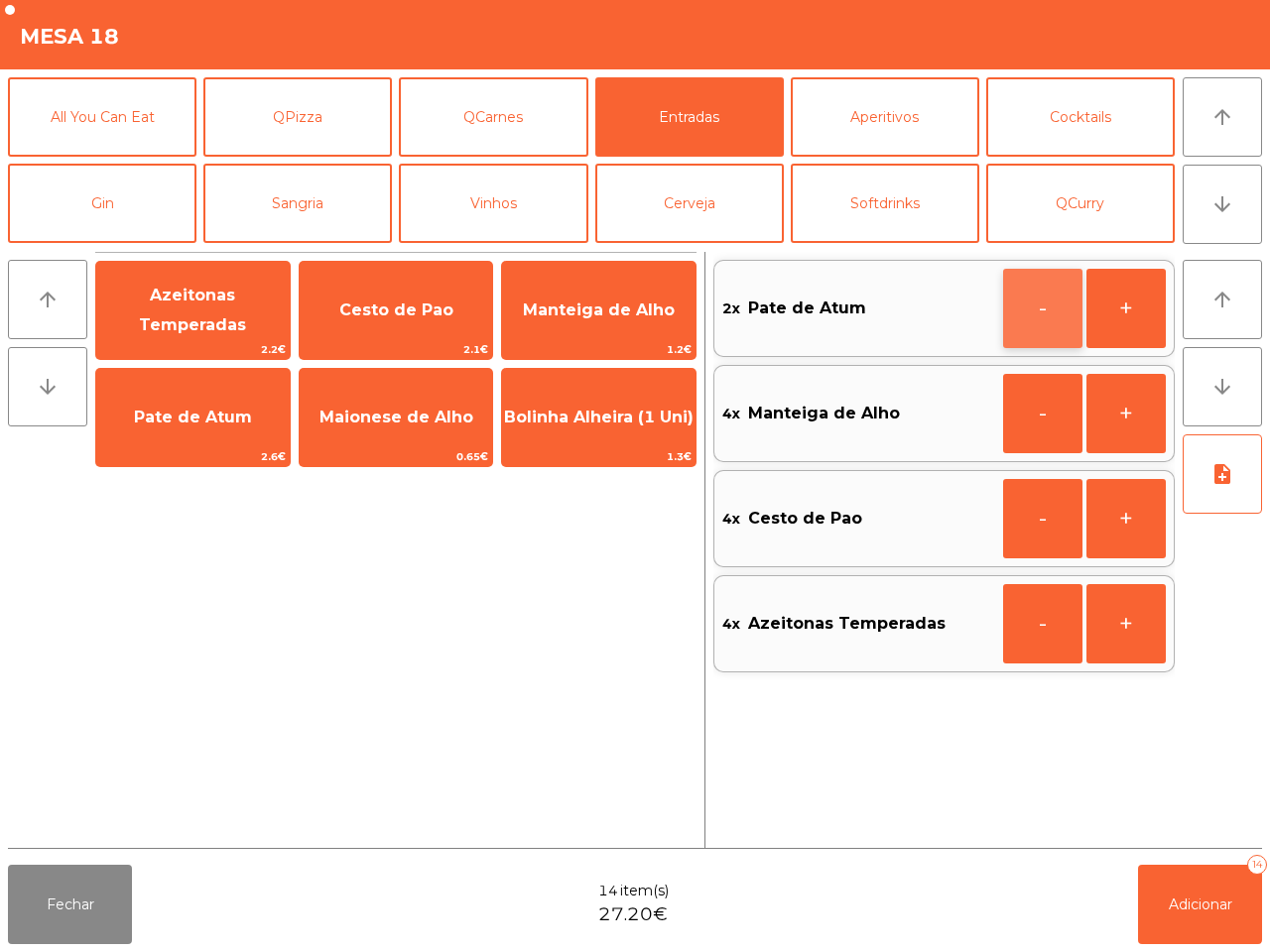 click on "-" 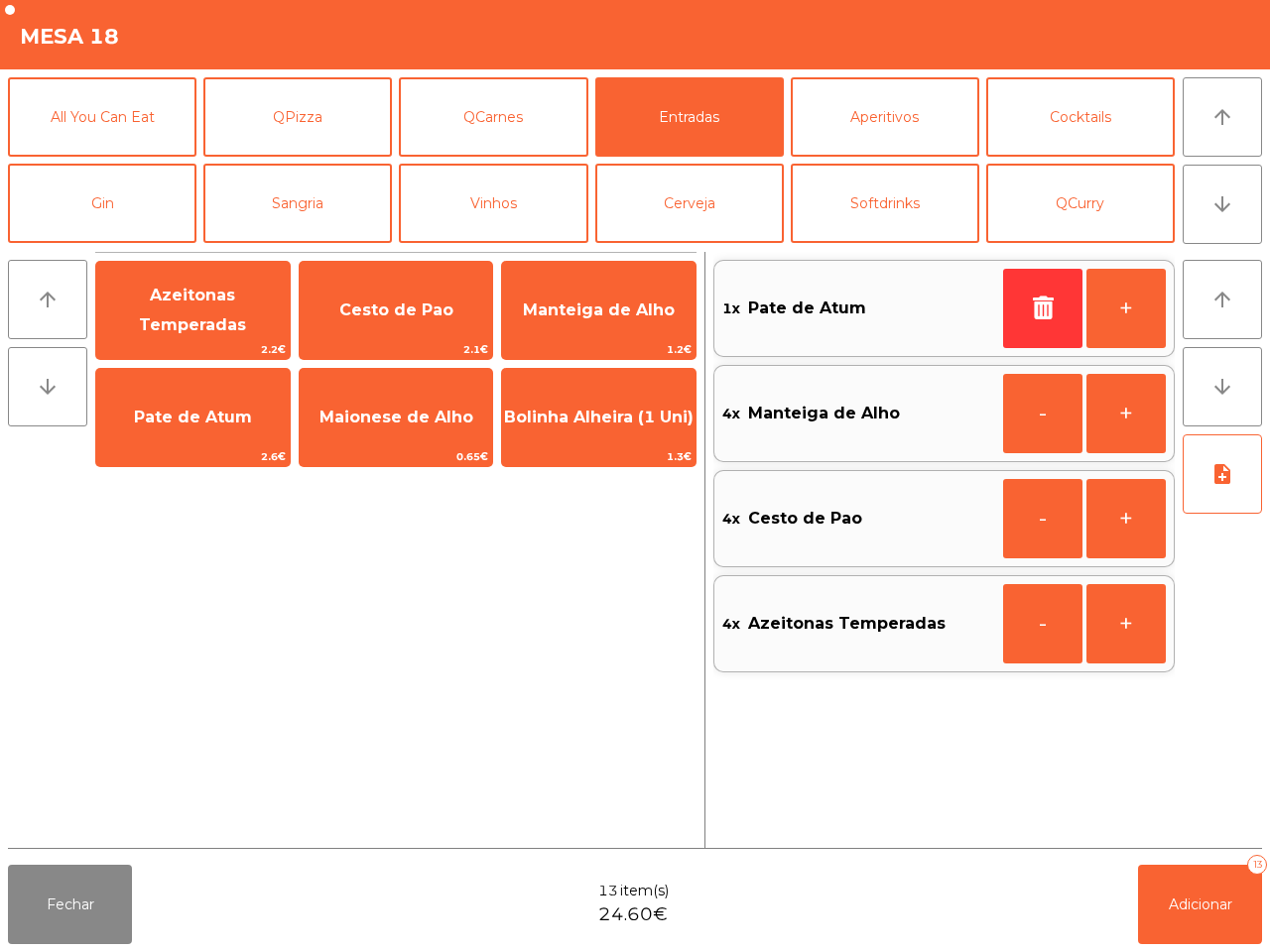 click 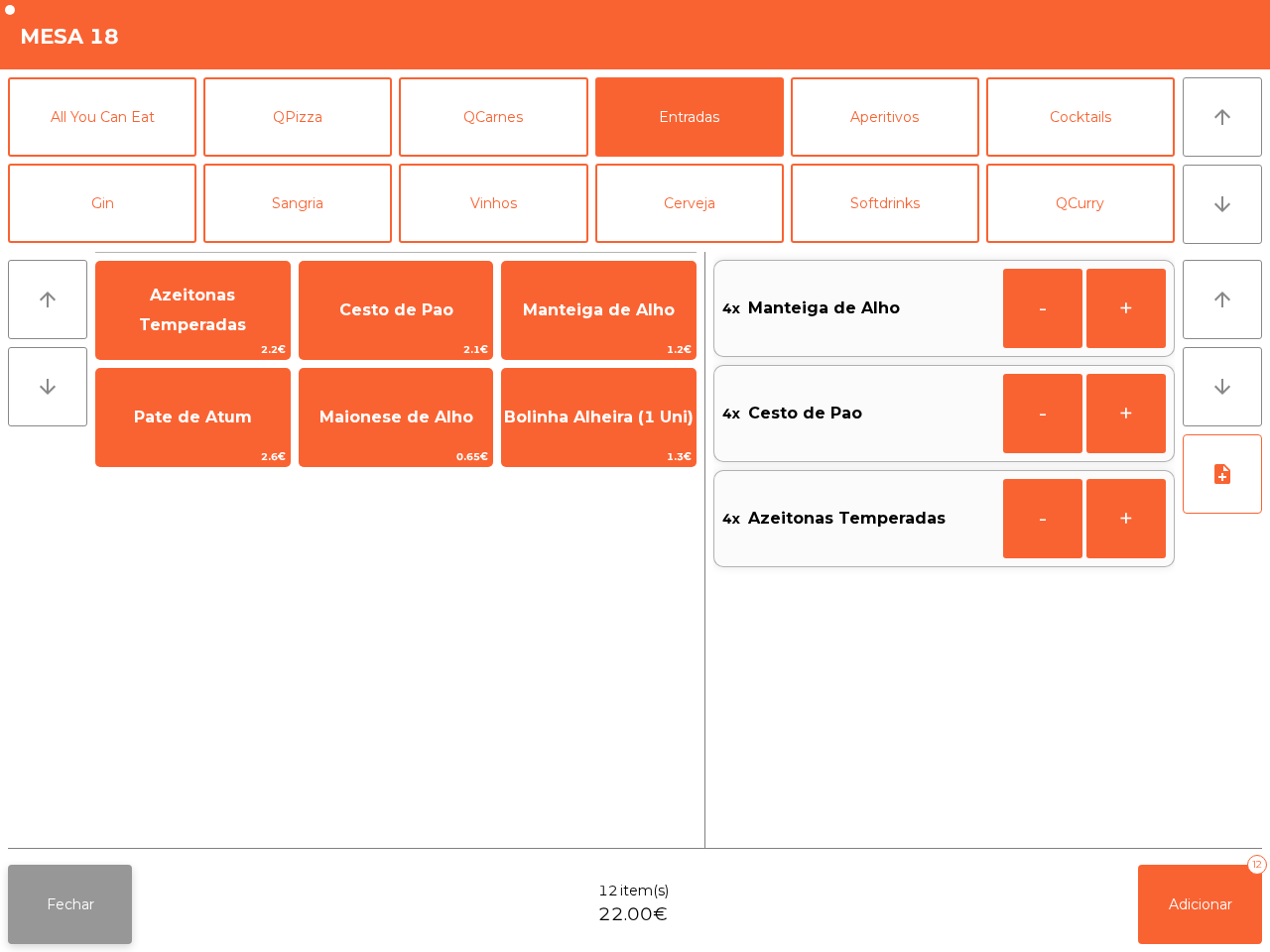 click on "Azeitonas Temperadas   2.2€   Cesto de Pao   2.1€   Manteiga de Alho   1.2€   Pate de Atum   2.6€   Maionese de Alho   0.65€   Bolinha Alheira (1 Uni)   1.3€" 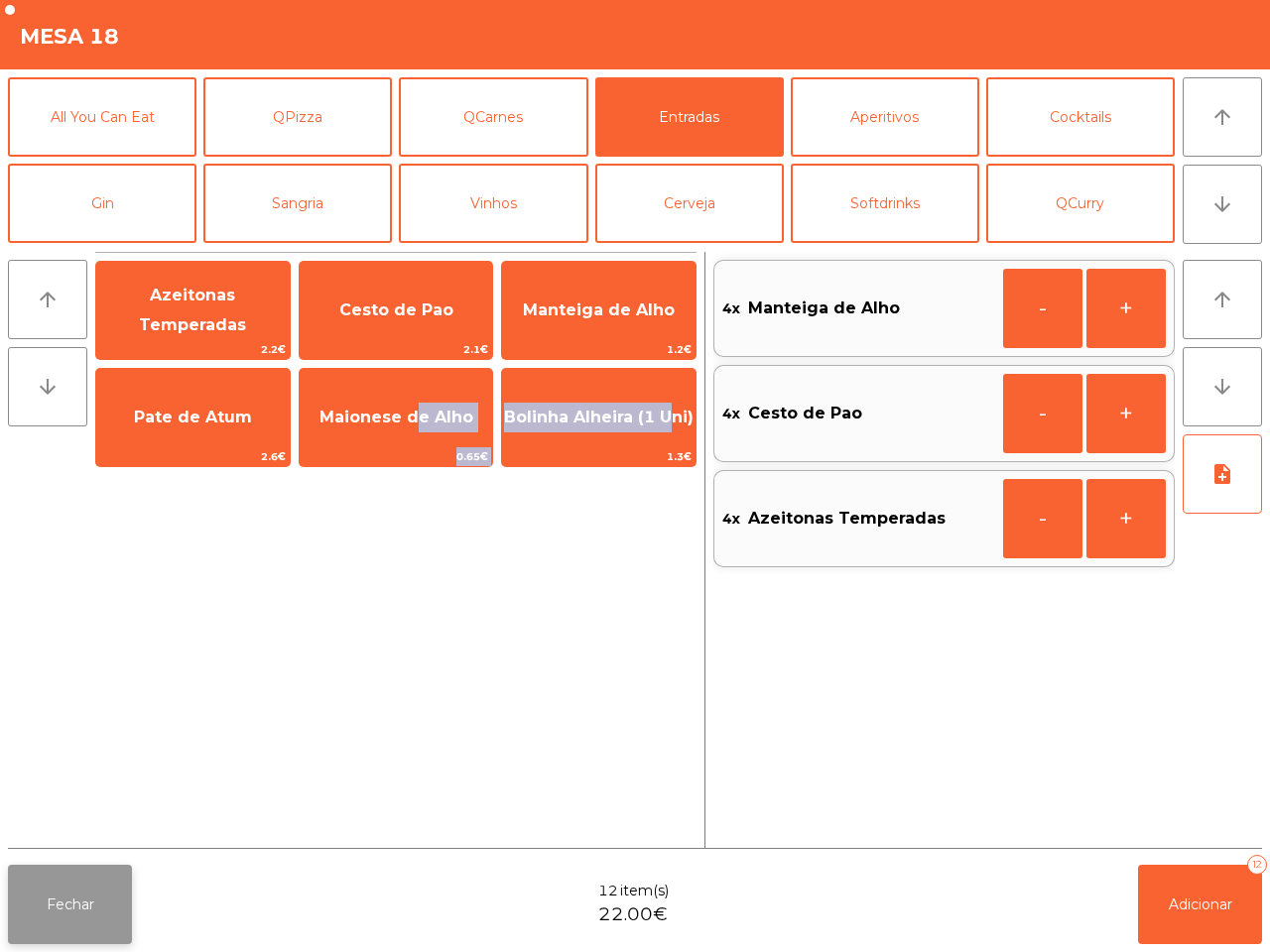 click on "Fechar" 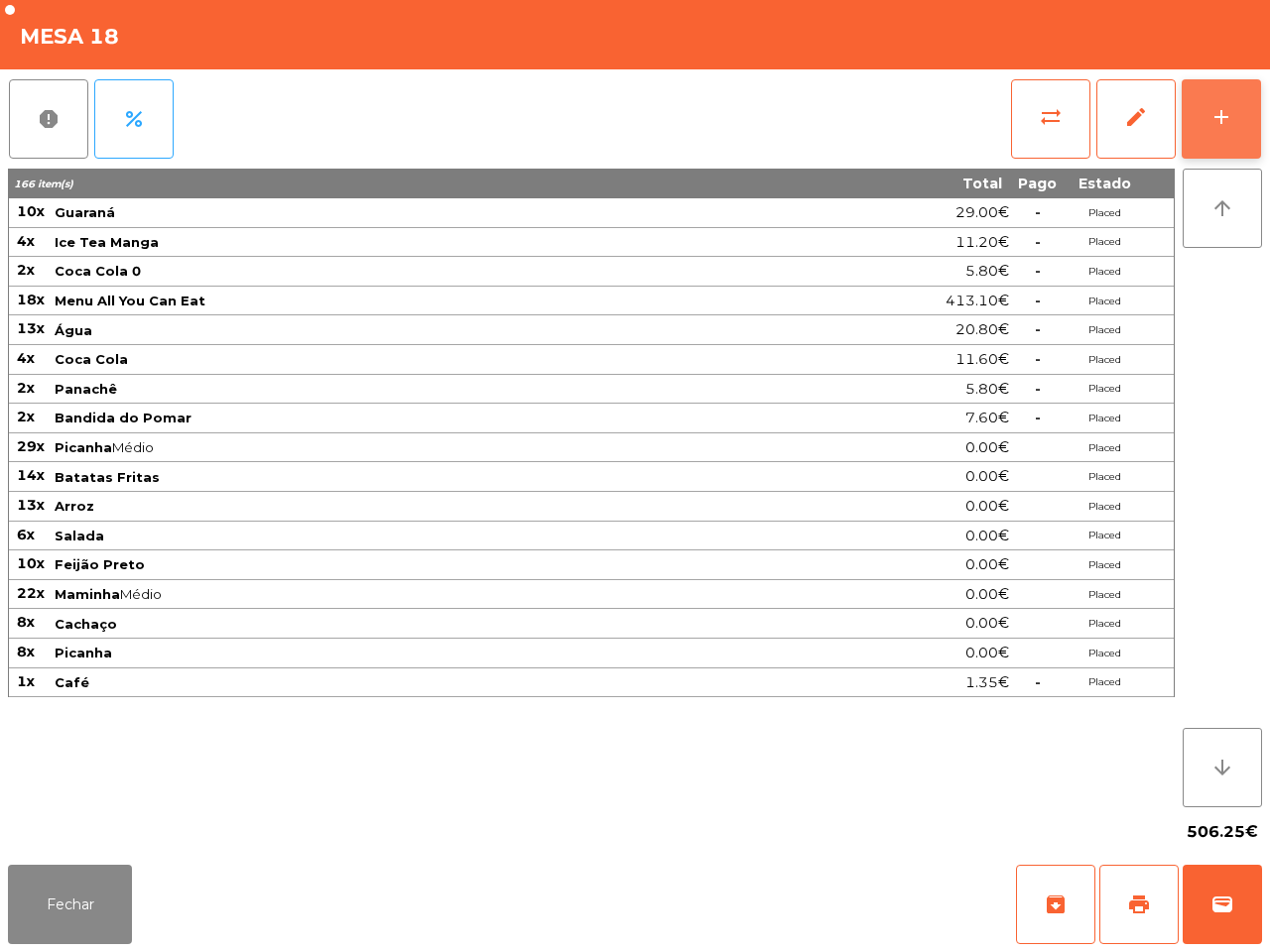 click on "add" 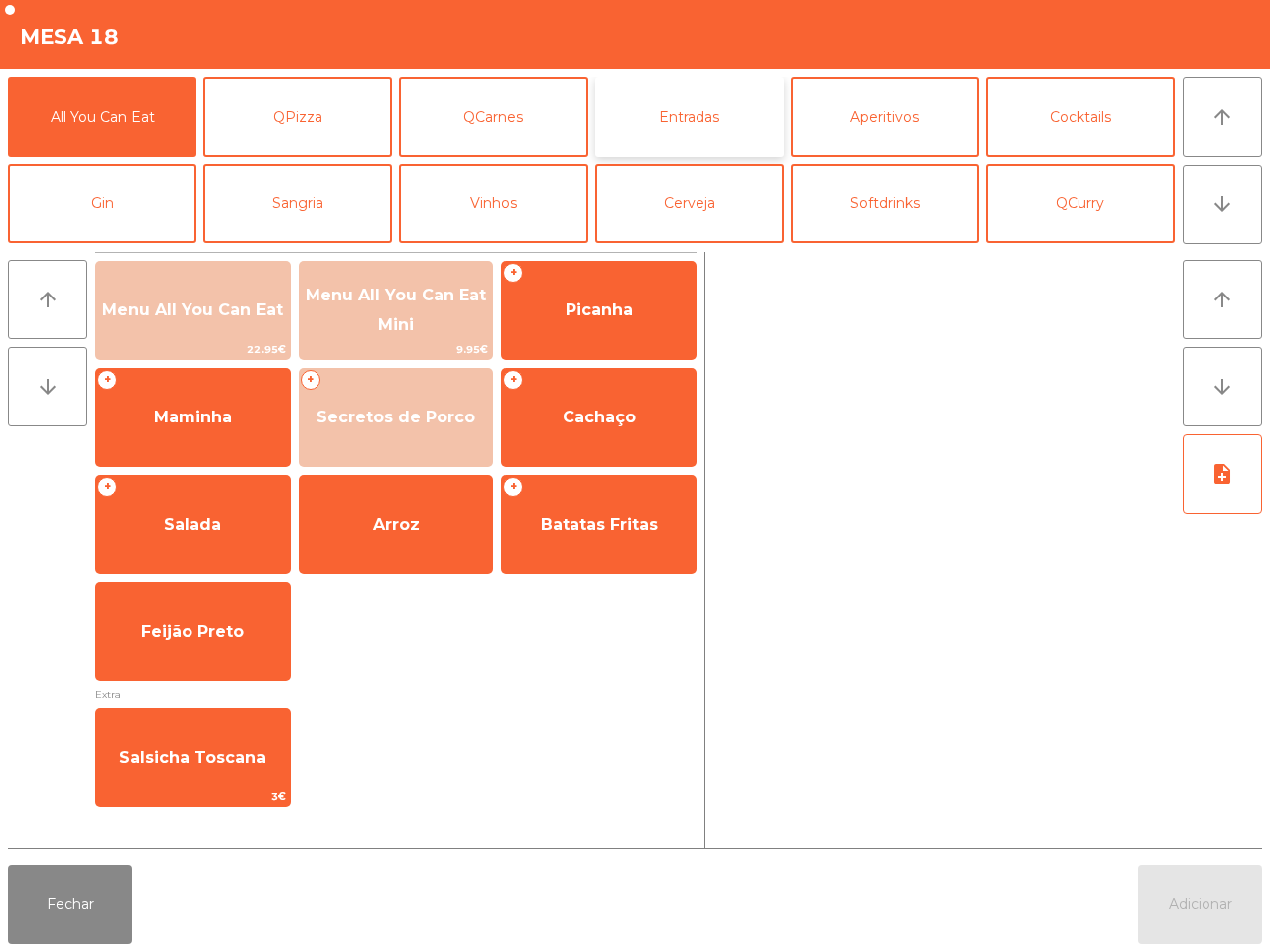 click on "Entradas" 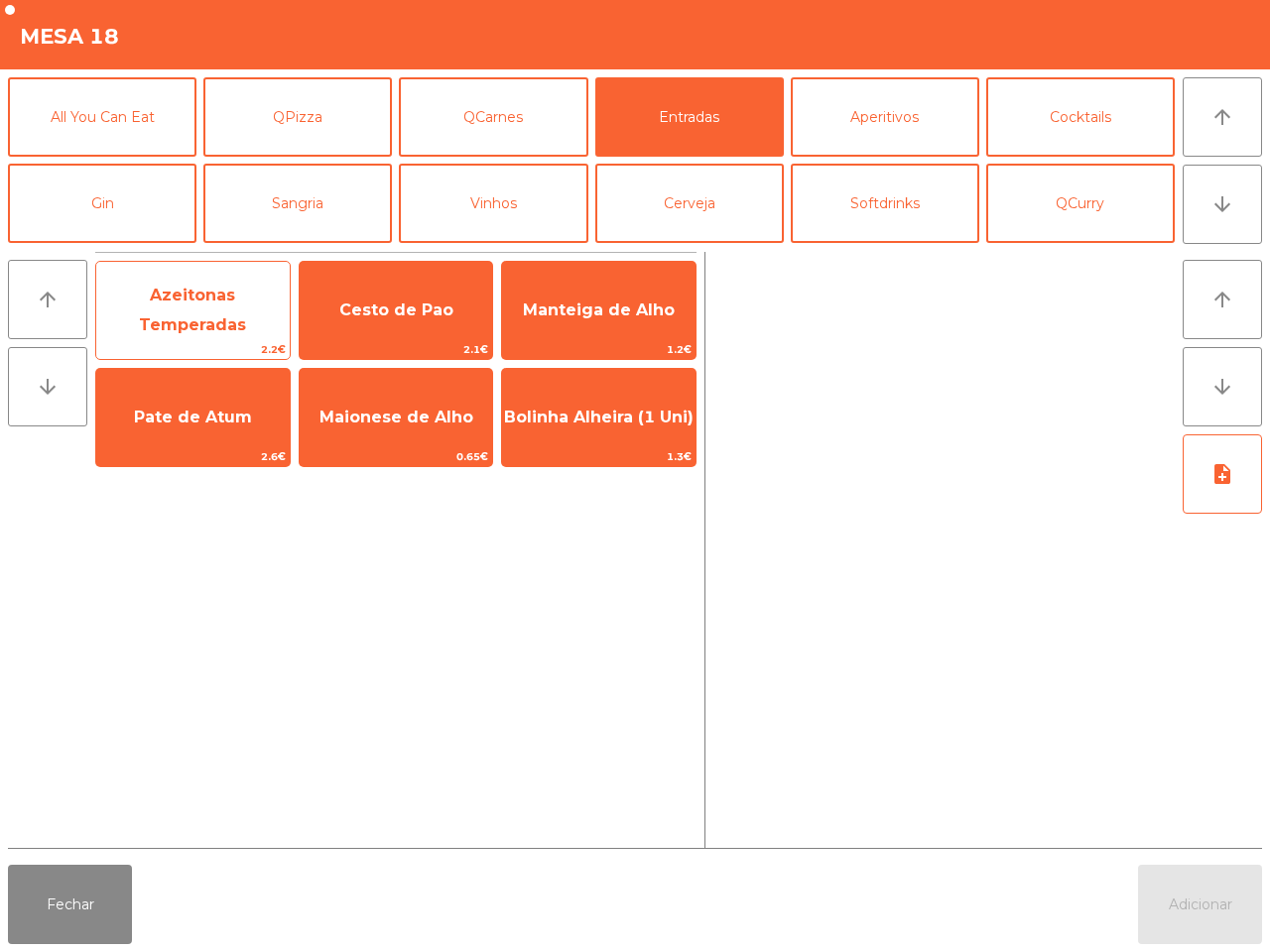 click on "Azeitonas Temperadas" 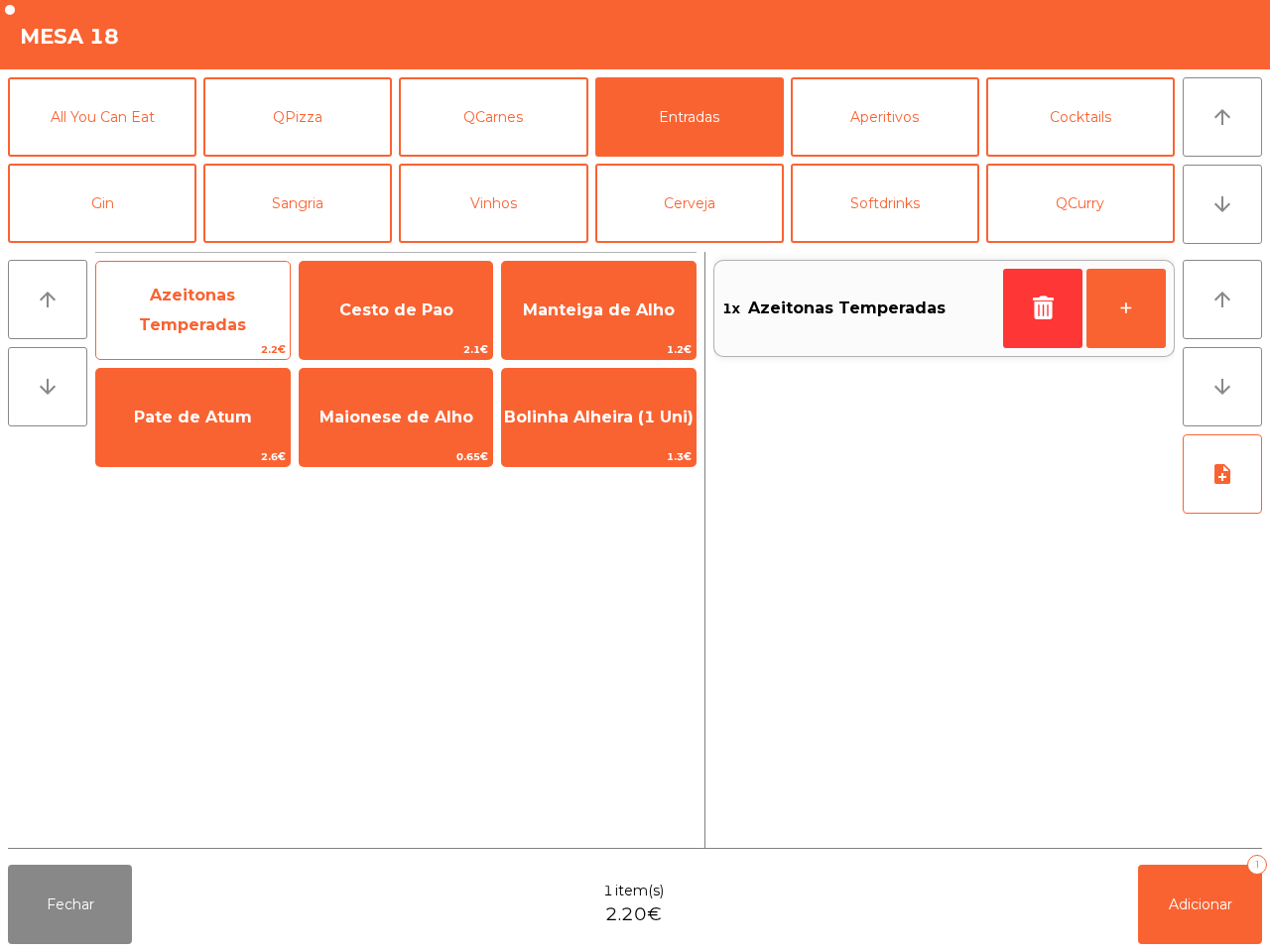 click on "Azeitonas Temperadas" 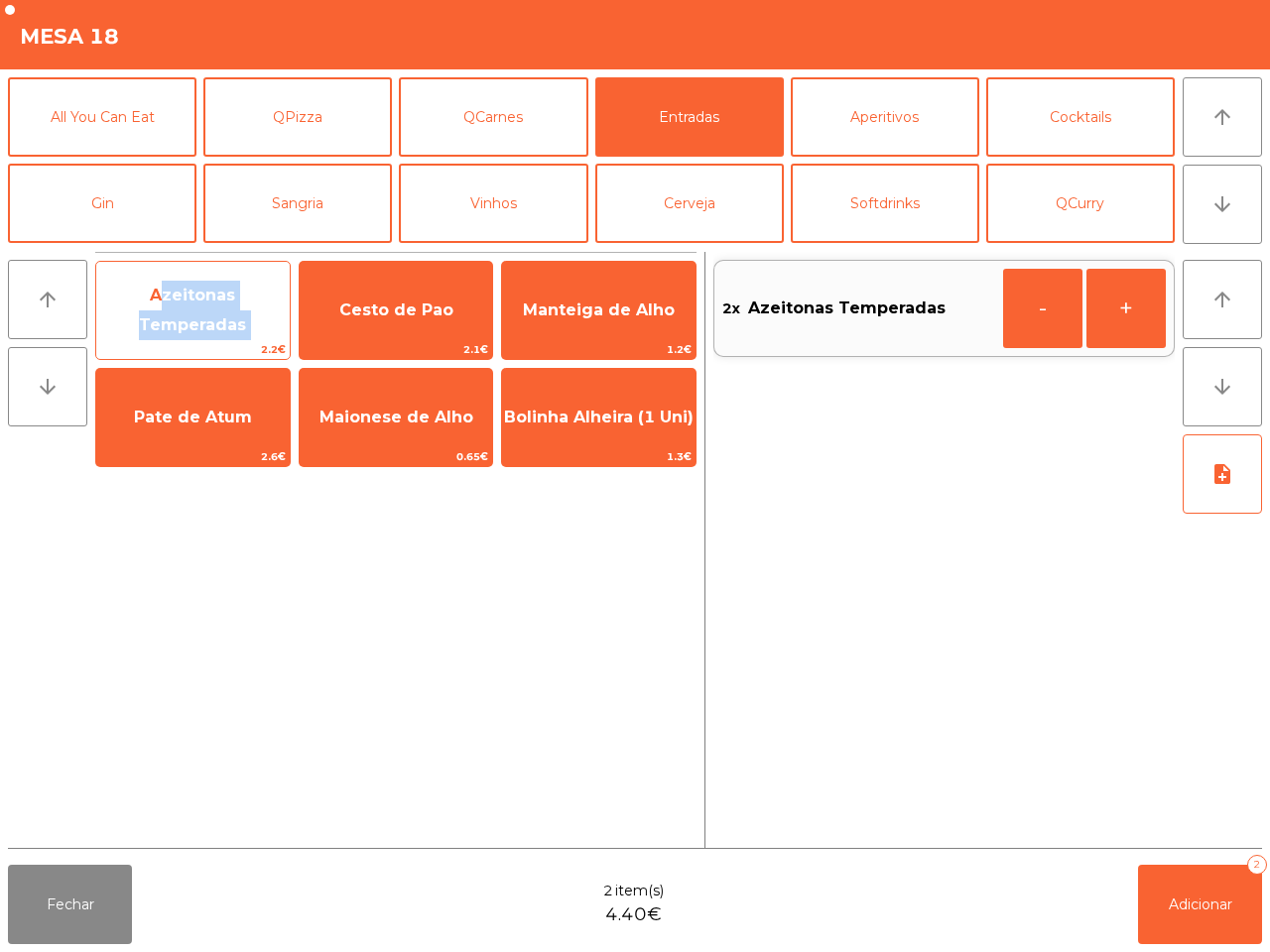 click on "Azeitonas Temperadas" 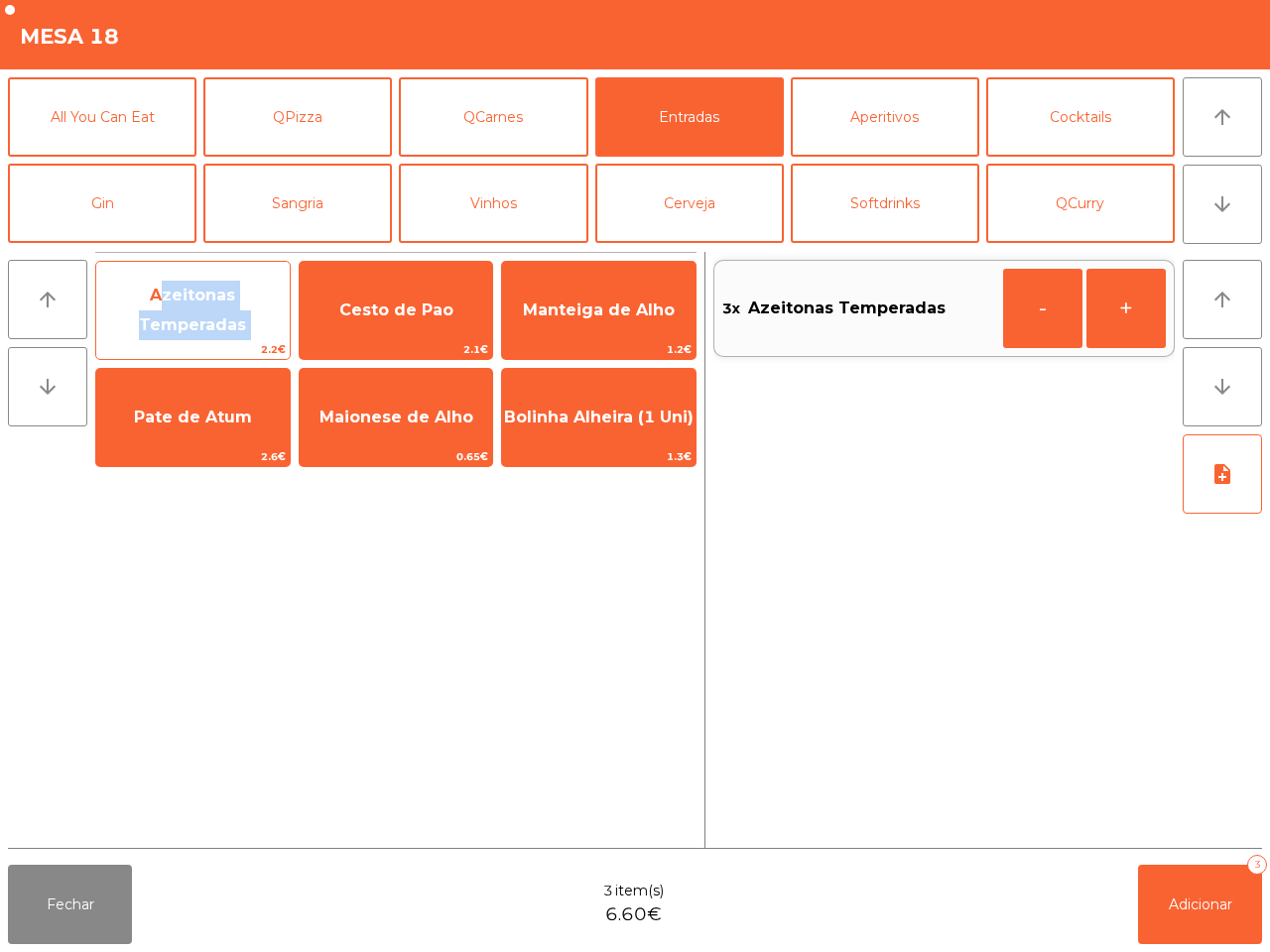 click on "Azeitonas Temperadas" 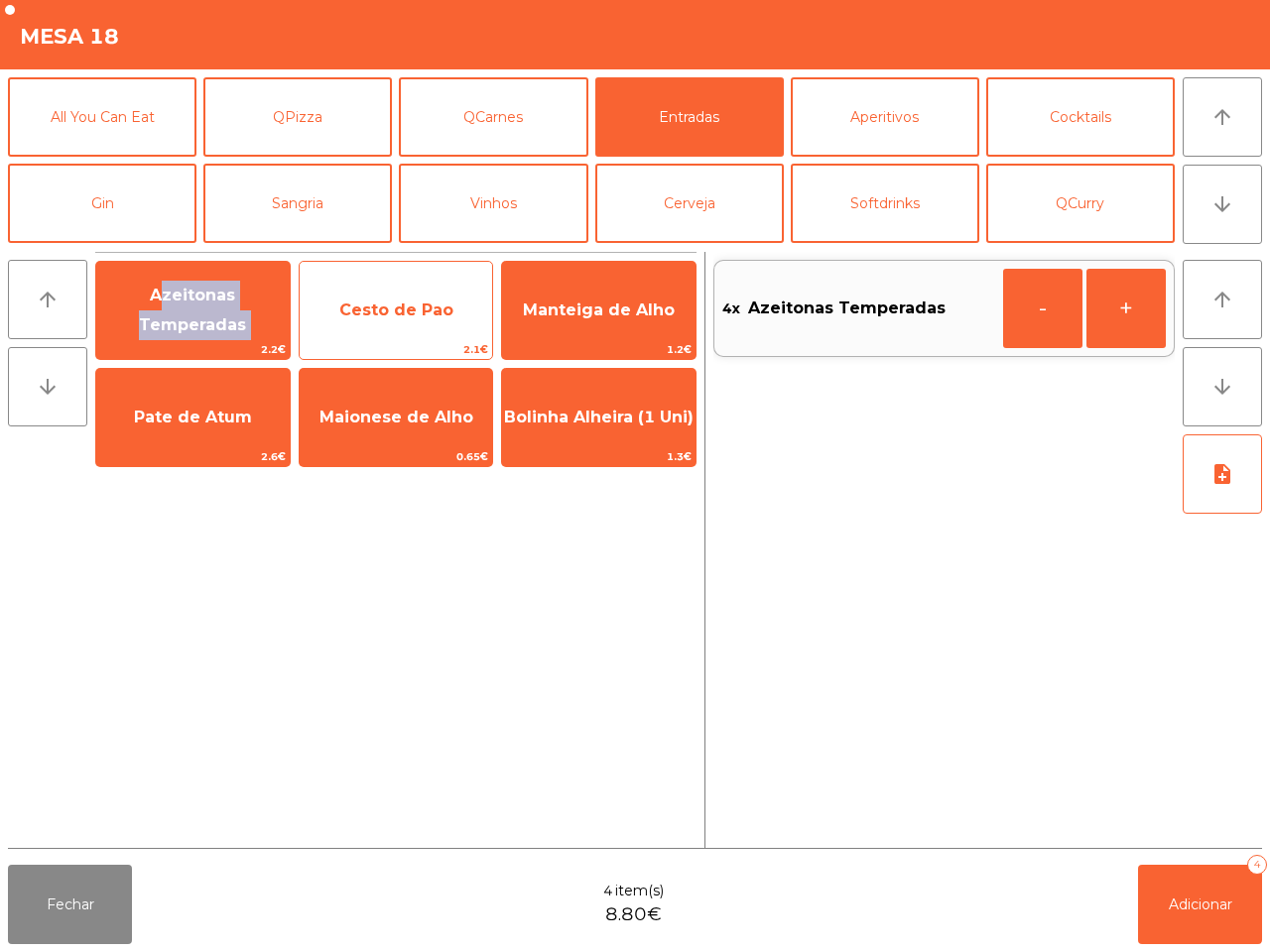 click on "Cesto de Pao" 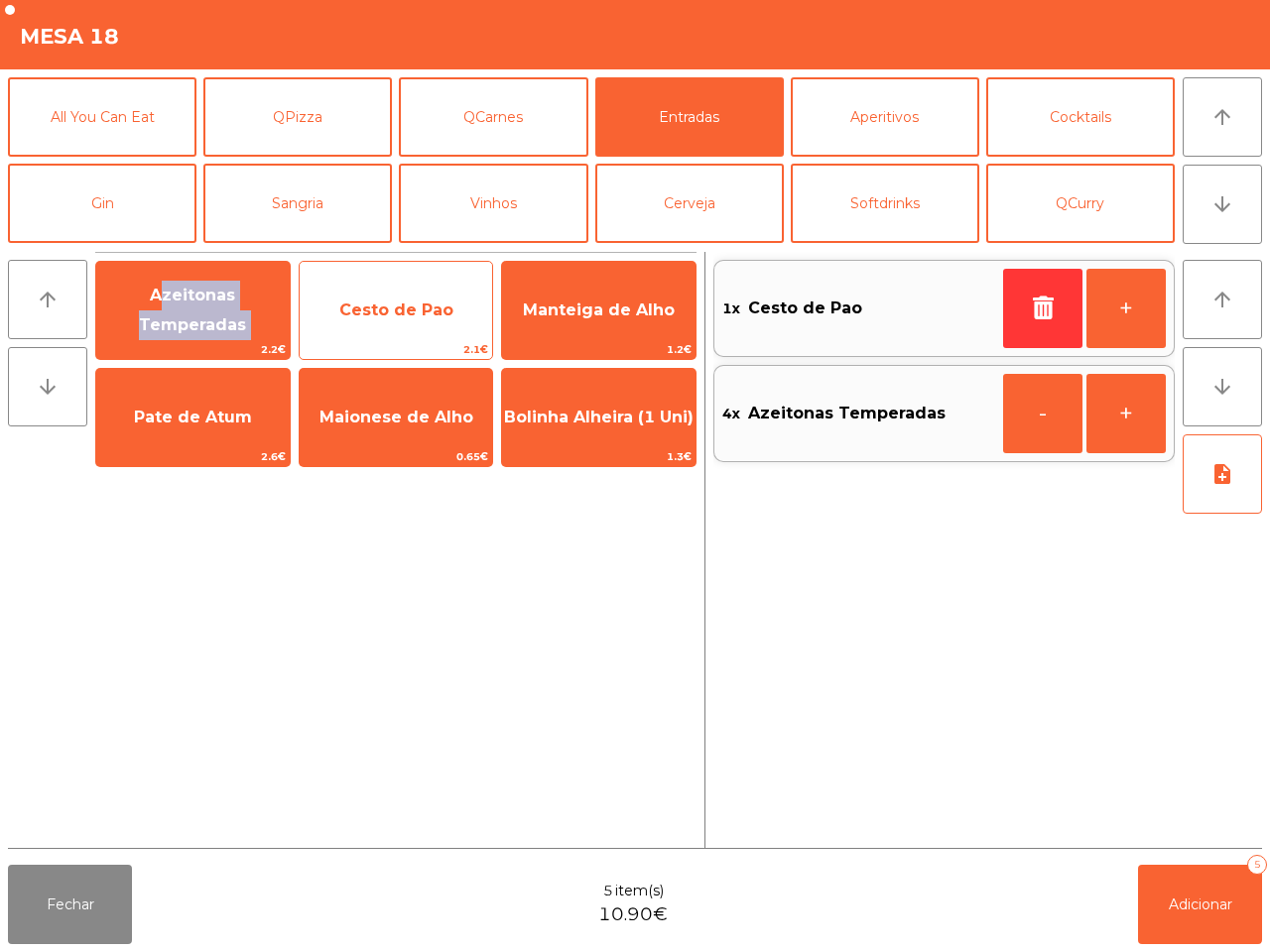 click on "Cesto de Pao" 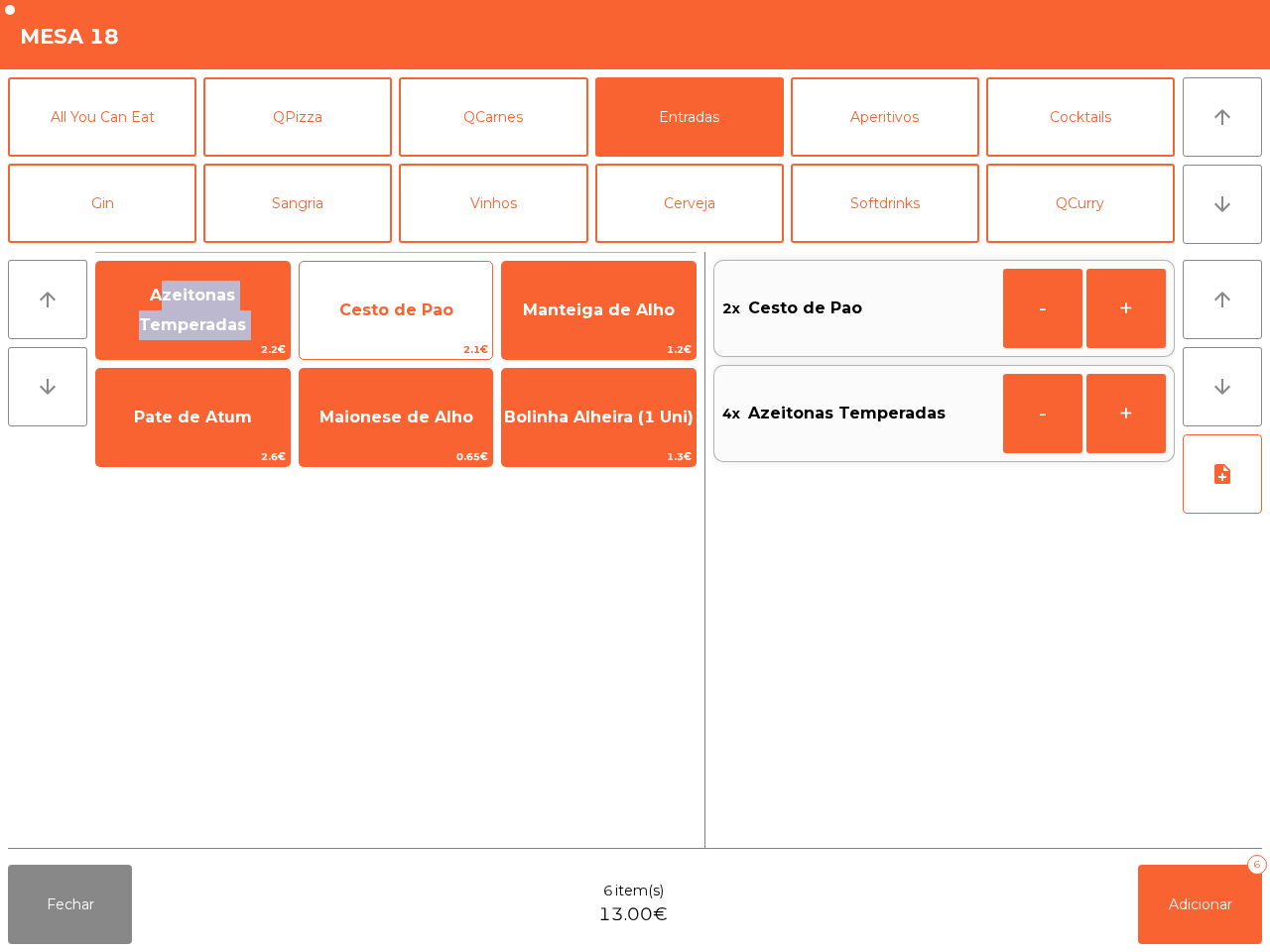 click on "Cesto de Pao" 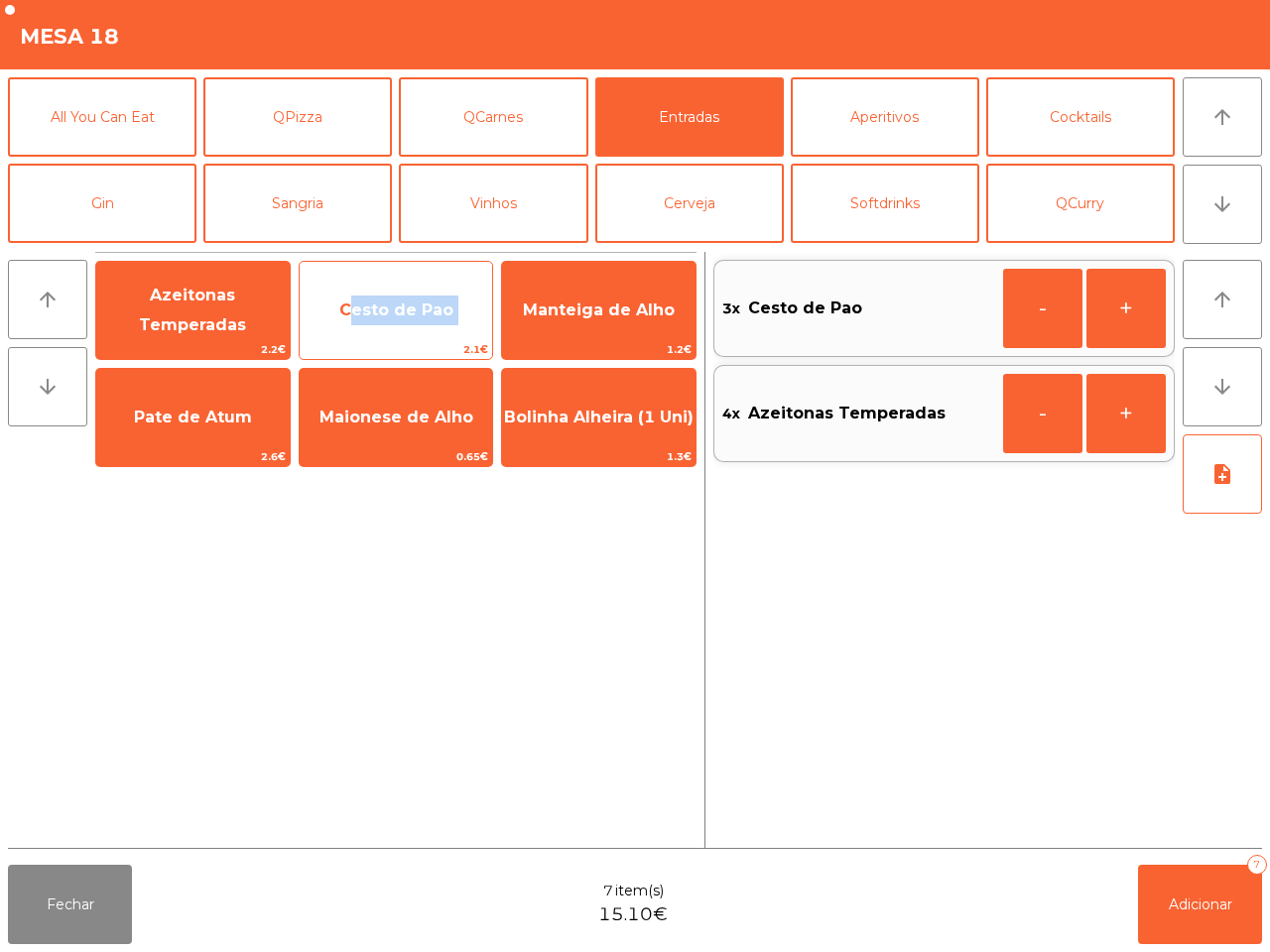 click on "Cesto de Pao" 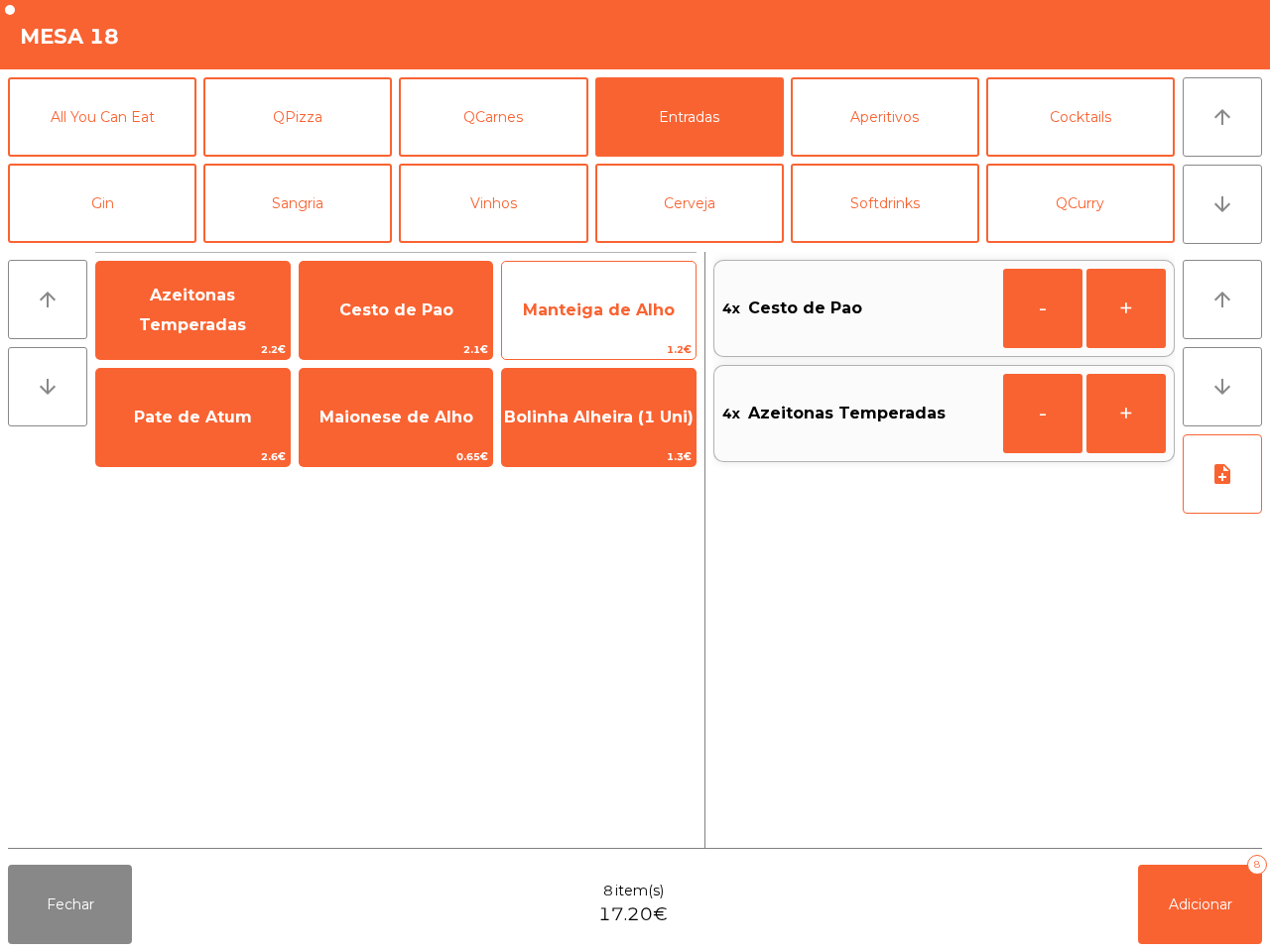 click on "Manteiga de Alho" 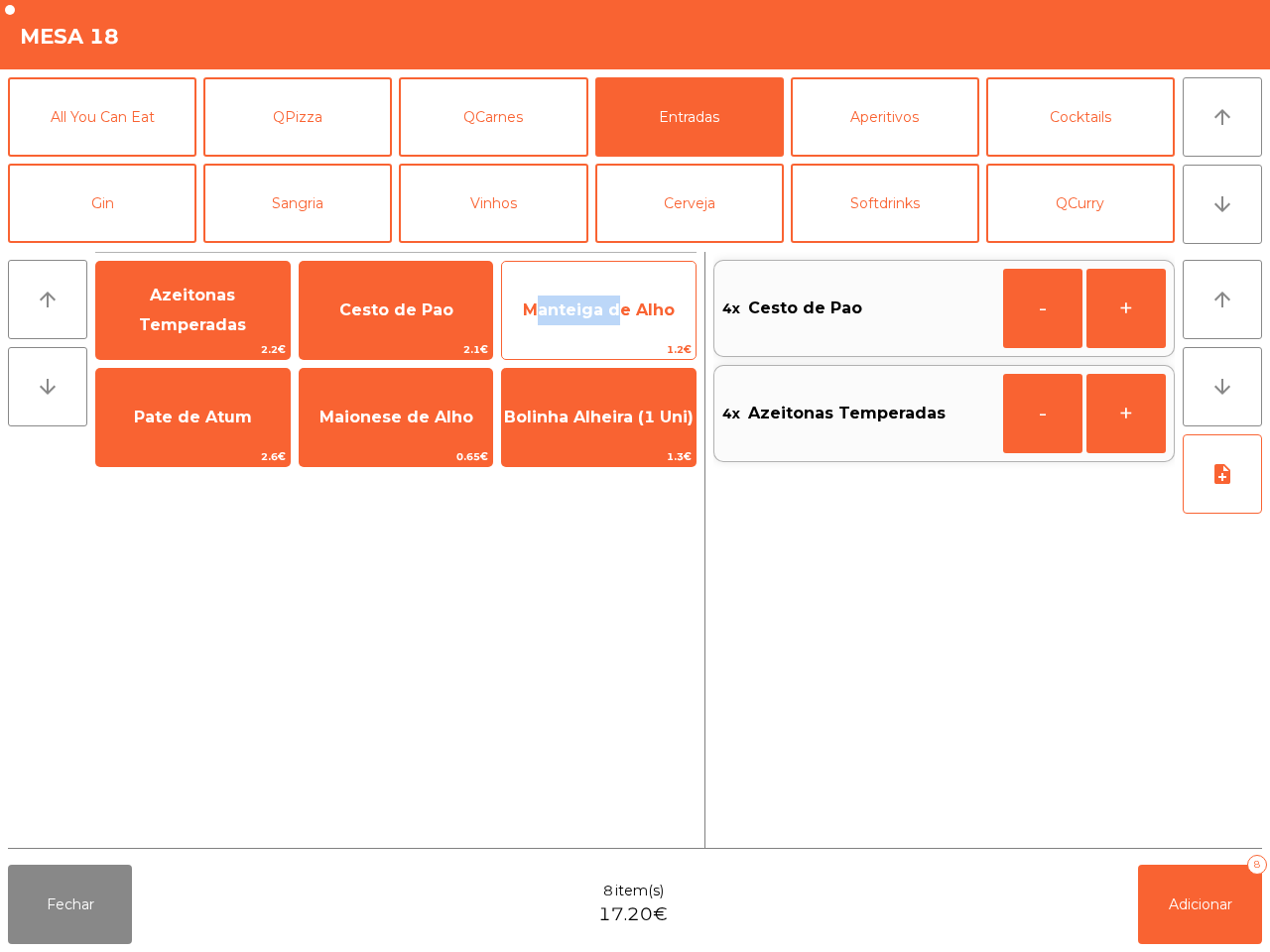 click on "Manteiga de Alho" 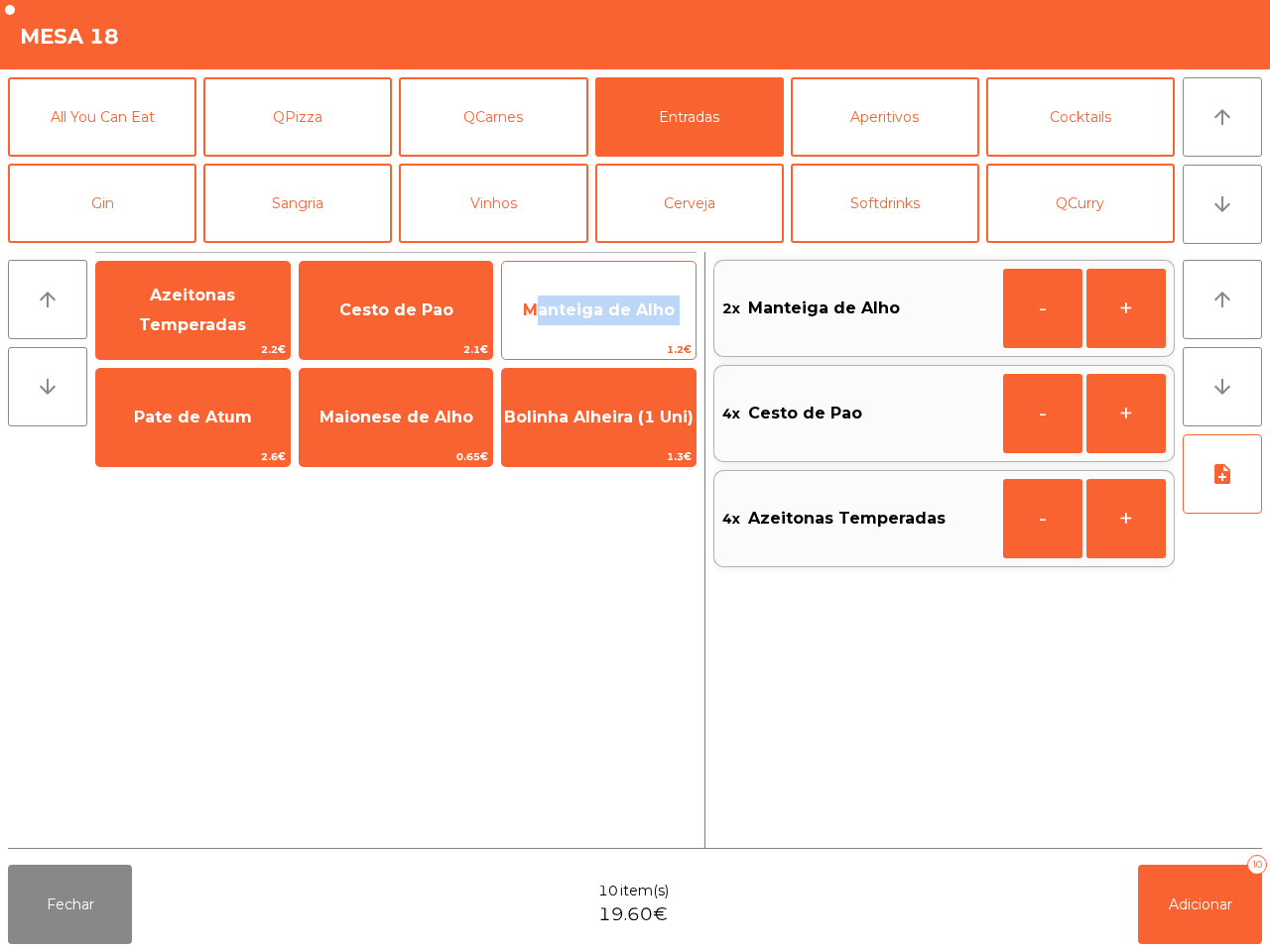 click on "Manteiga de Alho" 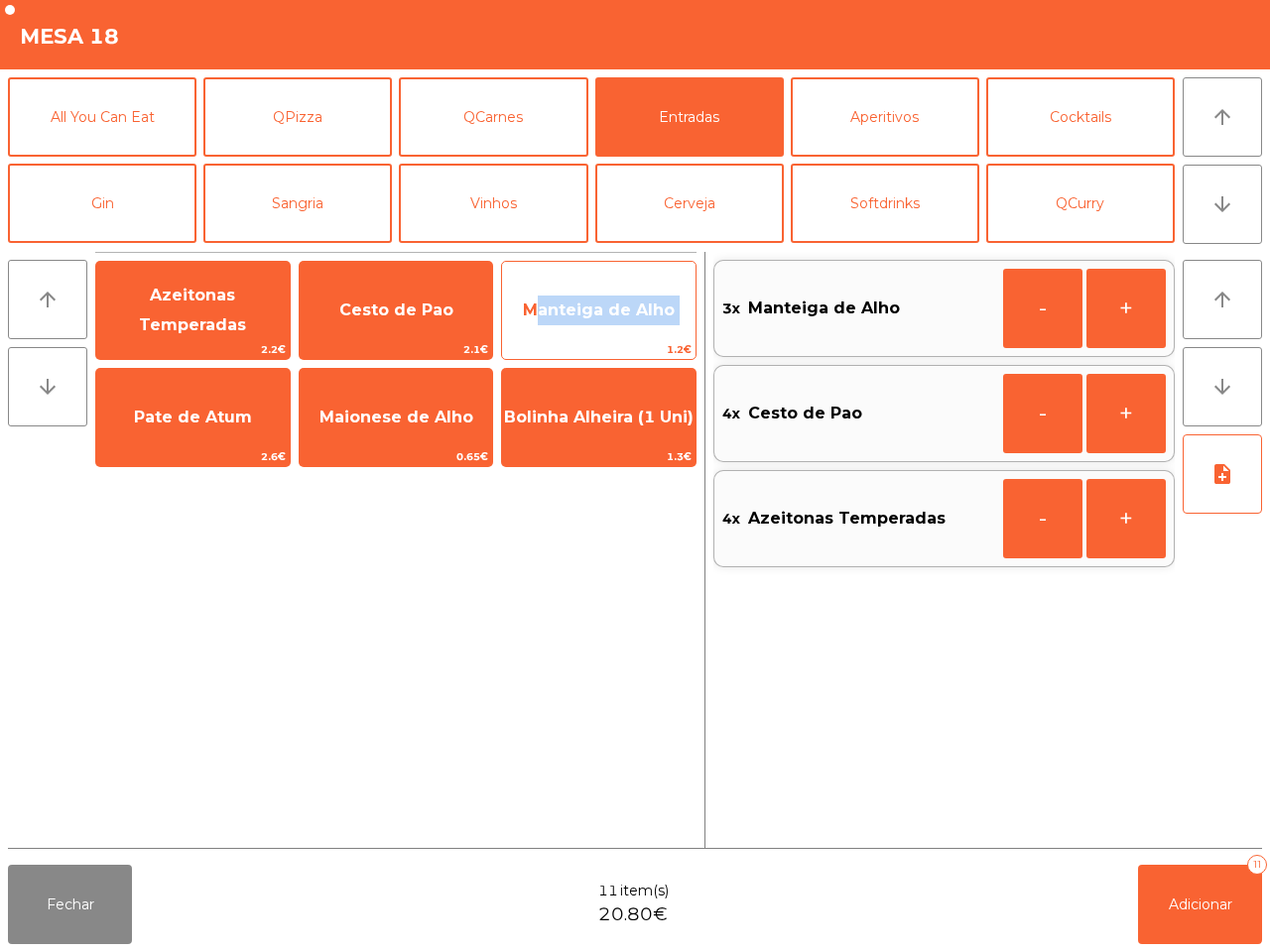 click on "Manteiga de Alho" 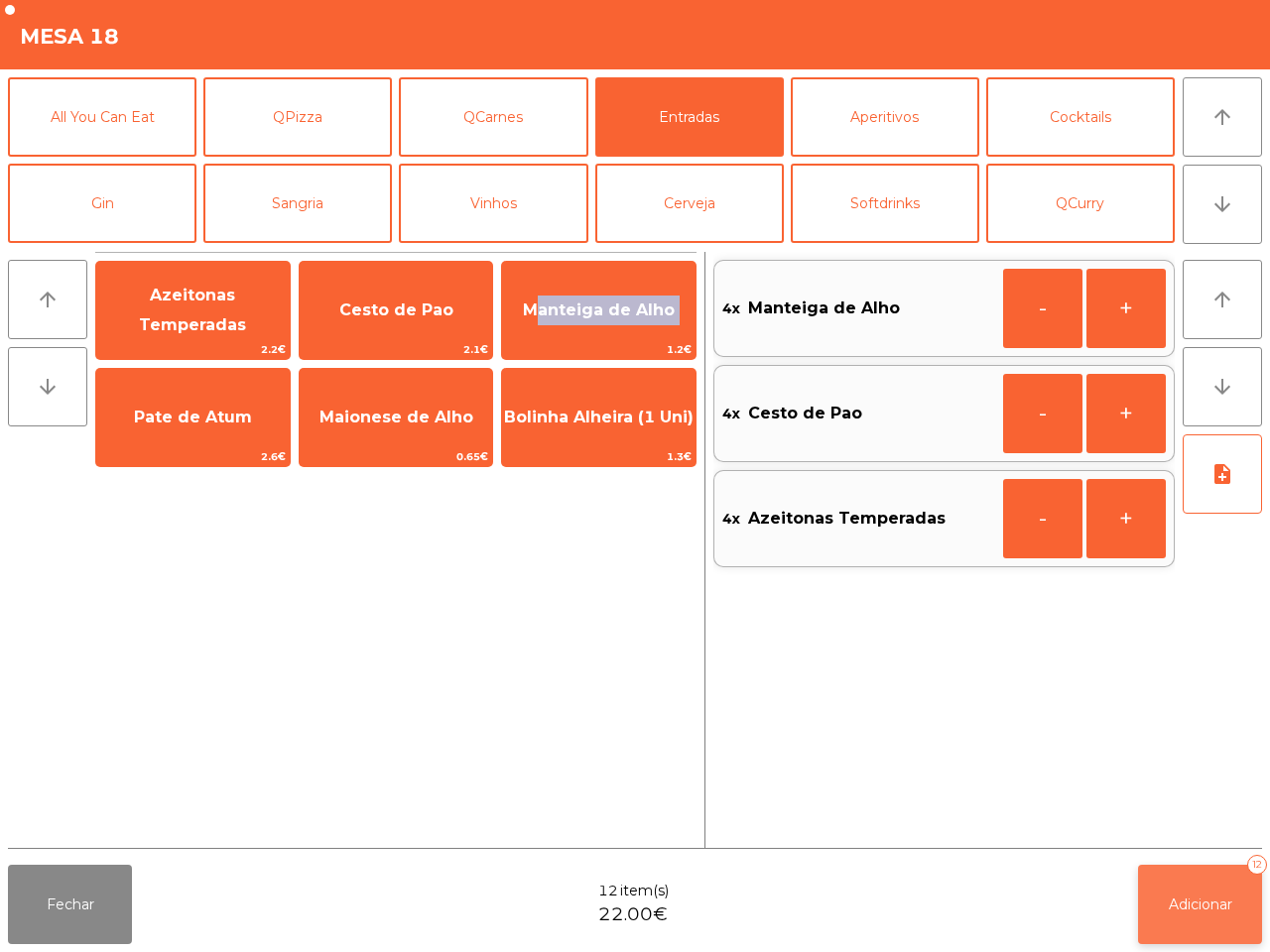 click on "Adicionar   12" 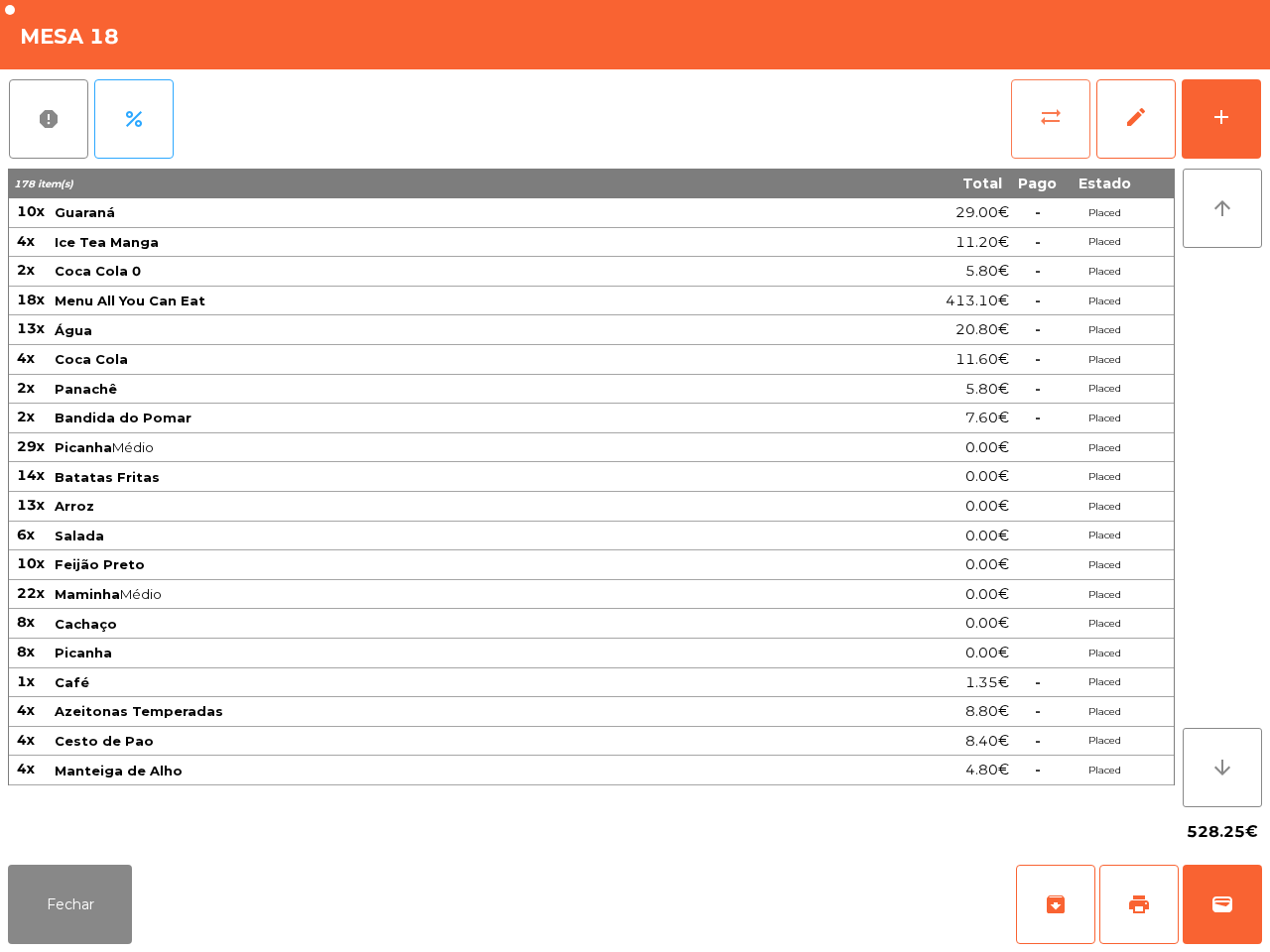 click on "sync_alt" 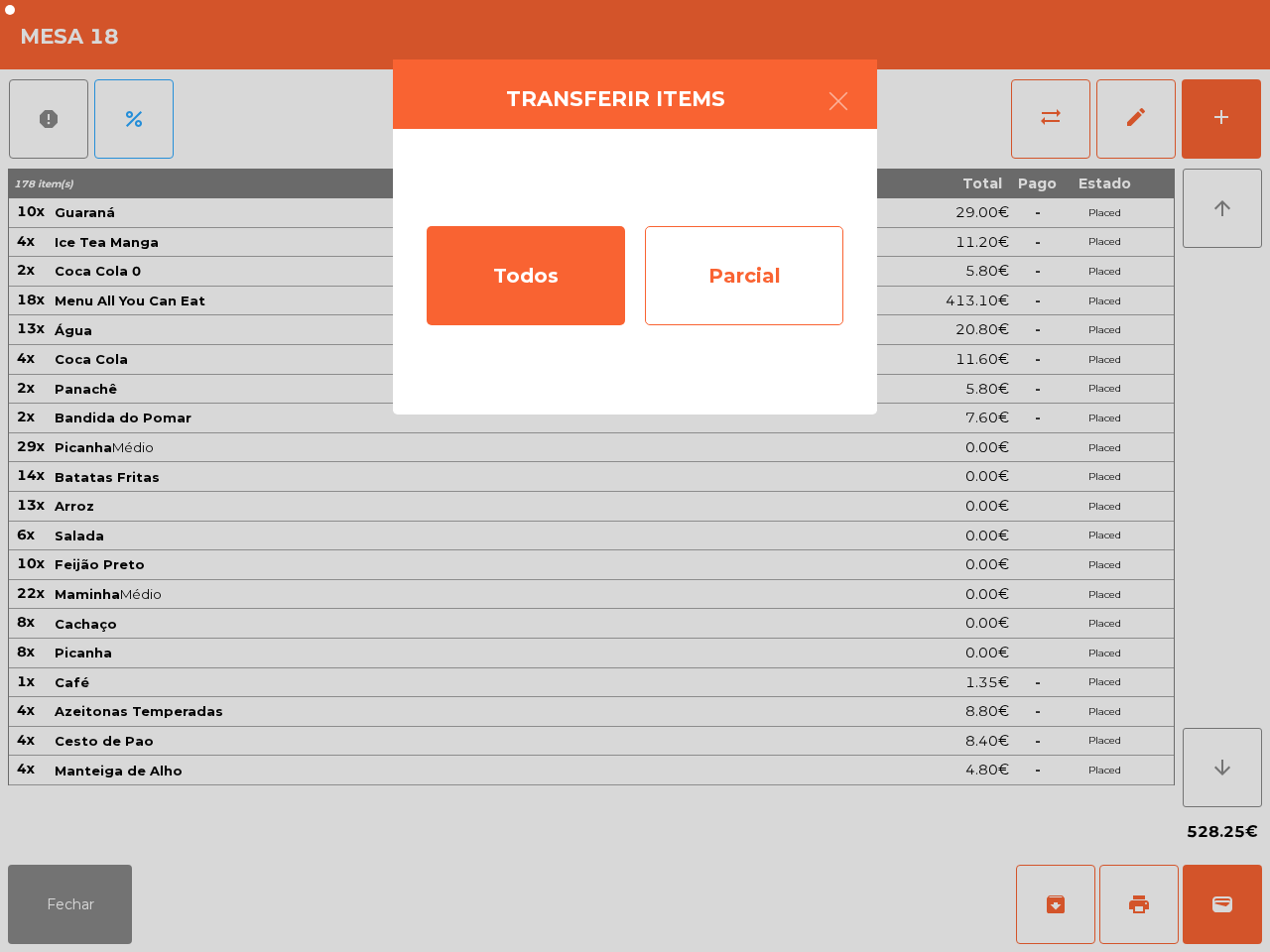 click on "Parcial" 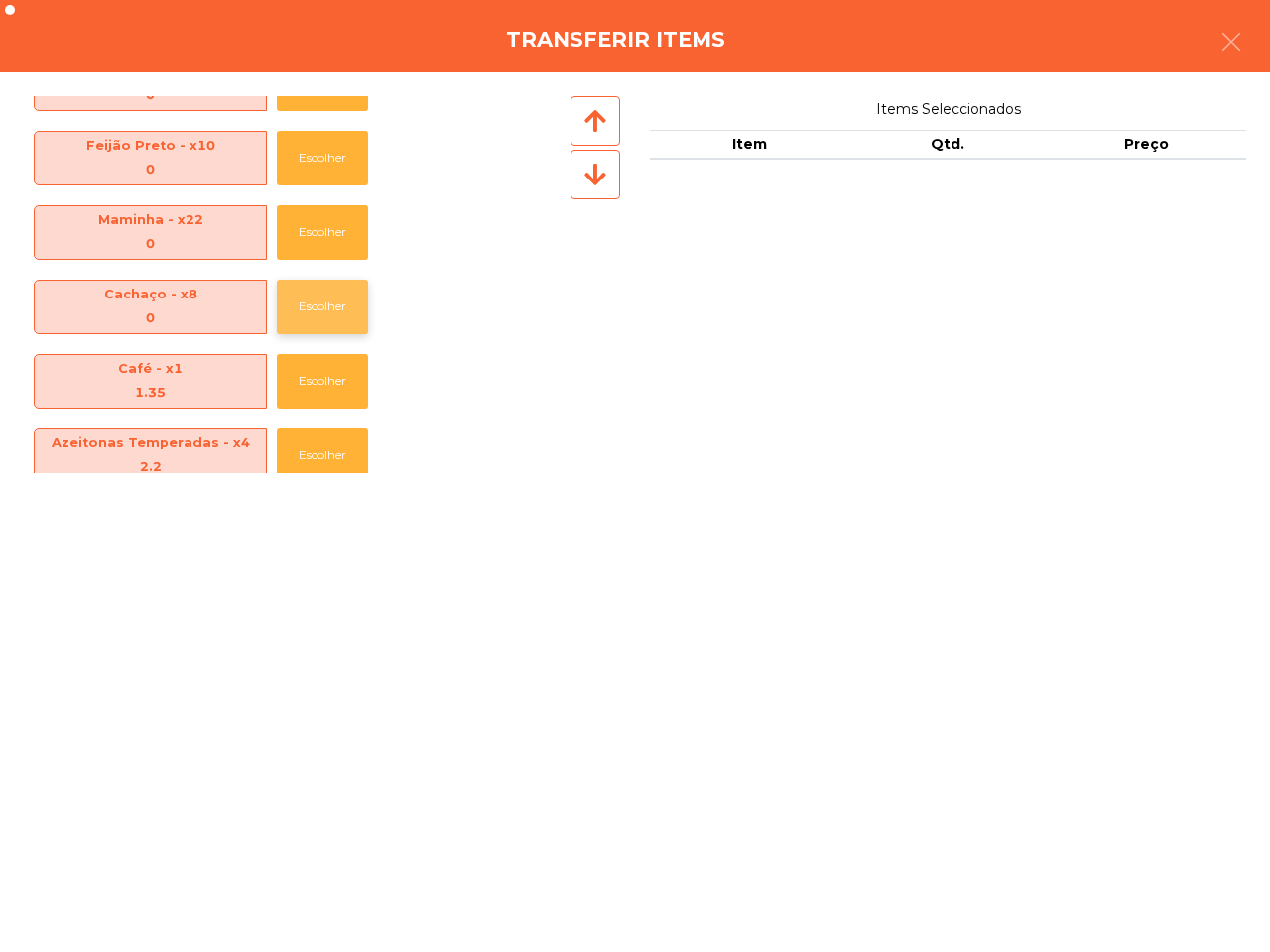 scroll, scrollTop: 1036, scrollLeft: 0, axis: vertical 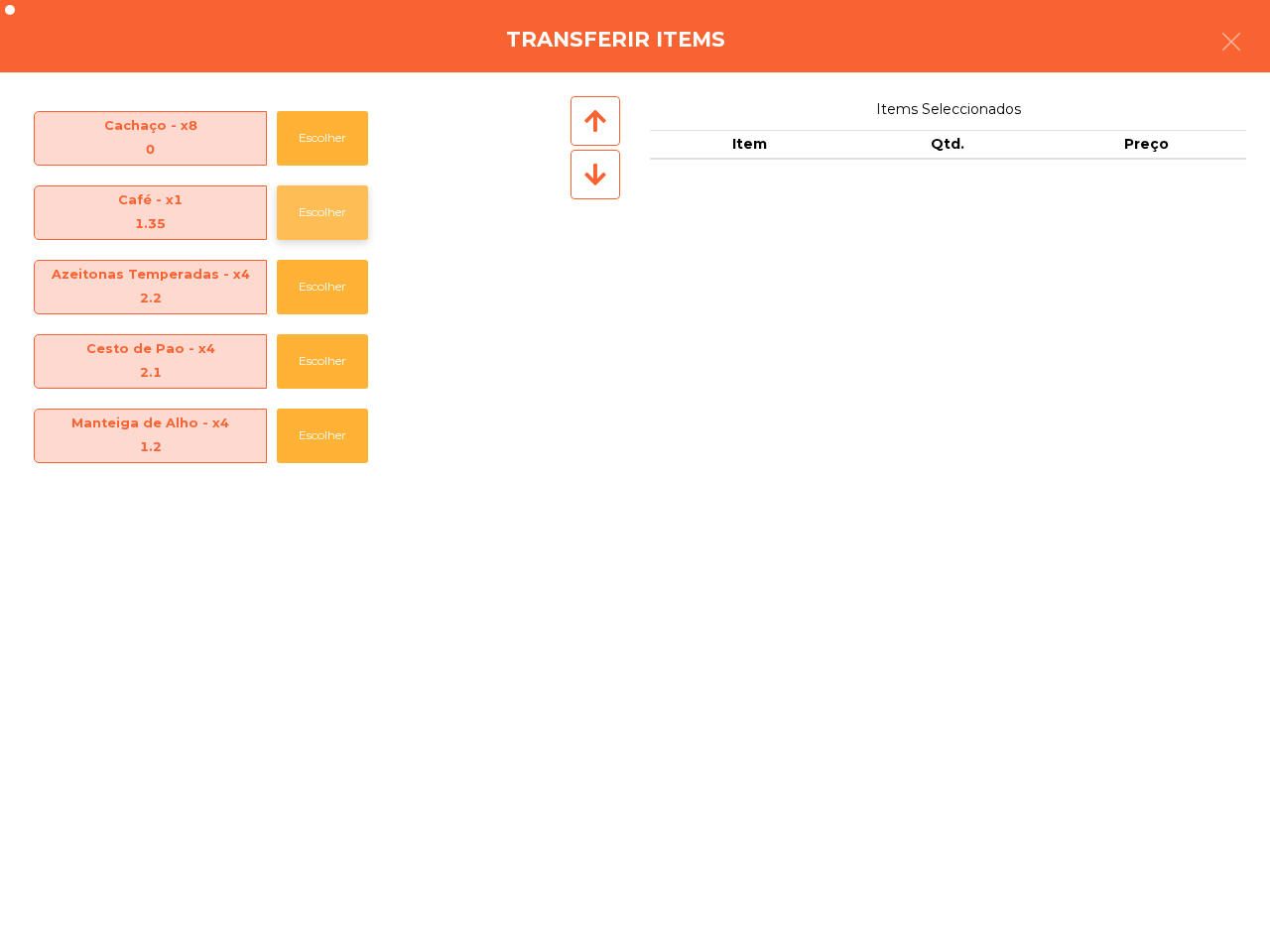 click on "Escolher" 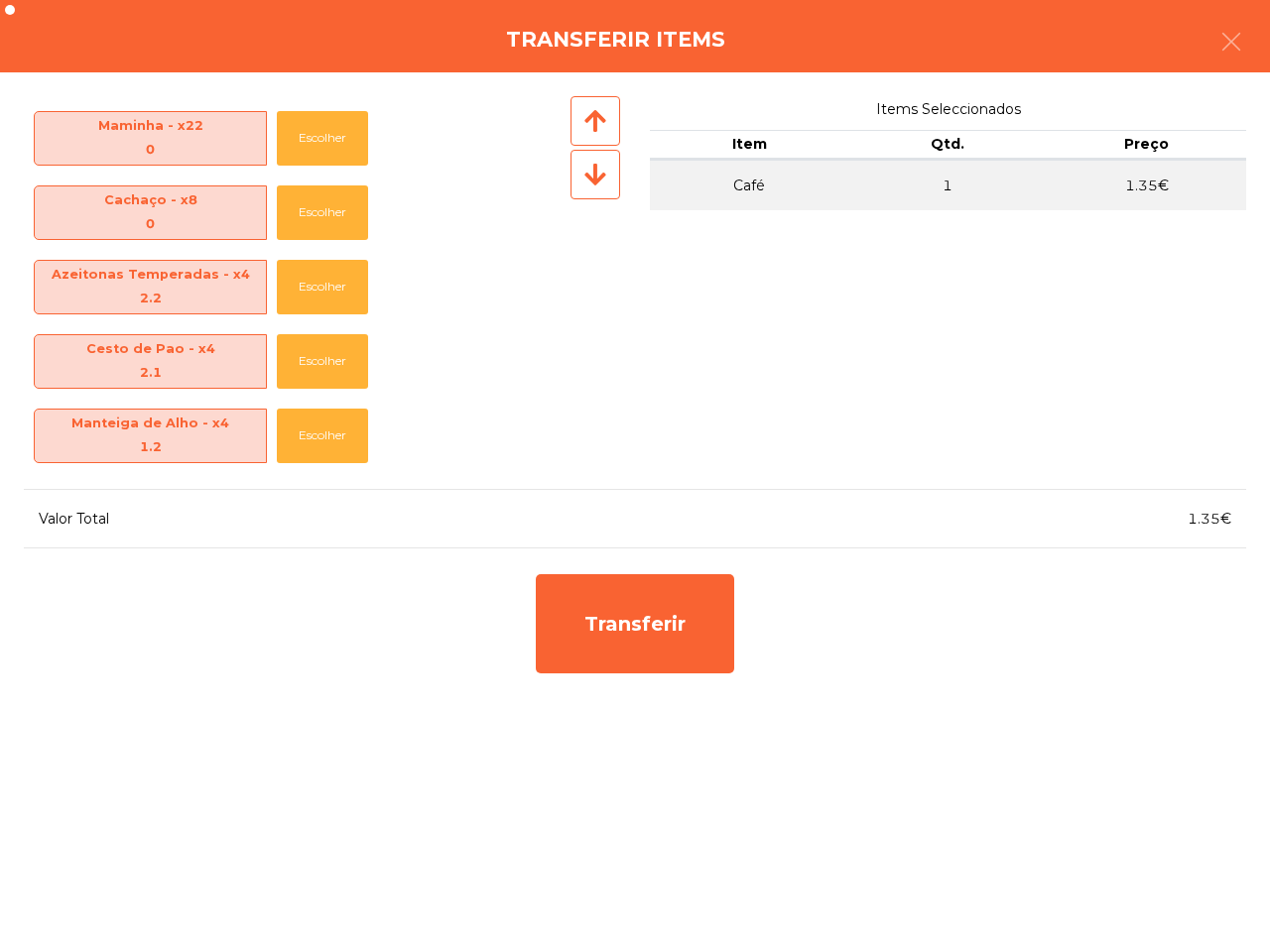 scroll, scrollTop: 0, scrollLeft: 0, axis: both 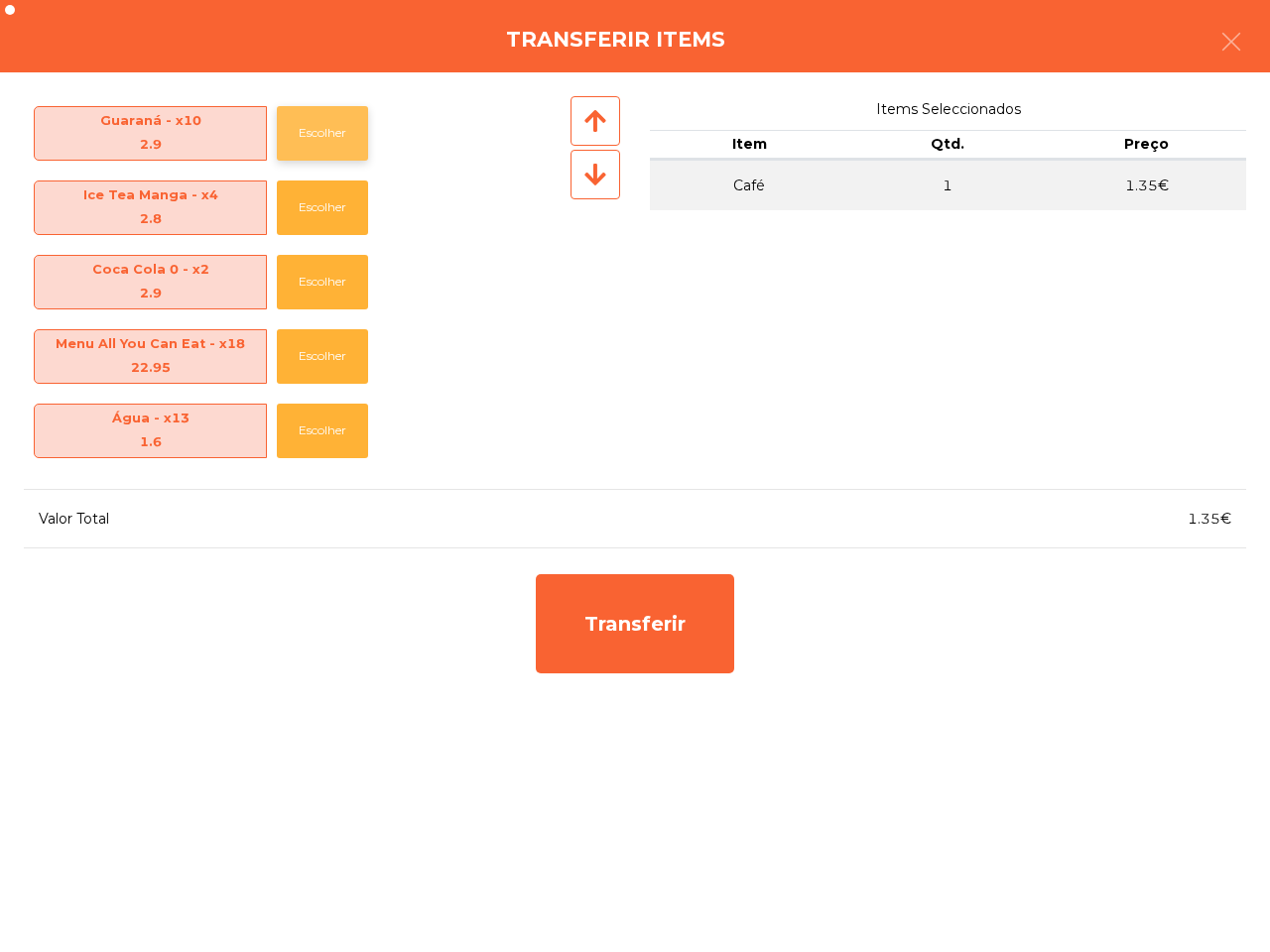 click on "Escolher" 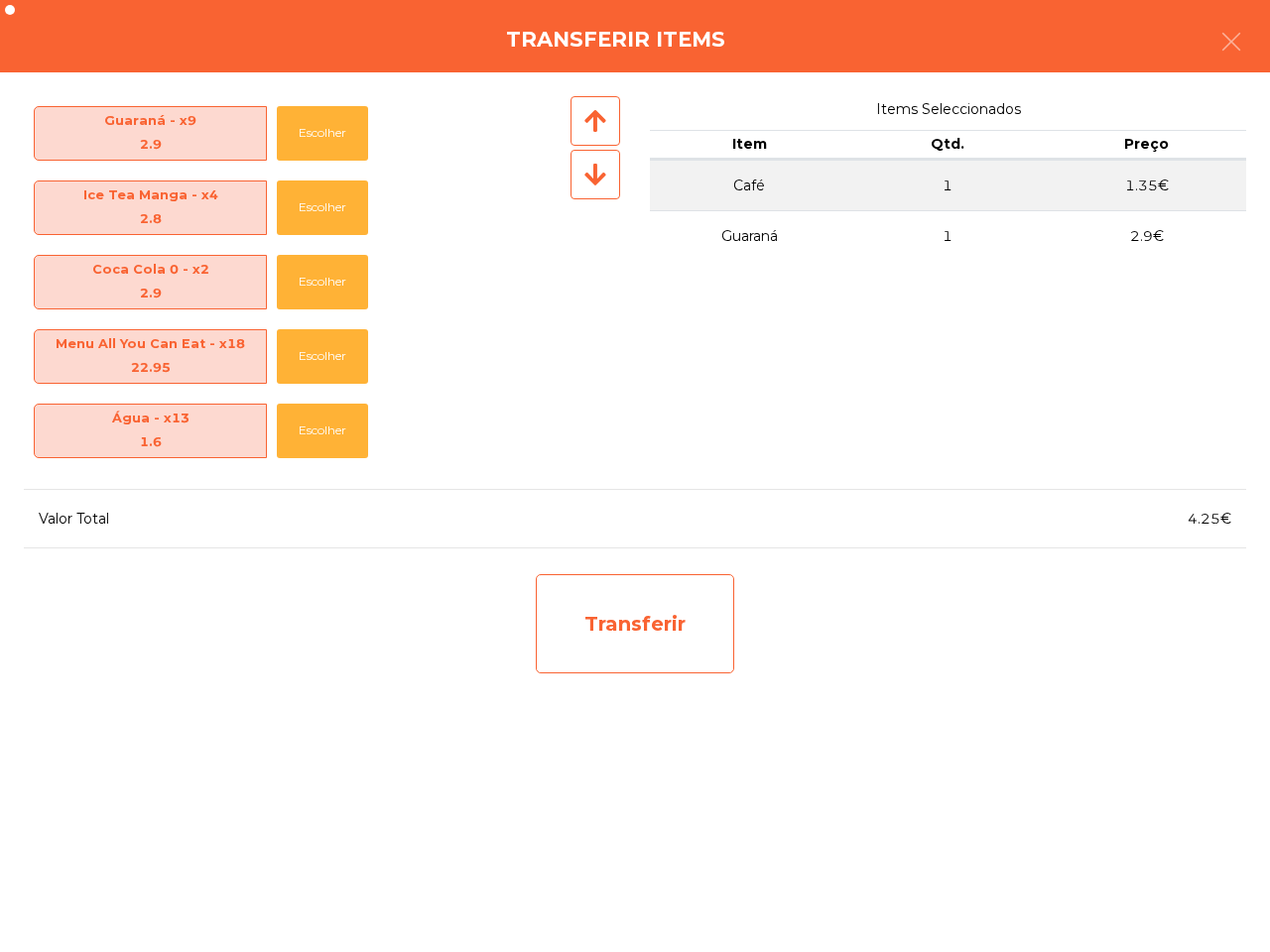 click on "Transferir" 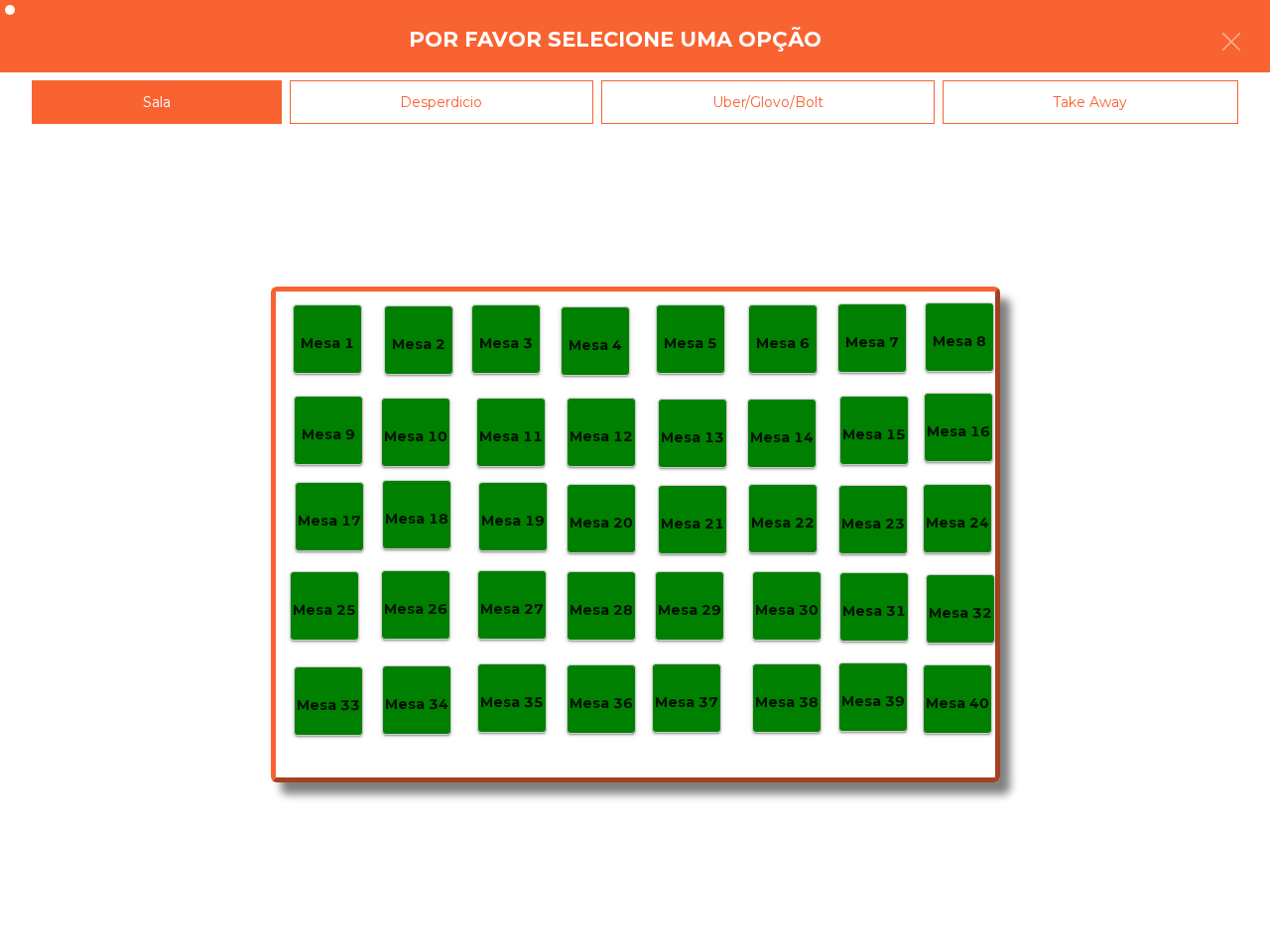 click on "Mesa 25" 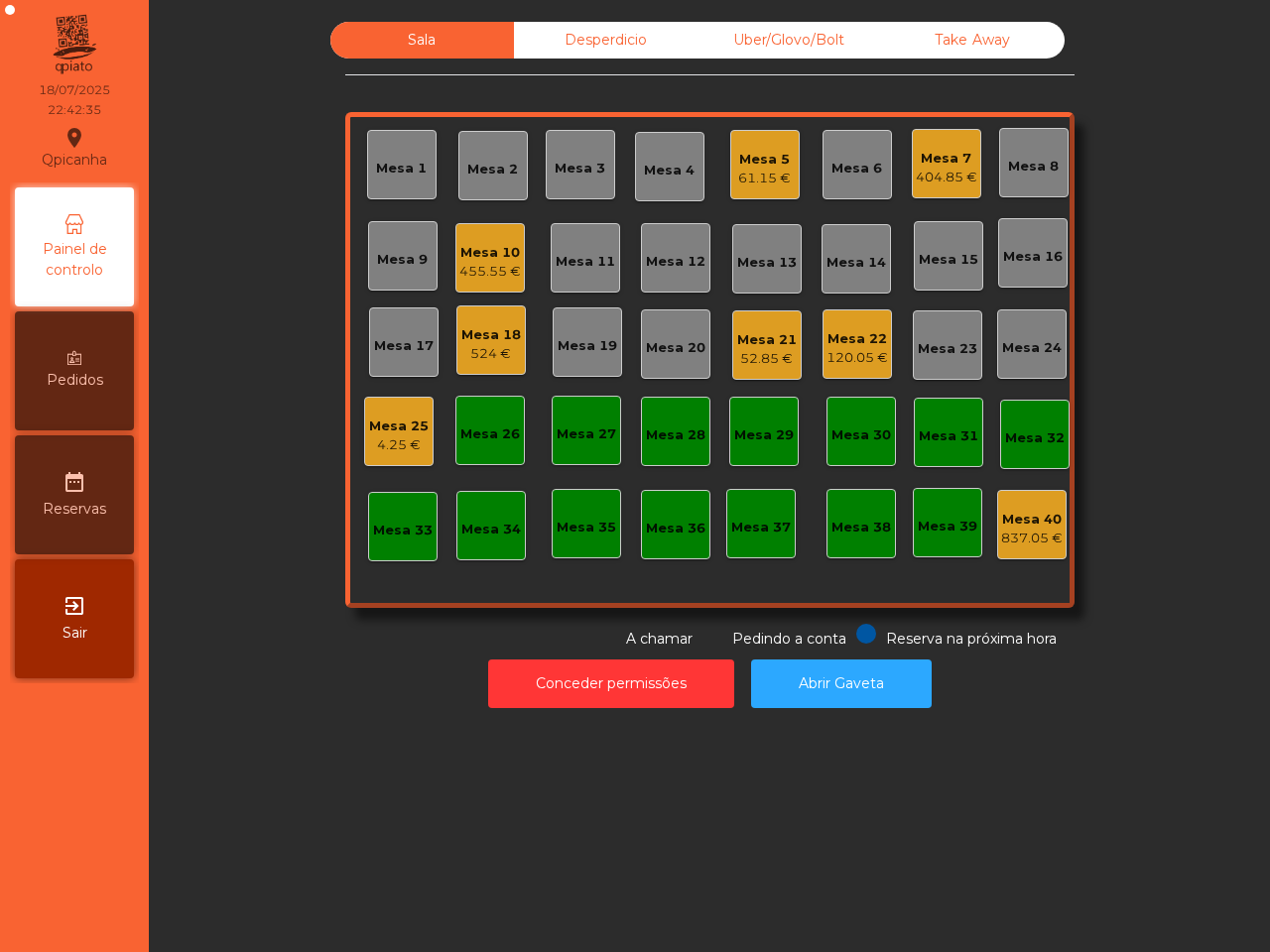 click on "Mesa 18" 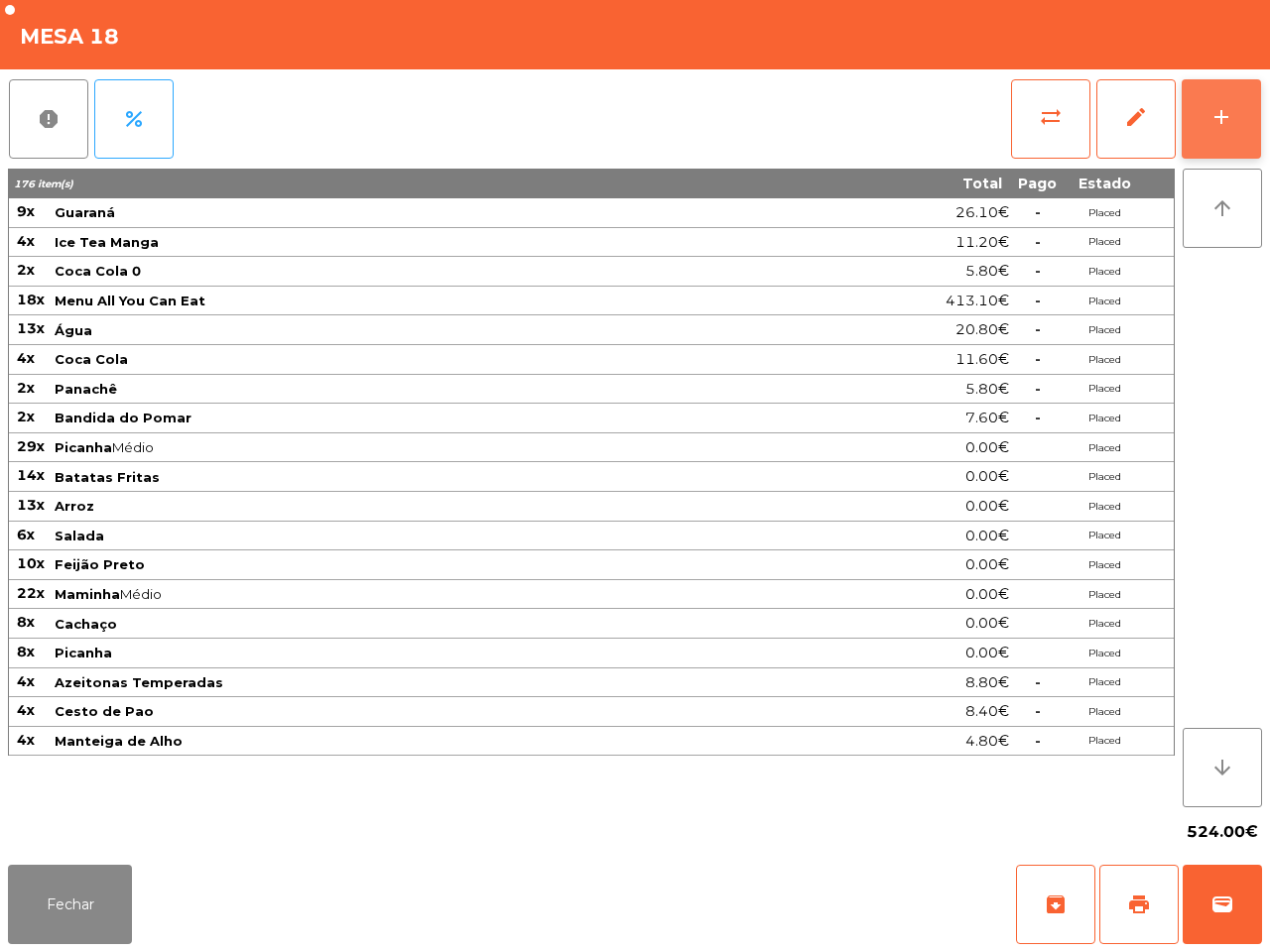 click on "add" 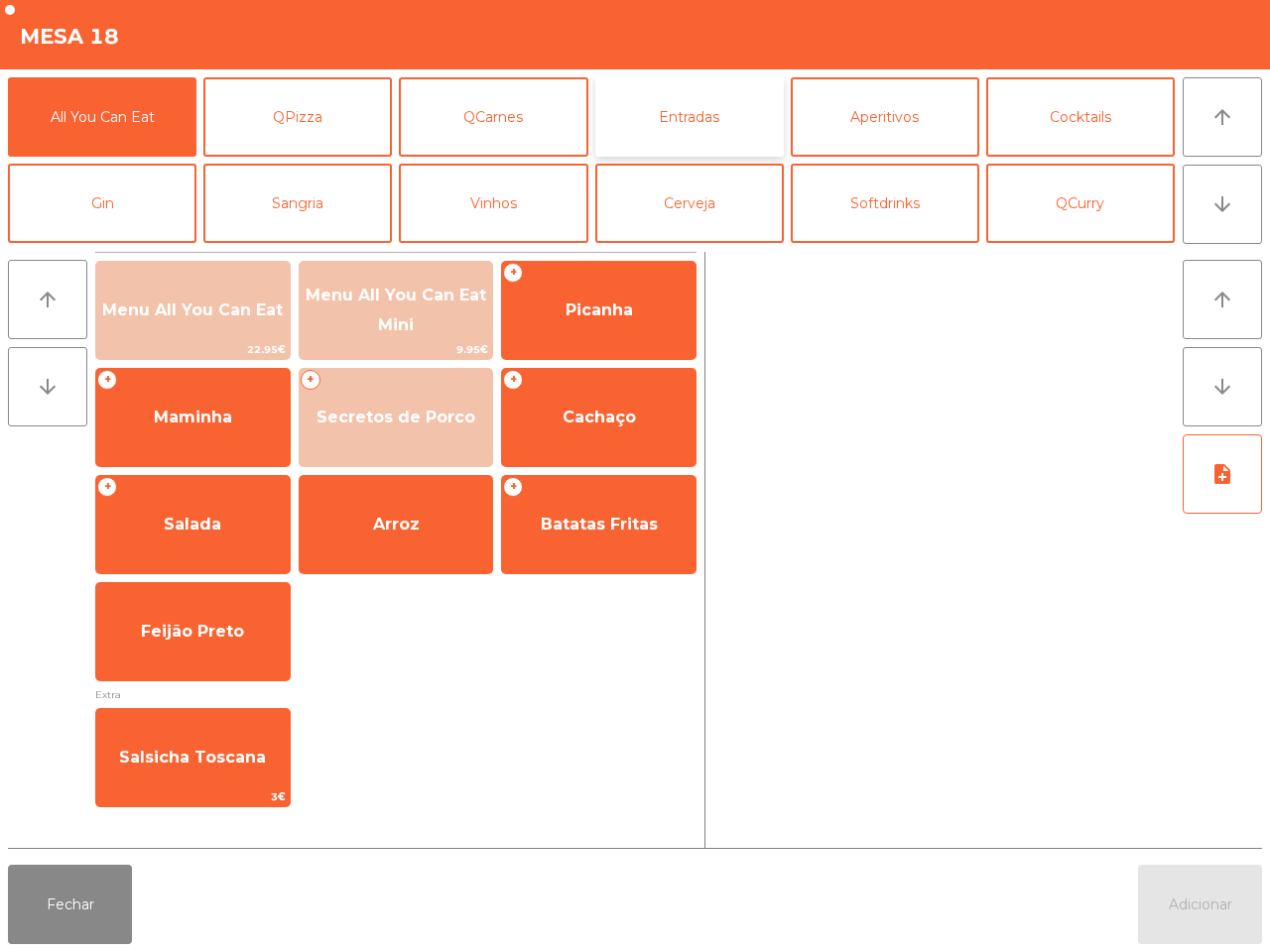click on "Entradas" 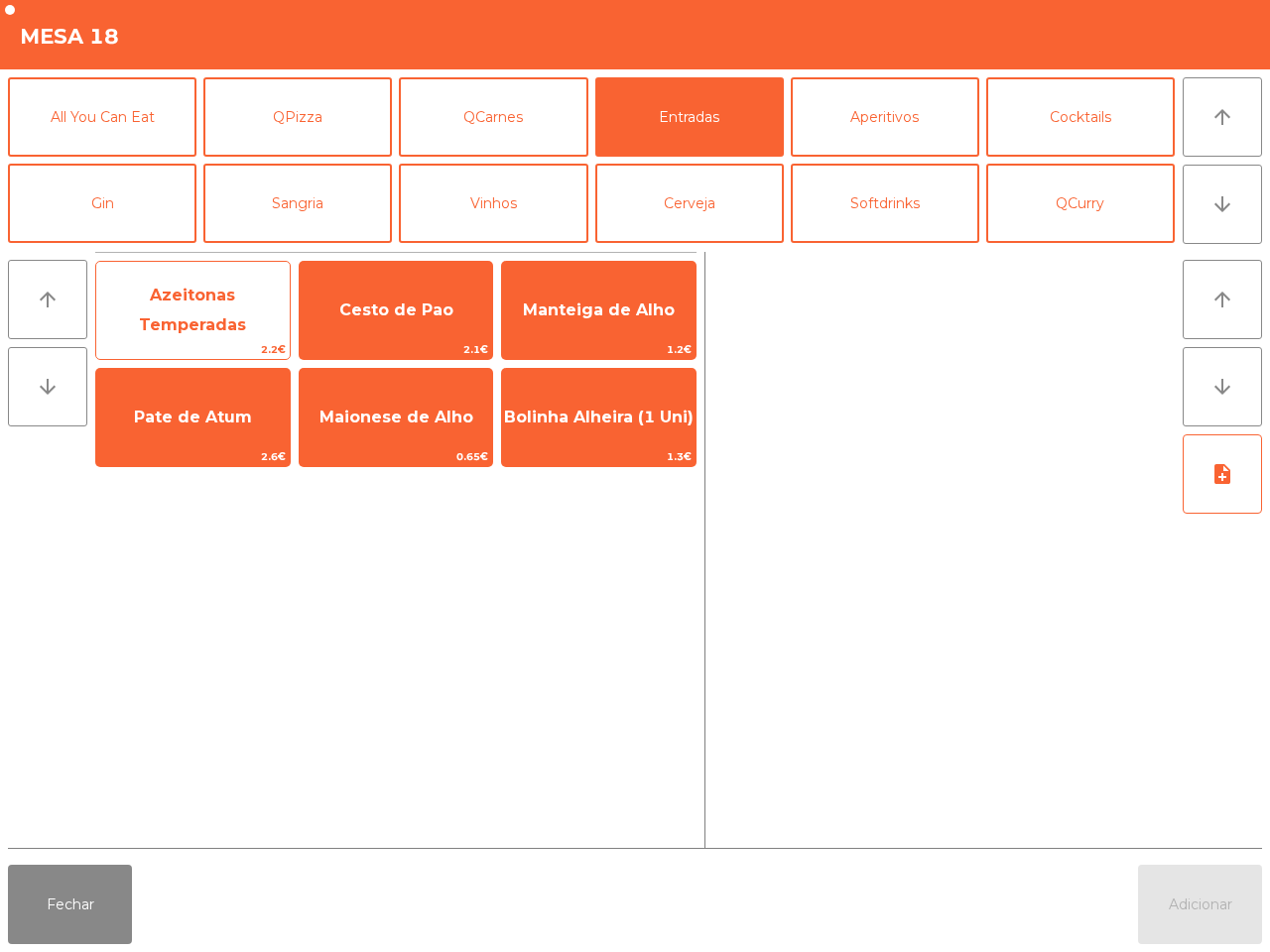 click on "Azeitonas Temperadas" 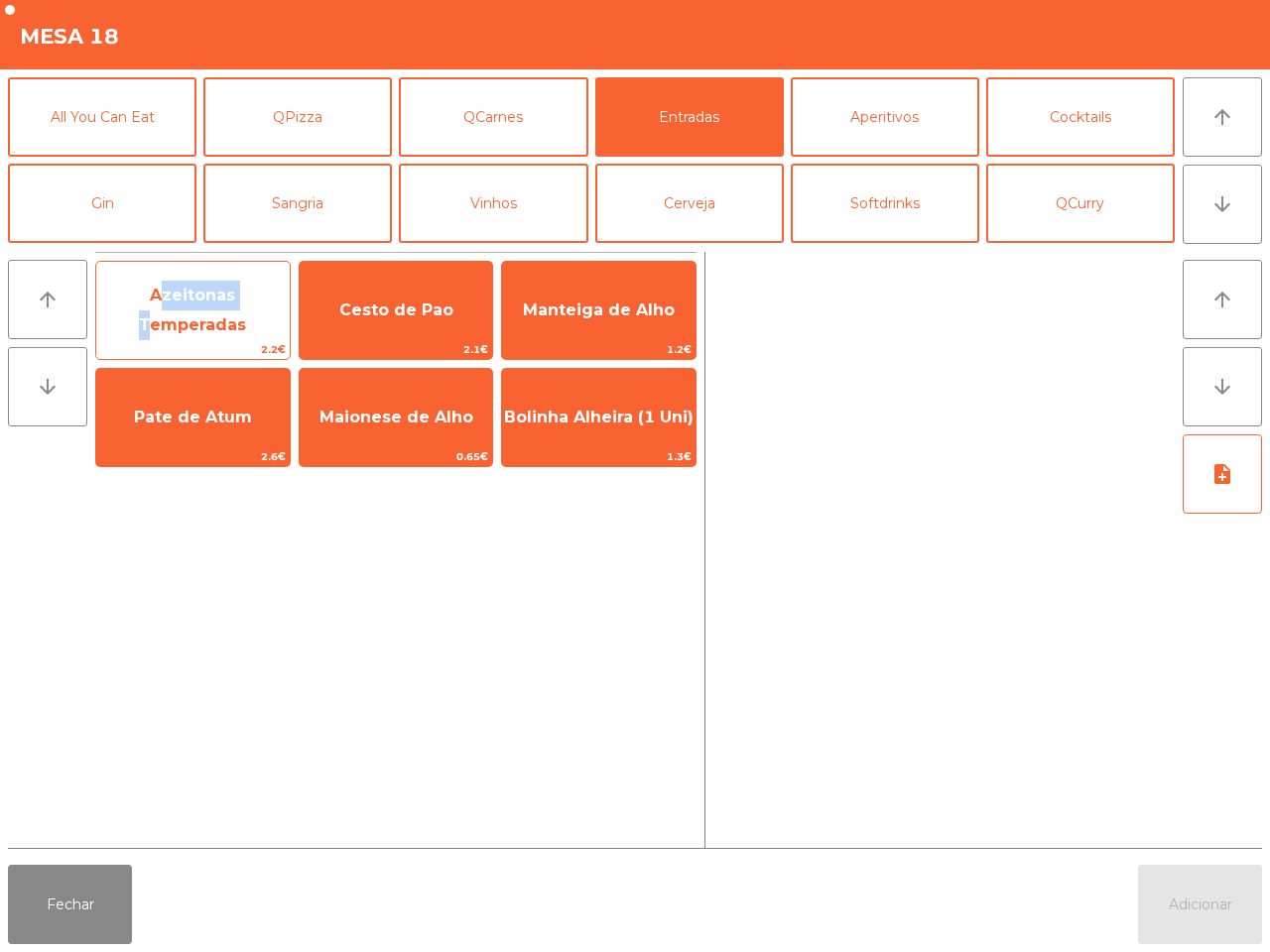 click on "Azeitonas Temperadas" 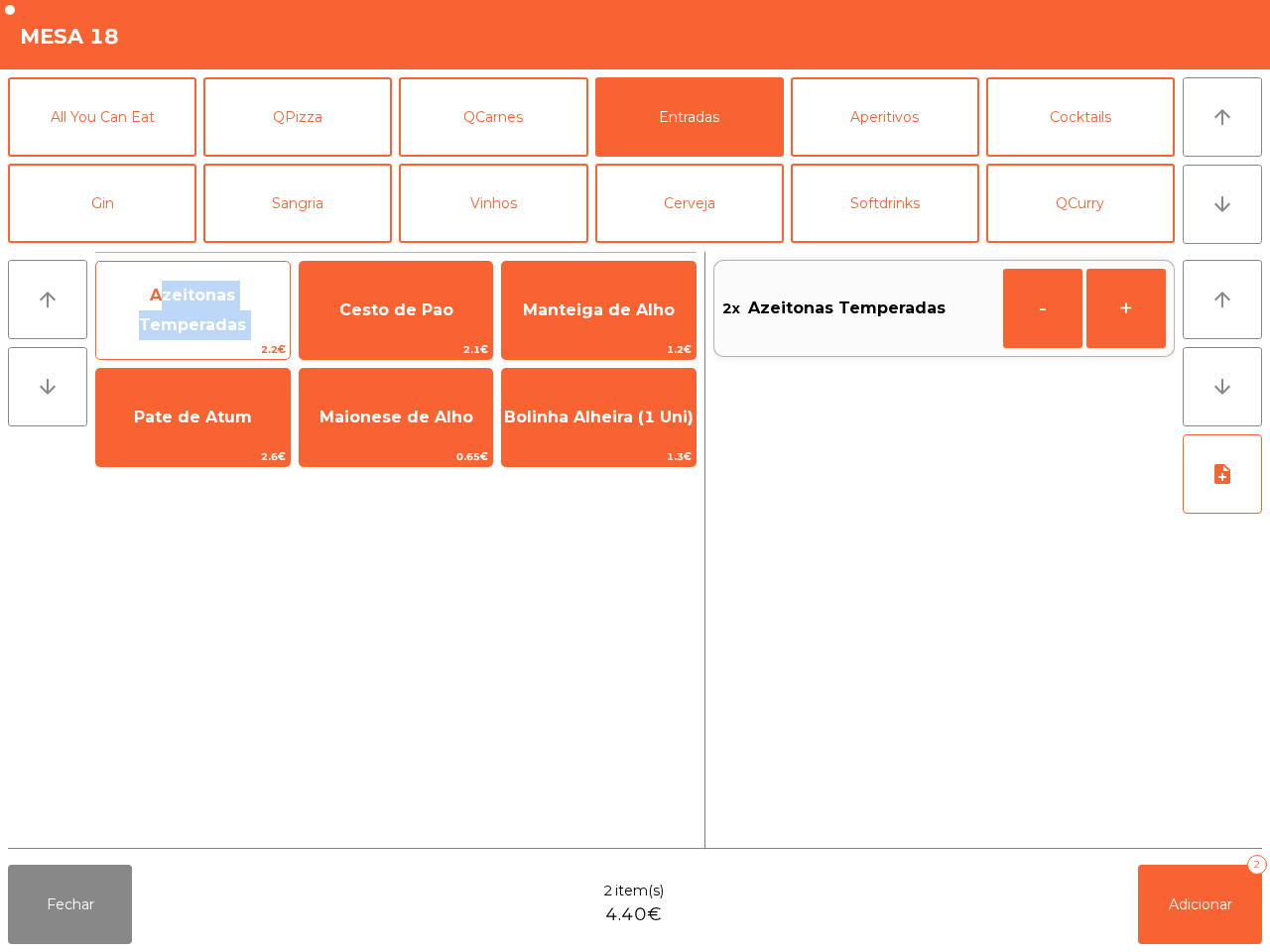click on "Azeitonas Temperadas" 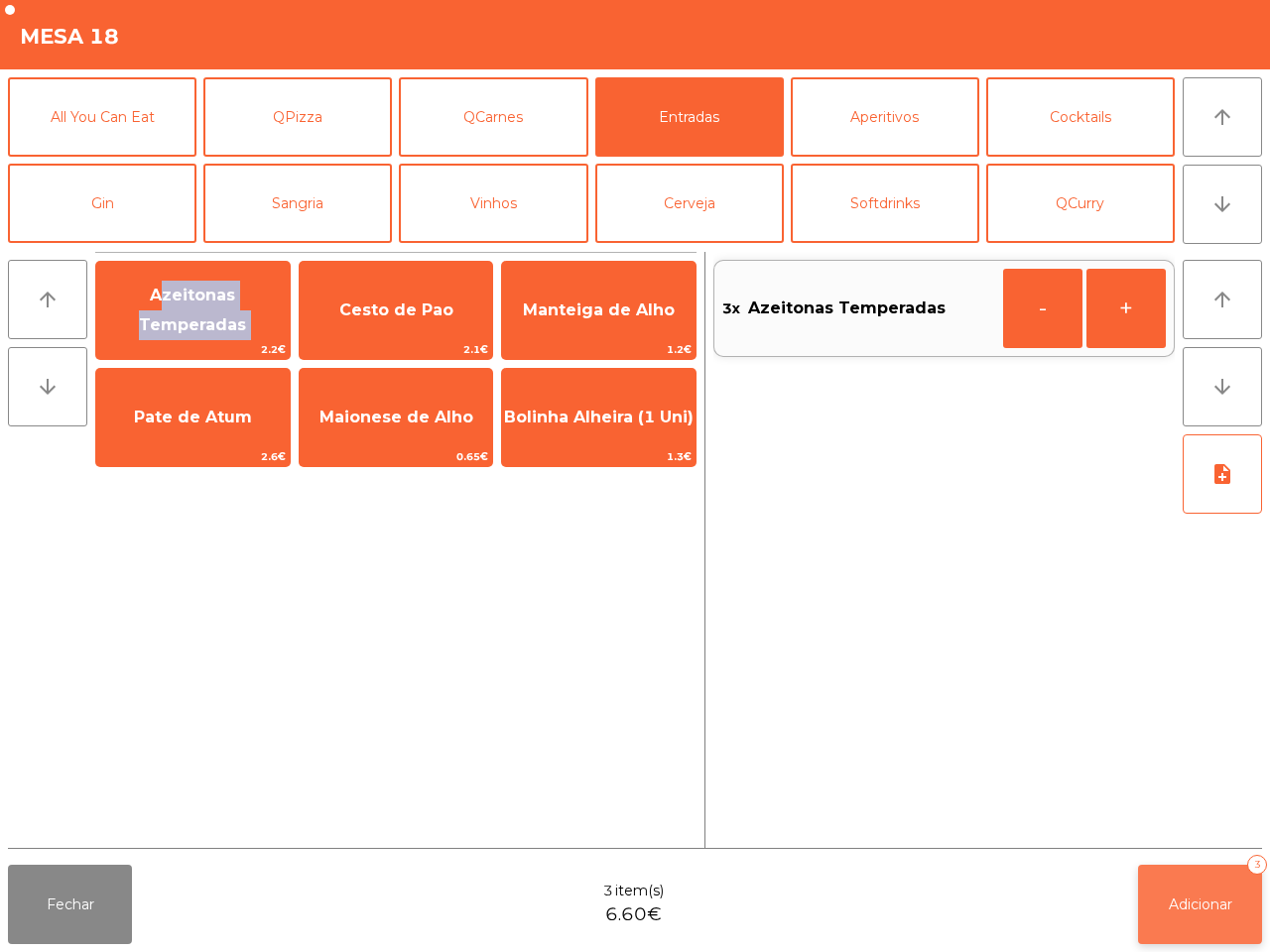 click on "Adicionar   3" 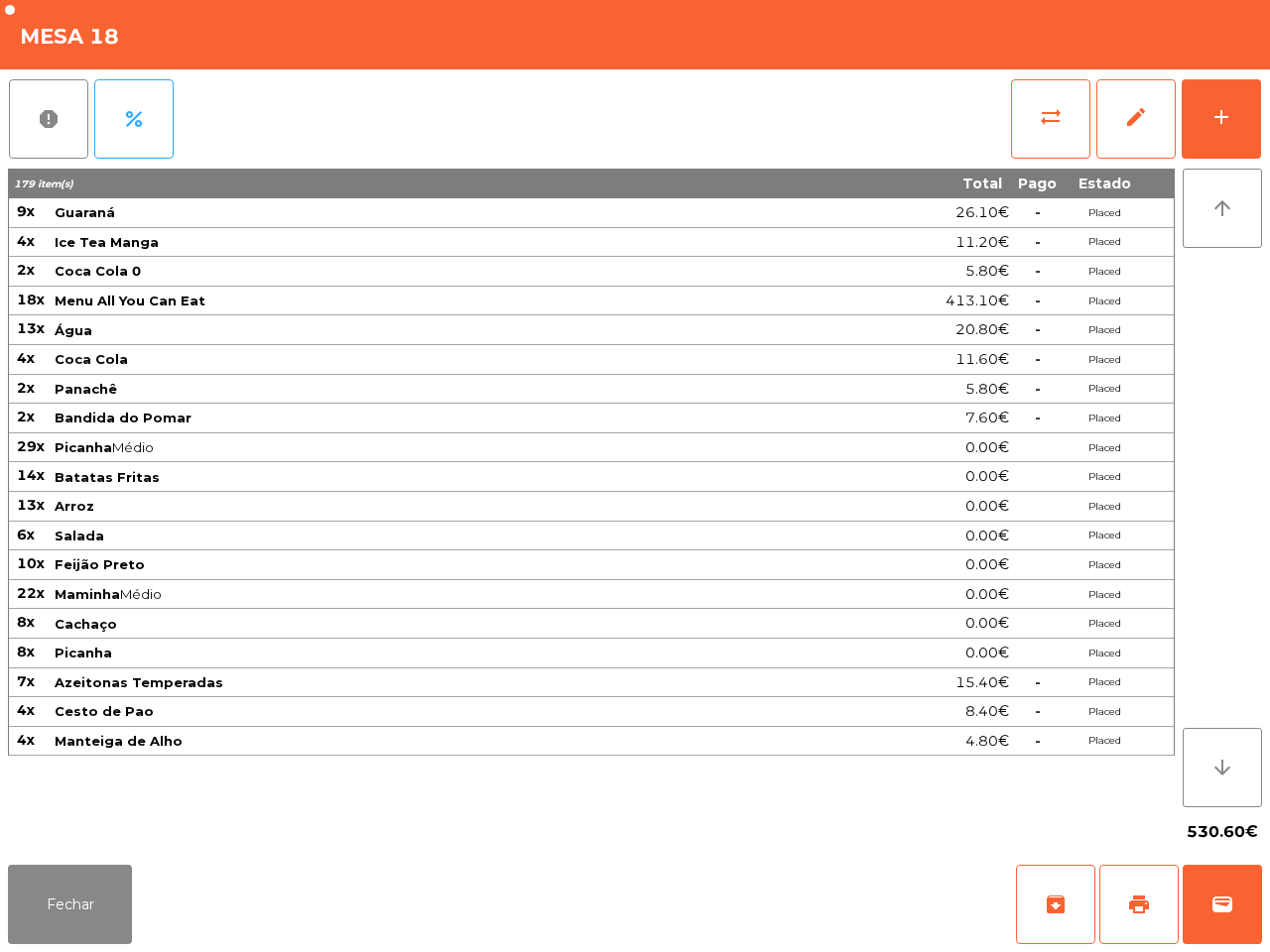 click on "report   percent   sync_alt   edit   add  179 item(s) Total Pago Estado 9x Guaraná 26.10€  -  Placed 4x Ice Tea Manga 11.20€  -  Placed 2x Coca Cola 0 5.80€  -  Placed 18x Menu All You Can Eat 413.10€  -  Placed 13x Água 20.80€  -  Placed 4x Coca Cola 11.60€  -  Placed 2x Panachê 5.80€  -  Placed 2x Bandida do Pomar 7.60€  -  Placed 29x Picanha  Médio  0.00€ Placed 14x Batatas Fritas 0.00€ Placed 13x Arroz 0.00€ Placed 6x Salada 0.00€ Placed 10x Feijão Preto 0.00€ Placed 22x Maminha  Médio   0.00€ Placed 8x Cachaço 0.00€ Placed 8x Picanha 0.00€ Placed 7x Azeitonas Temperadas 15.40€  -  Placed 4x Cesto de Pao 8.40€  -  Placed 4x Manteiga de Alho 4.80€  -  Placed arrow_upward arrow_downward  530.60€" 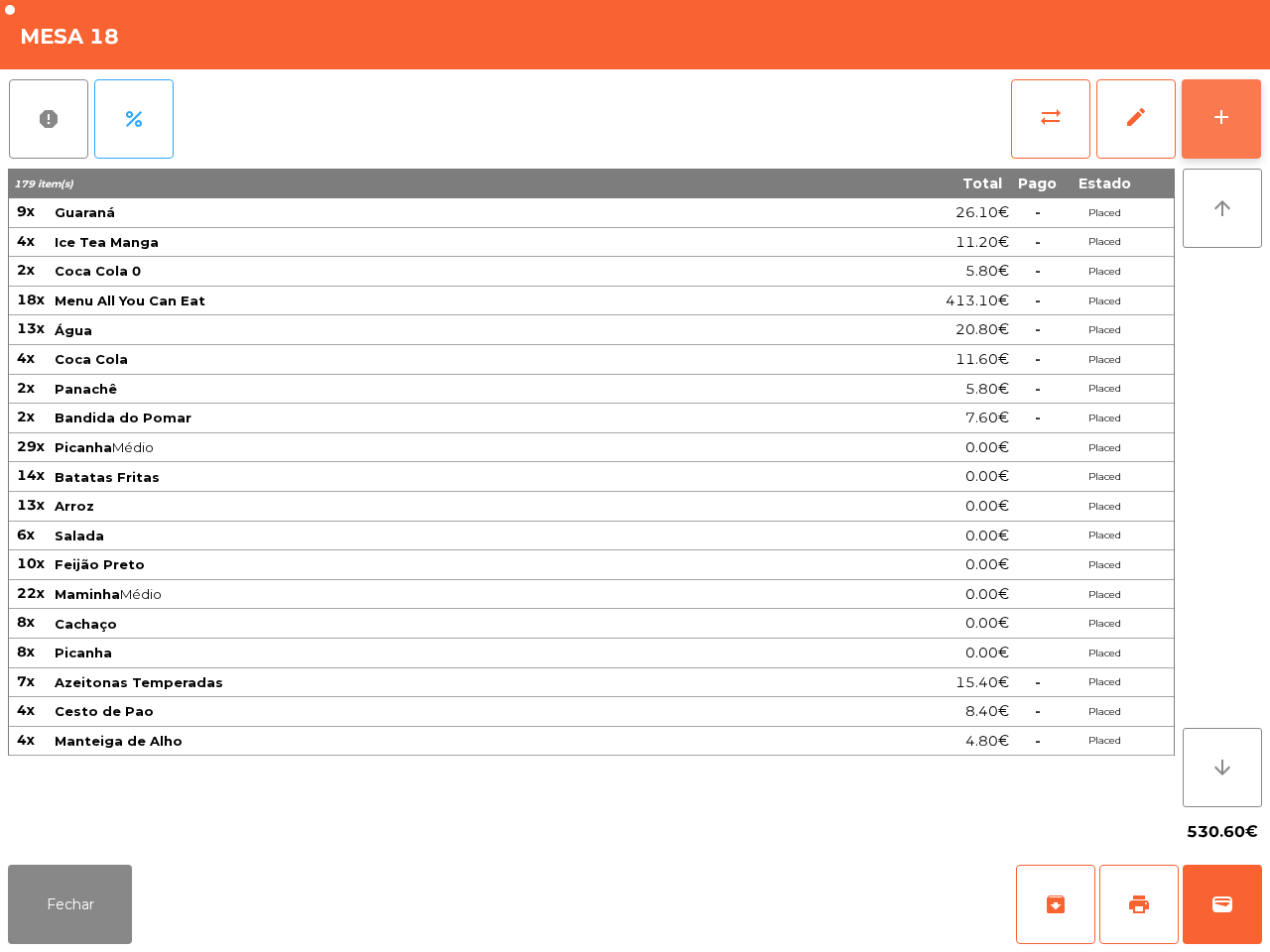 click on "add" 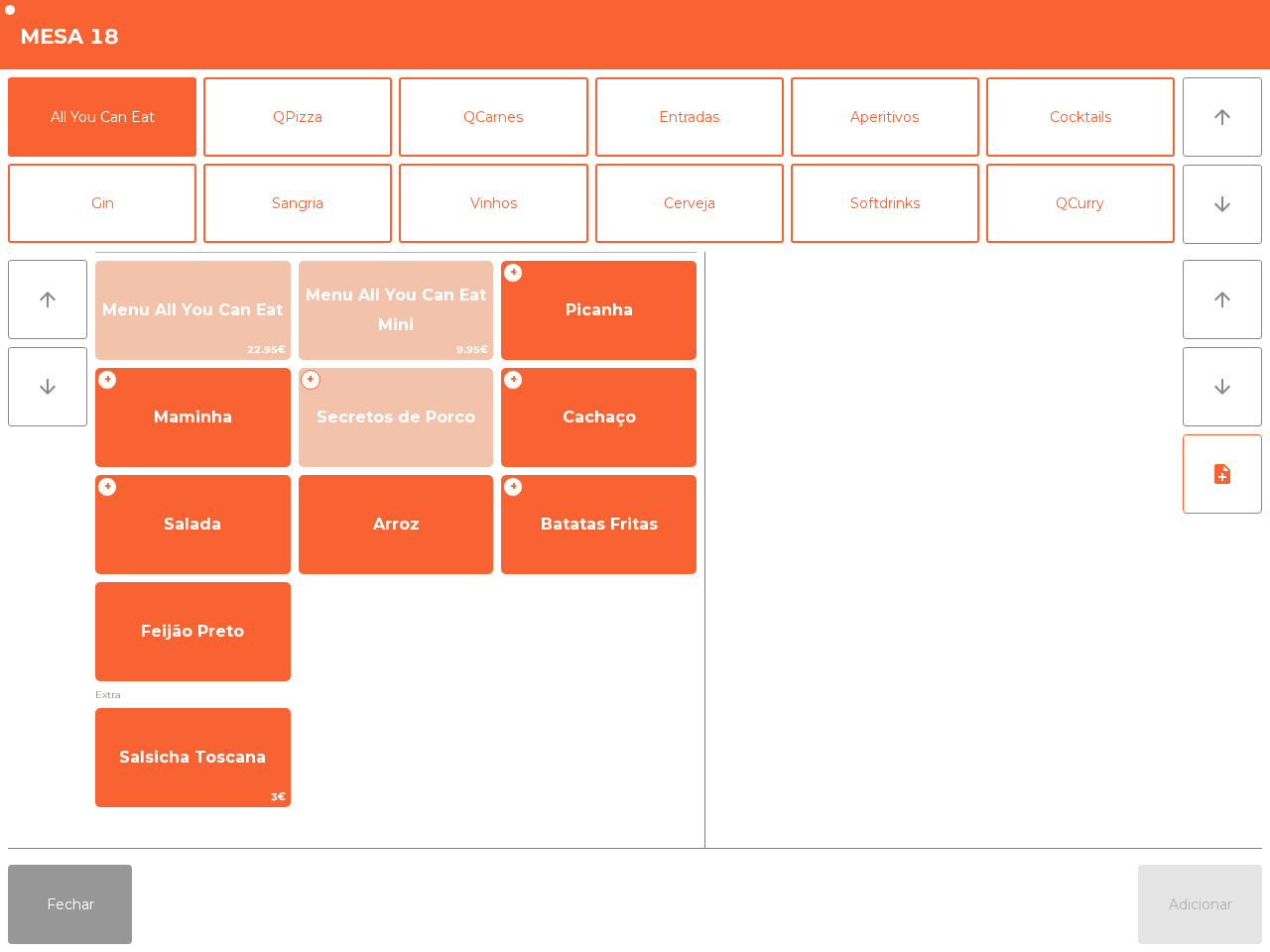 drag, startPoint x: 66, startPoint y: 937, endPoint x: 99, endPoint y: 903, distance: 47.38143 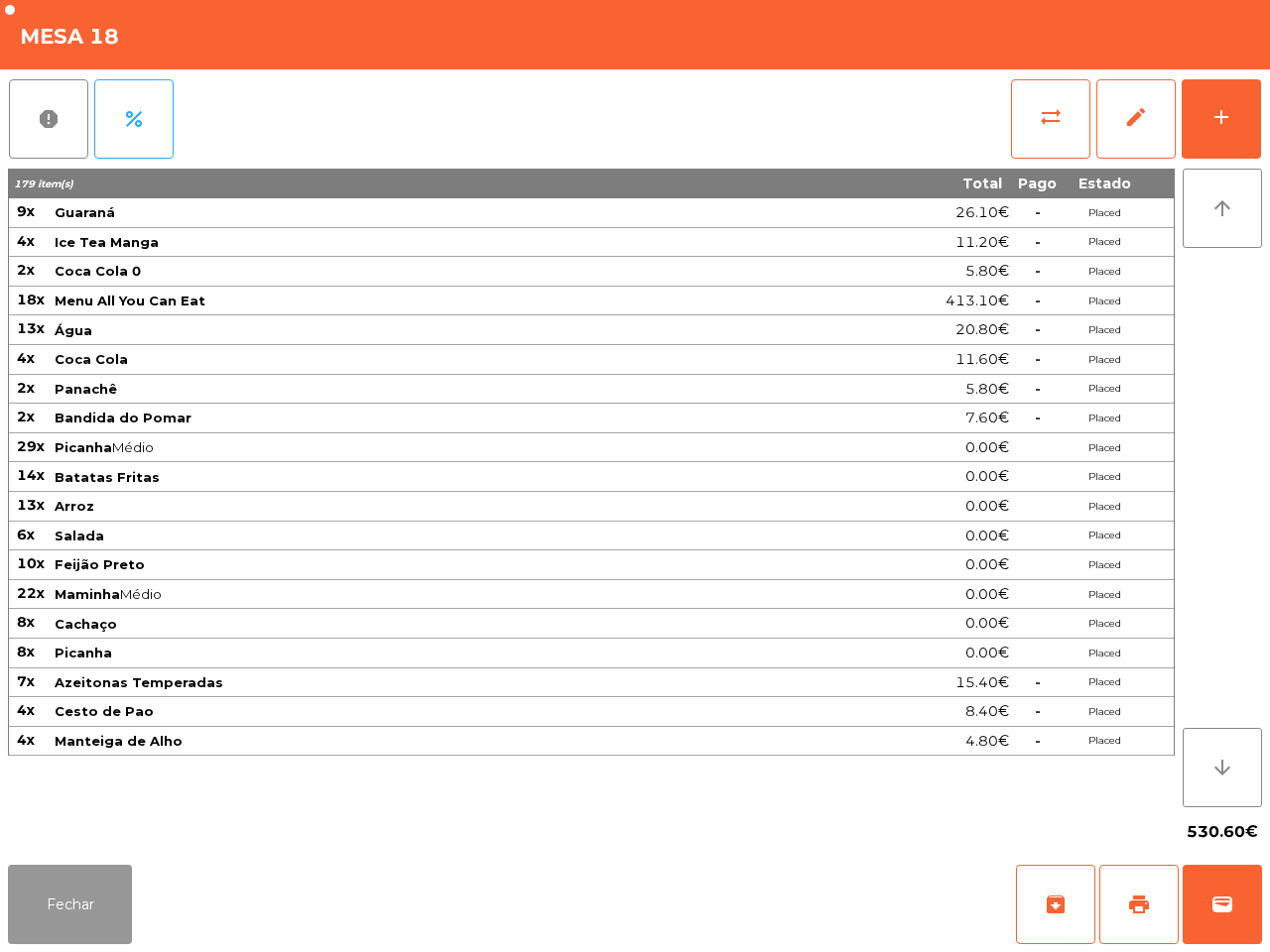click on "Fechar" 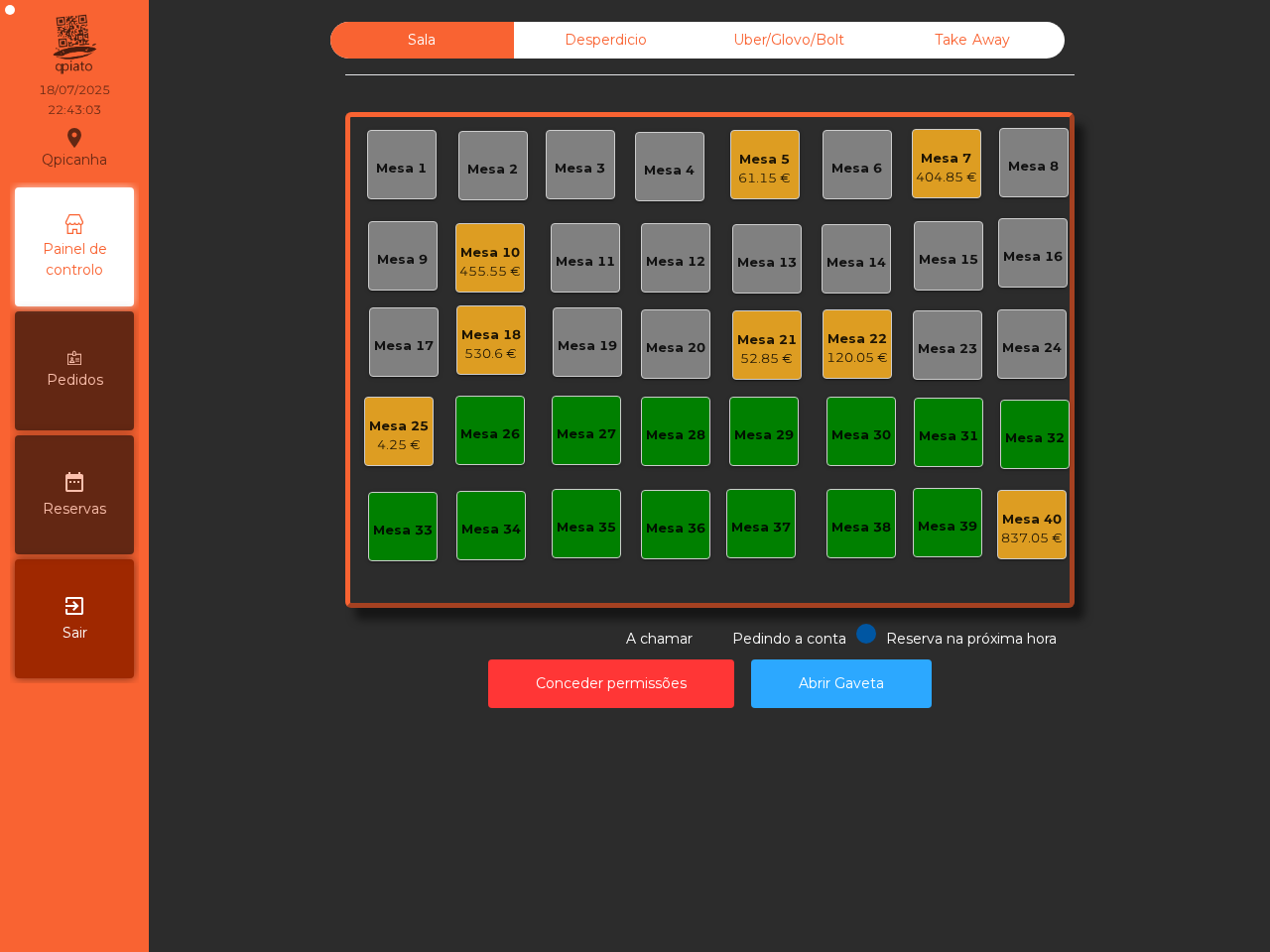 click on "4.25 €" 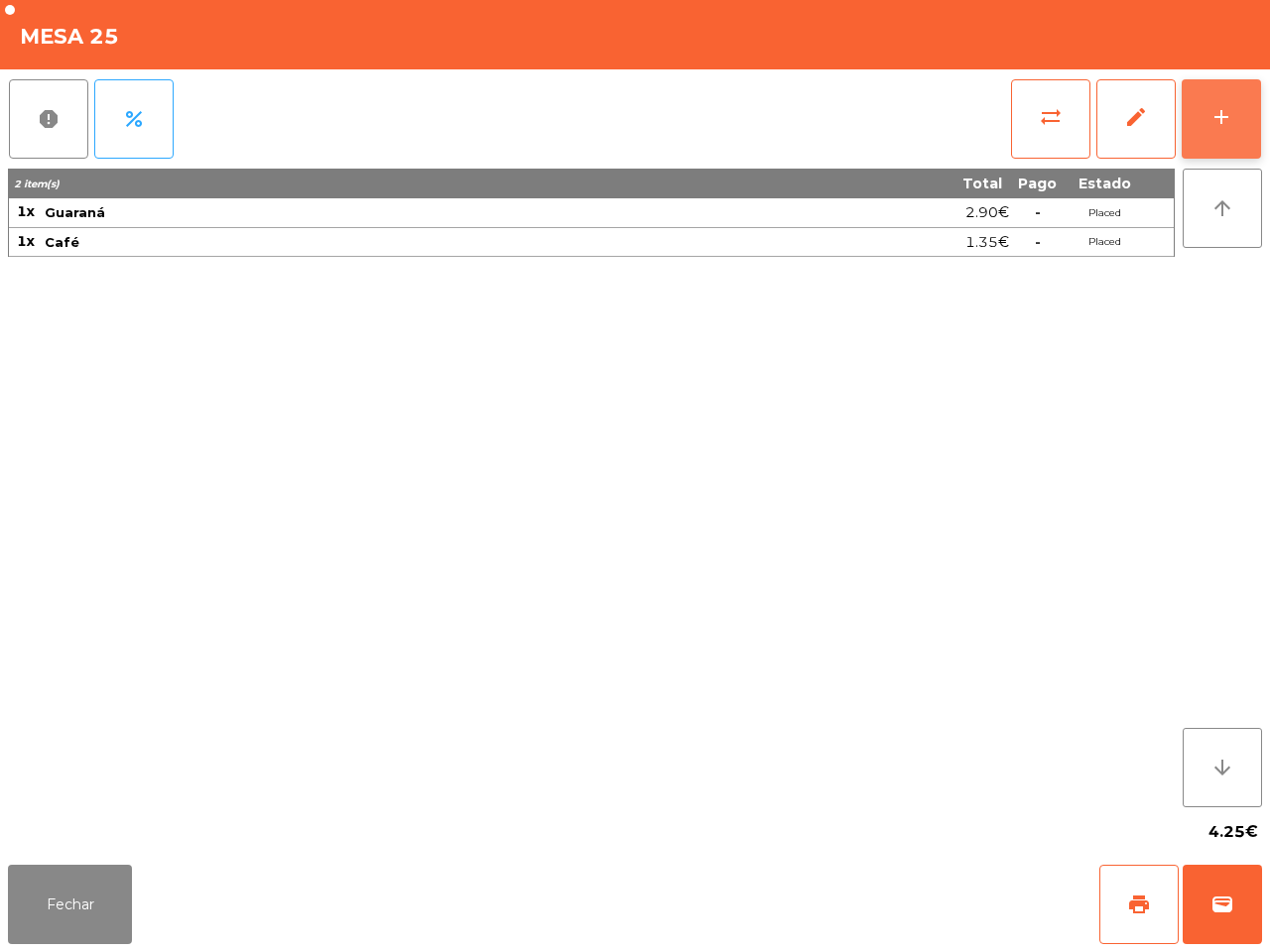 click on "add" 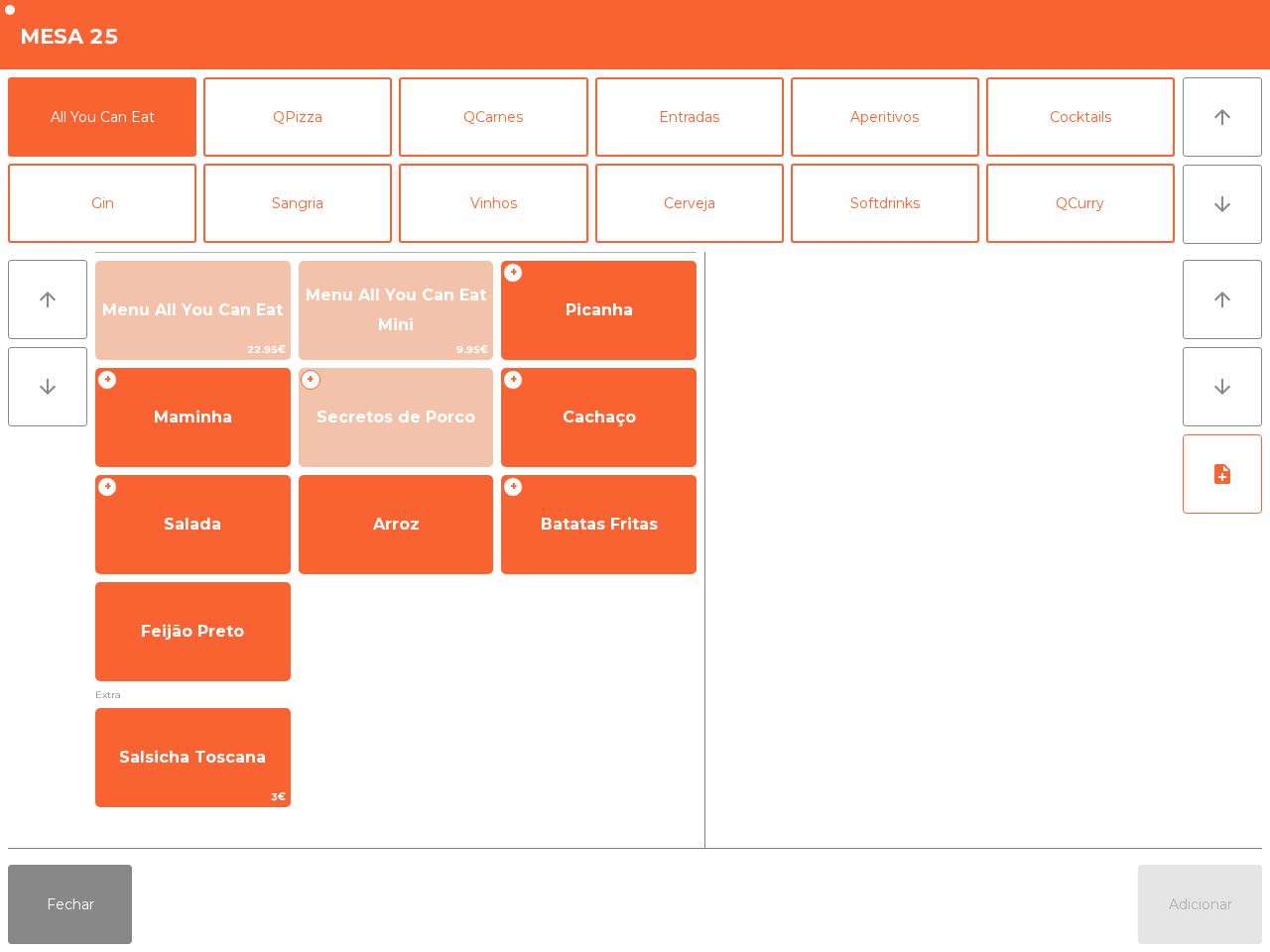 scroll, scrollTop: 124, scrollLeft: 0, axis: vertical 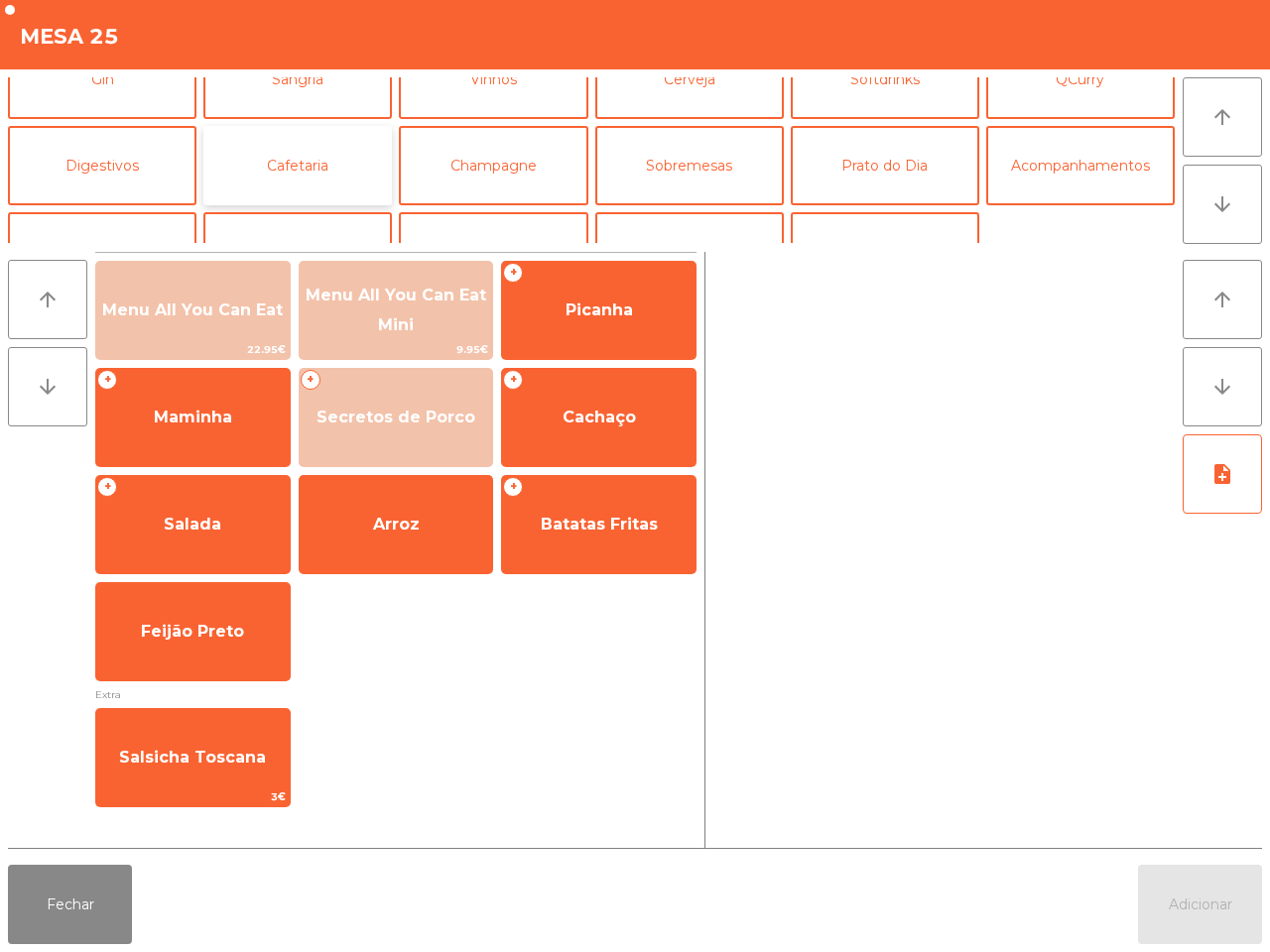 click on "Cafetaria" 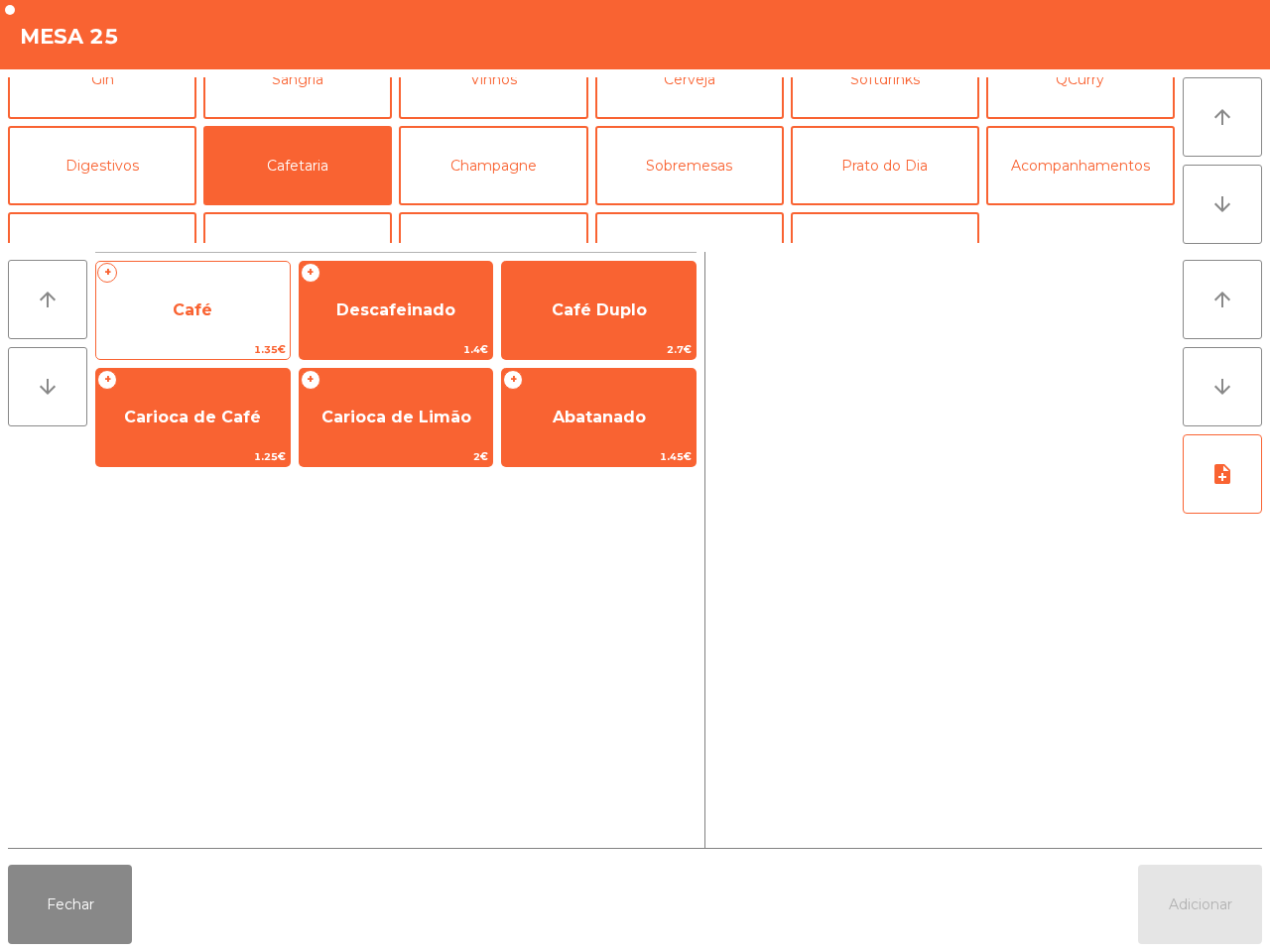 click on "Café" 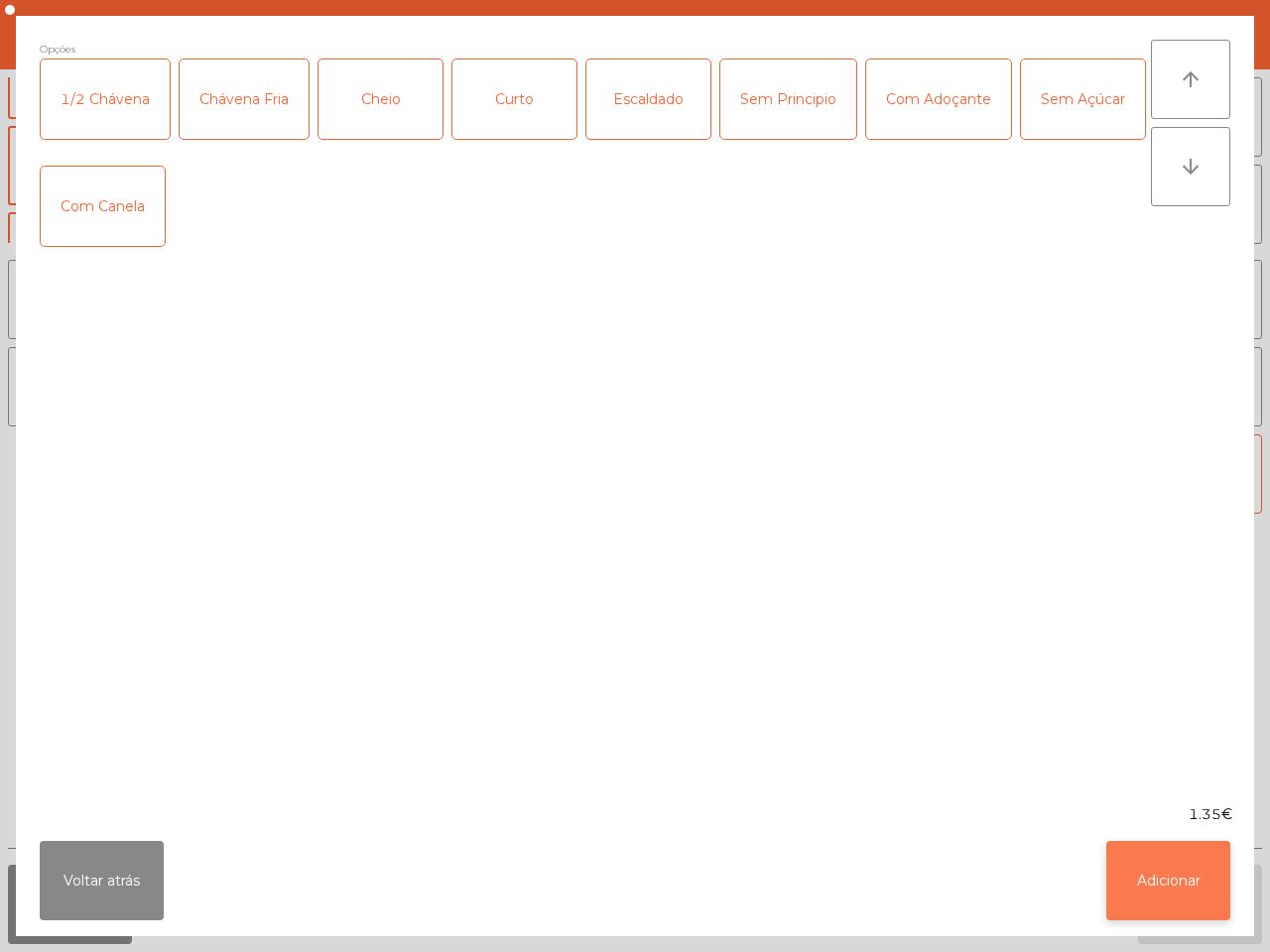 click on "Adicionar" 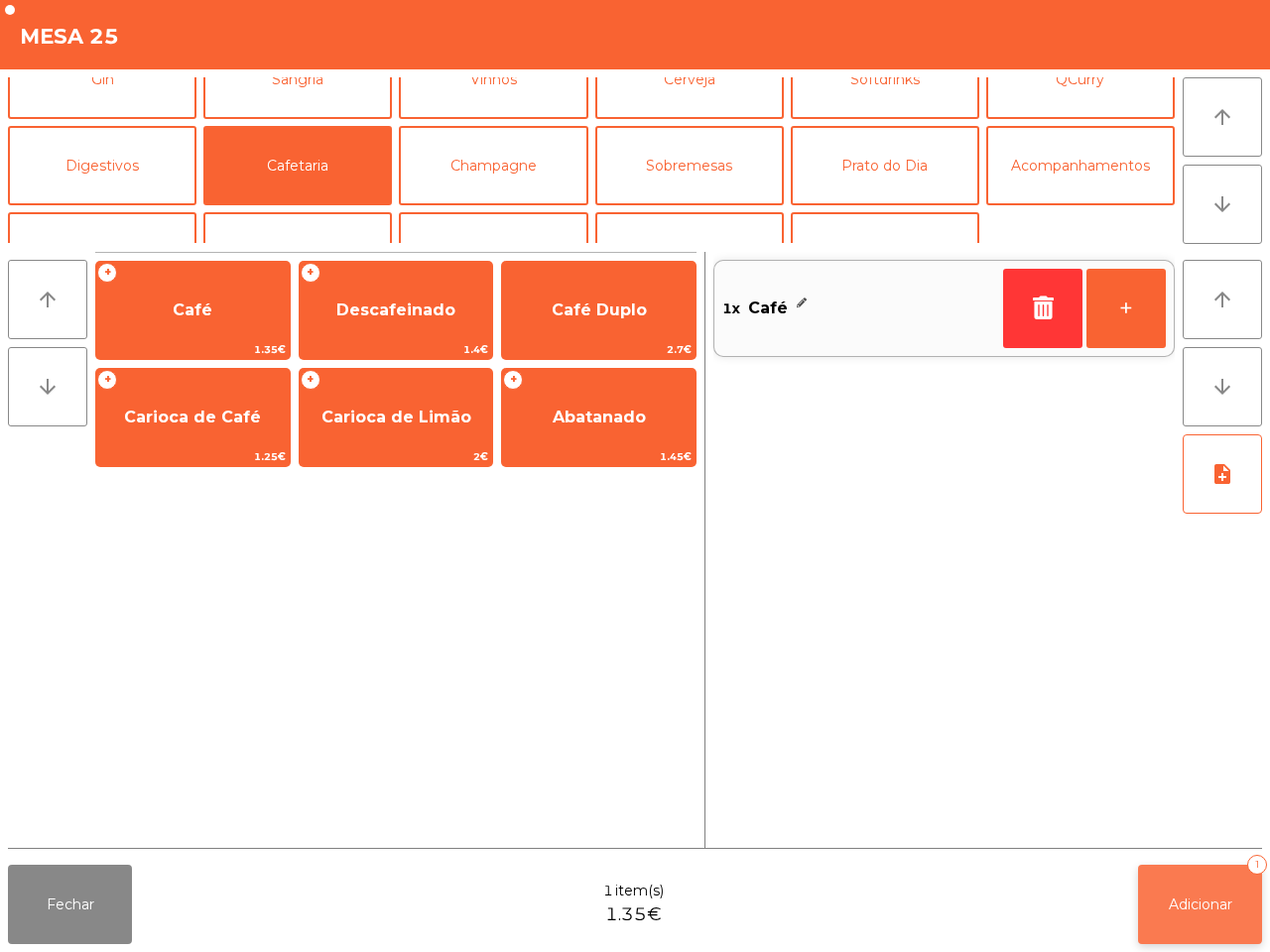 click on "Adicionar   1" 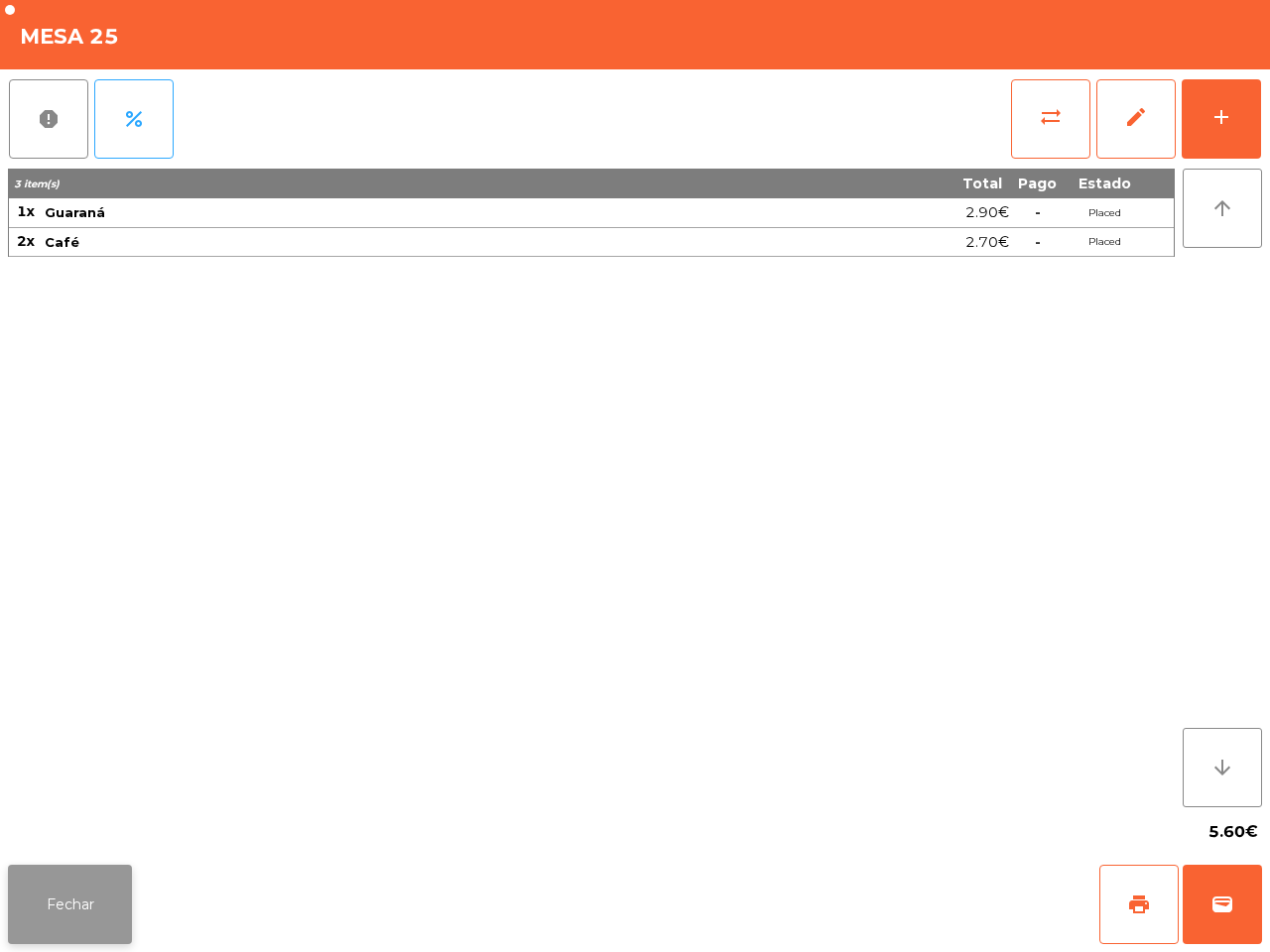 click on "Fechar" 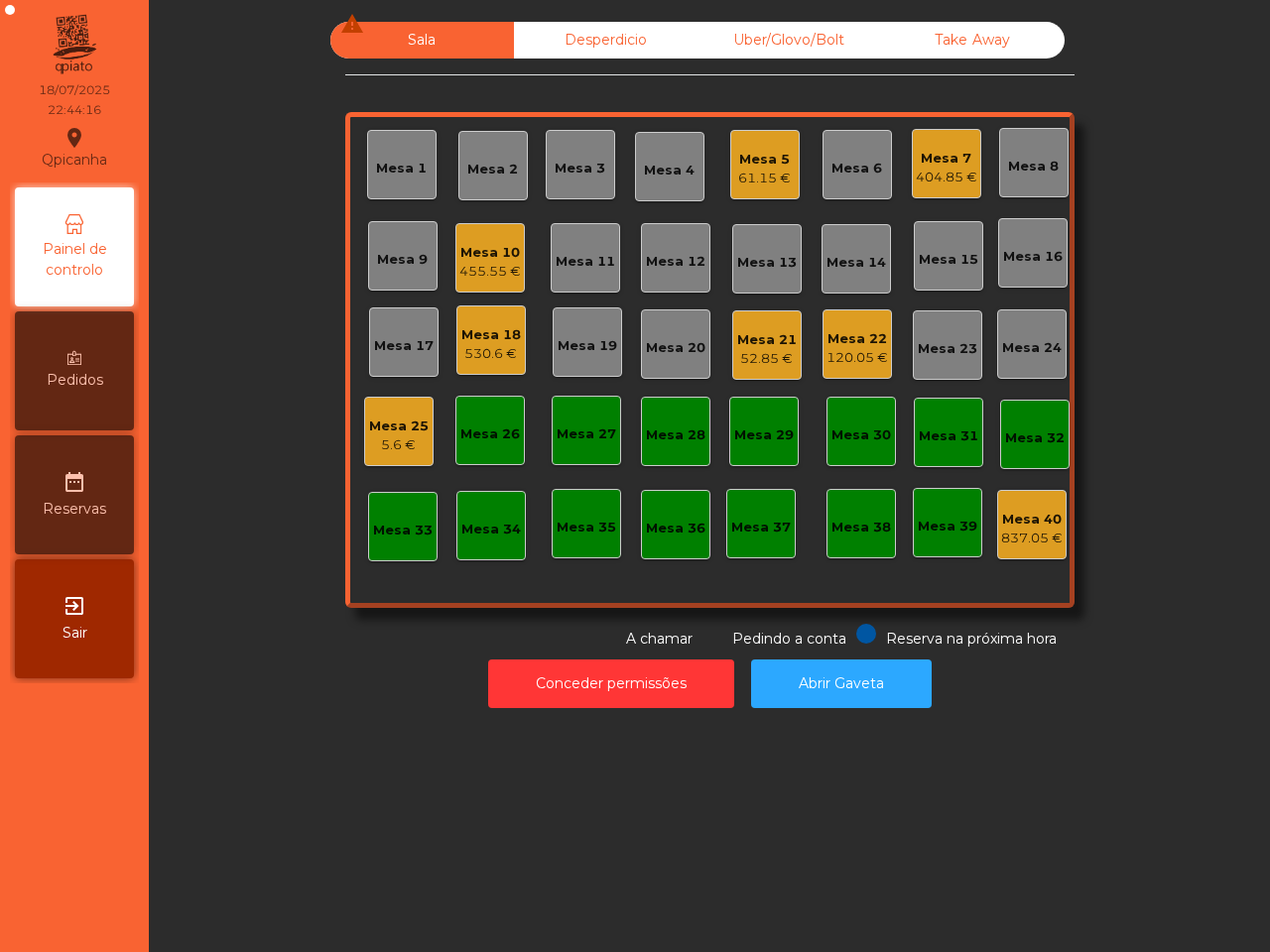 click on "Mesa 21" 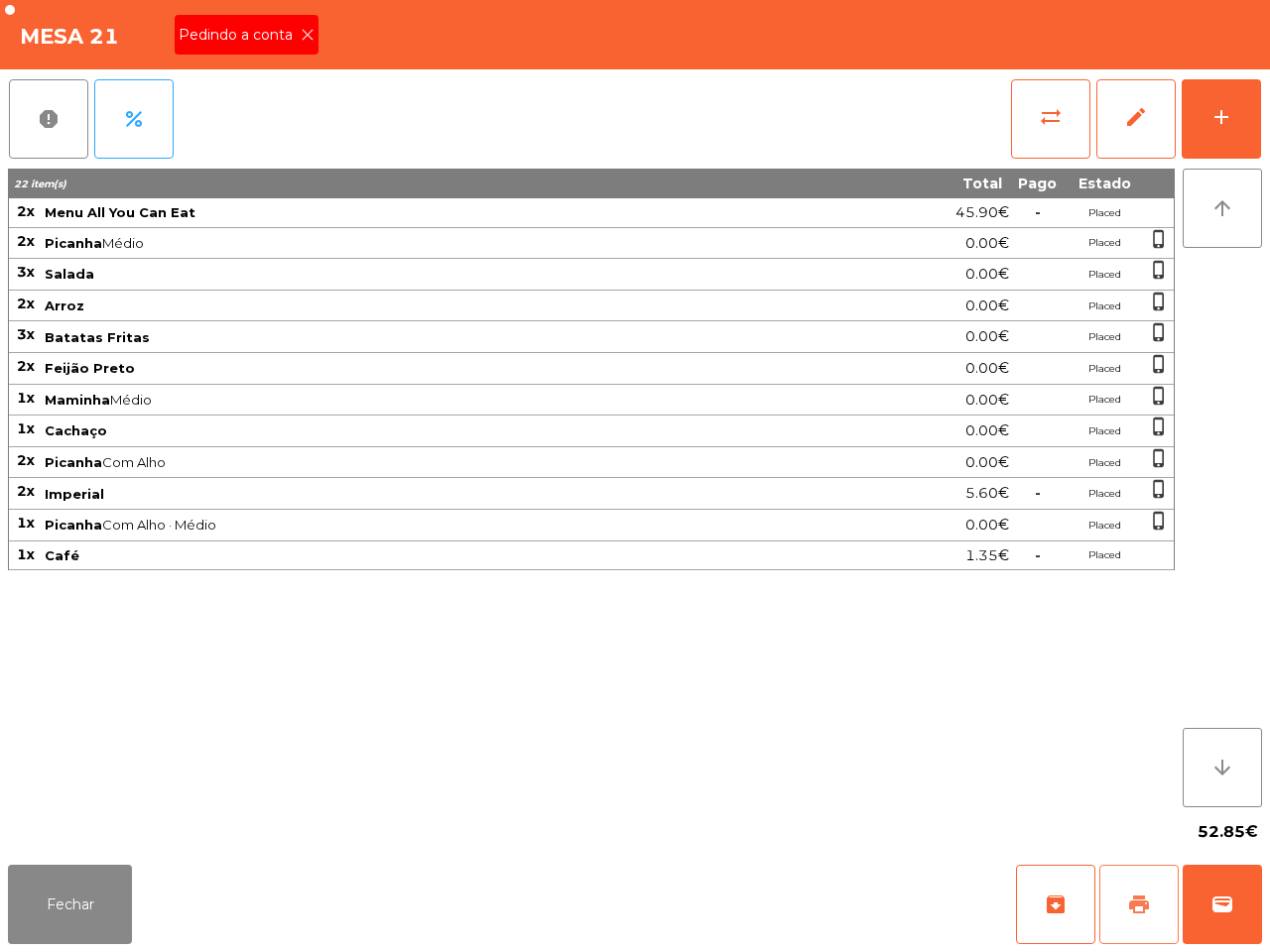 click on "print" 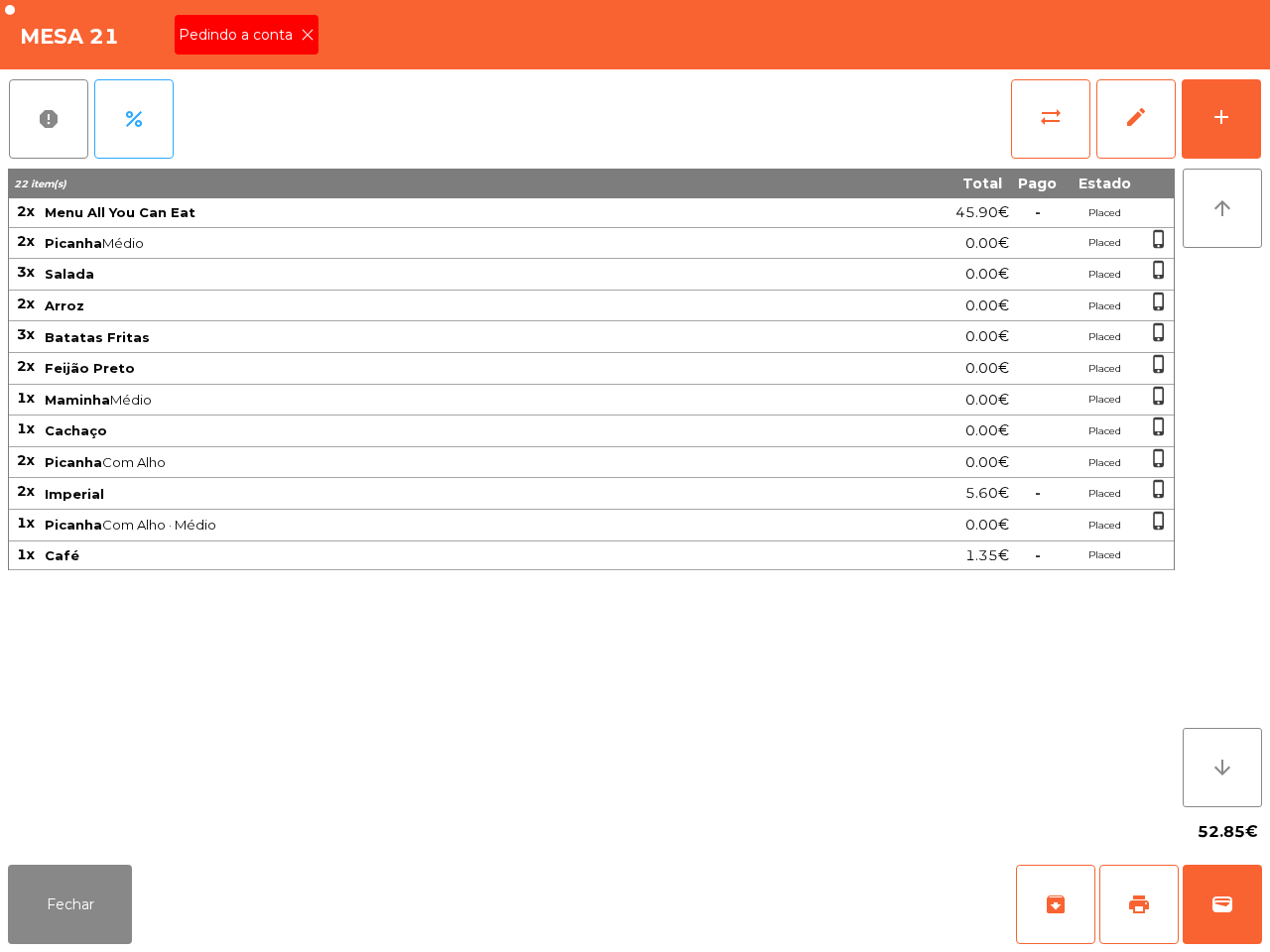 click 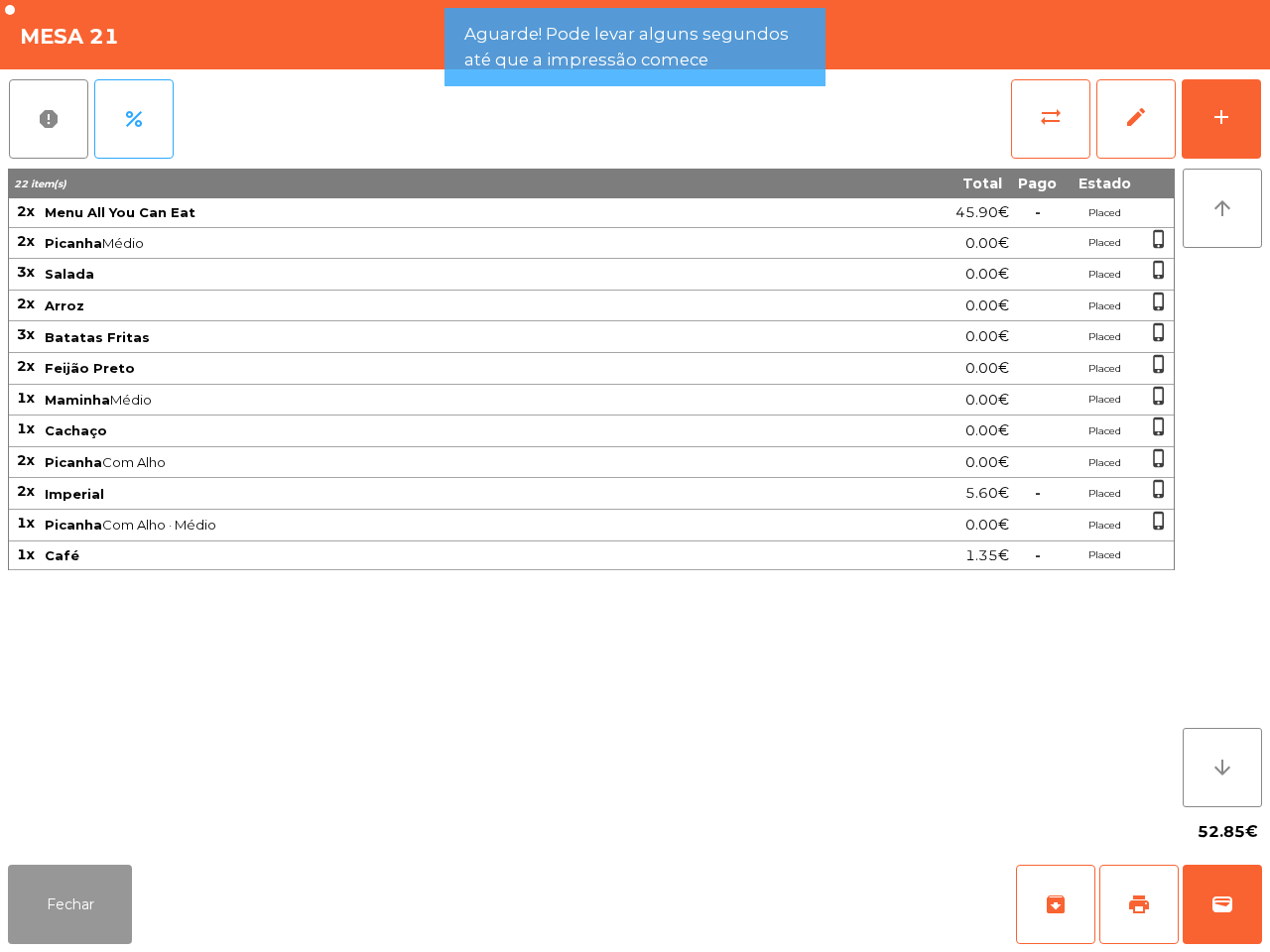 click on "Fechar" 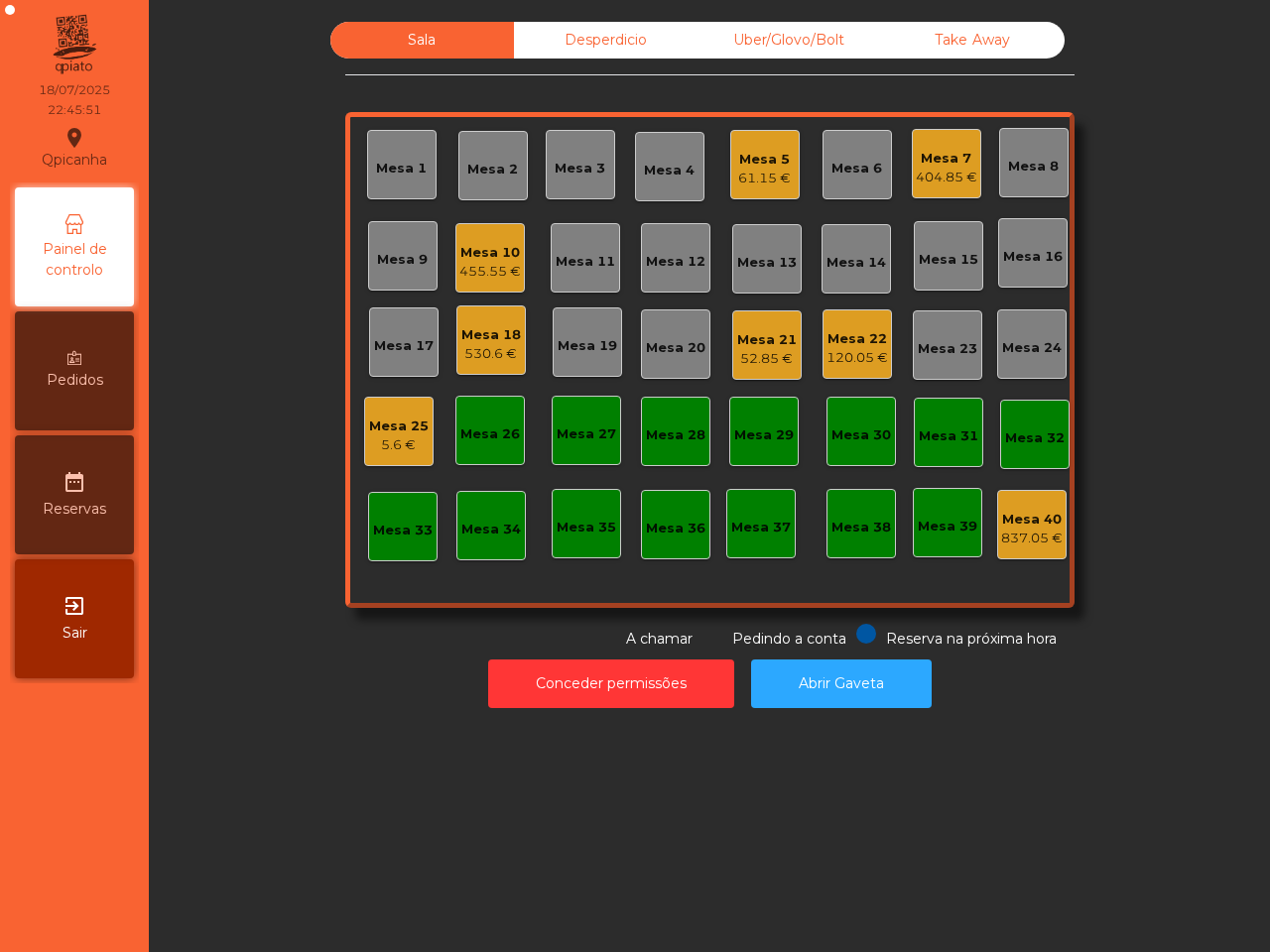 click on "52.85 €" 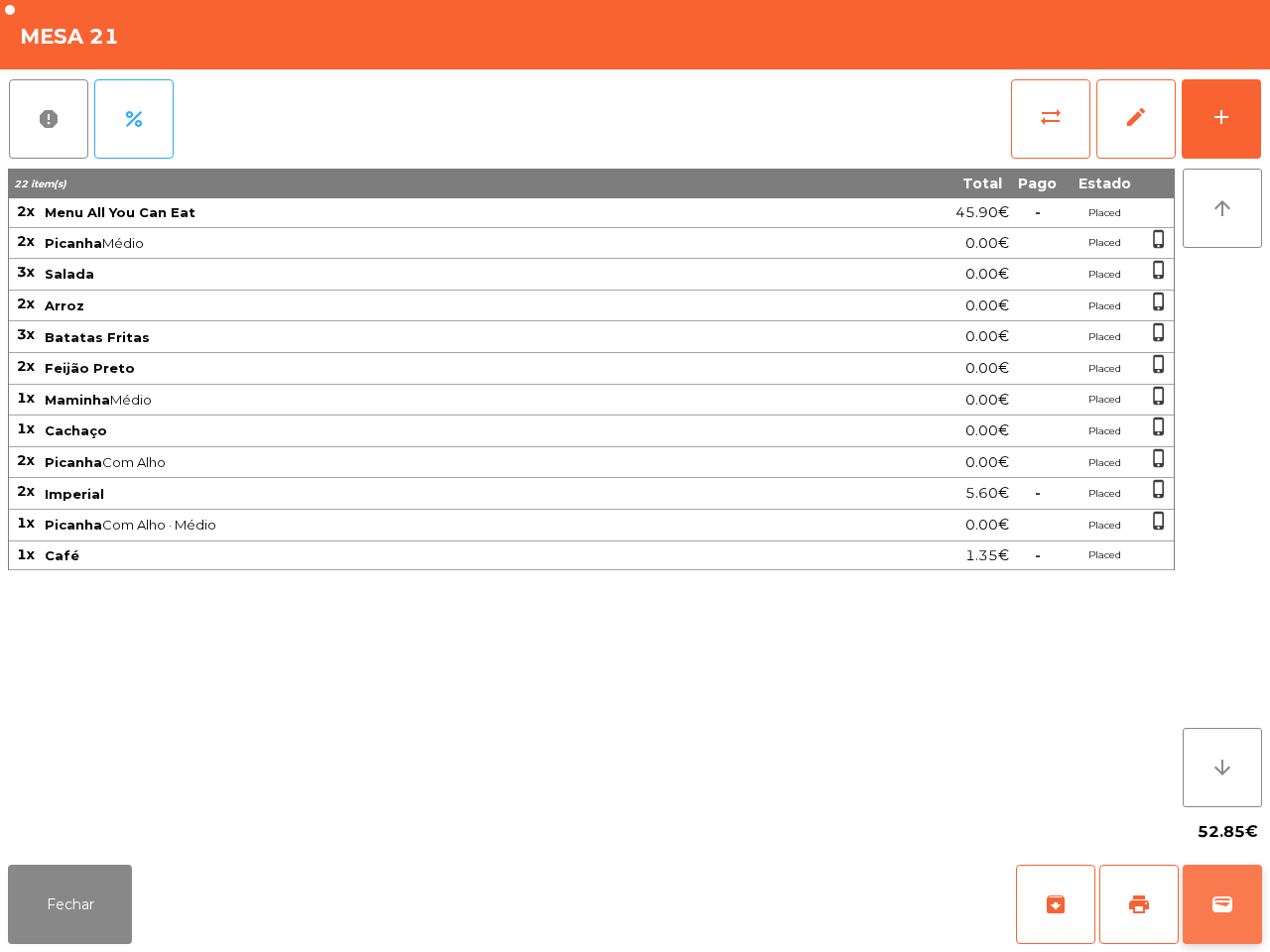 click on "wallet" 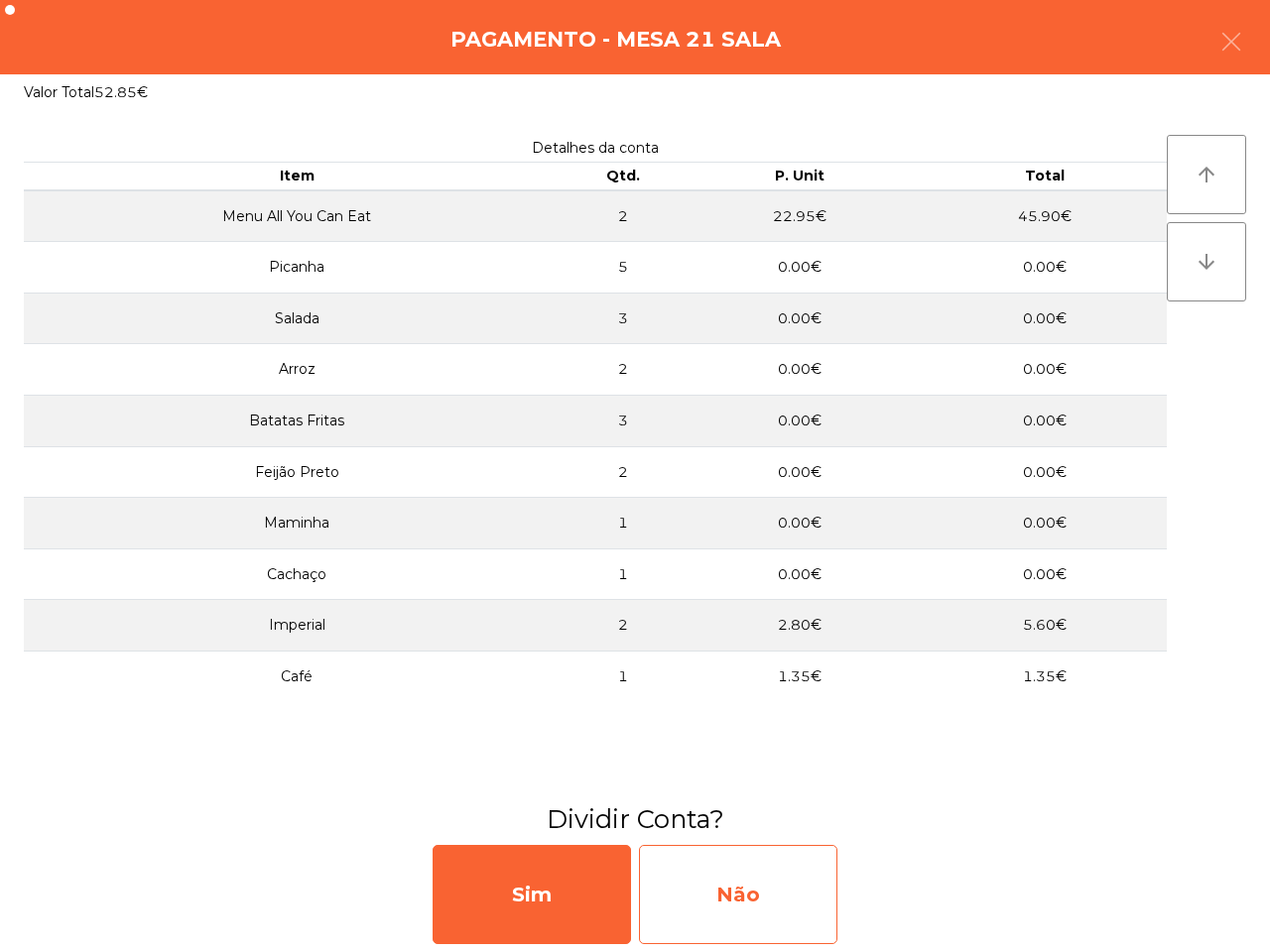 click on "Não" 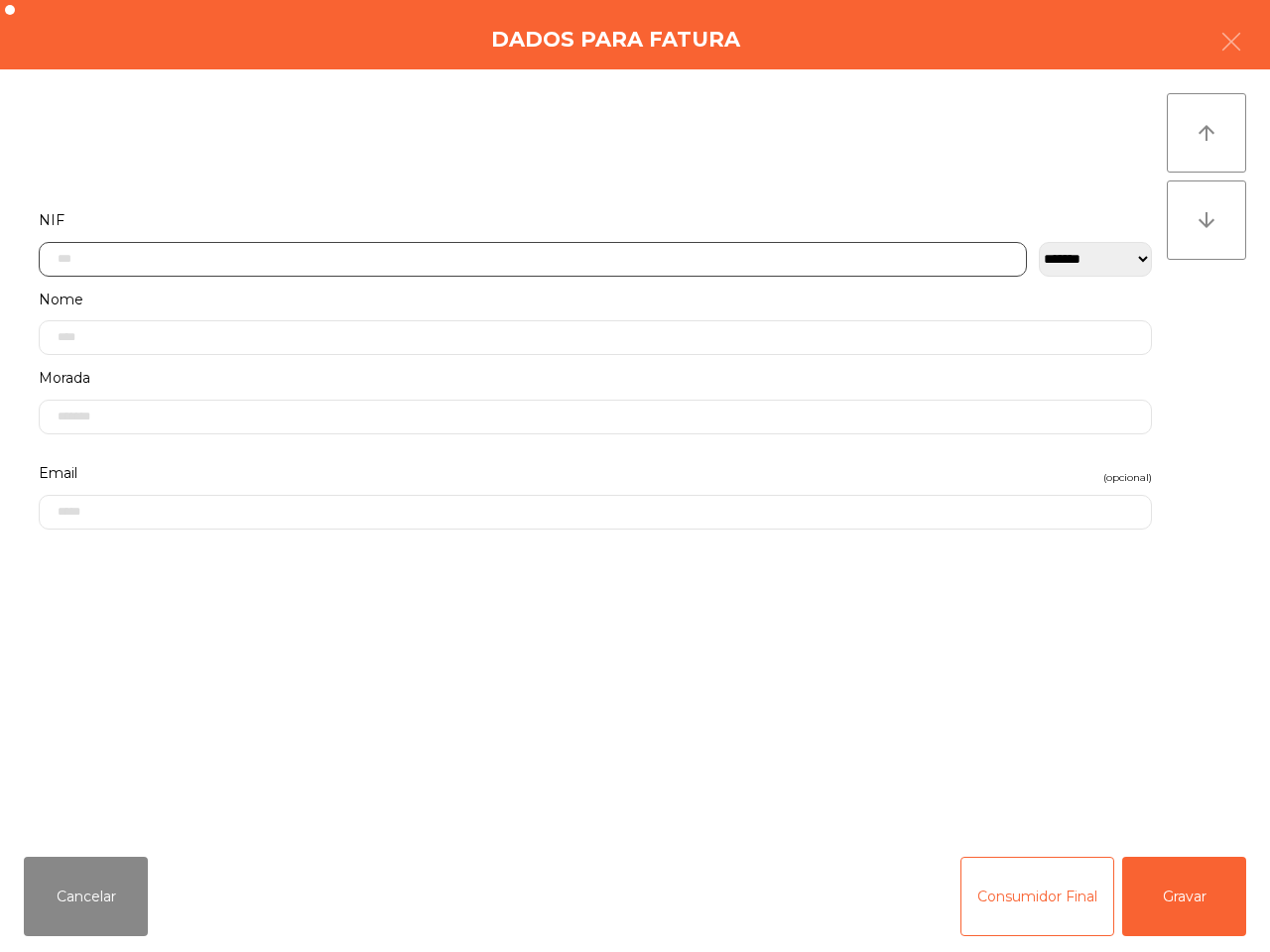 click 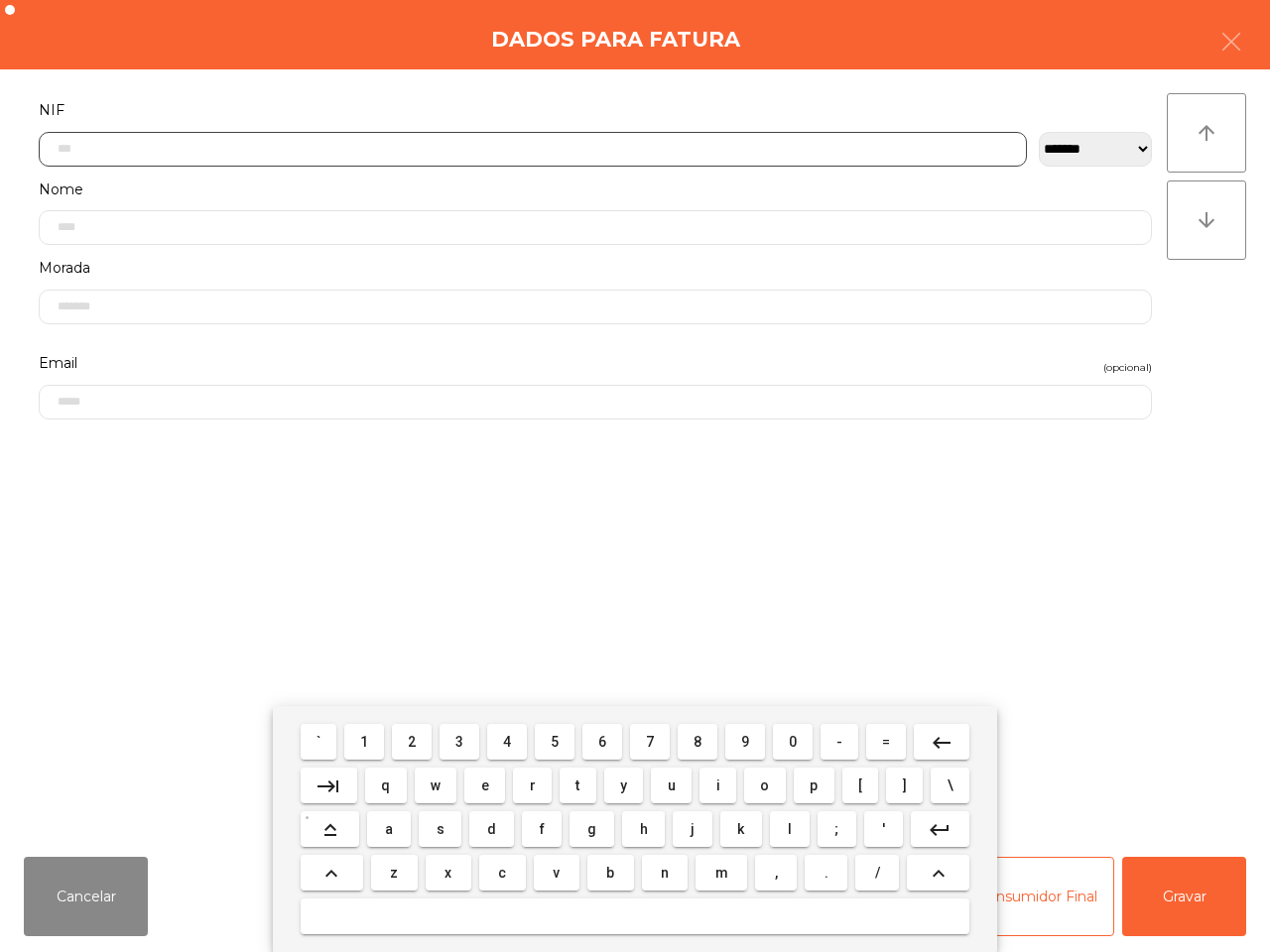 scroll, scrollTop: 111, scrollLeft: 0, axis: vertical 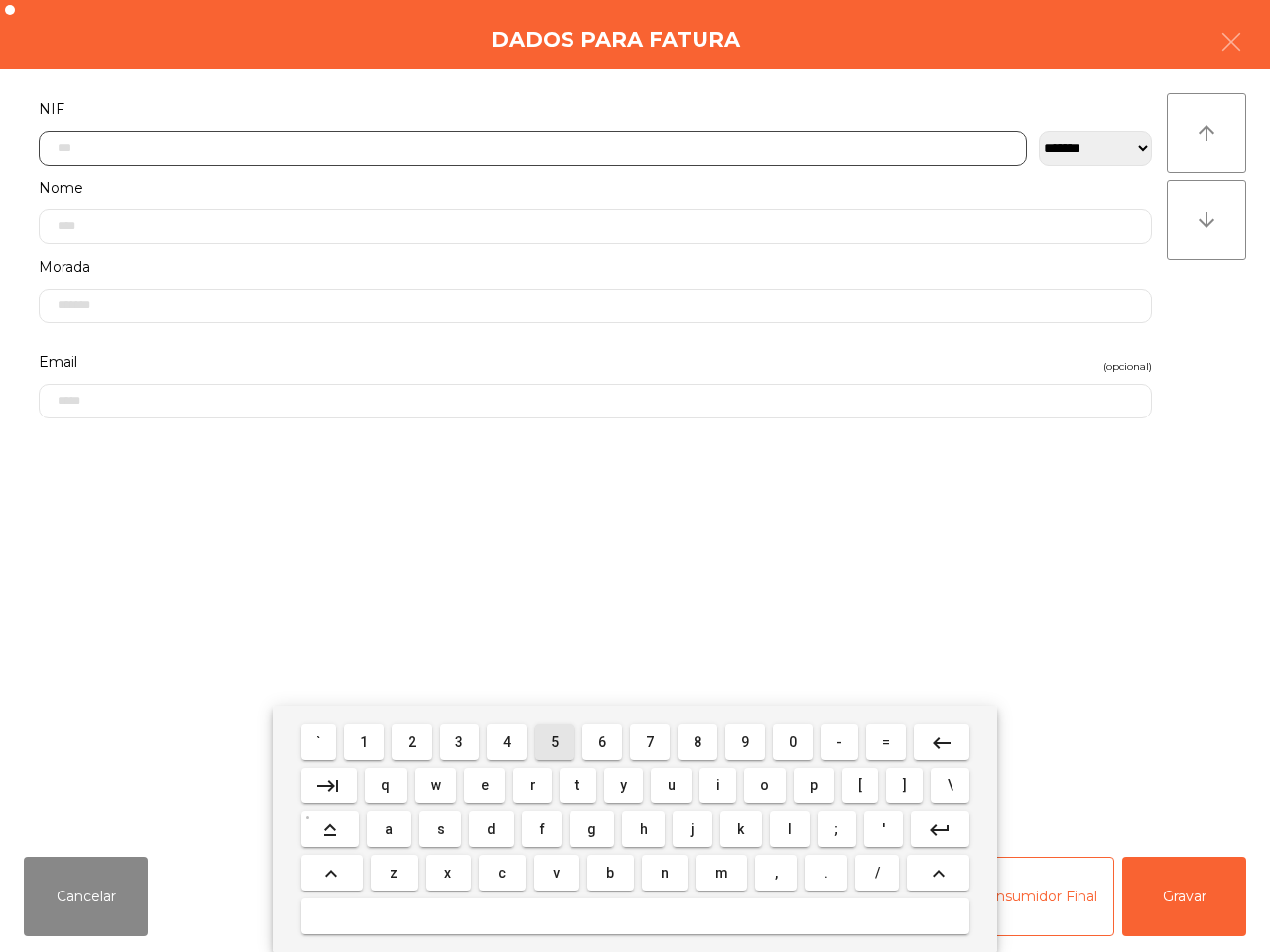 click on "5" at bounding box center [555, 742] 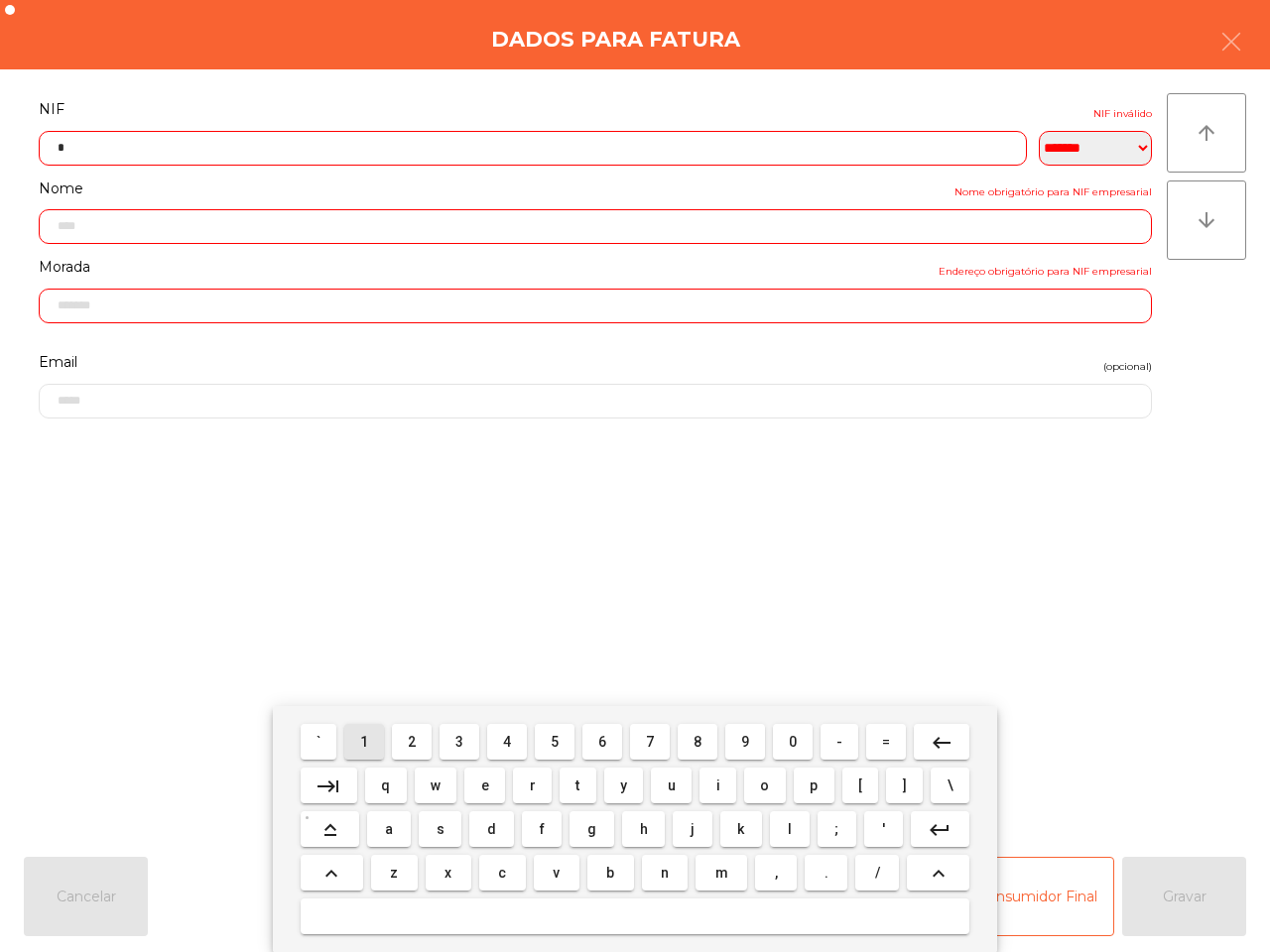 click on "1" at bounding box center (364, 742) 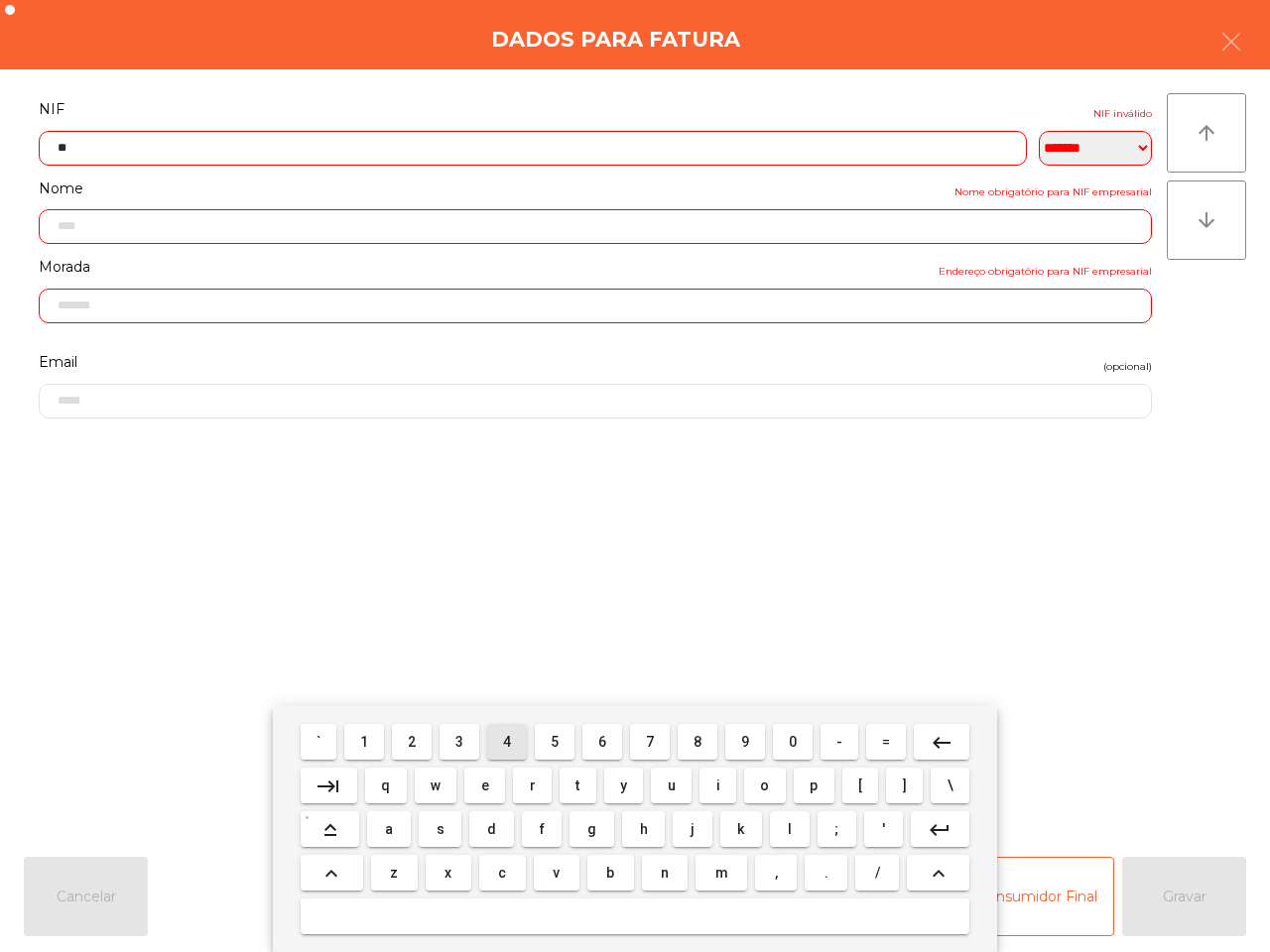 click on "4" at bounding box center (507, 742) 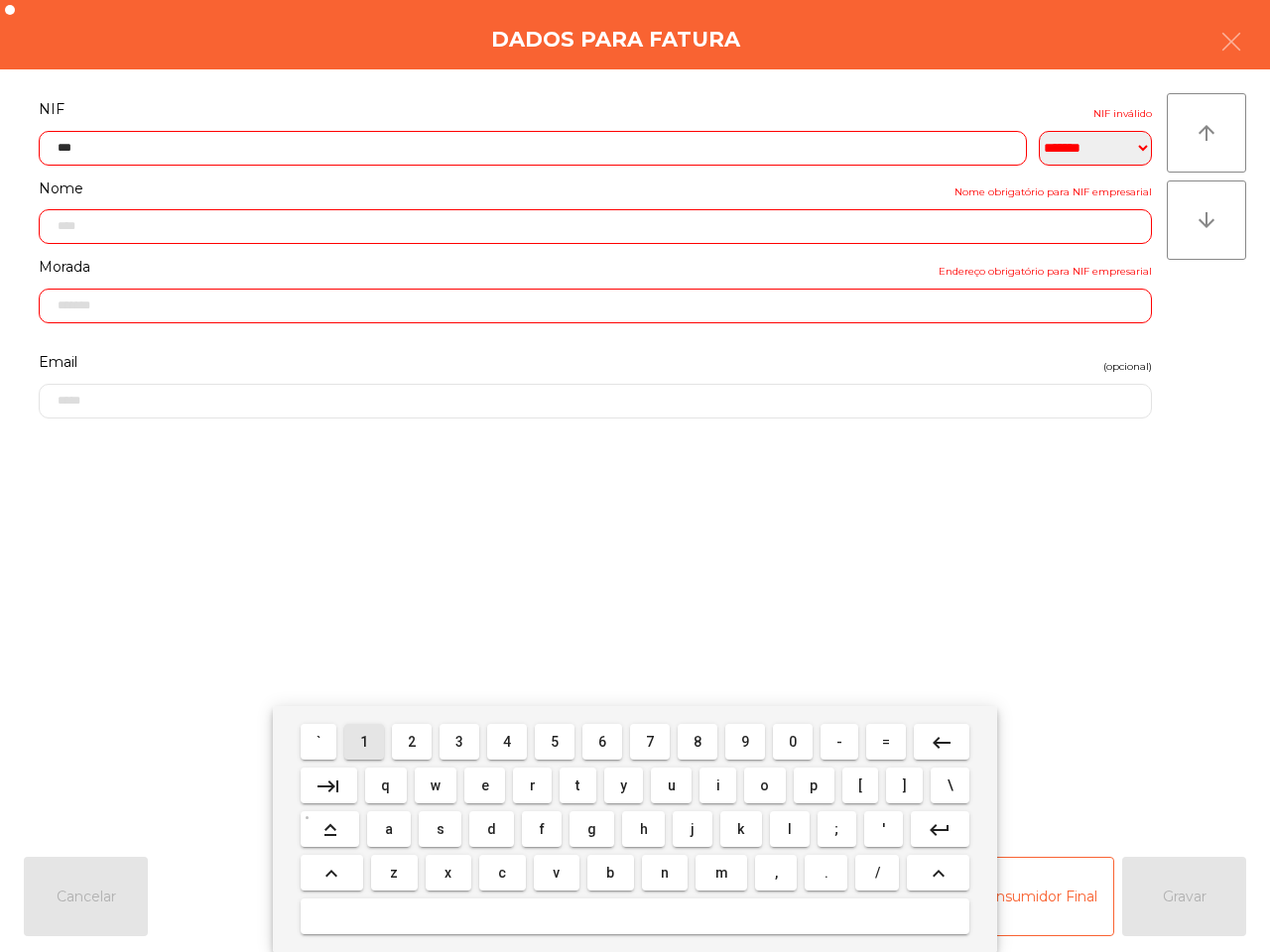click on "1" at bounding box center [364, 742] 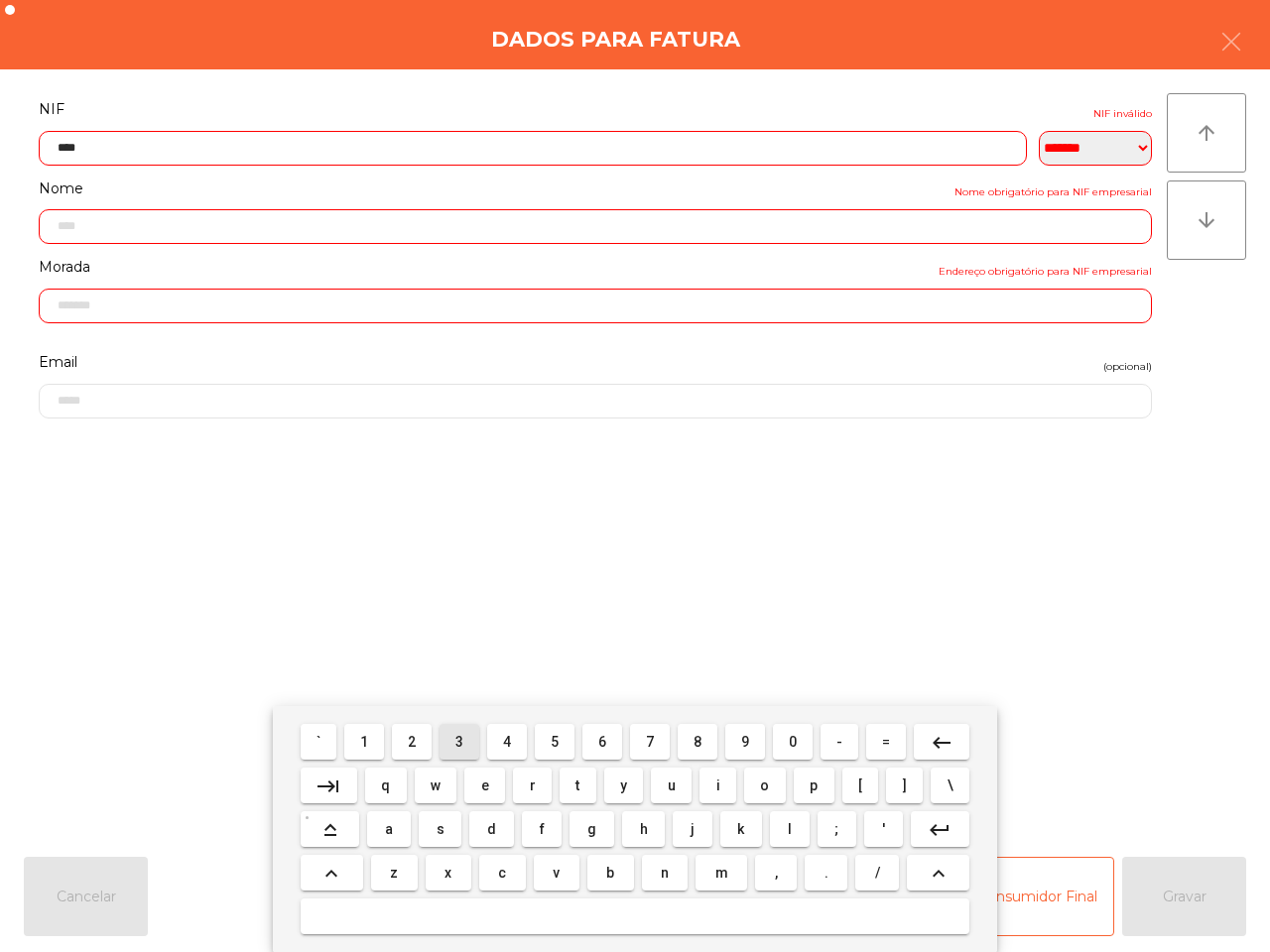 click on "3" at bounding box center [459, 742] 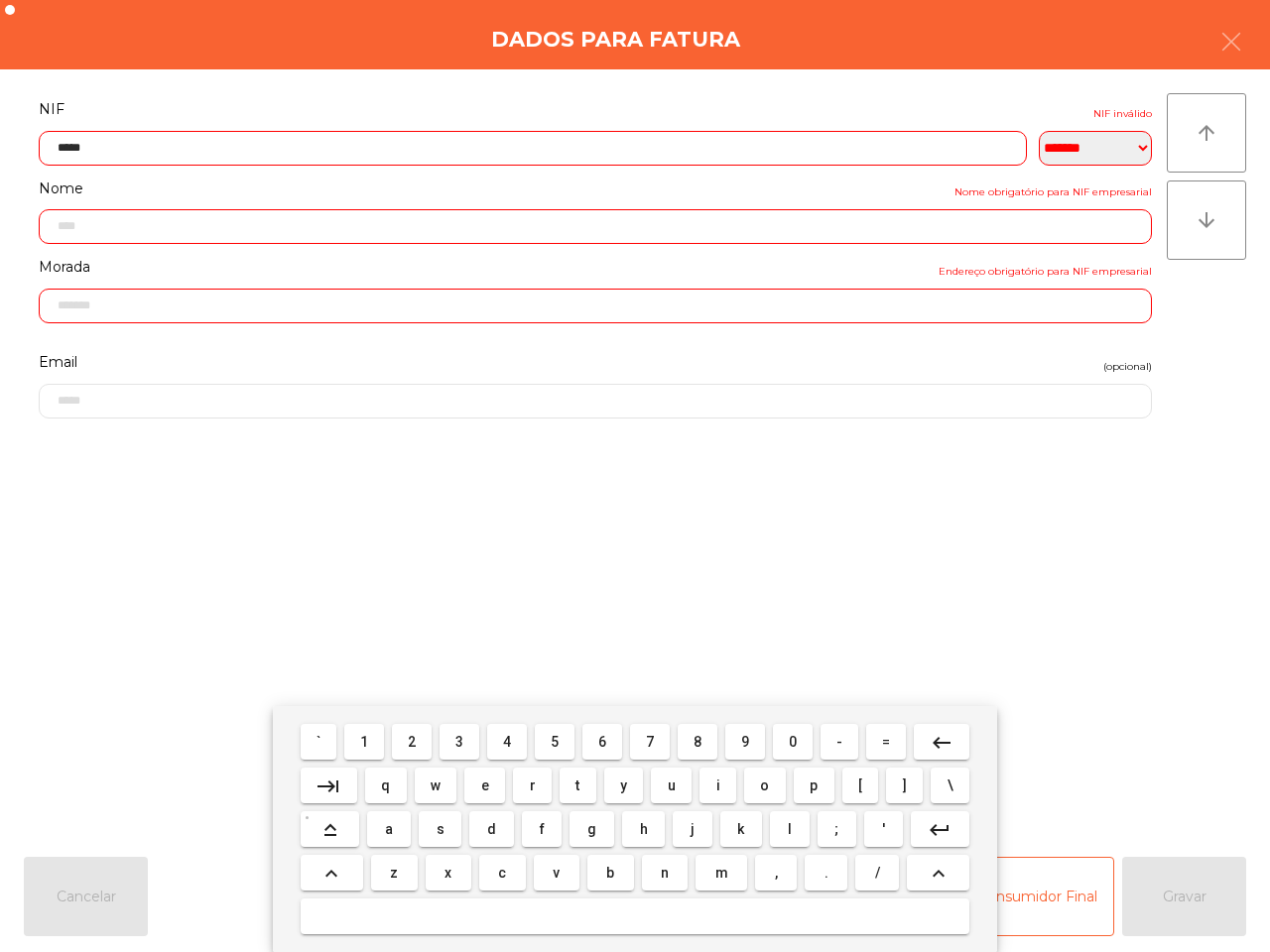 click on "6" at bounding box center (602, 742) 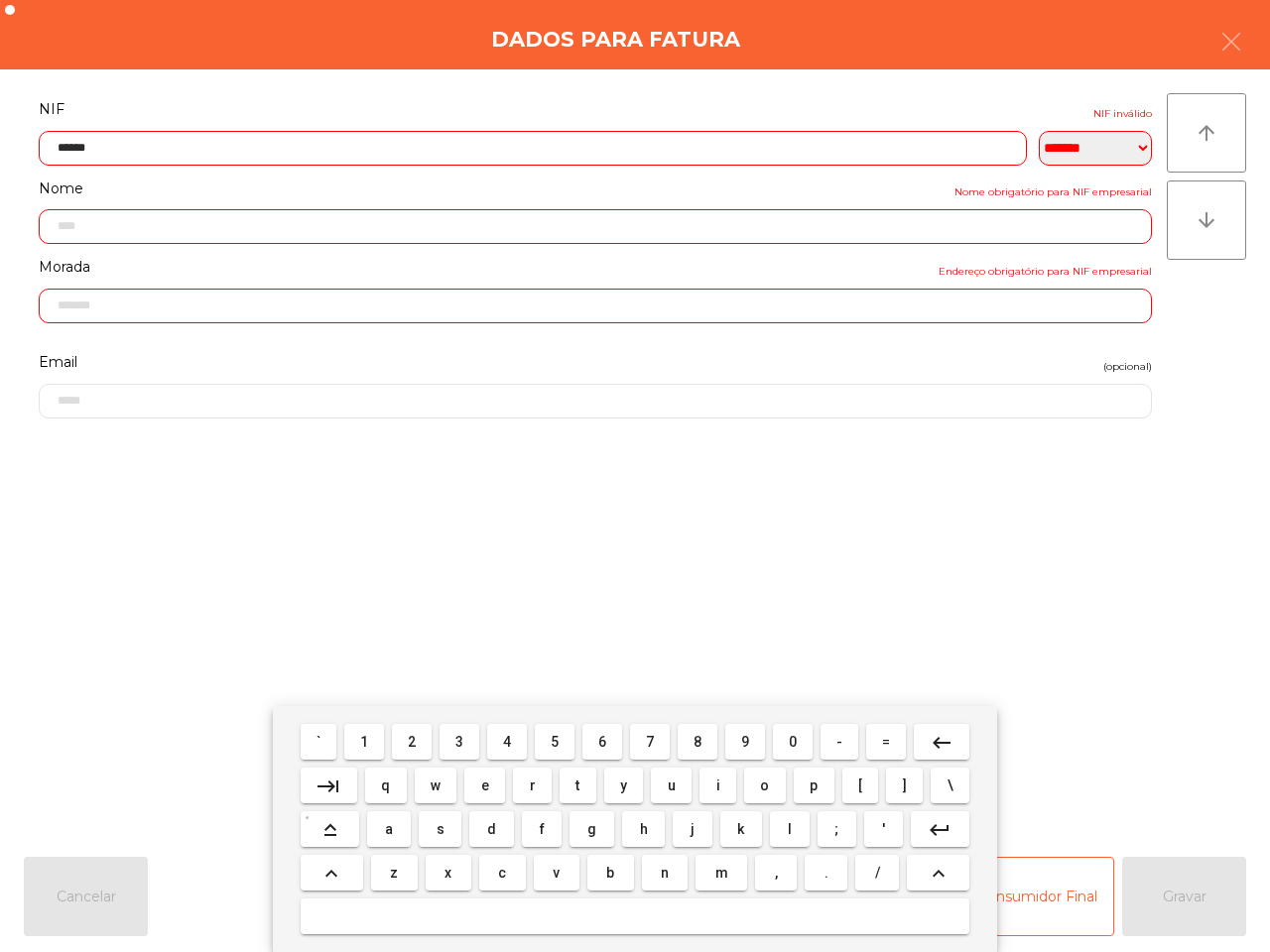 click on "0" at bounding box center [793, 742] 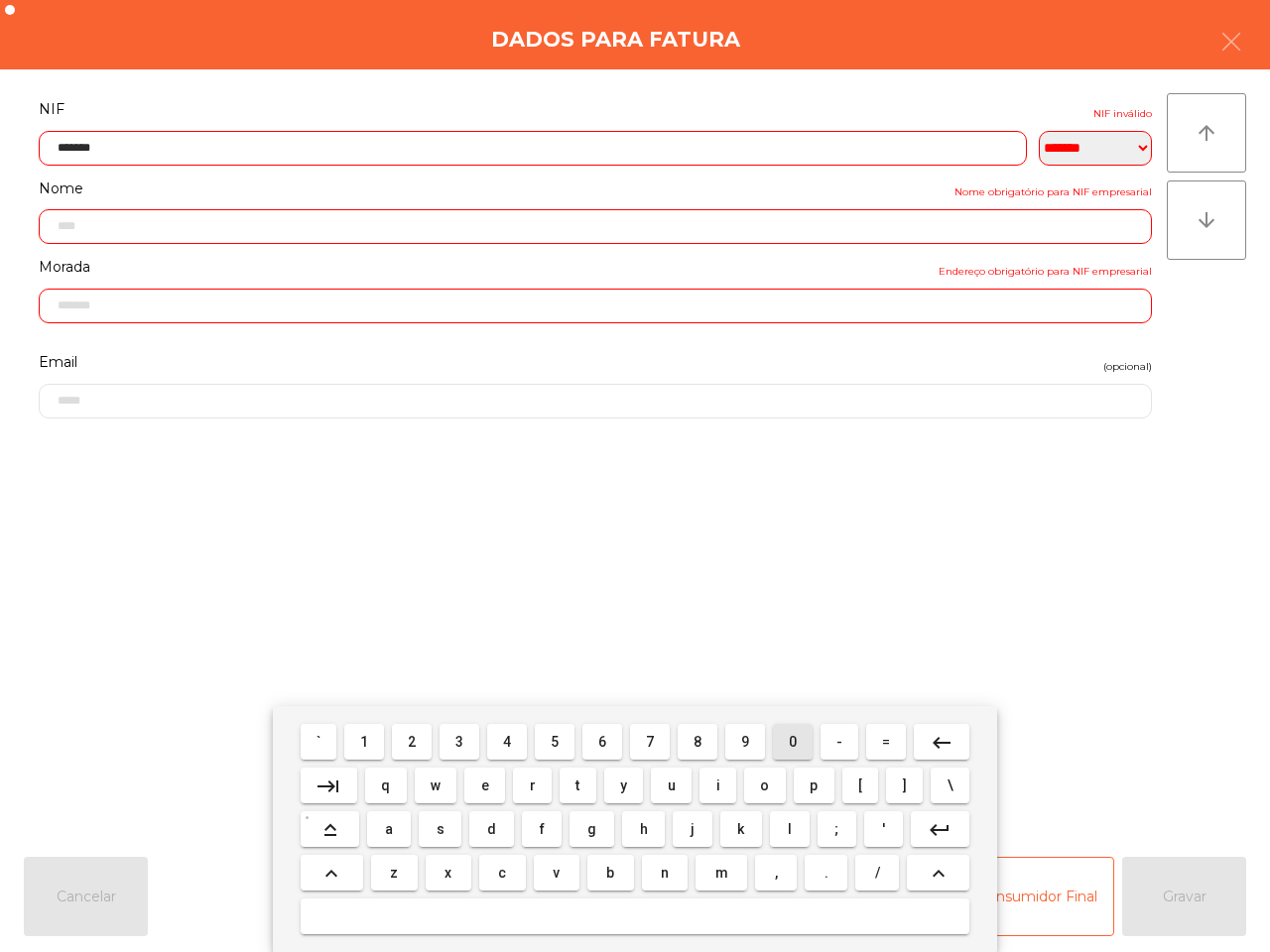 click on "8" at bounding box center (698, 742) 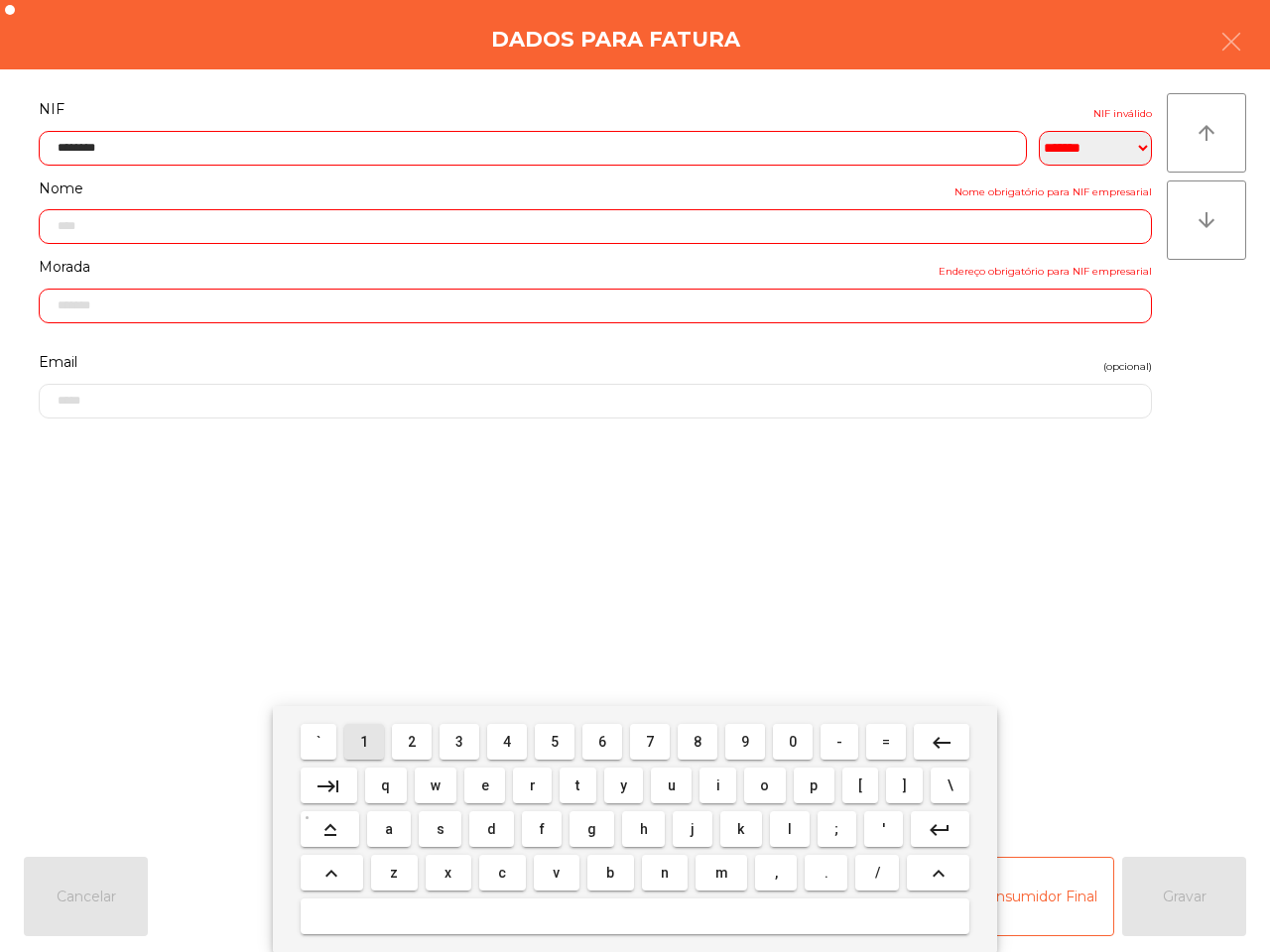 click on "1" at bounding box center (364, 742) 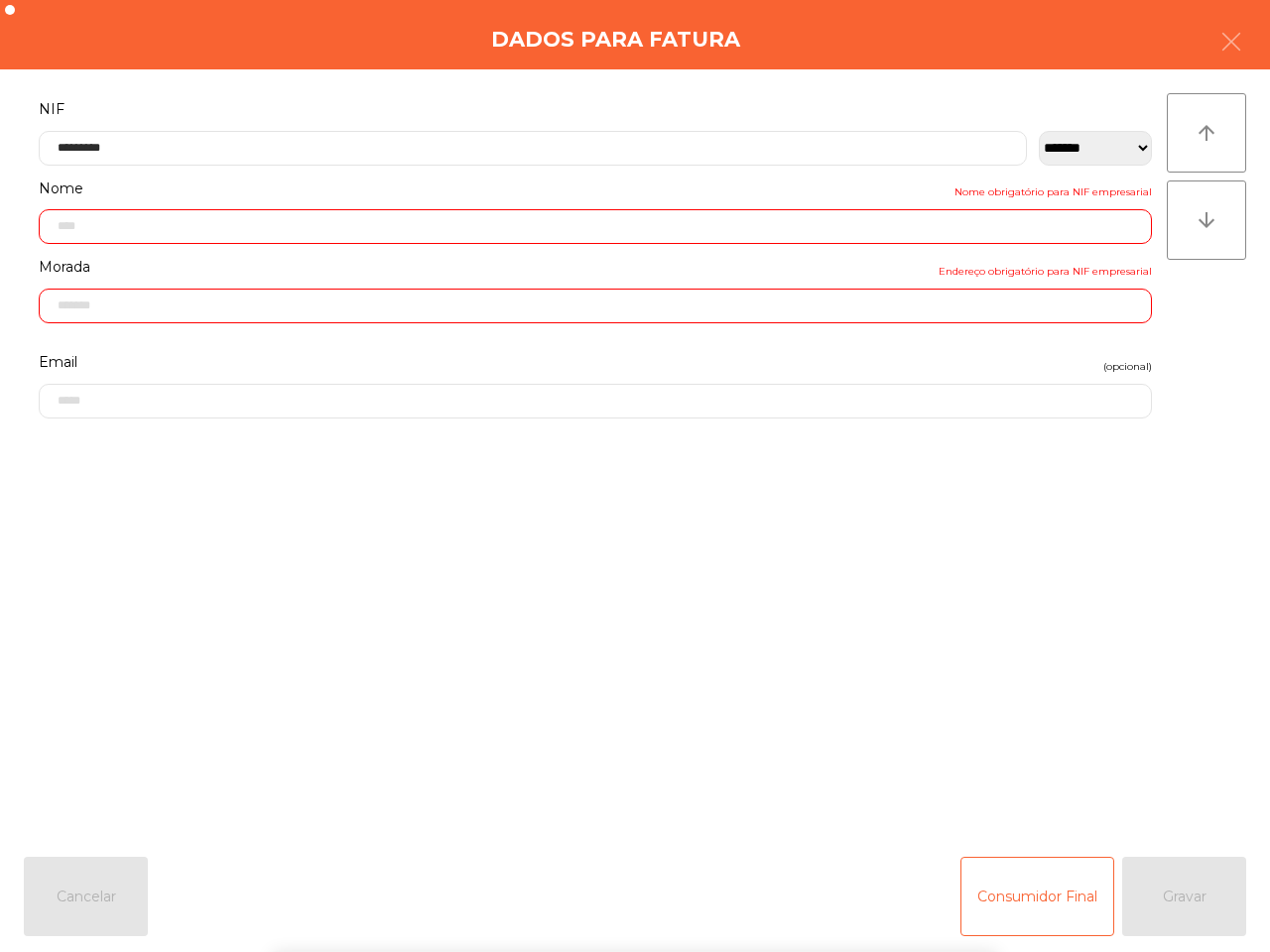 click on "**********" 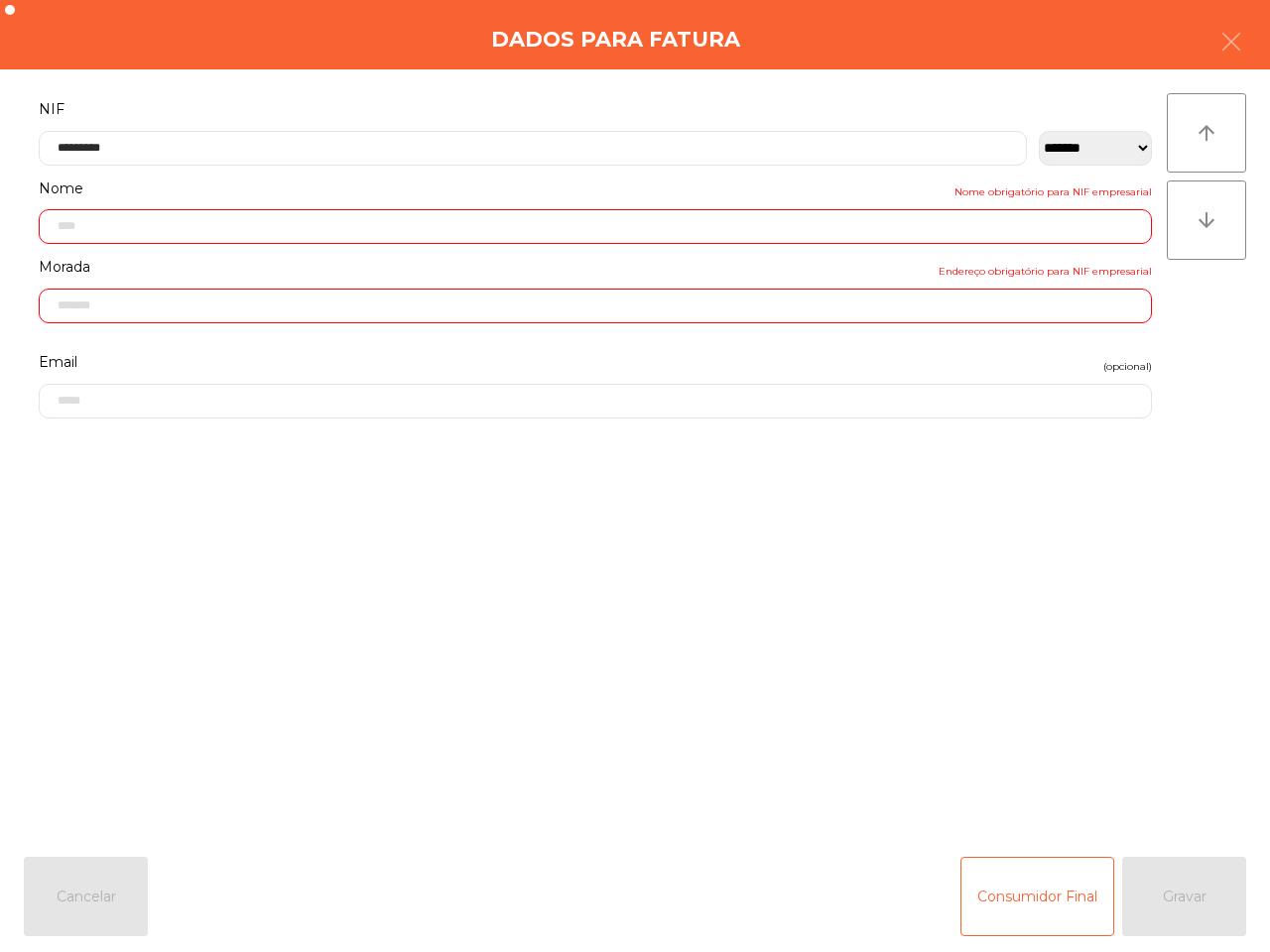 type on "**********" 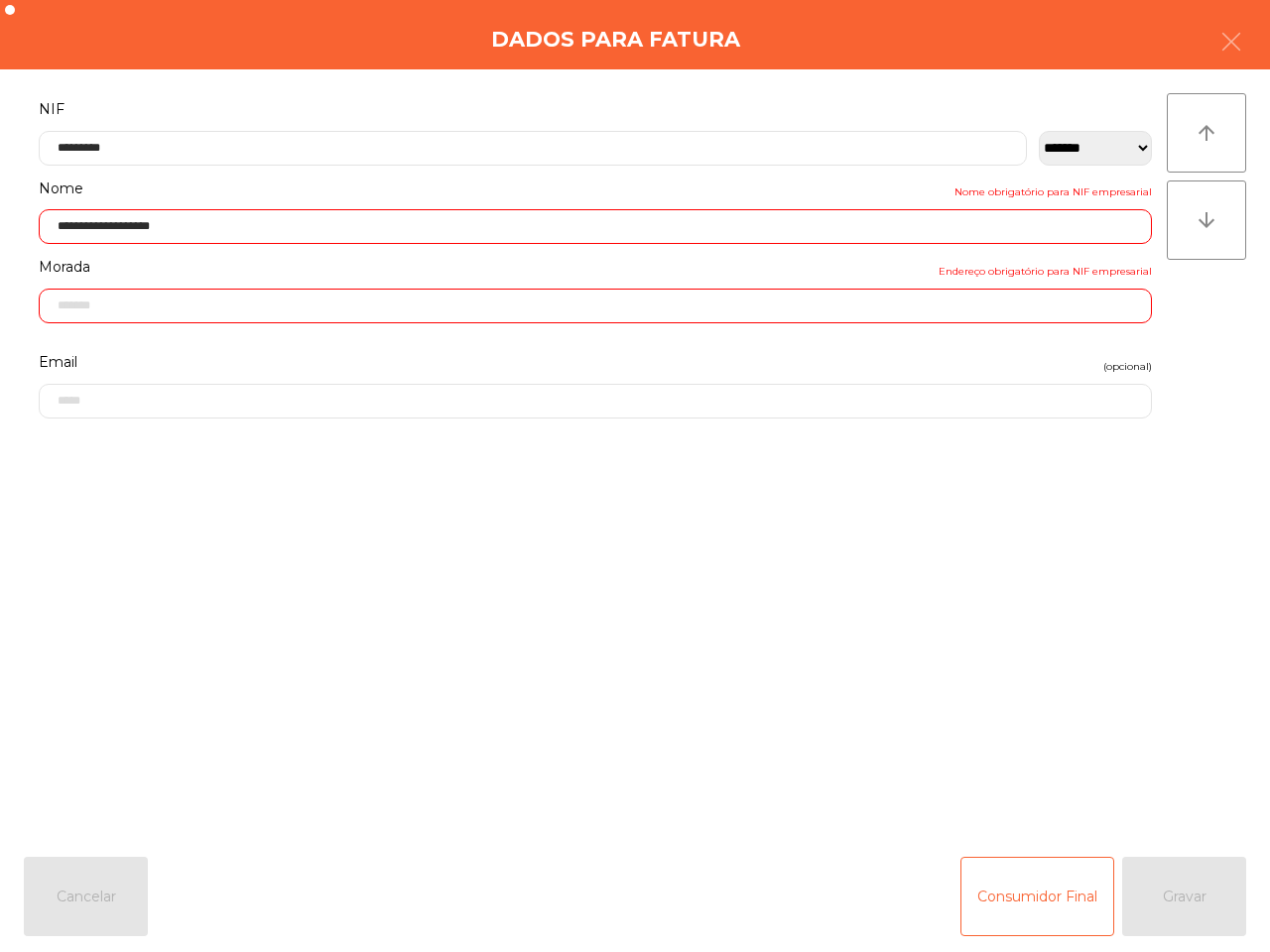 type on "**********" 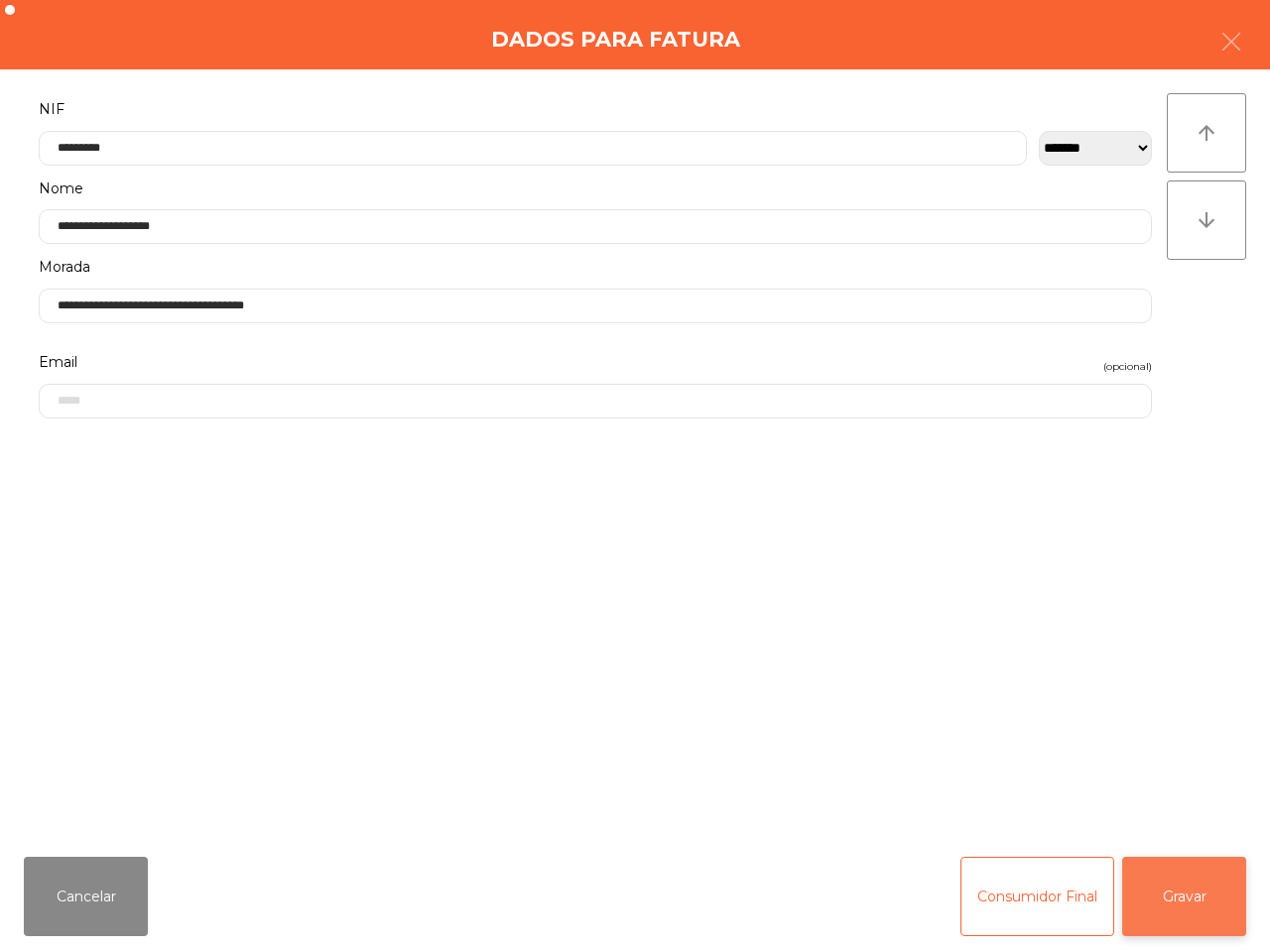 click on "Gravar" 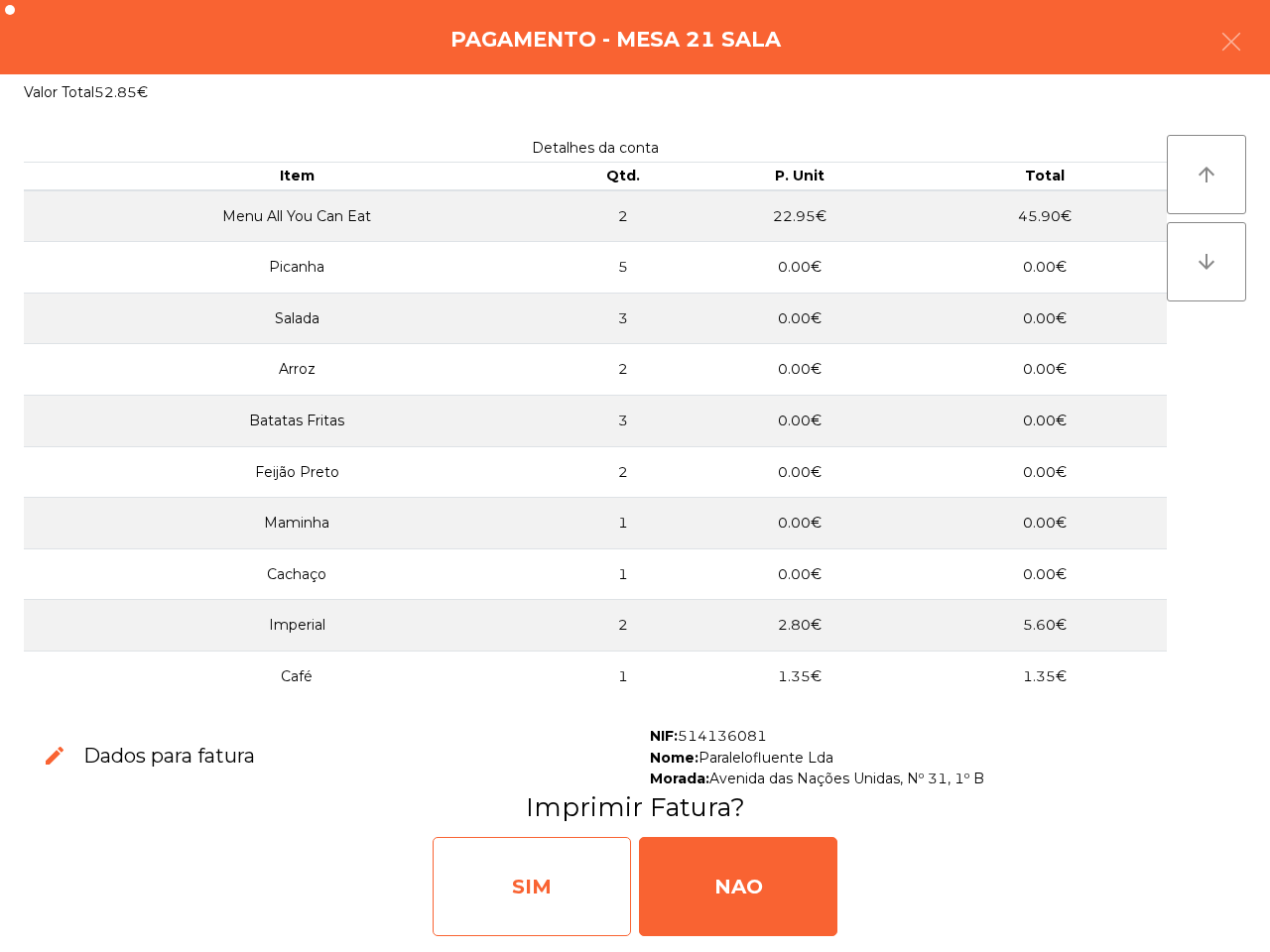 click on "SIM" 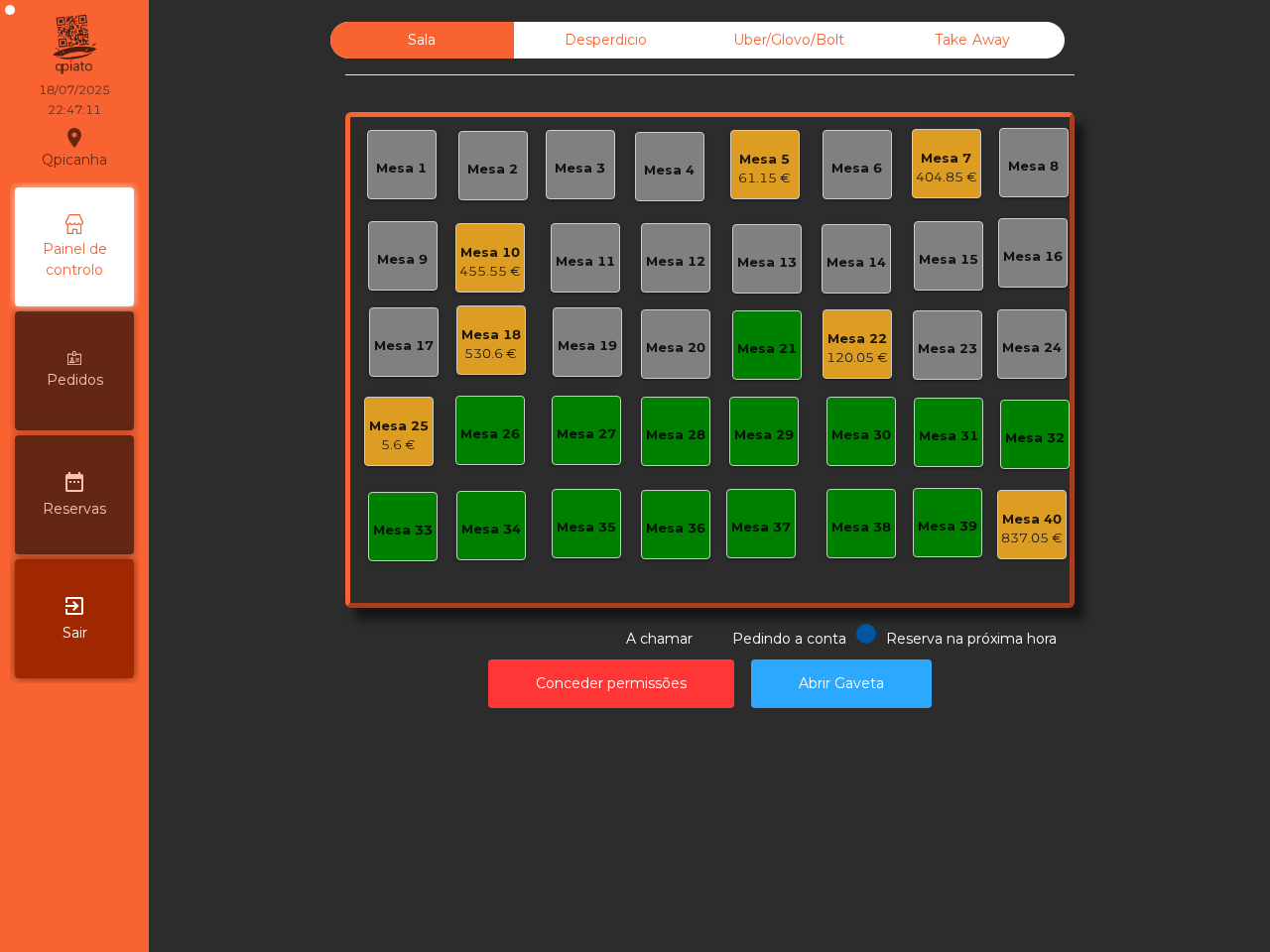click on "Sala   Desperdicio   Uber/Glovo/Bolt   Take Away   Mesa 1   Mesa 2   Mesa 3   Mesa 4   Mesa 5   61.15 €   Mesa 6   Mesa 7   404.85 €   Mesa 8   Mesa 9   Mesa 10   455.55 €   Mesa 11   Mesa 12   Mesa 13   Mesa 14   Mesa 15   Mesa 16   Mesa 17   Mesa 18   530.6 €   Mesa 19   Mesa 20   Mesa 21   Mesa 22   120.05 €   Mesa 23   Mesa 24   Mesa 25   5.6 €   Mesa 26   Mesa 27   Mesa 28   Mesa 29   Mesa 30   Mesa 31   Mesa 32   Mesa 33   Mesa 34   Mesa 35   Mesa 36   Mesa 37   Mesa 38   Mesa 39   Mesa 40   837.05 €  Reserva na próxima hora Pedindo a conta A chamar  Conceder permissões   Abrir Gaveta" 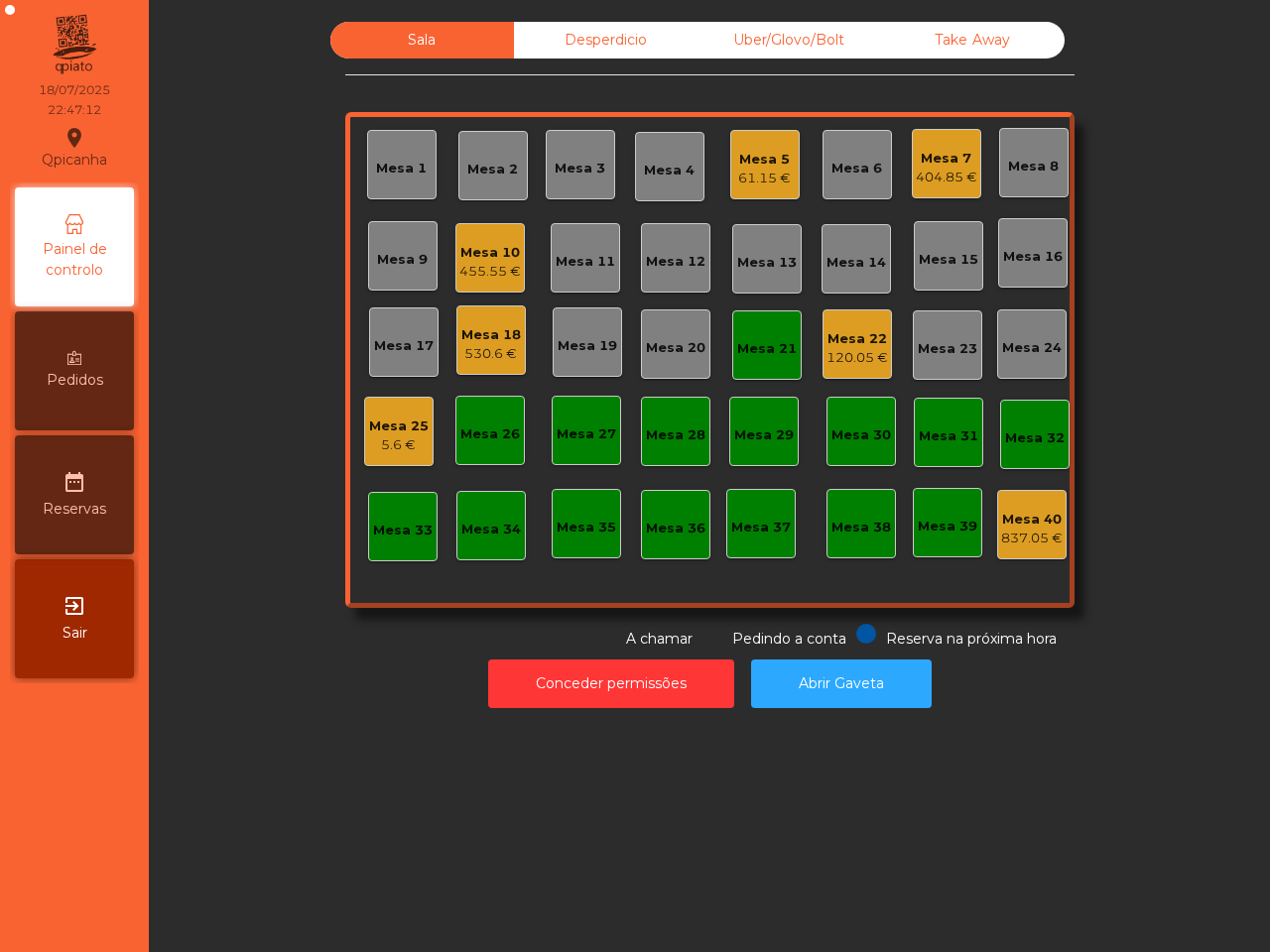 click on "Mesa 25" 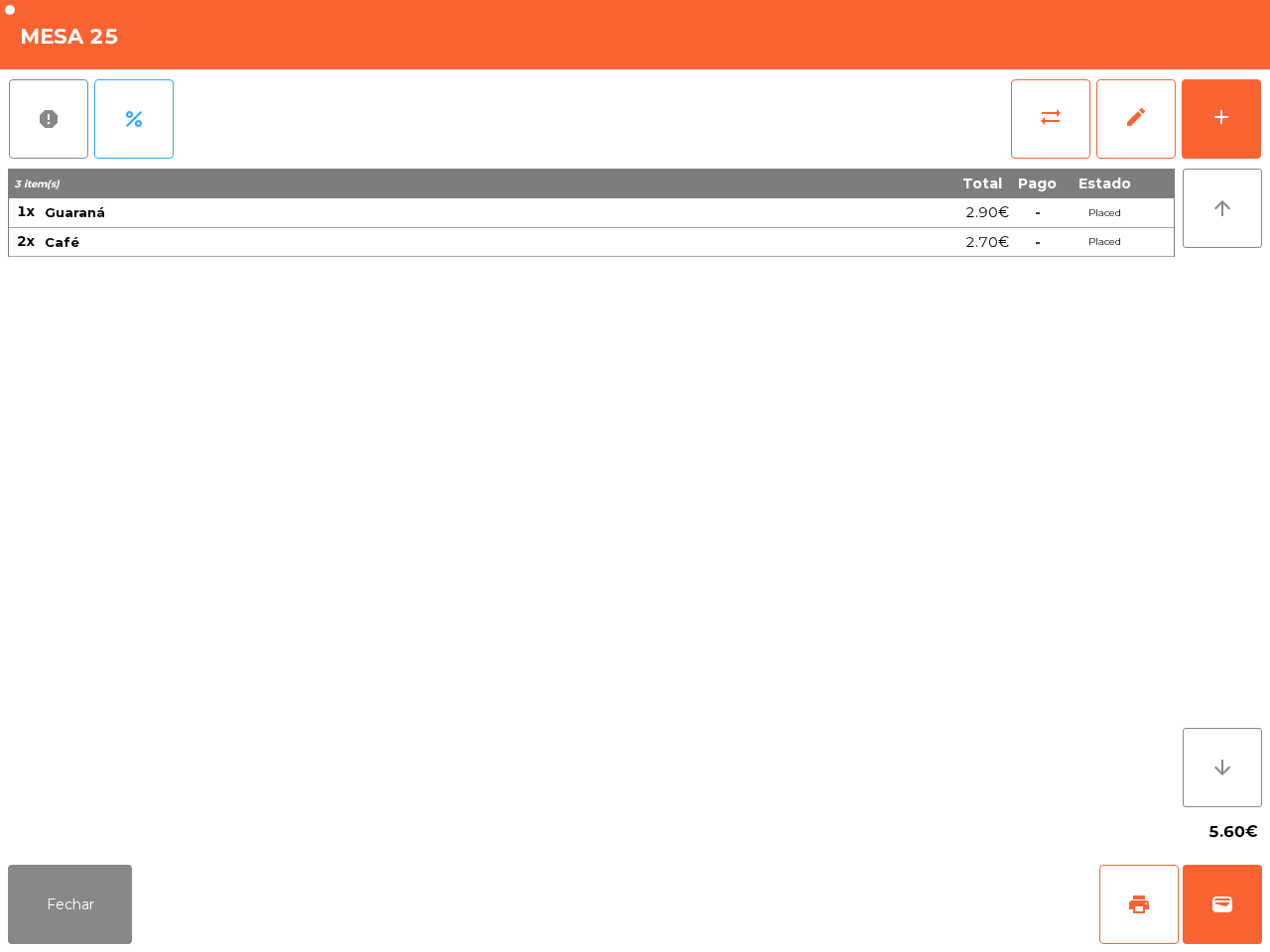 click on "3 item(s) Total Pago Estado 1x Guaraná 2.90€  -  Placed 2x Café 2.70€  -  Placed" 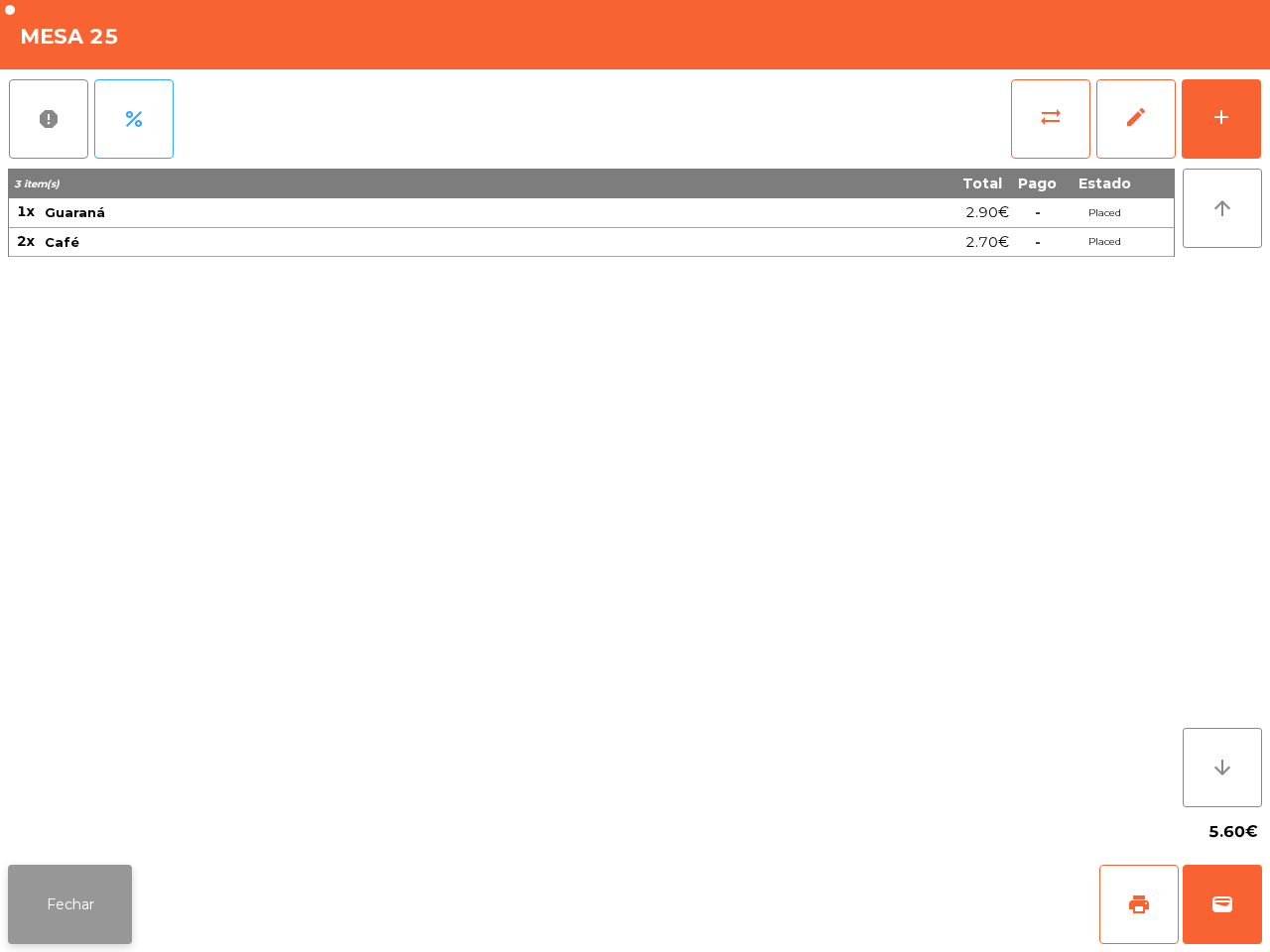 click on "Fechar" 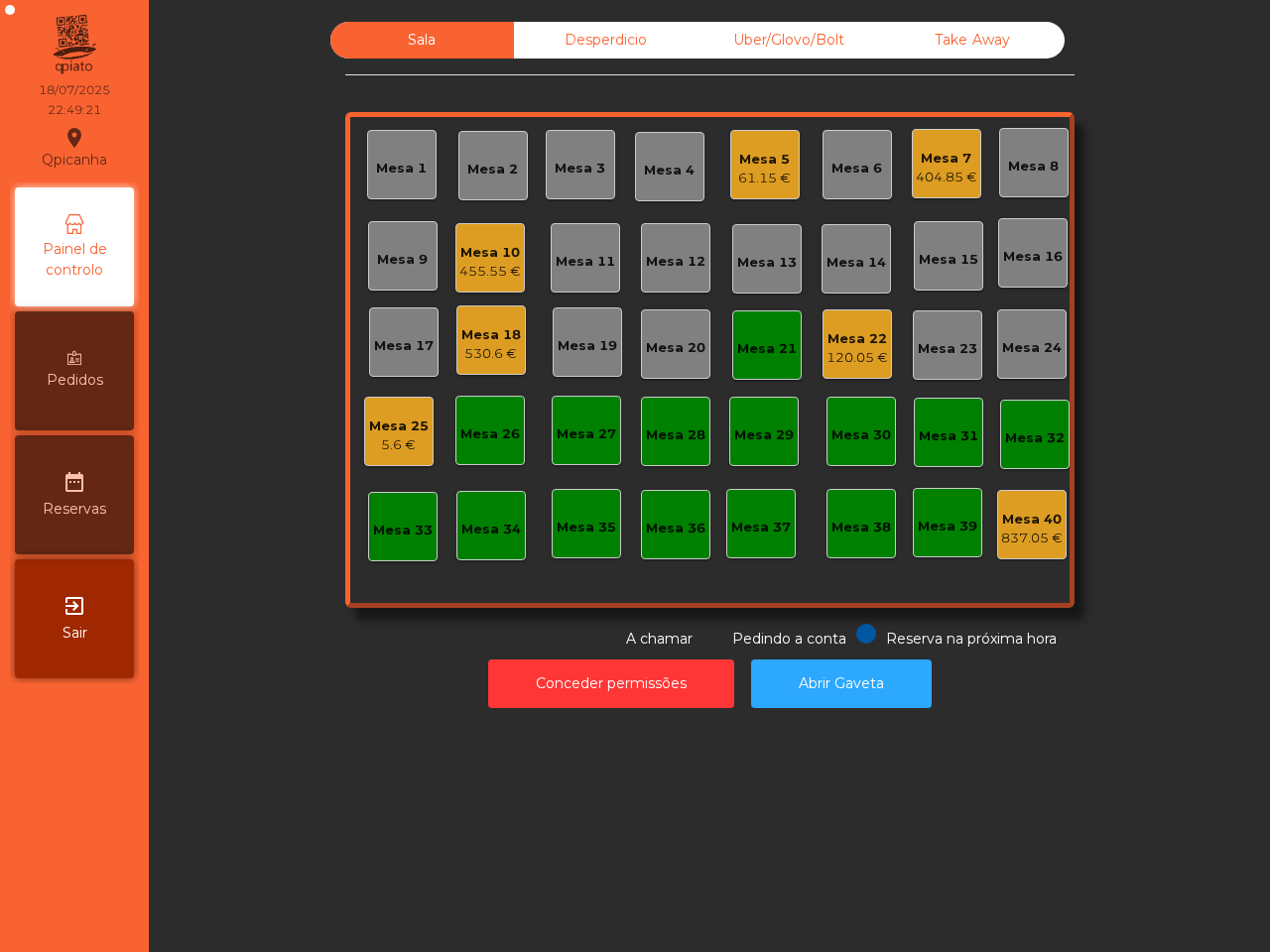 click on "120.05 €" 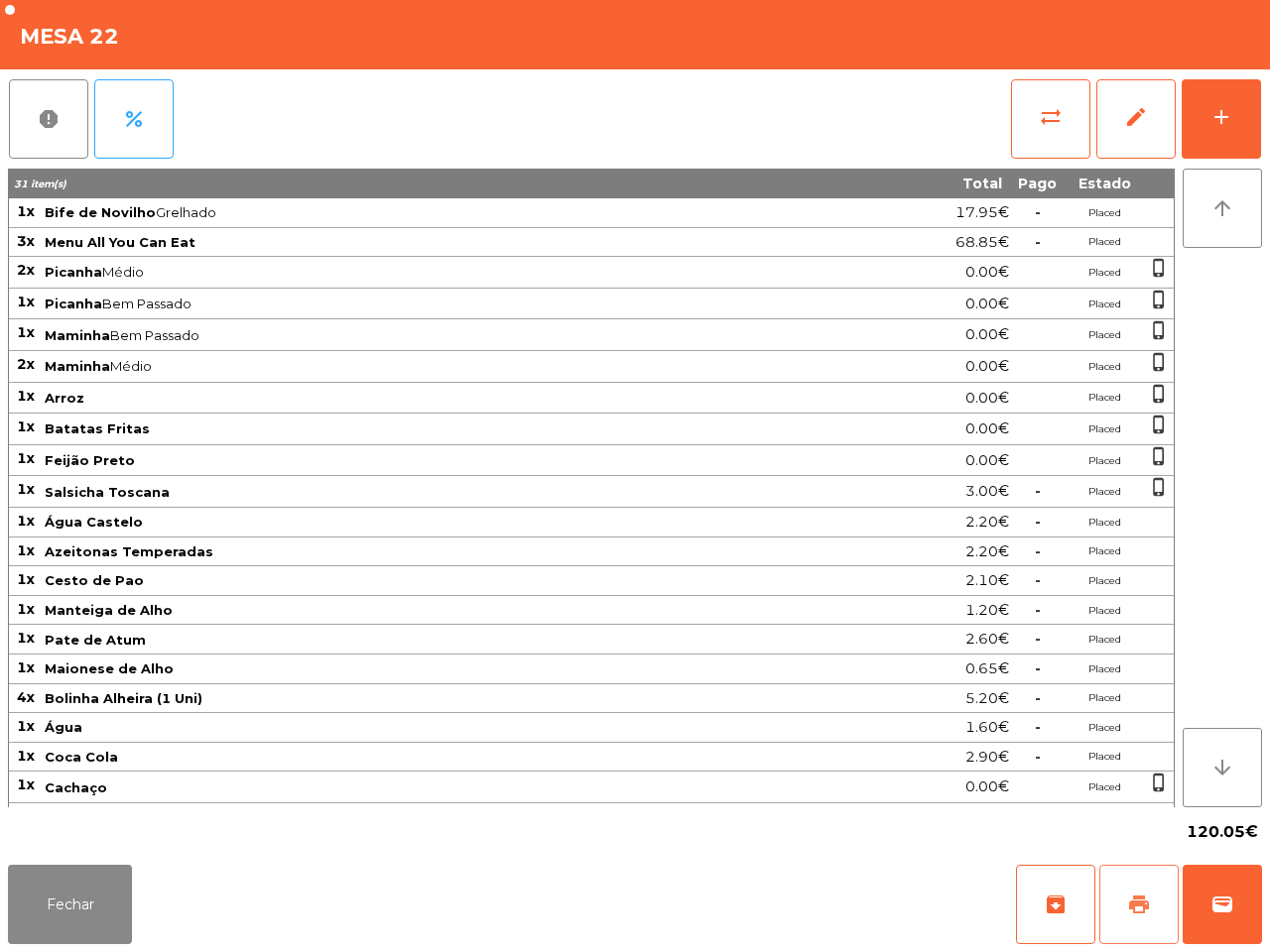 click on "print" 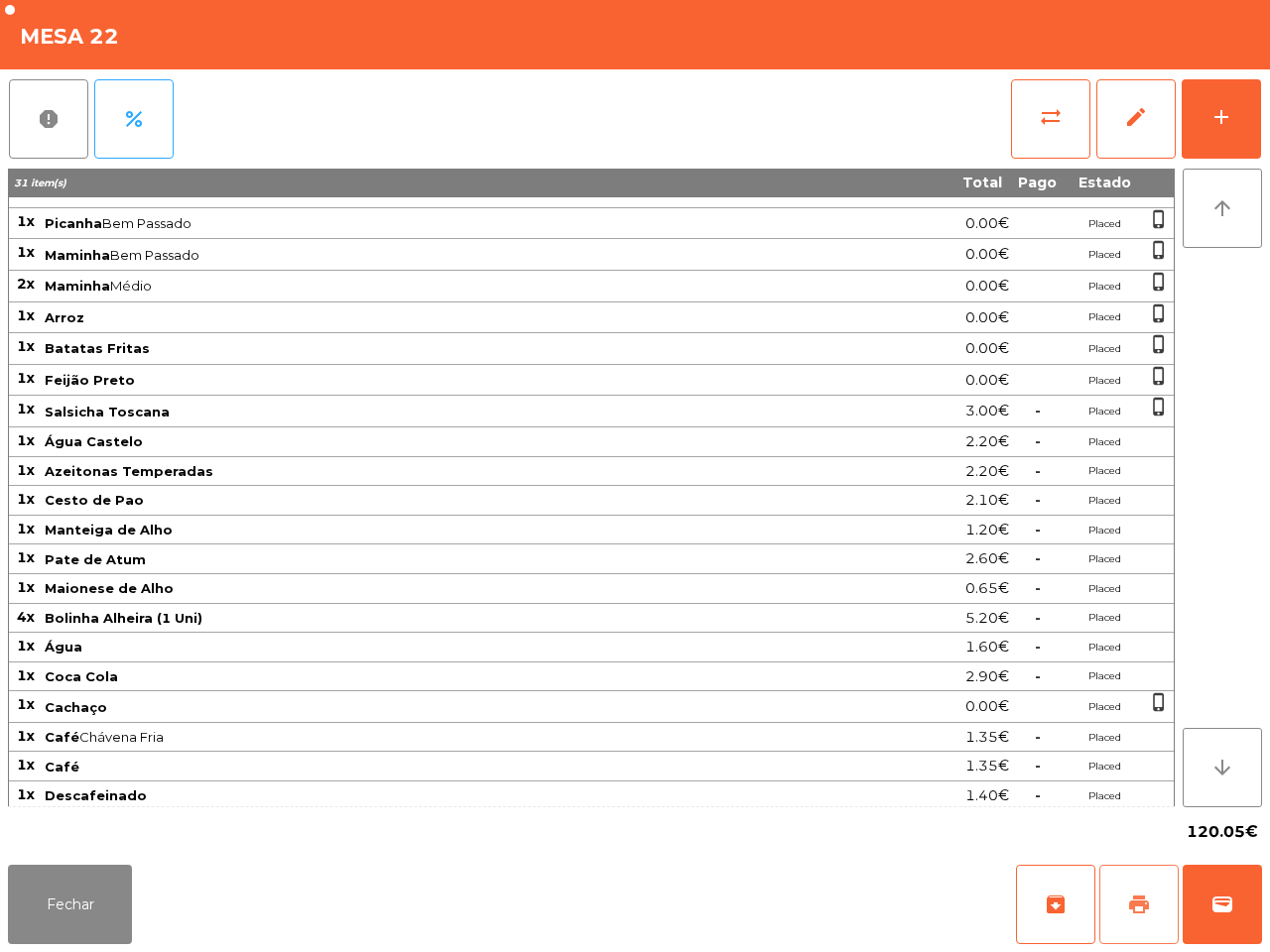 scroll, scrollTop: 124, scrollLeft: 0, axis: vertical 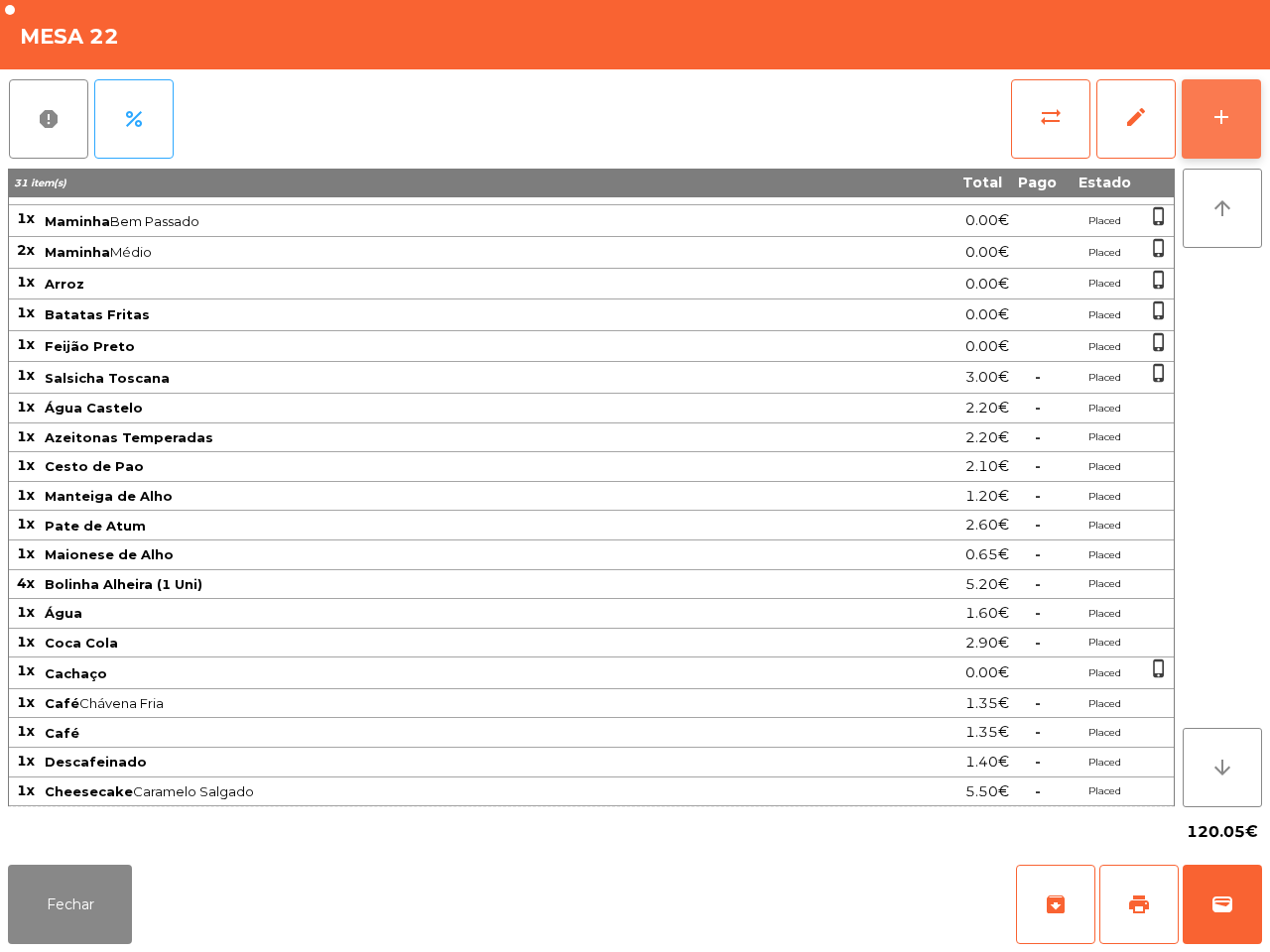 click on "add" 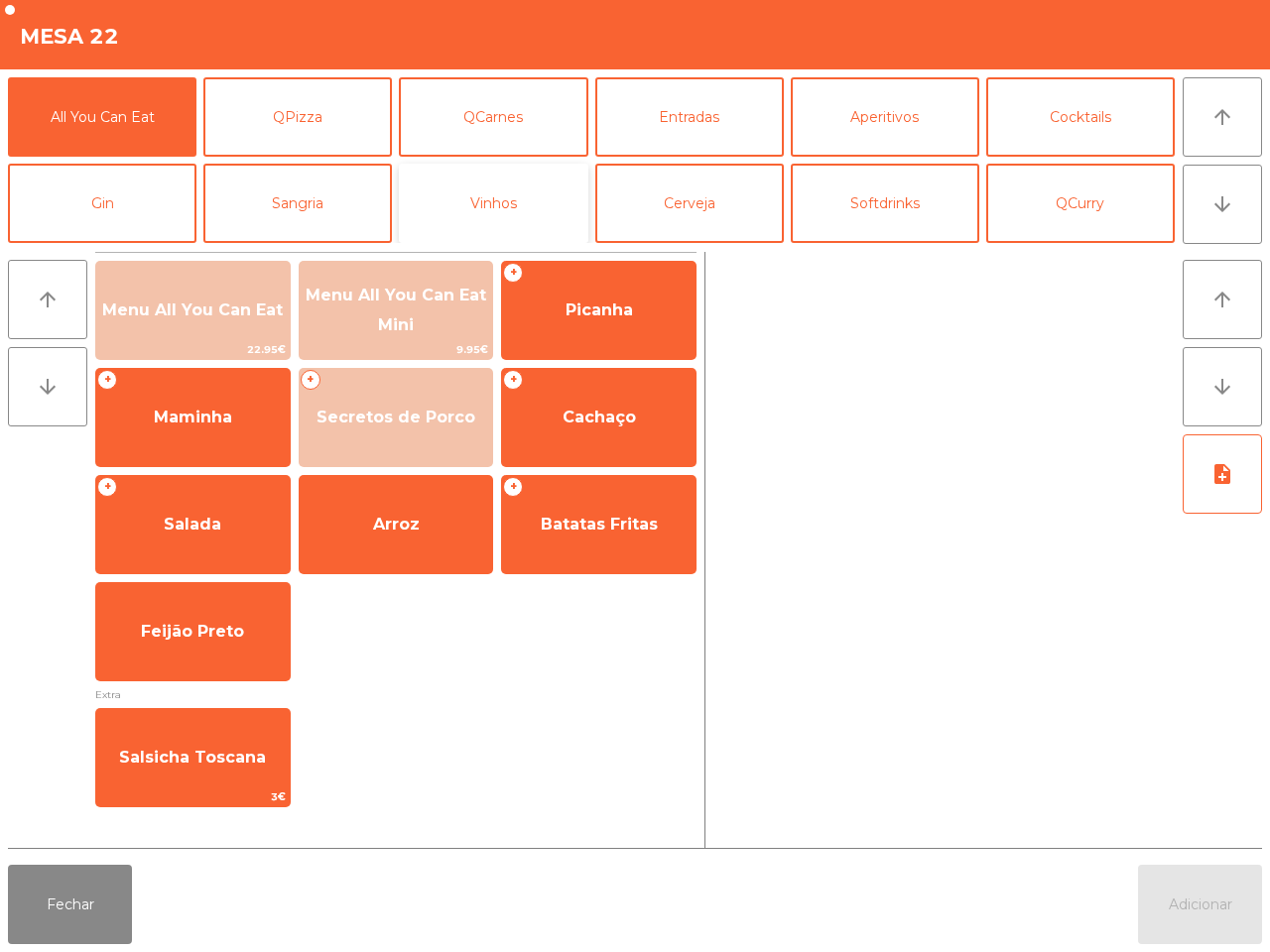 click on "Vinhos" 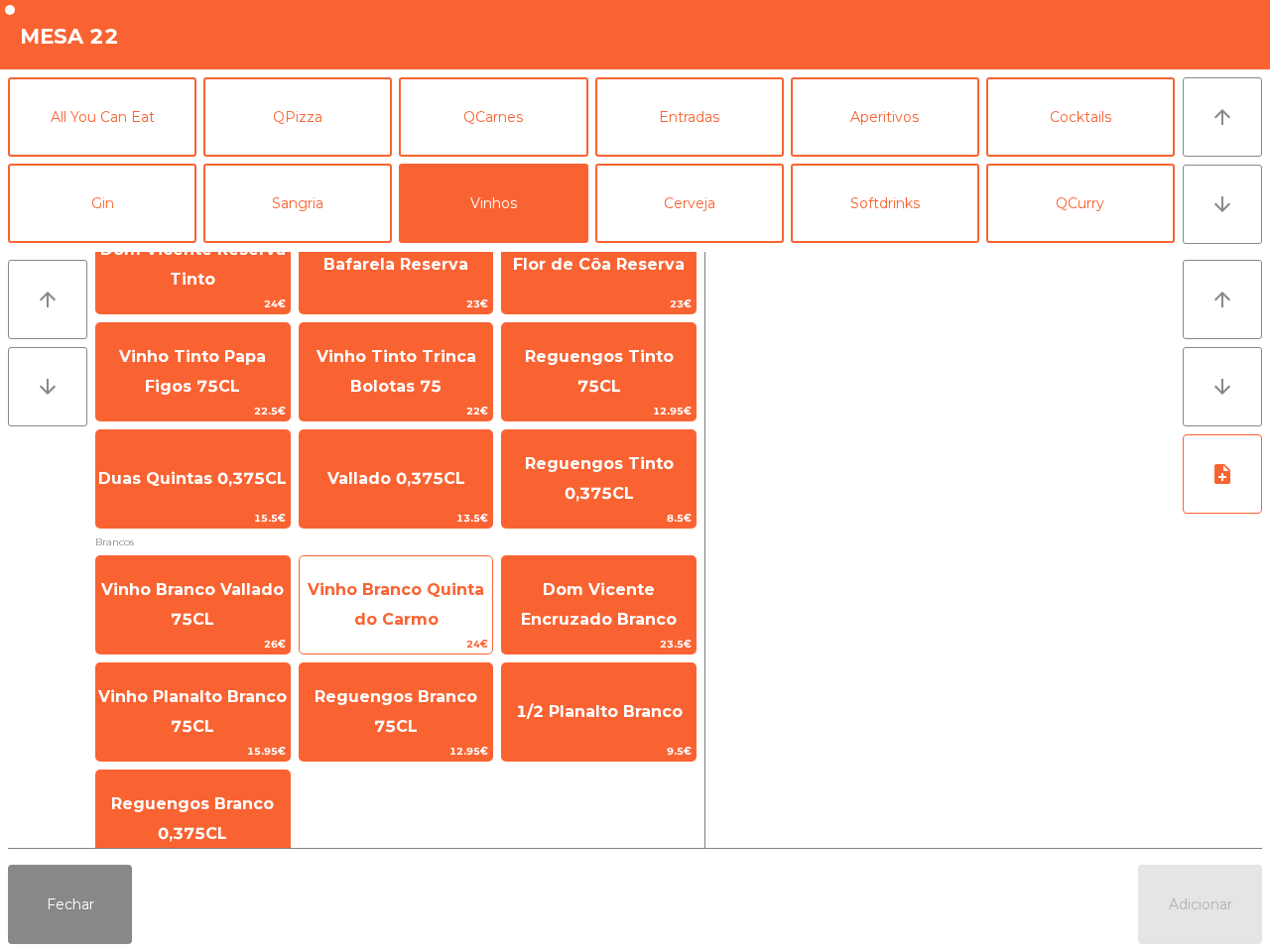 scroll, scrollTop: 372, scrollLeft: 0, axis: vertical 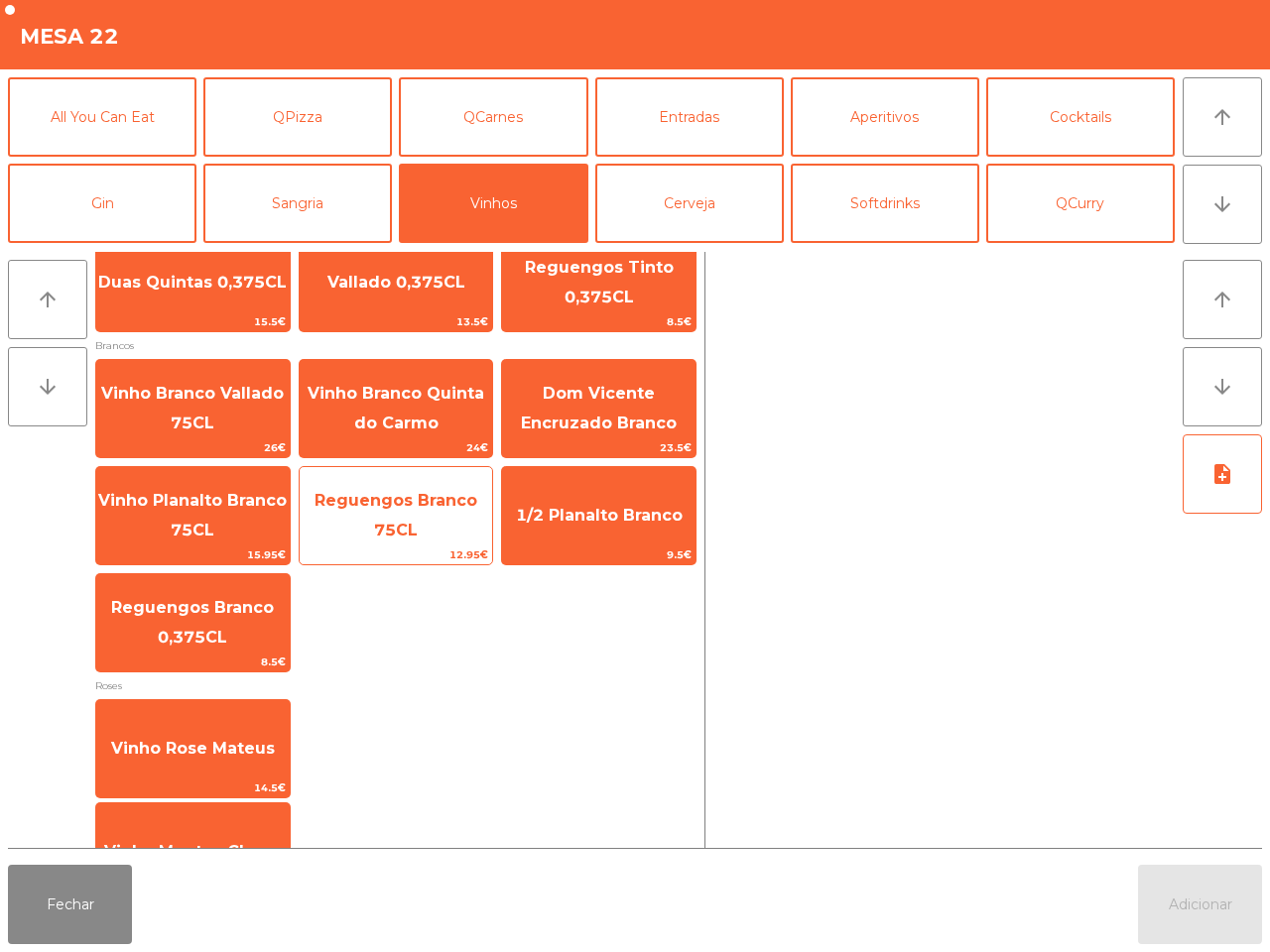click on "Reguengos Branco 75CL" 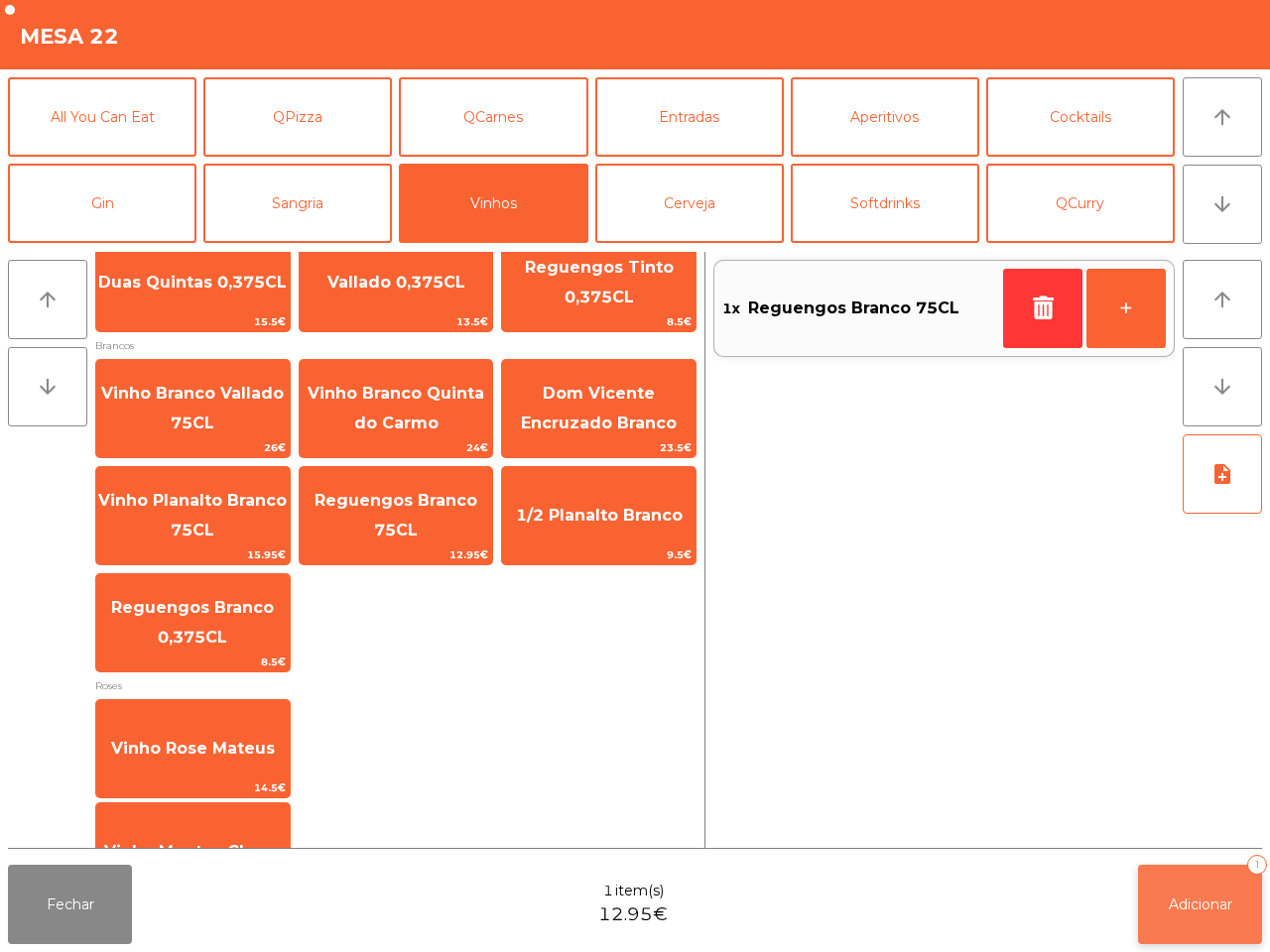 click on "Adicionar   1" 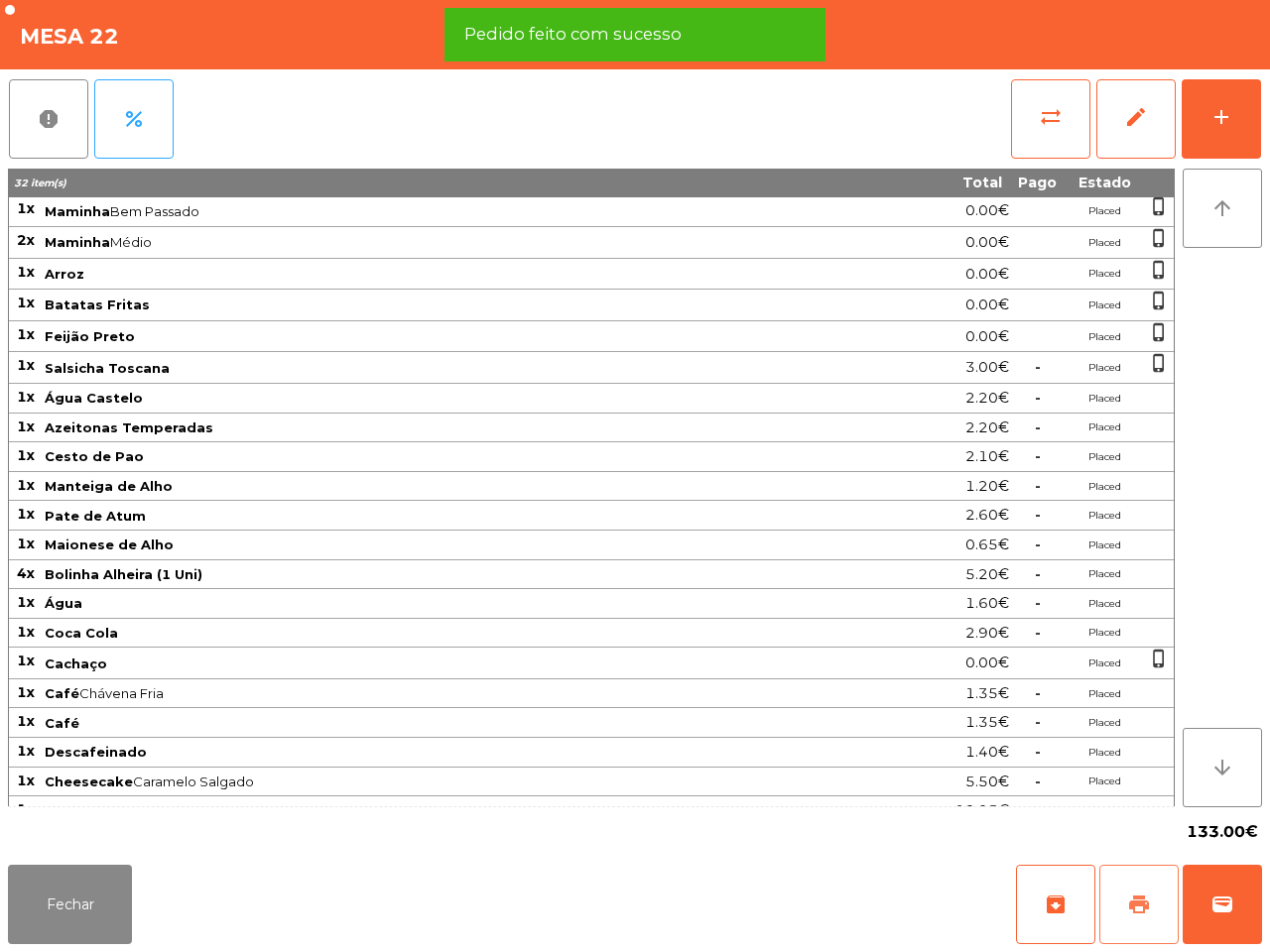 click on "print" 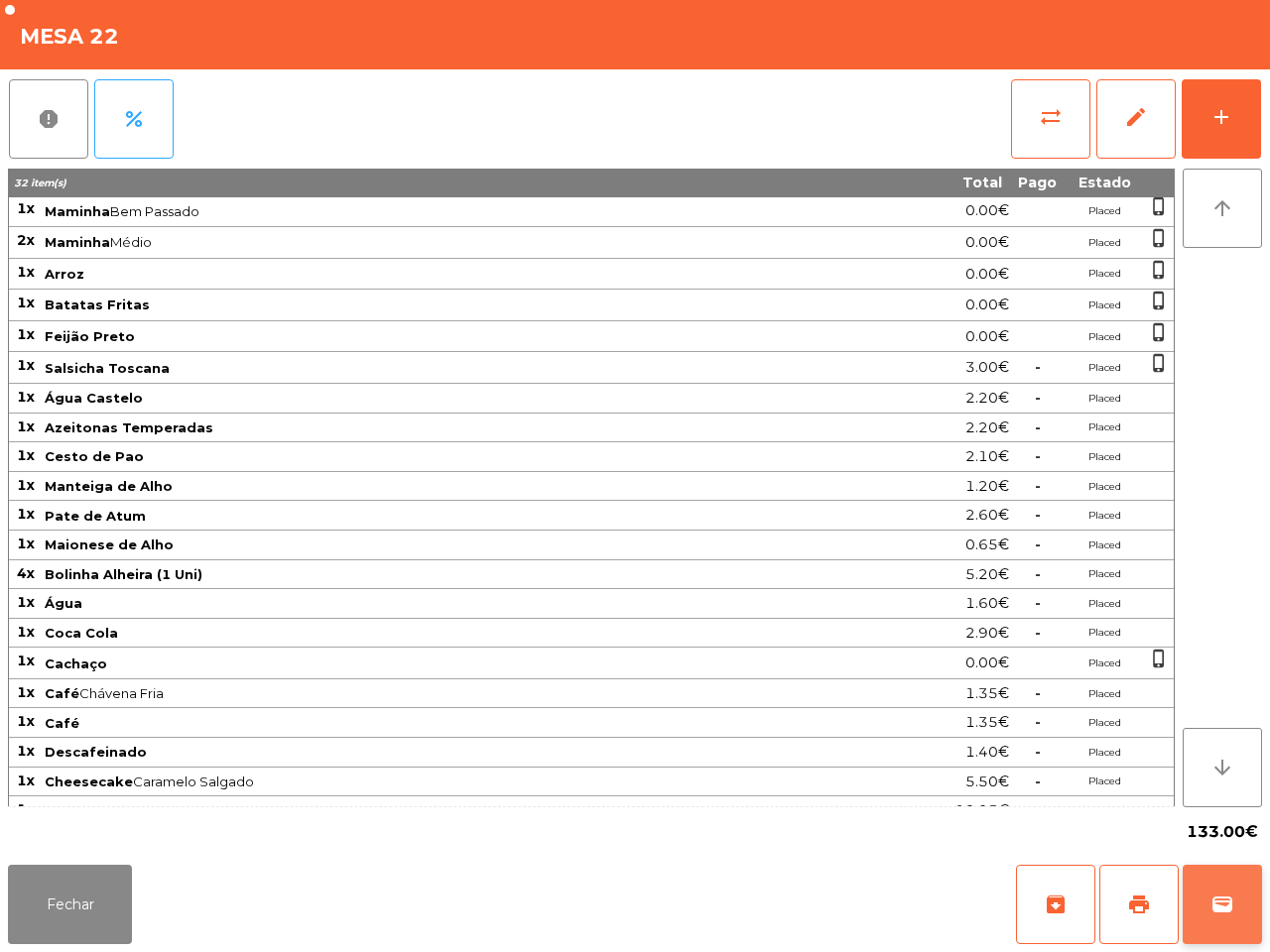 click on "wallet" 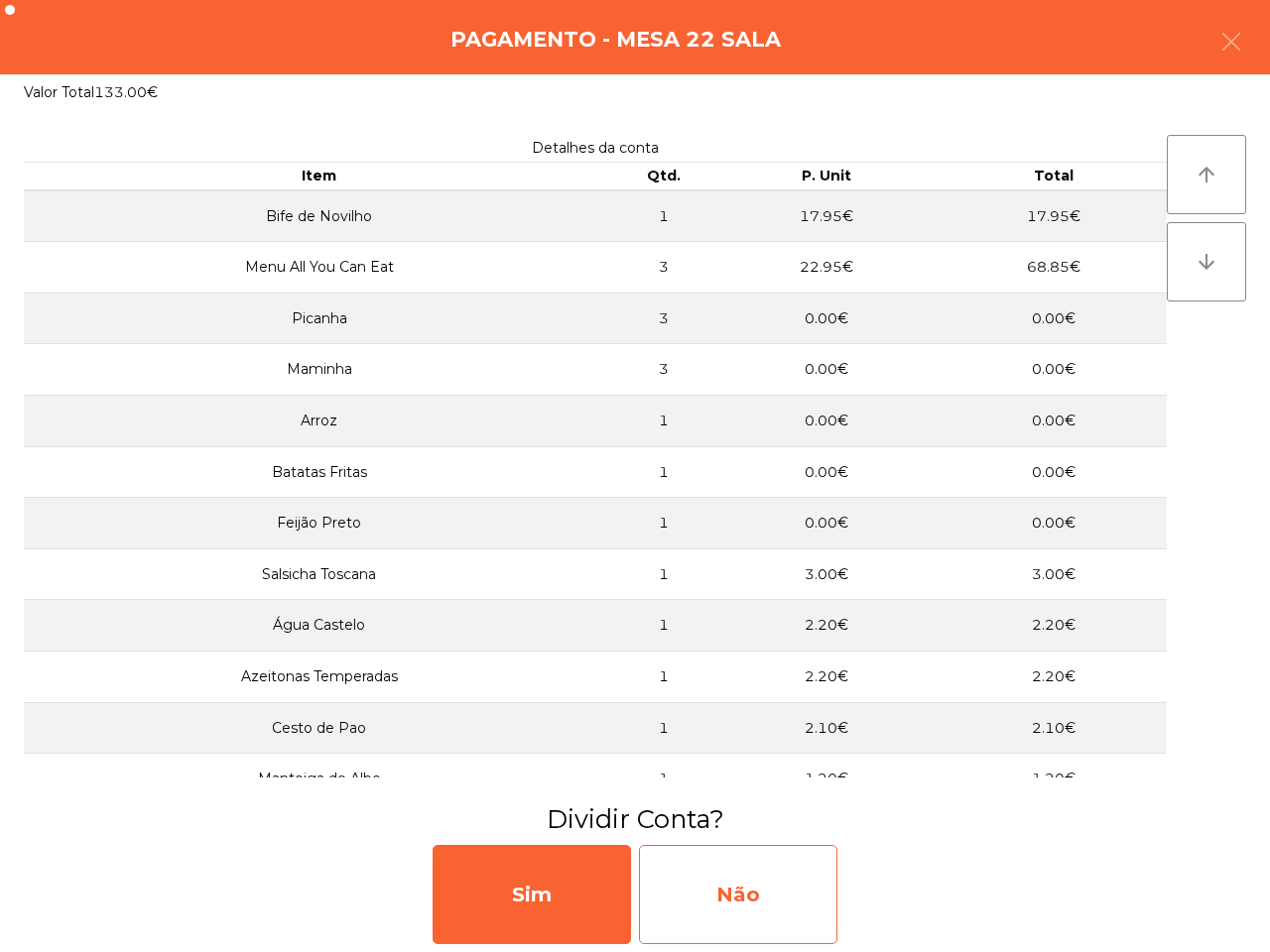 click on "Não" 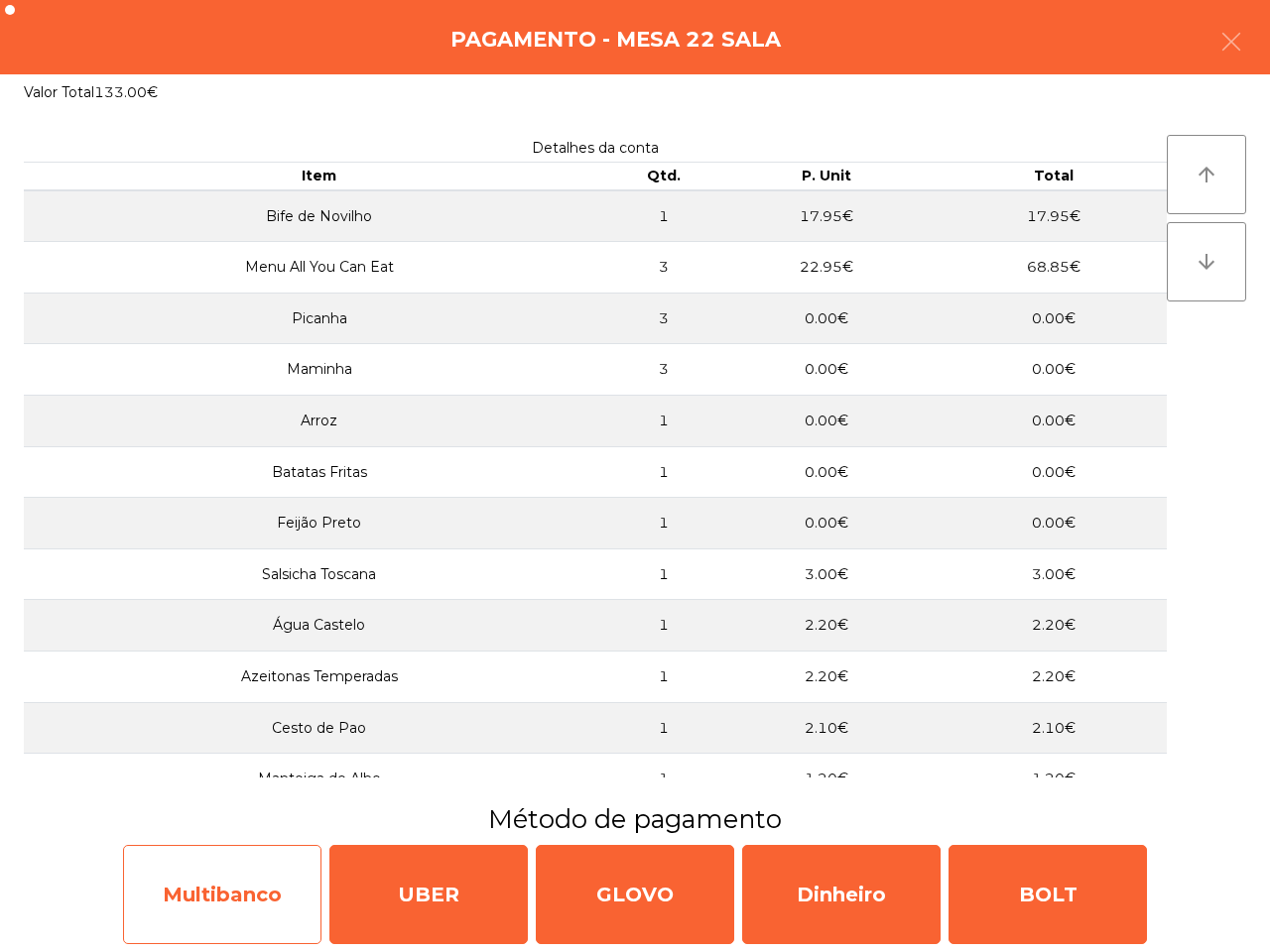 click on "Multibanco" 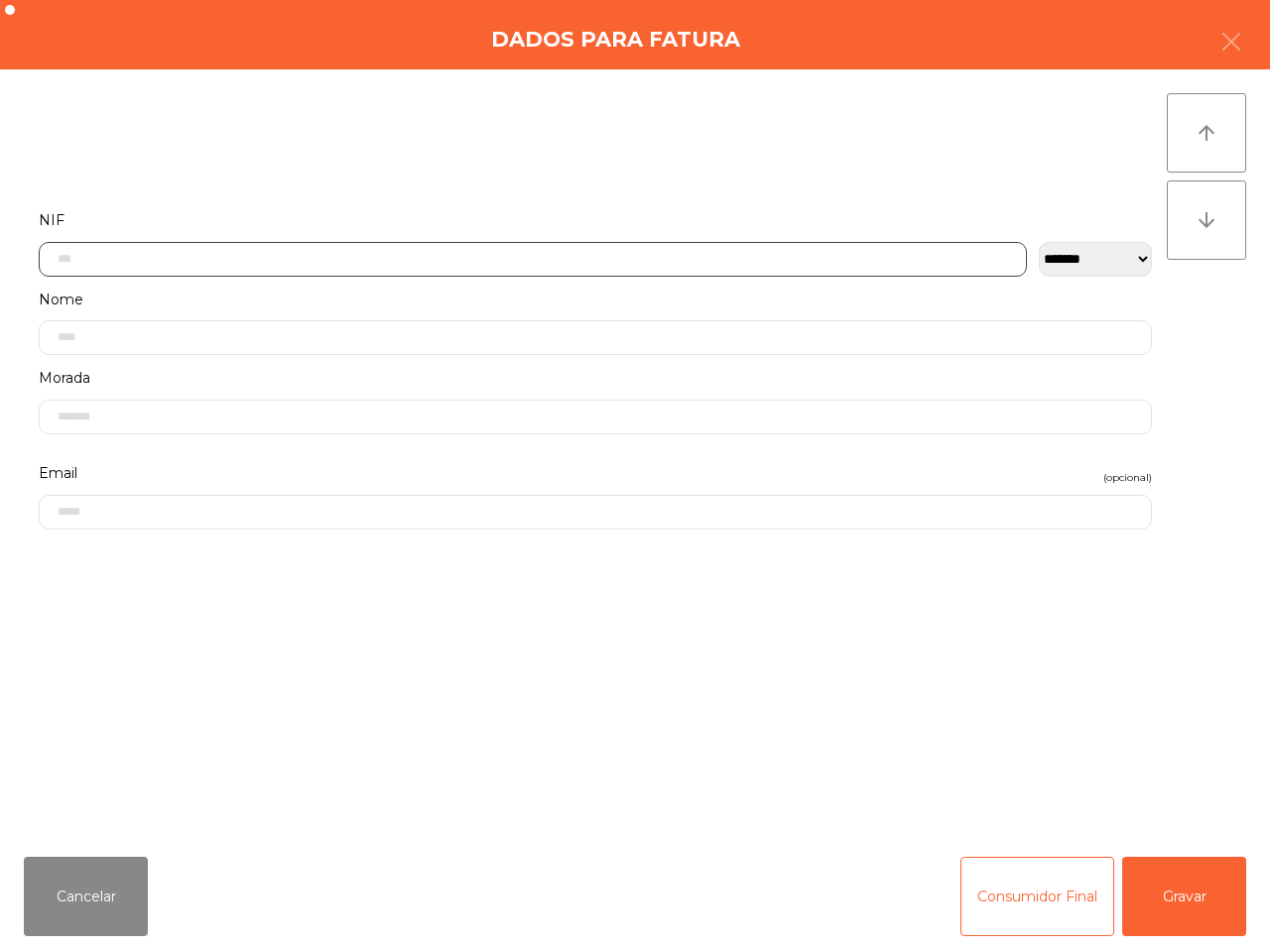 click 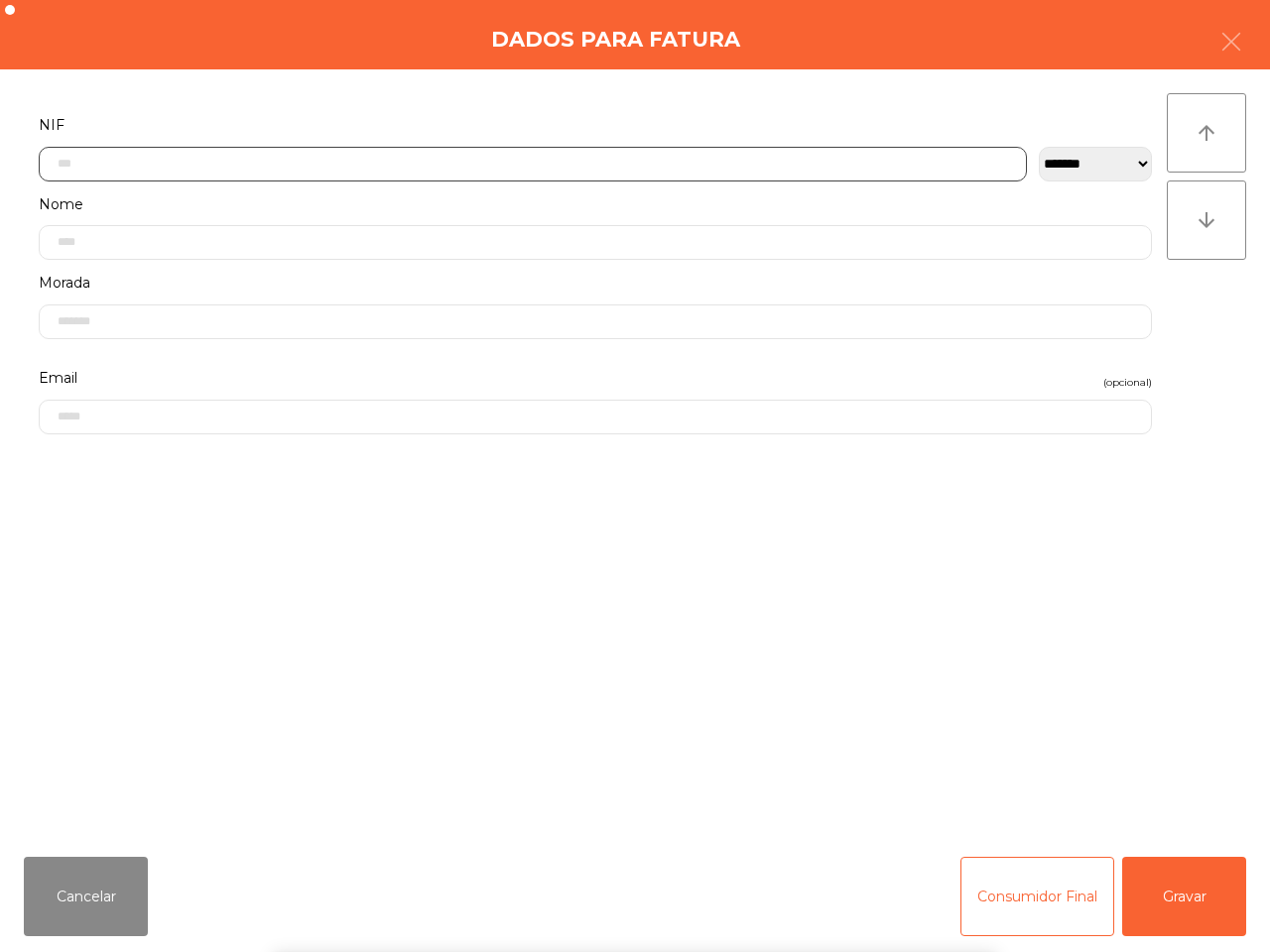 scroll, scrollTop: 111, scrollLeft: 0, axis: vertical 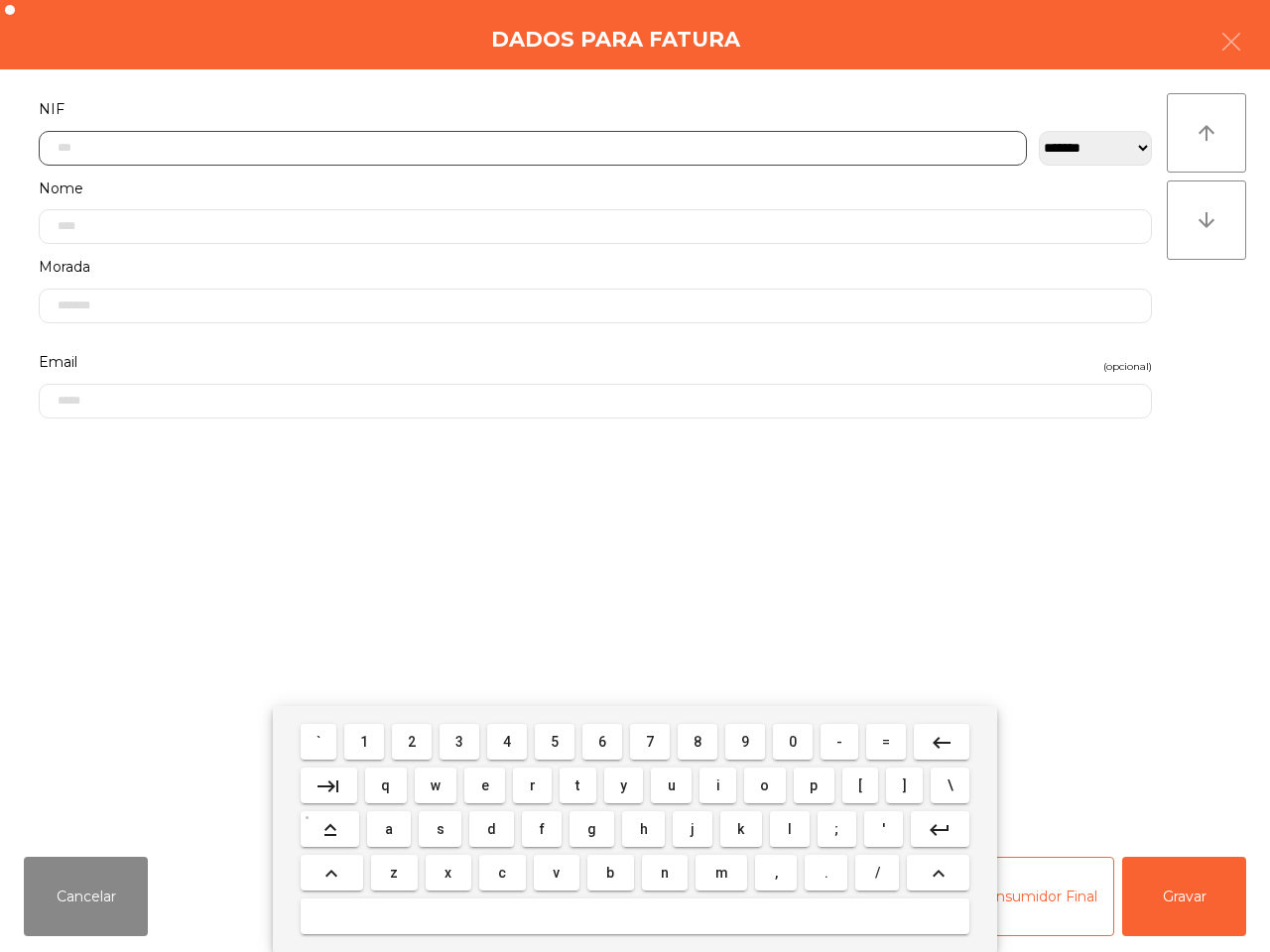 click on "5" at bounding box center (555, 742) 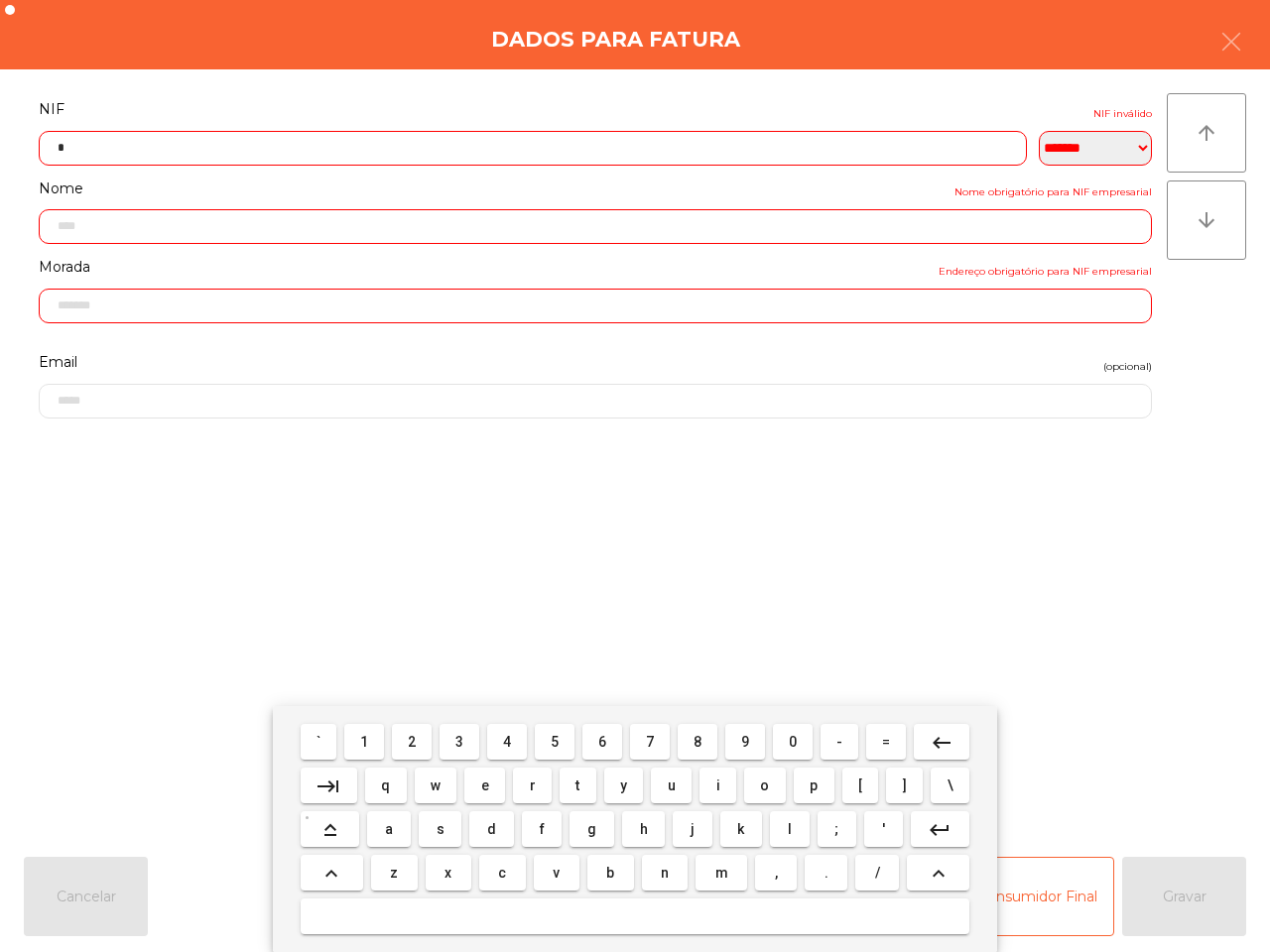 click on "1" at bounding box center (364, 742) 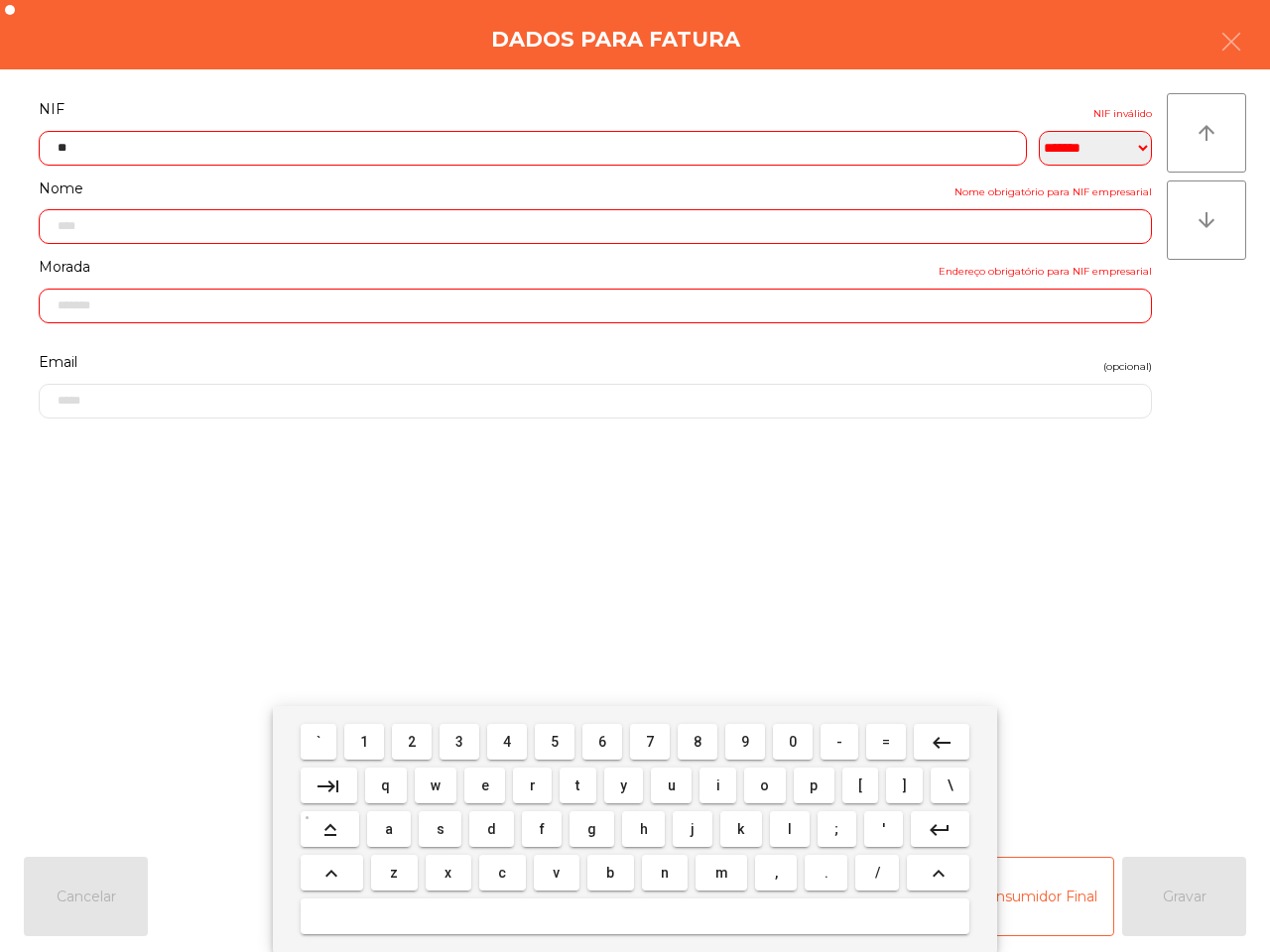 click on "0" at bounding box center [793, 742] 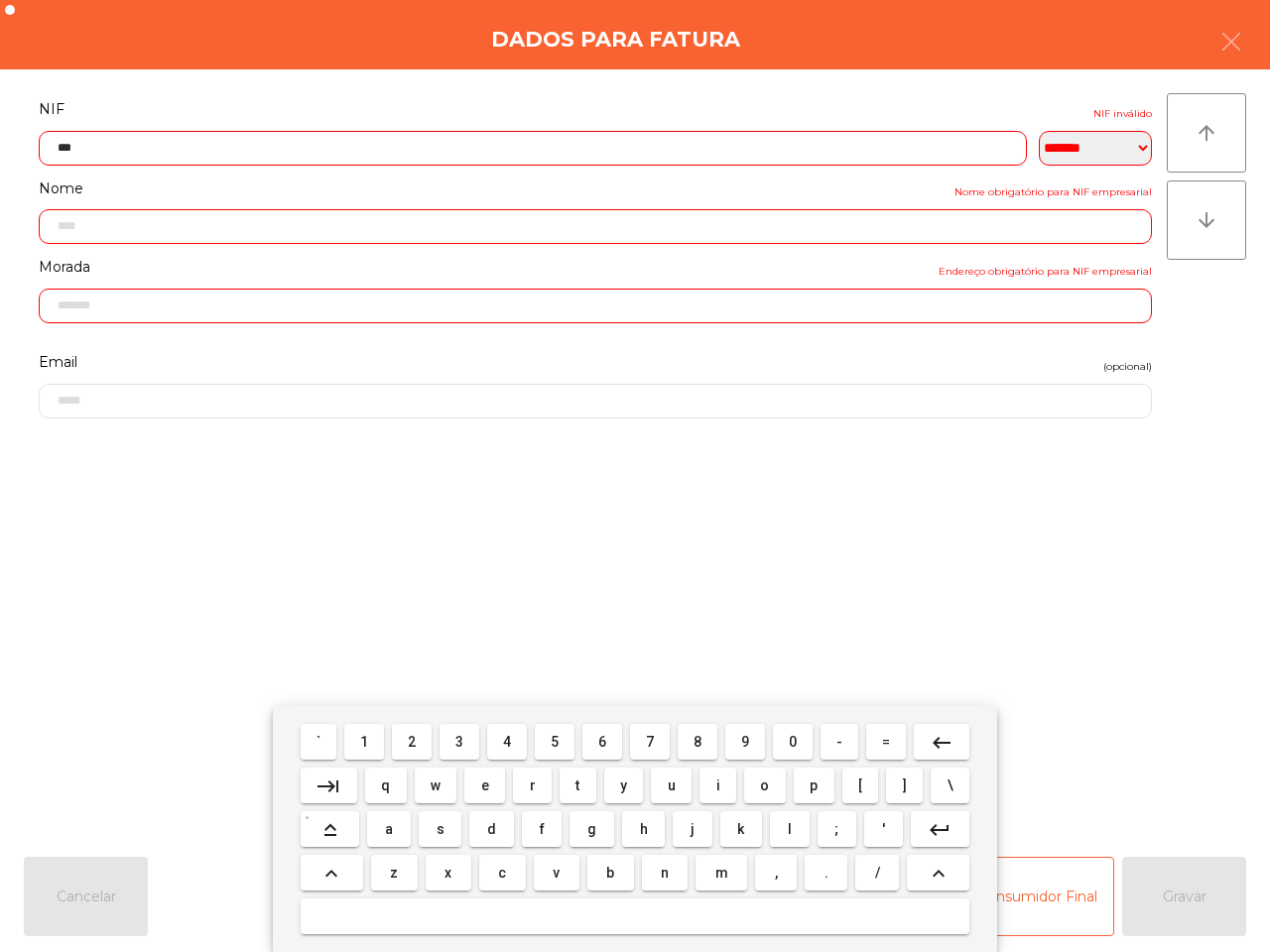 click on "5" at bounding box center [555, 742] 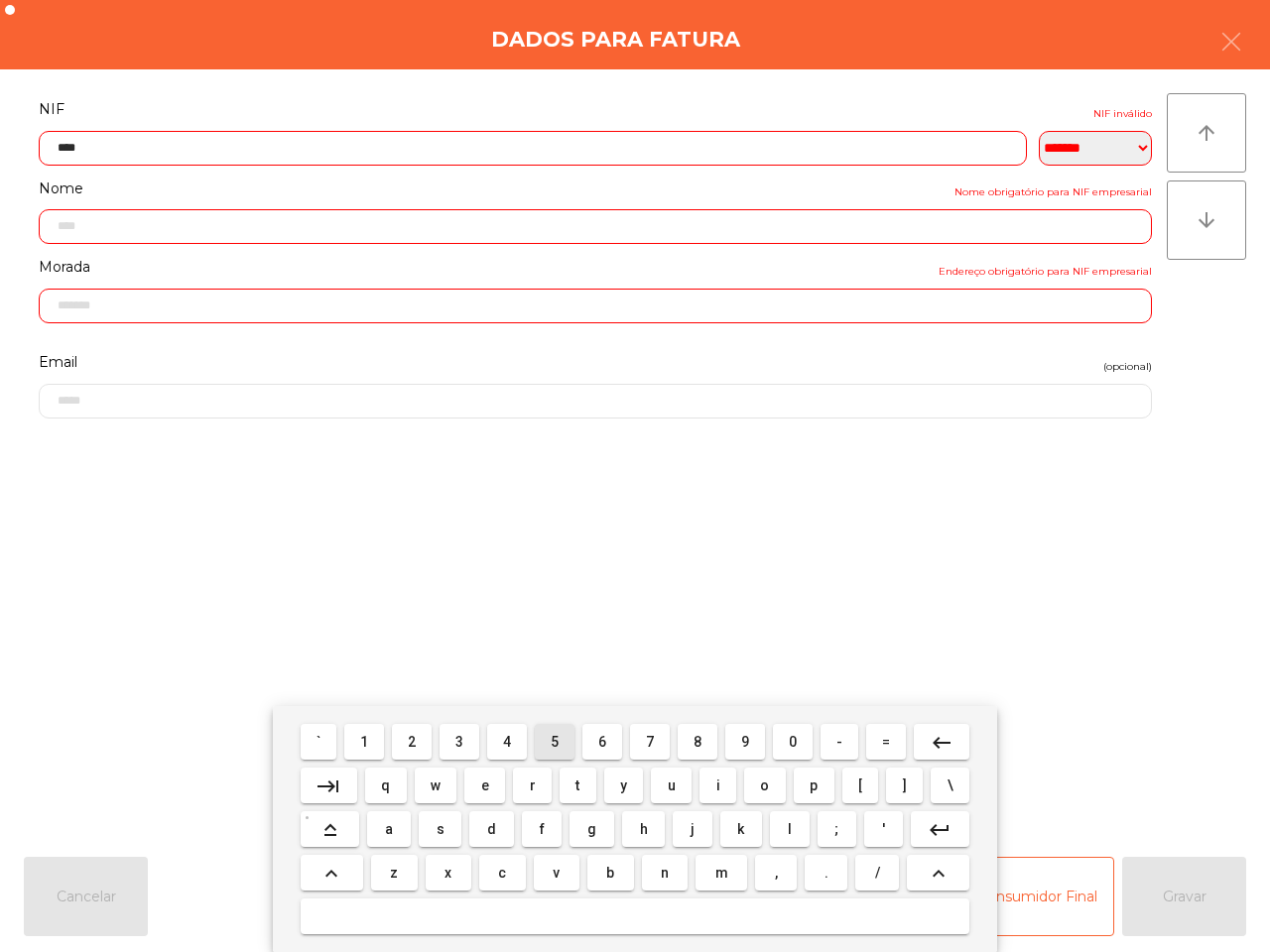 click on "4" at bounding box center [507, 742] 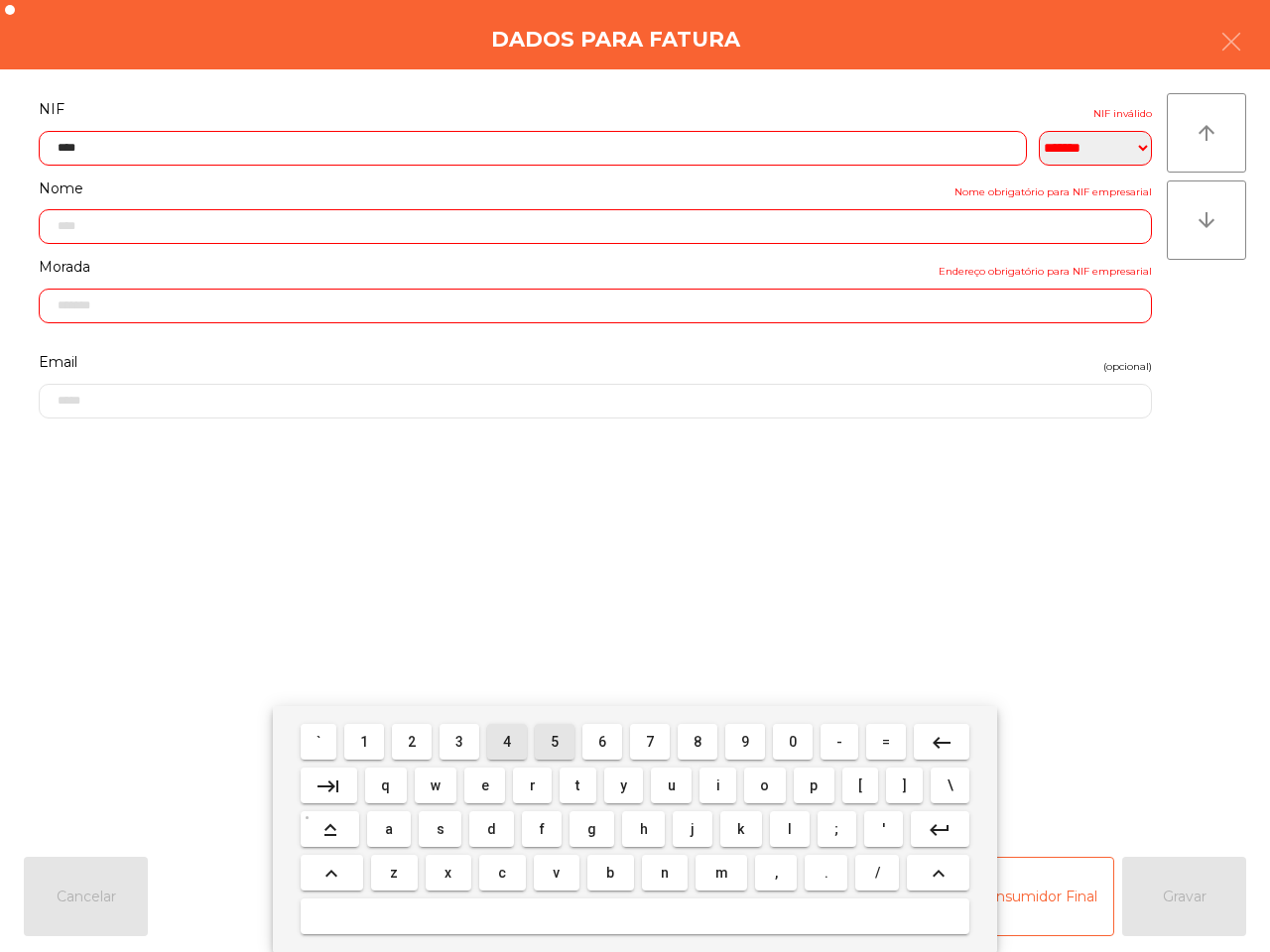 click on "3" at bounding box center (459, 742) 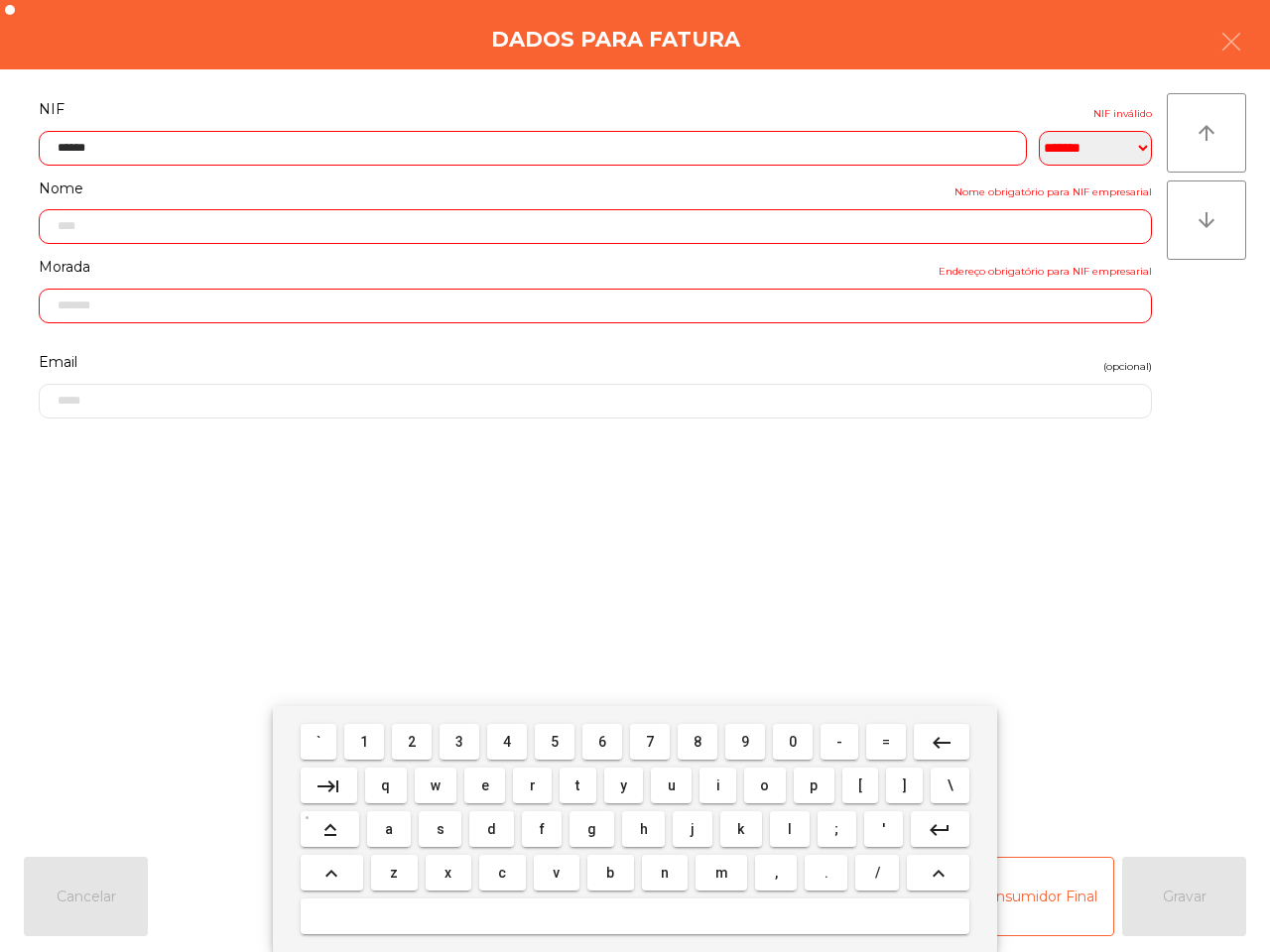 click on "1" at bounding box center [364, 742] 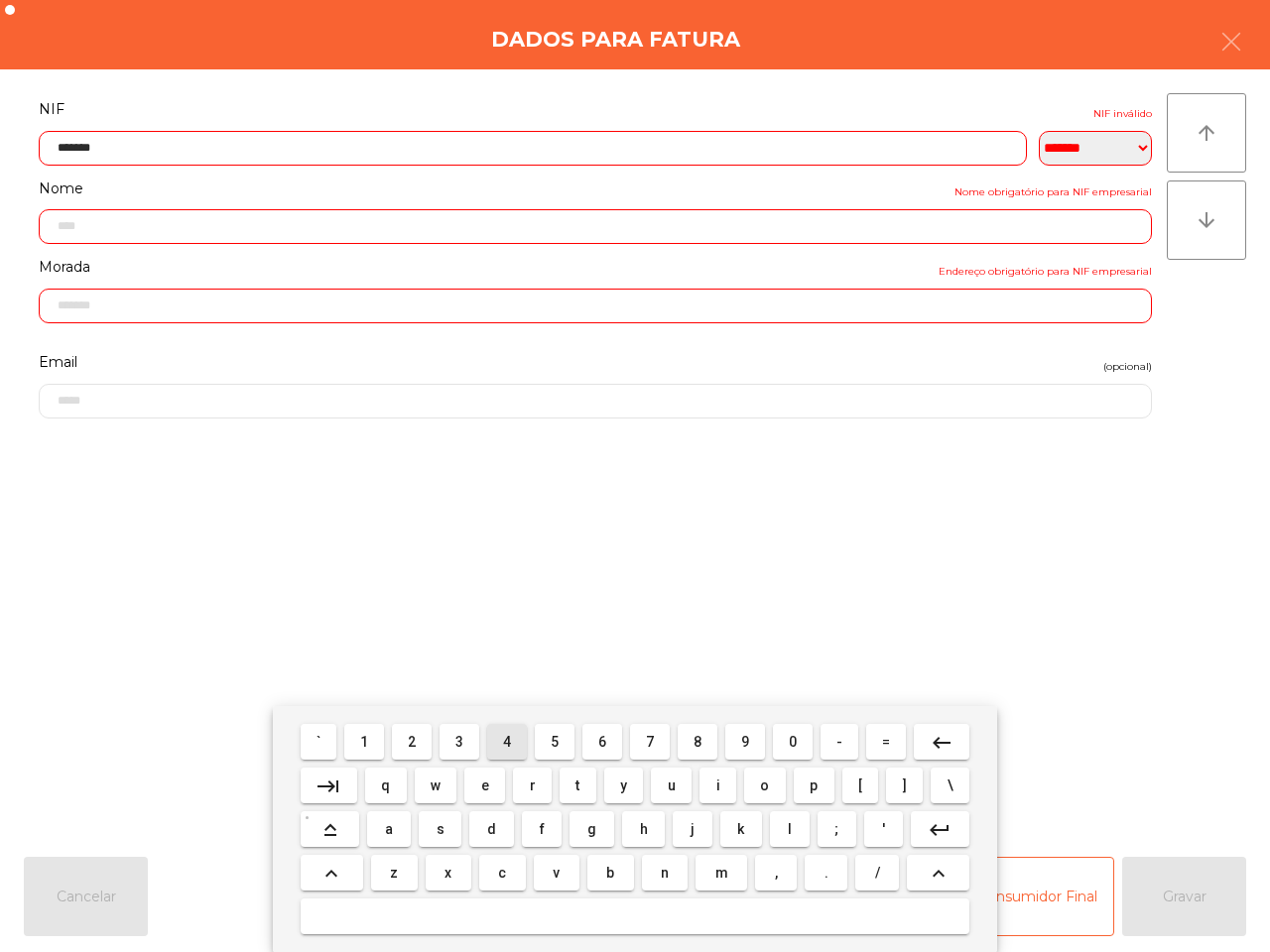click on "4" at bounding box center (507, 742) 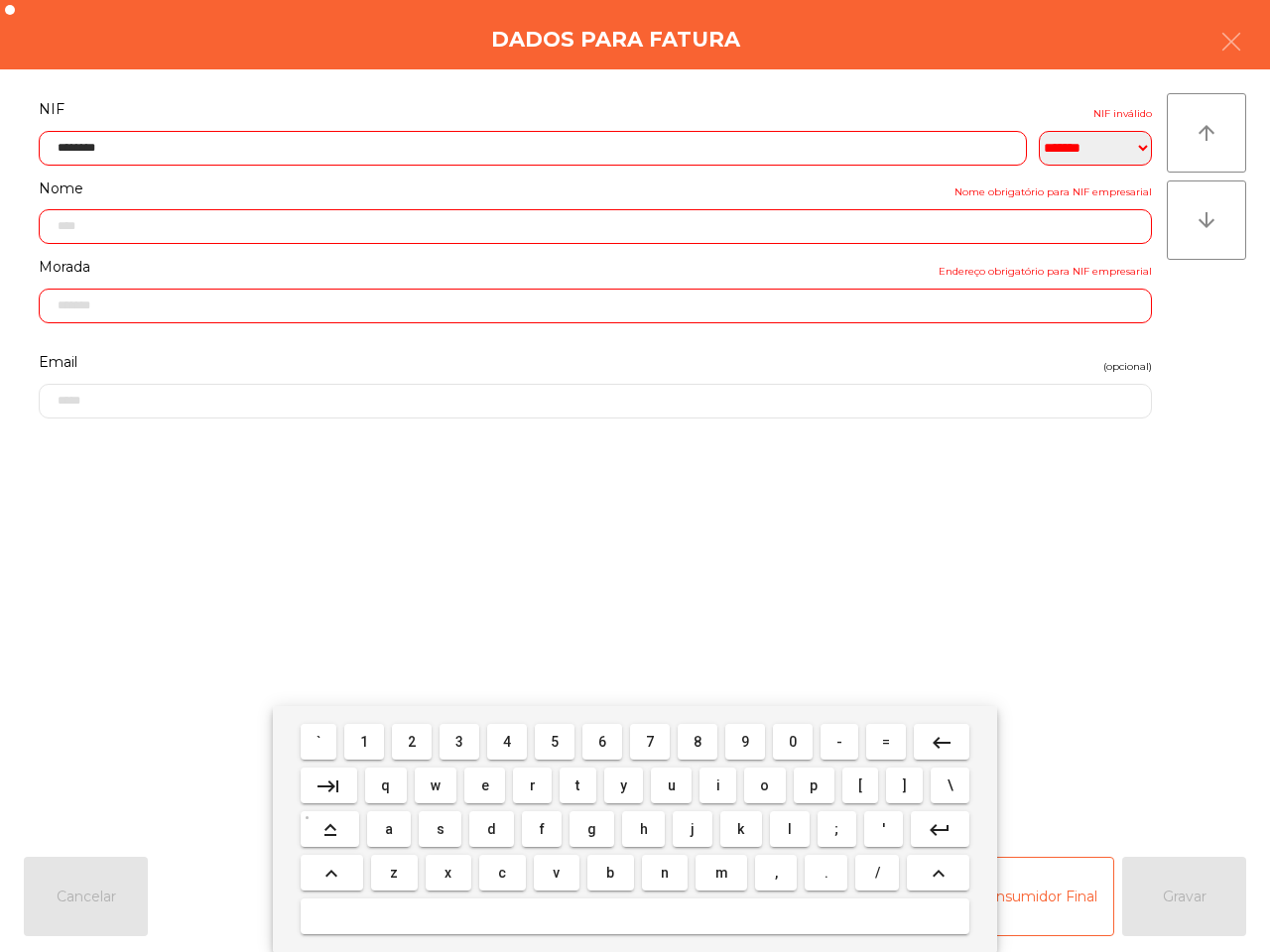 click on "3" at bounding box center (459, 742) 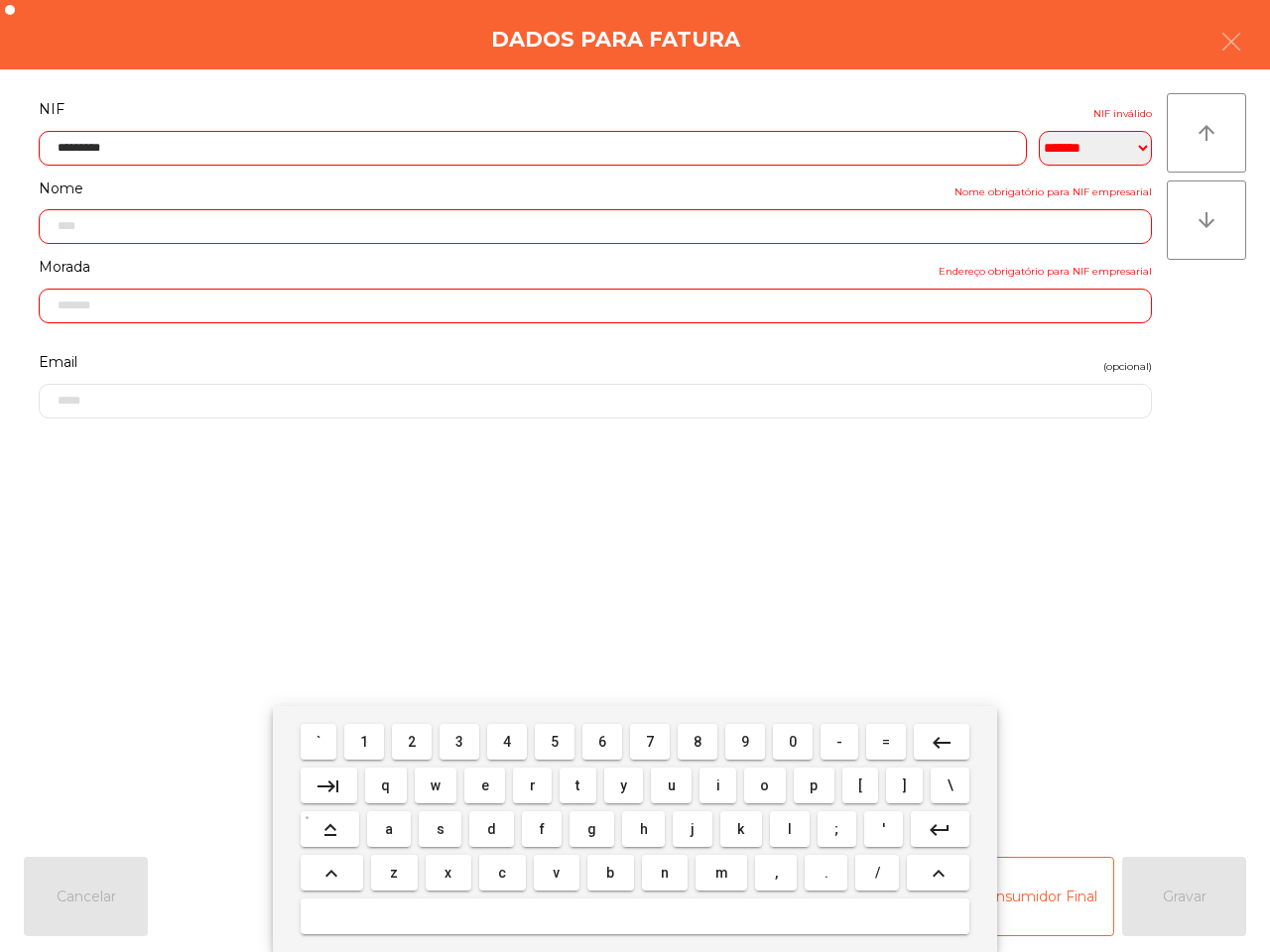 click on "keyboard_backspace" at bounding box center [942, 743] 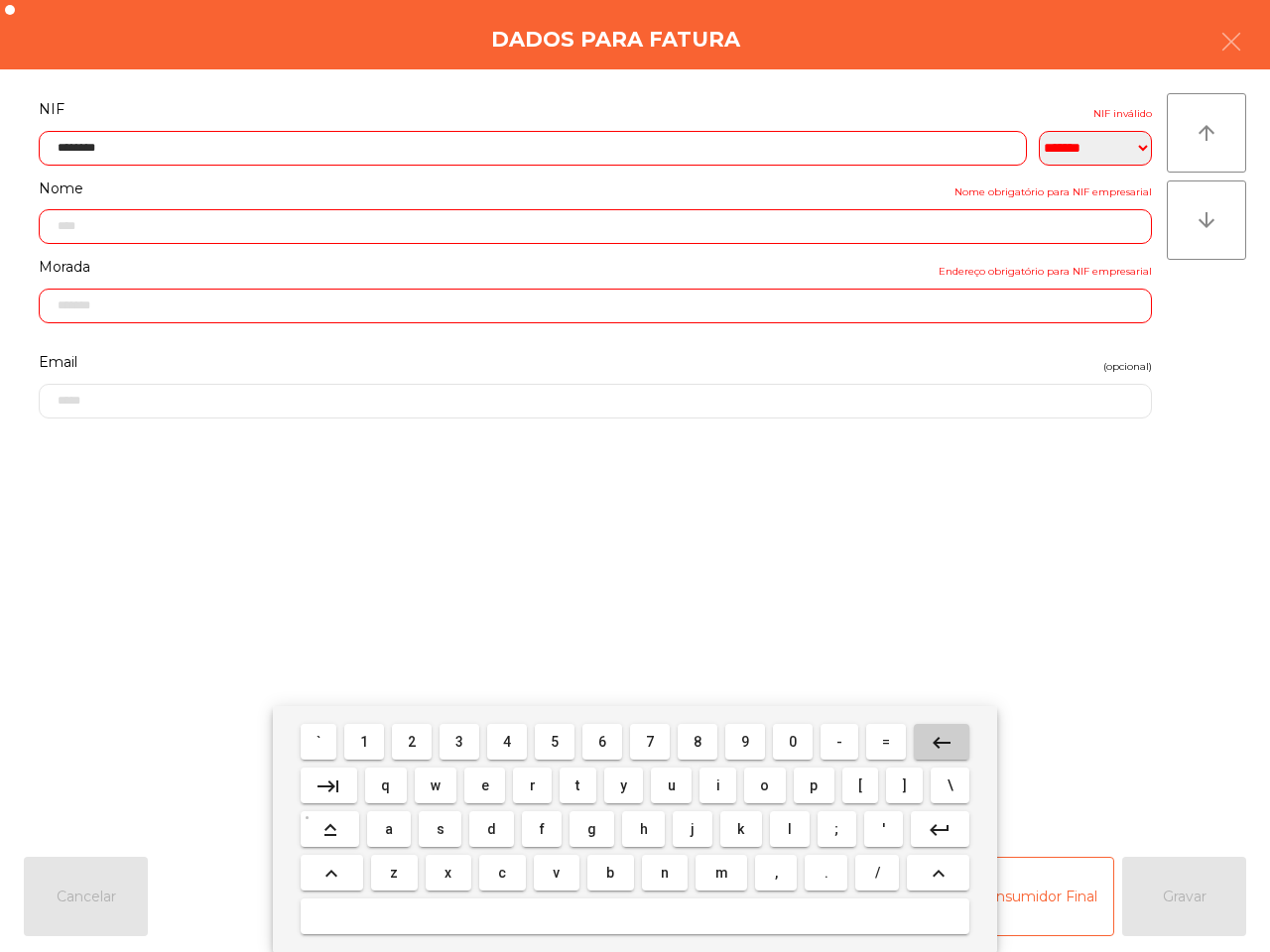 click on "keyboard_backspace" at bounding box center (942, 743) 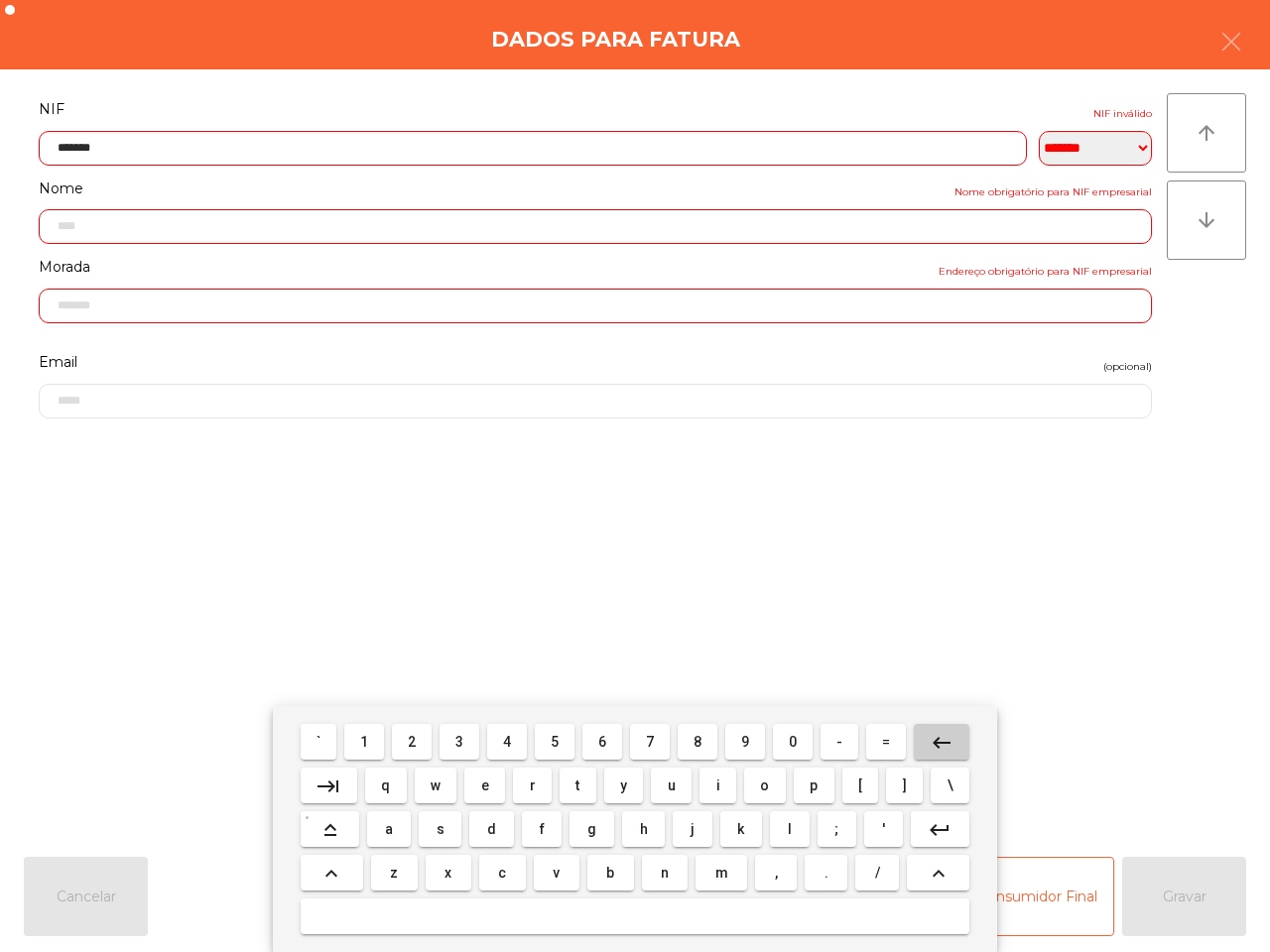 click on "keyboard_backspace" at bounding box center (942, 743) 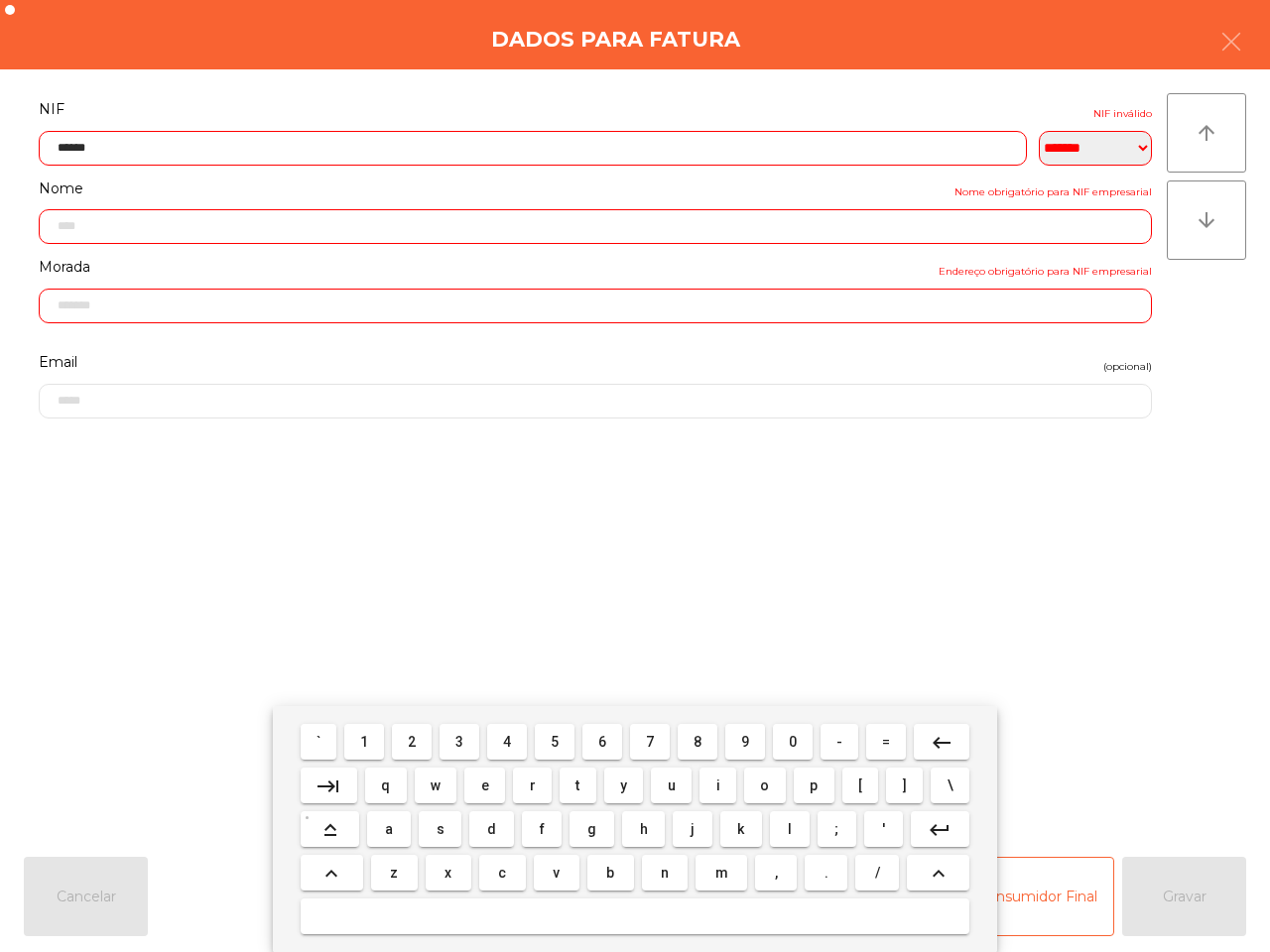 click on "4" at bounding box center [507, 742] 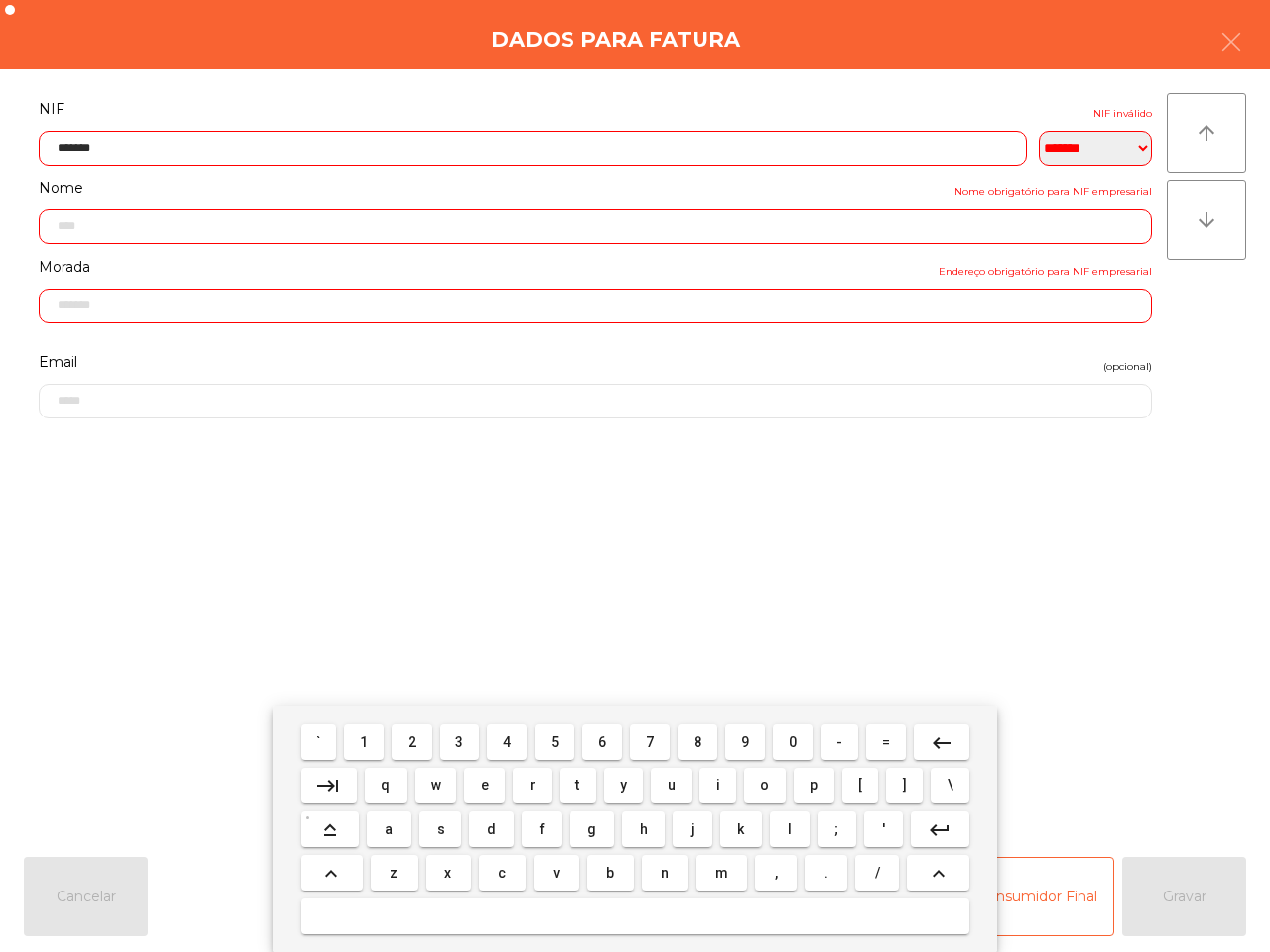 click on "1" at bounding box center (364, 742) 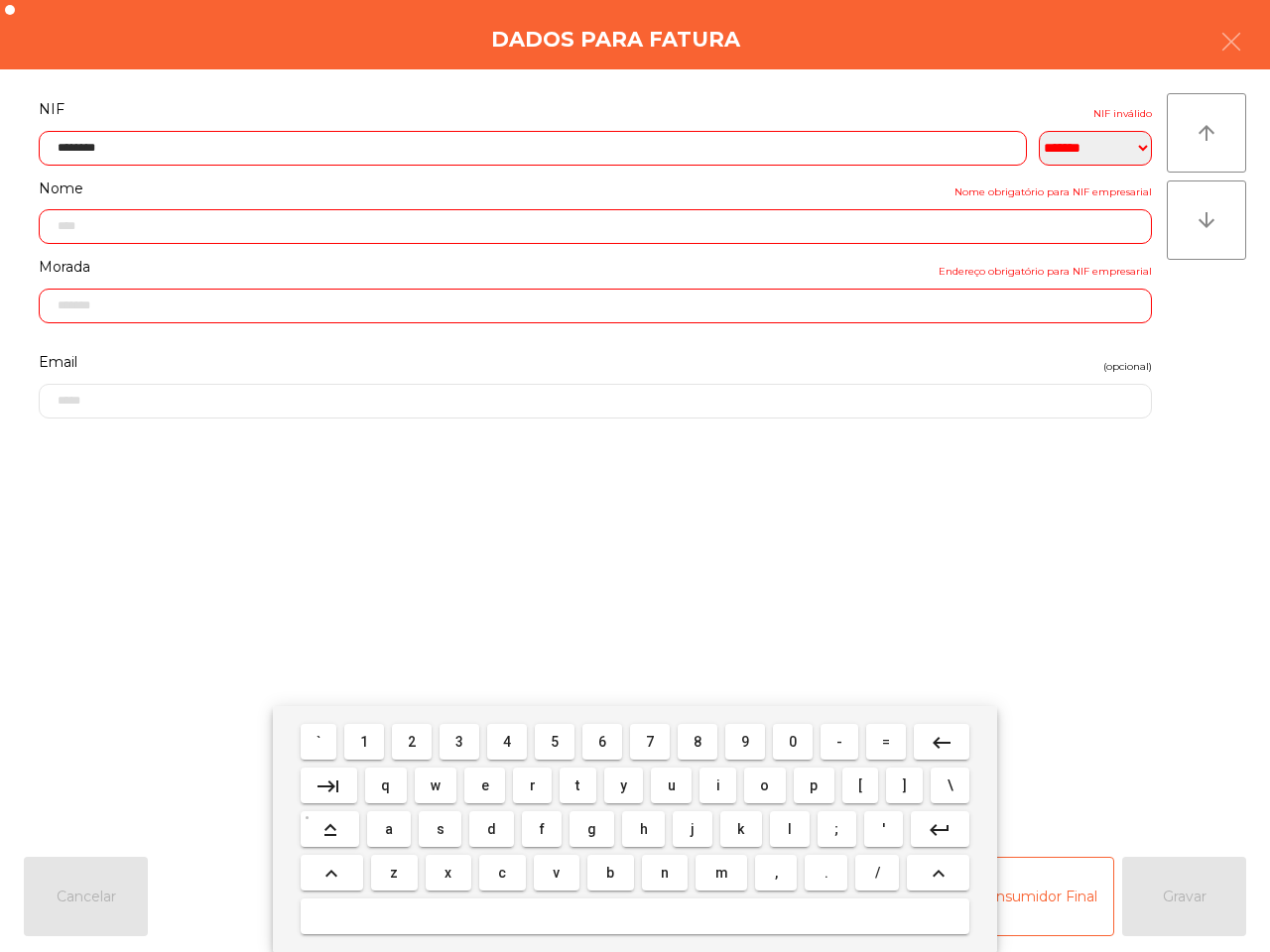 click on "3" at bounding box center (459, 742) 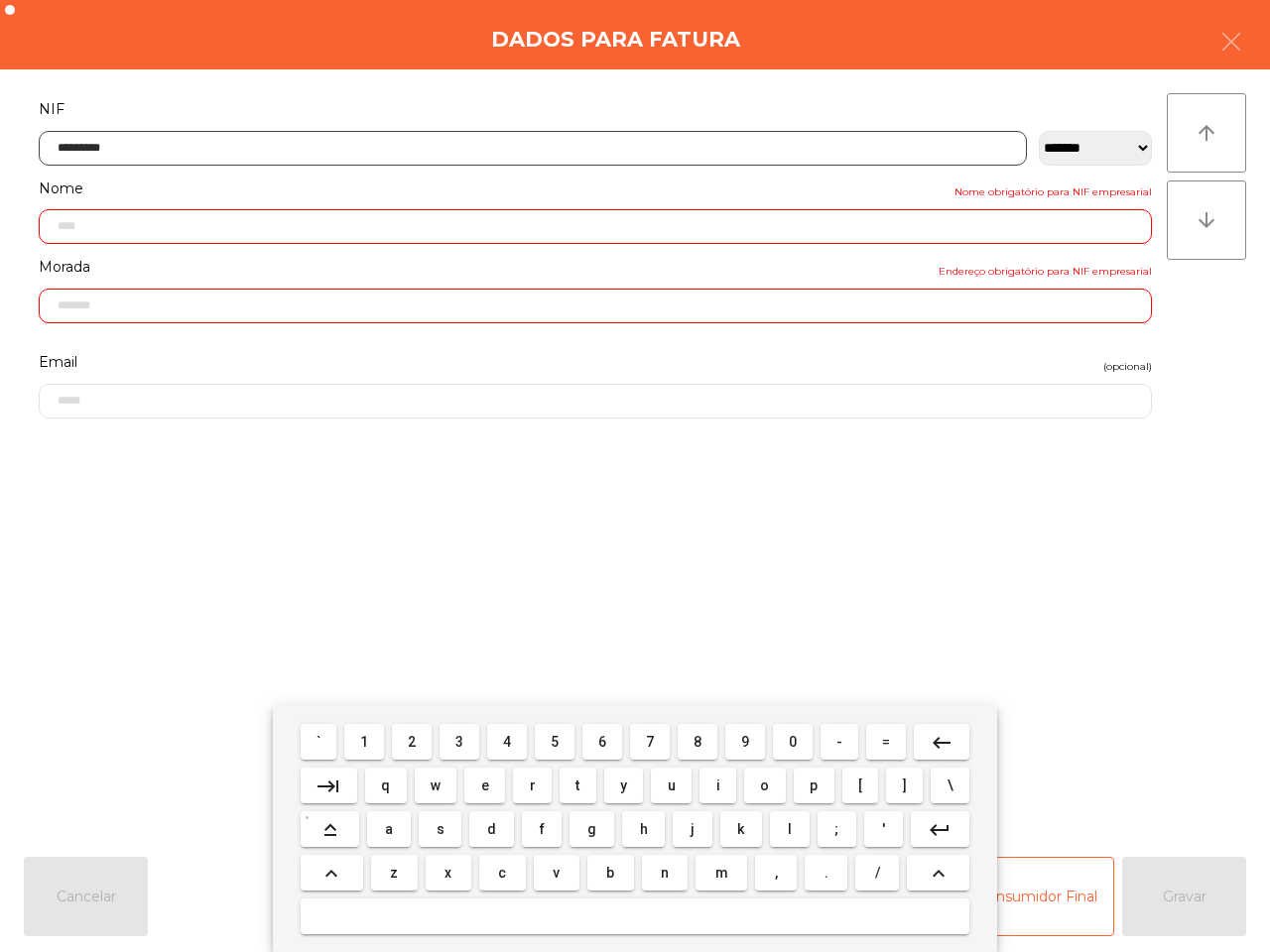 type on "**********" 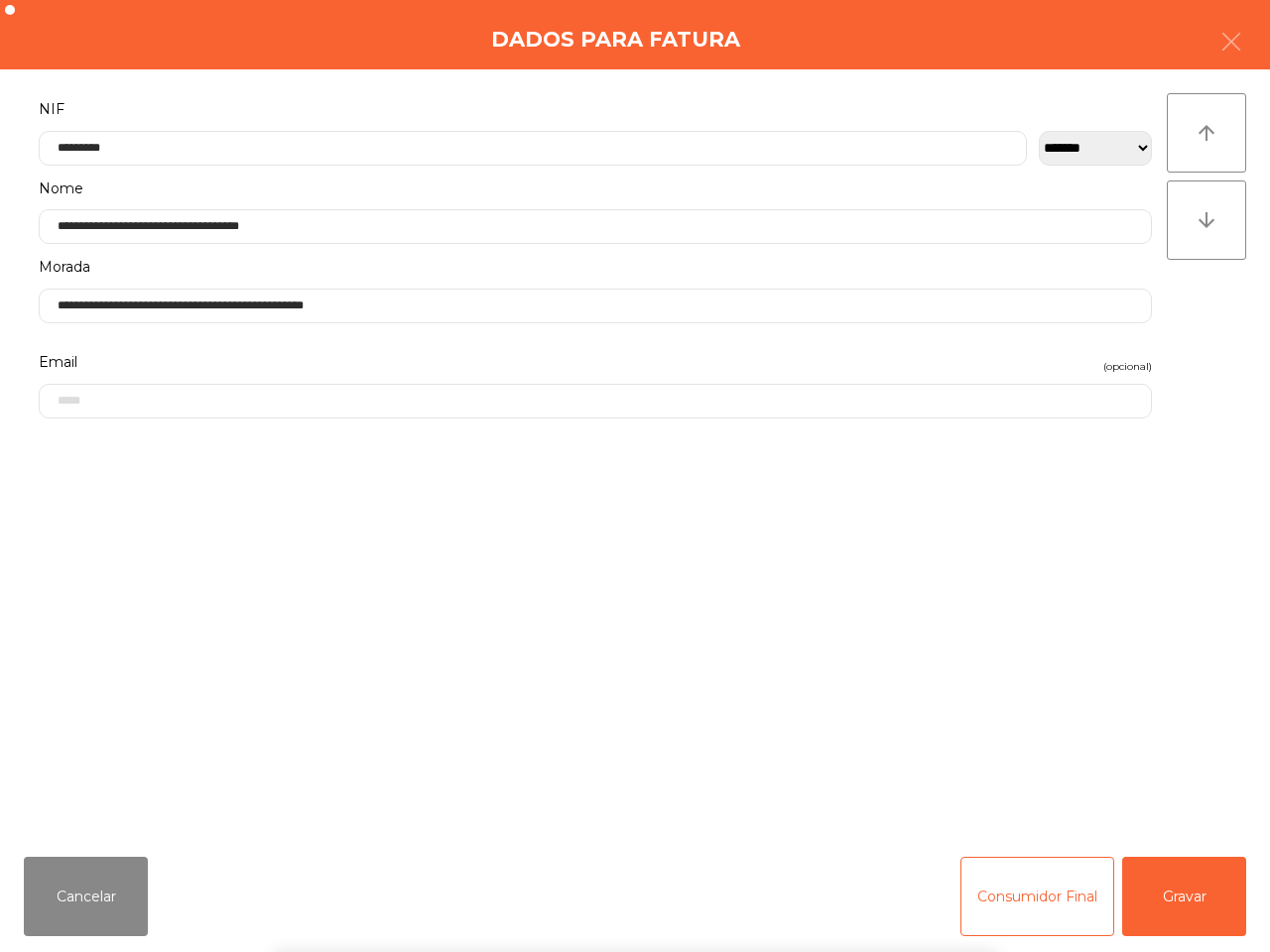 click on "` 1 2 3 4 5 6 7 8 9 0 - = keyboard_backspace keyboard_tab q w e r t y u i o p [ ] \ keyboard_capslock a s d f g h j k l ; ' keyboard_return keyboard_arrow_up z x c v b n m , . / keyboard_arrow_up" at bounding box center [635, 829] 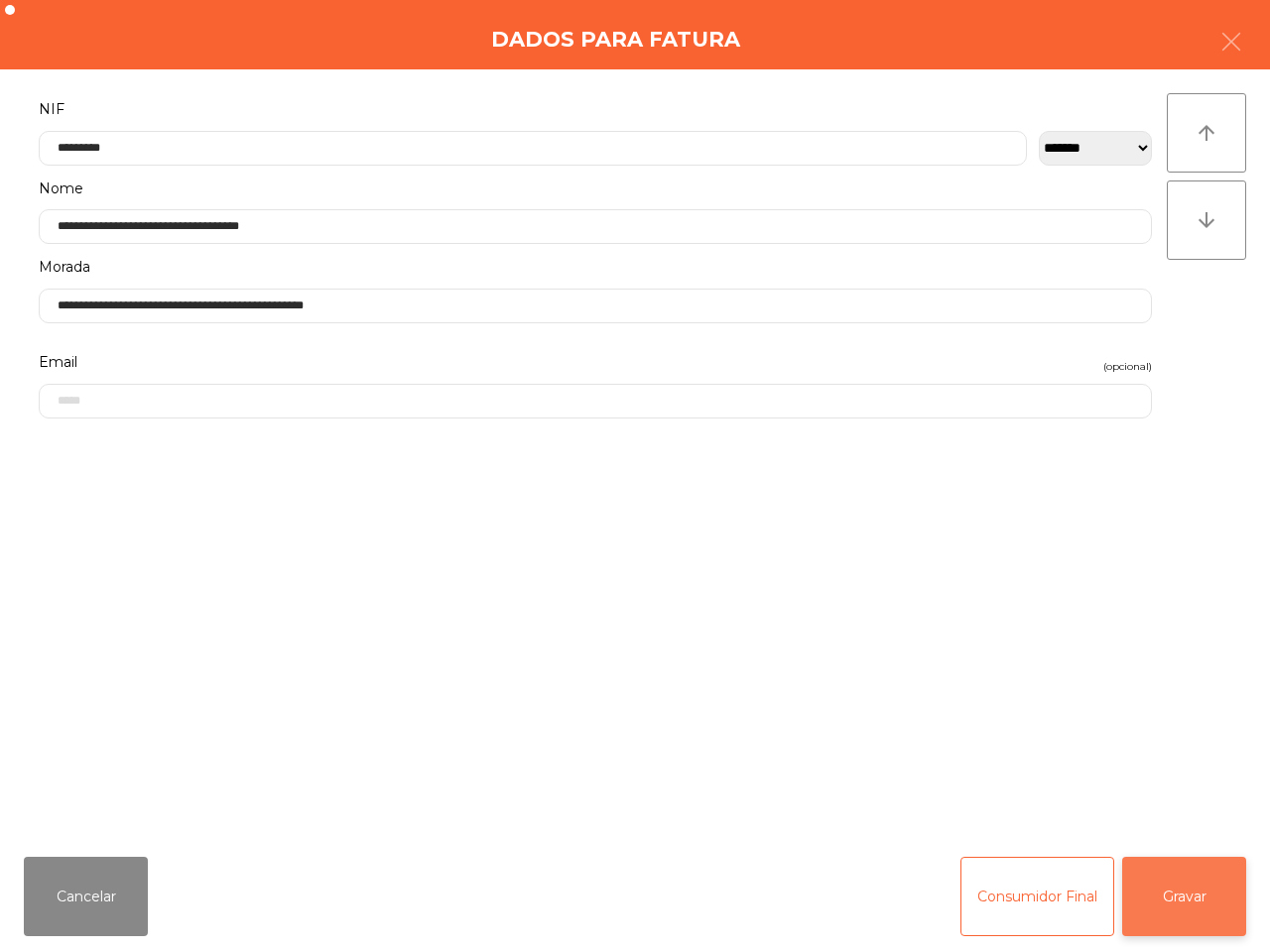 click on "Gravar" 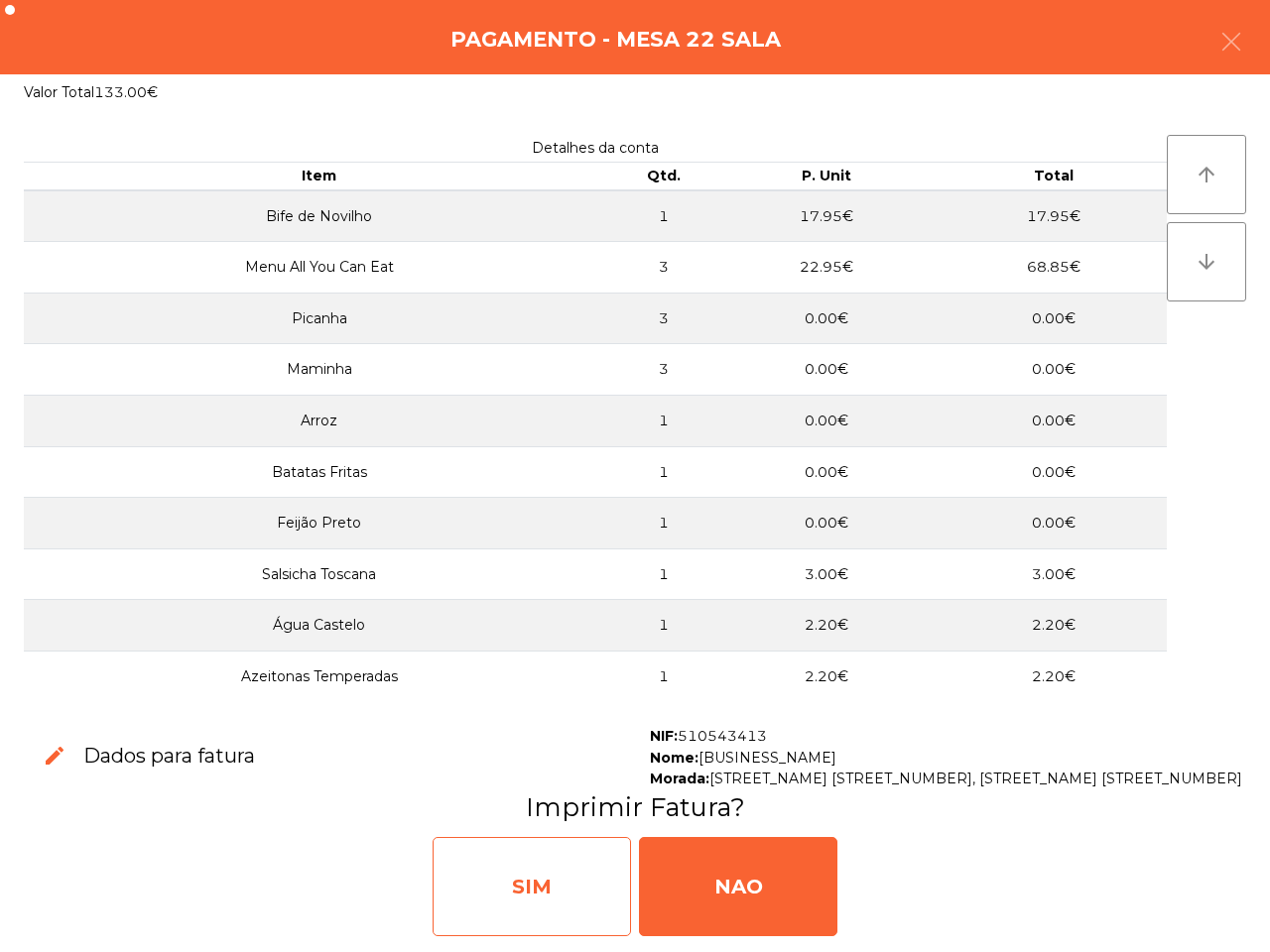 click on "SIM" 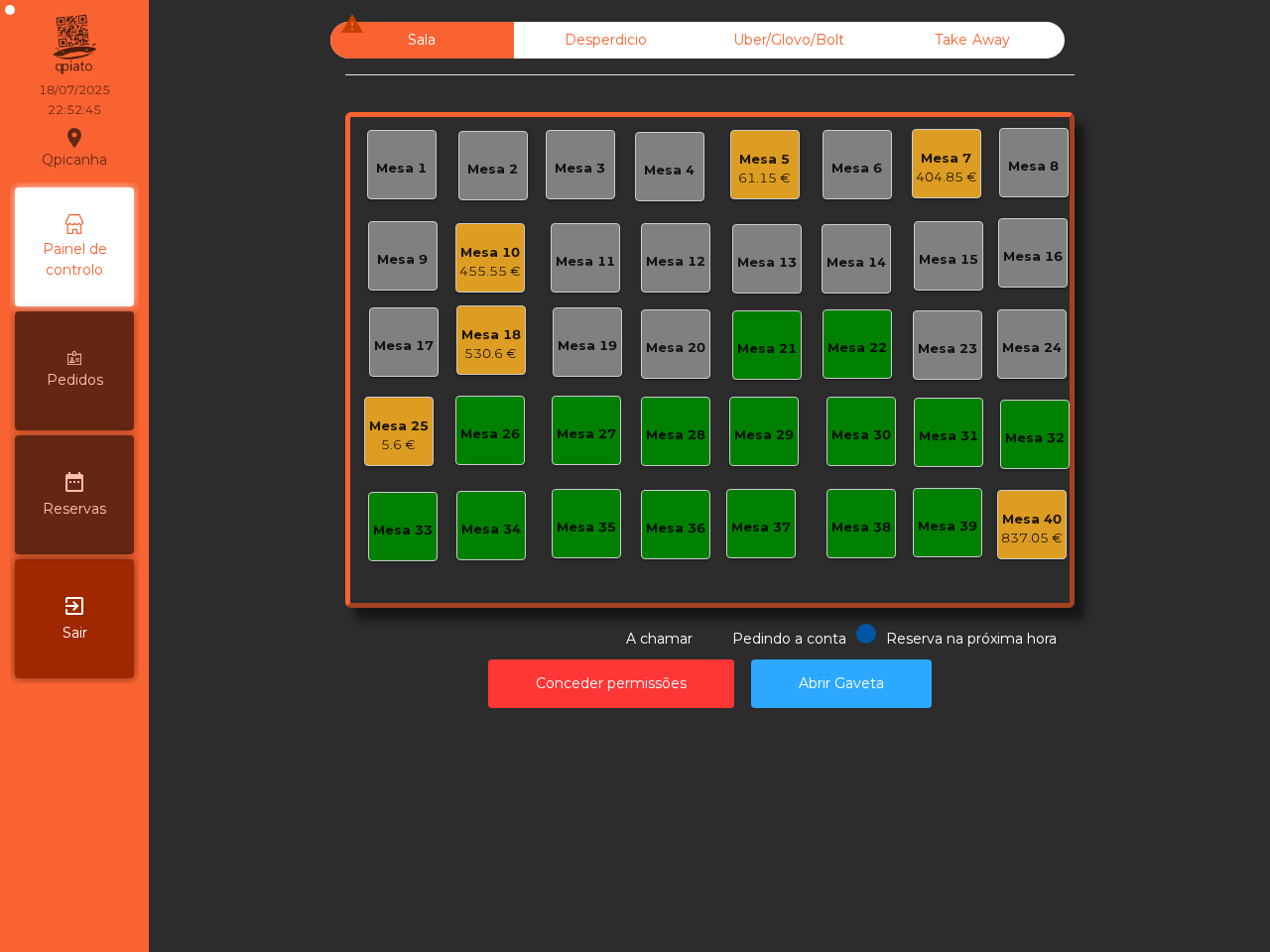 click on "Sala  warning  Desperdicio   Uber/Glovo/Bolt   Take Away   Mesa 1   Mesa 2   Mesa 3   Mesa 4   Mesa 5   61.15 €   Mesa 6   Mesa 7   404.85 €   Mesa 8   Mesa 9   Mesa 10   455.55 €   Mesa 11   Mesa 12   Mesa 13   Mesa 14   Mesa 15   Mesa 16   Mesa 17   Mesa 18   530.6 €   Mesa 19   Mesa 20   Mesa 21   Mesa 22   Mesa 23   Mesa 24   Mesa 25   5.6 €   Mesa 26   Mesa 27   Mesa 28   Mesa 29   Mesa 30   Mesa 31   Mesa 32   Mesa 33   Mesa 34   Mesa 35   Mesa 36   Mesa 37   Mesa 38   Mesa 39   Mesa 40   837.05 €  Reserva na próxima hora Pedindo a conta A chamar  Conceder permissões   Abrir Gaveta" 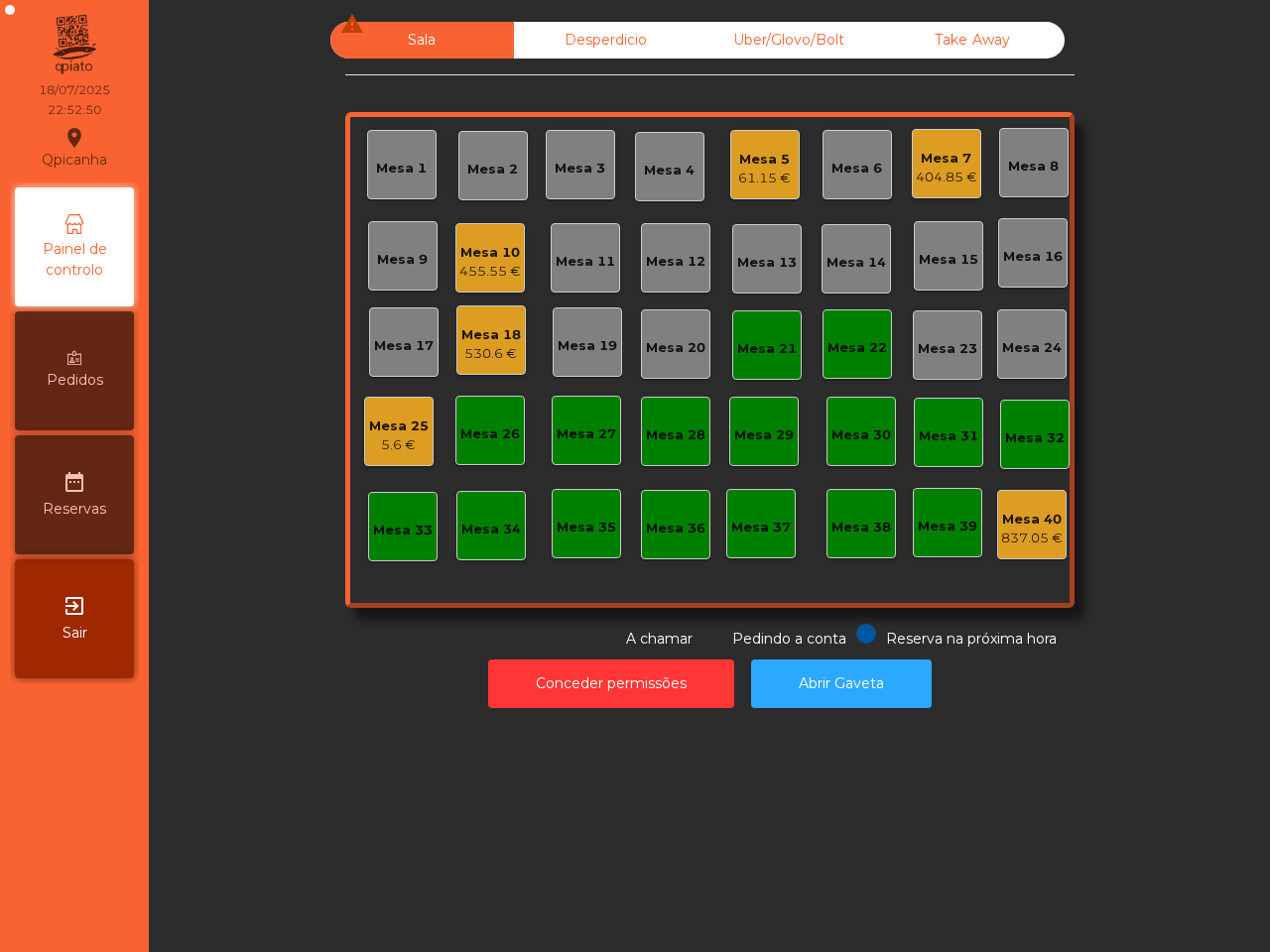 click on "Mesa 25" 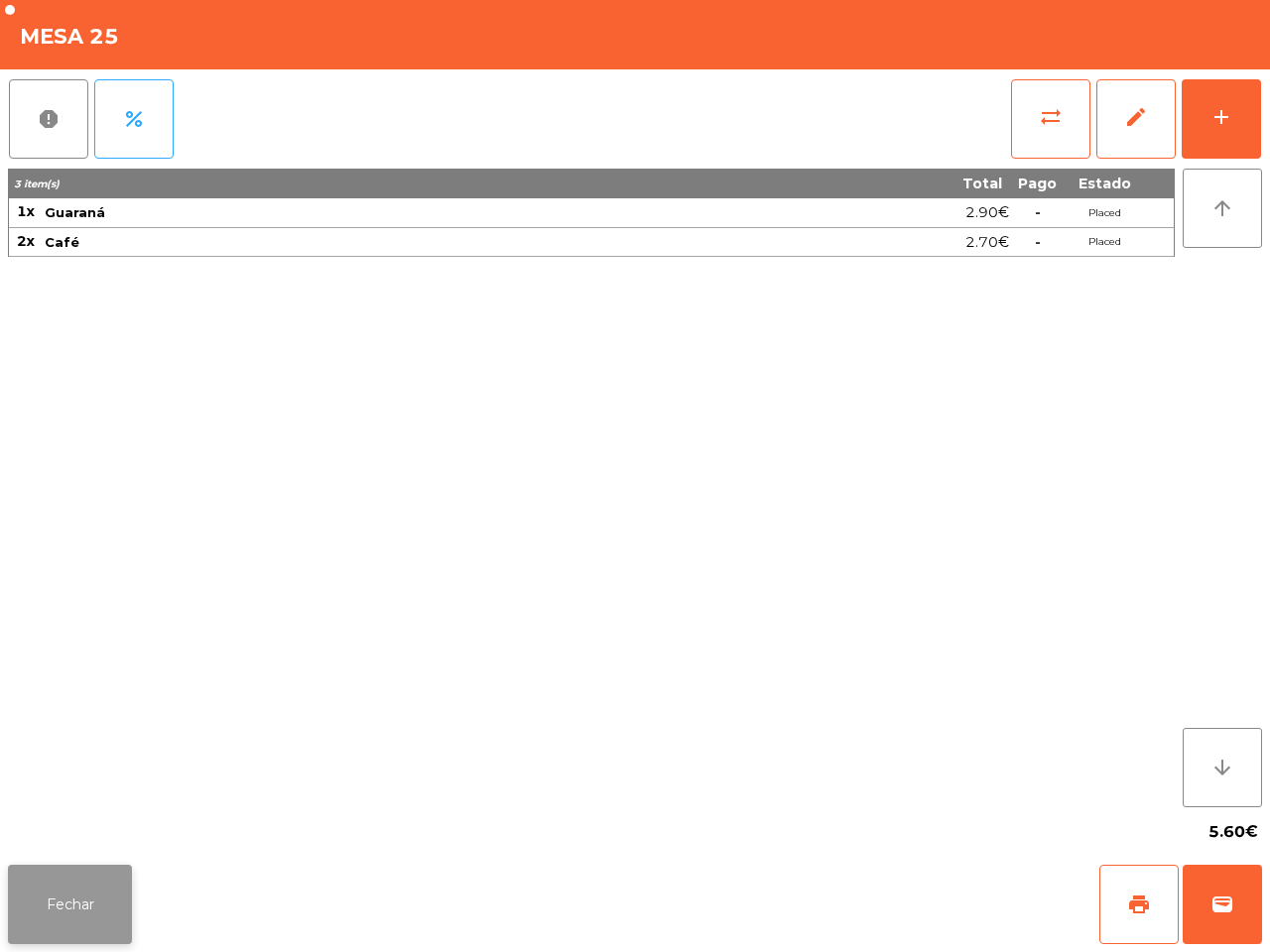 click on "Fechar" 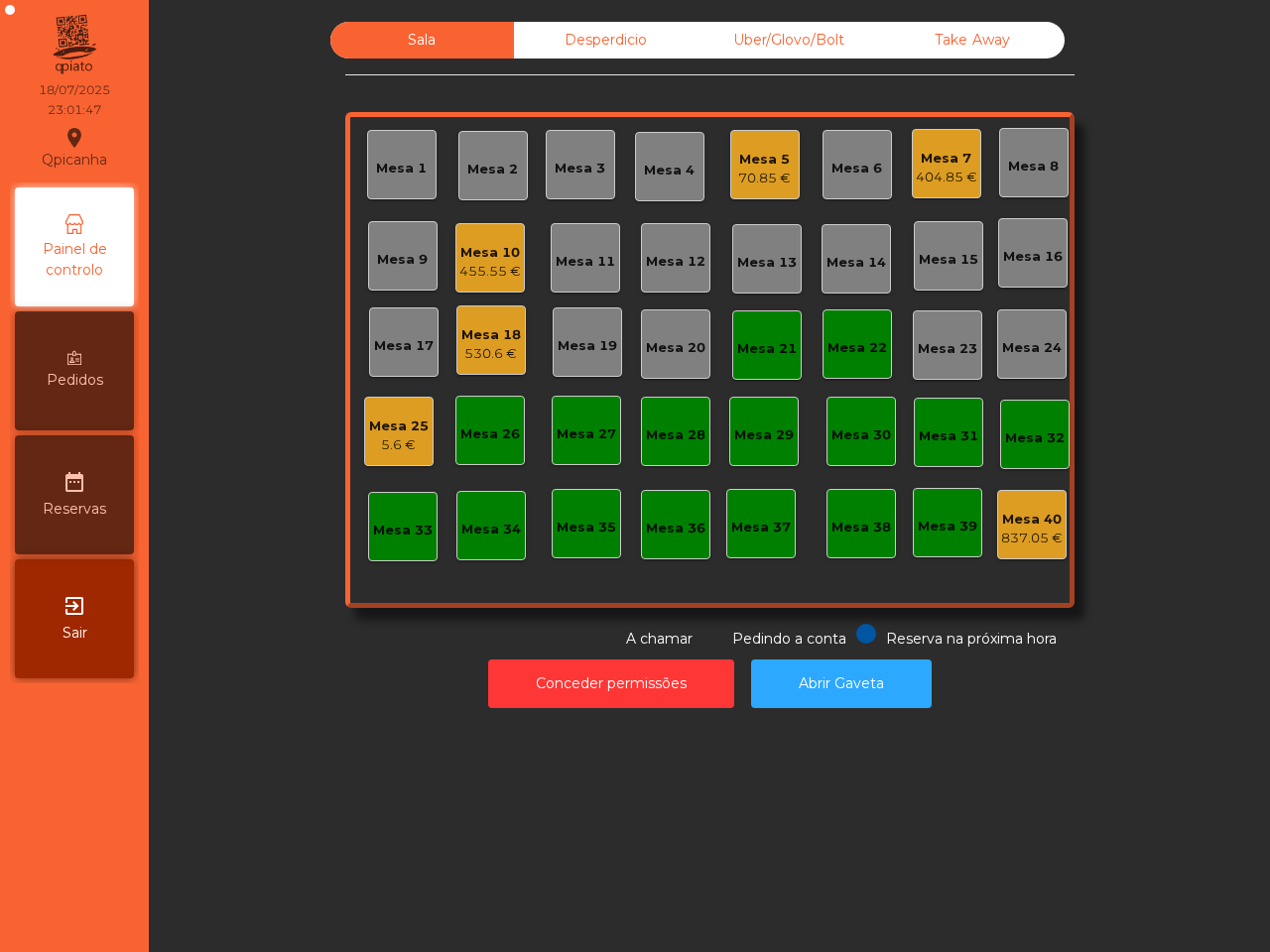 click on "Mesa 7" 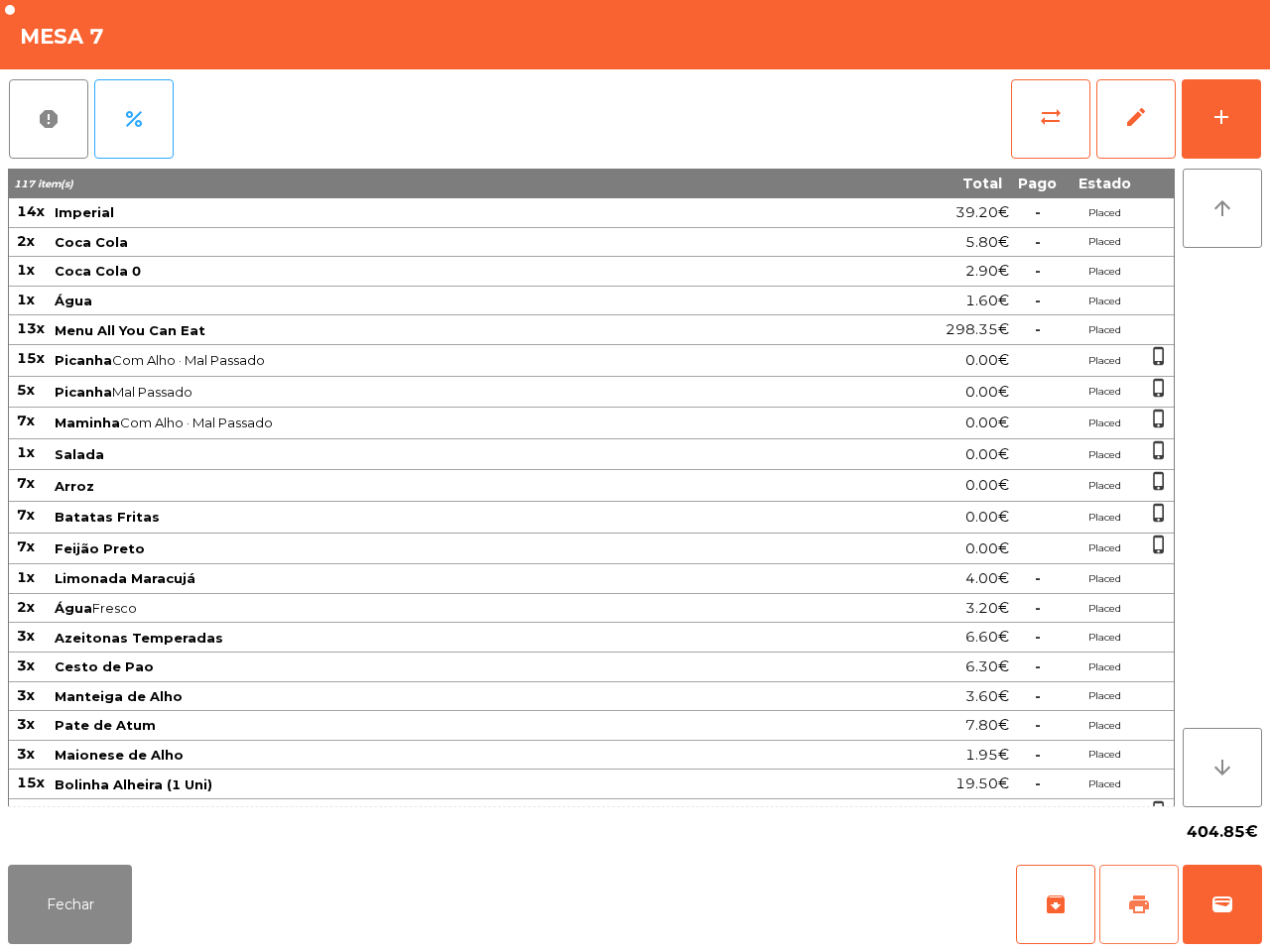 click on "print" 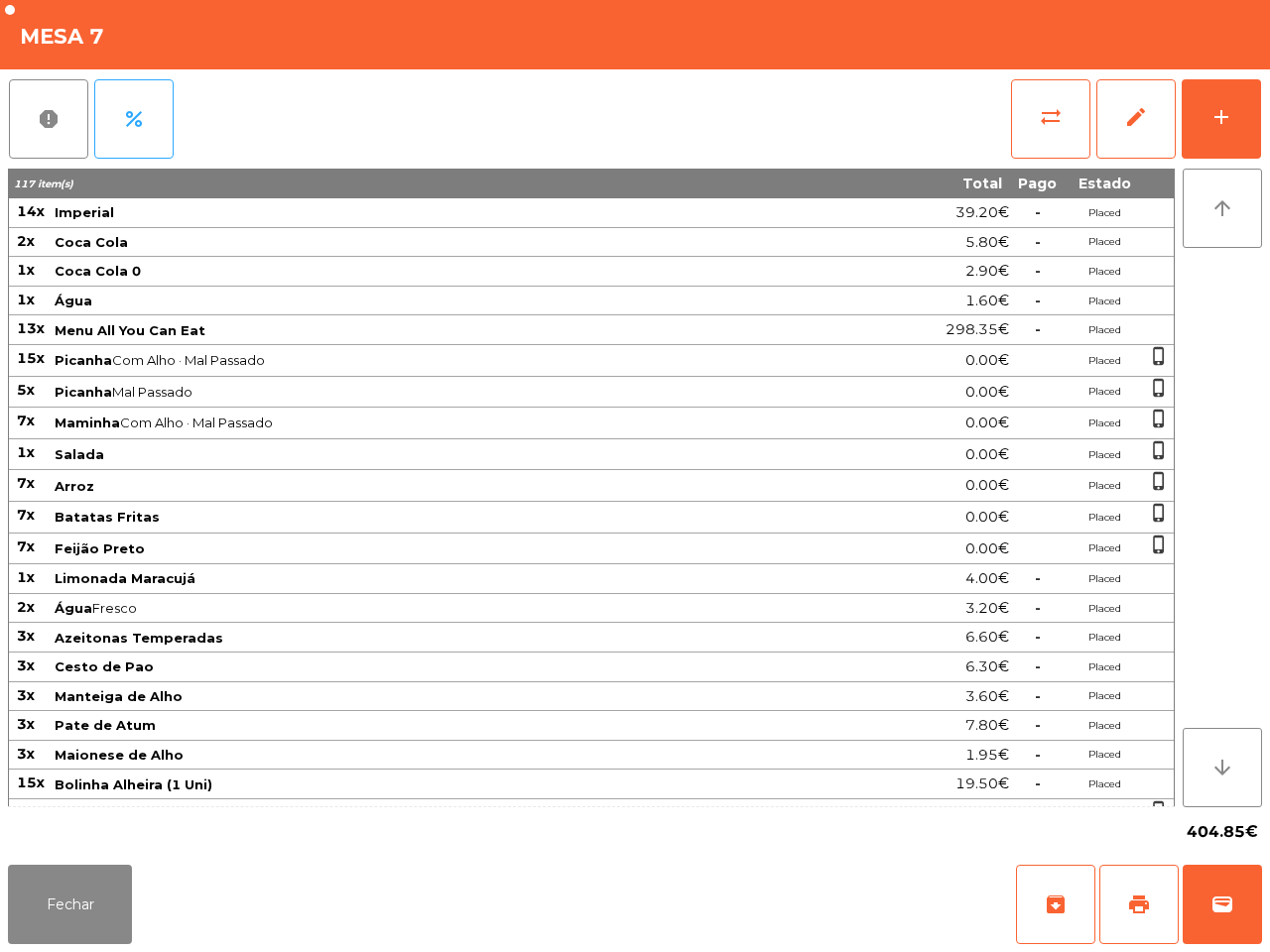 click on "Fechar   archive   print   wallet" 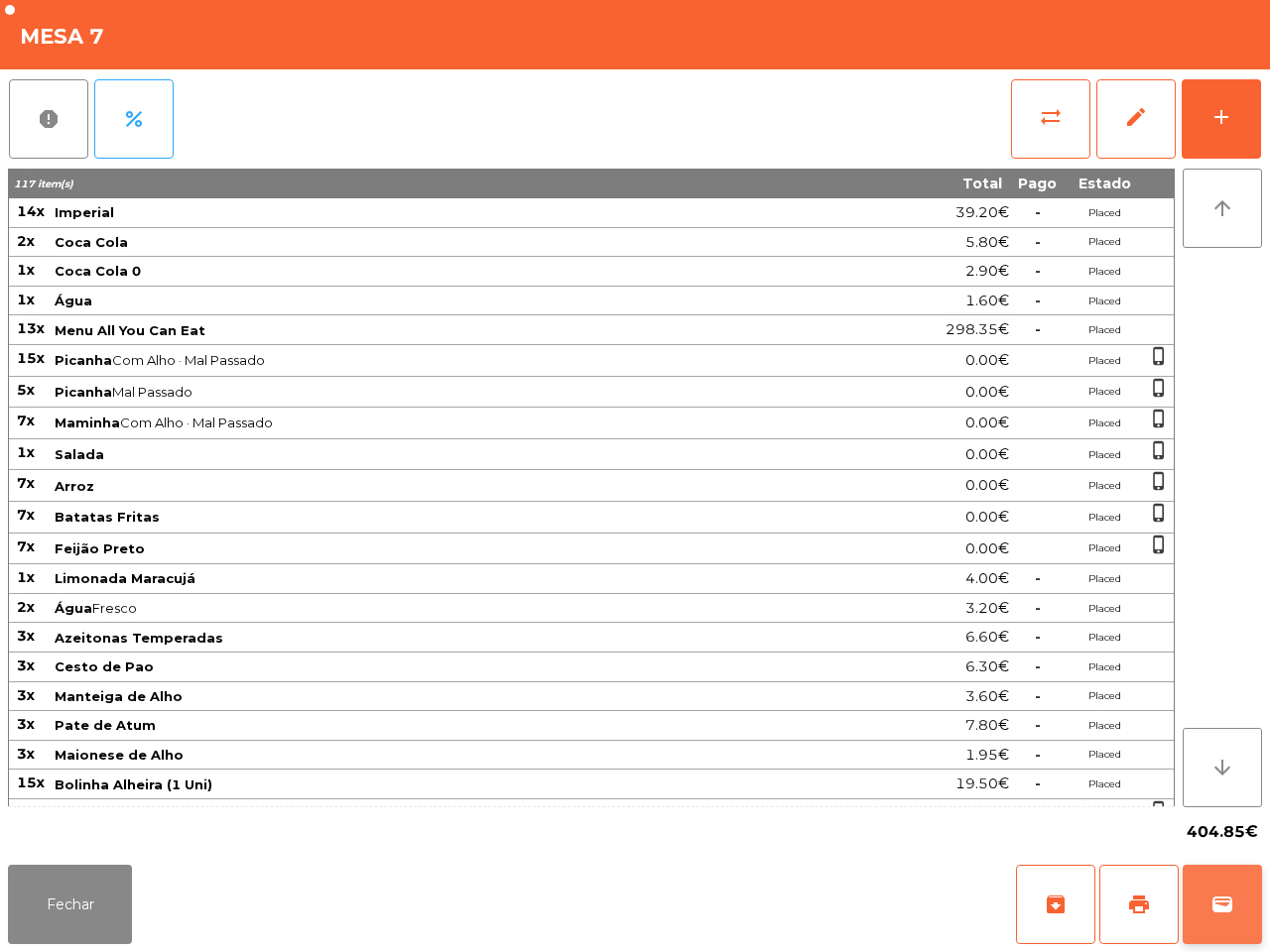 click on "wallet" 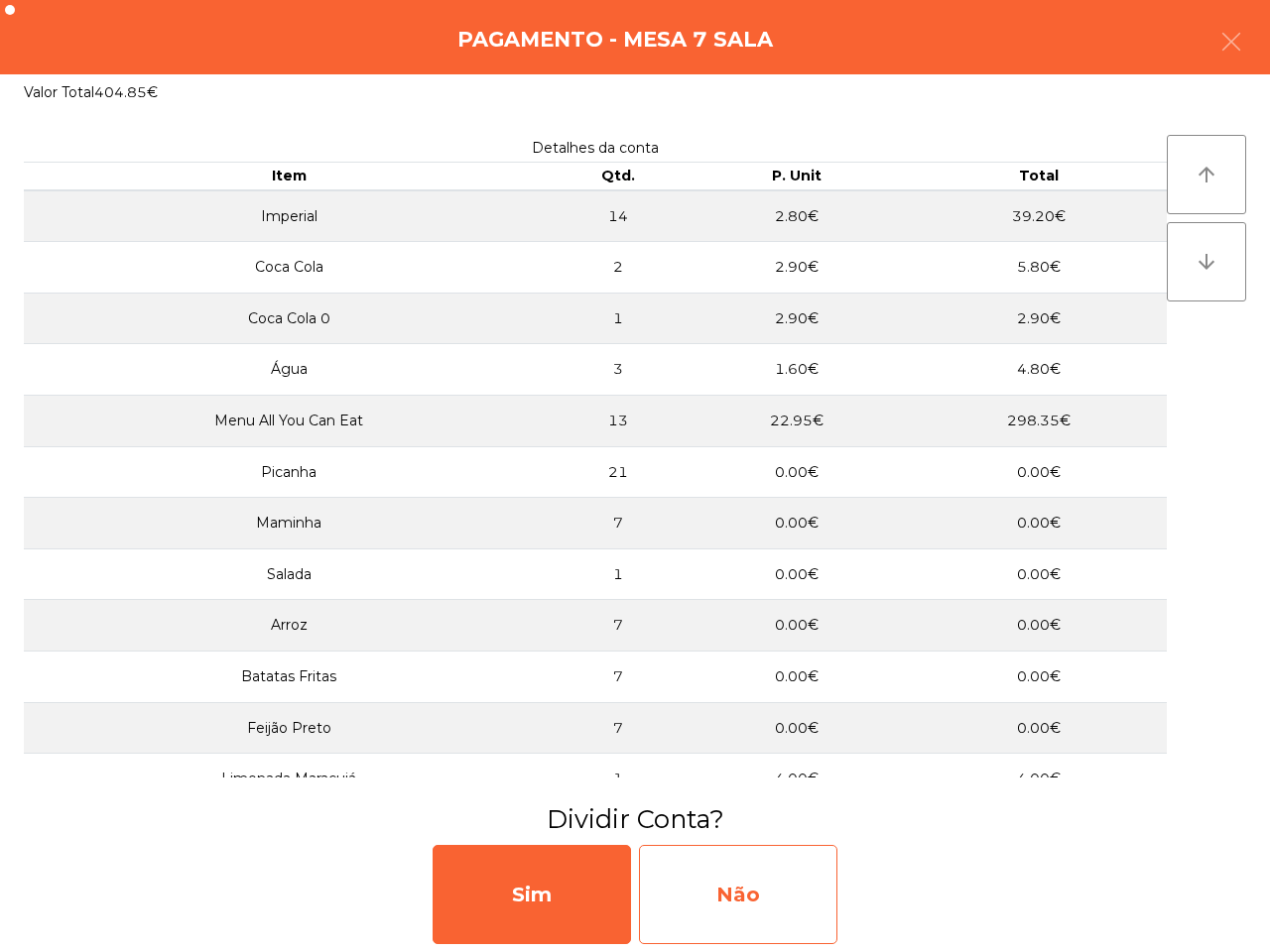 click on "Não" 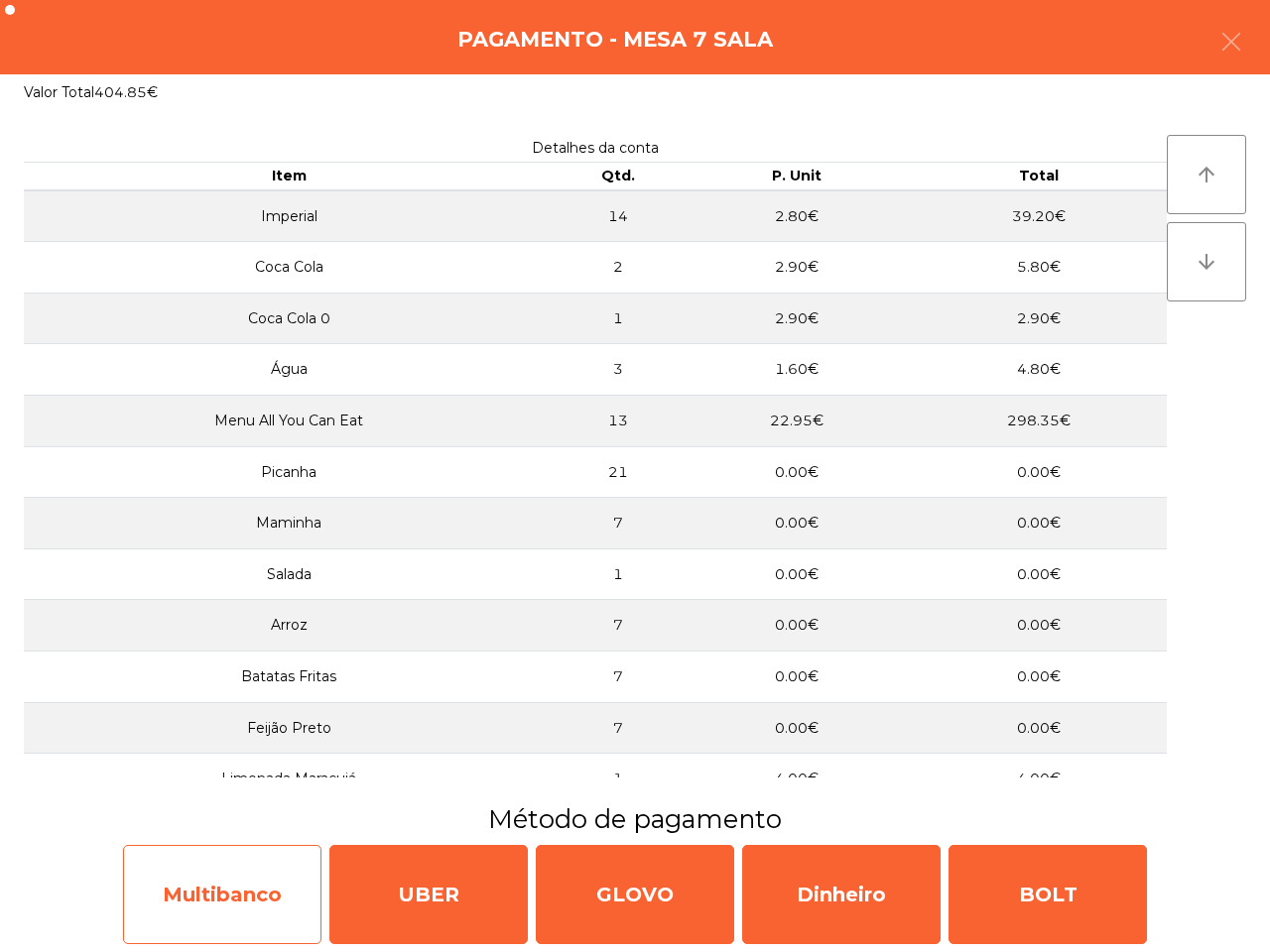click on "Multibanco" 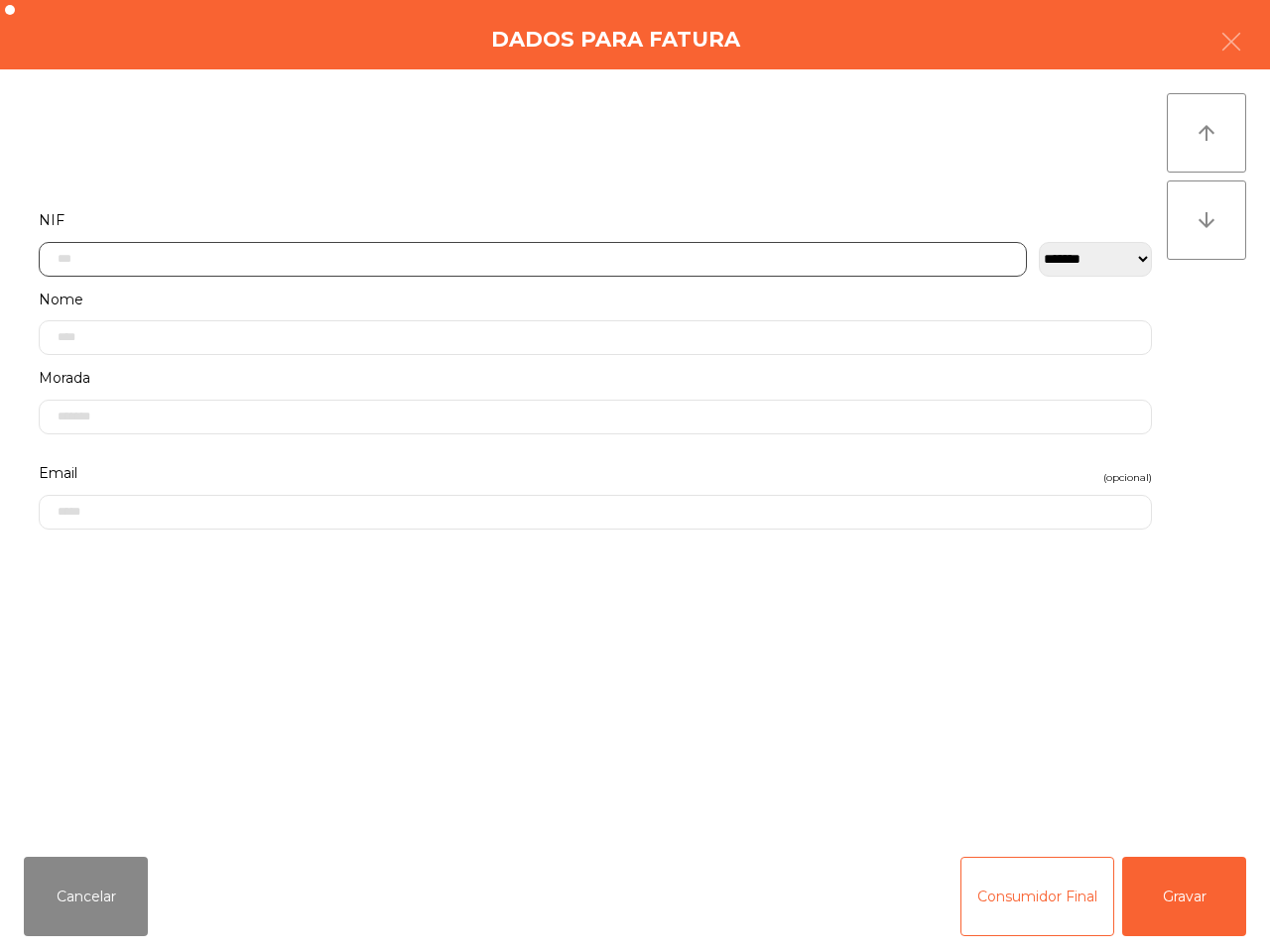 click 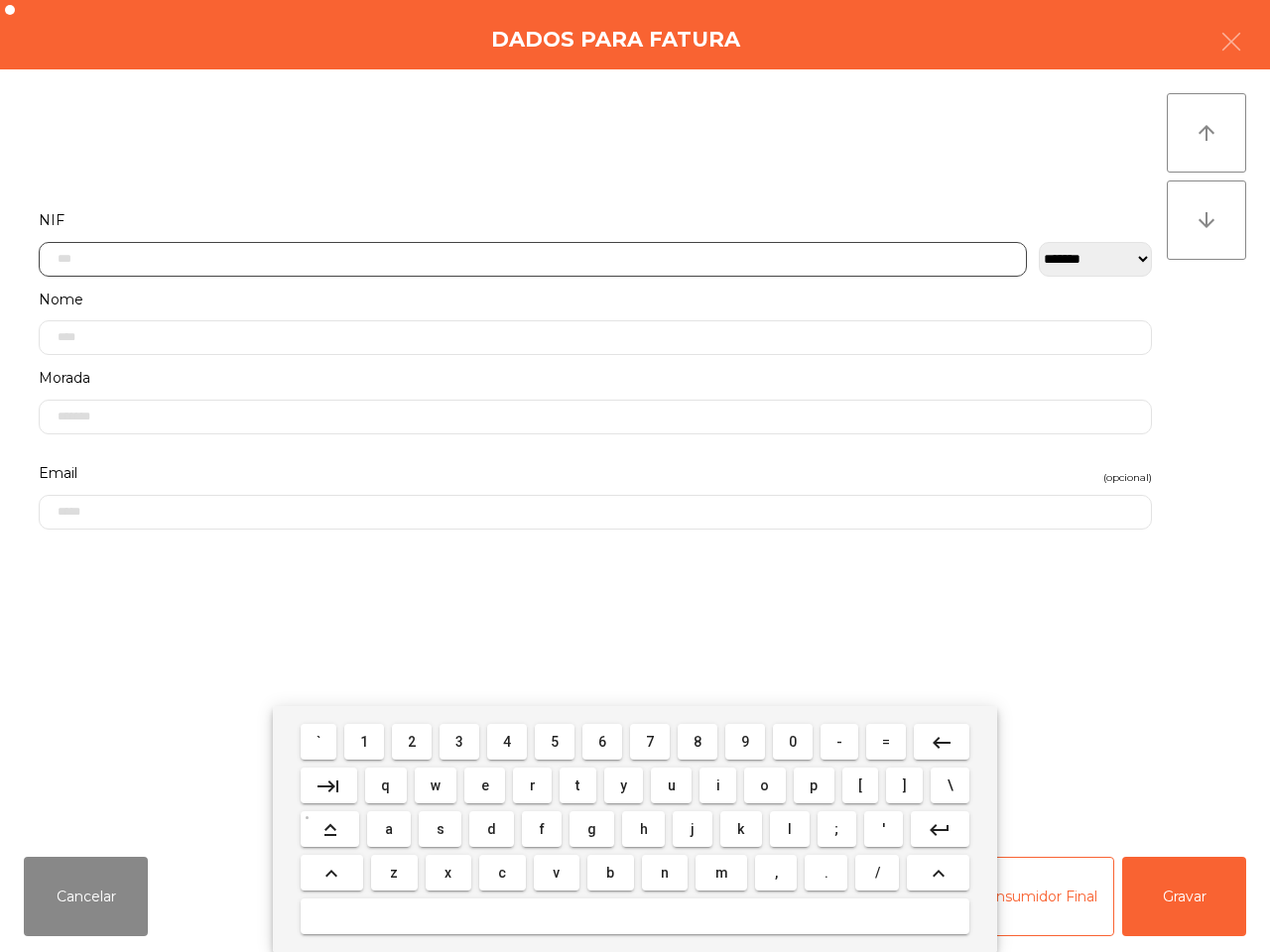 scroll, scrollTop: 111, scrollLeft: 0, axis: vertical 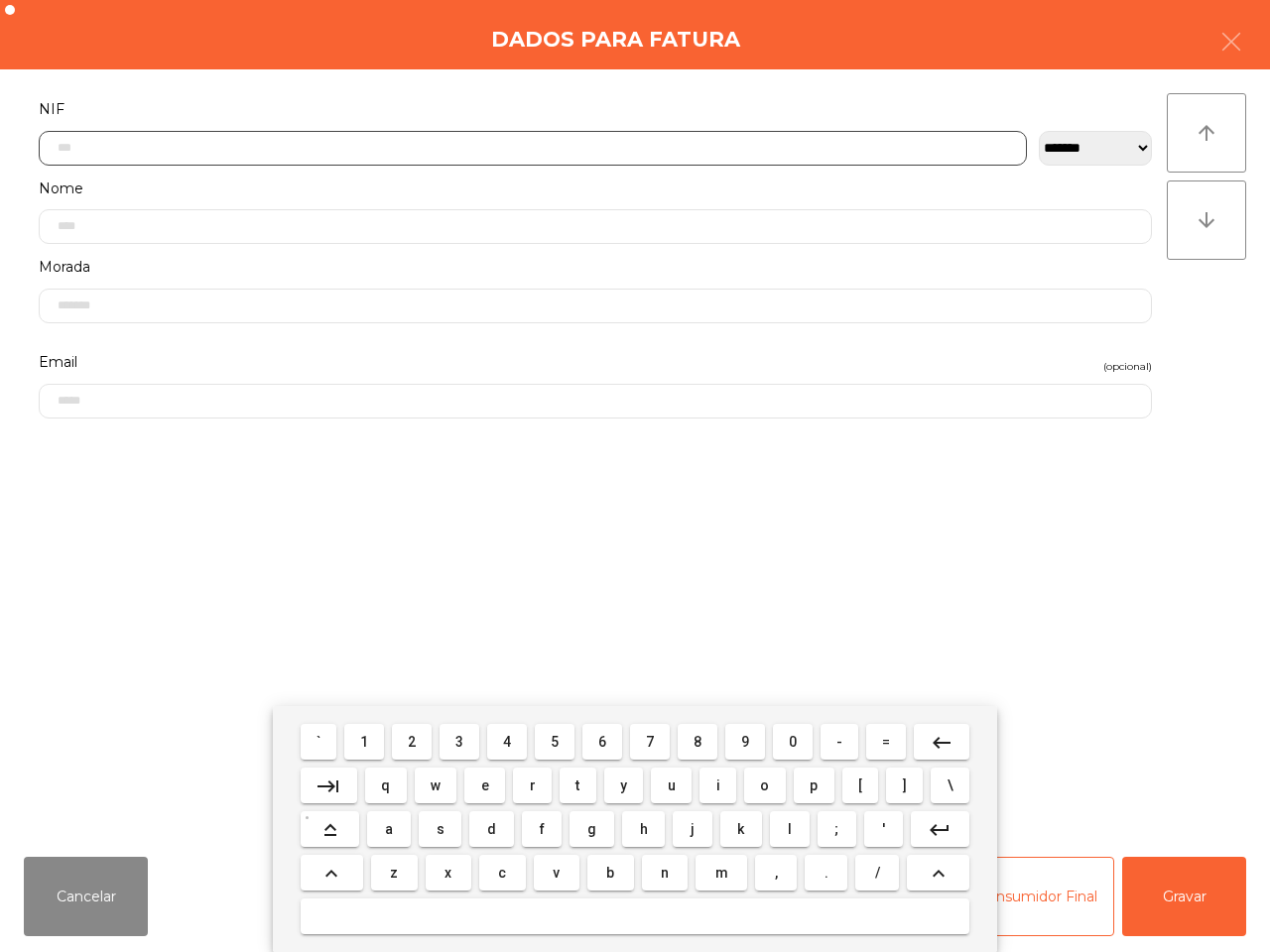click on "2" at bounding box center (412, 742) 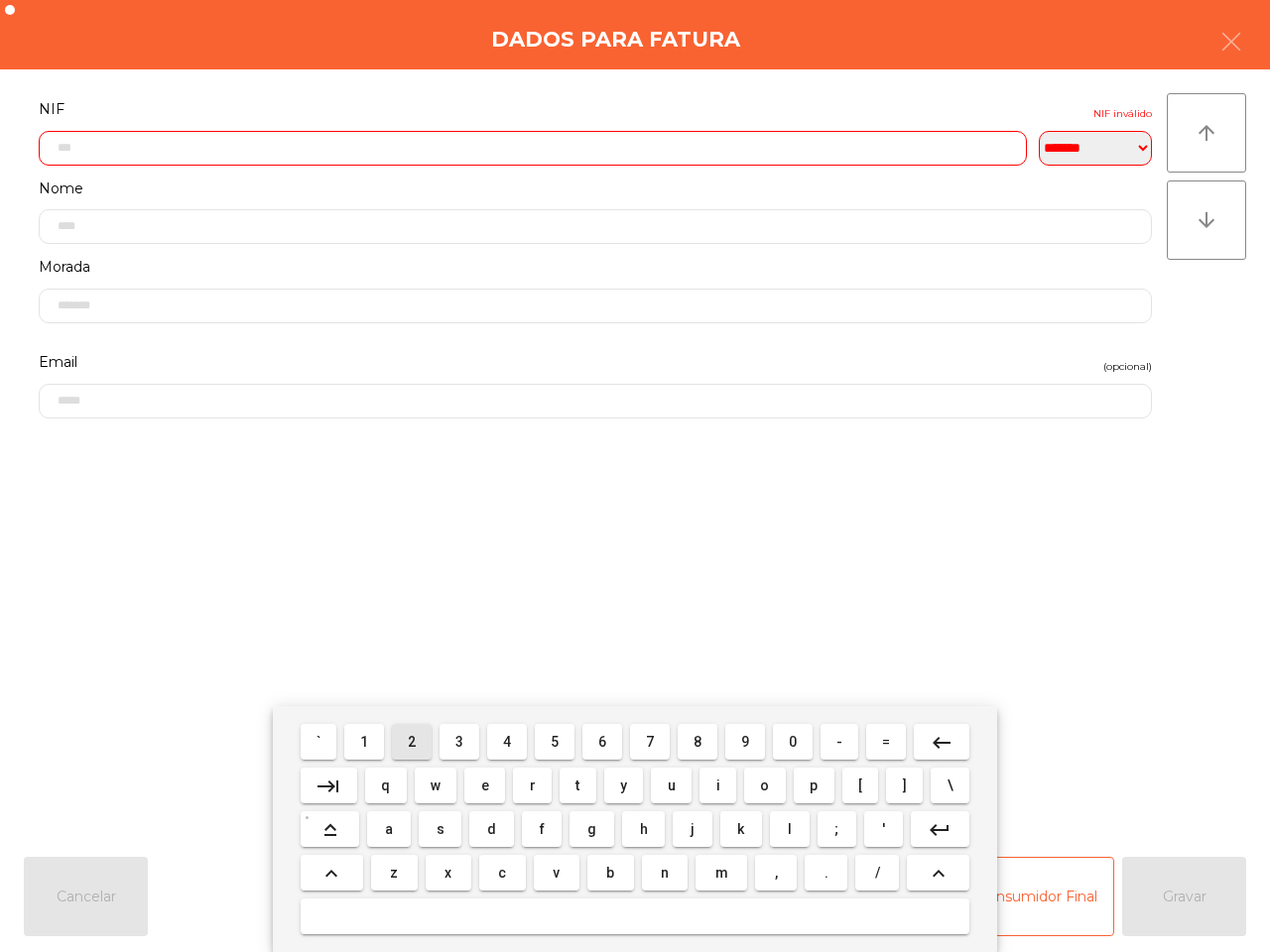 click on "7" at bounding box center (650, 742) 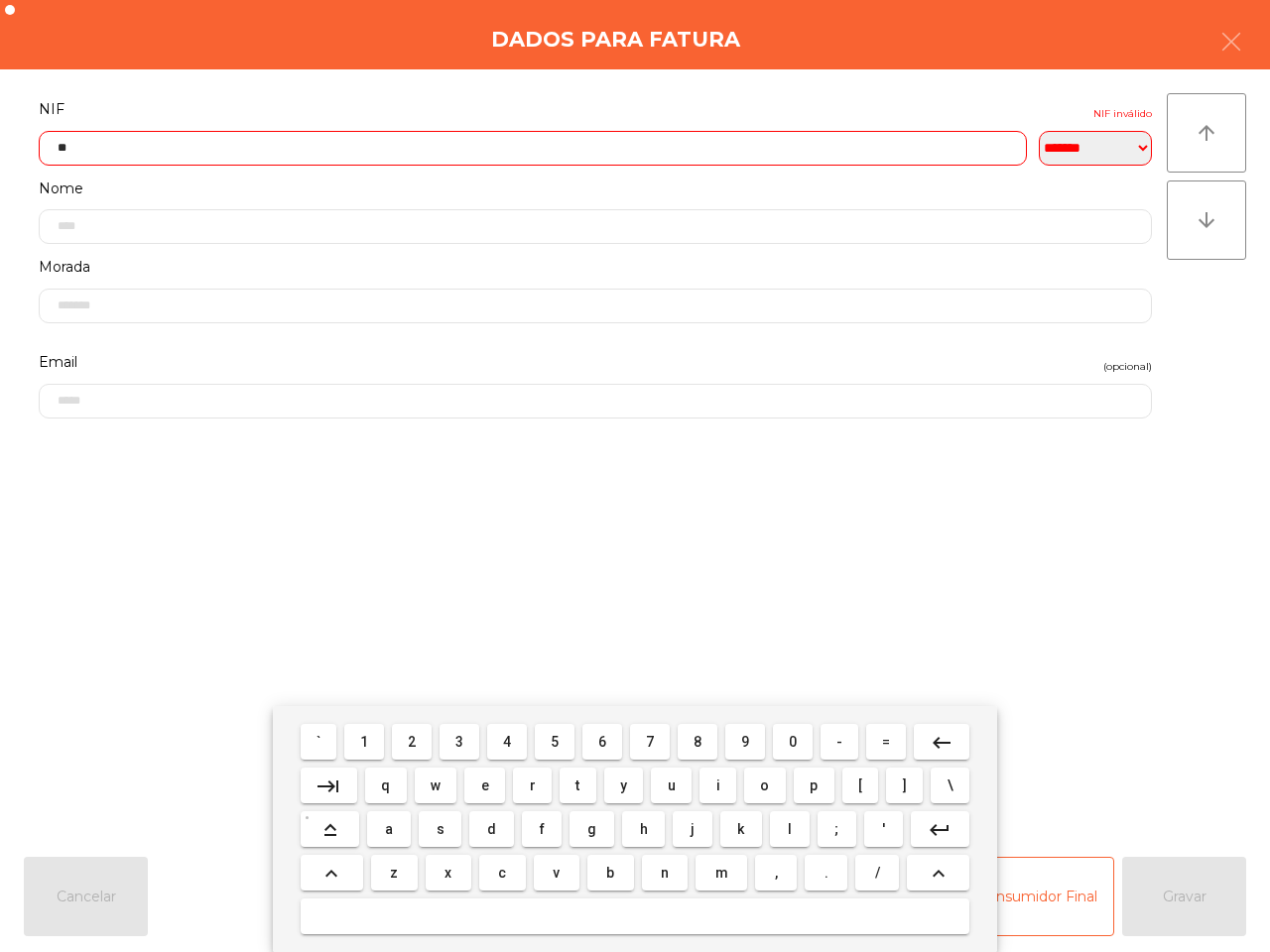 drag, startPoint x: 400, startPoint y: 742, endPoint x: 444, endPoint y: 742, distance: 44 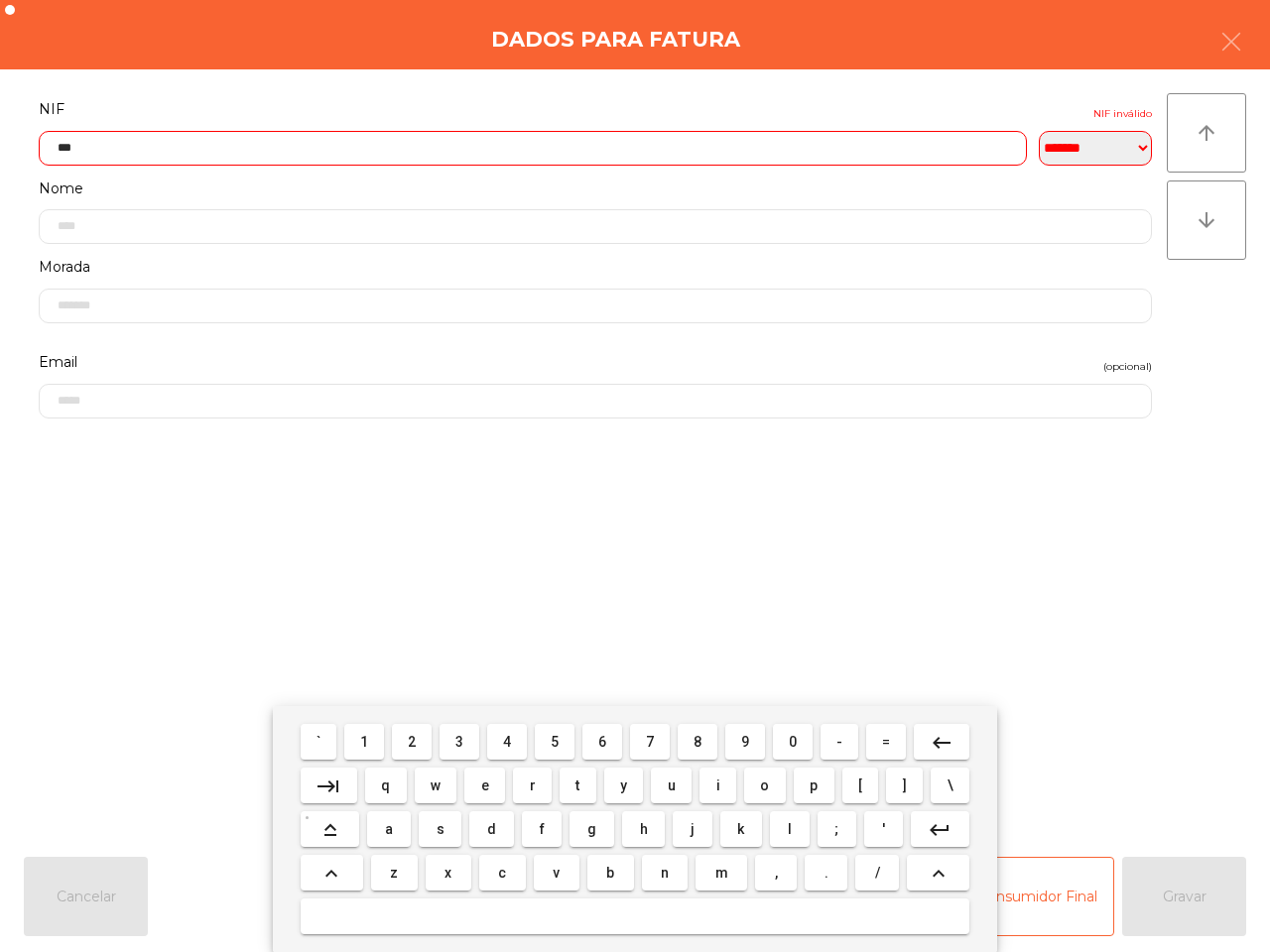 click on "7" at bounding box center [650, 742] 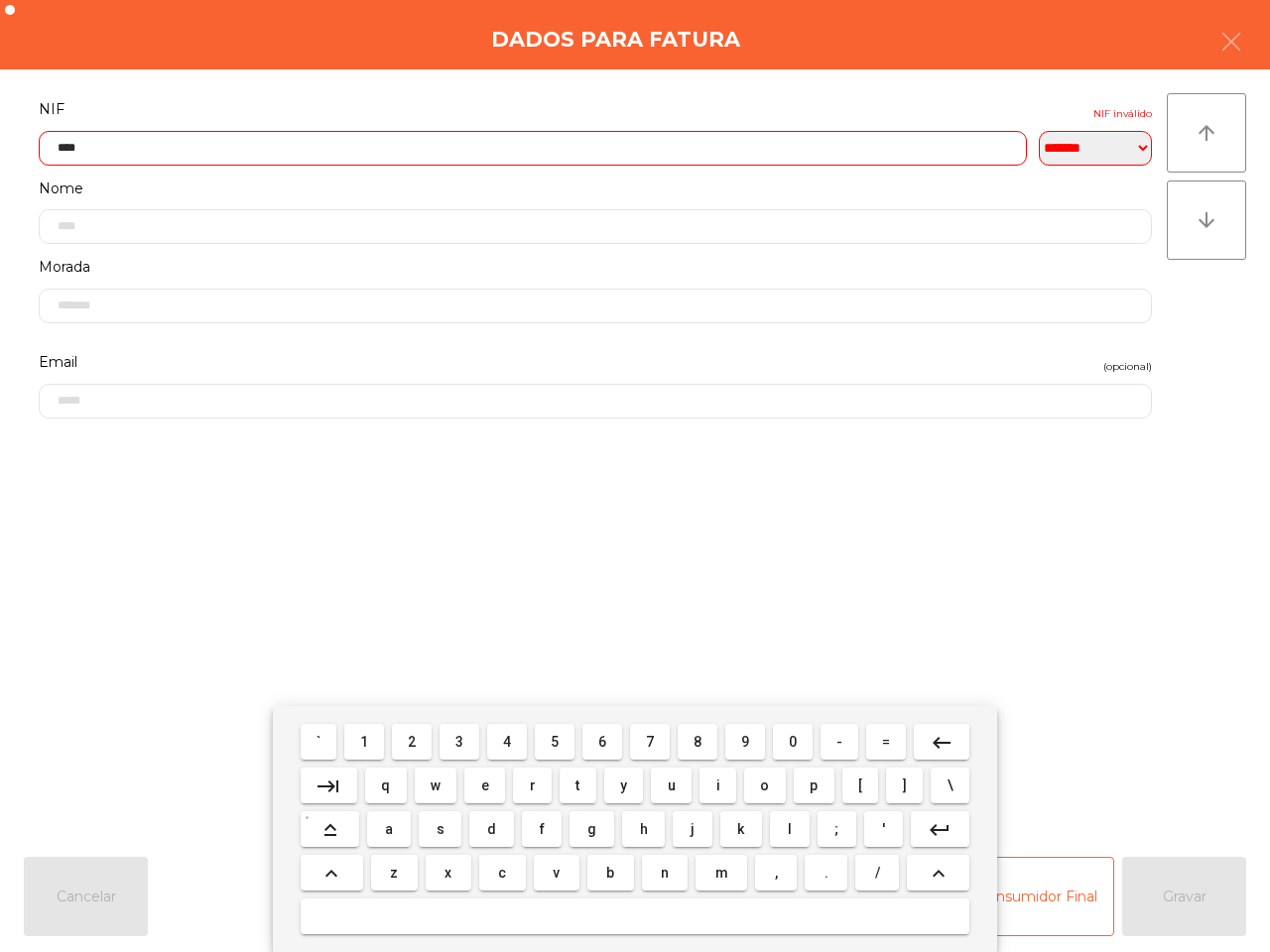 click on "8" at bounding box center [698, 742] 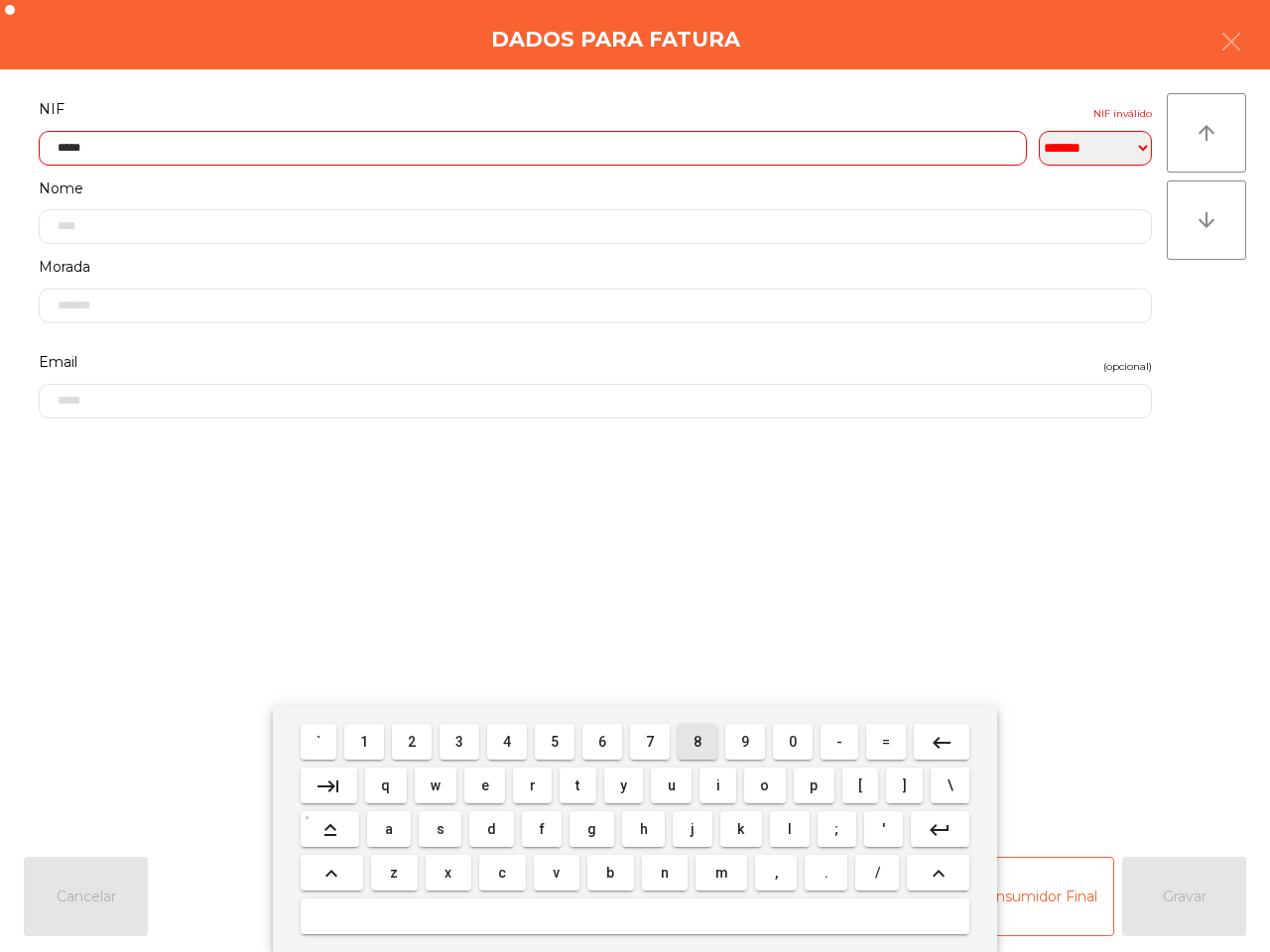 click on "9" at bounding box center (745, 742) 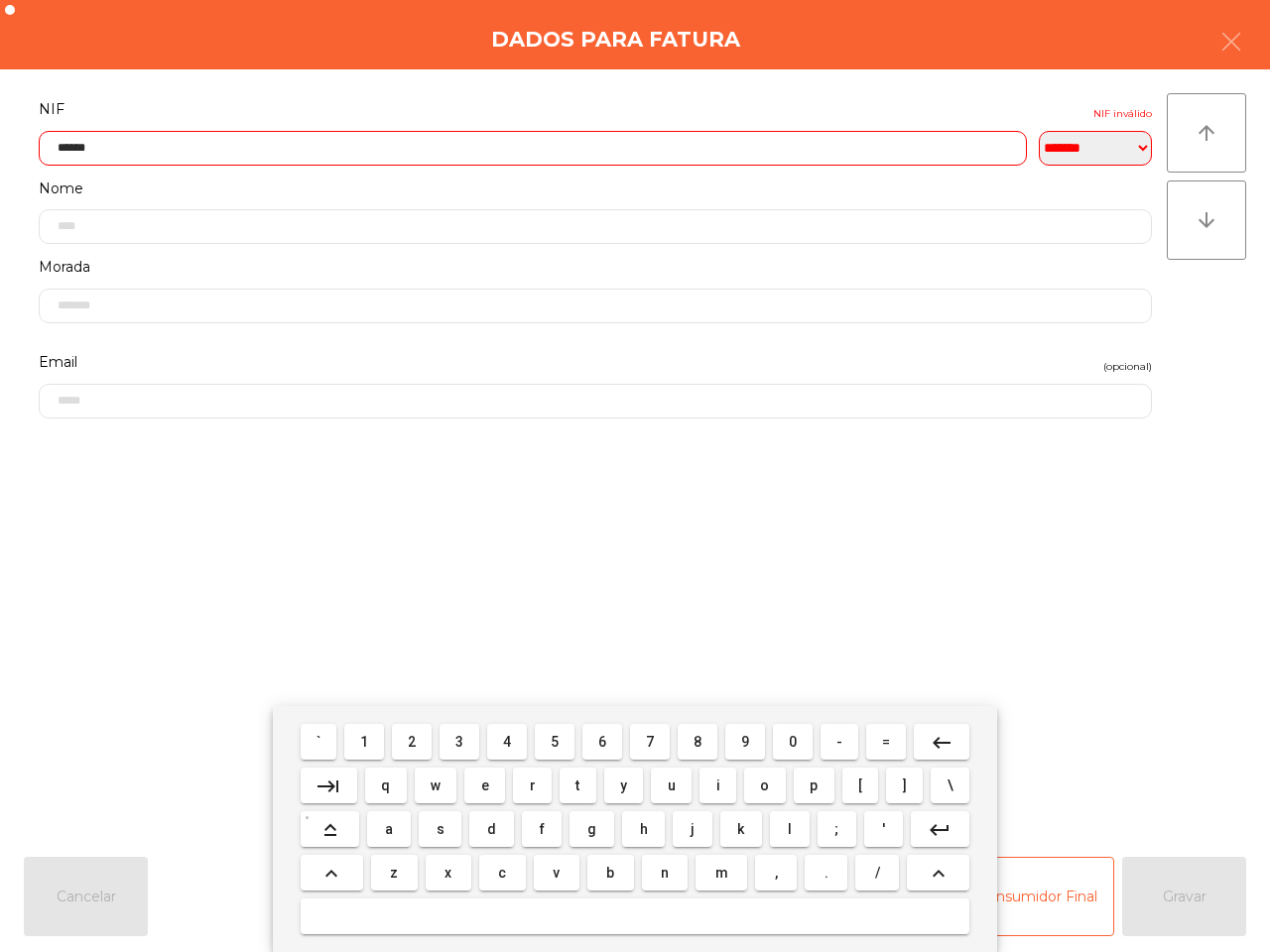 click on "7" at bounding box center [650, 742] 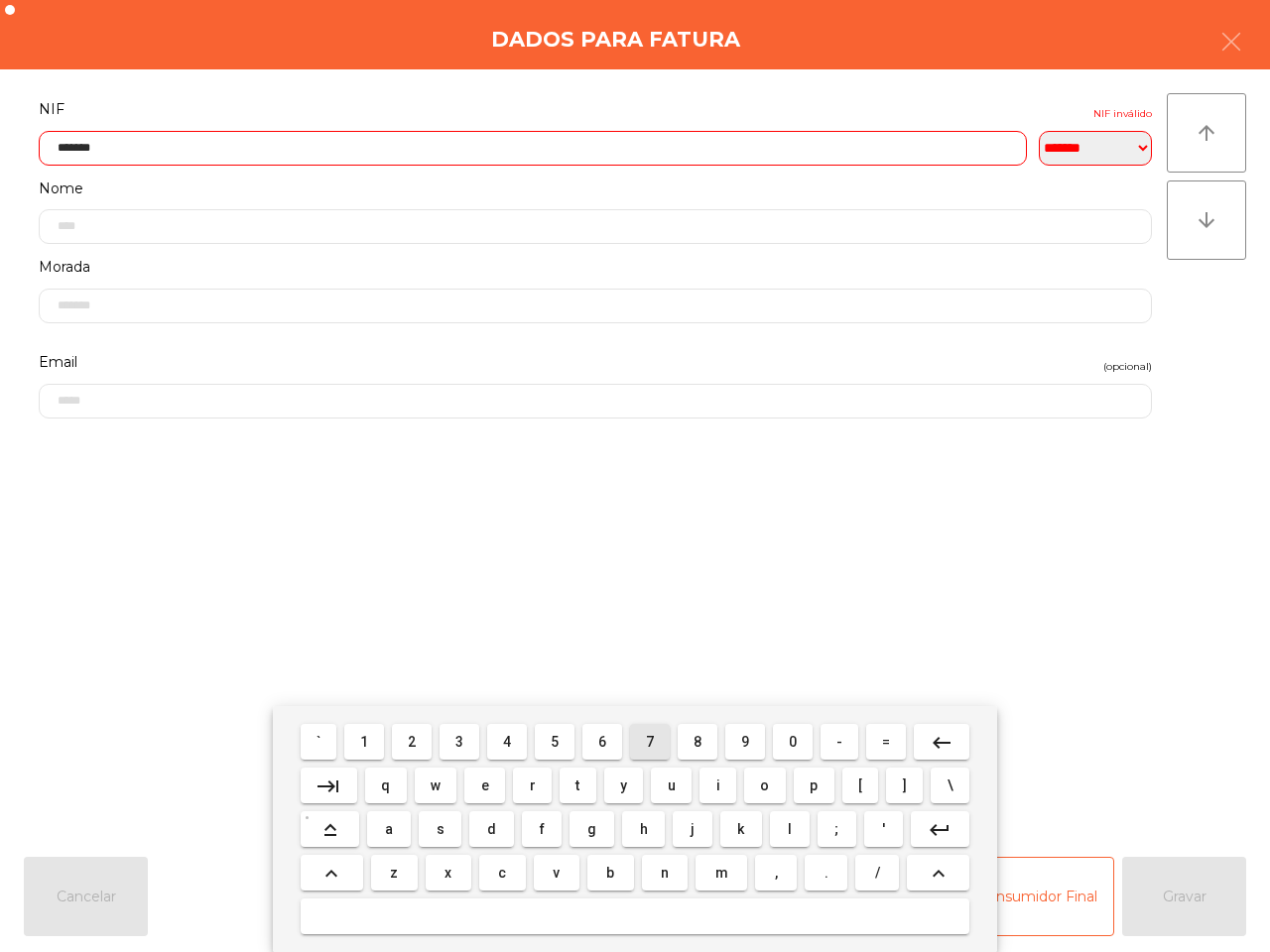 click on "8" at bounding box center (698, 742) 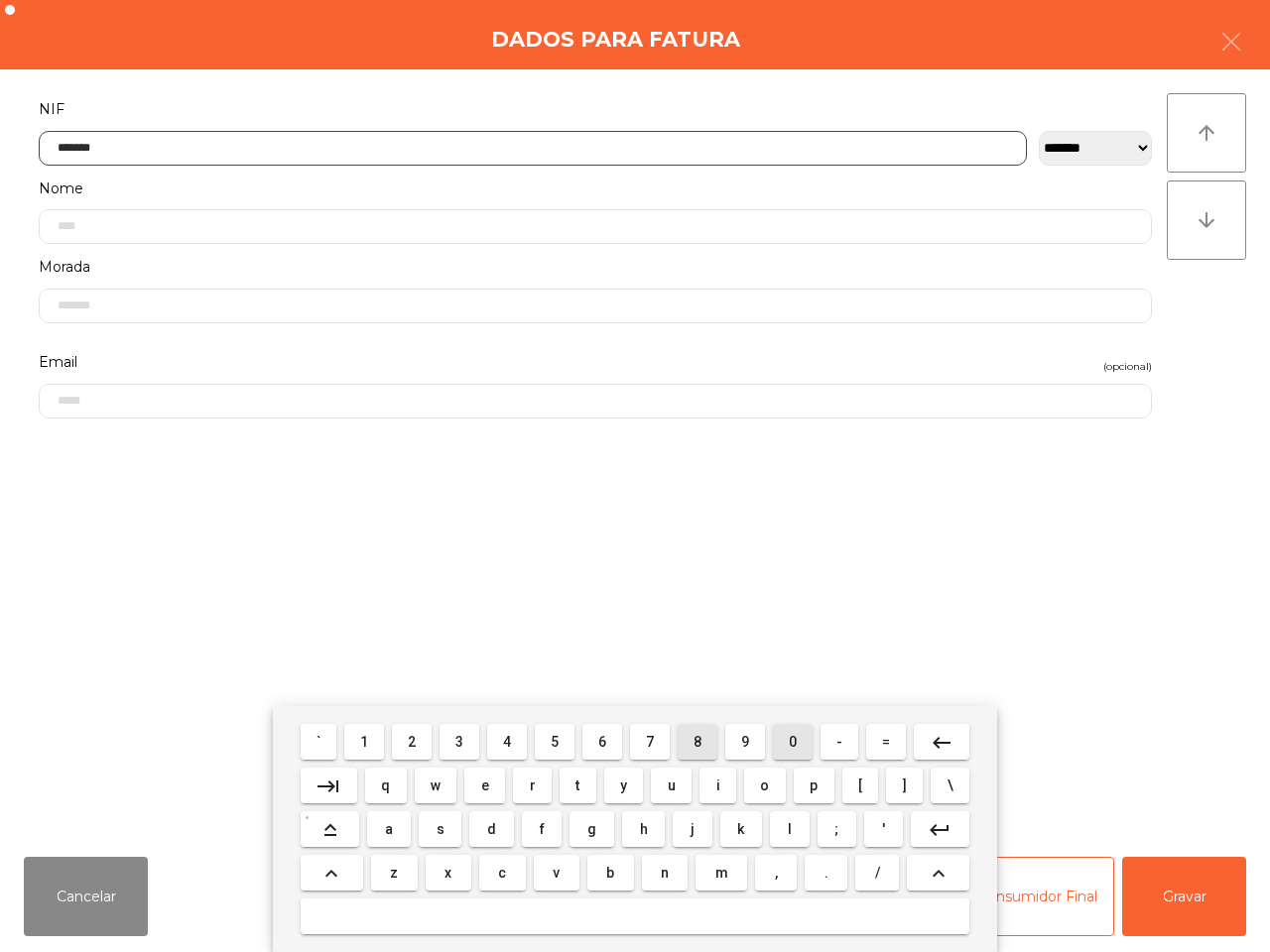 type on "*********" 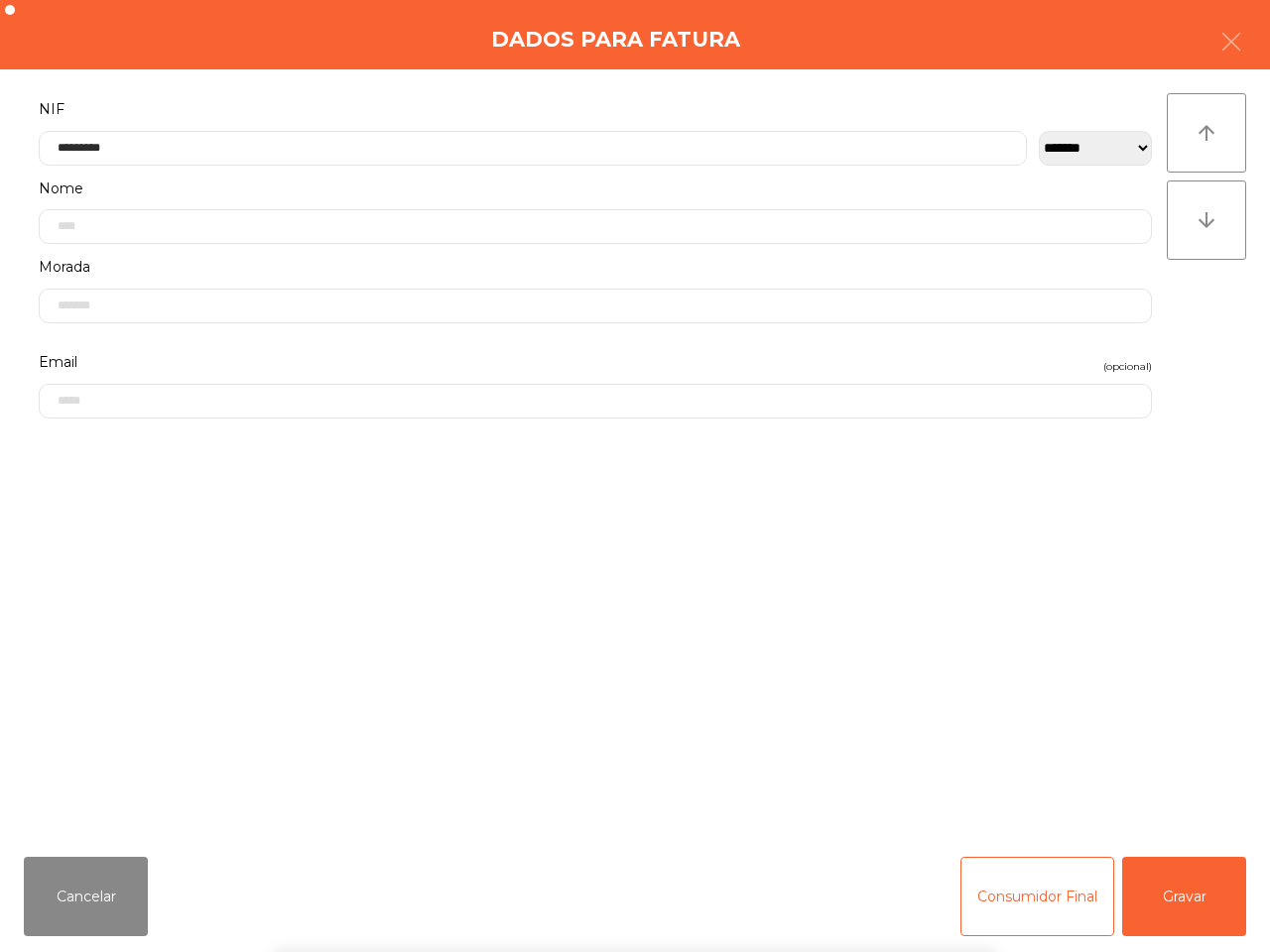 click on "` 1 2 3 4 5 6 7 8 9 0 - = keyboard_backspace keyboard_tab q w e r t y u i o p [ ] \ keyboard_capslock a s d f g h j k l ; ' keyboard_return keyboard_arrow_up z x c v b n m , . / keyboard_arrow_up" at bounding box center (635, 829) 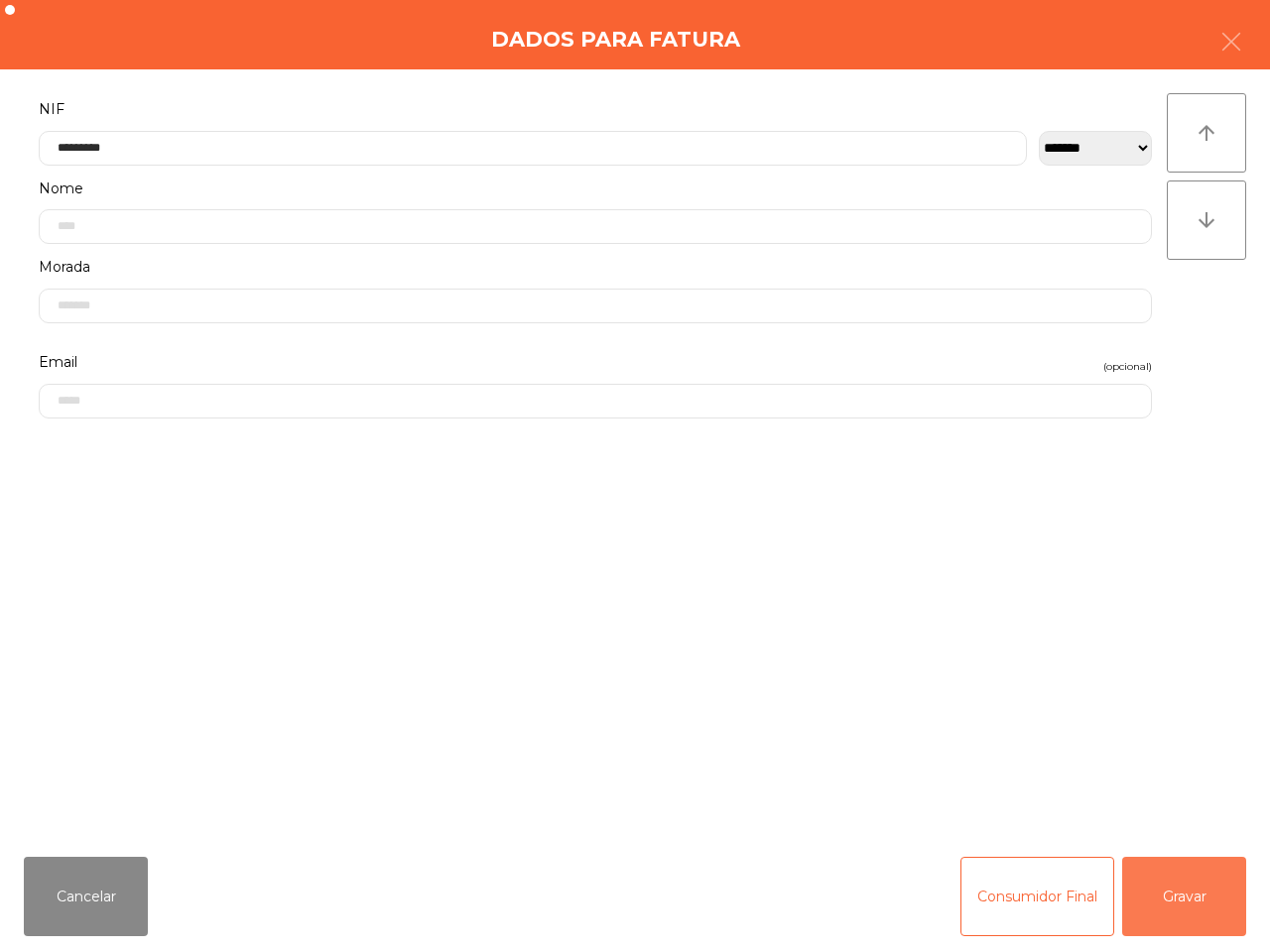 click on "Gravar" 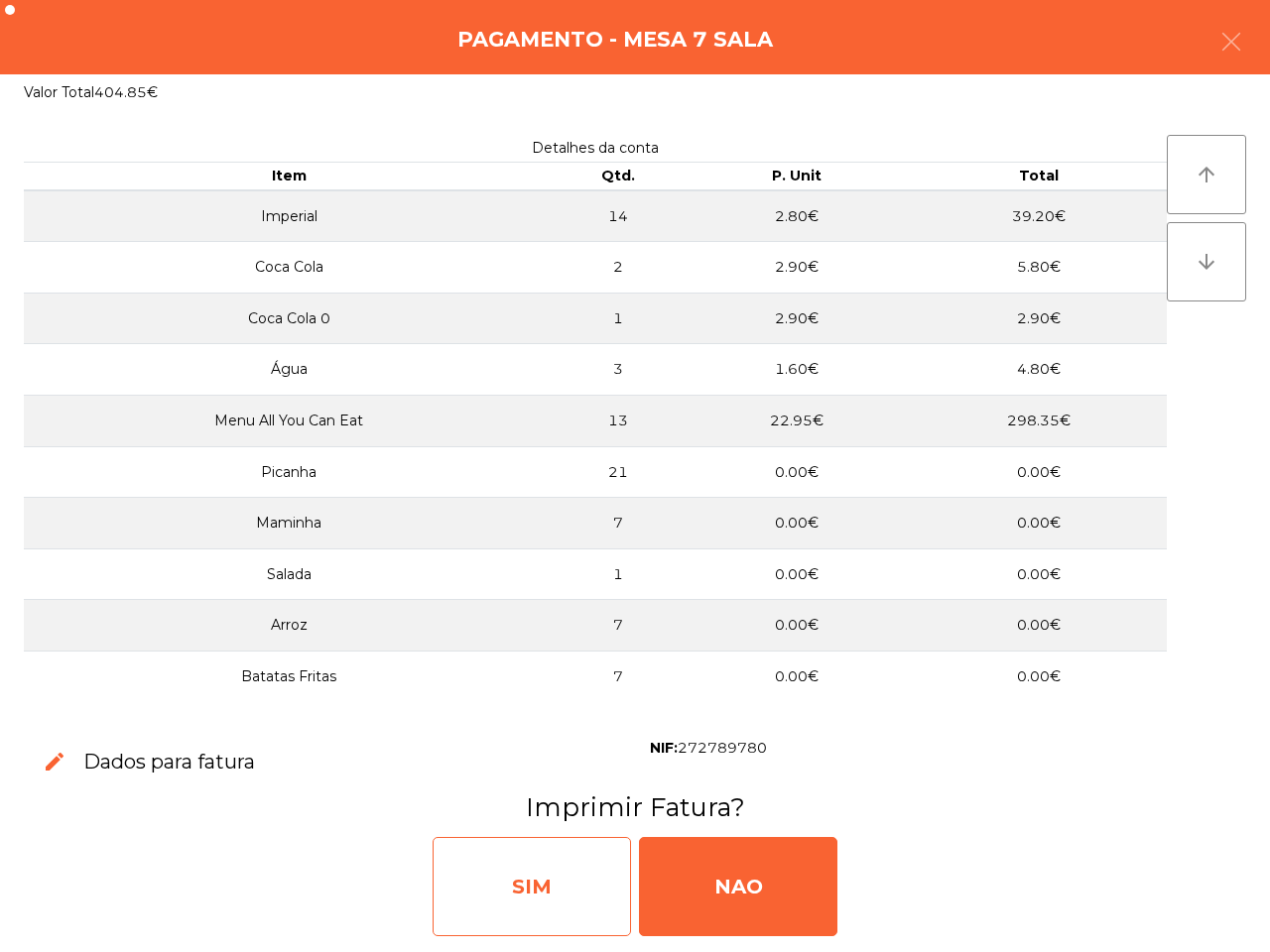 click on "SIM" 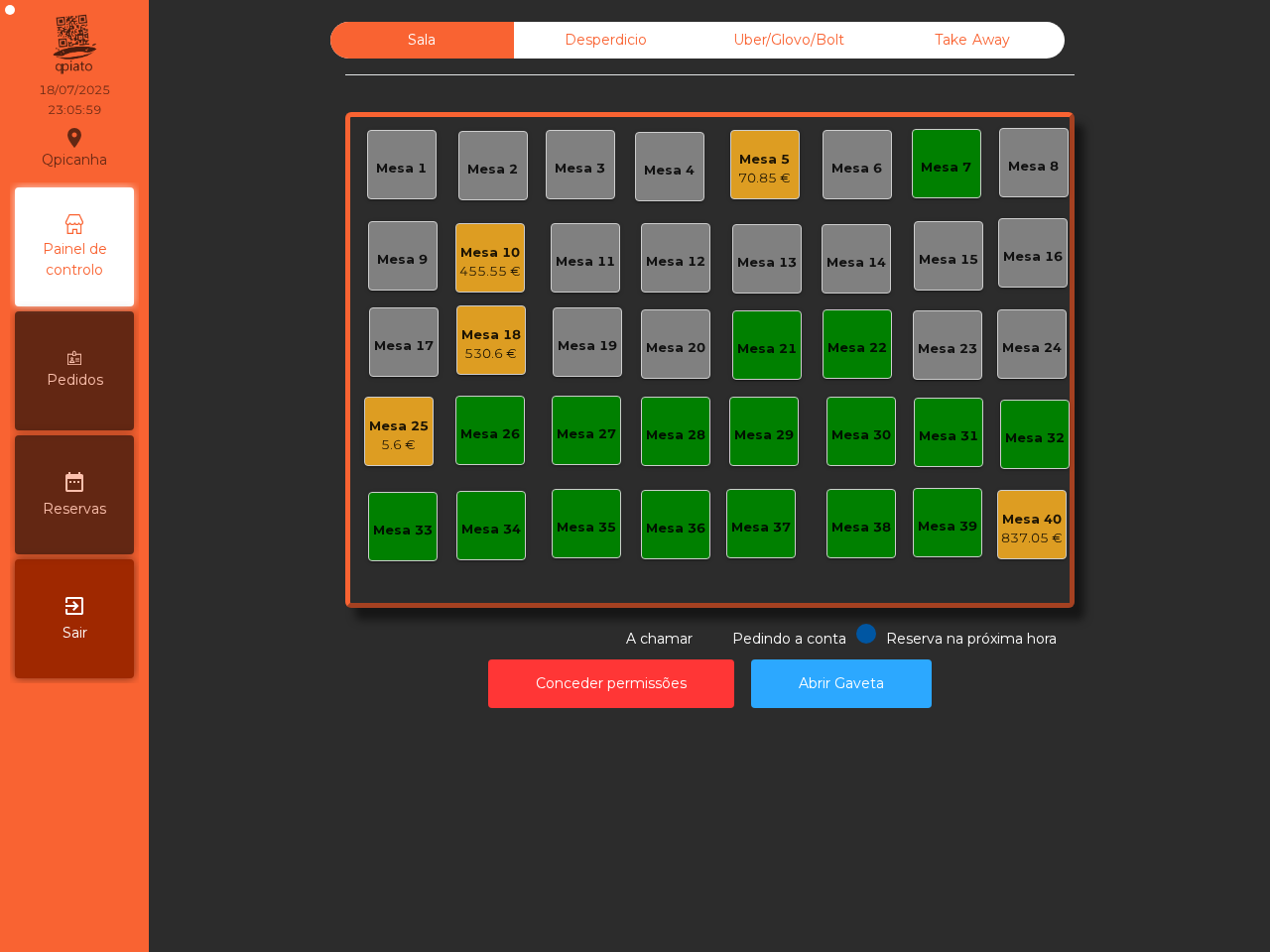 click on "Mesa 25" 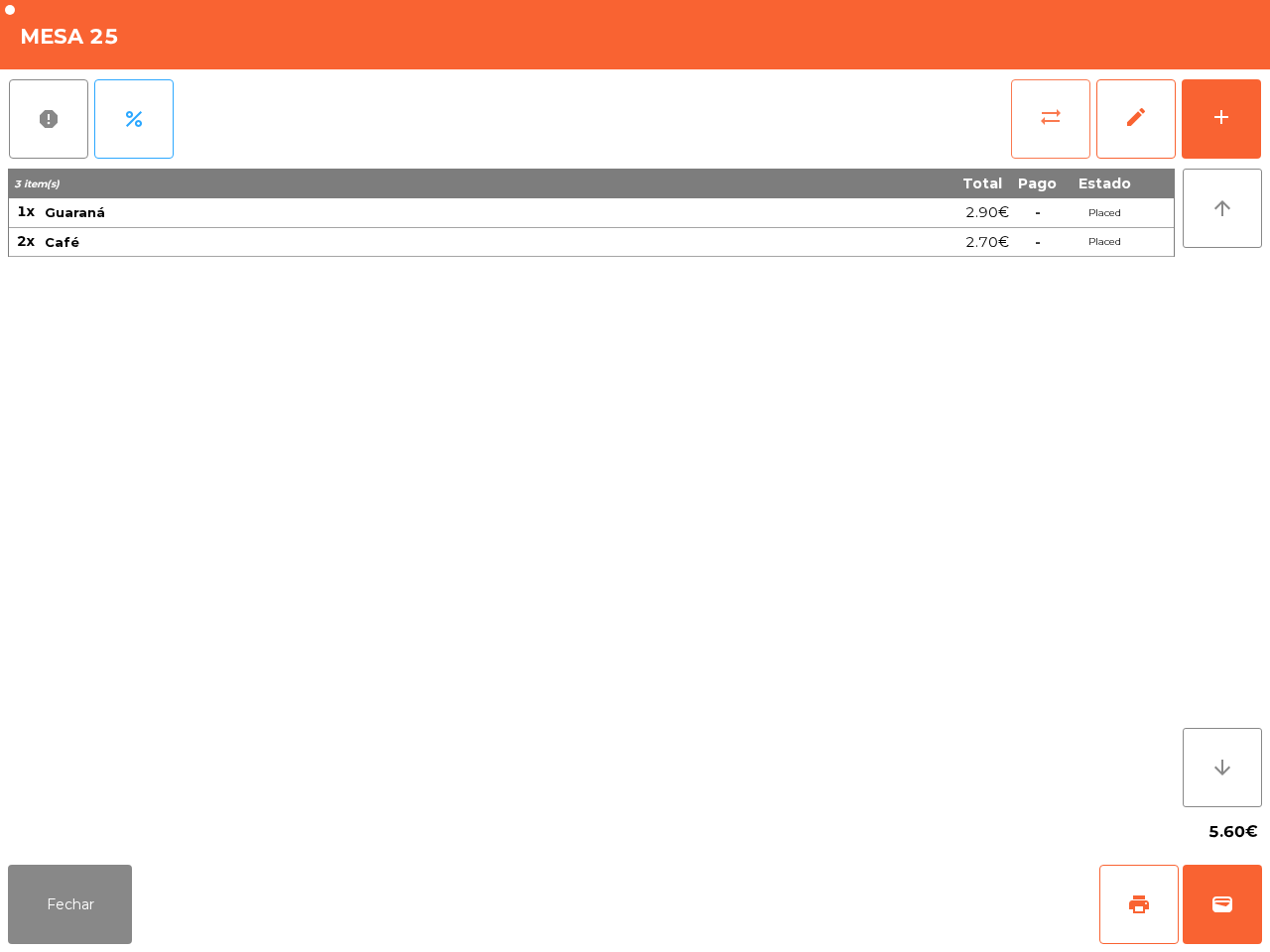 drag, startPoint x: 1074, startPoint y: 124, endPoint x: 1059, endPoint y: 125, distance: 15.033296 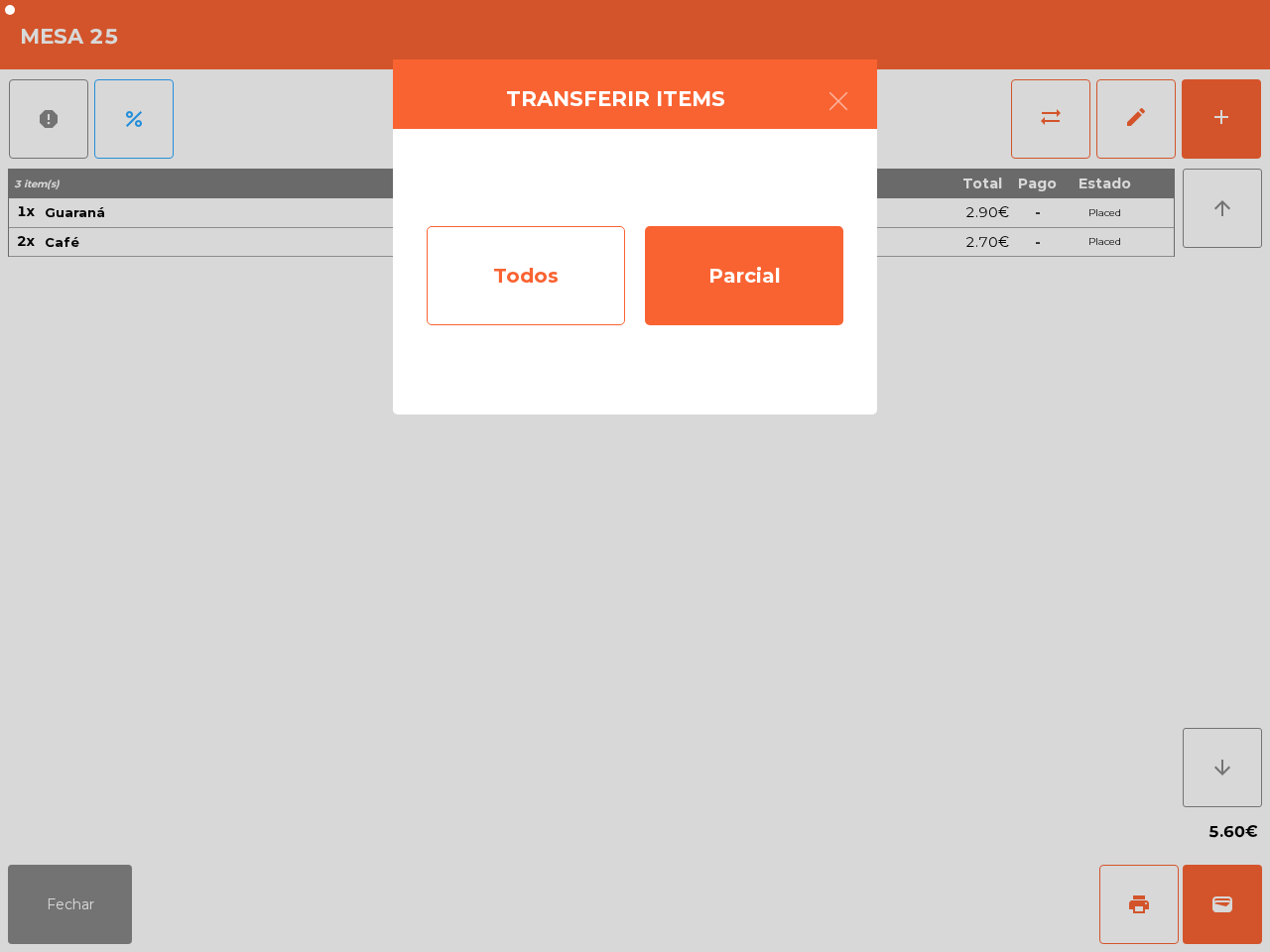 click on "Todos" 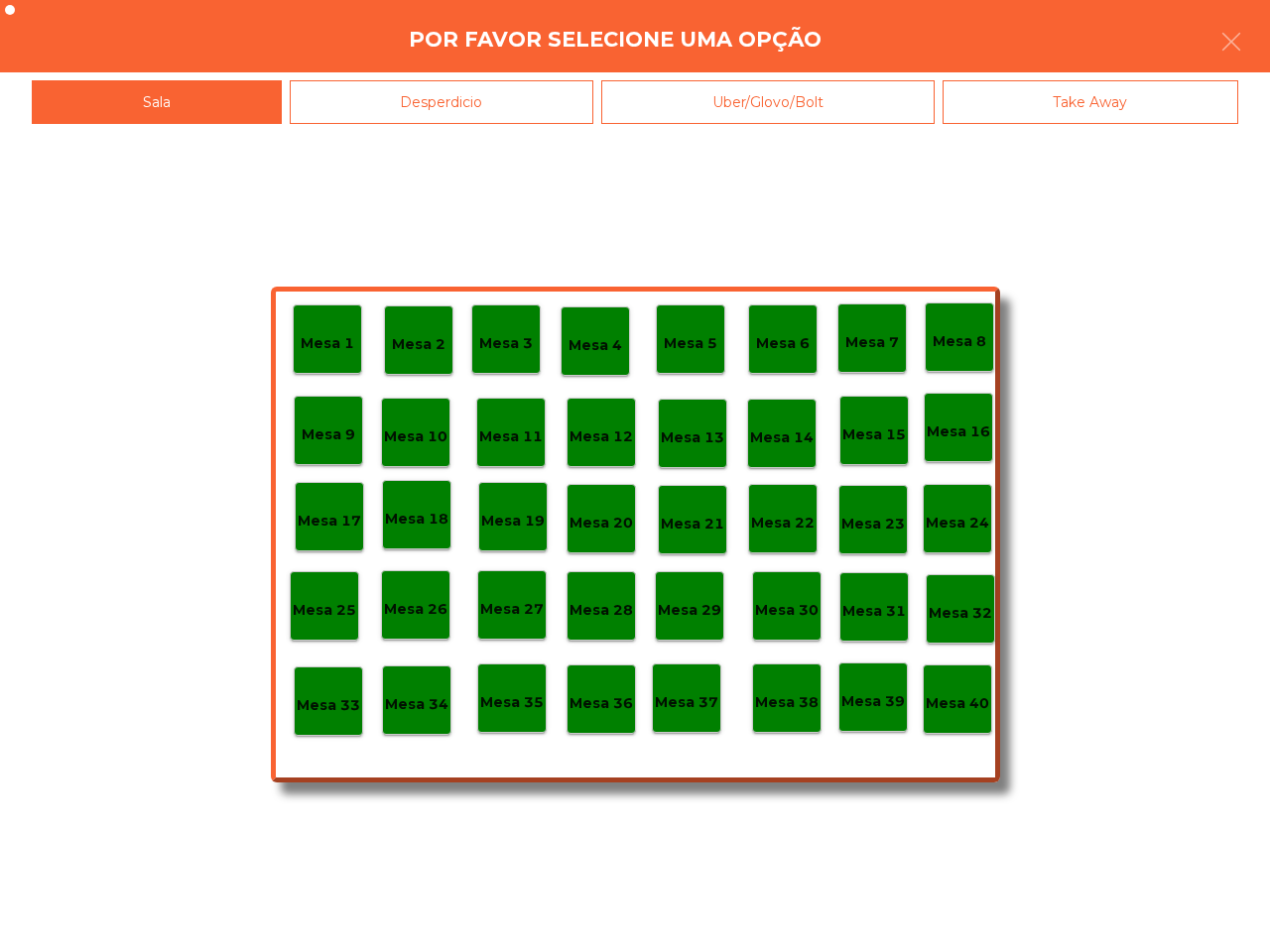 click on "Mesa 18" 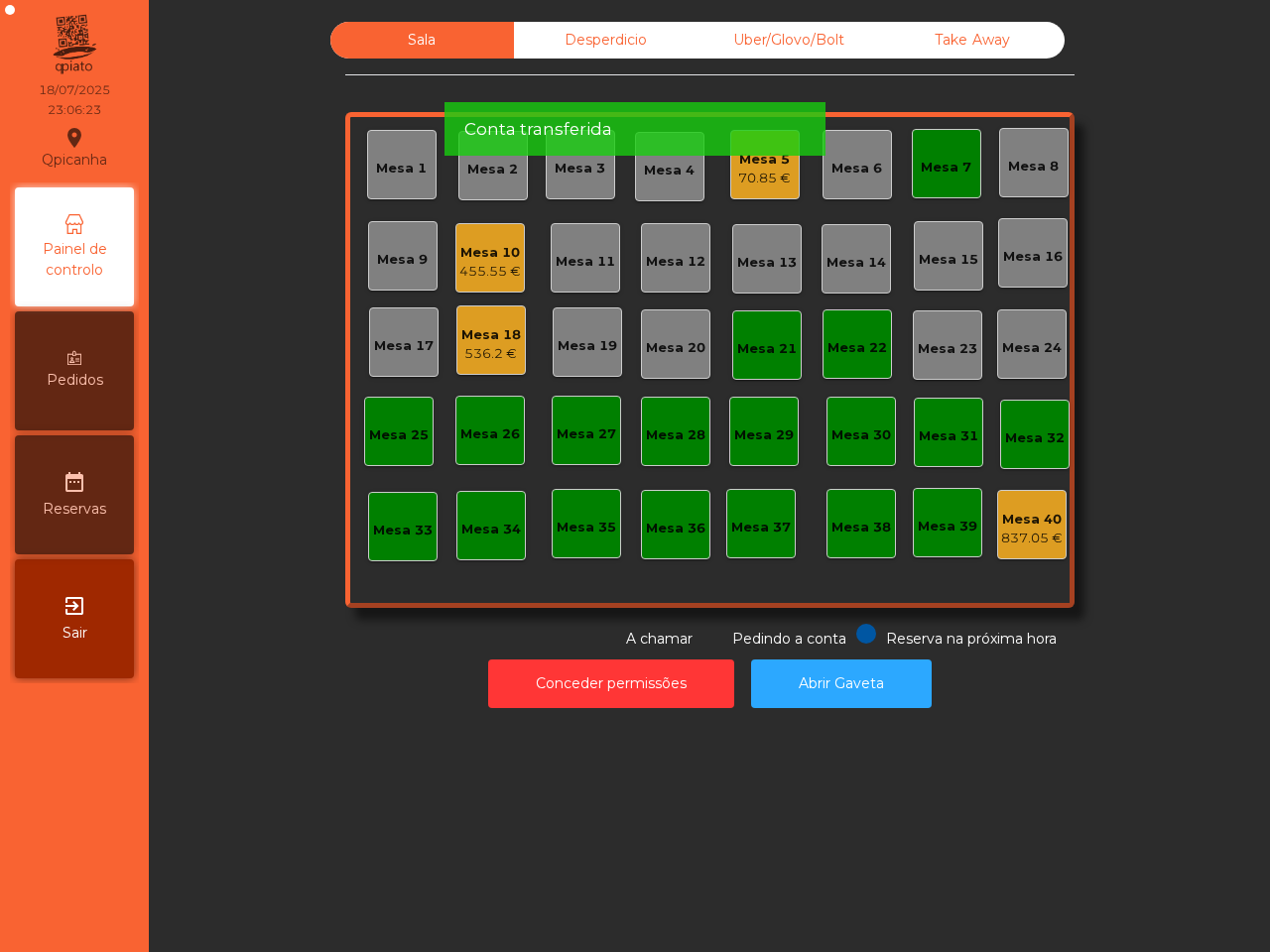 click on "536.2 €" 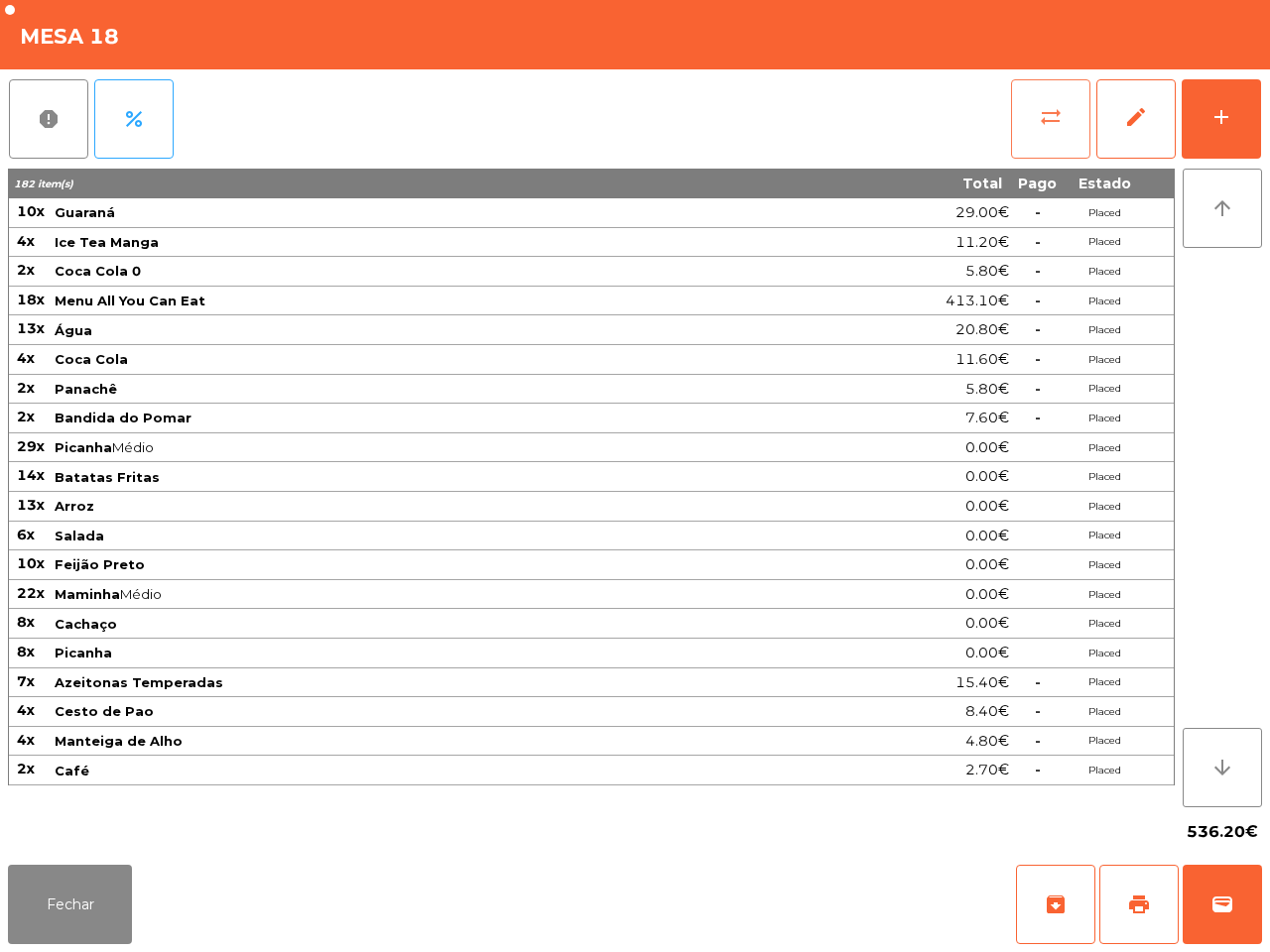 click on "sync_alt" 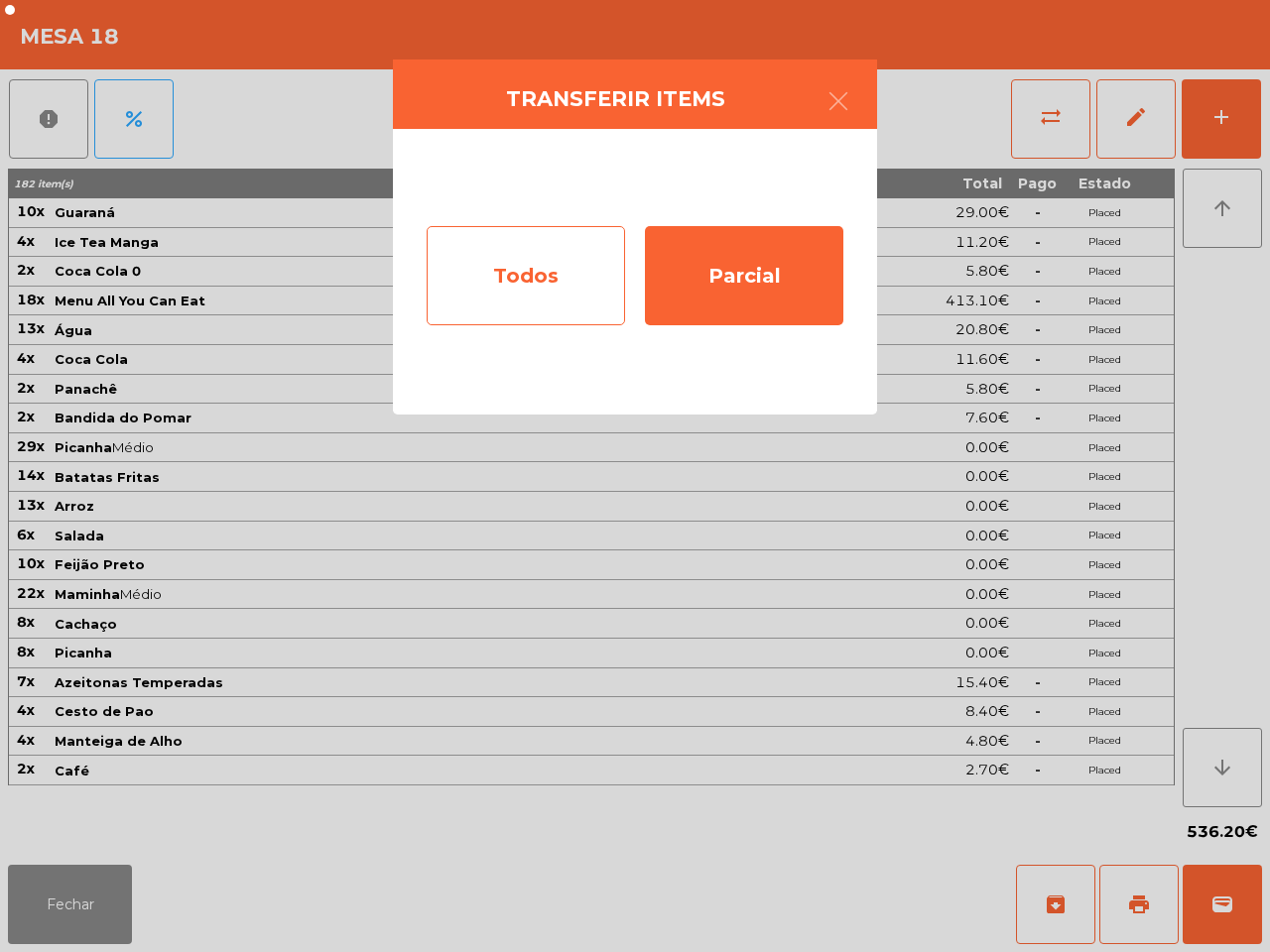 click on "Todos" 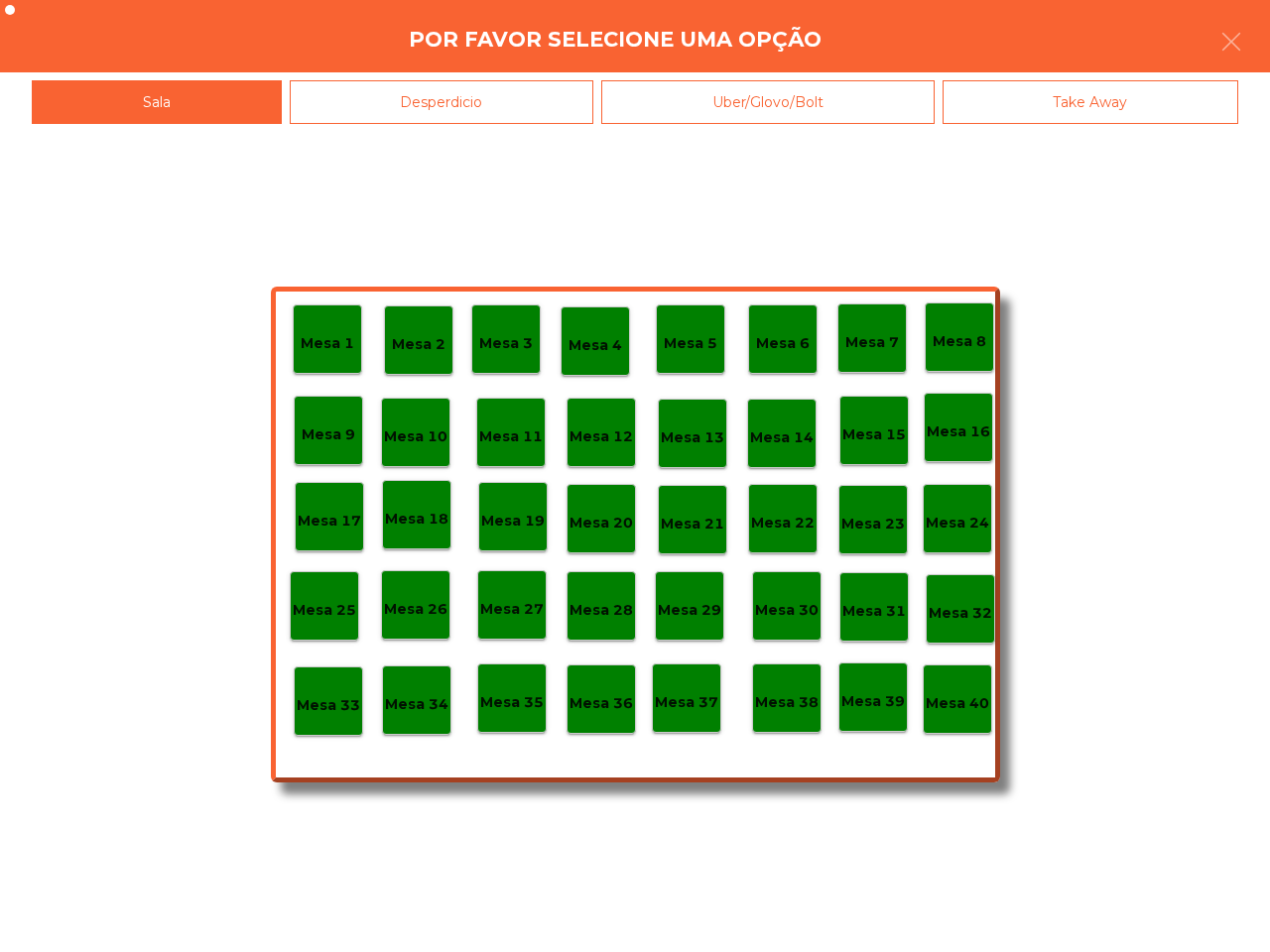 click on "Mesa 40" 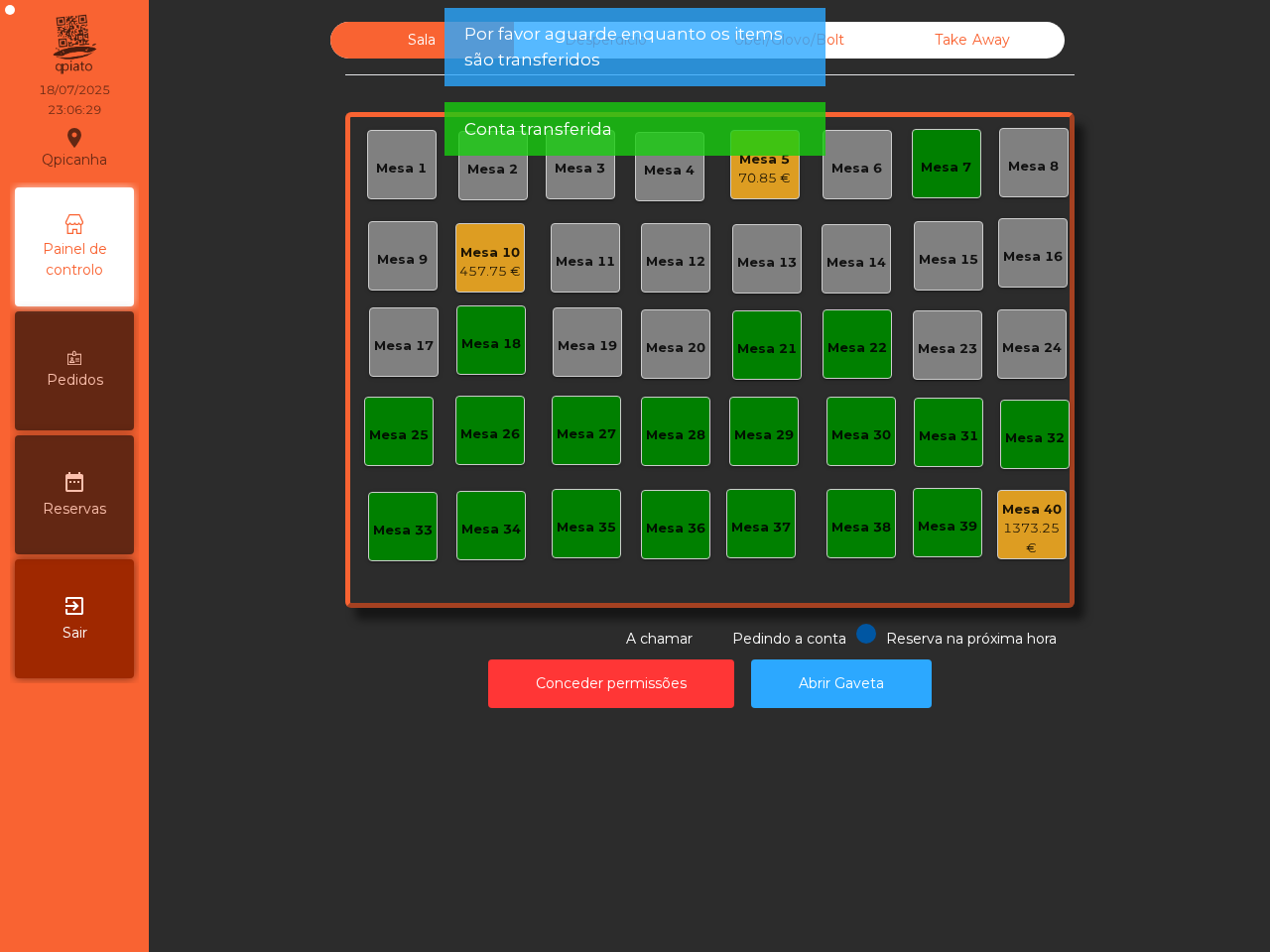 click on "Mesa 18" 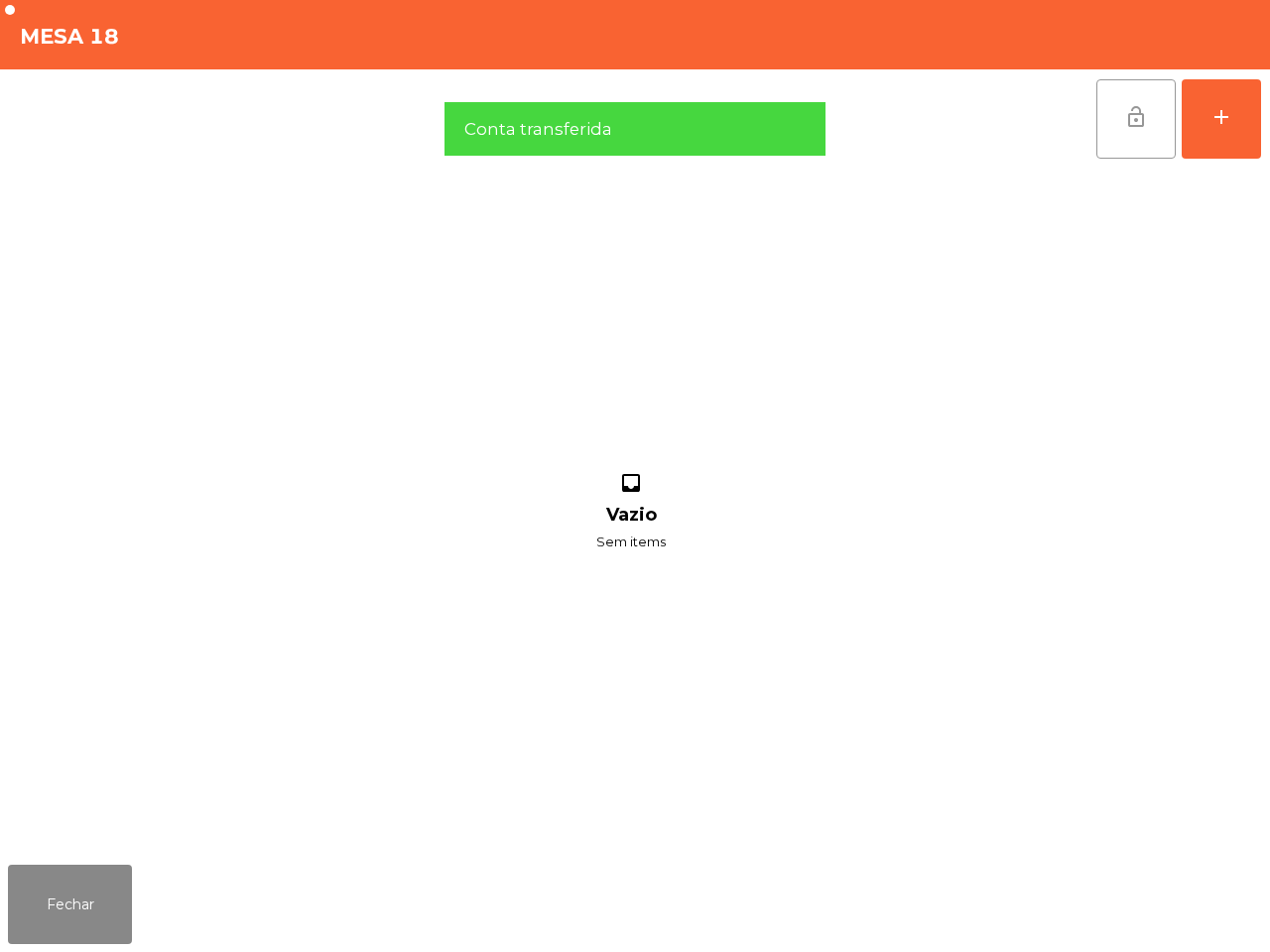 click on "lock_open" 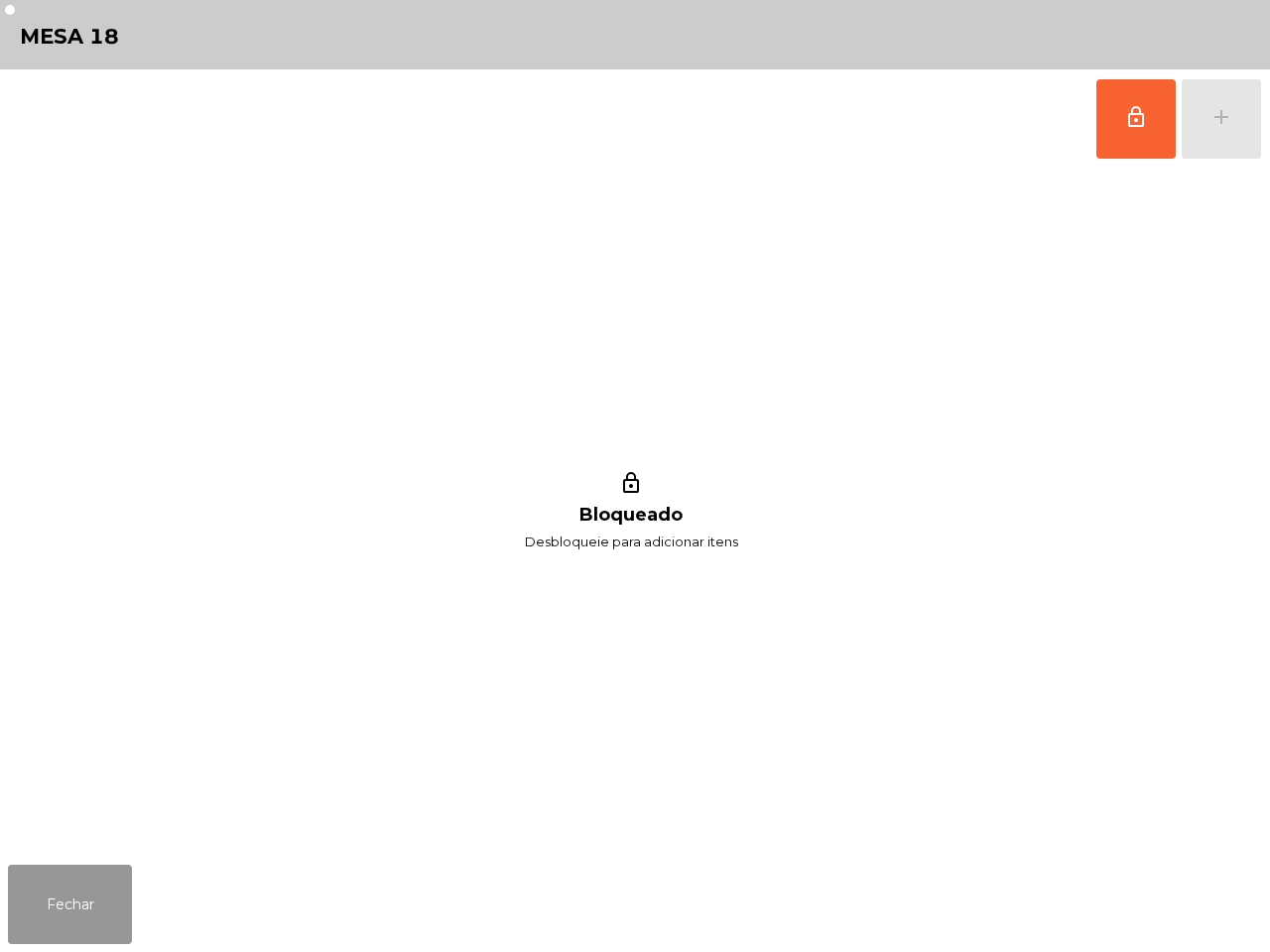 click on "Fechar" 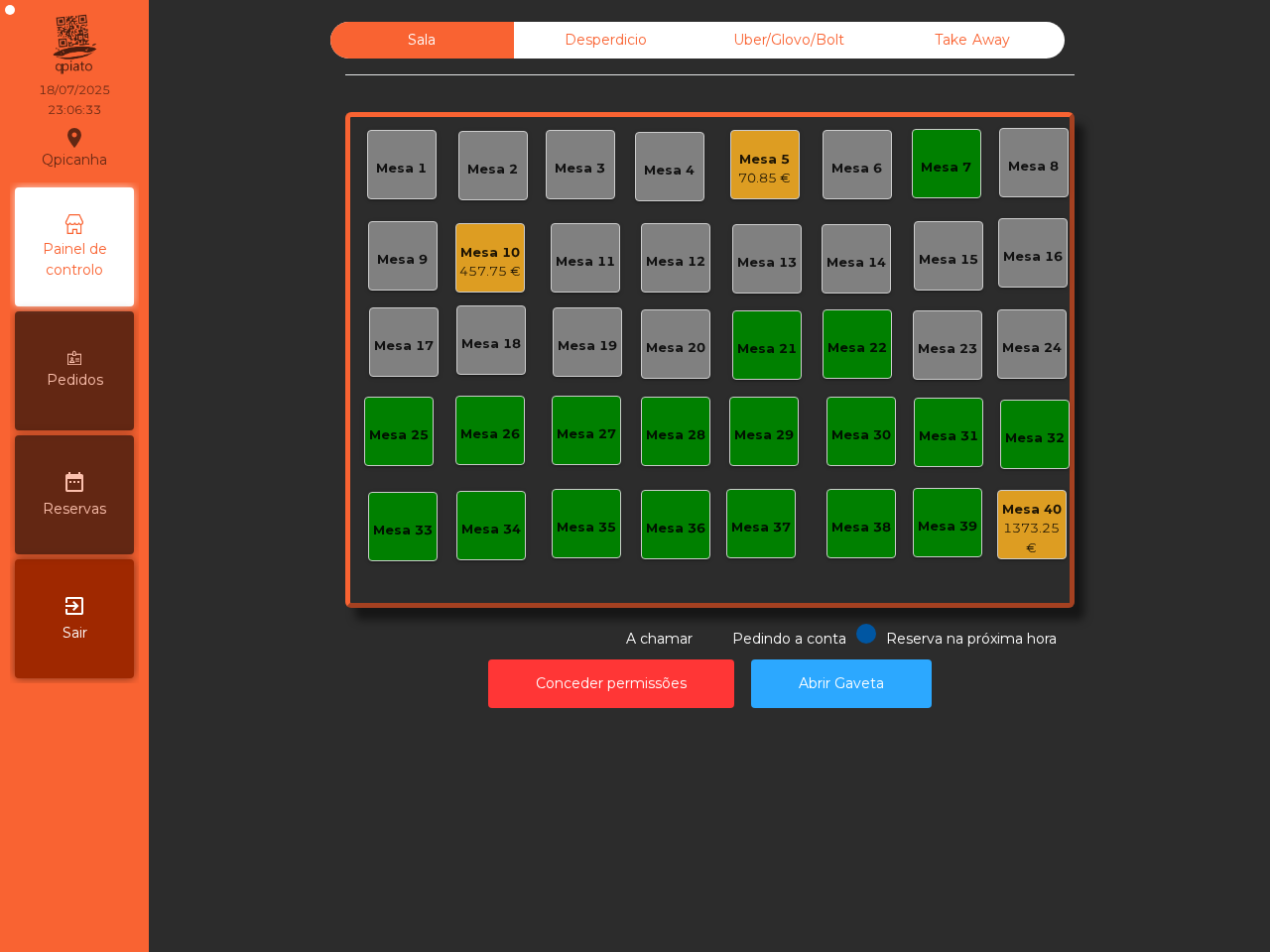 click on "Mesa 7" 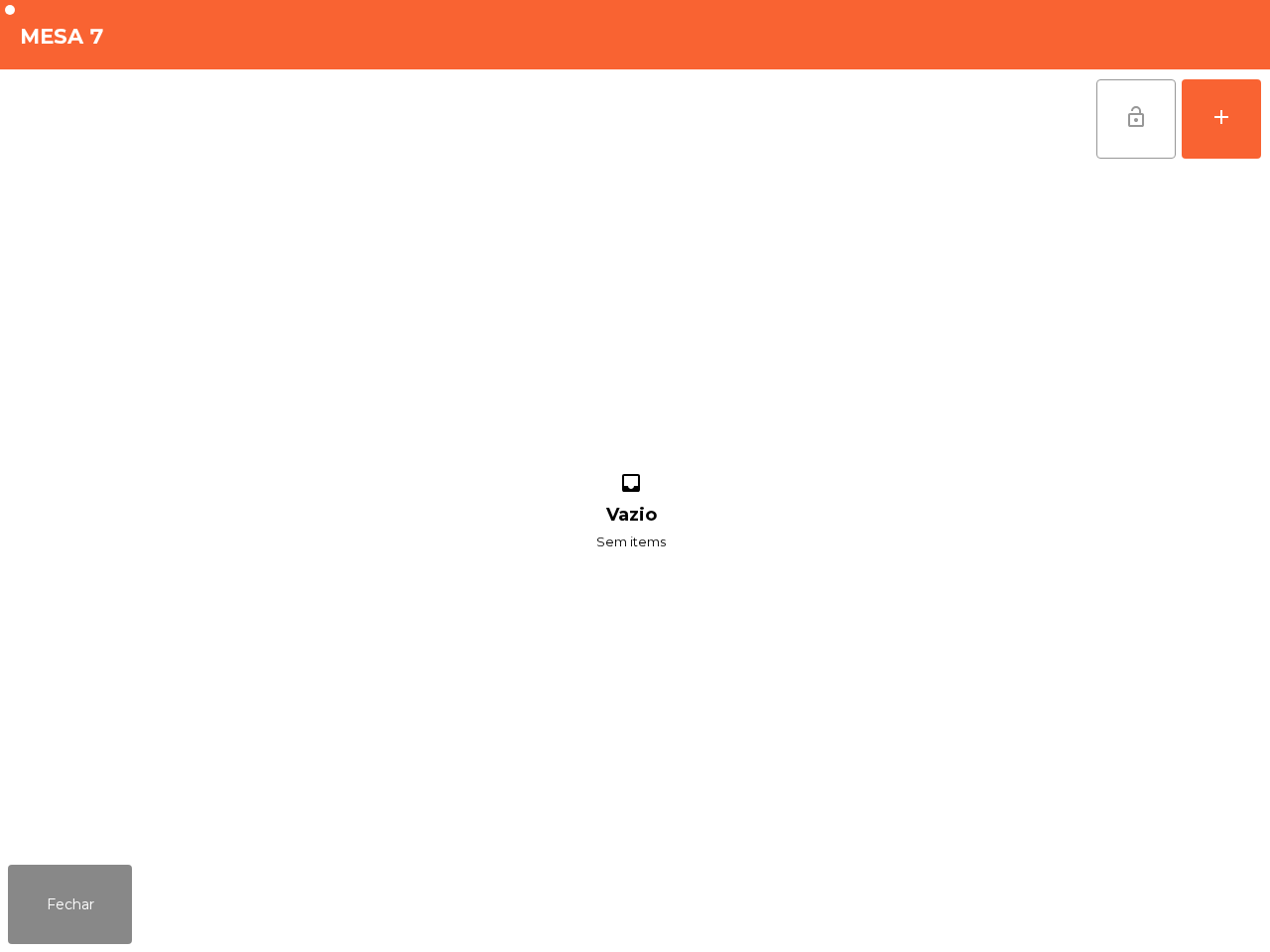 click on "lock_open" 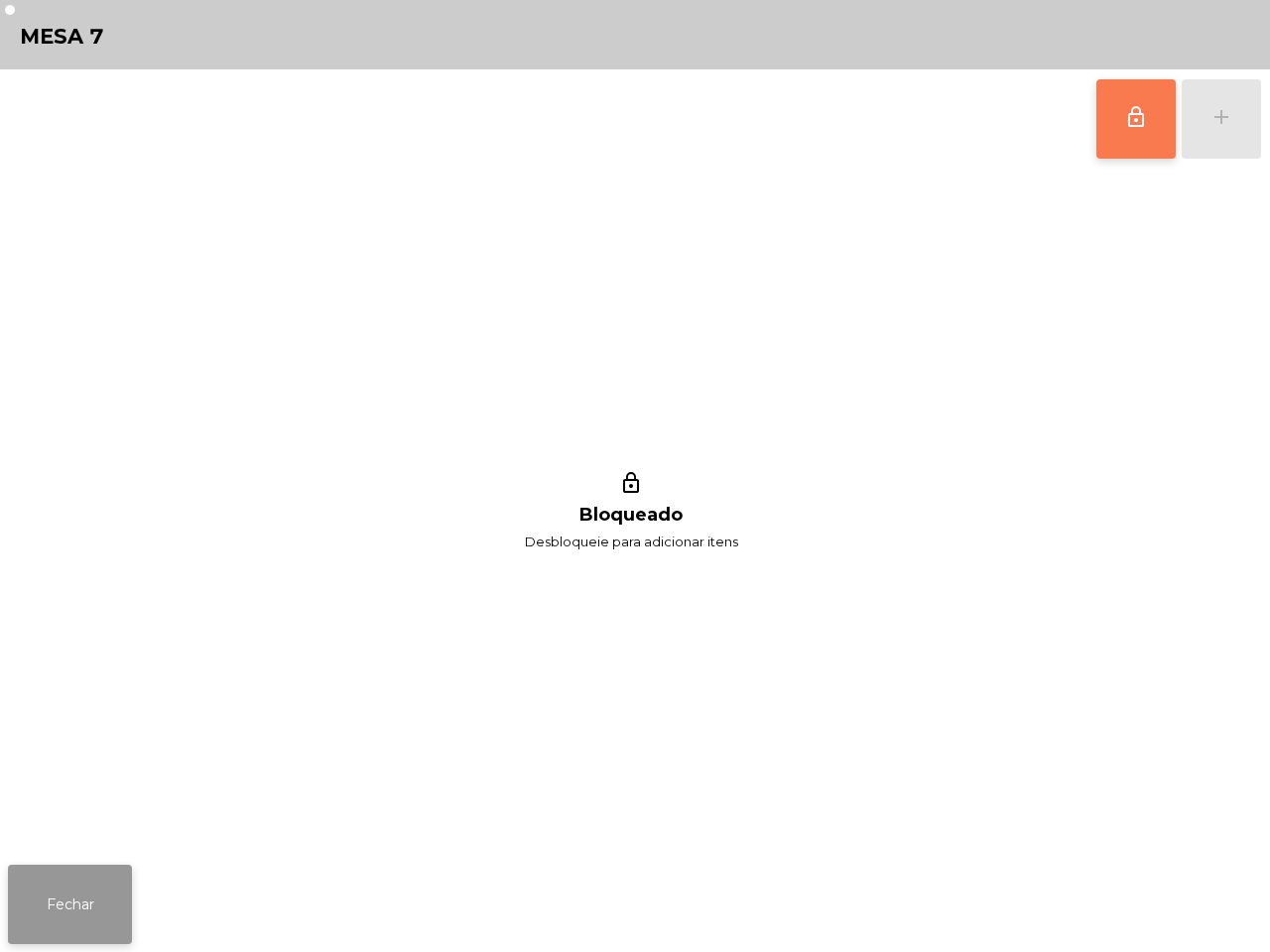 click on "Fechar" 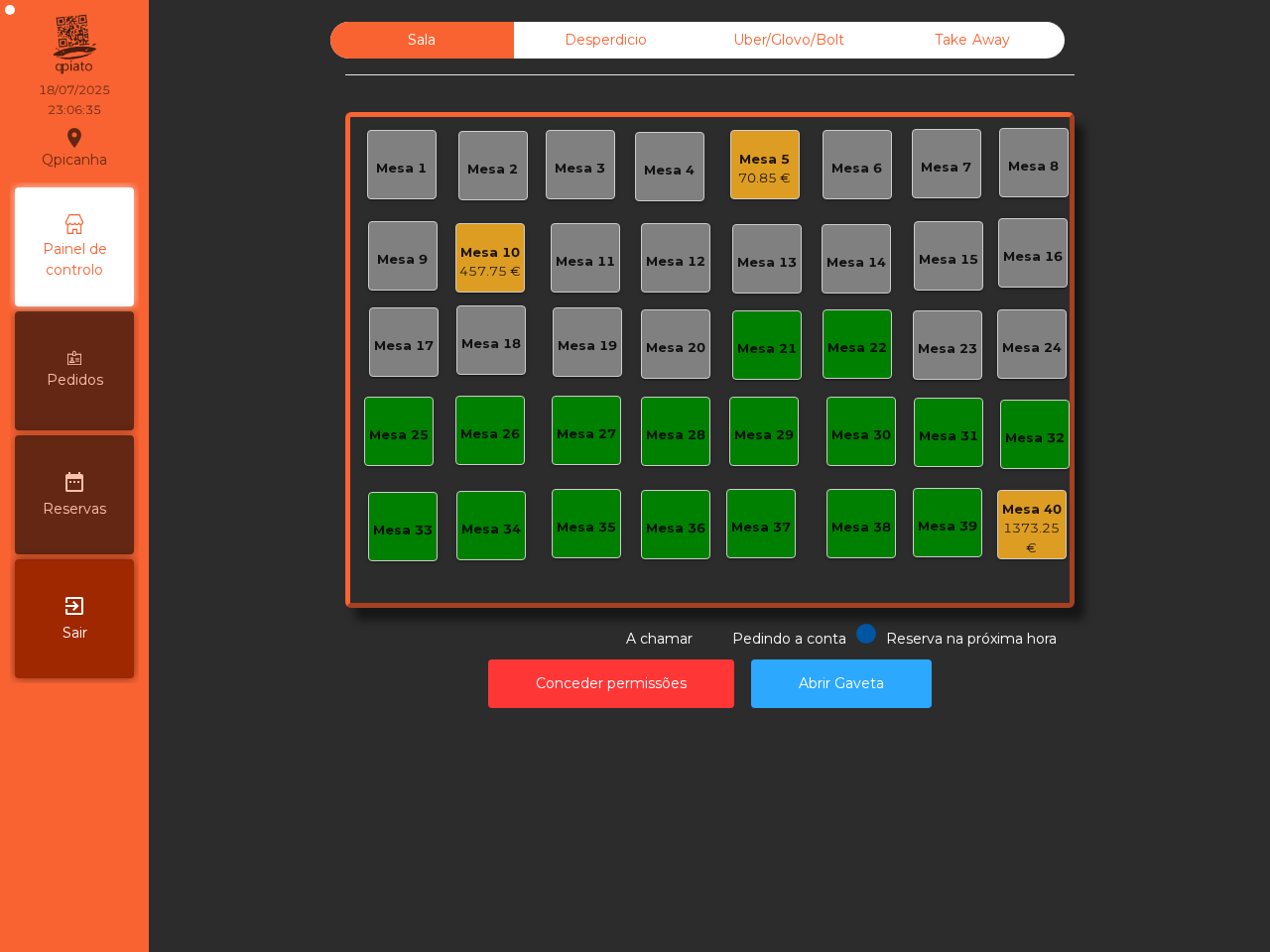 click on "Mesa 21" 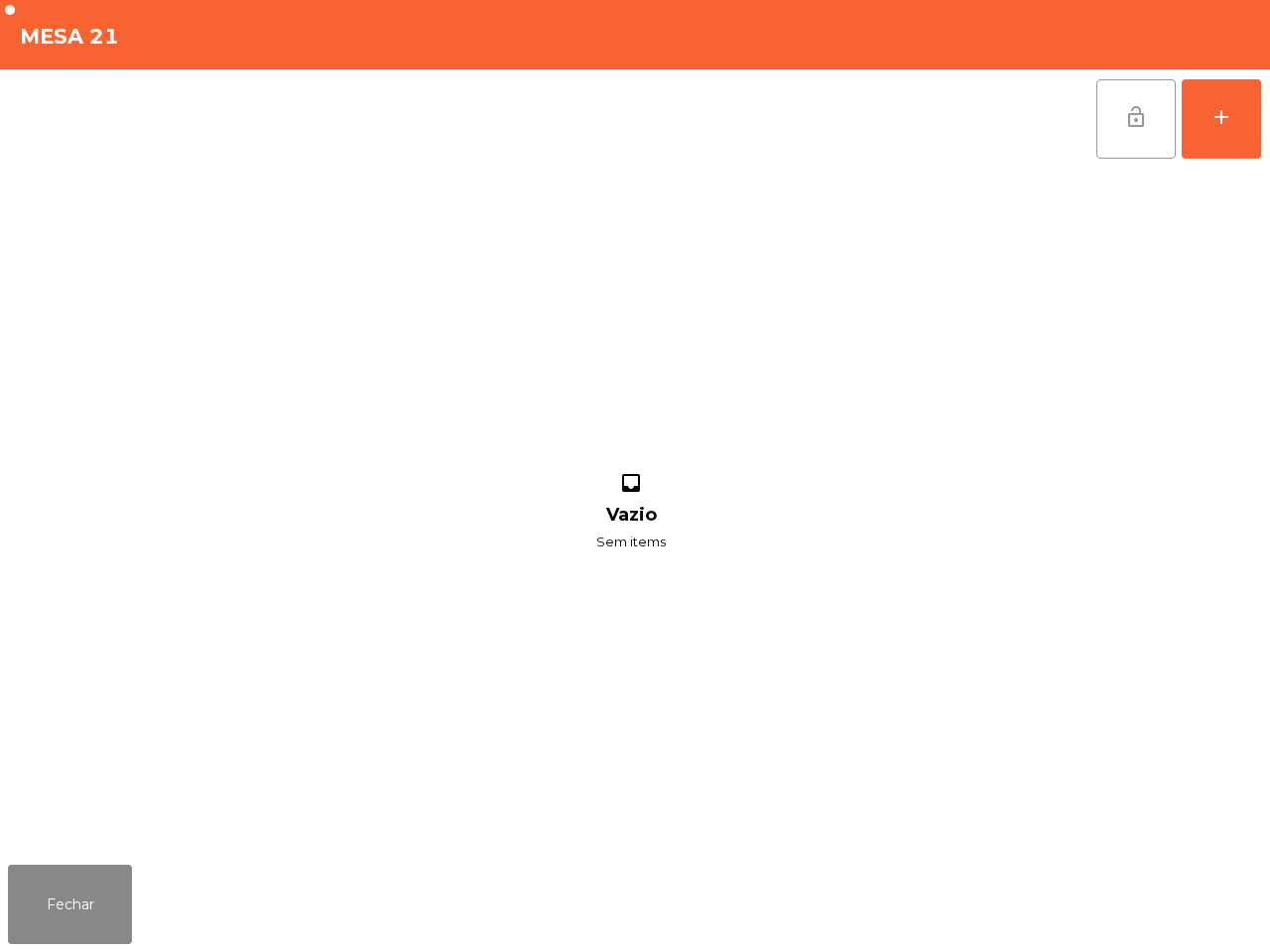 click on "lock_open" 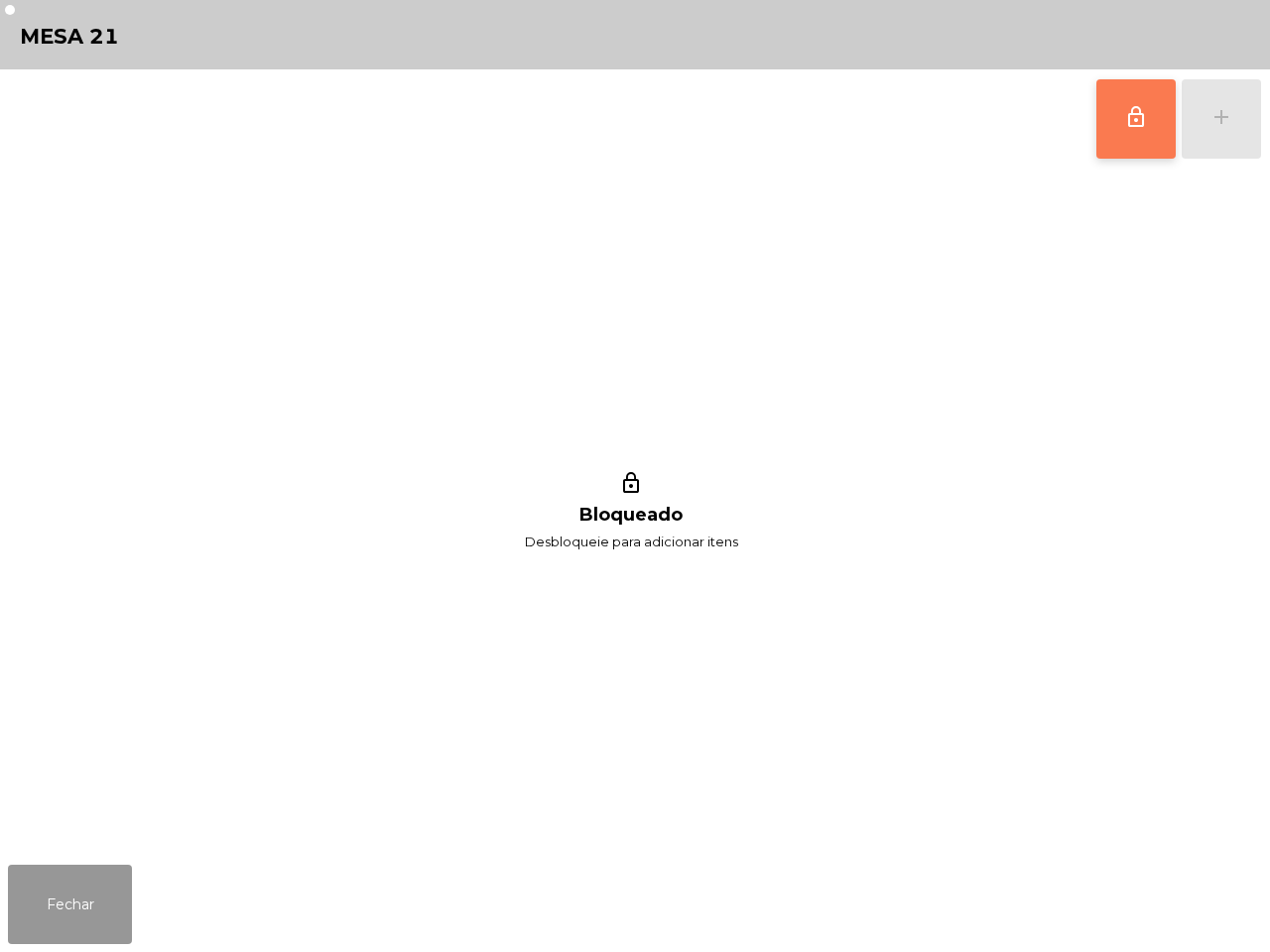 click on "Fechar" 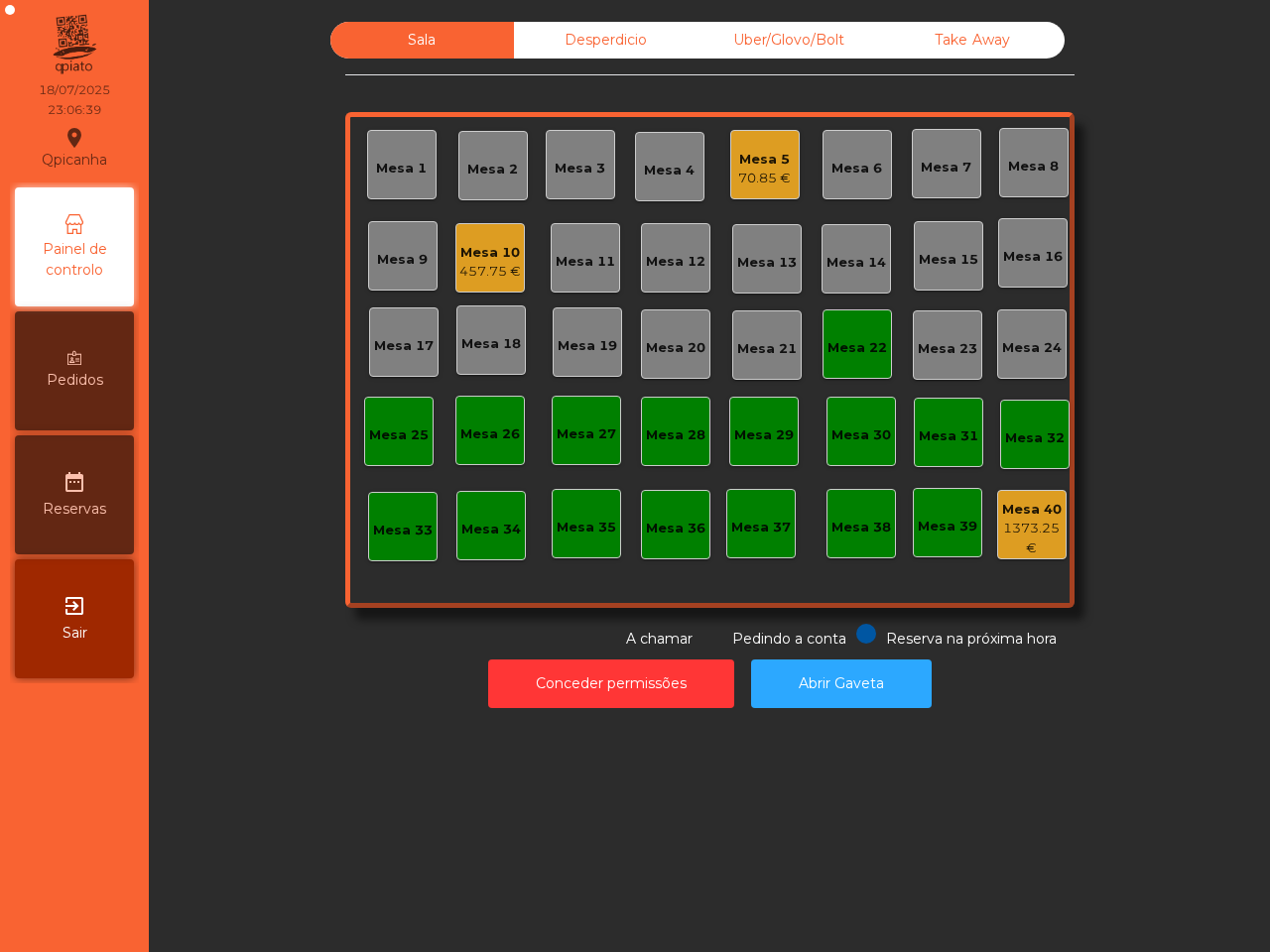 click on "Mesa 22" 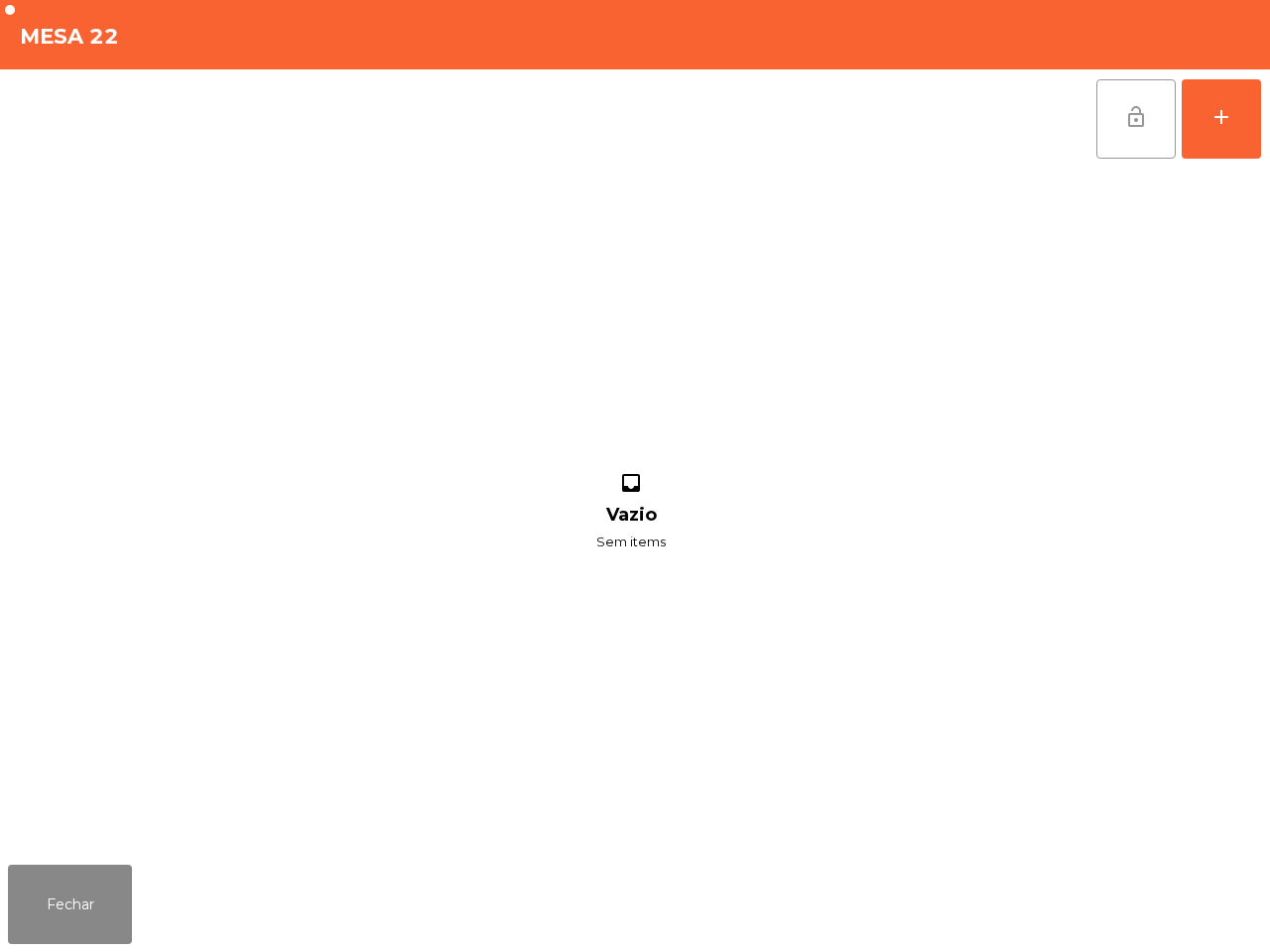 click on "lock_open" 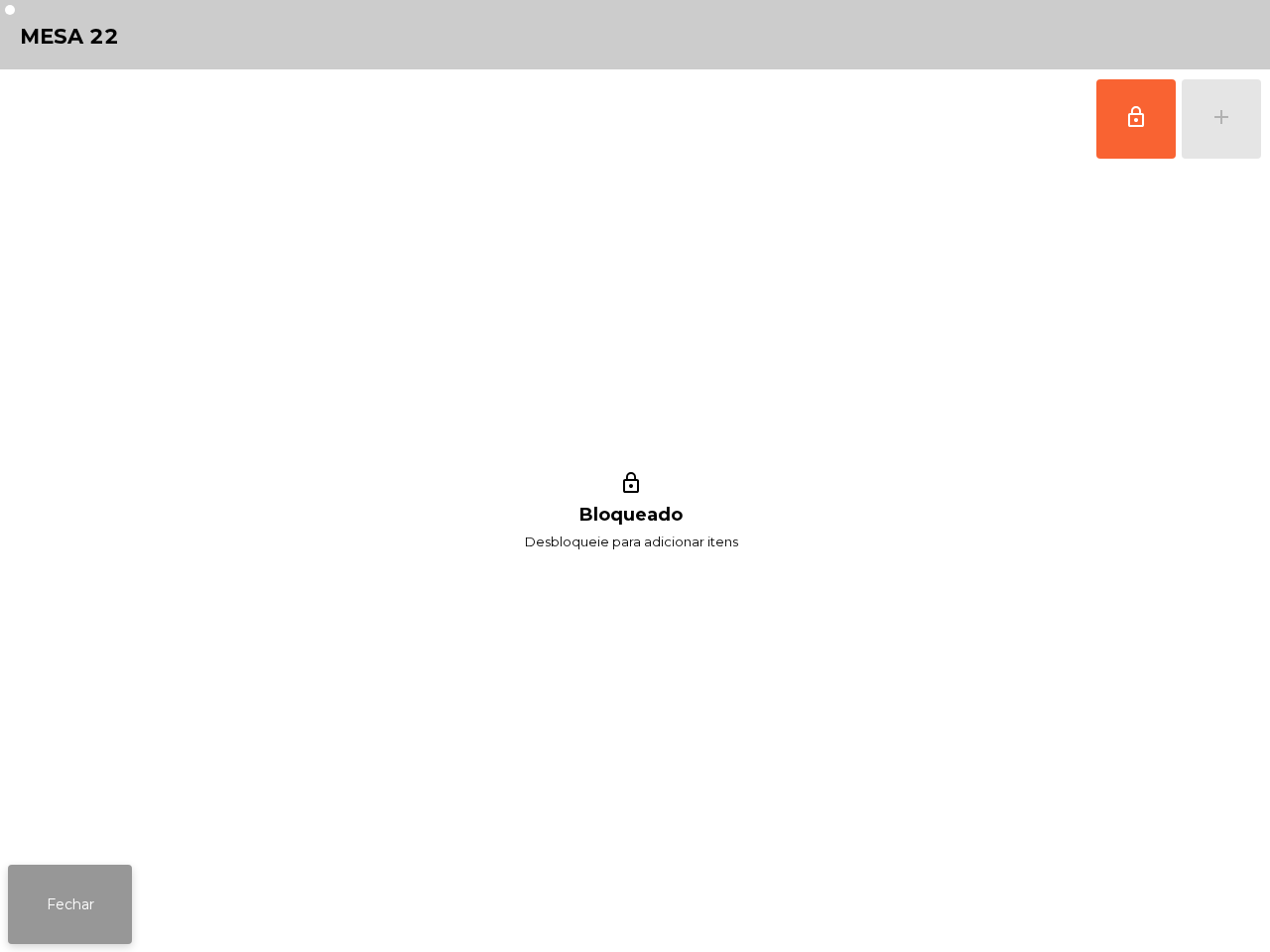 click on "Fechar" 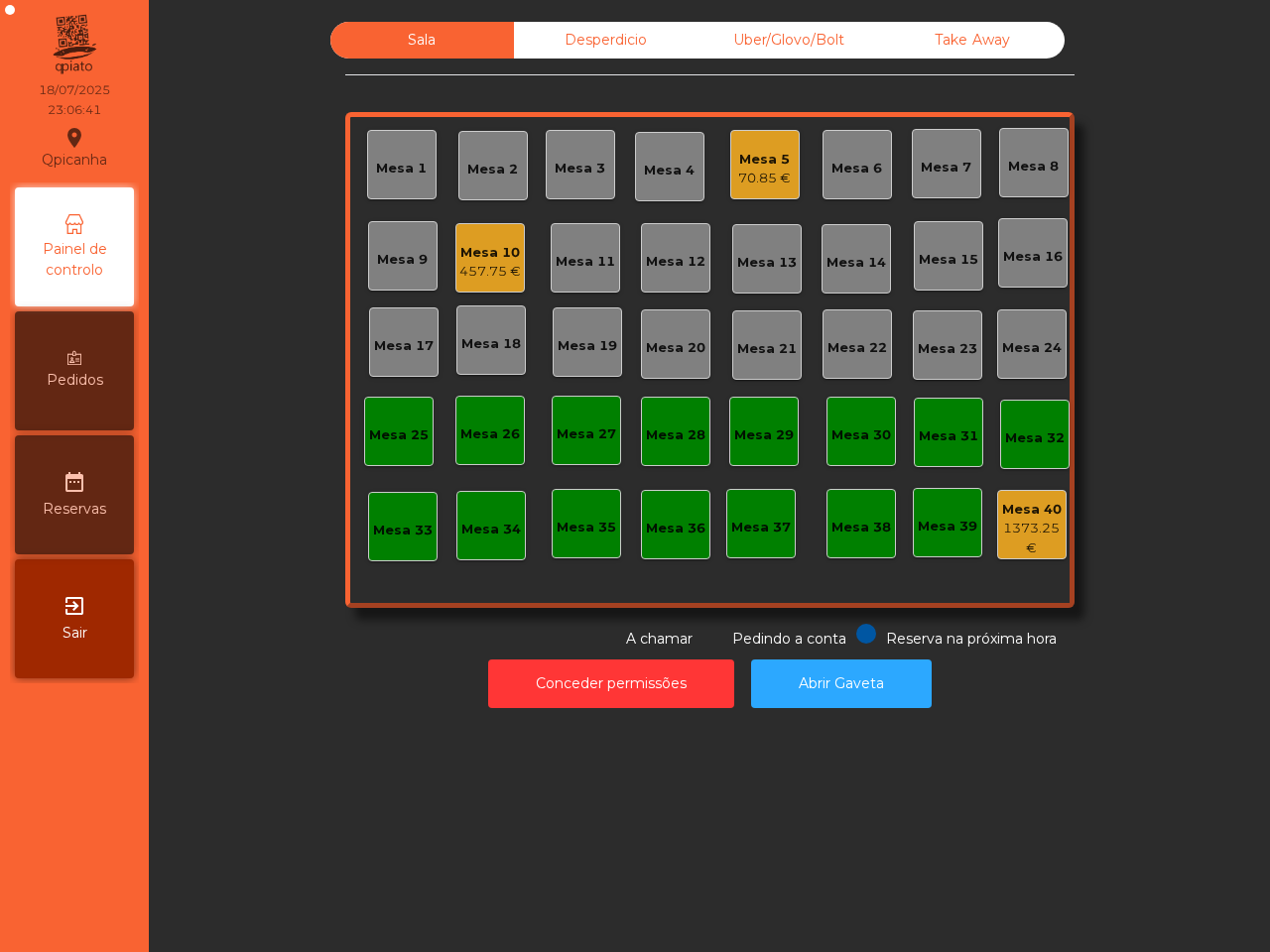 click on "457.75 €" 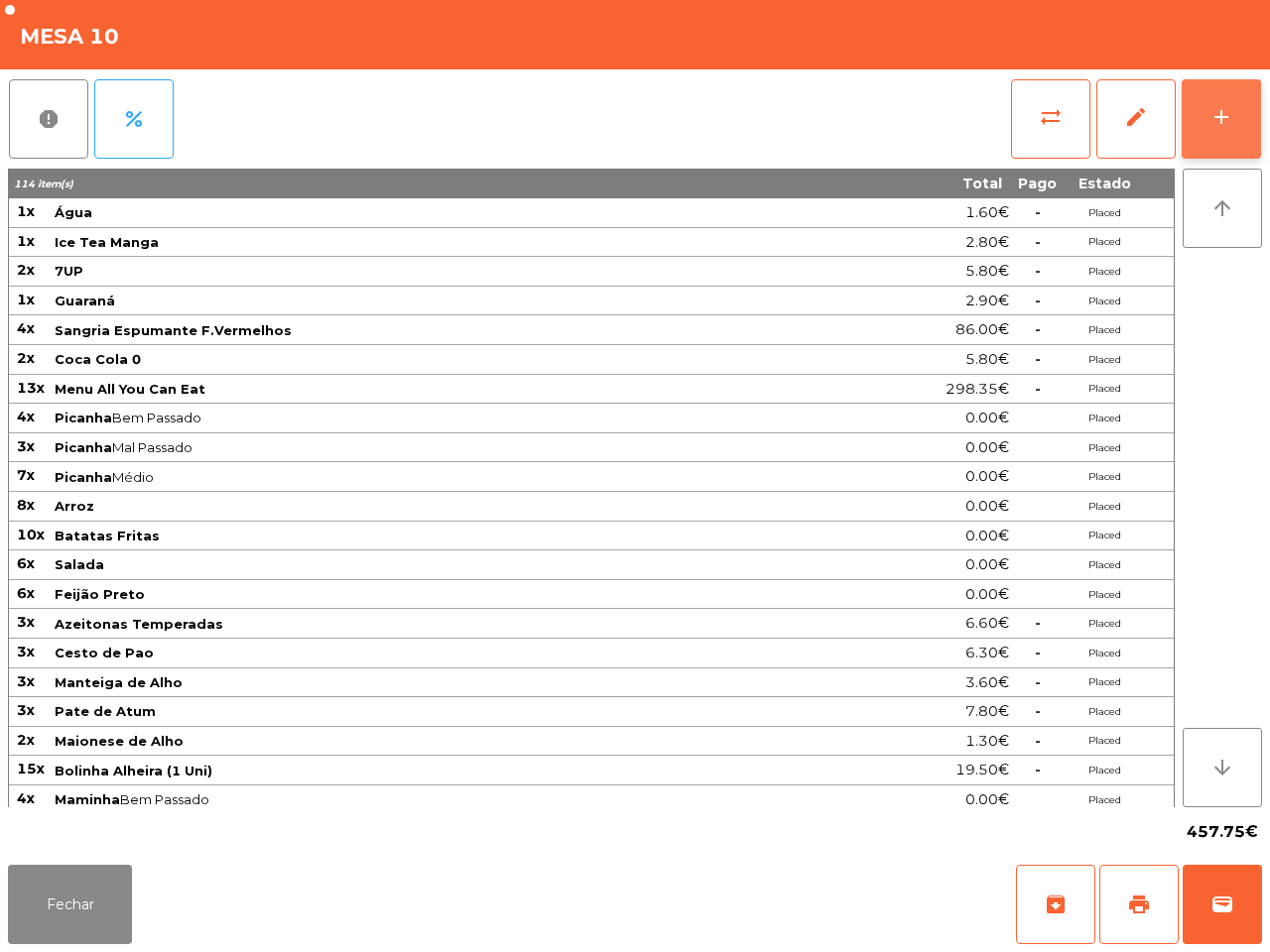 click on "add" 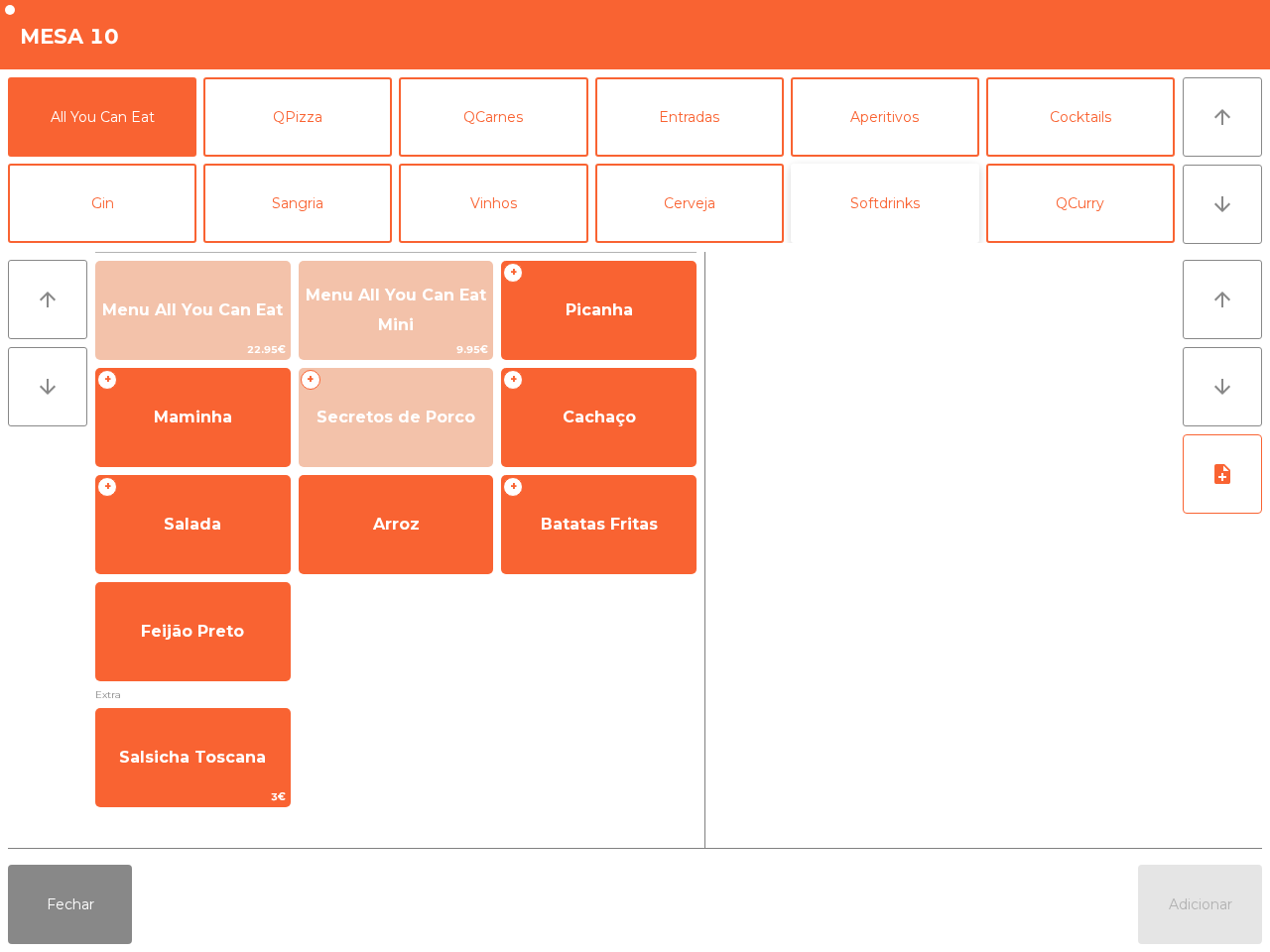 click on "Softdrinks" 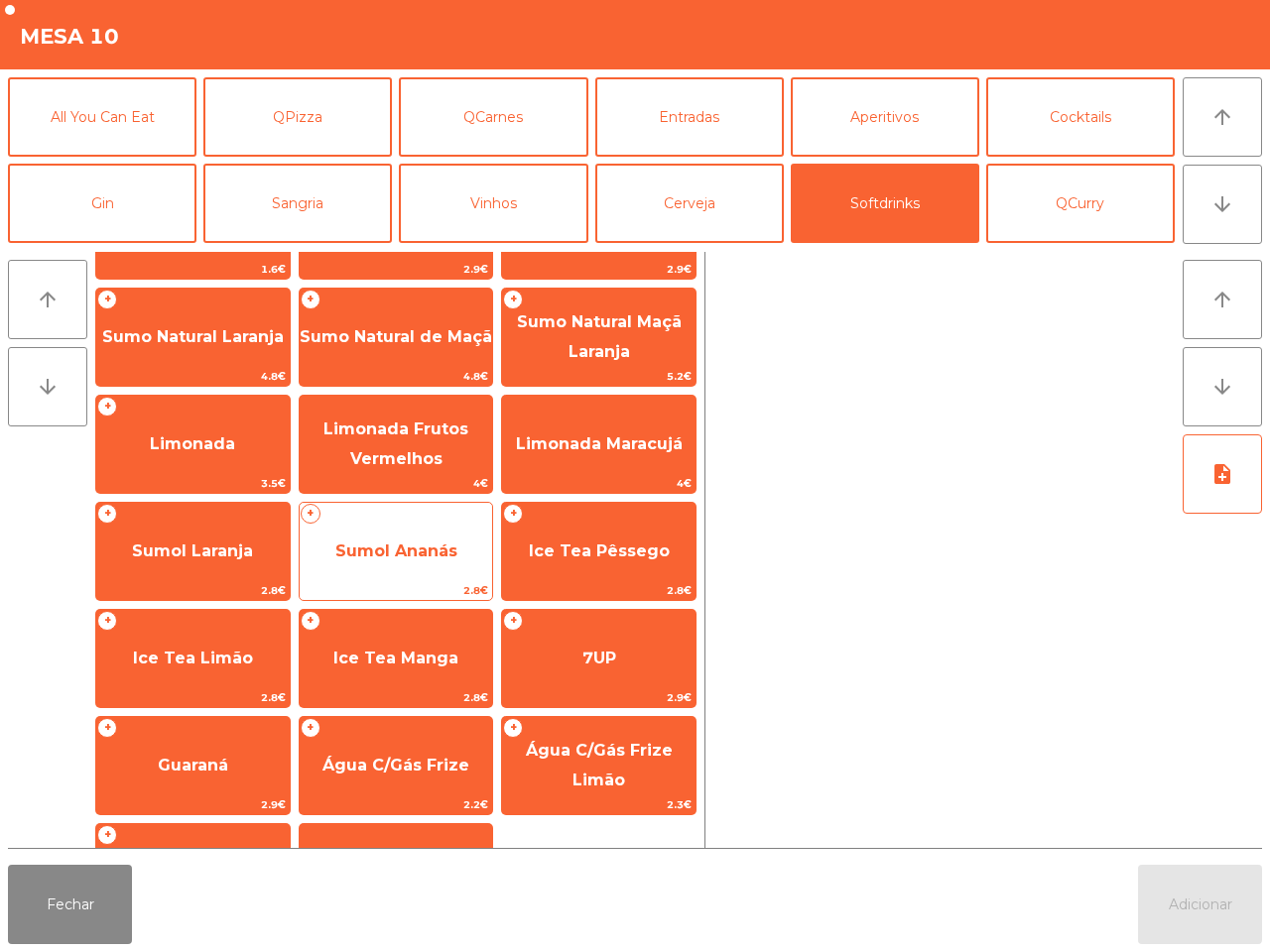 scroll, scrollTop: 162, scrollLeft: 0, axis: vertical 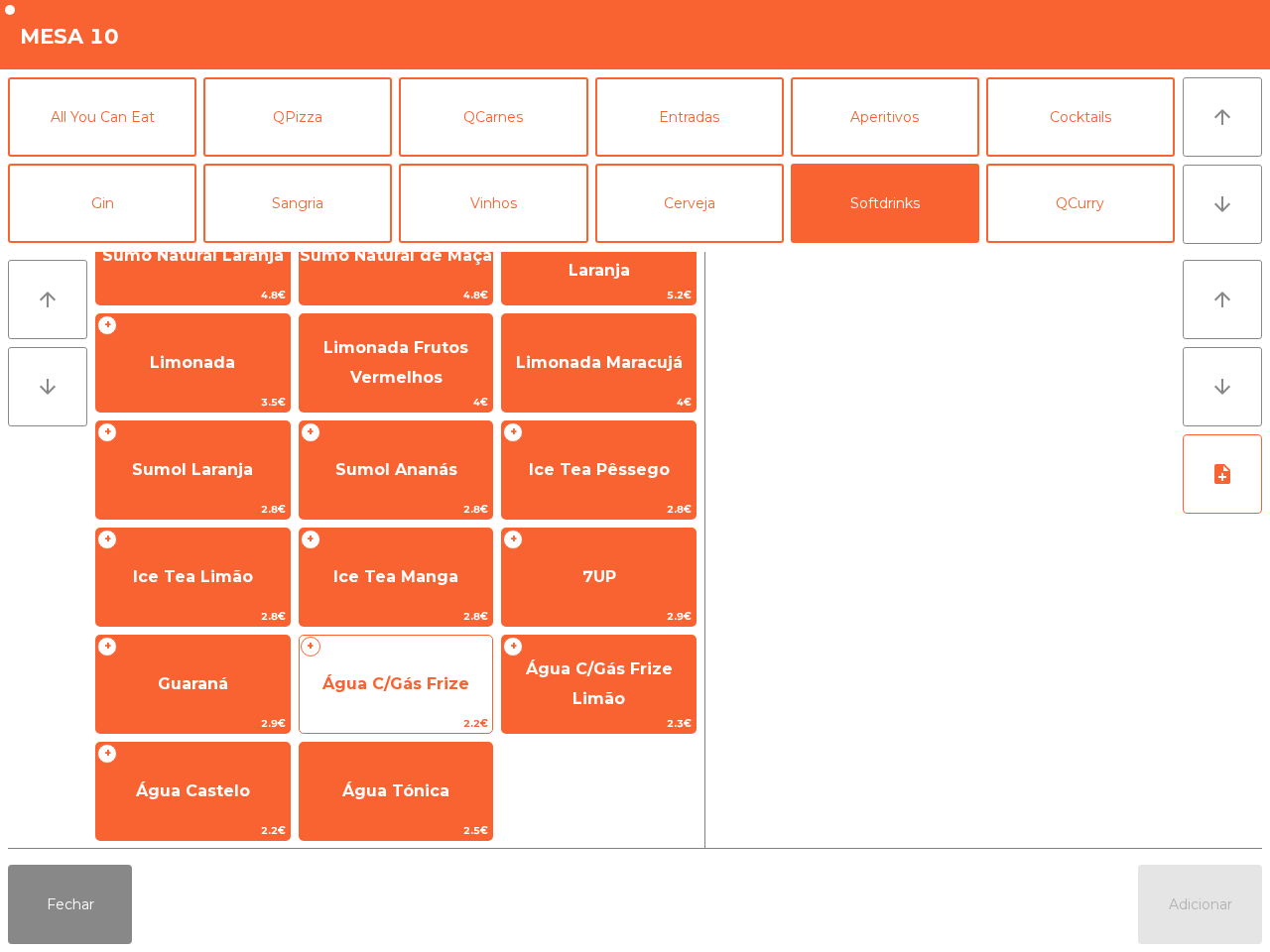 click on "Água C/Gás Frize" 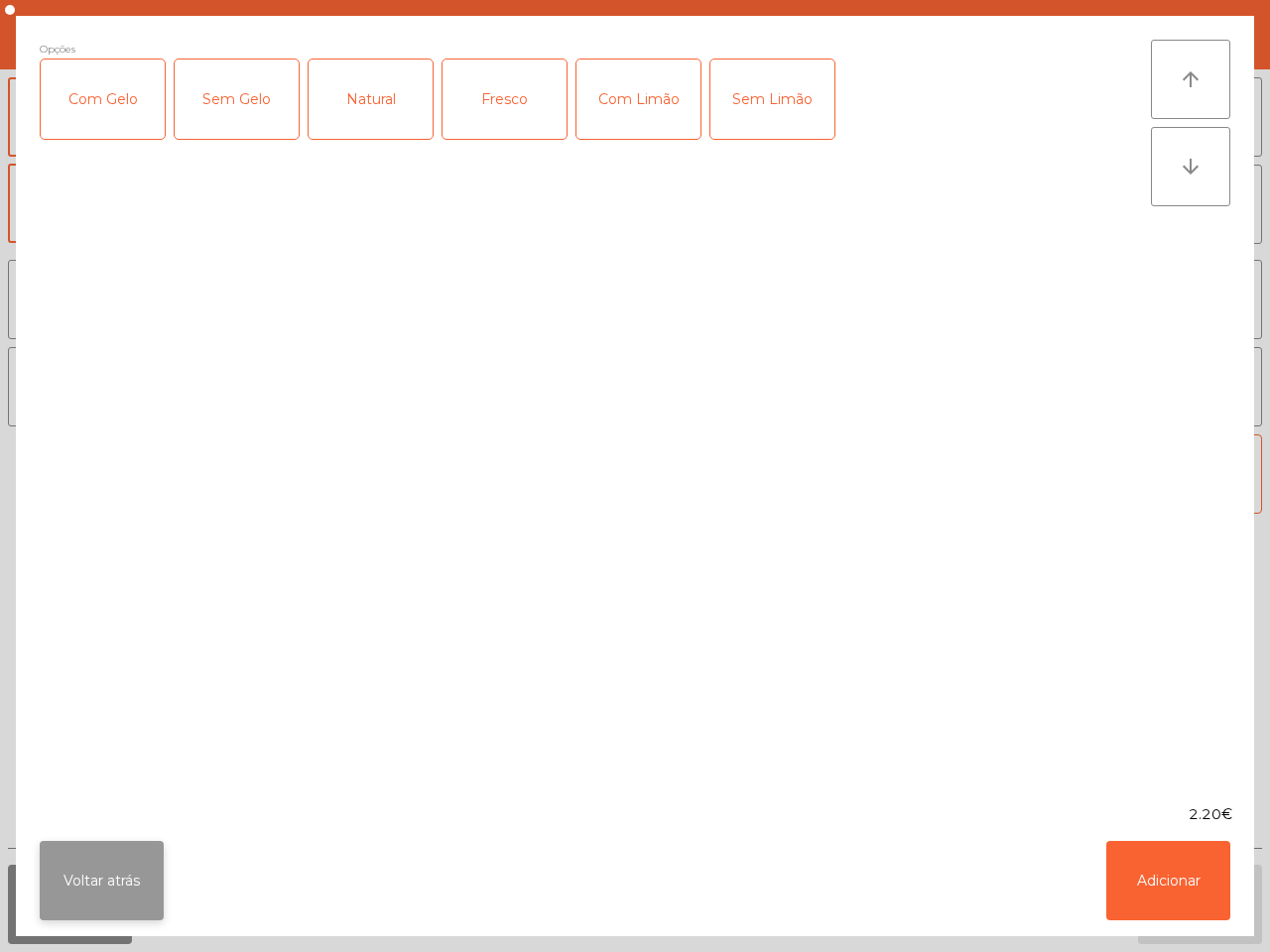 click on "Voltar atrás" 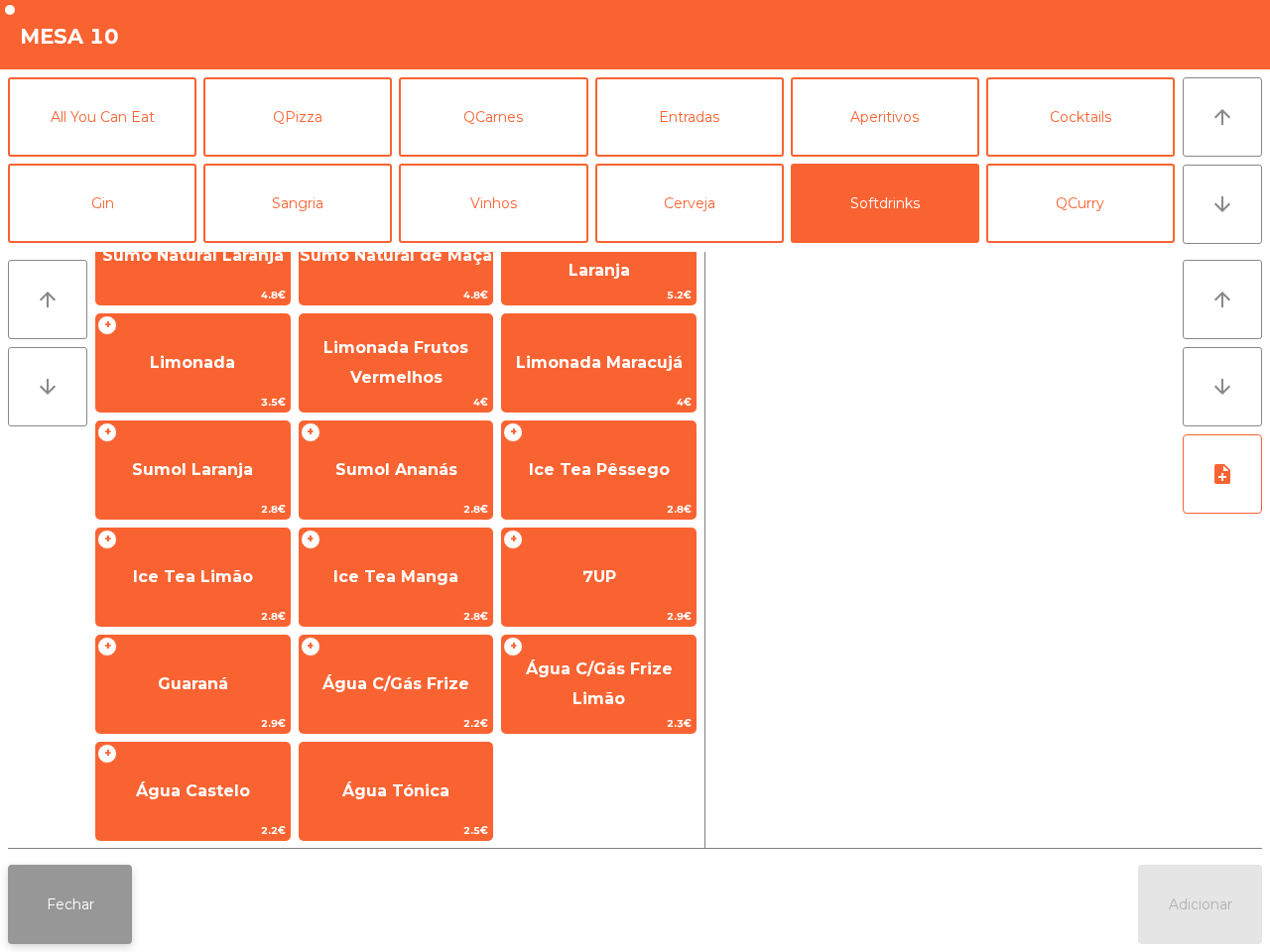 click on "Fechar" 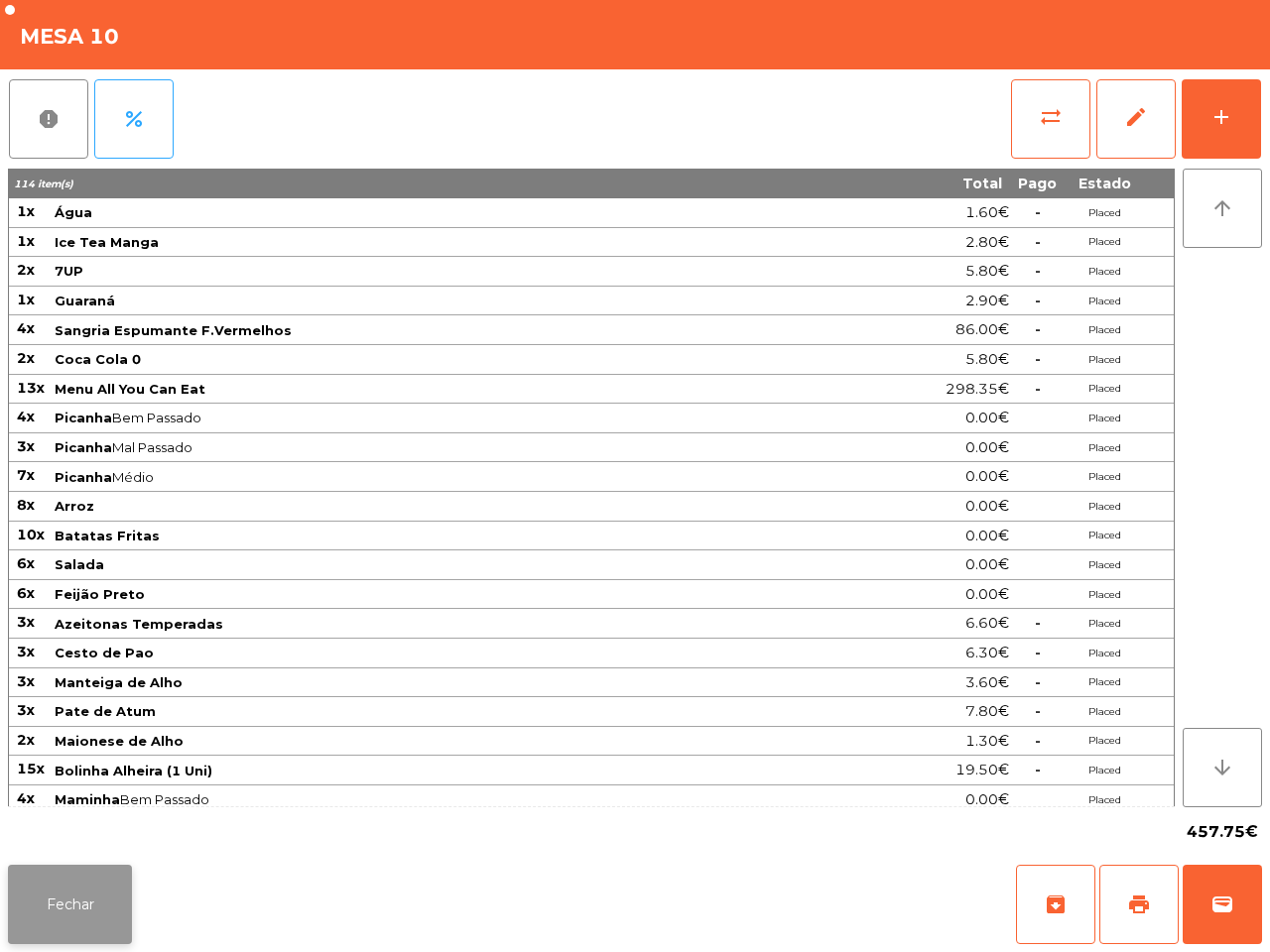 click on "Fechar" 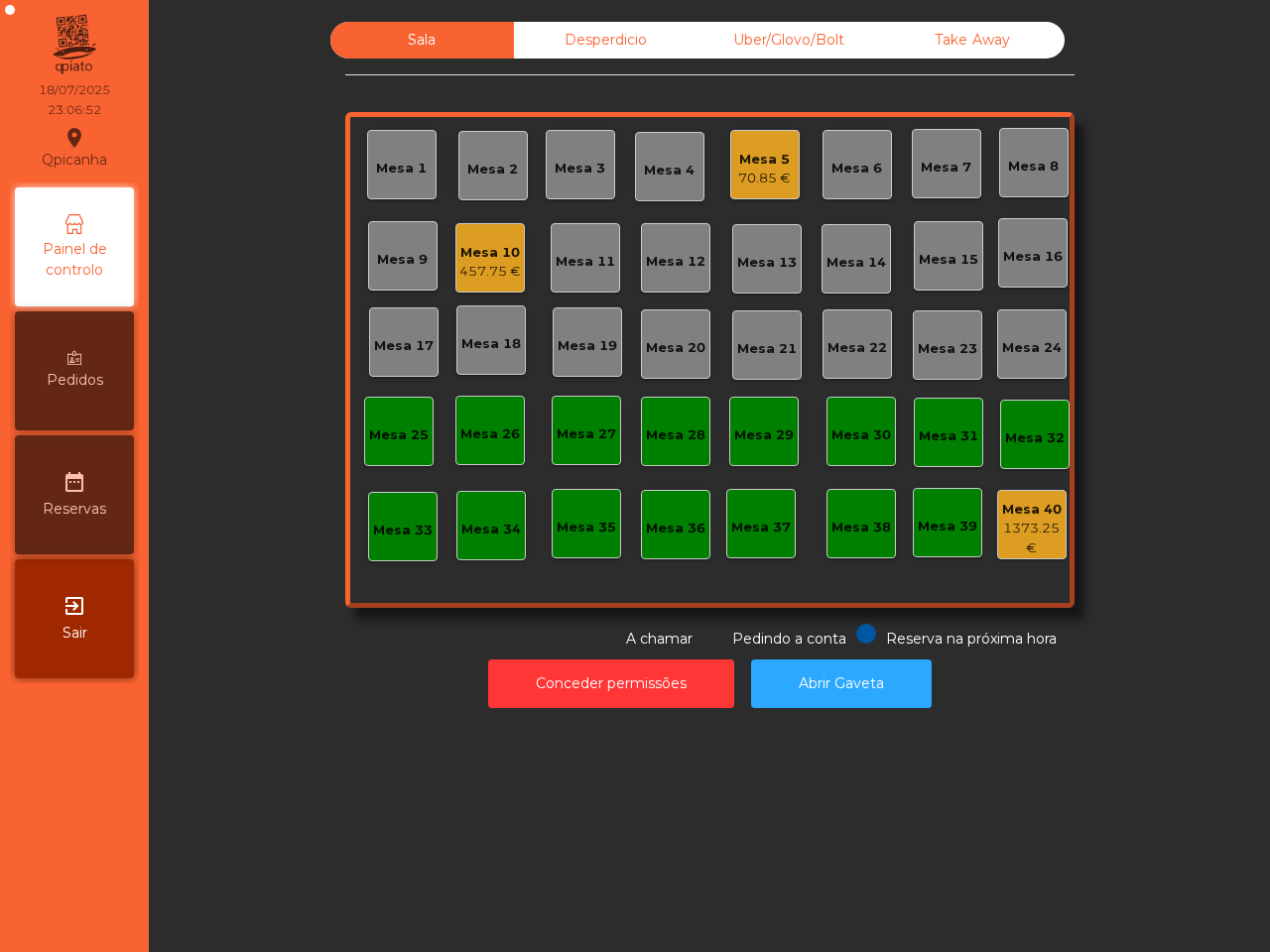 click on "70.85 €" 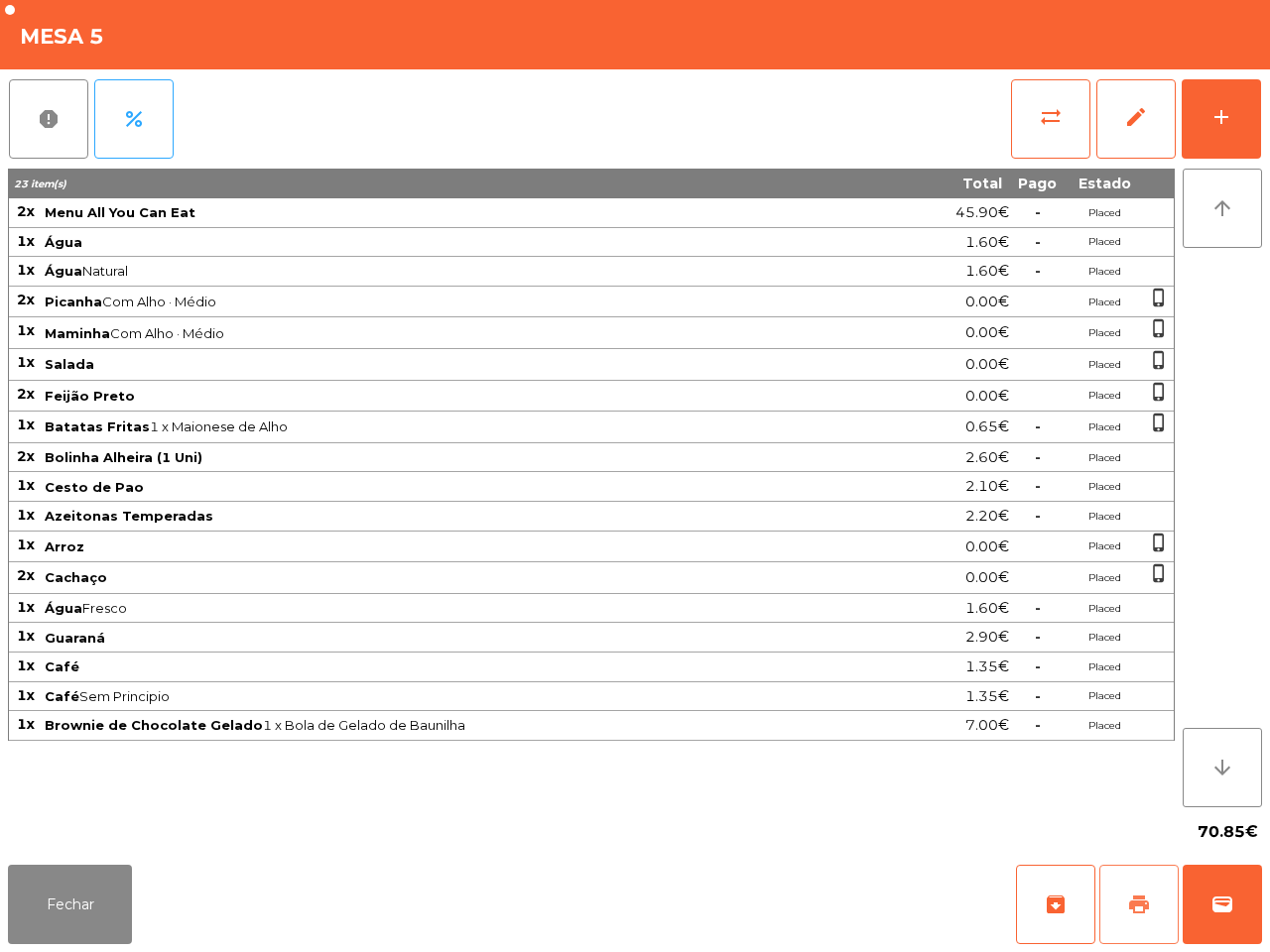 click on "print" 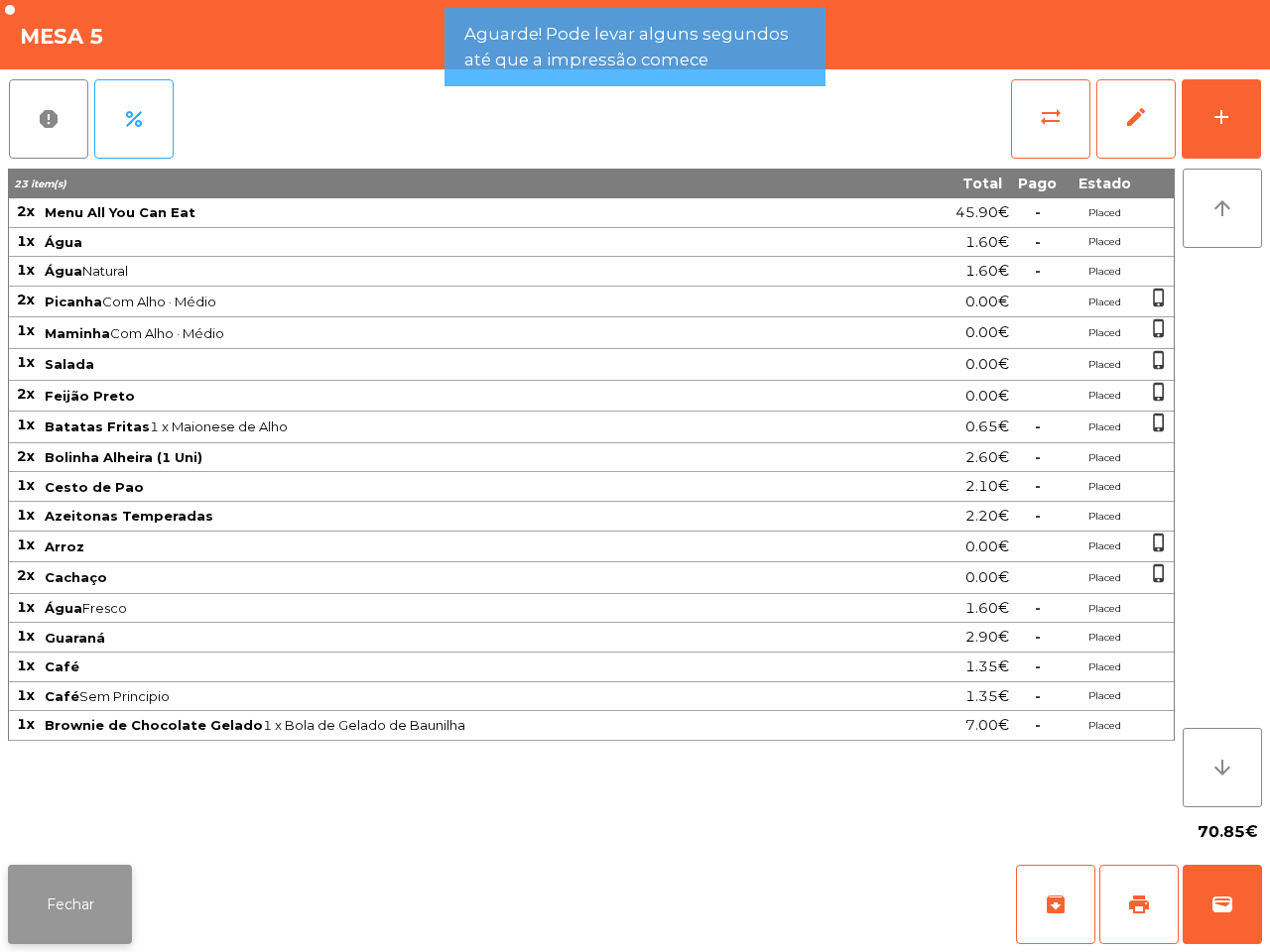click on "Fechar" 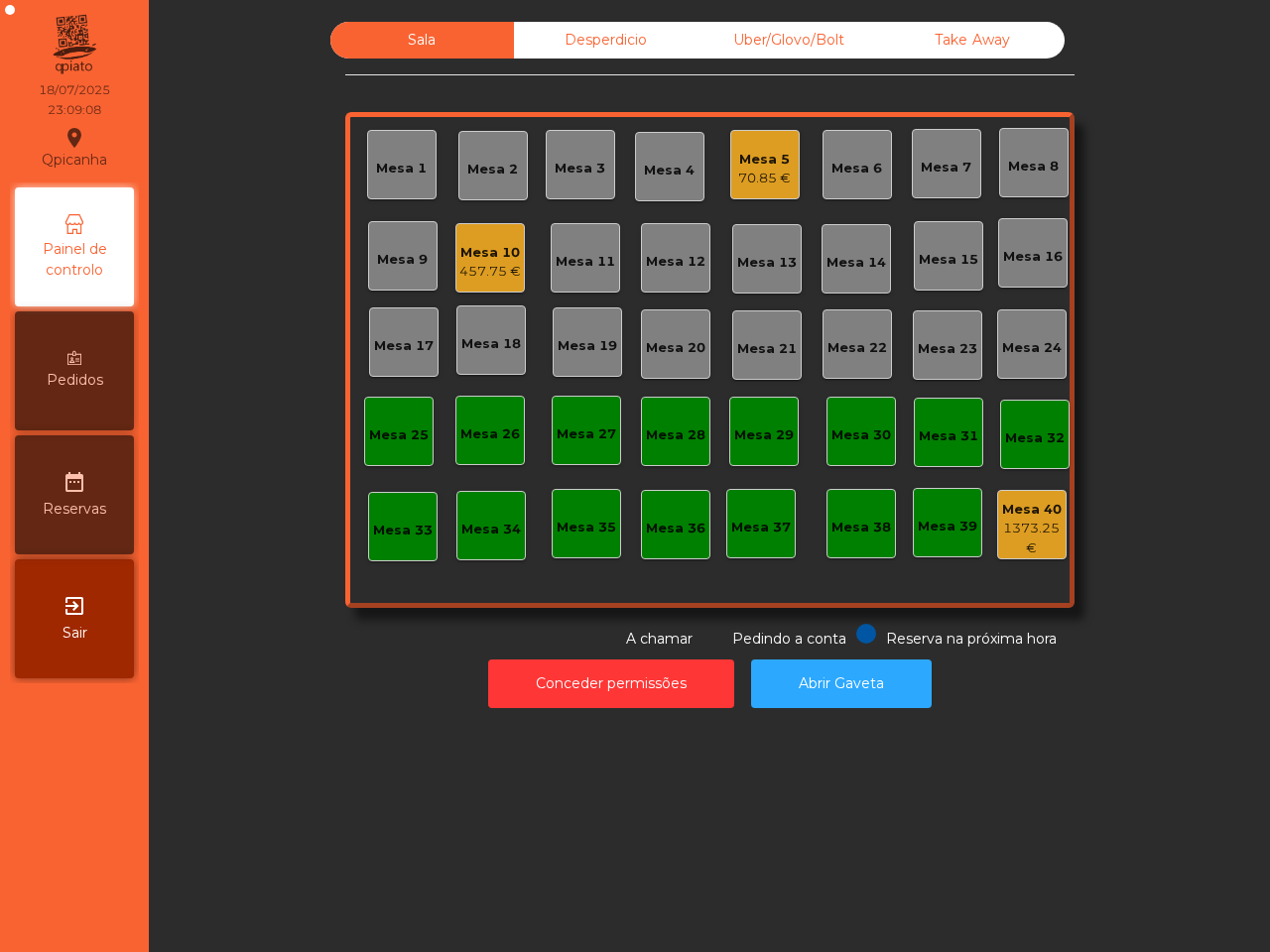 click on "Qpicanha  location_on  18/07/2025   23:09:08   Painel de controlo   Pedidos  date_range  Reservas  exit_to_app  Sair" 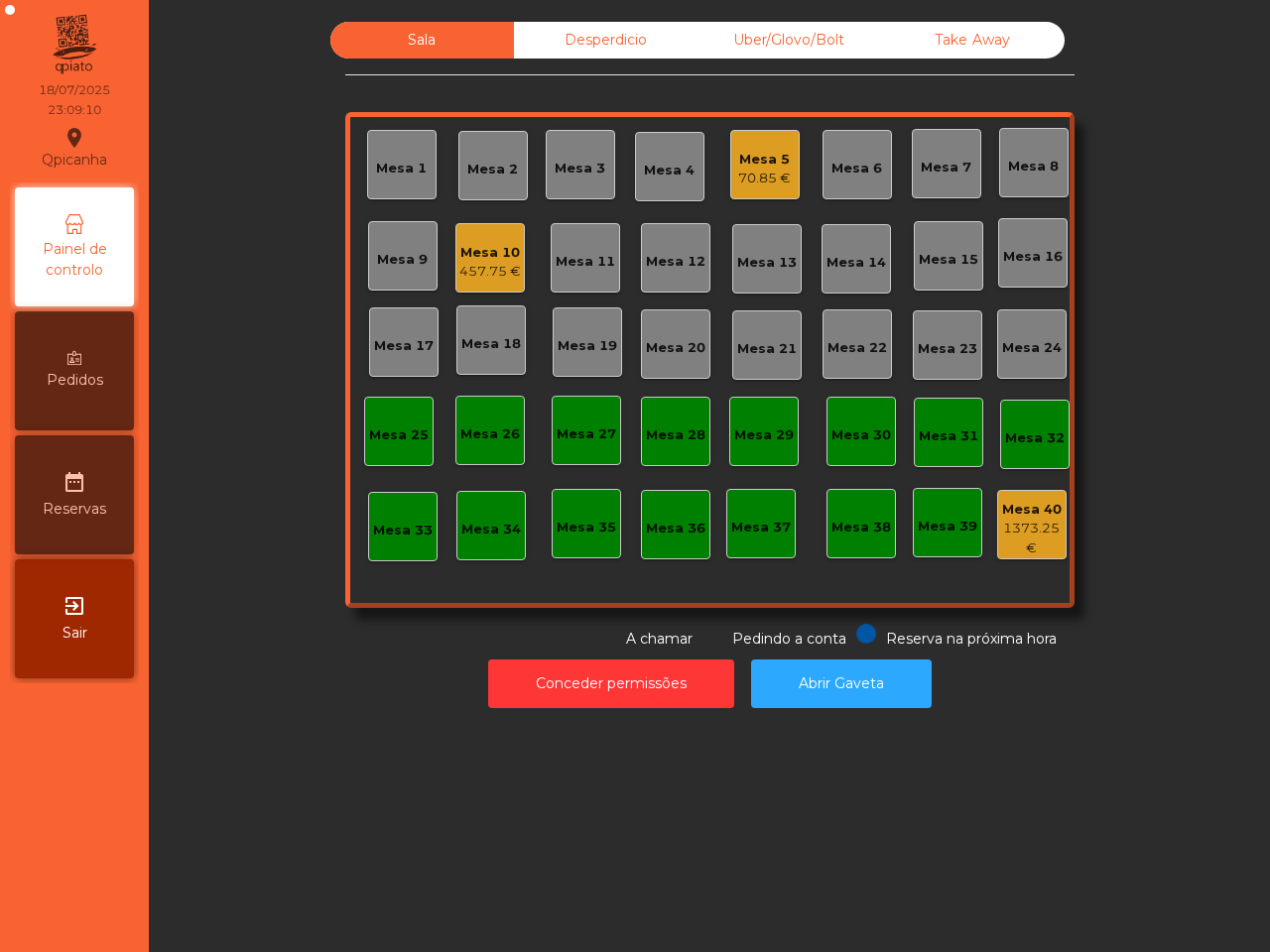 click on "457.75 €" 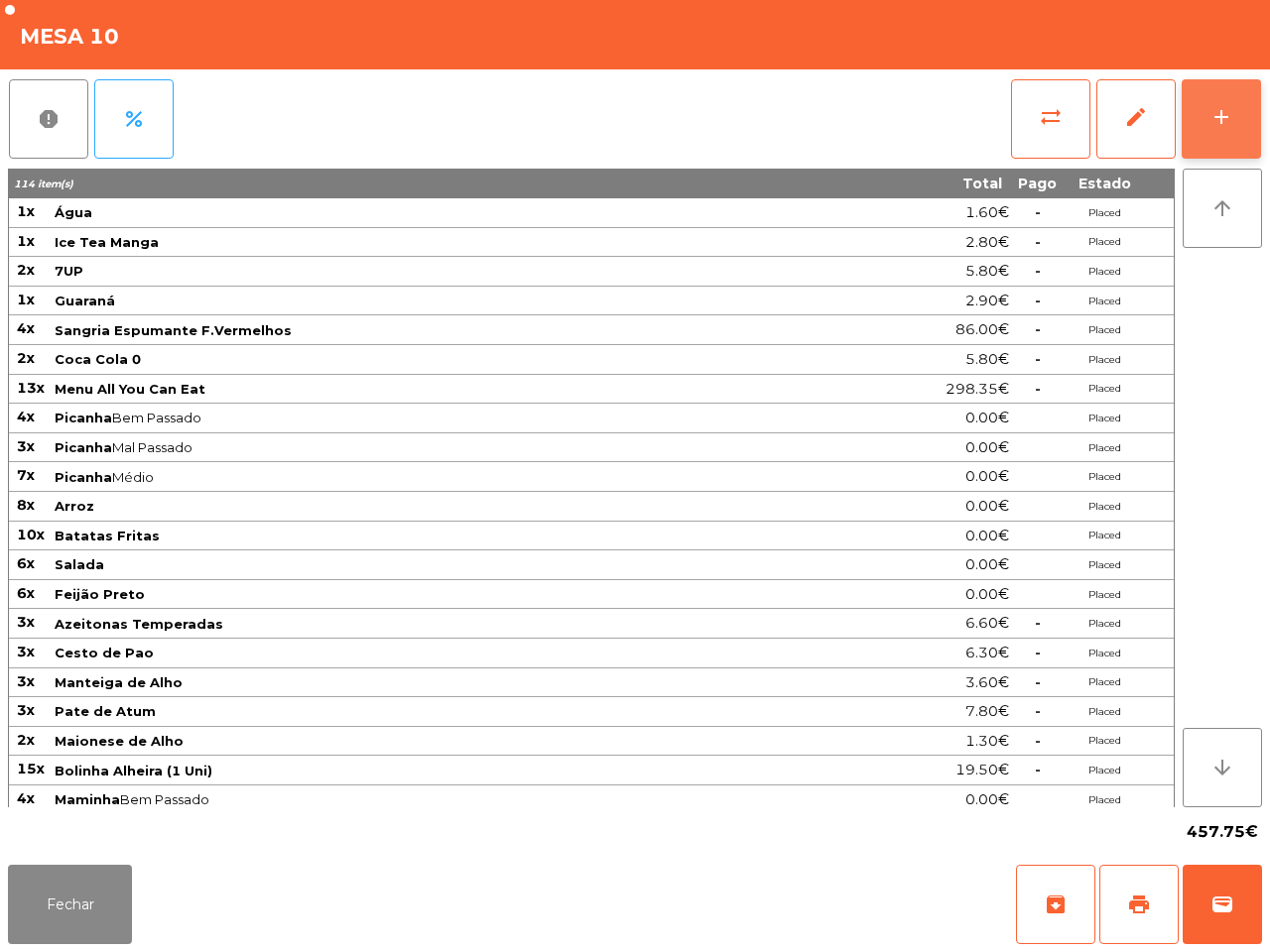 click on "add" 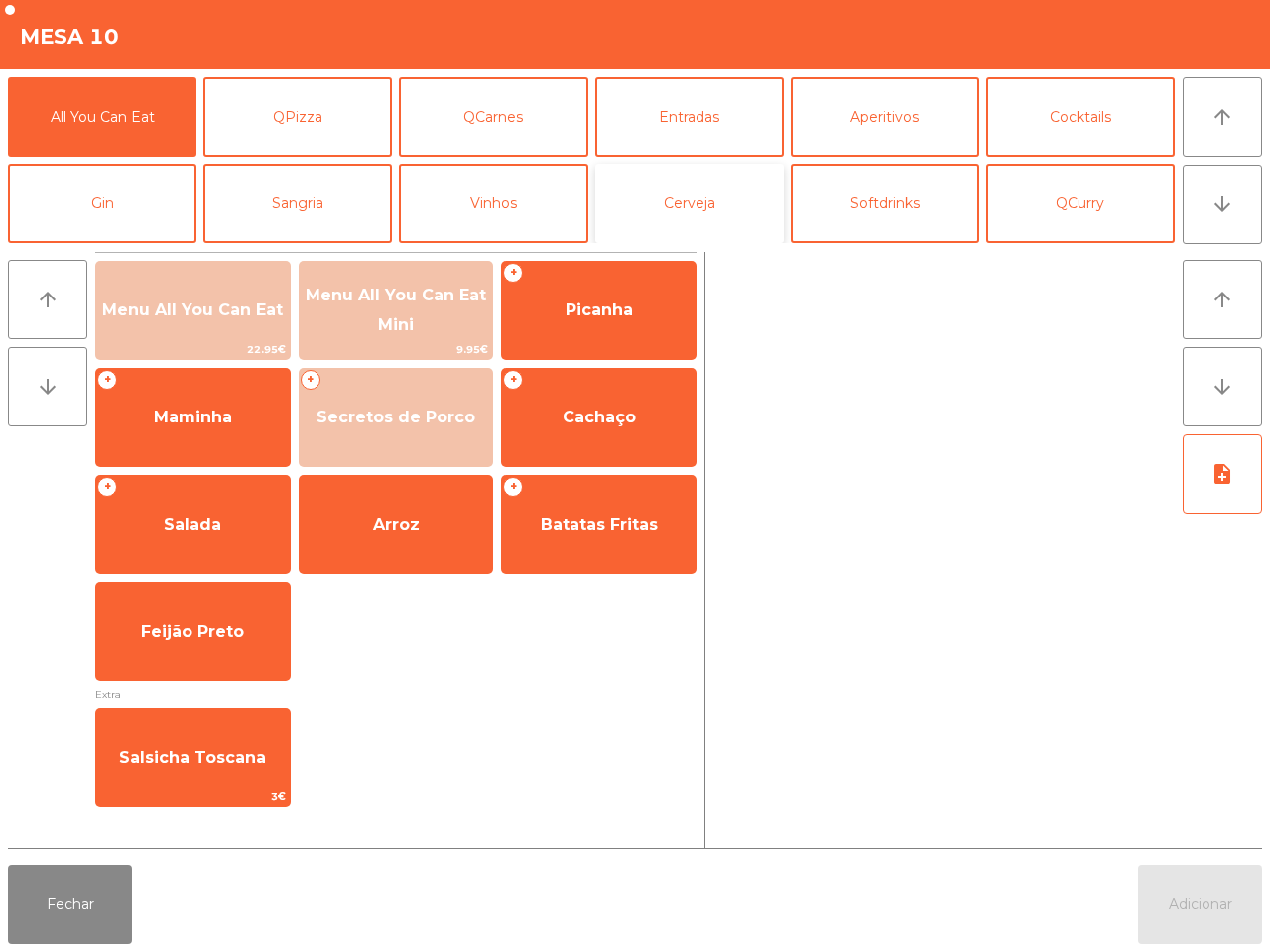 click on "Cerveja" 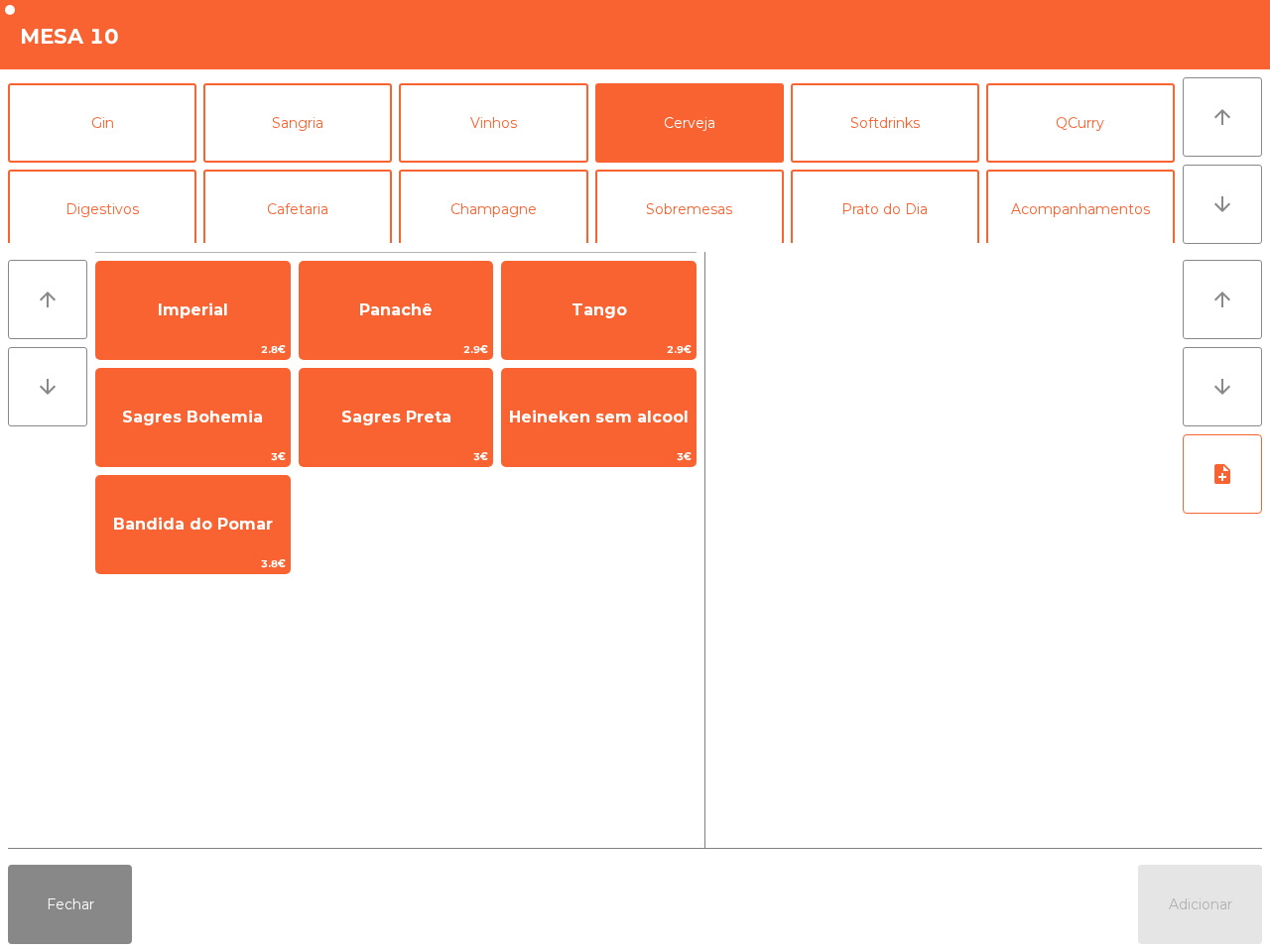 scroll, scrollTop: 172, scrollLeft: 0, axis: vertical 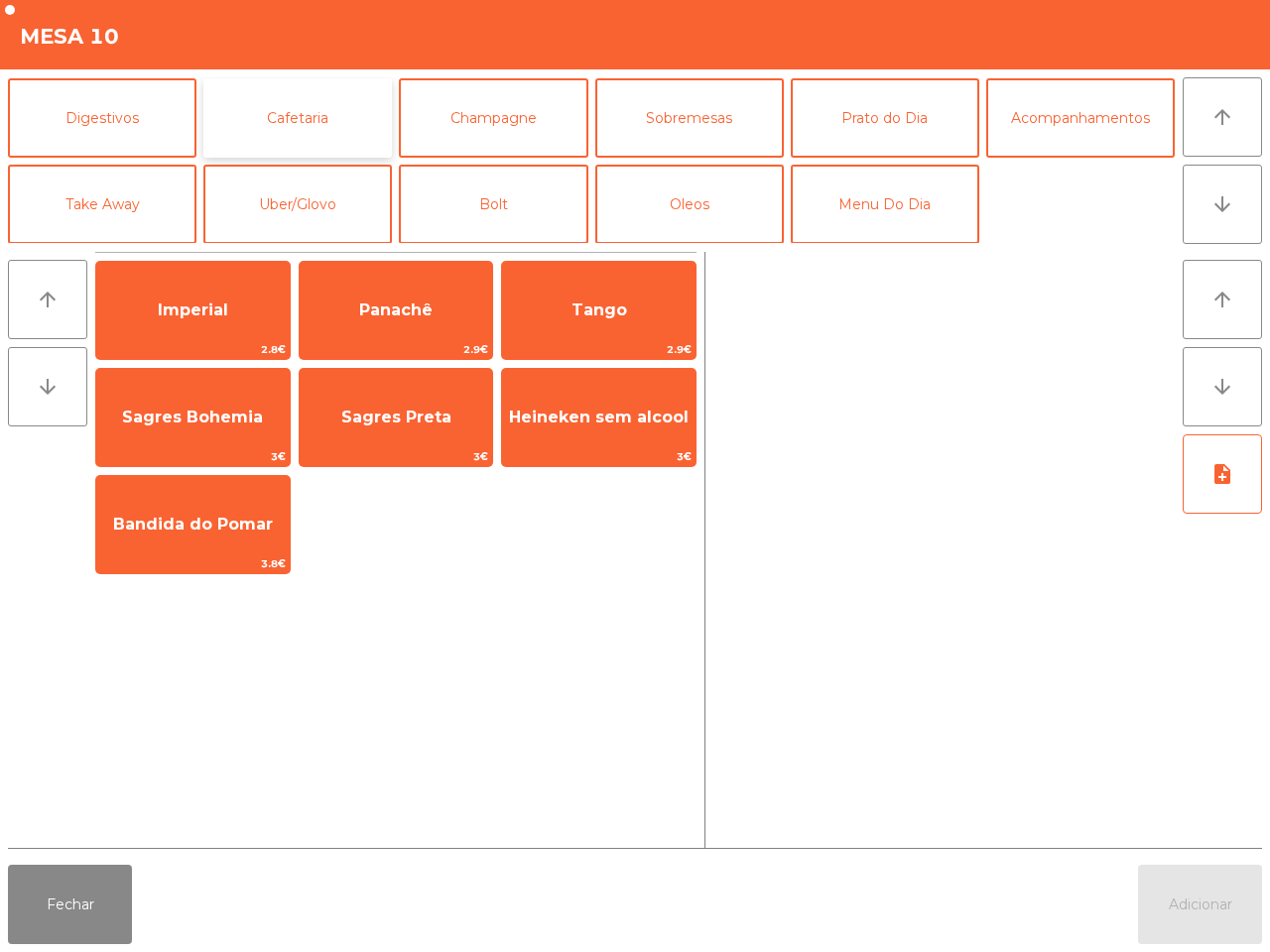 click on "Cafetaria" 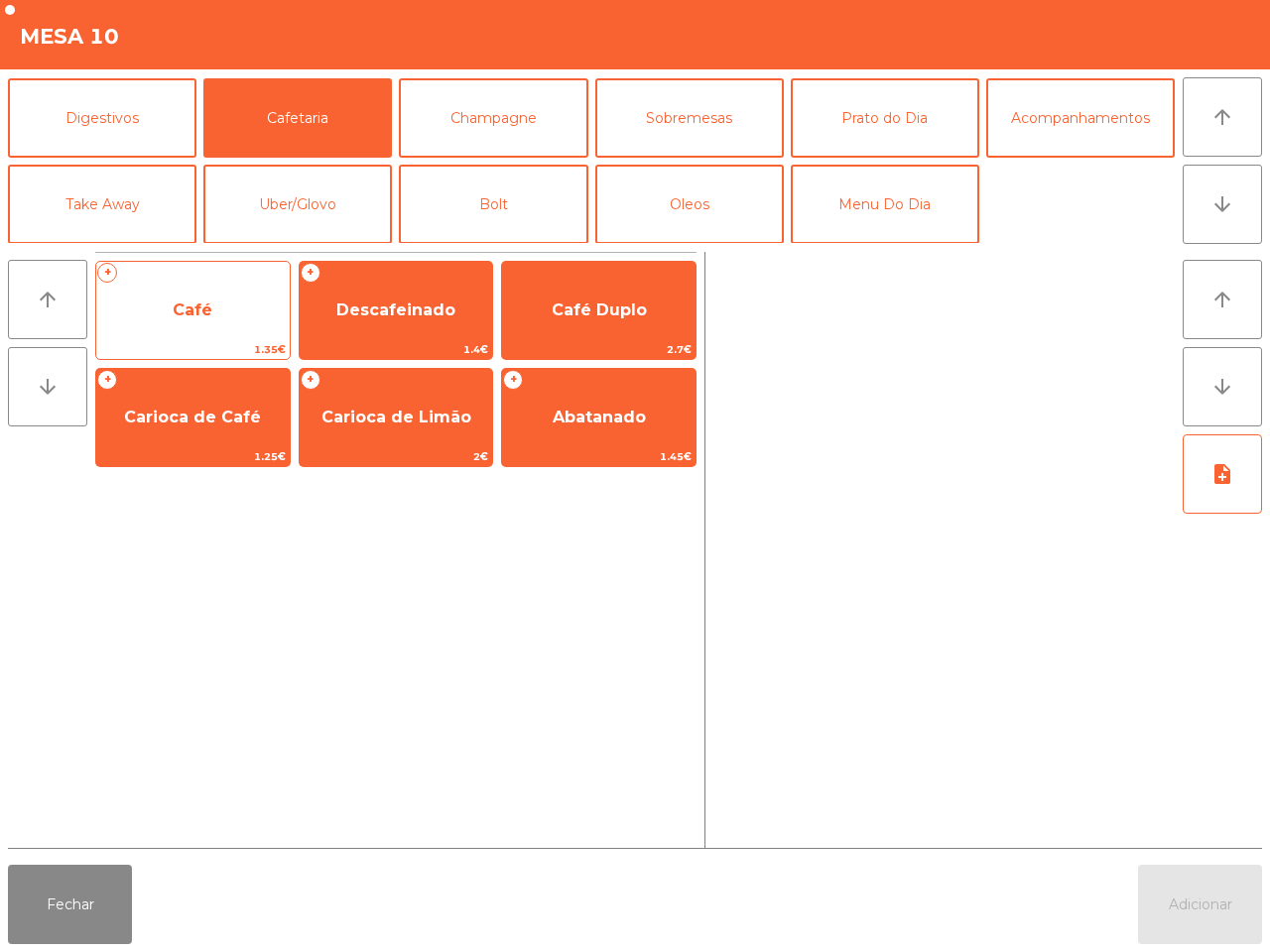 click on "Café" 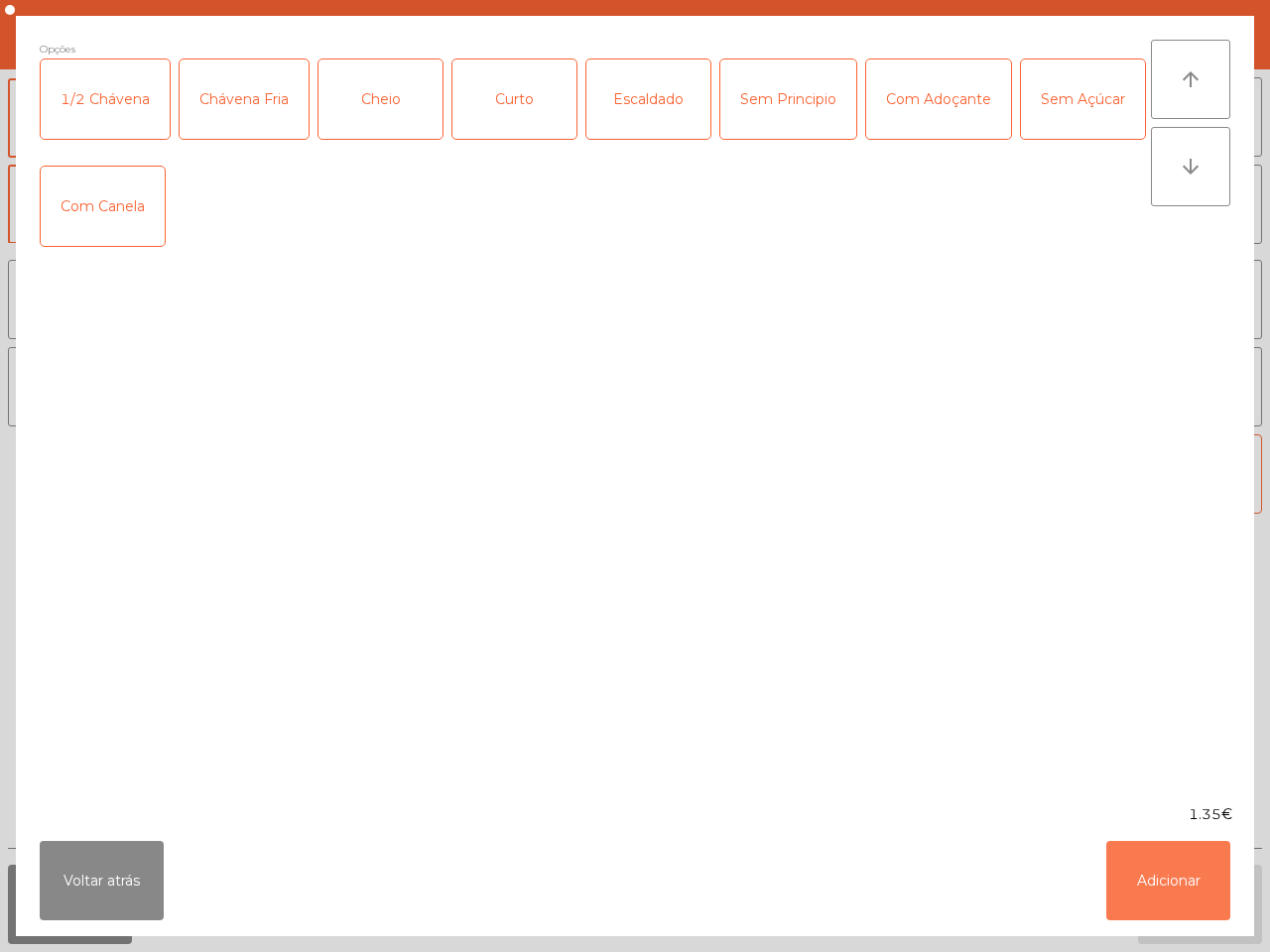 click on "Adicionar" 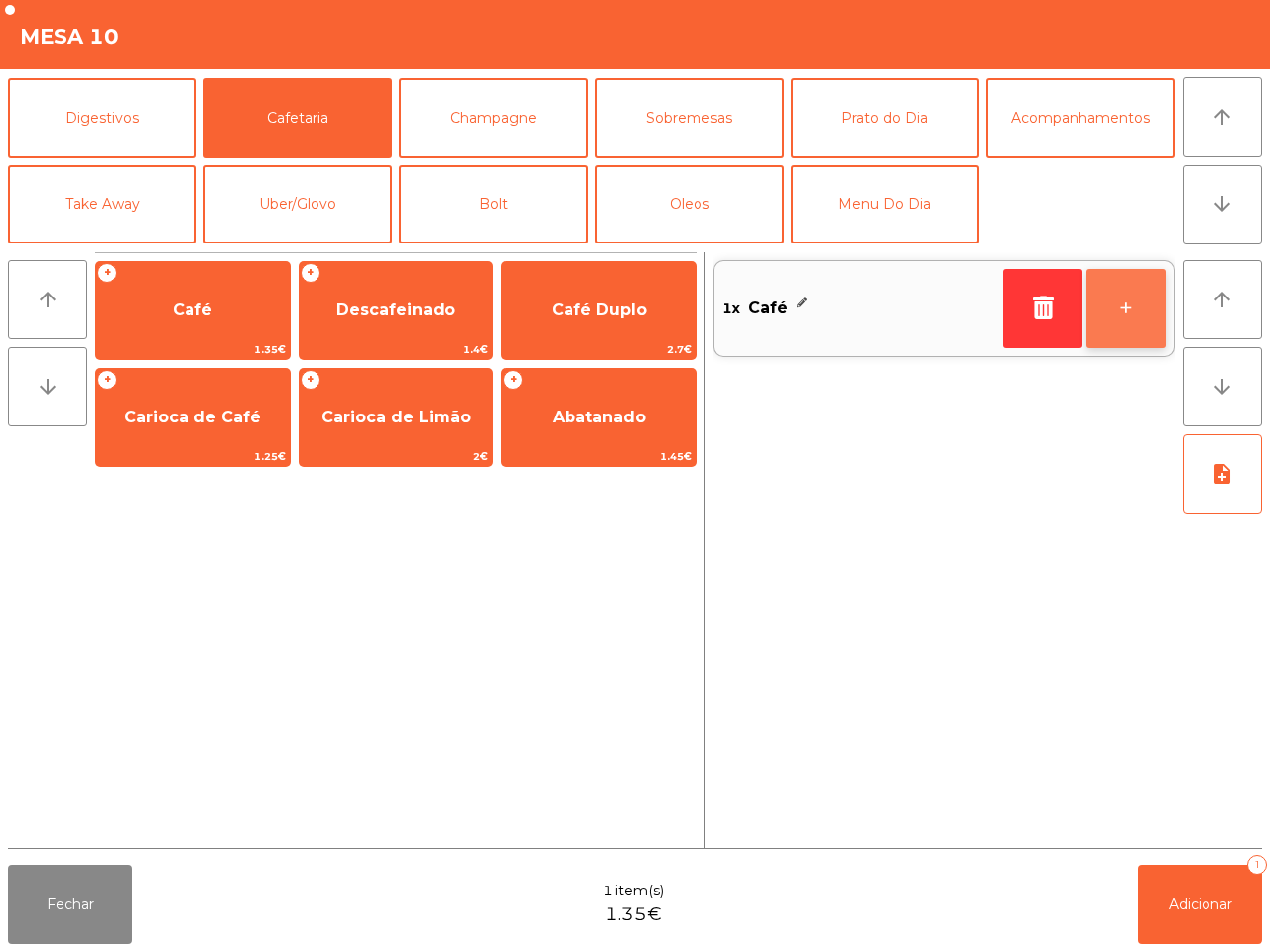 click on "+" 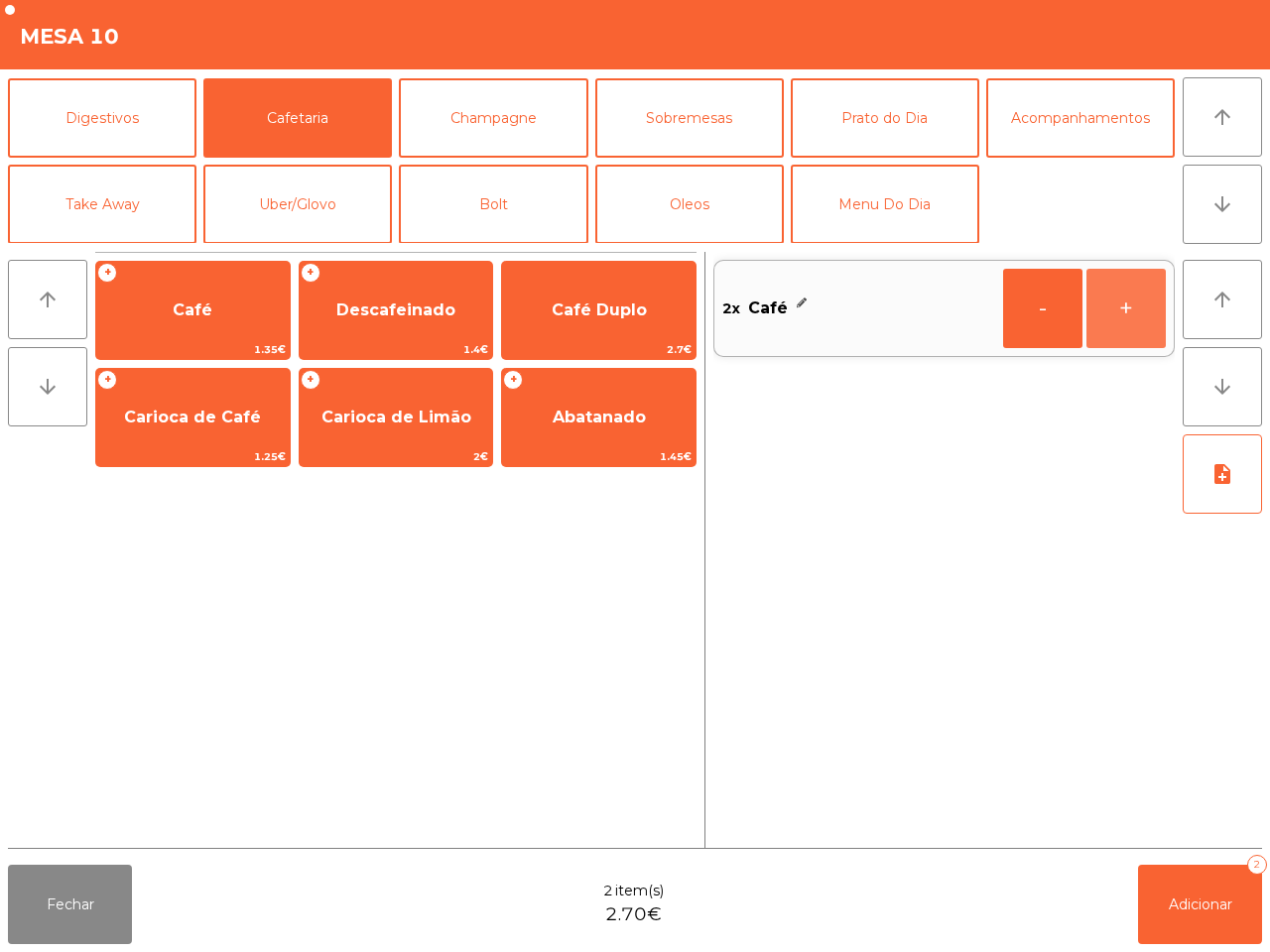 click on "+" 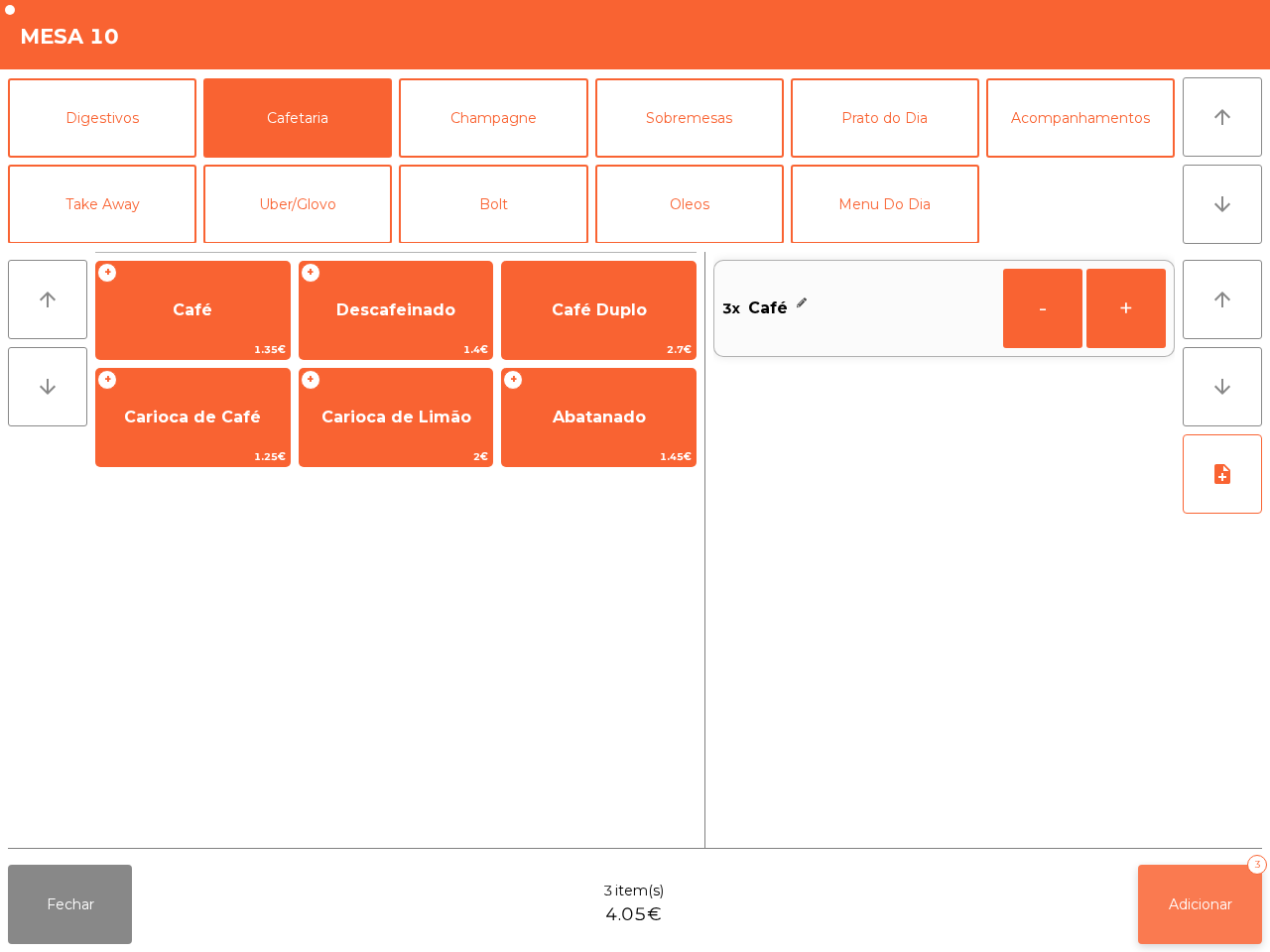click on "Adicionar" 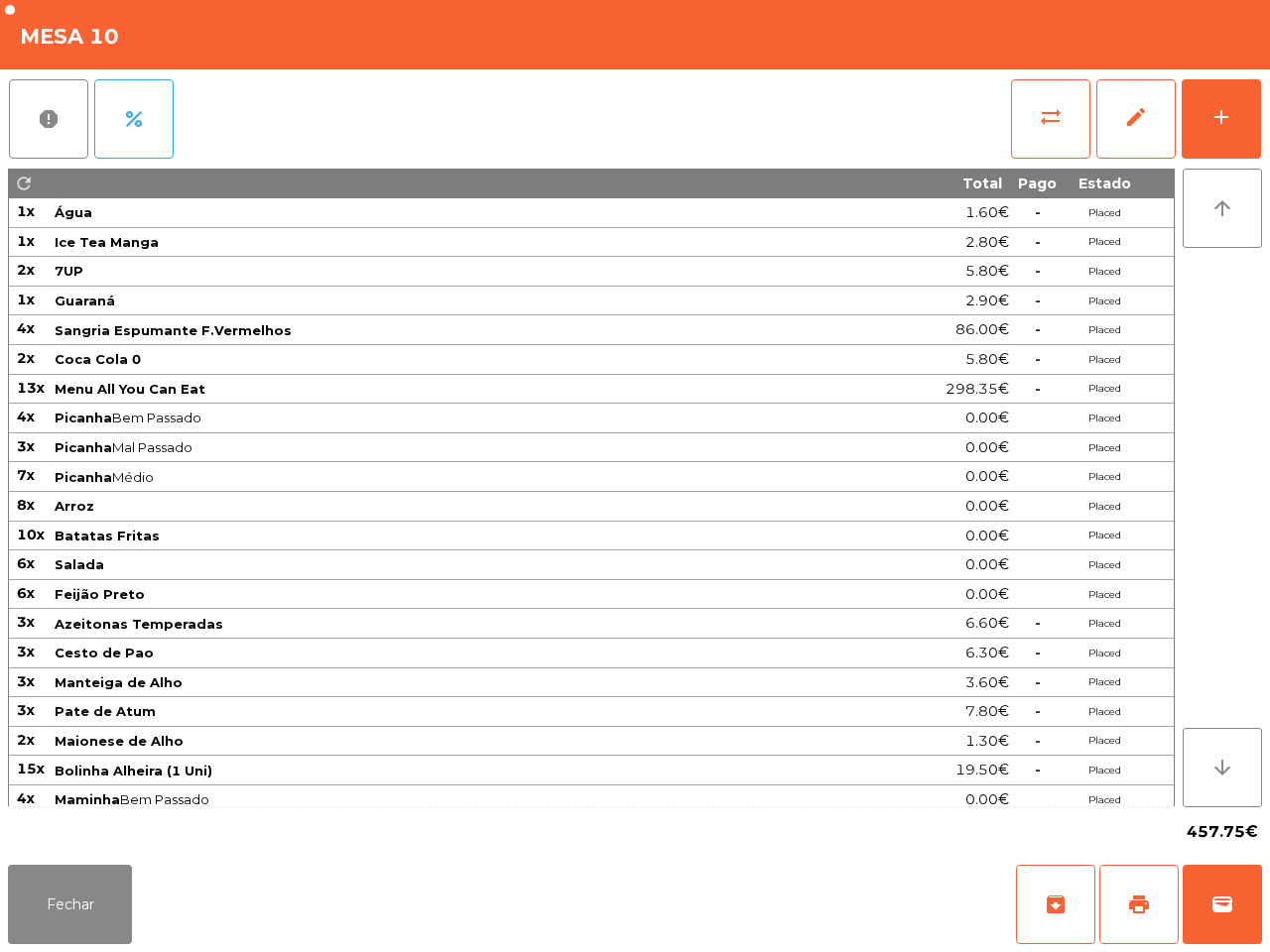 click on "Fechar   archive   print   wallet" 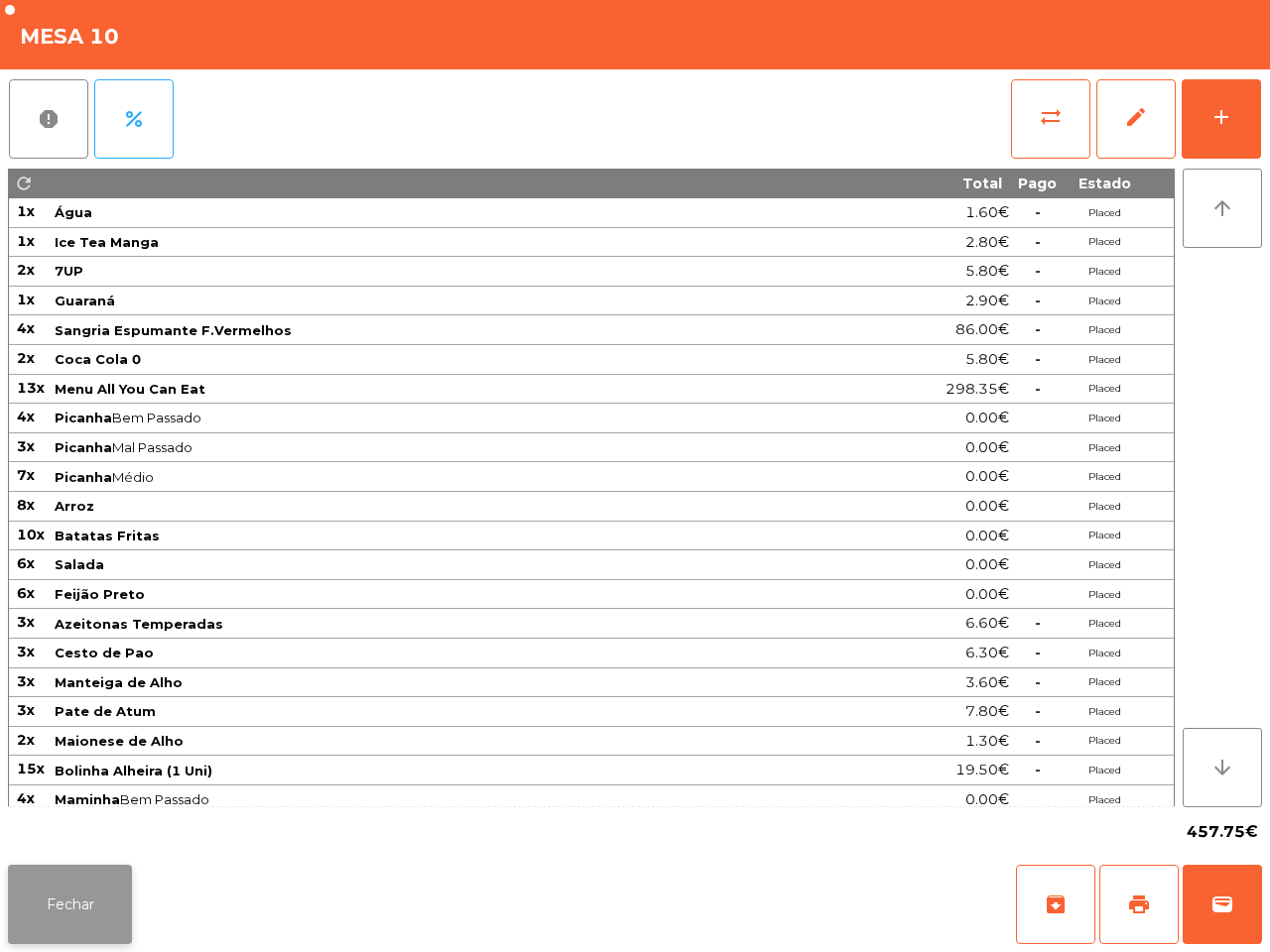 click on "Fechar" 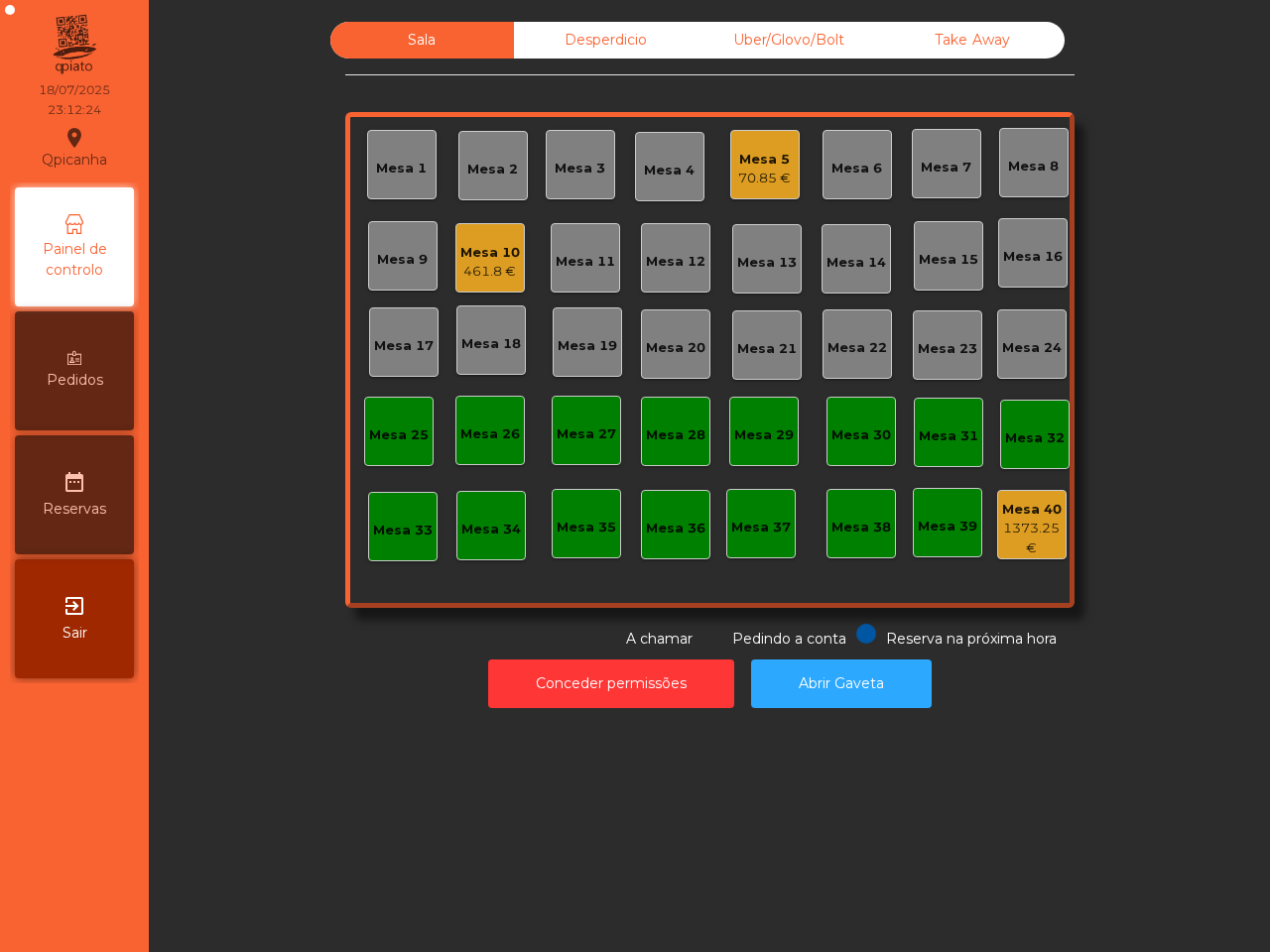 click on "70.85 €" 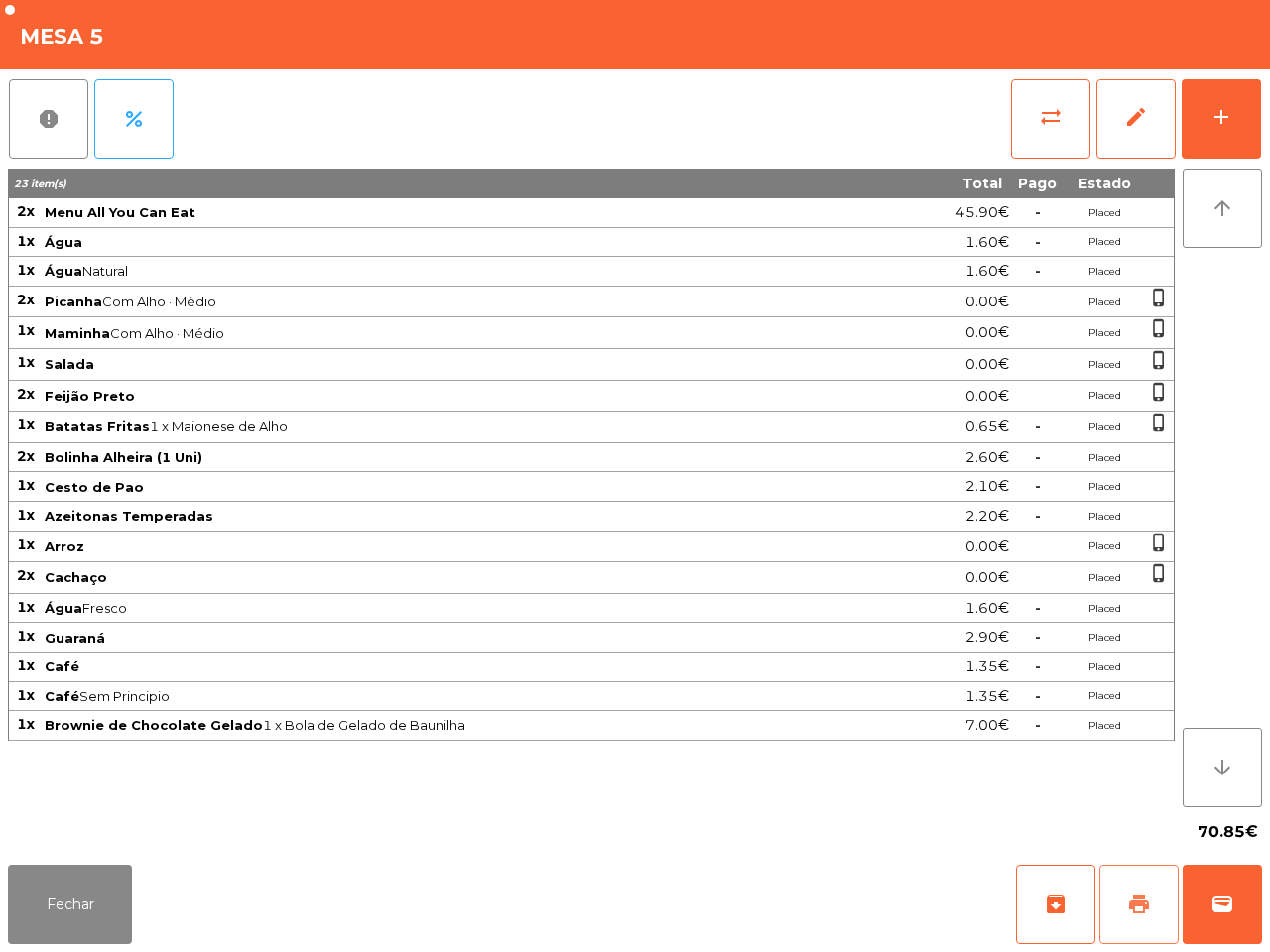 click on "print" 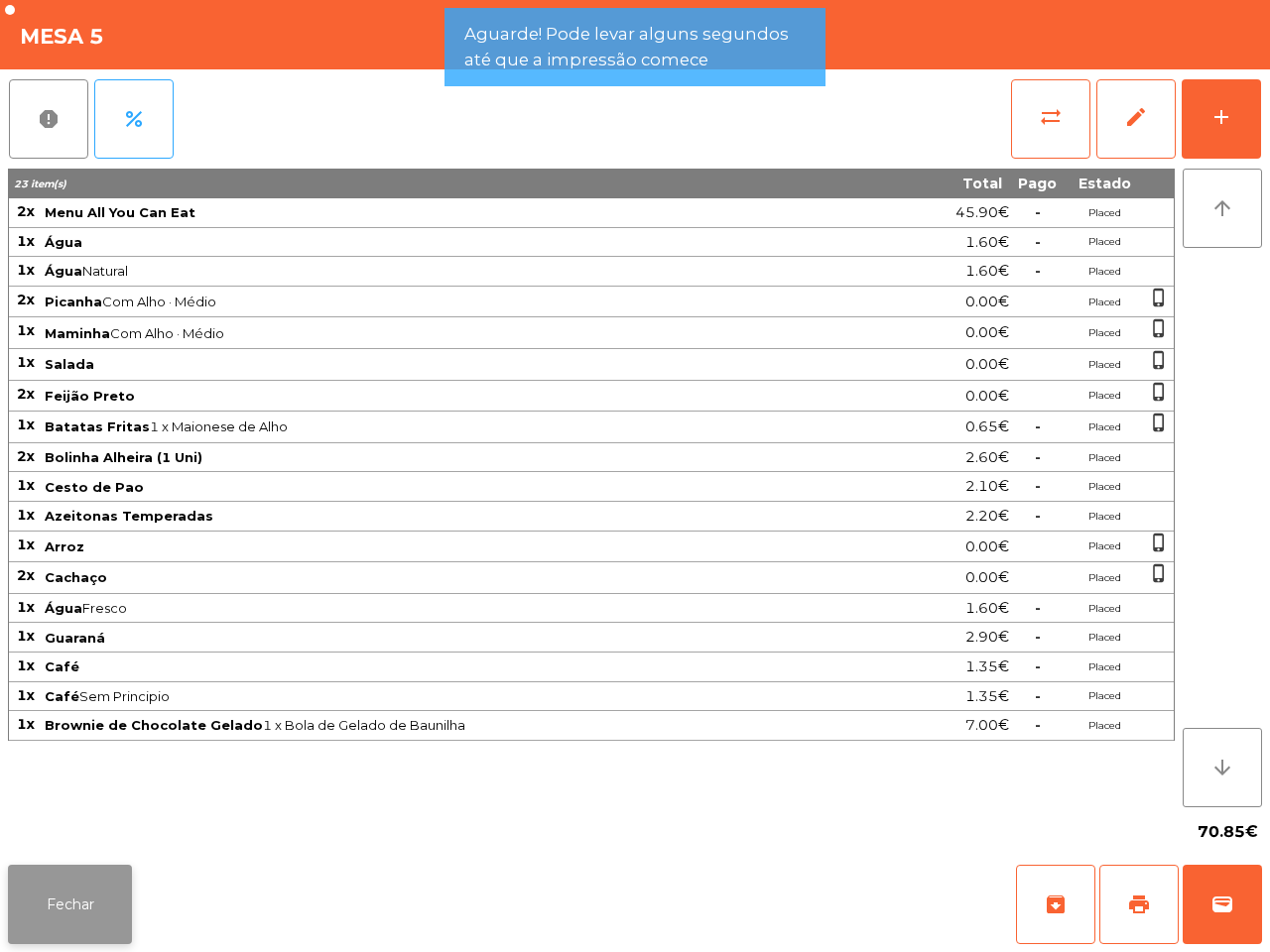 click on "Fechar" 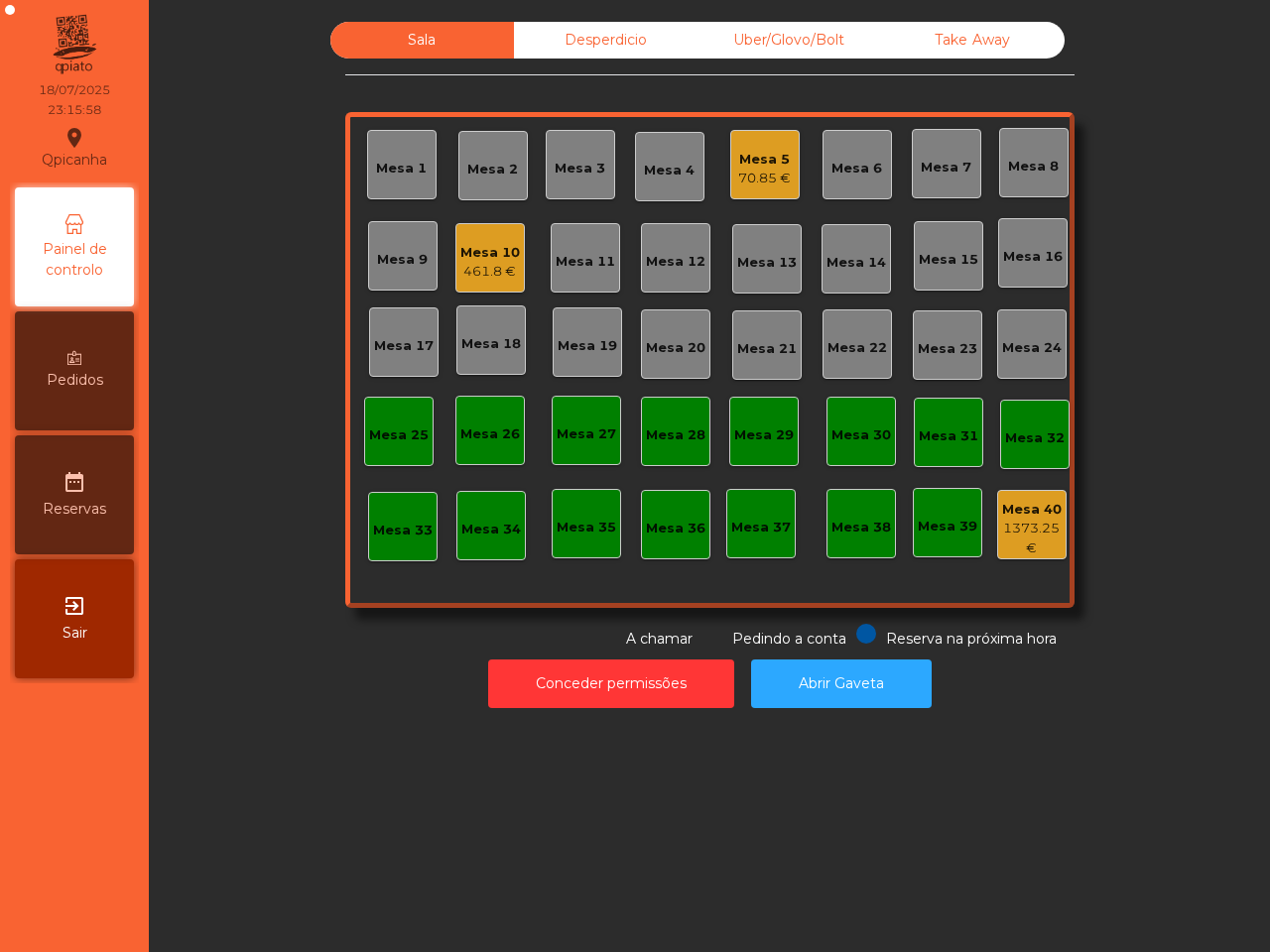 click on "Qpicanha  location_on  18/07/2025   23:15:58   Painel de controlo   Pedidos  date_range  Reservas  exit_to_app  Sair" 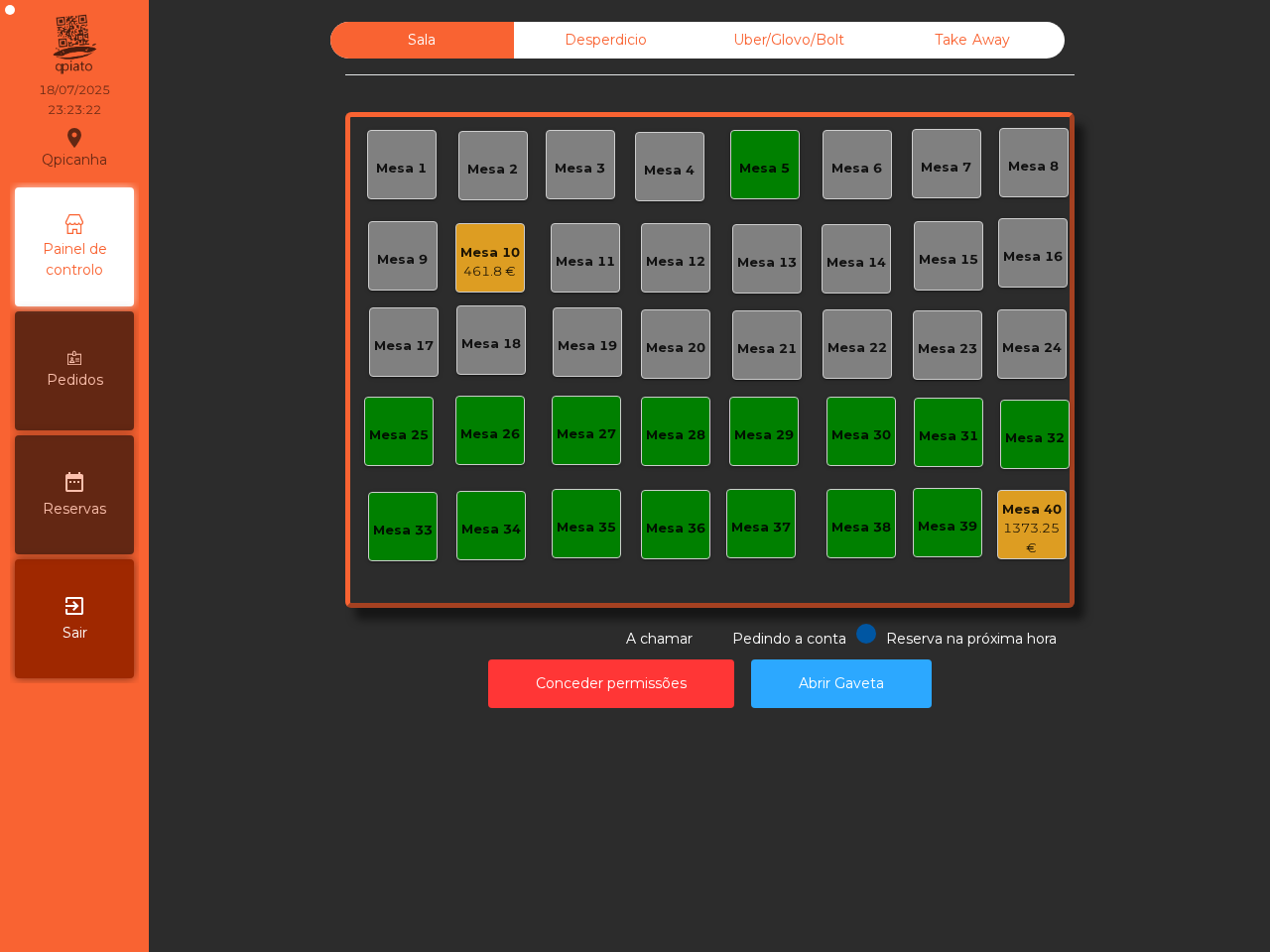 click on "Sala   Desperdicio   Uber/Glovo/Bolt   Take Away   Mesa 1   Mesa 2   Mesa 3   Mesa 4   Mesa 5   Mesa 6   Mesa 7   Mesa 8   Mesa 9   Mesa 10   461.8 €   Mesa 11   Mesa 12   Mesa 13   Mesa 14   Mesa 15   Mesa 16   Mesa 17   Mesa 18   Mesa 19   Mesa 20   Mesa 21   Mesa 22   Mesa 23   Mesa 24   Mesa 25   Mesa 26   Mesa 27   Mesa 28   Mesa 29   Mesa 30   Mesa 31   Mesa 32   Mesa 33   Mesa 34   Mesa 35   Mesa 36   Mesa 37   Mesa 38   Mesa 39   Mesa 40   1373.25 €  Reserva na próxima hora Pedindo a conta A chamar  Conceder permissões   Abrir Gaveta" 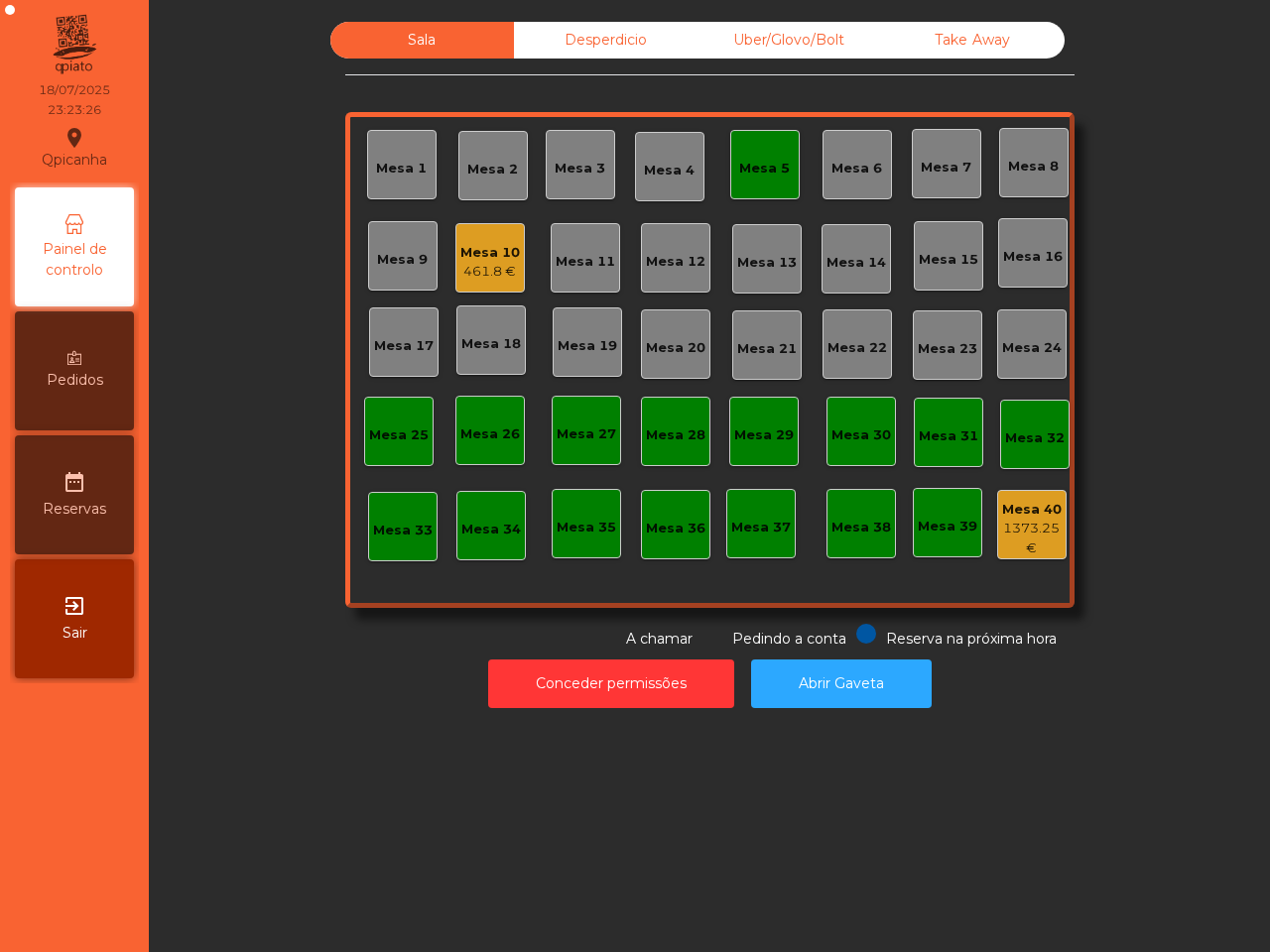 click on "461.8 €" 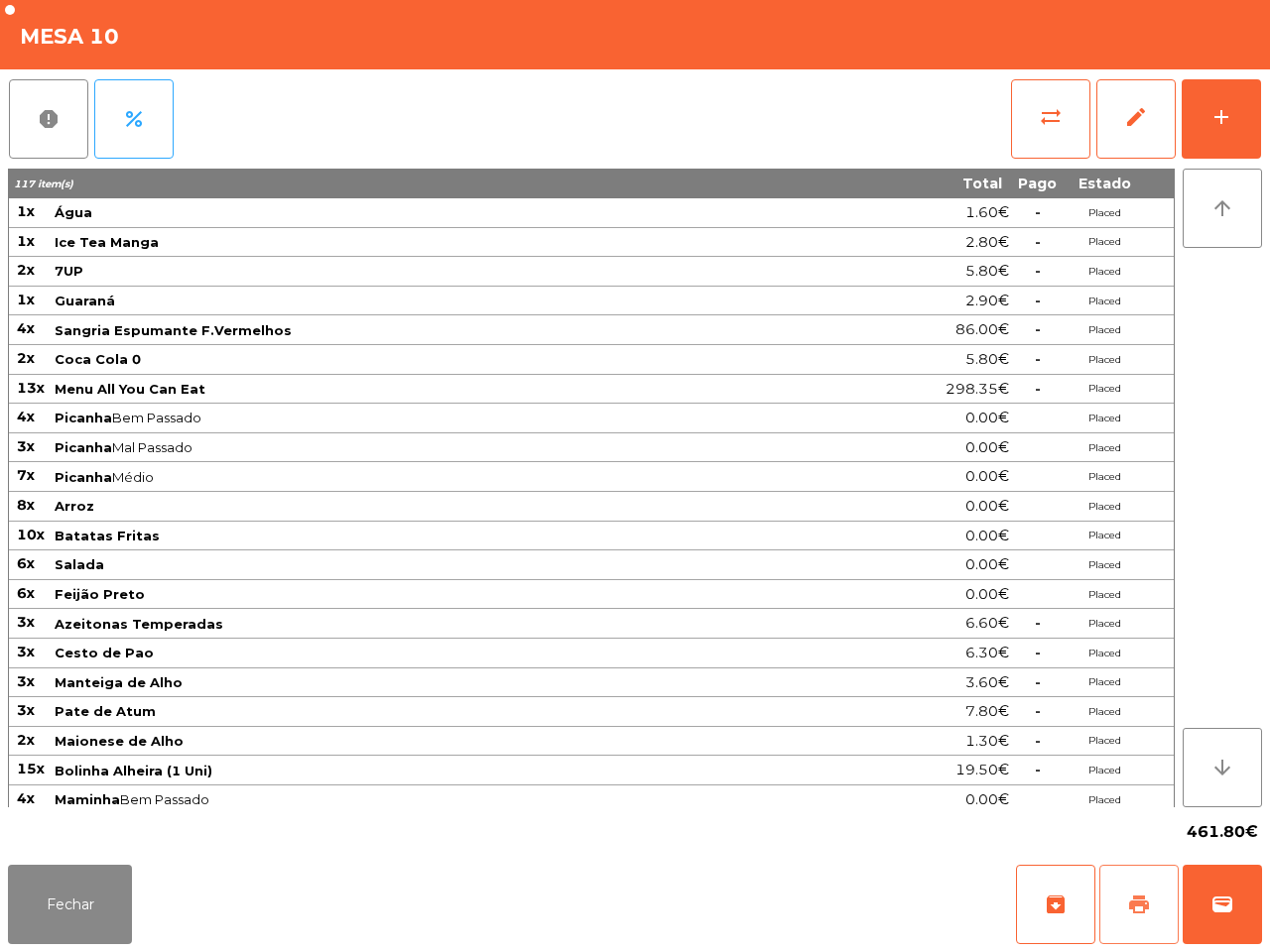 click on "print" 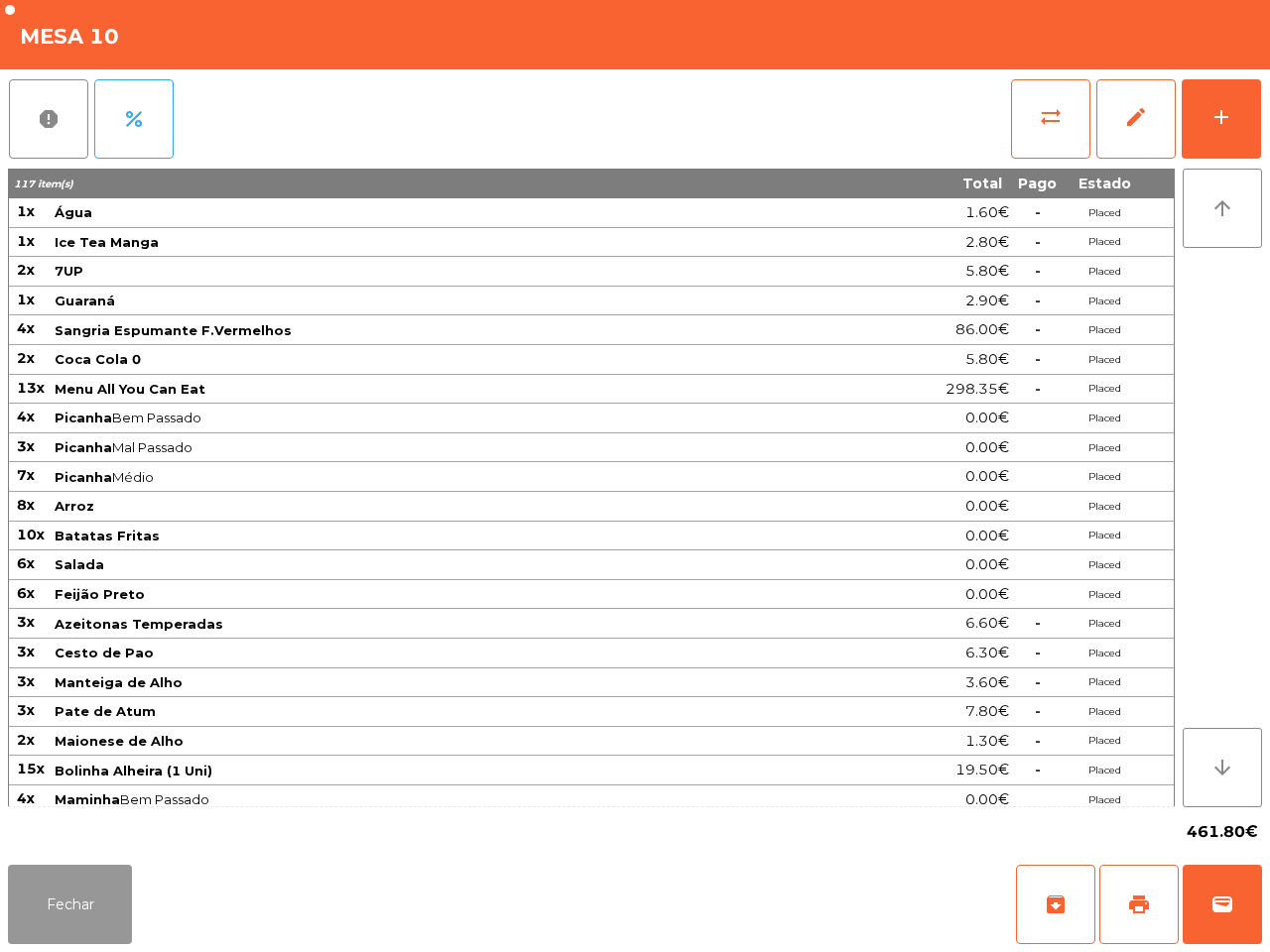 click on "Fechar" 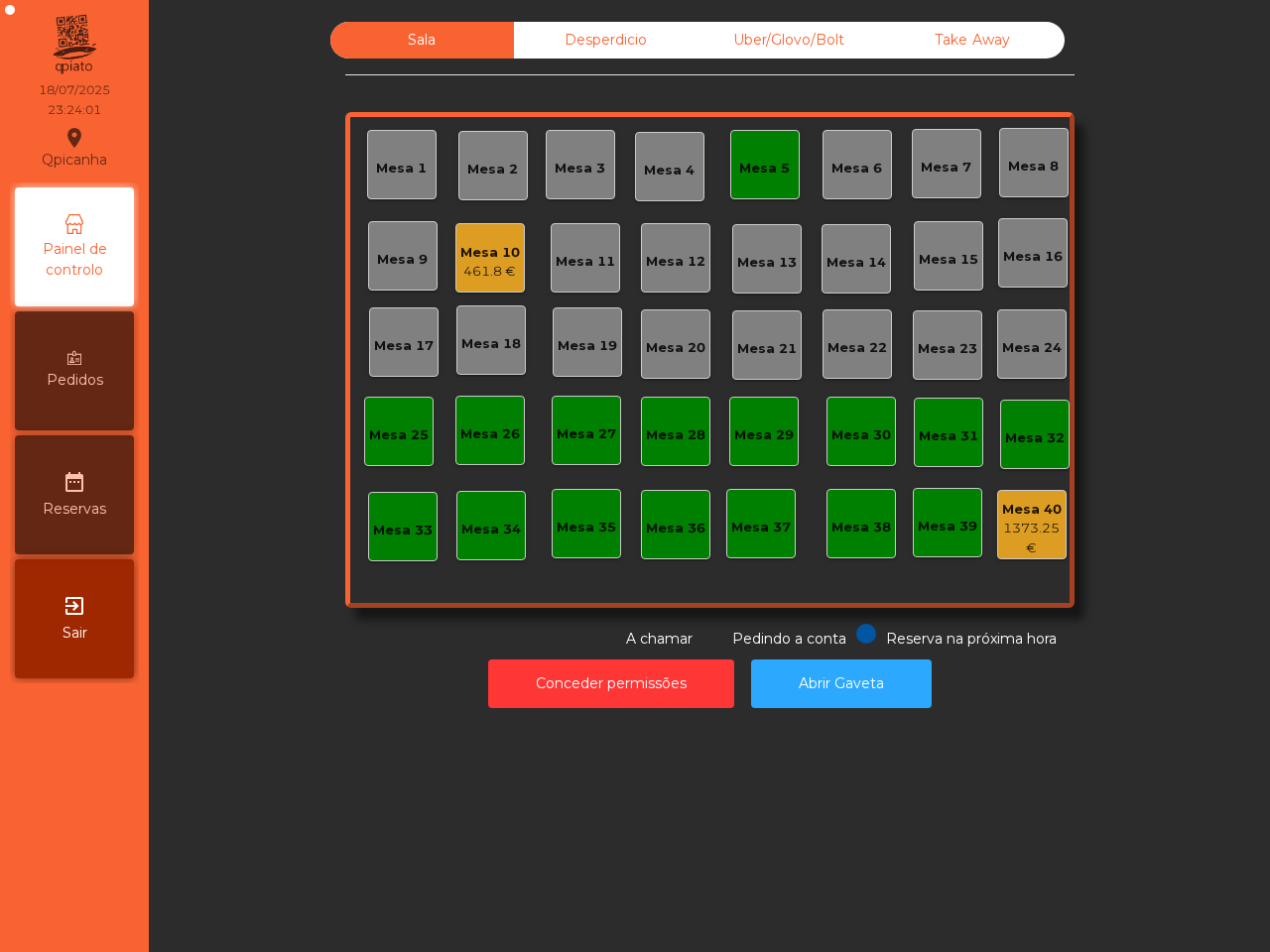 click on "Mesa 5" 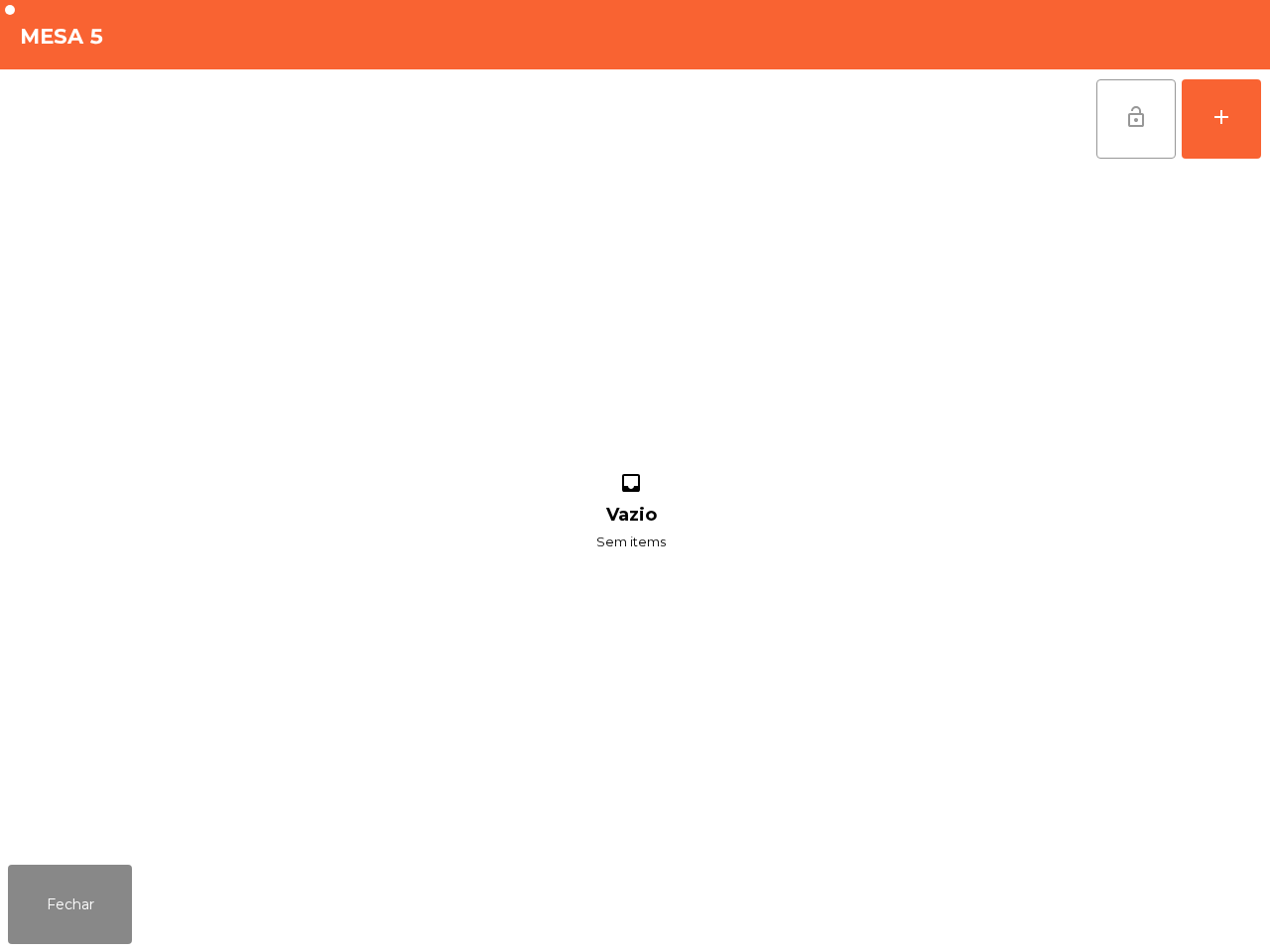 click on "lock_open" 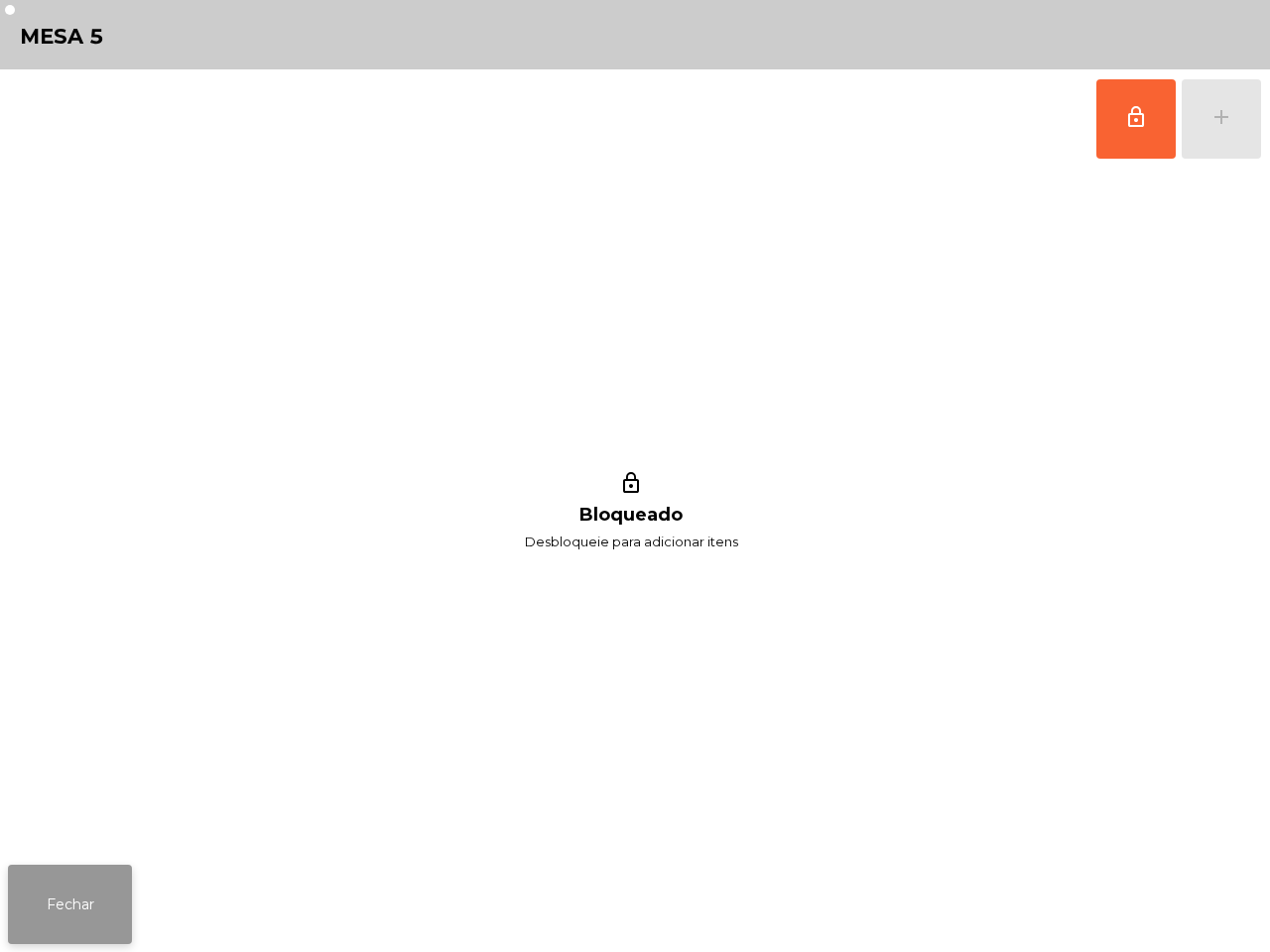 click on "Fechar" 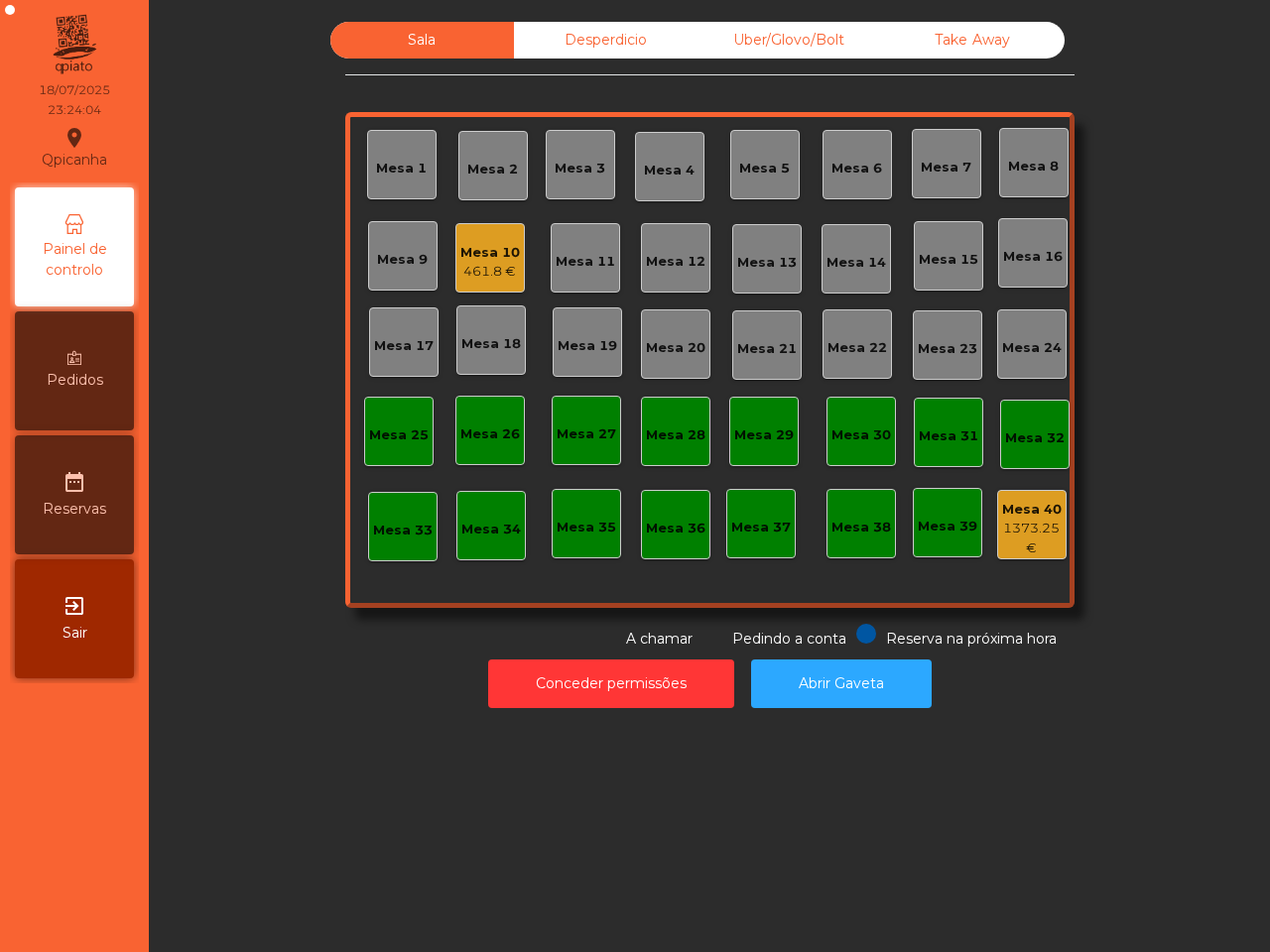 click on "Mesa 10   461.8 €" 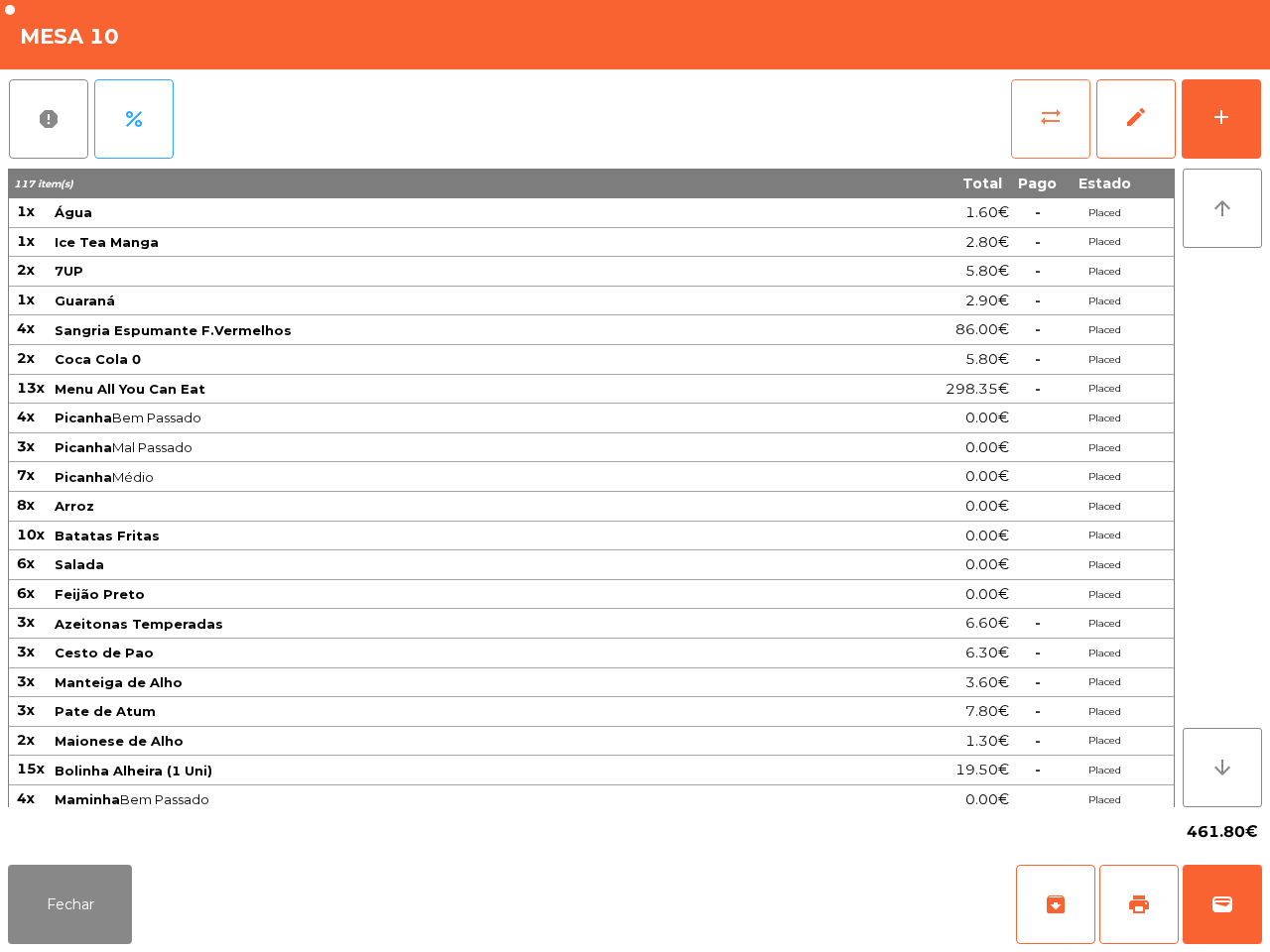click on "sync_alt" 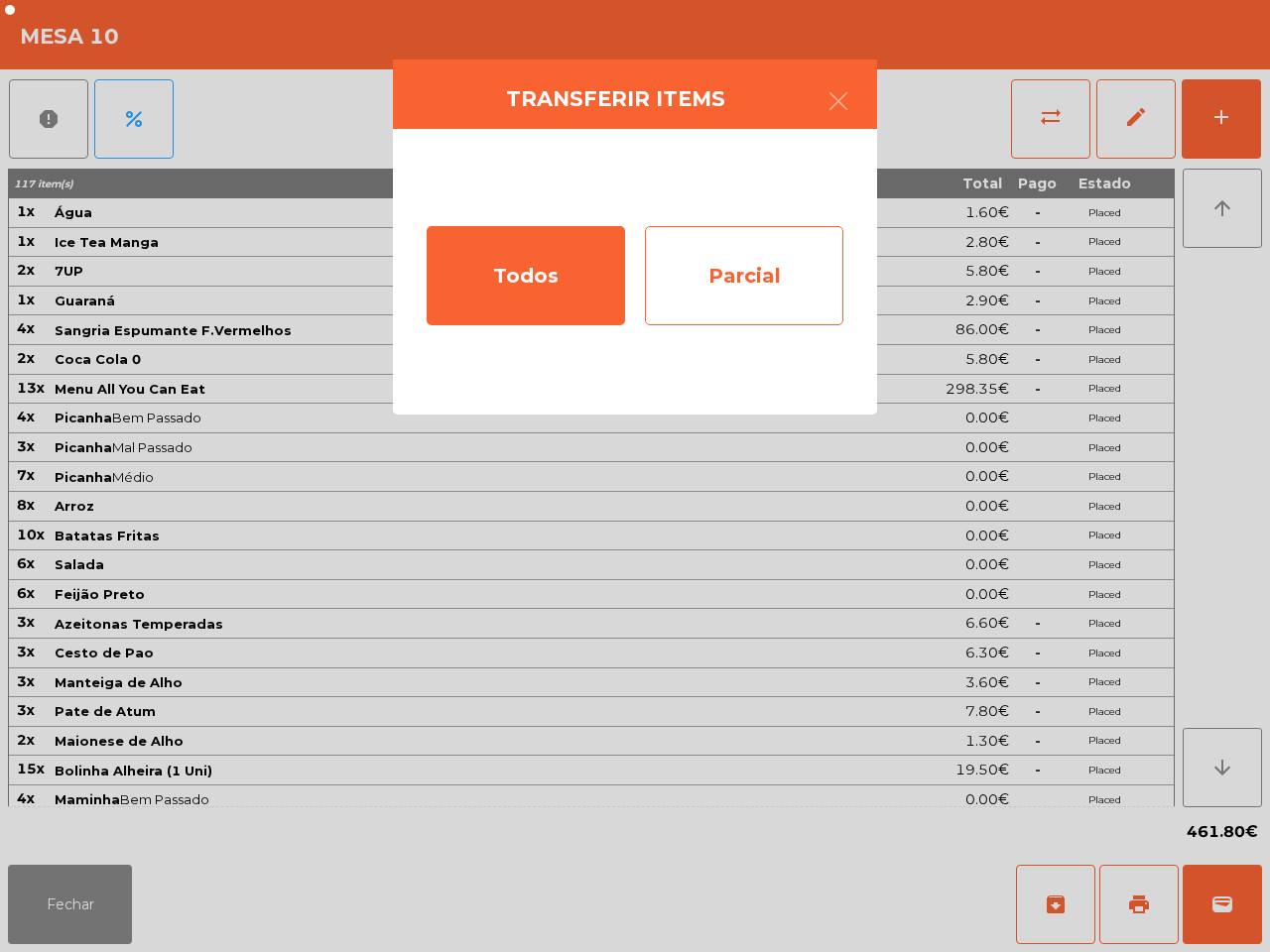 click on "Parcial" 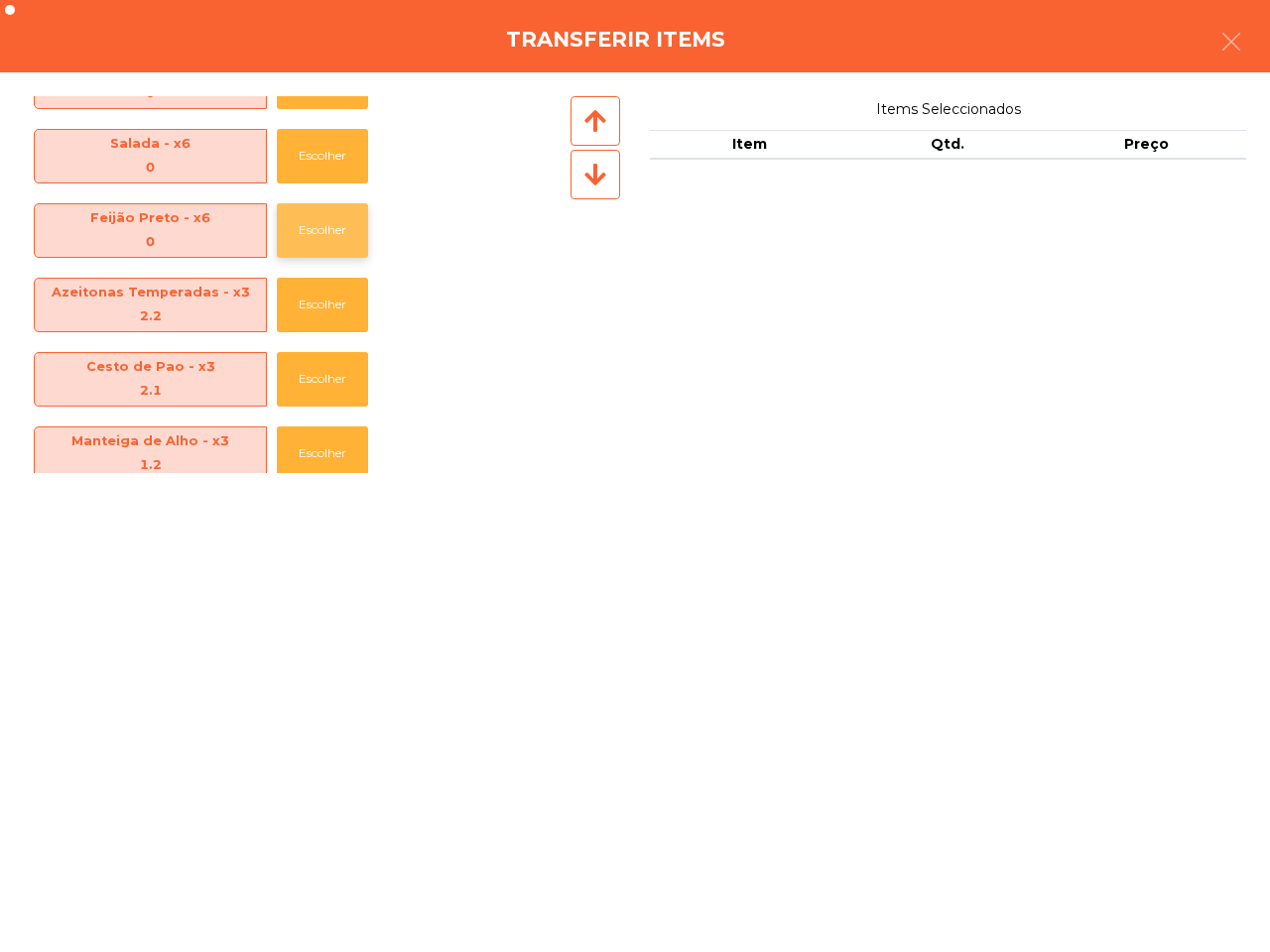 scroll, scrollTop: 764, scrollLeft: 0, axis: vertical 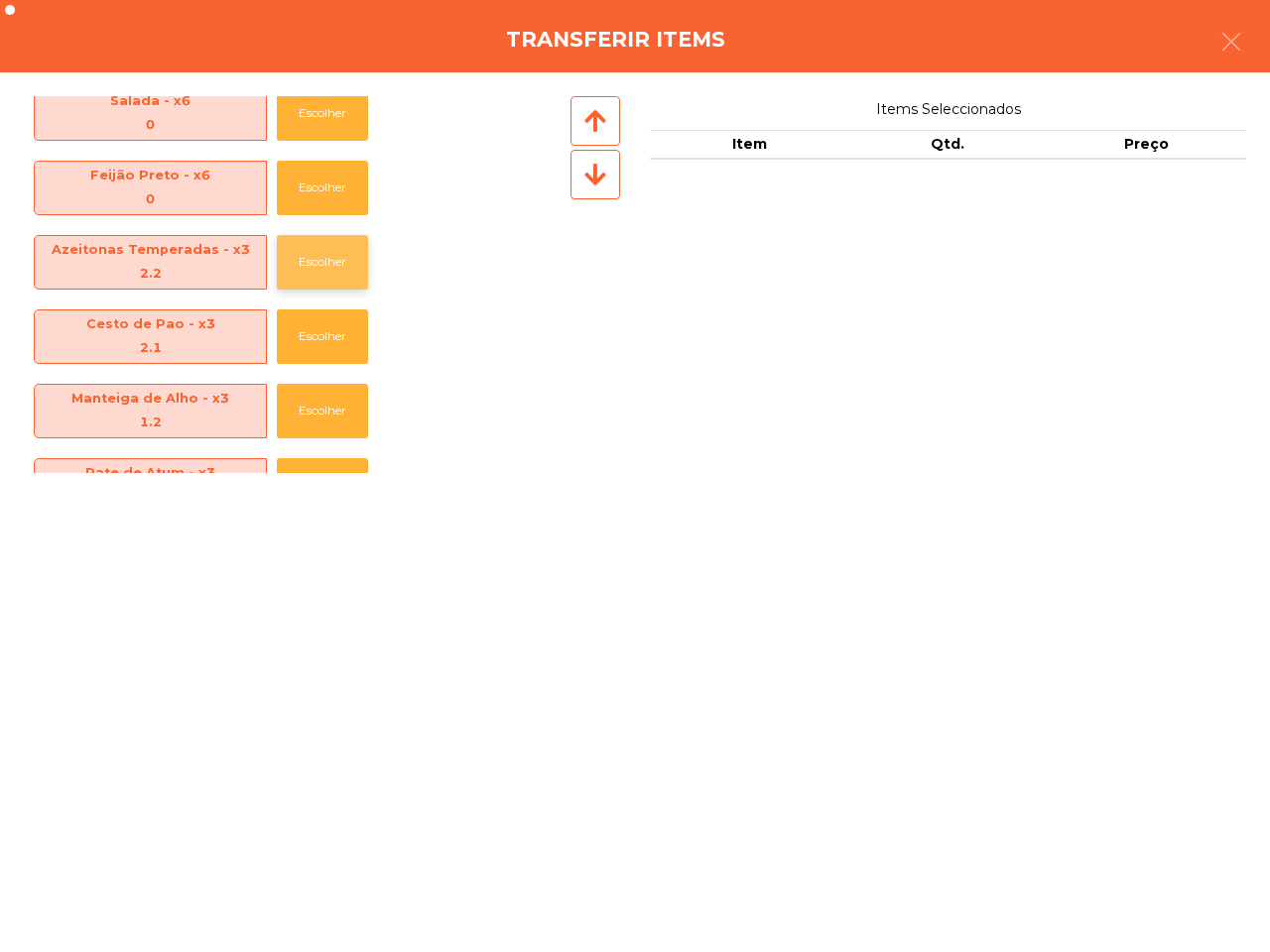 click on "Escolher" 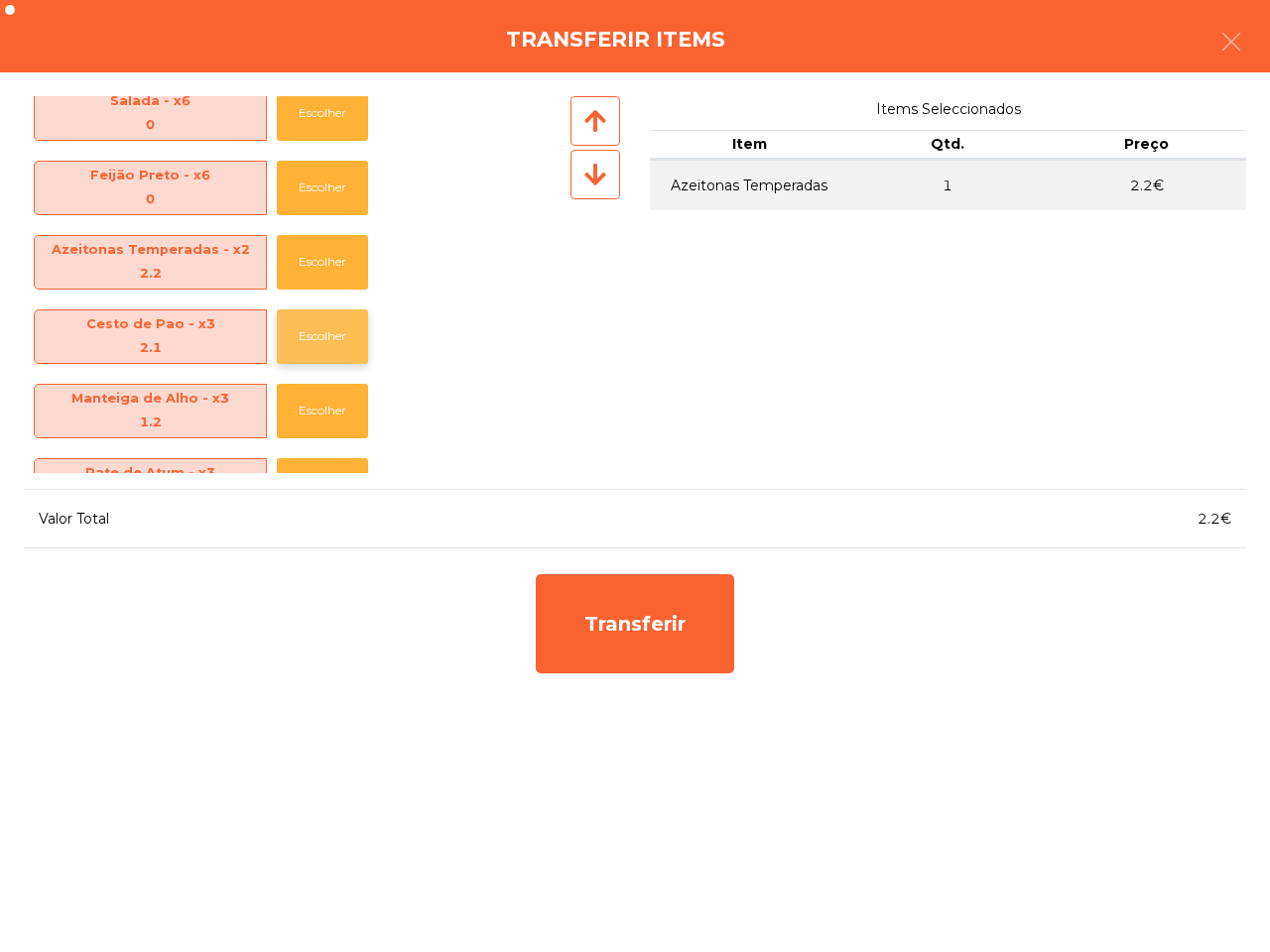 click on "Escolher" 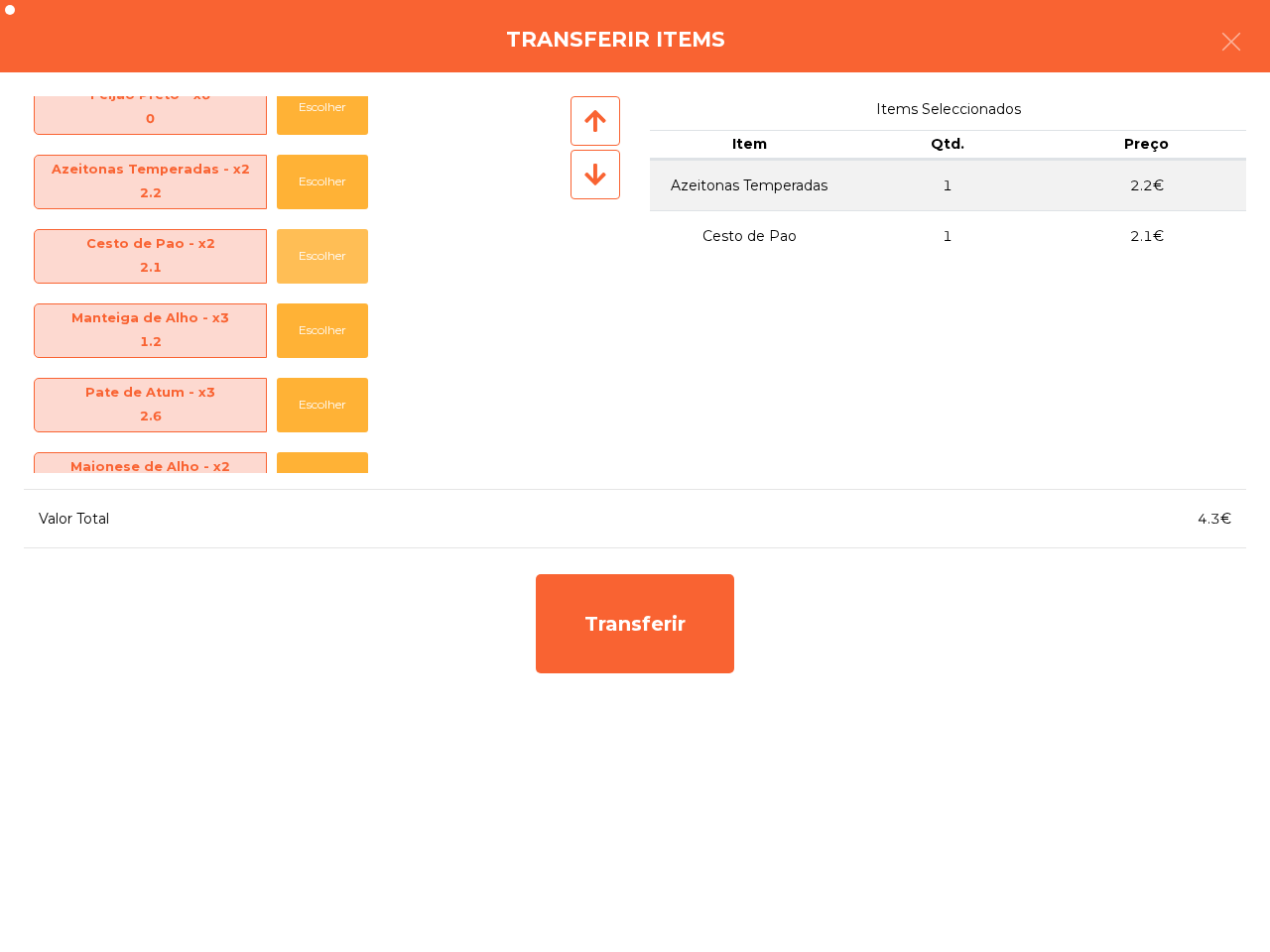 scroll, scrollTop: 888, scrollLeft: 0, axis: vertical 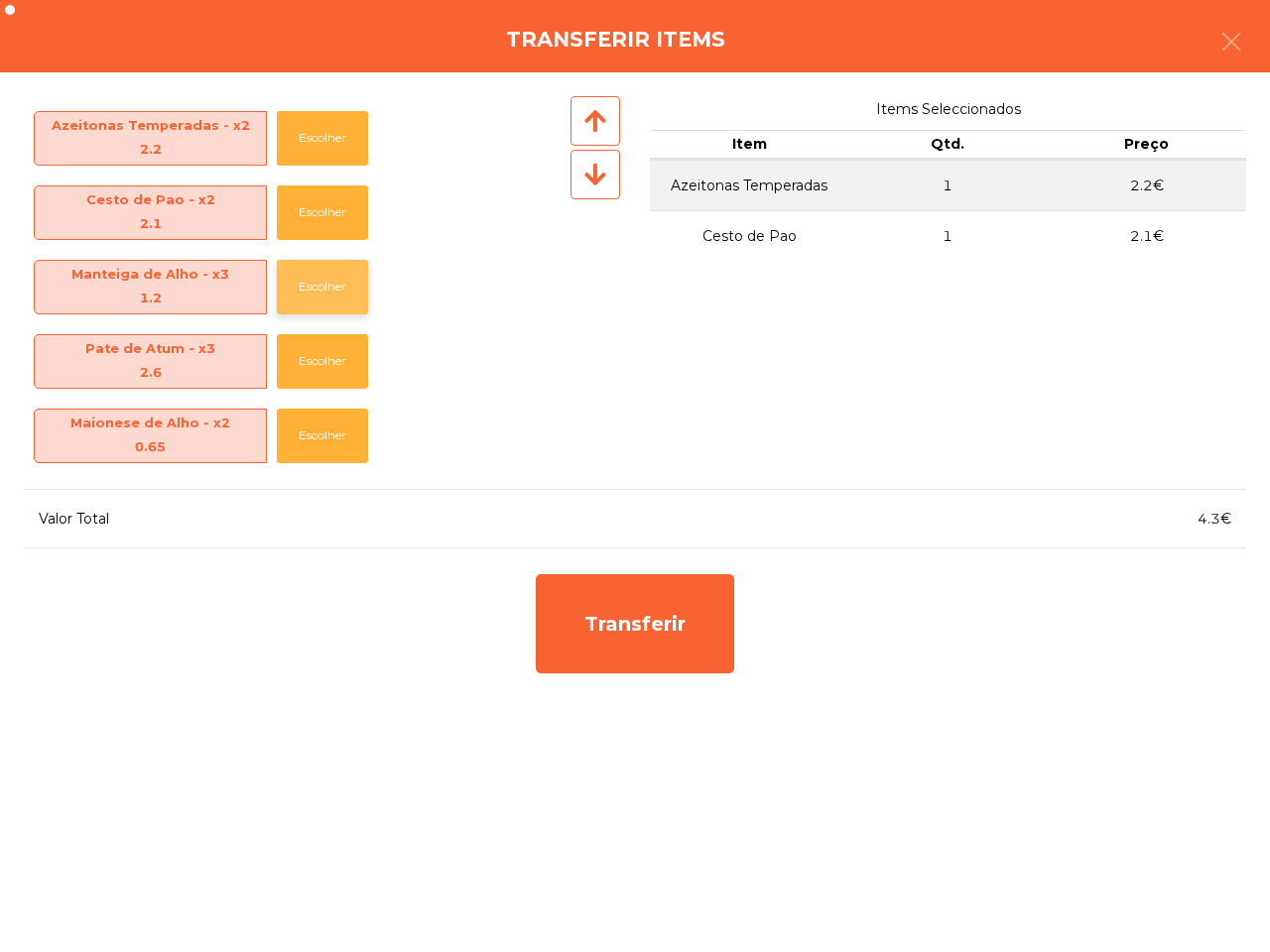 click on "Escolher" 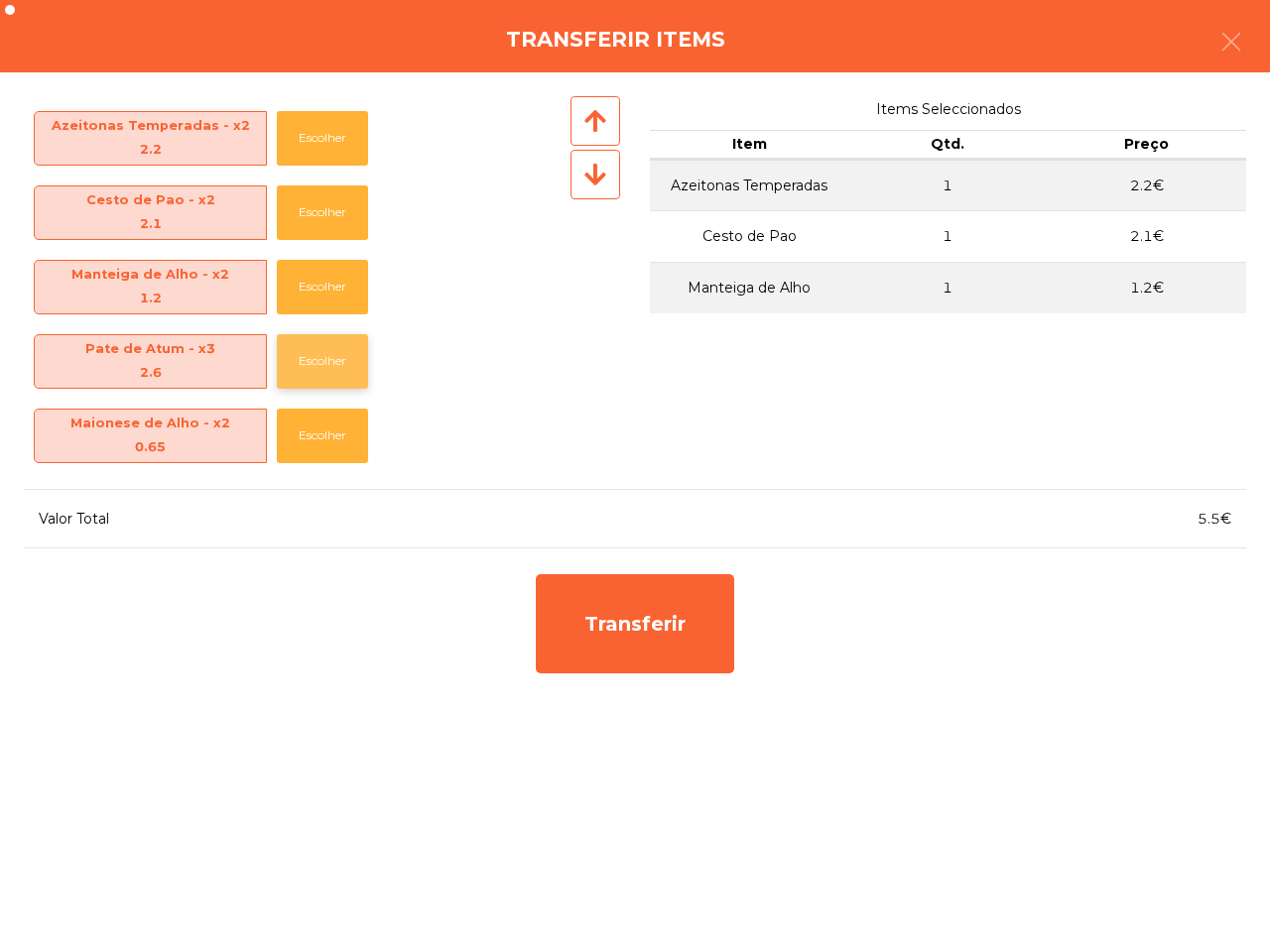 click on "Escolher" 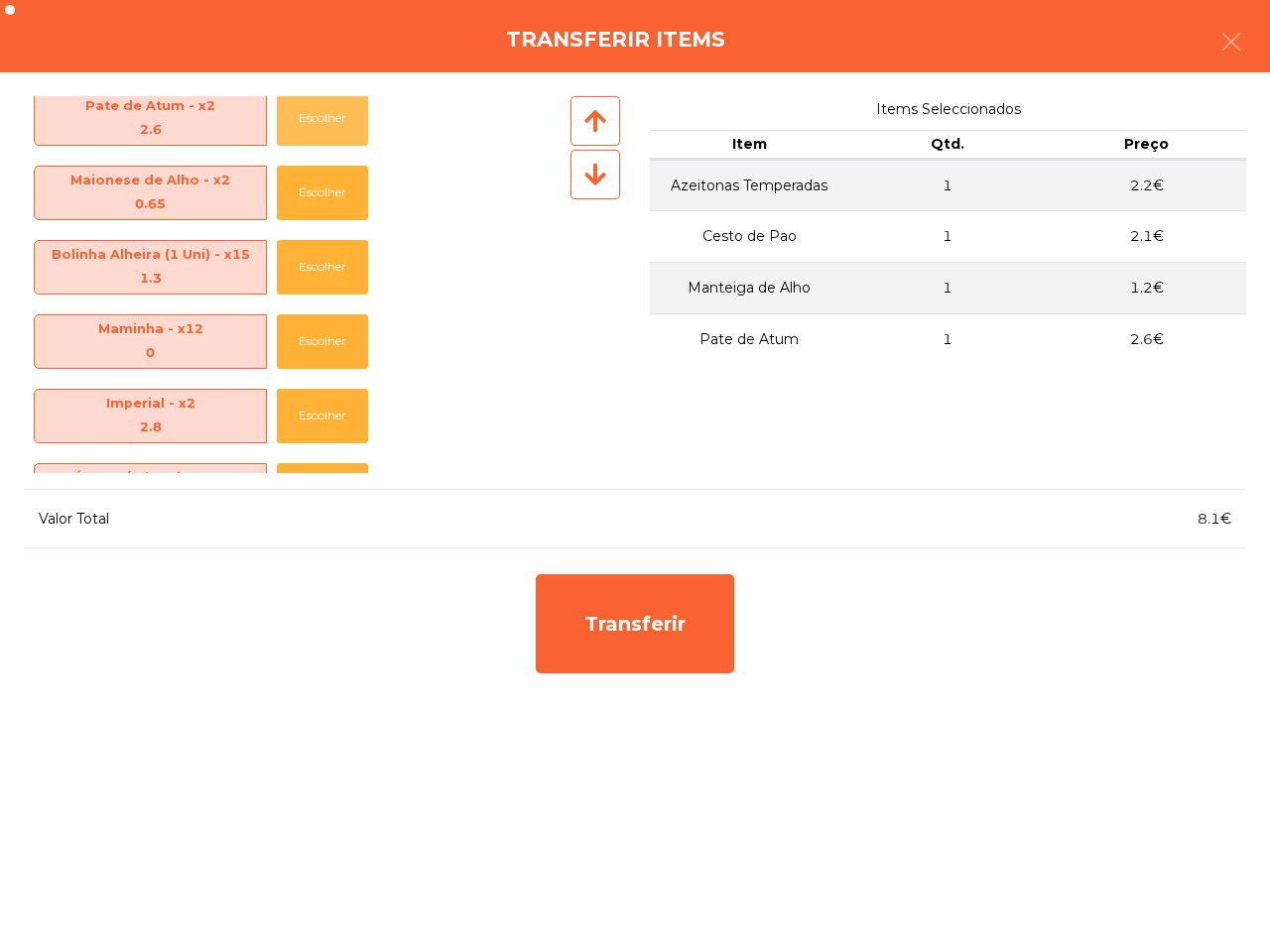 scroll, scrollTop: 1135, scrollLeft: 0, axis: vertical 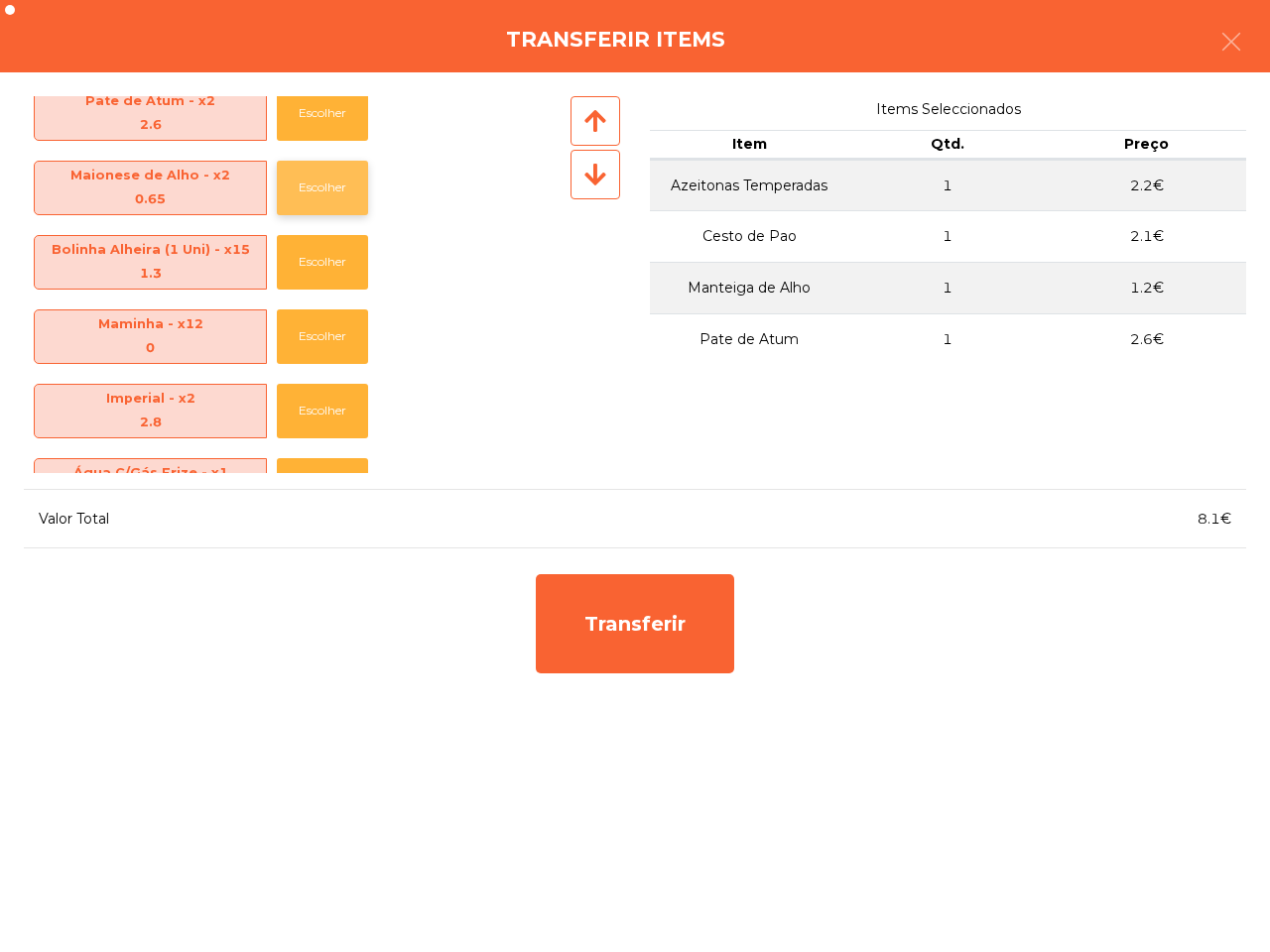 click on "Escolher" 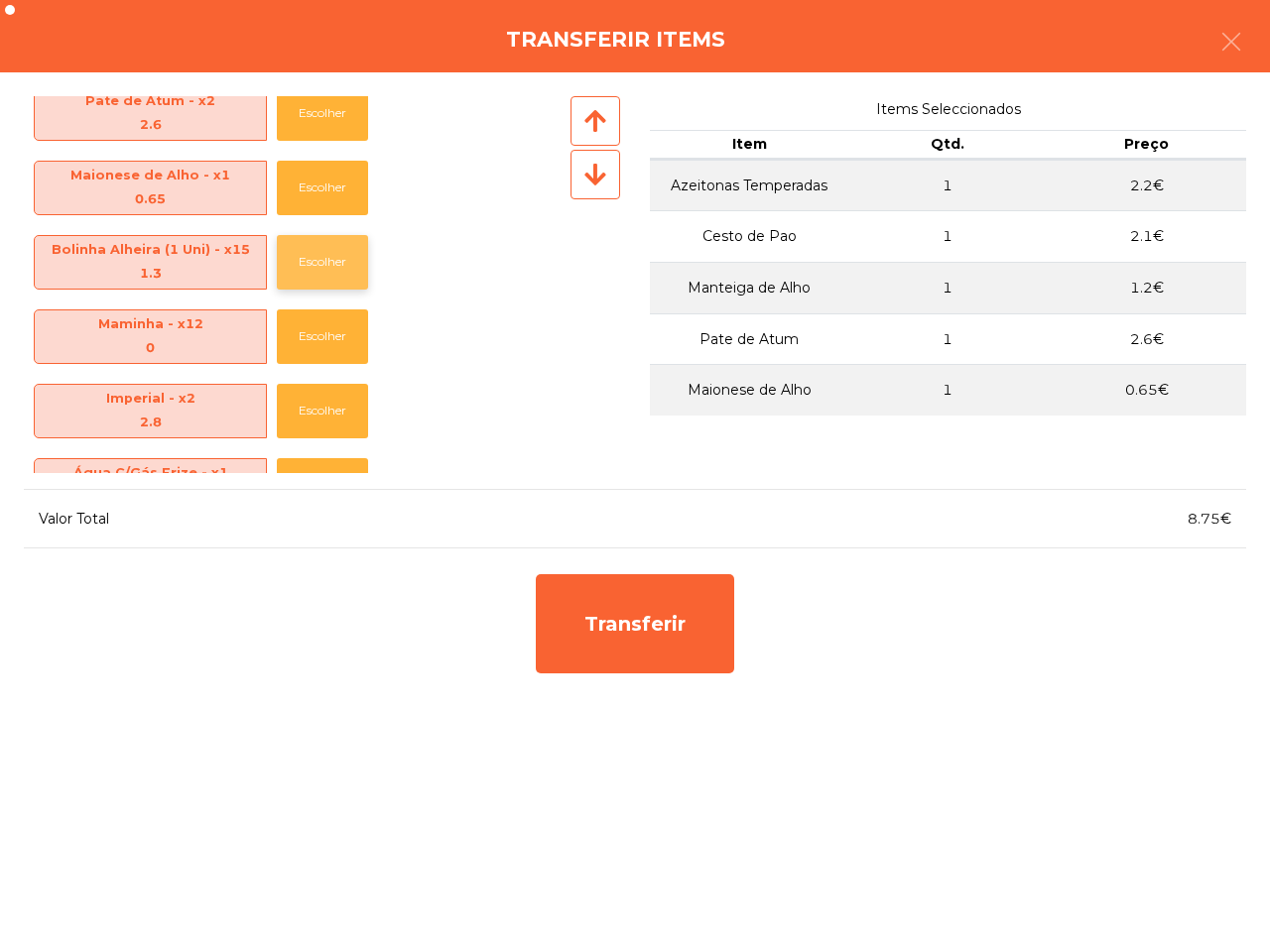 click on "Escolher" 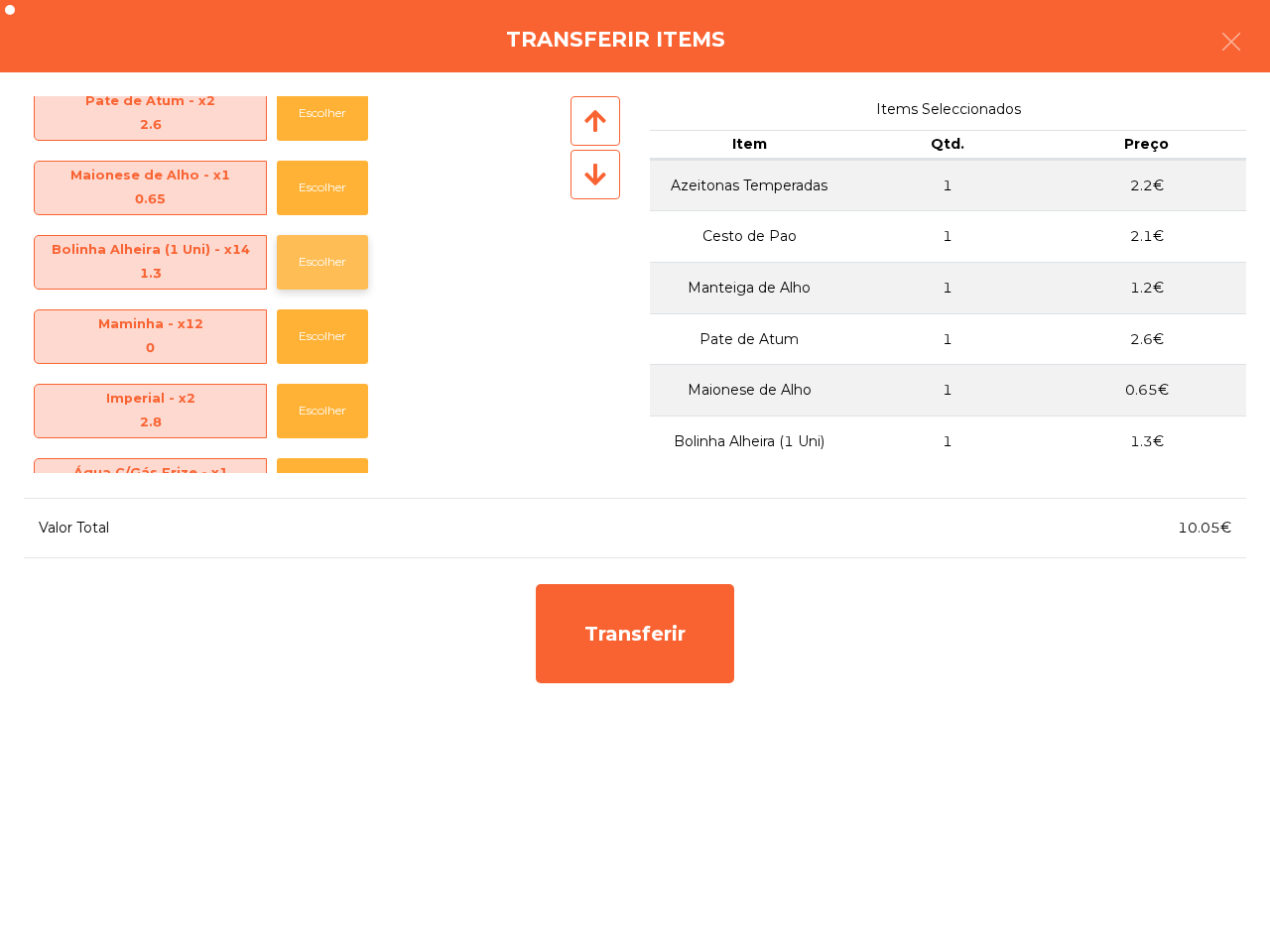 click on "Escolher" 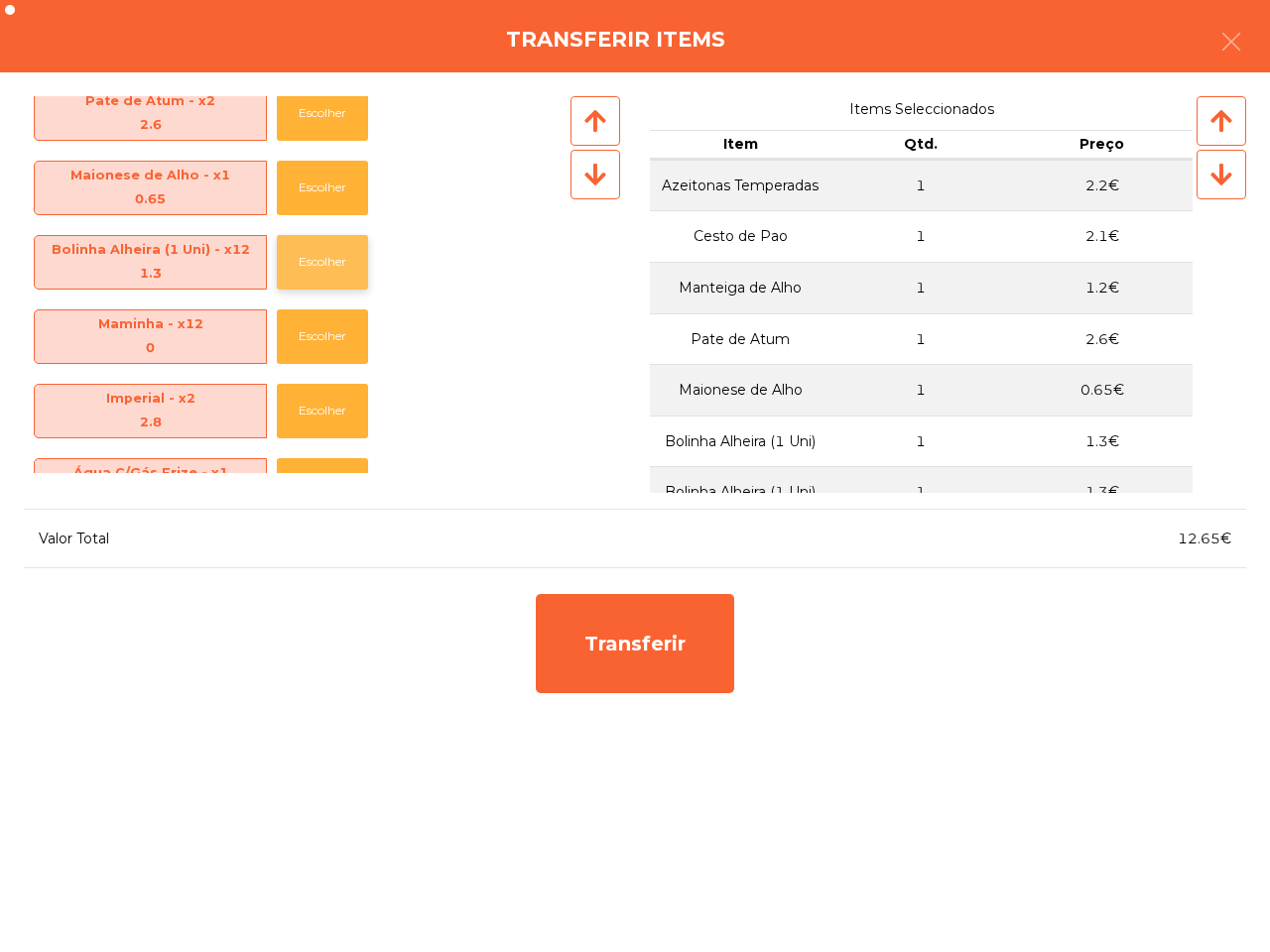 click on "Escolher" 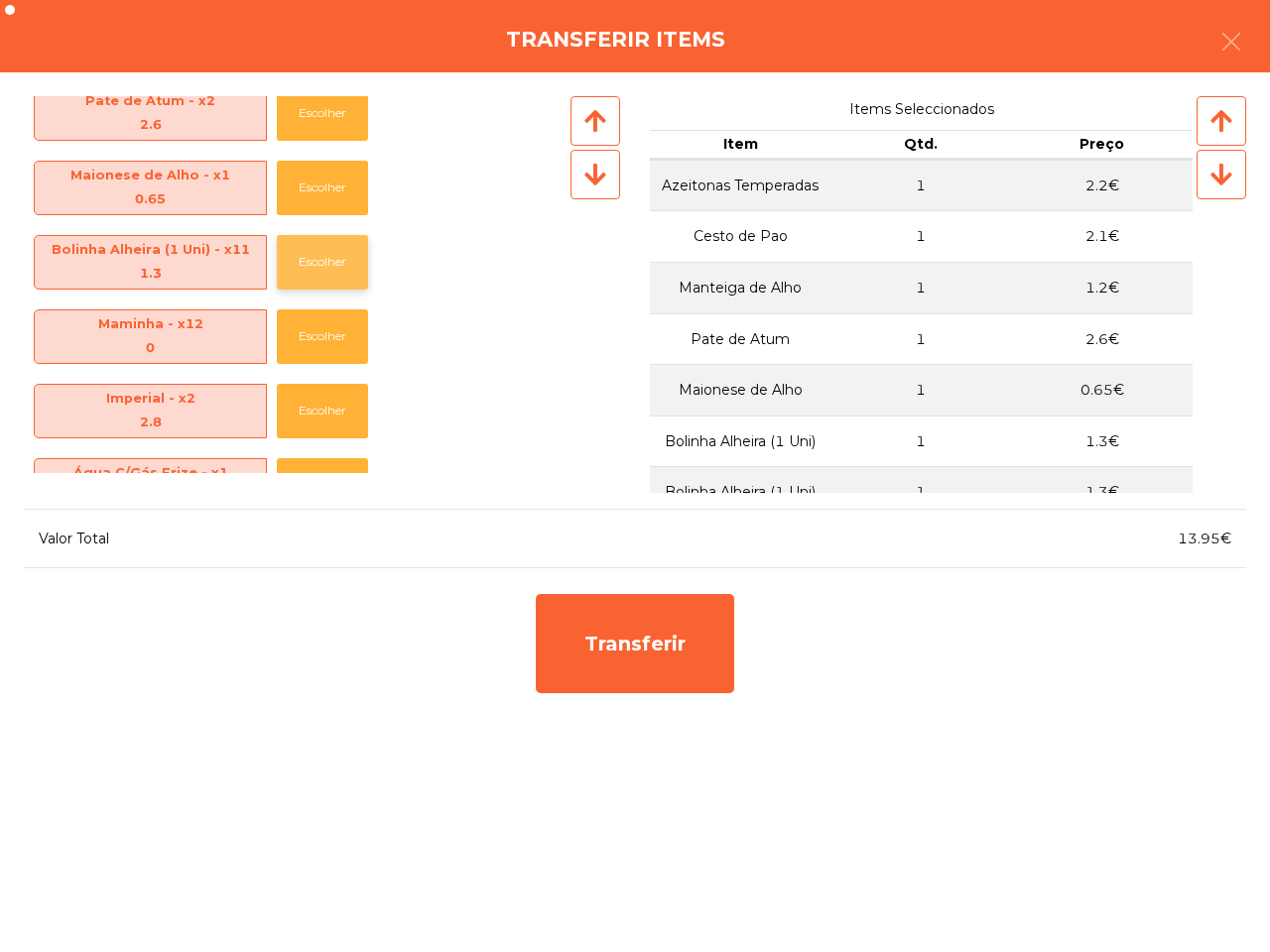 click on "Escolher" 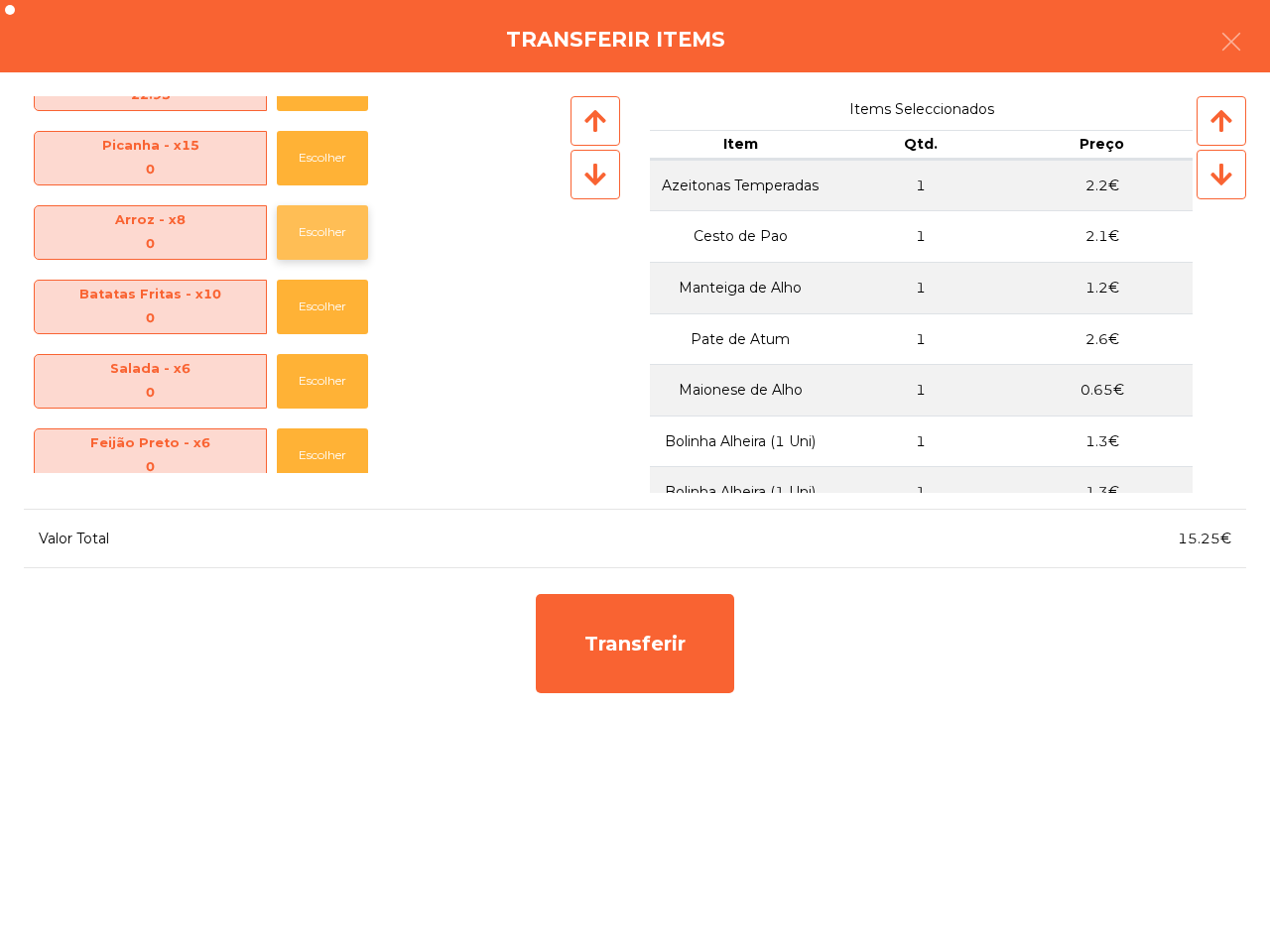 scroll, scrollTop: 372, scrollLeft: 0, axis: vertical 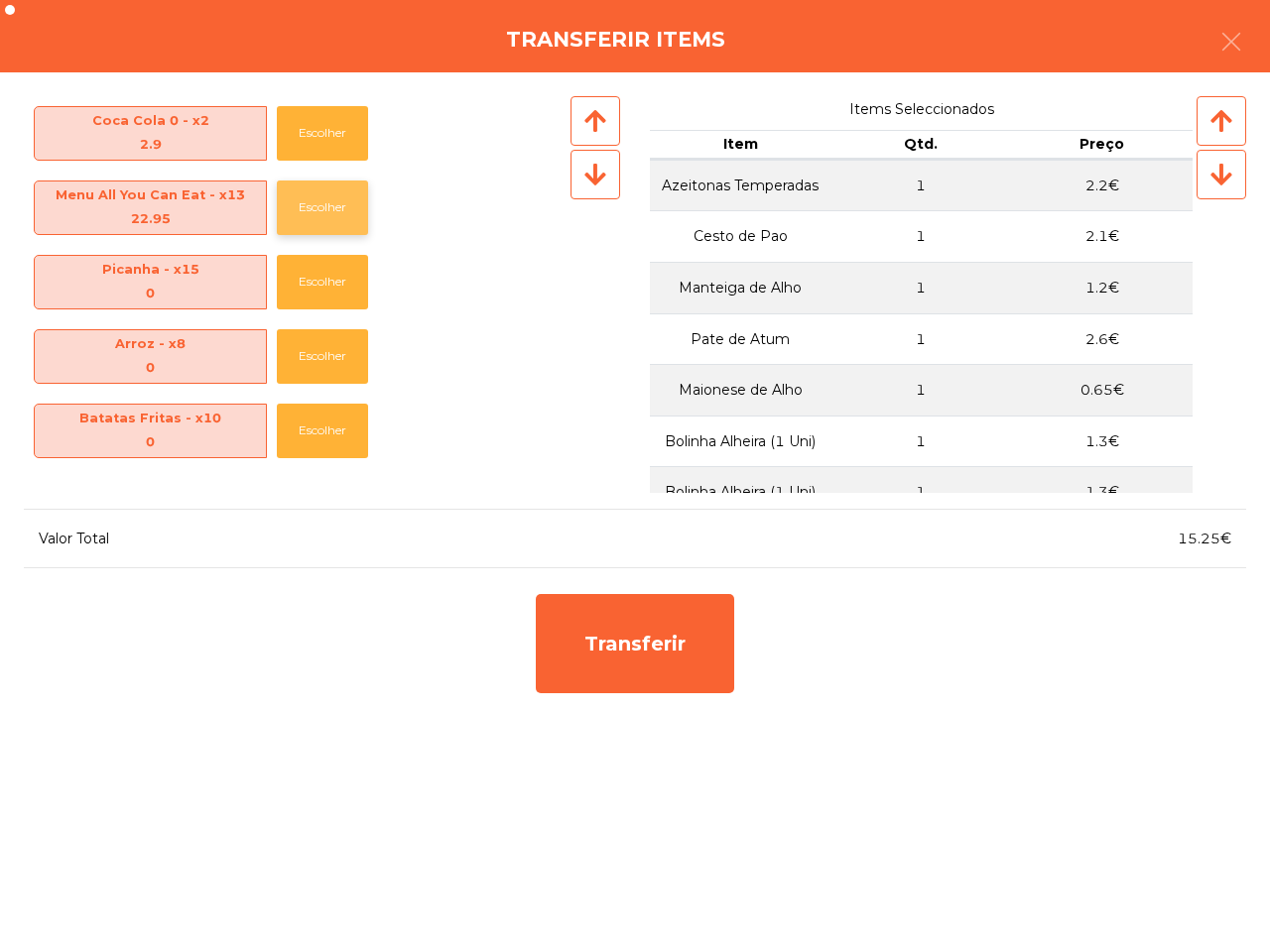 click on "Escolher" 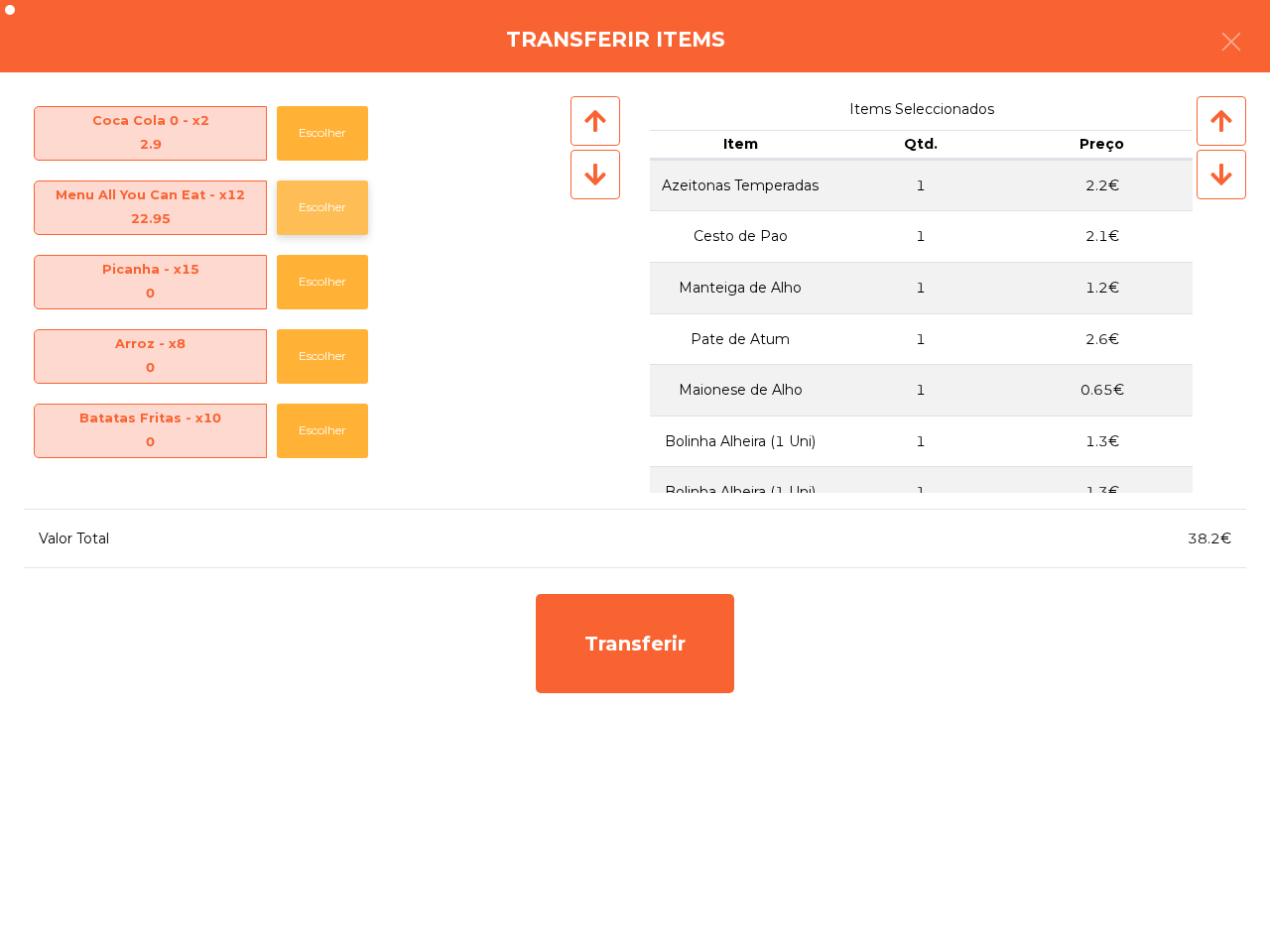 click on "Escolher" 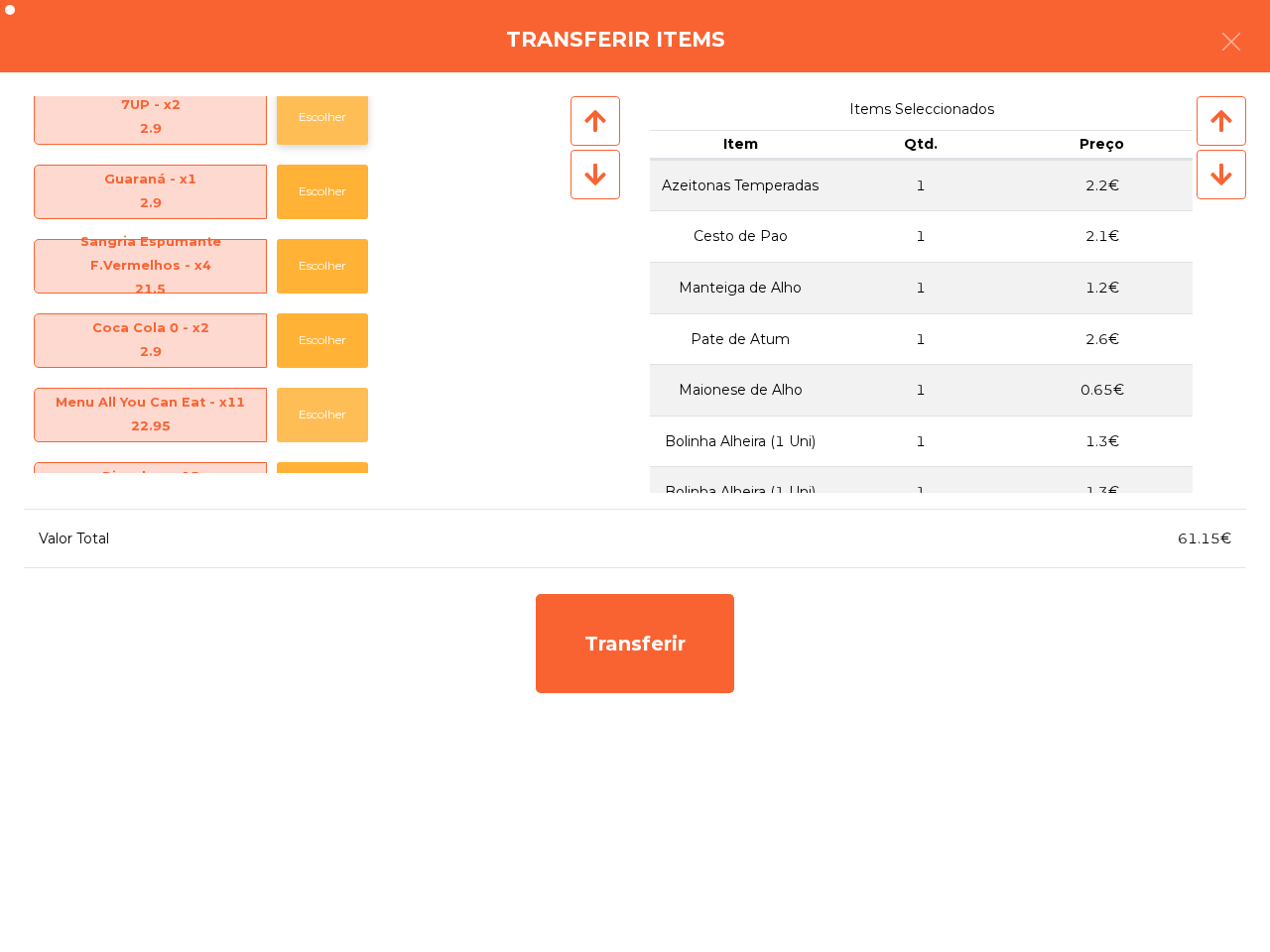 scroll, scrollTop: 0, scrollLeft: 0, axis: both 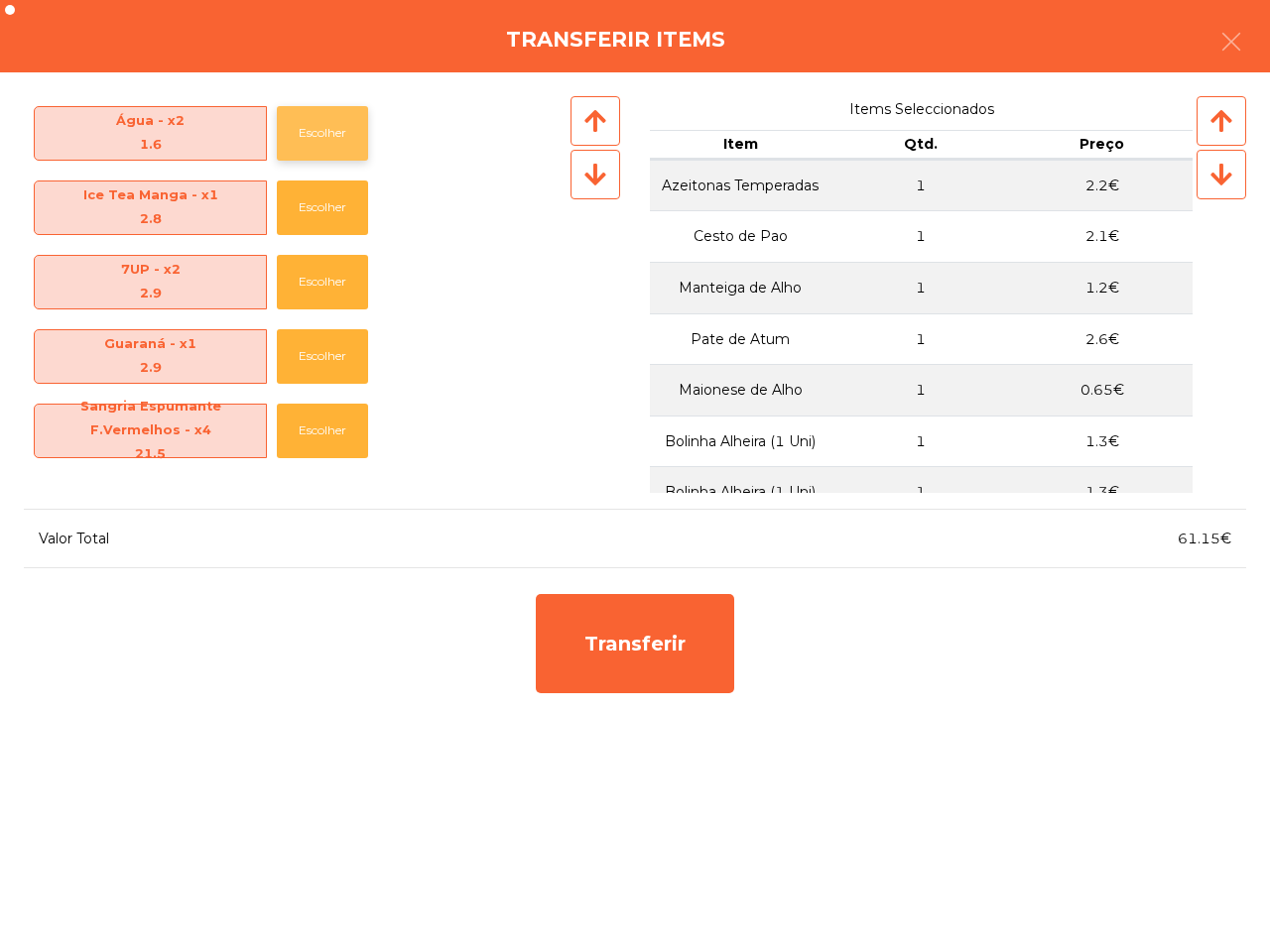 click on "Escolher" 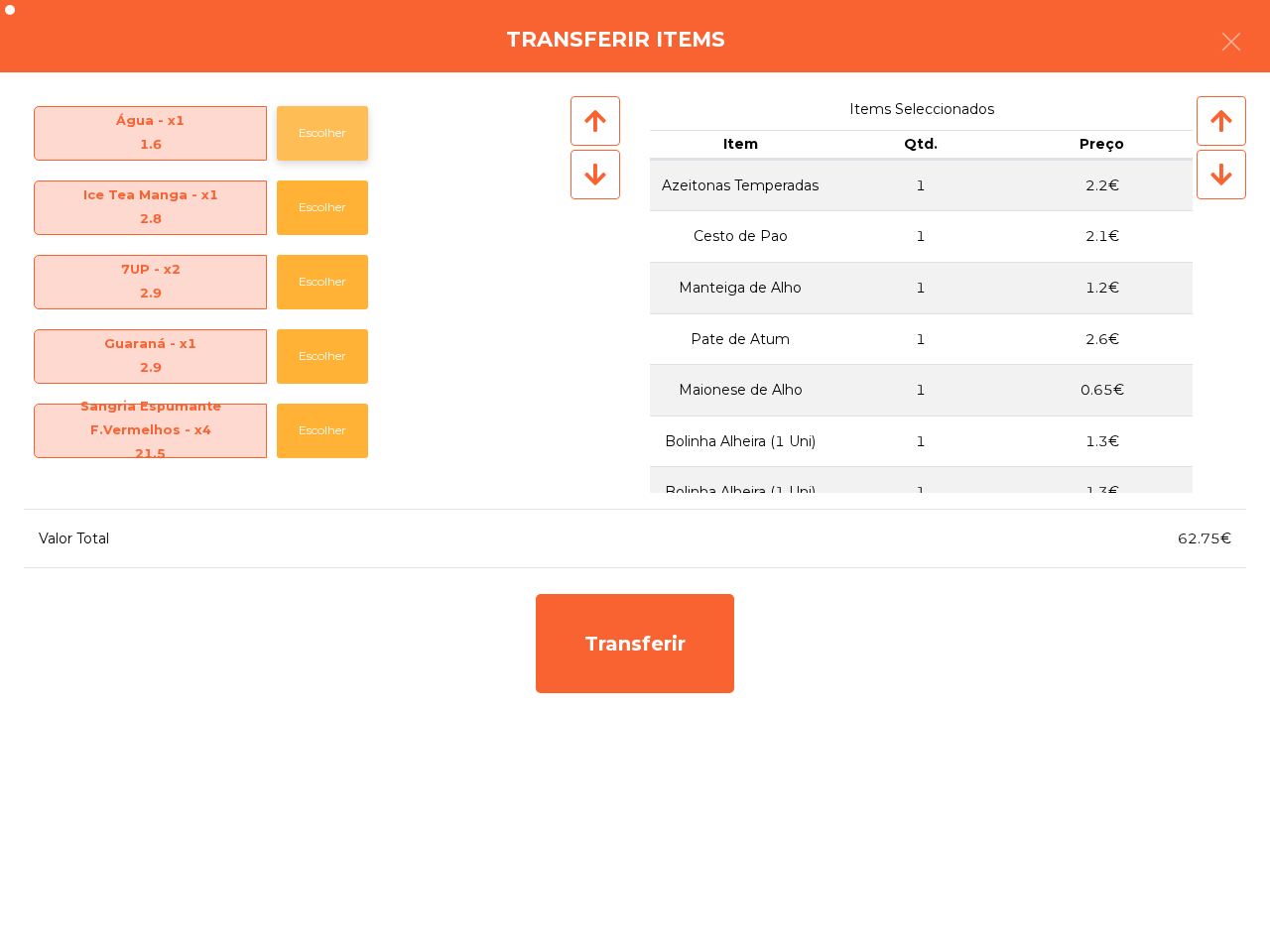 click on "Escolher" 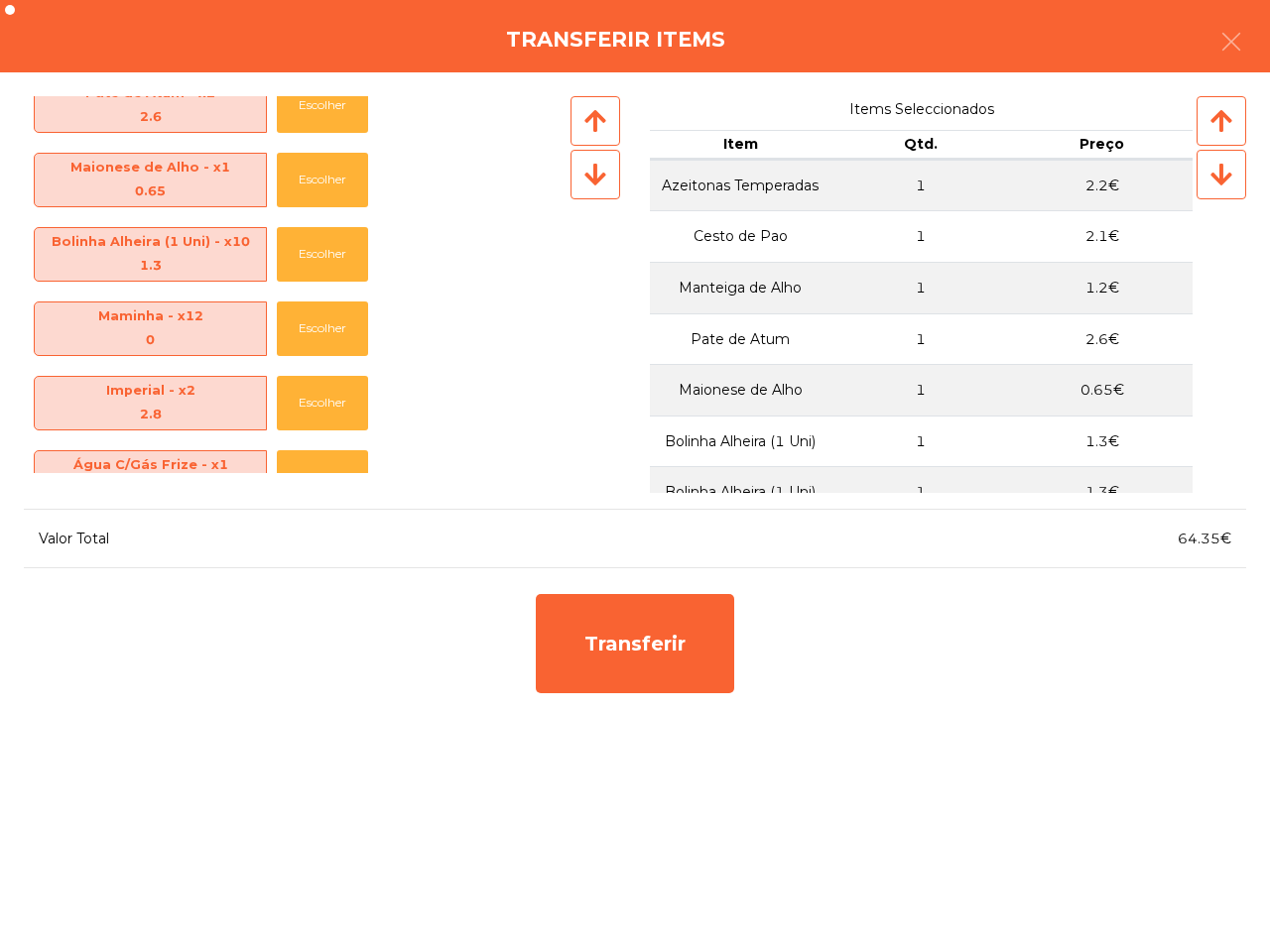 scroll, scrollTop: 1185, scrollLeft: 0, axis: vertical 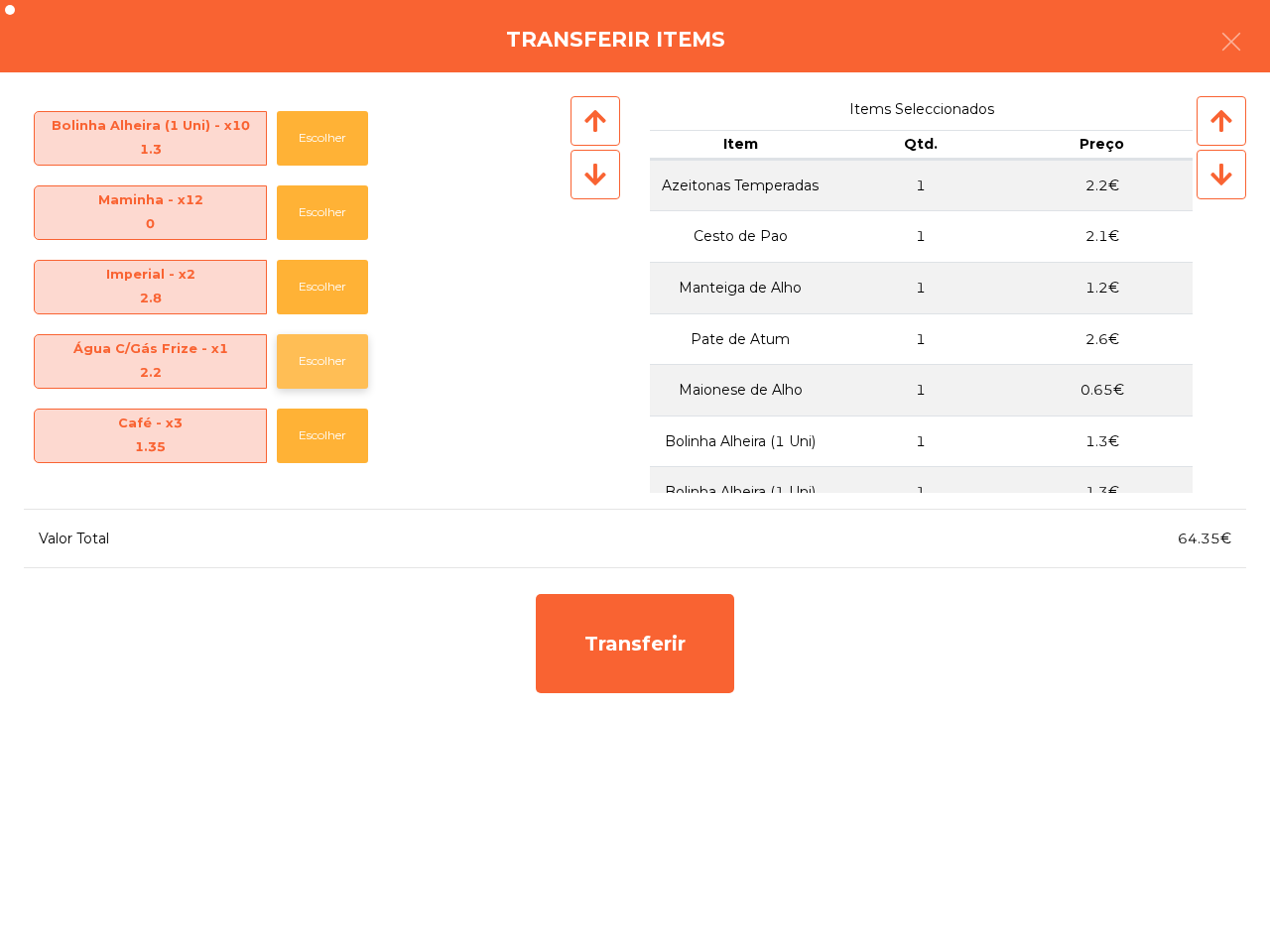 click on "Escolher" 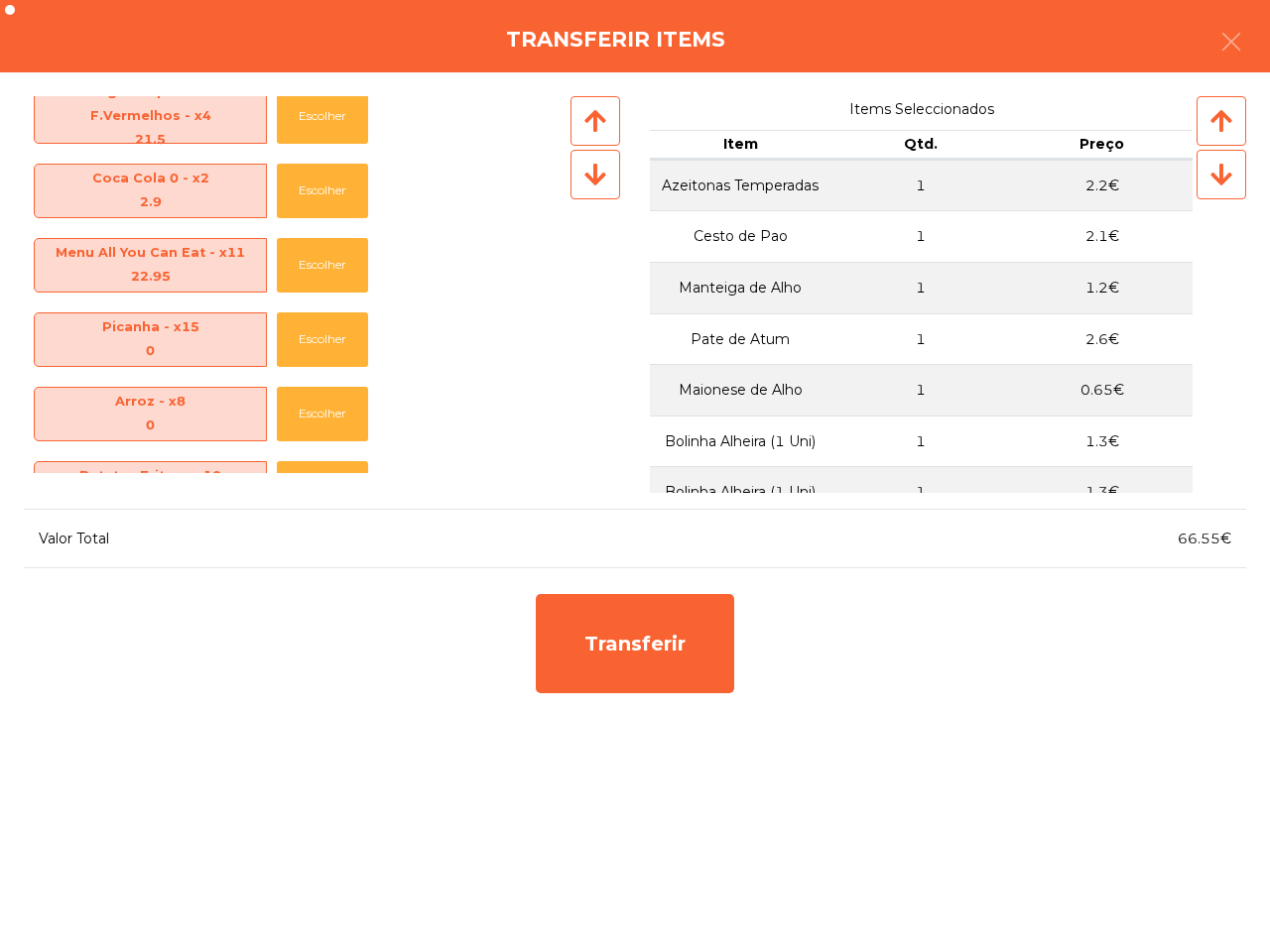 scroll, scrollTop: 248, scrollLeft: 0, axis: vertical 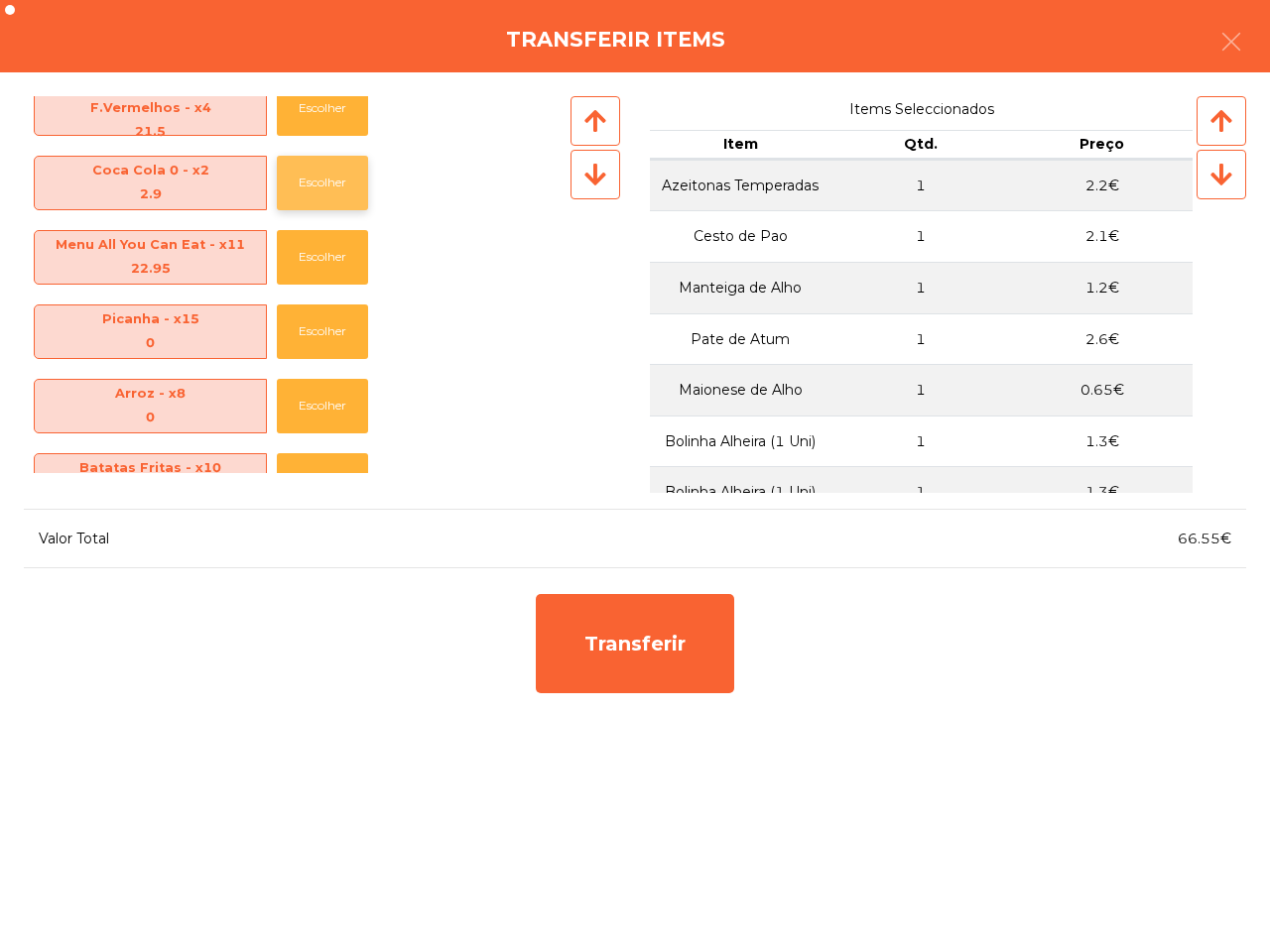 click on "Escolher" 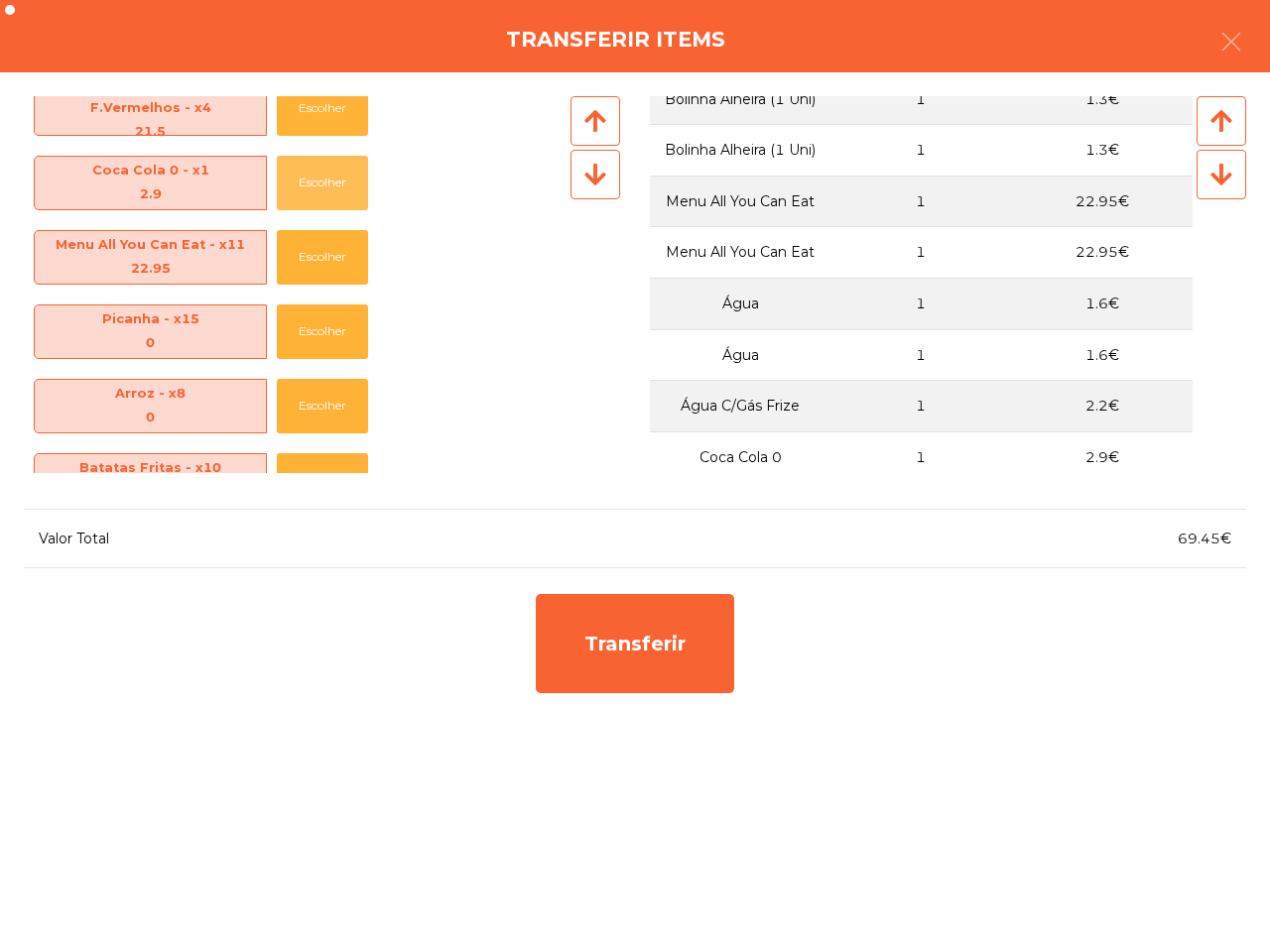 scroll, scrollTop: 637, scrollLeft: 0, axis: vertical 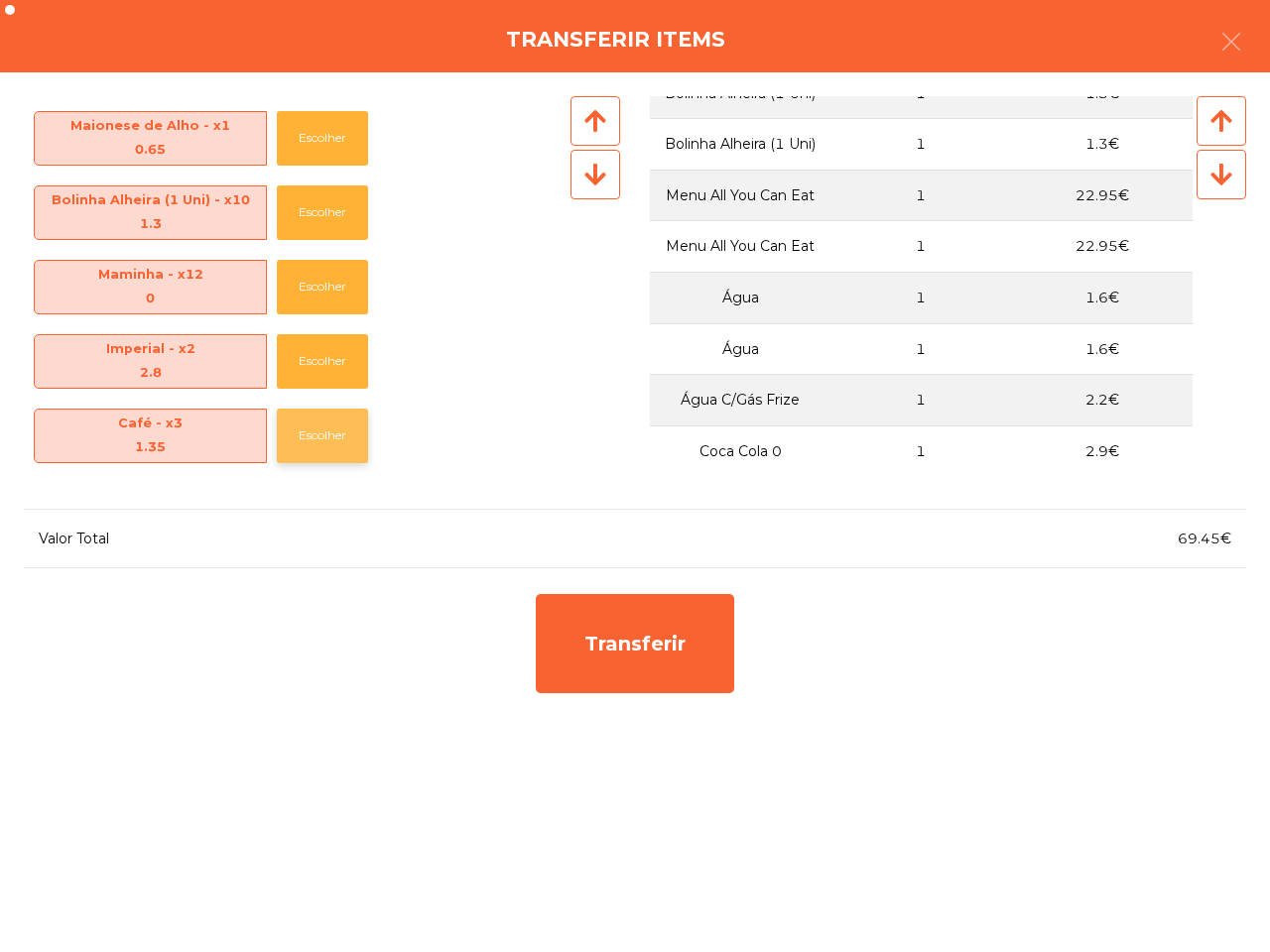 click on "Escolher" 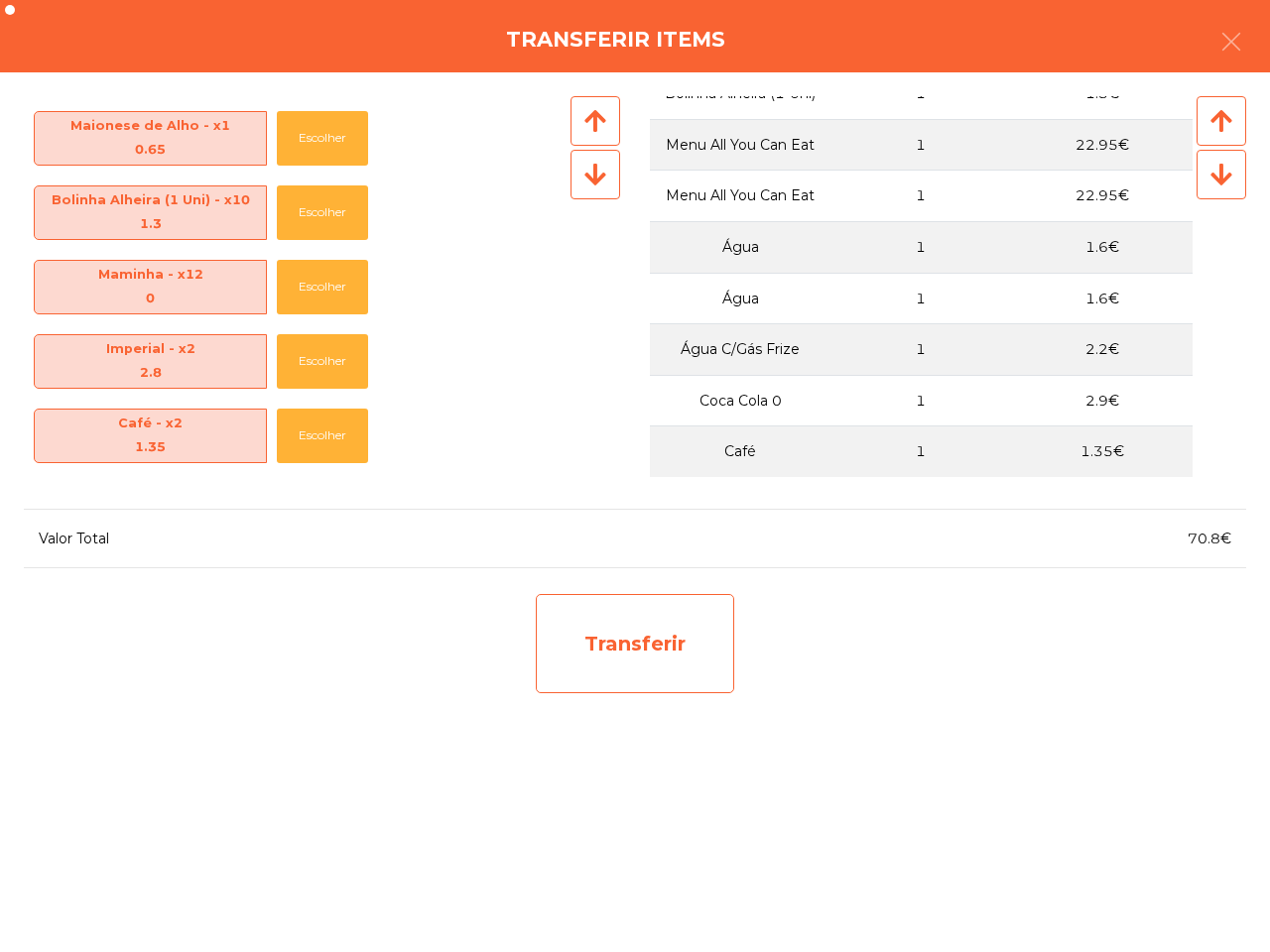 click on "Transferir" 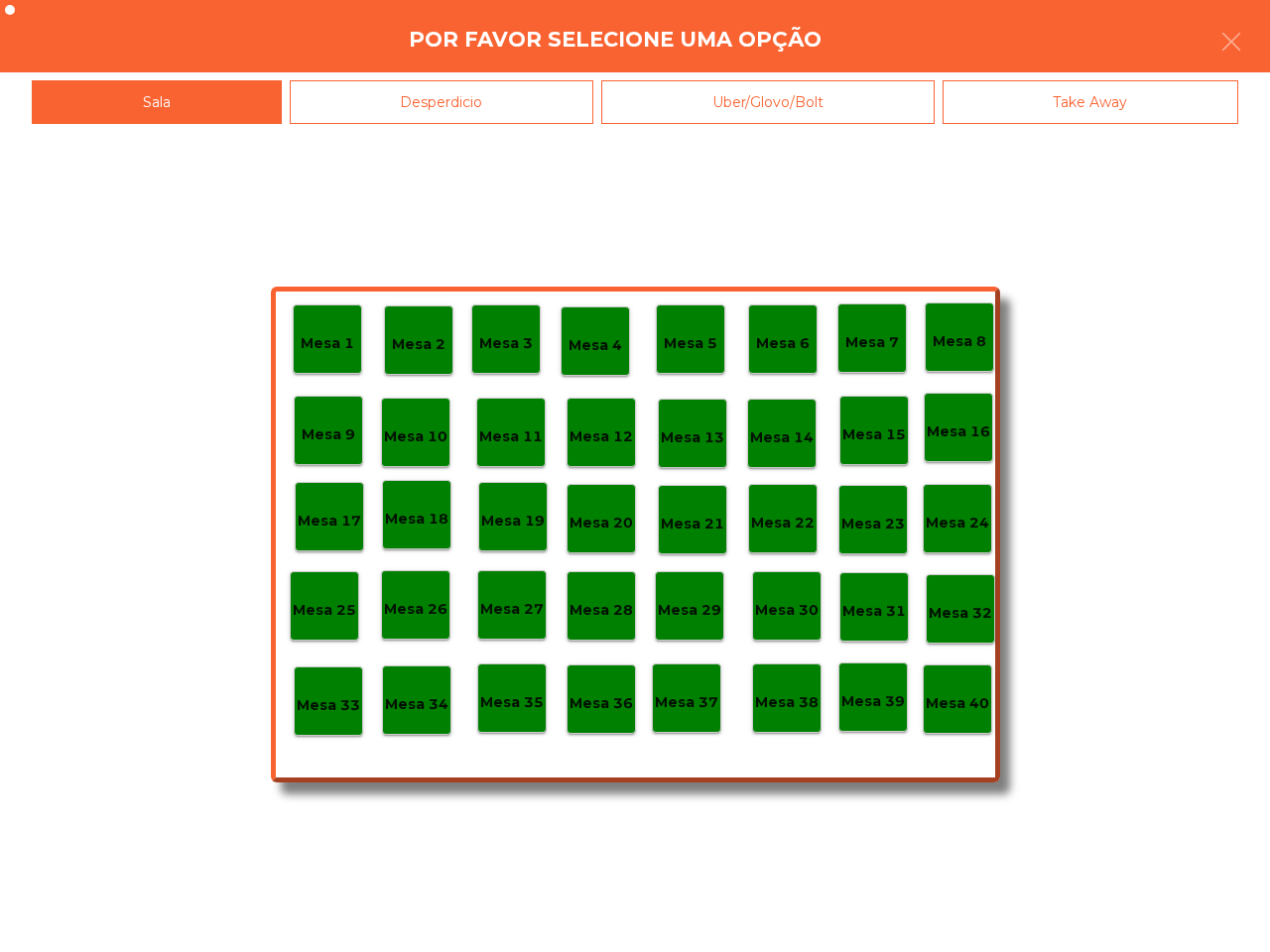click on "Mesa 25" 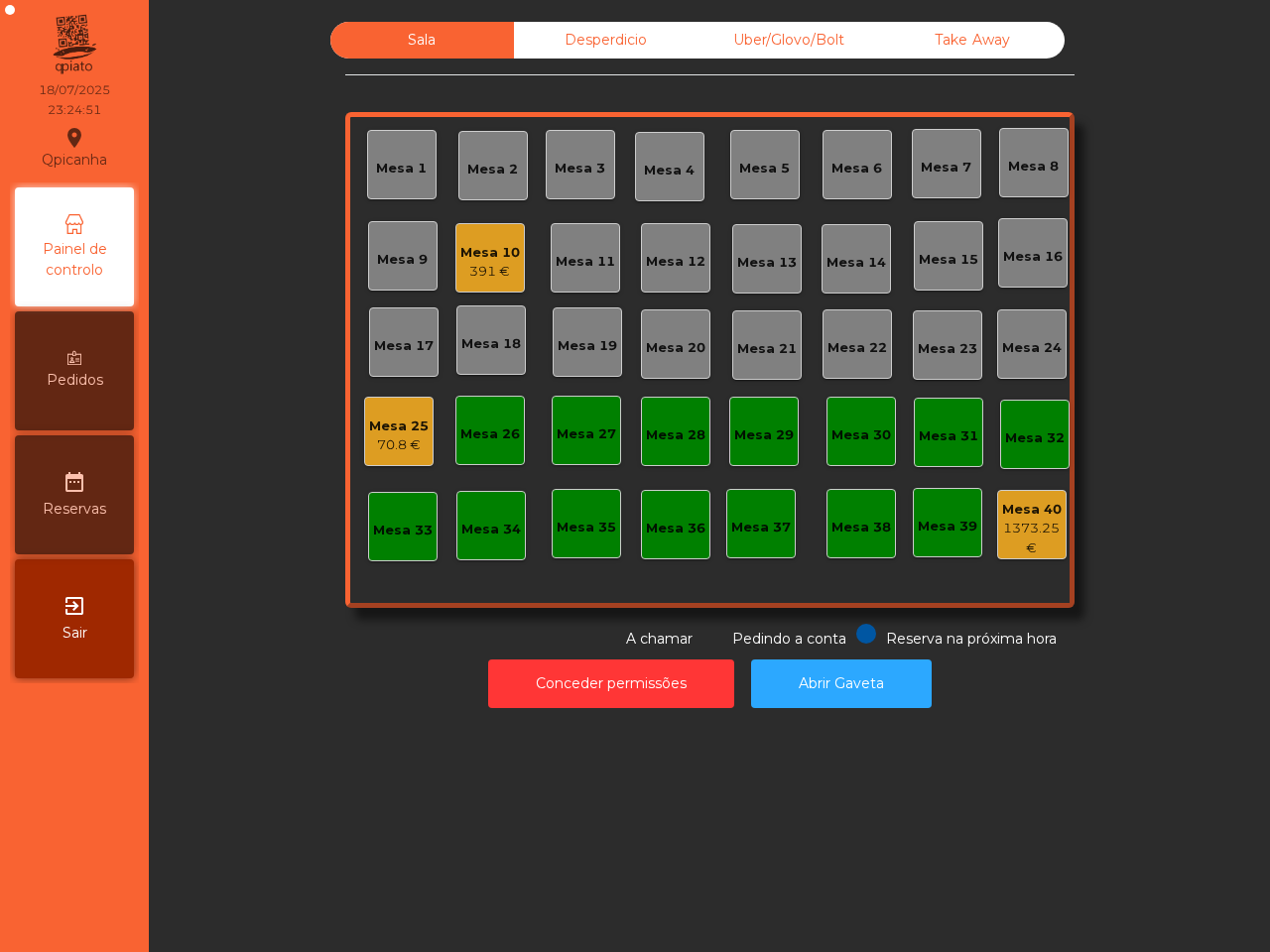 click on "Mesa 25" 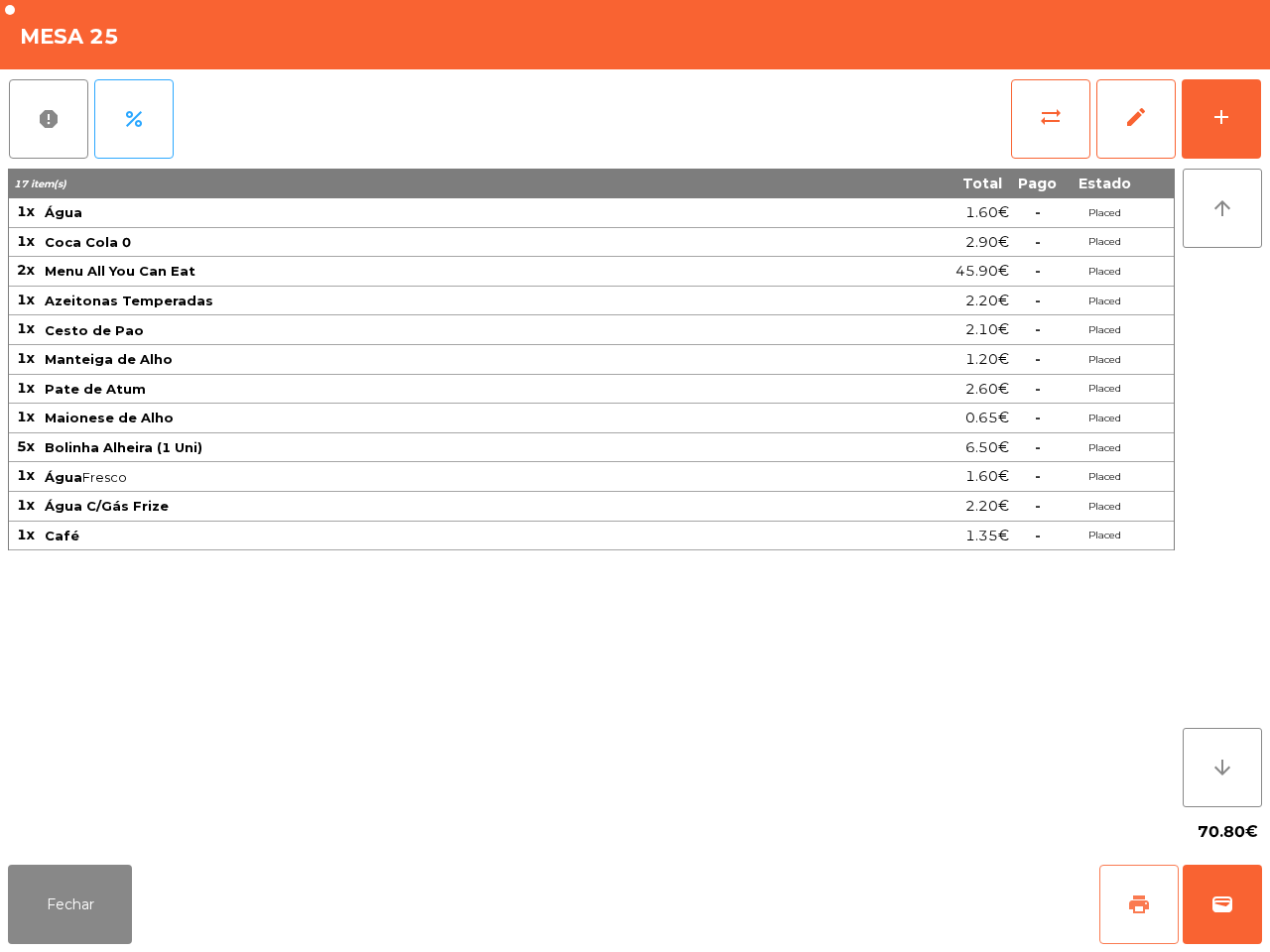 click on "print" 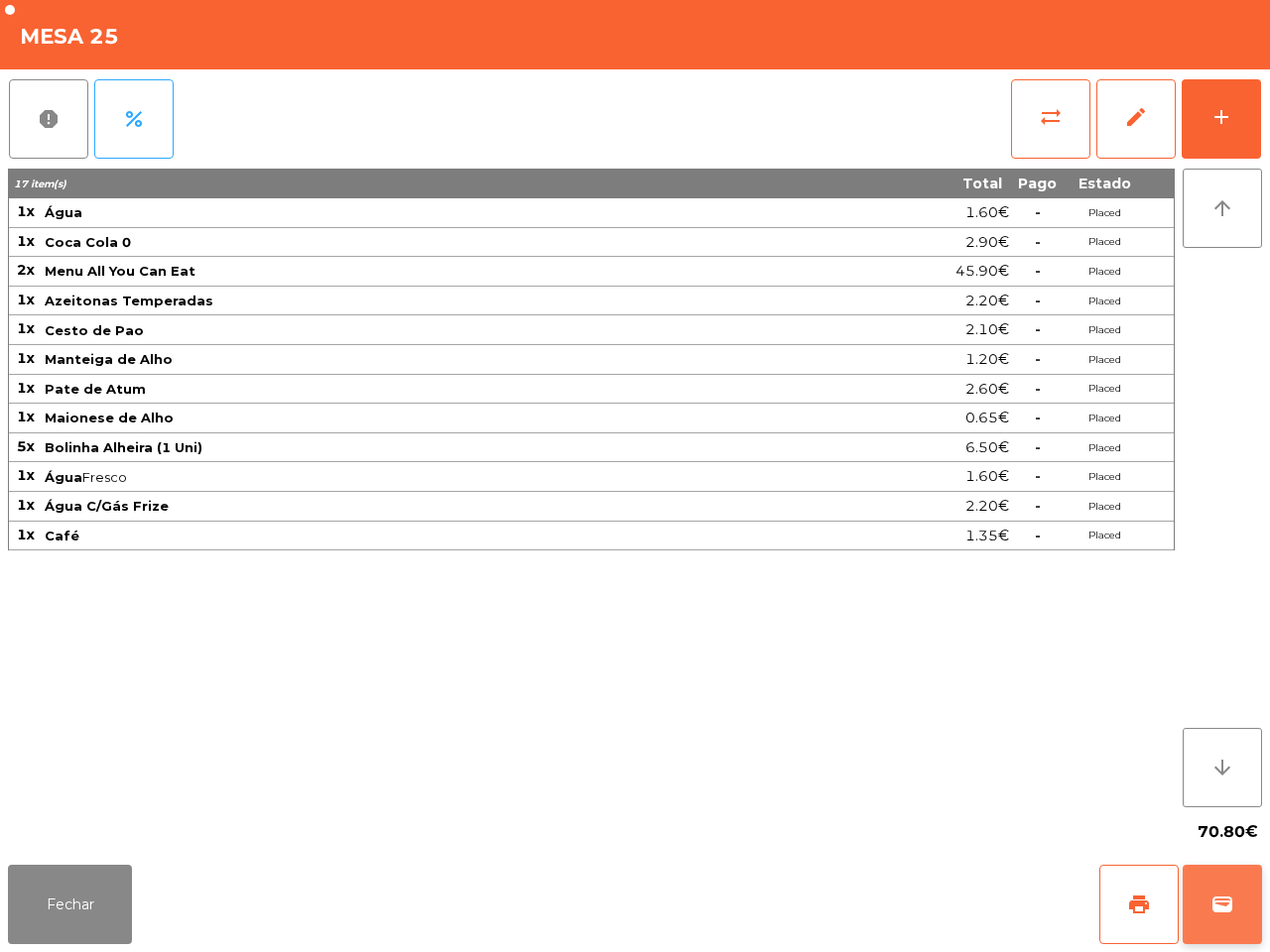 click on "wallet" 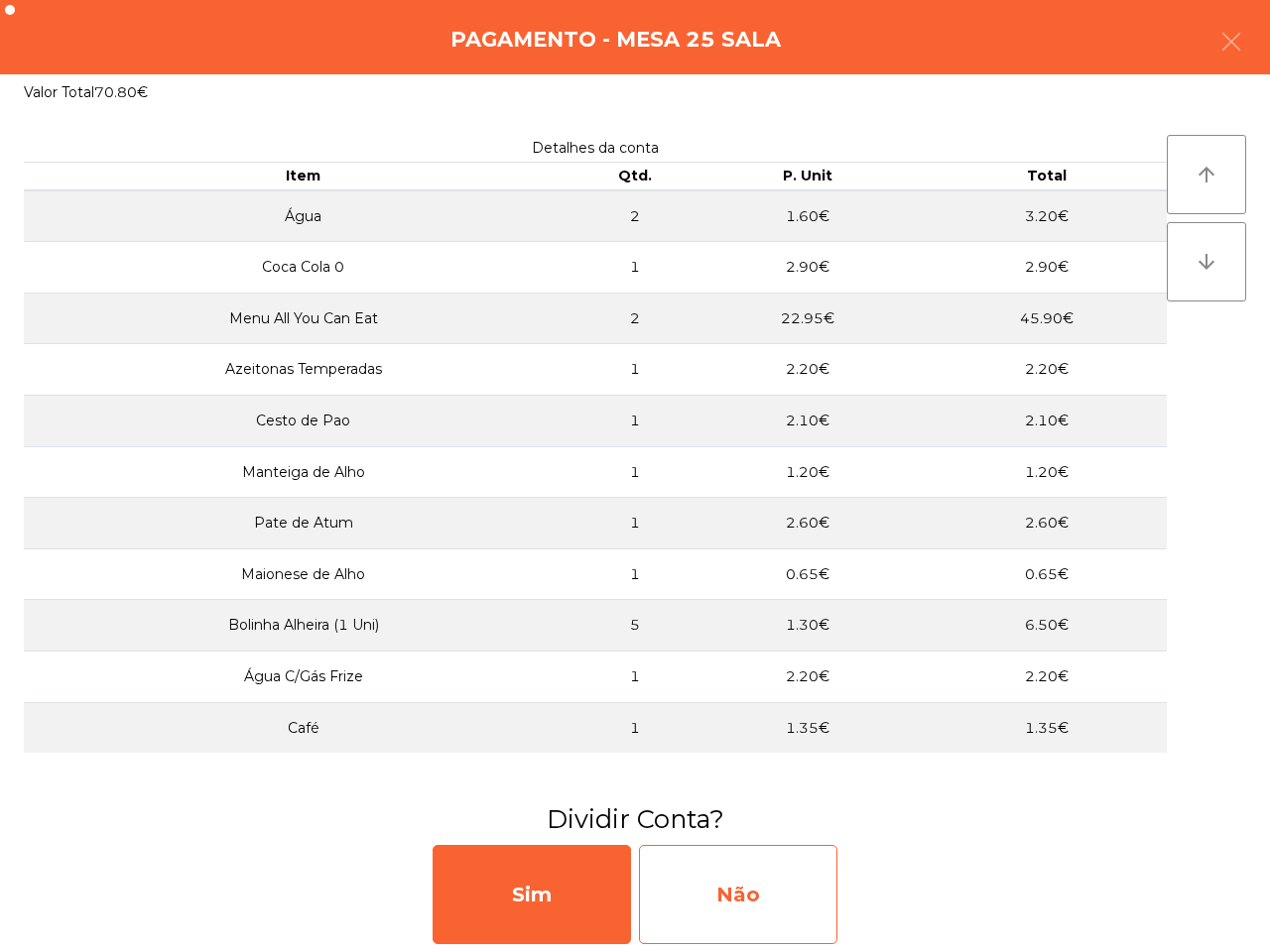 click on "Não" 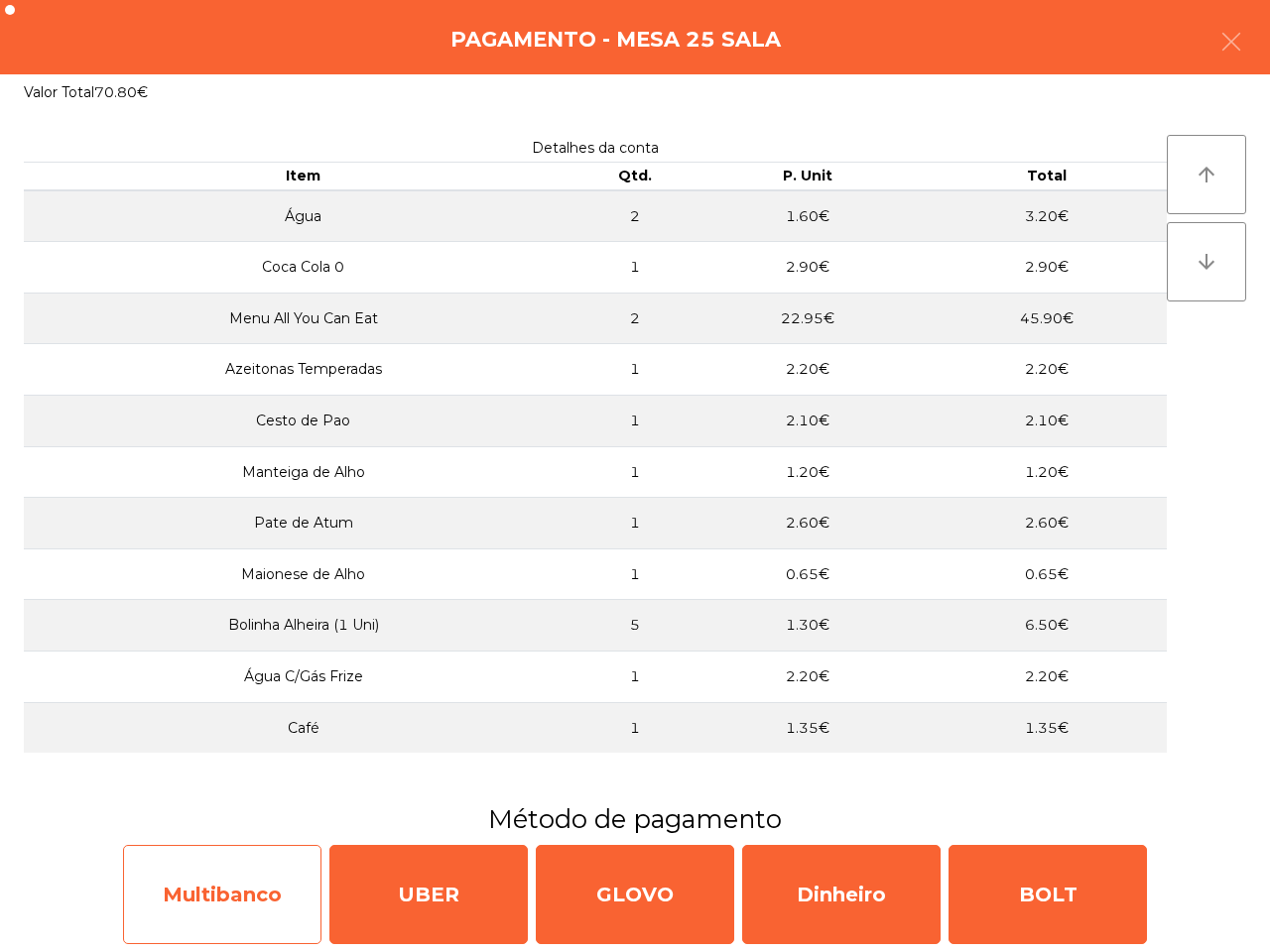 click on "Multibanco" 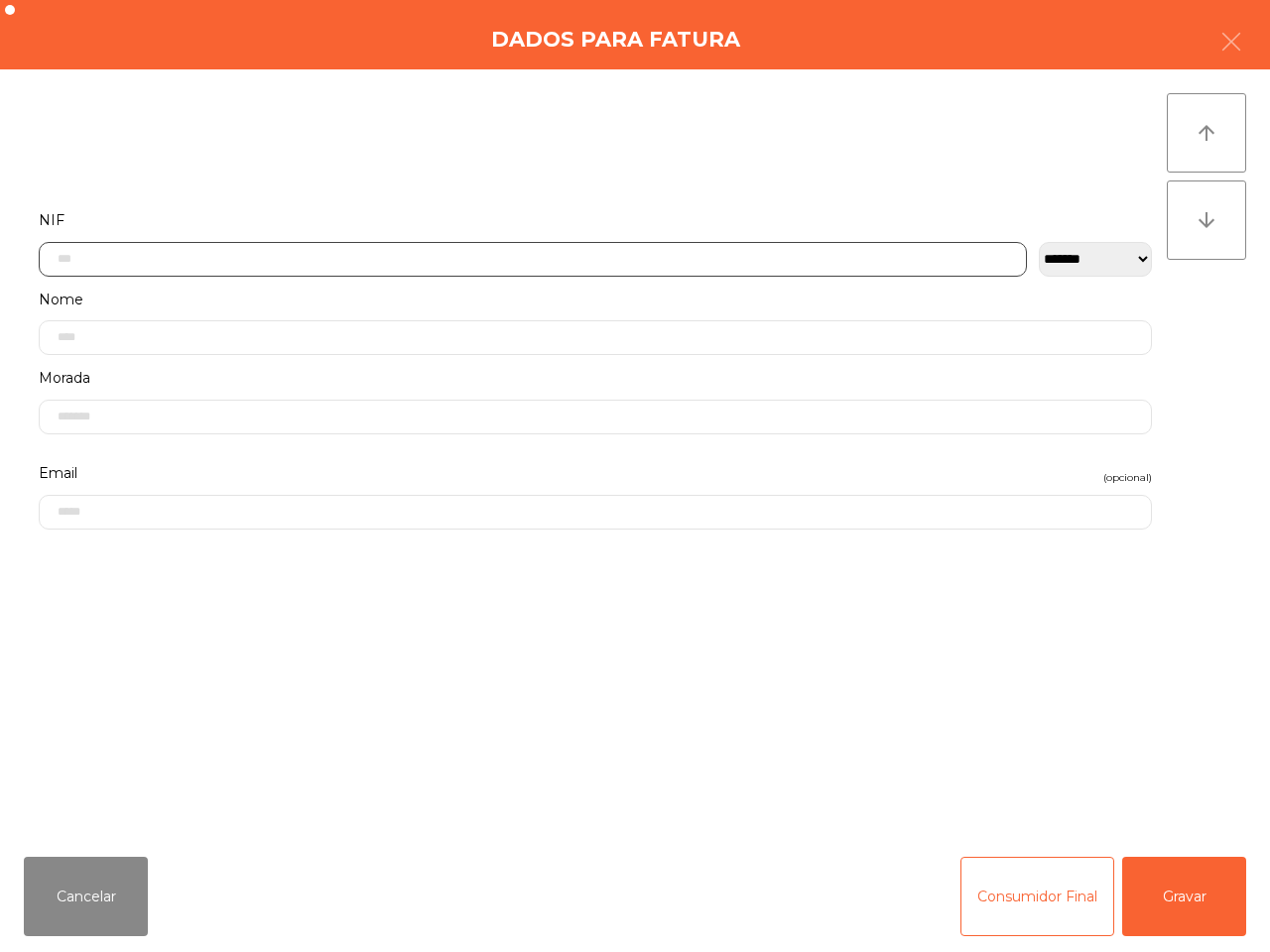 click 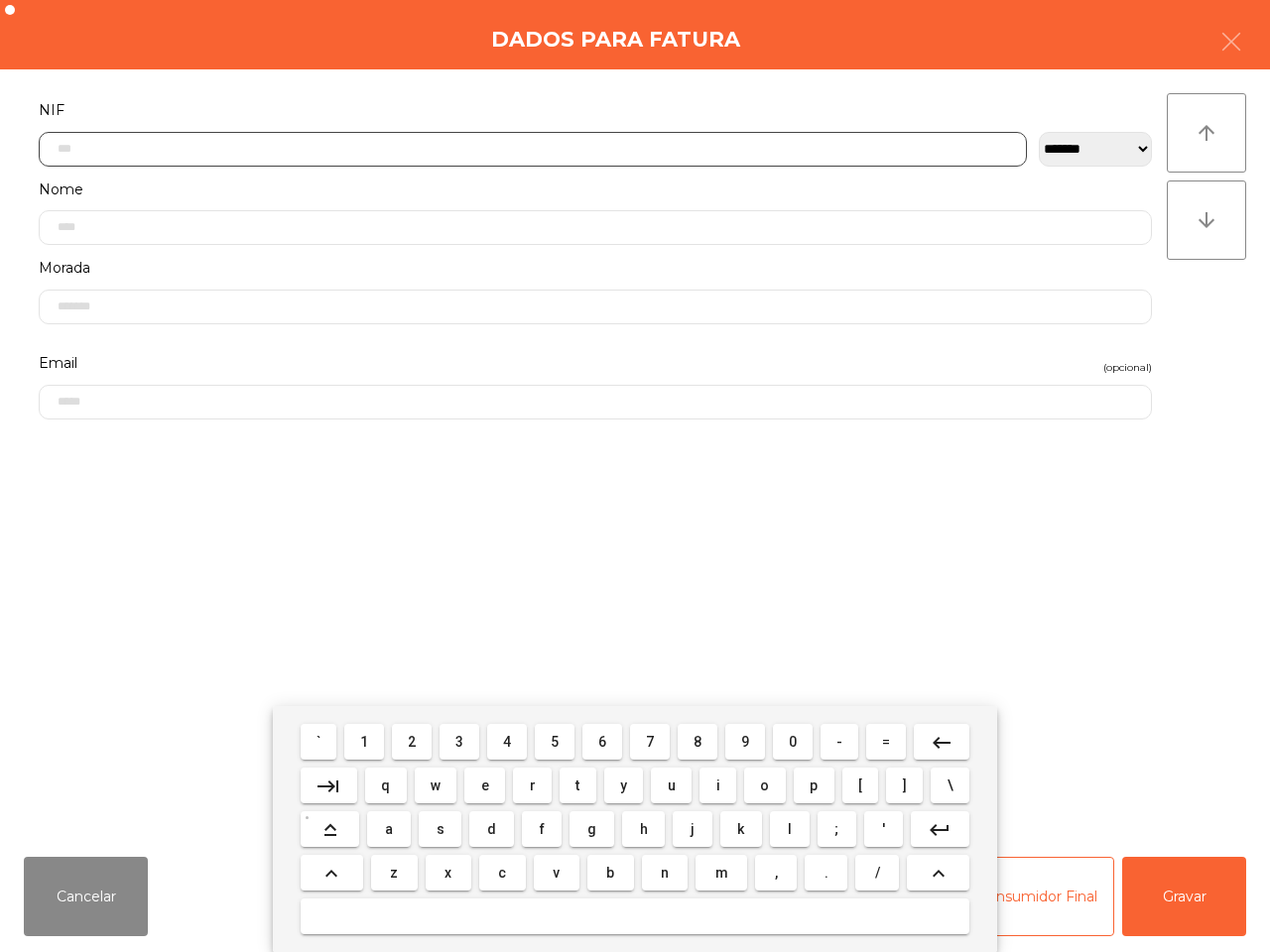 scroll, scrollTop: 111, scrollLeft: 0, axis: vertical 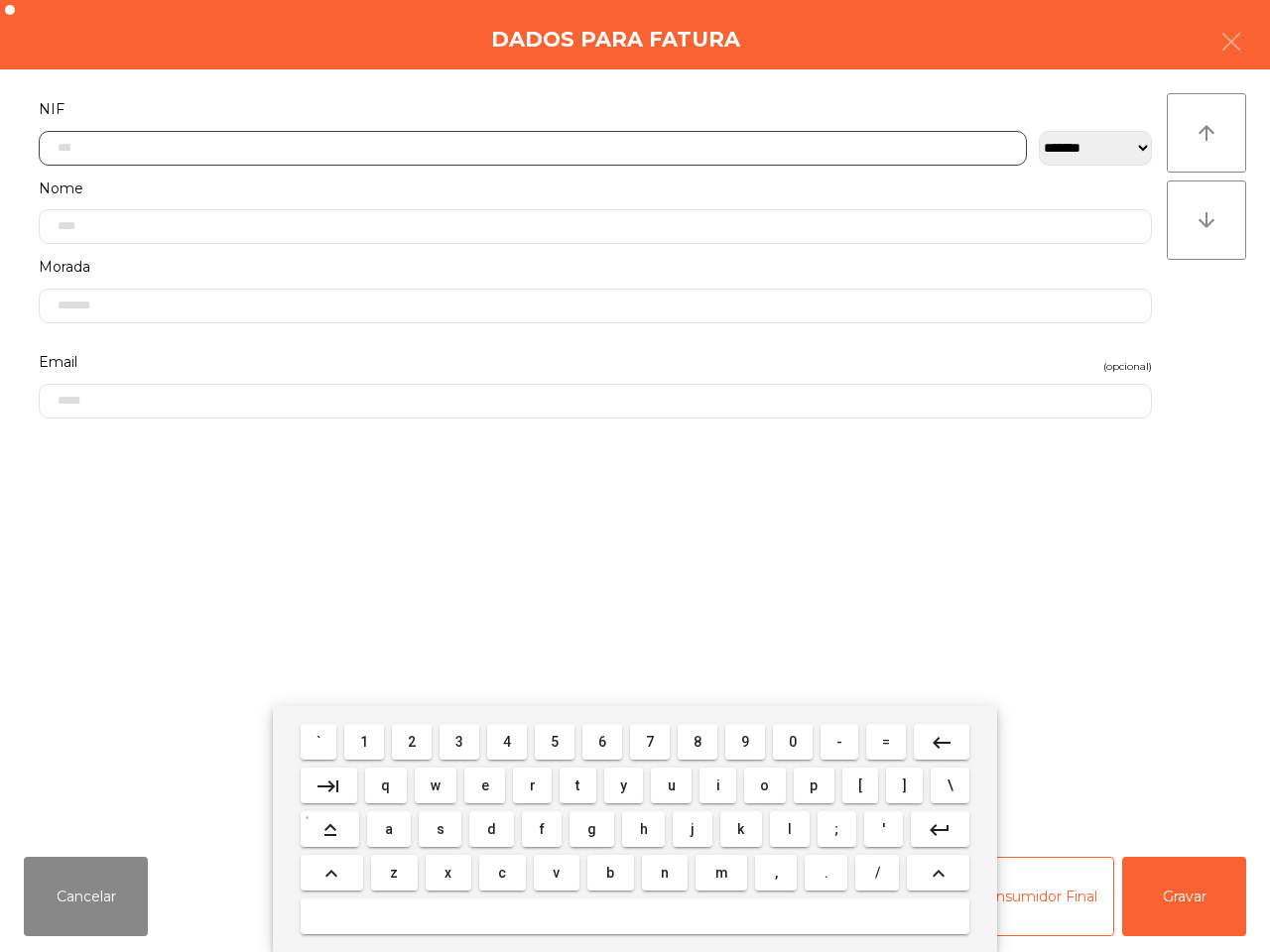 click on "5" at bounding box center [555, 742] 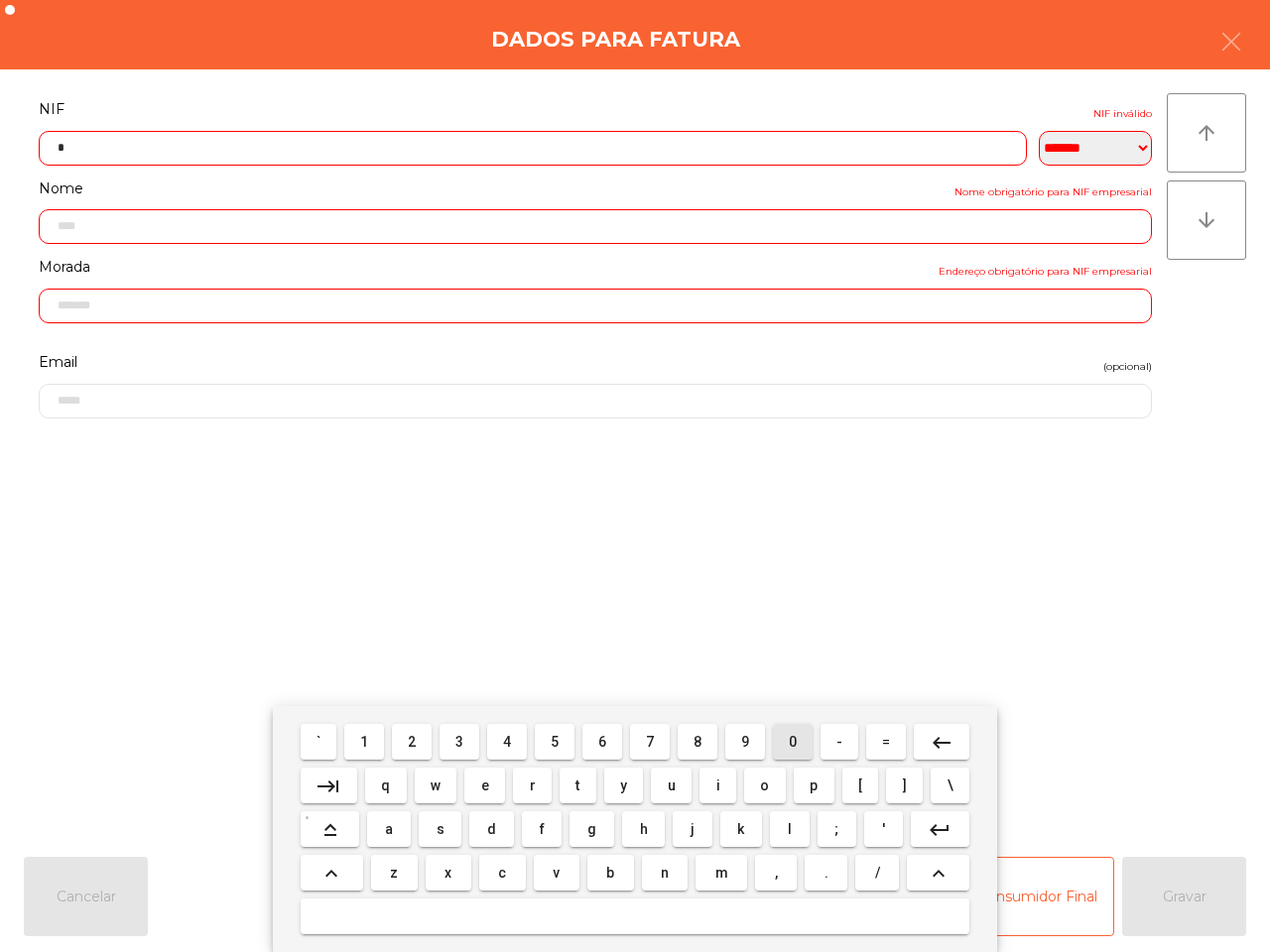 click on "0" at bounding box center (793, 742) 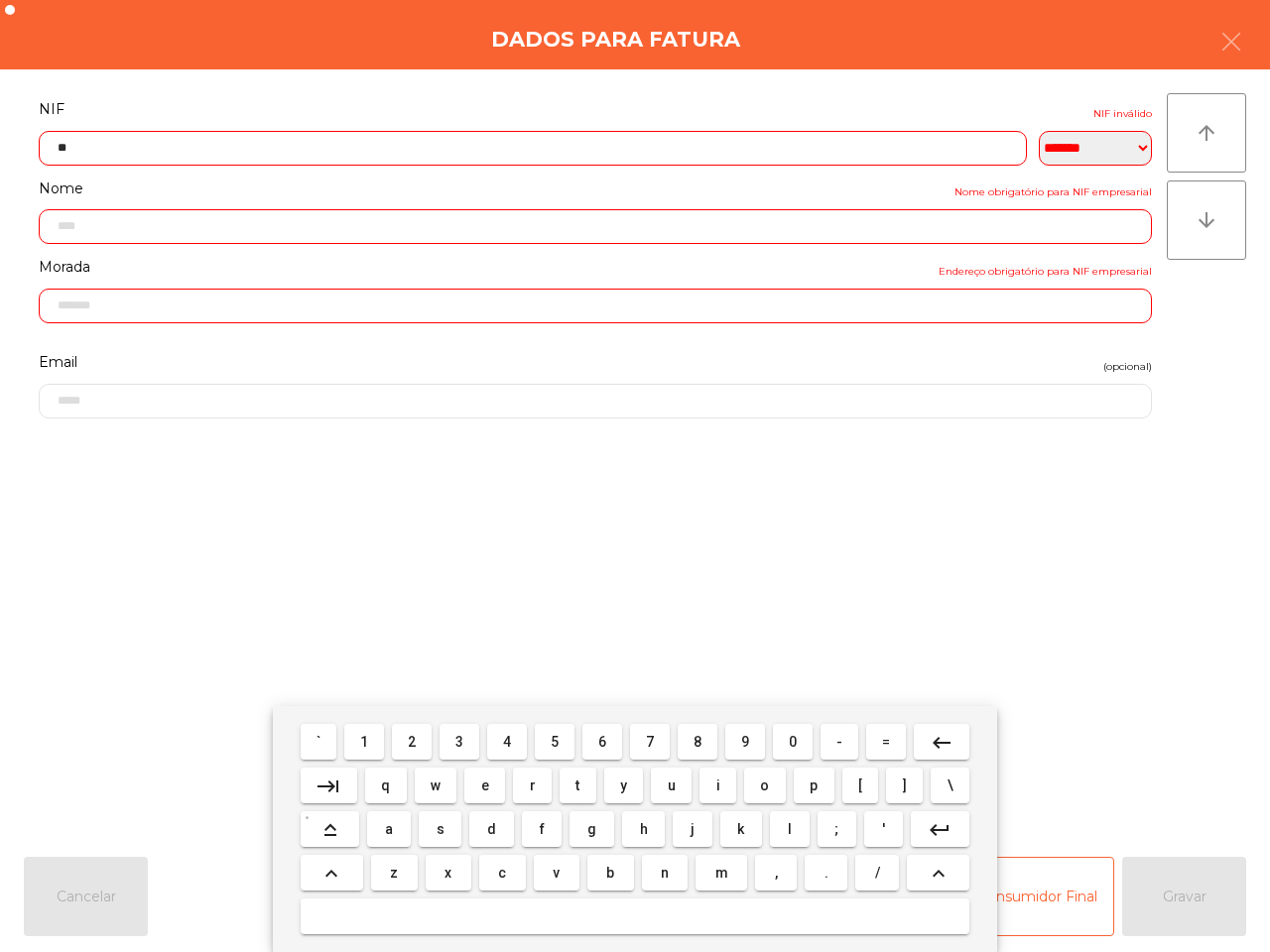 click on "7" at bounding box center [650, 742] 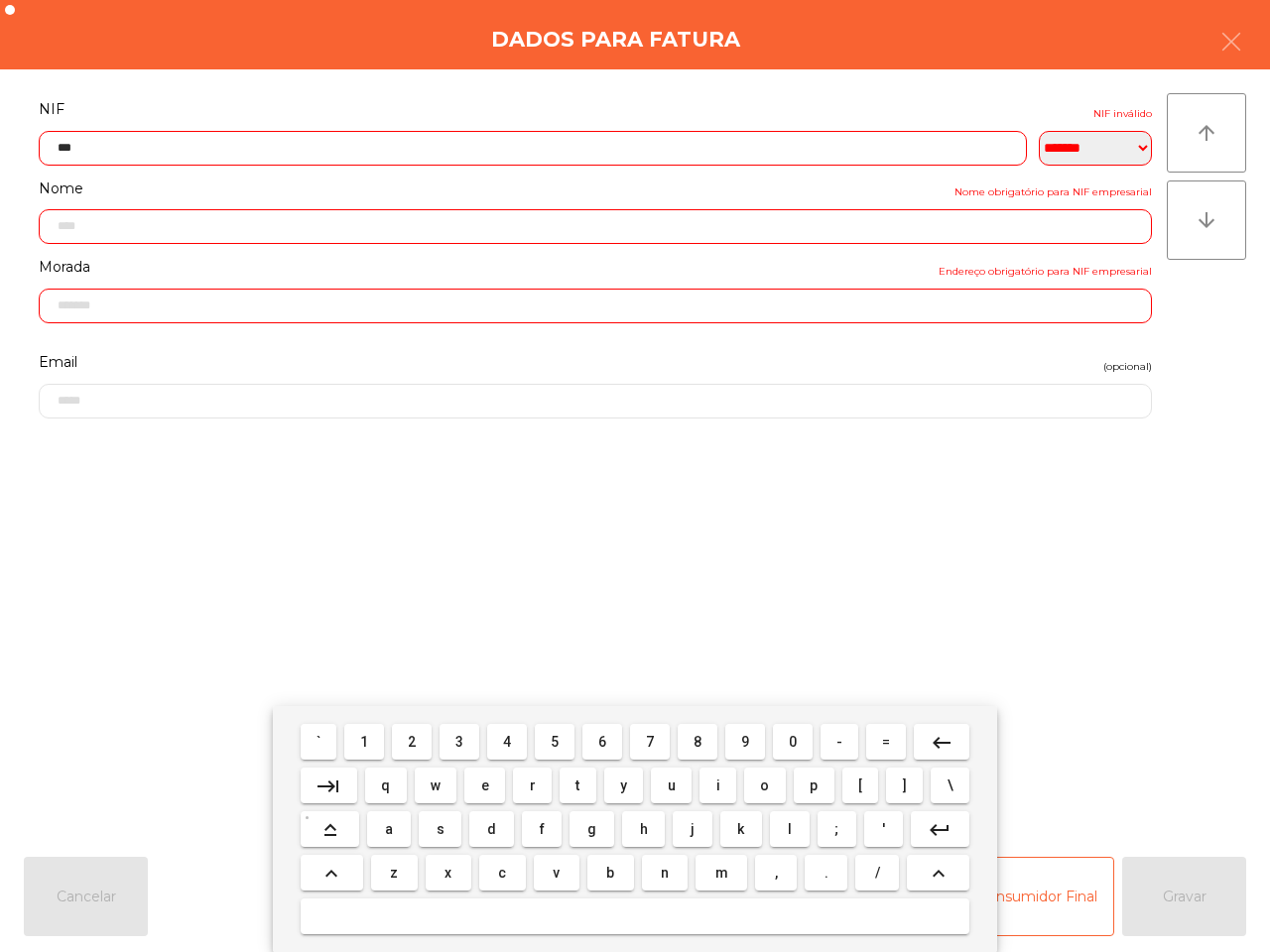 click on "0" at bounding box center [793, 742] 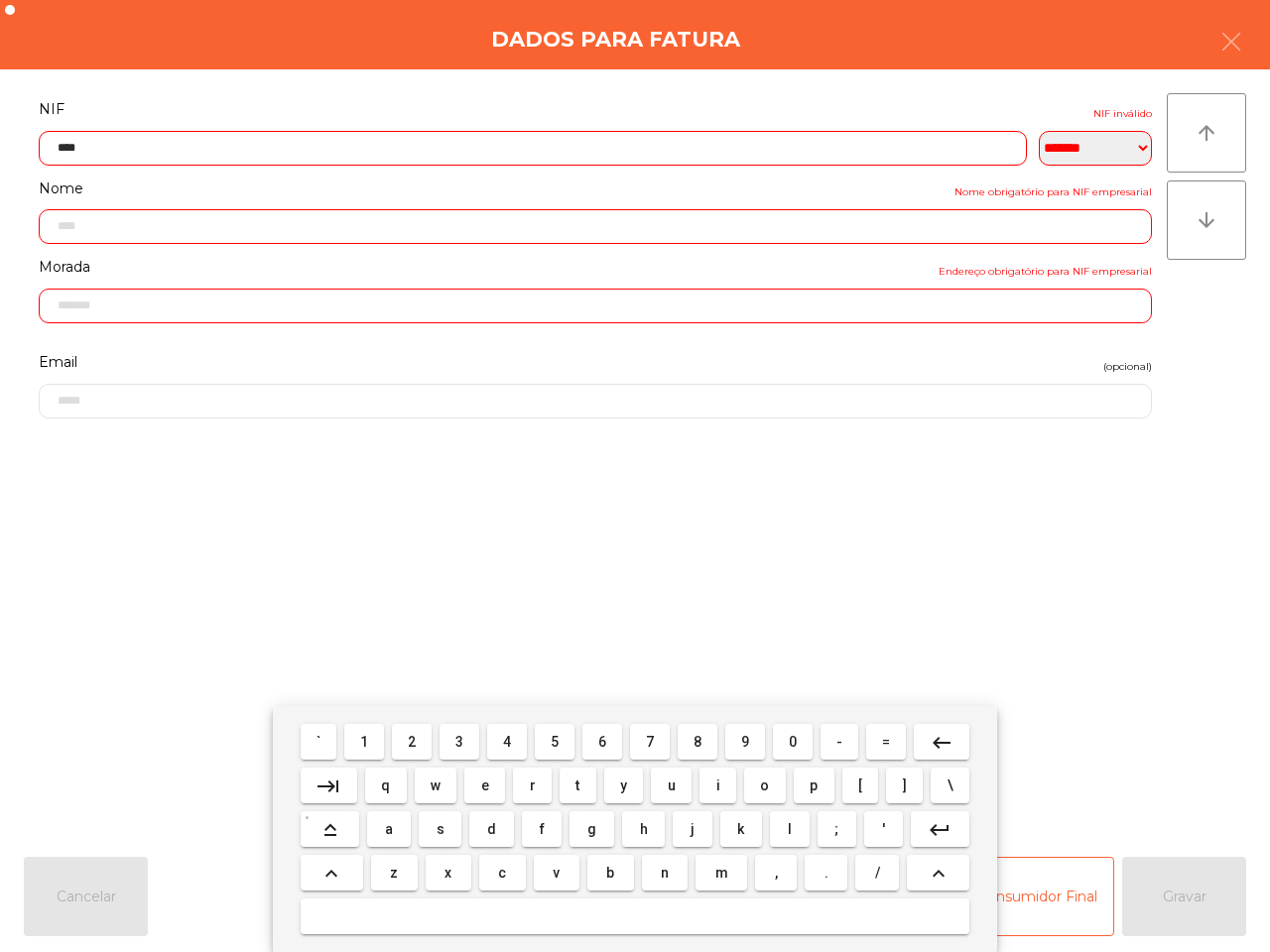 click on "4" at bounding box center [507, 742] 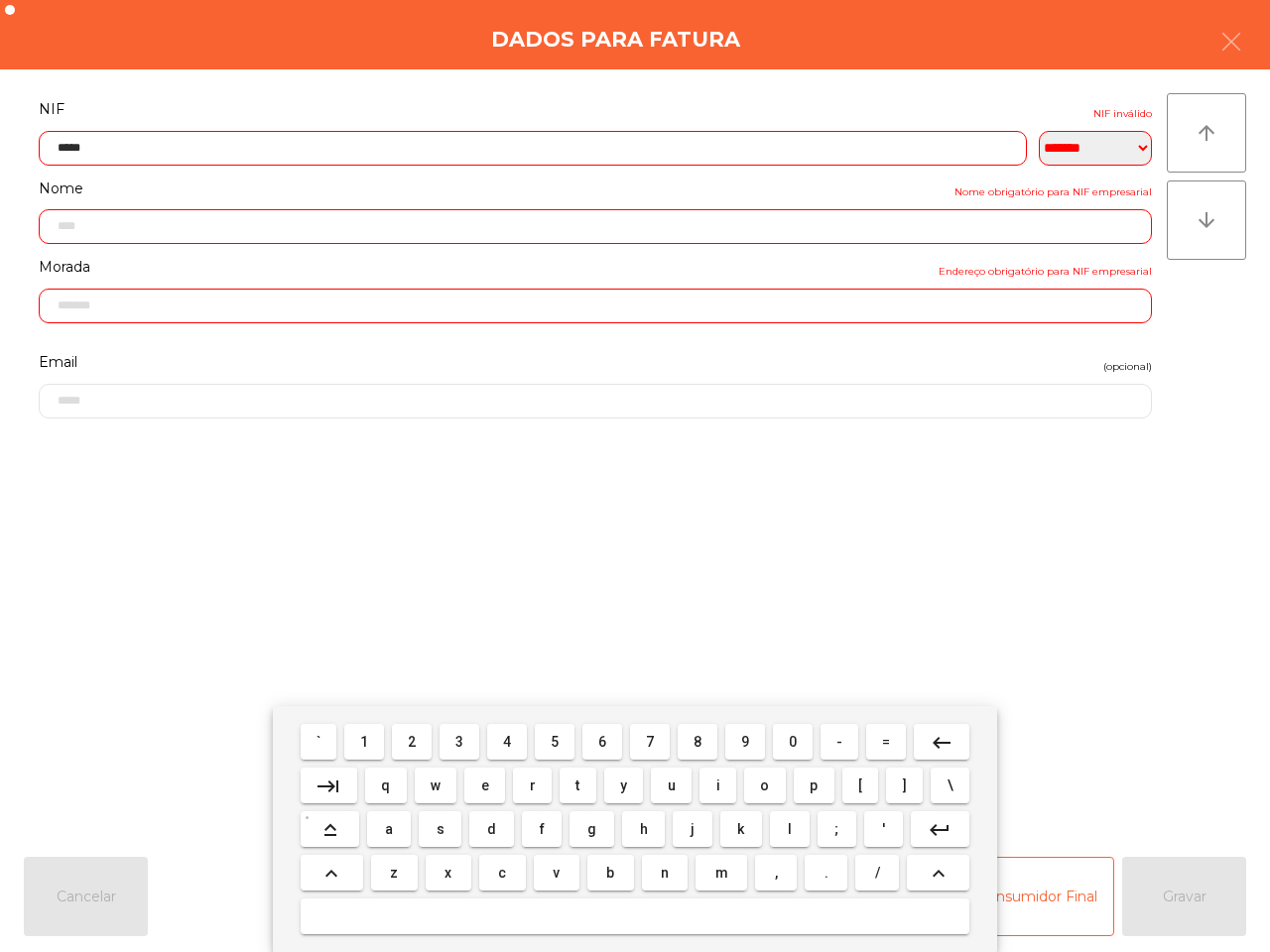 click on "7" at bounding box center [650, 742] 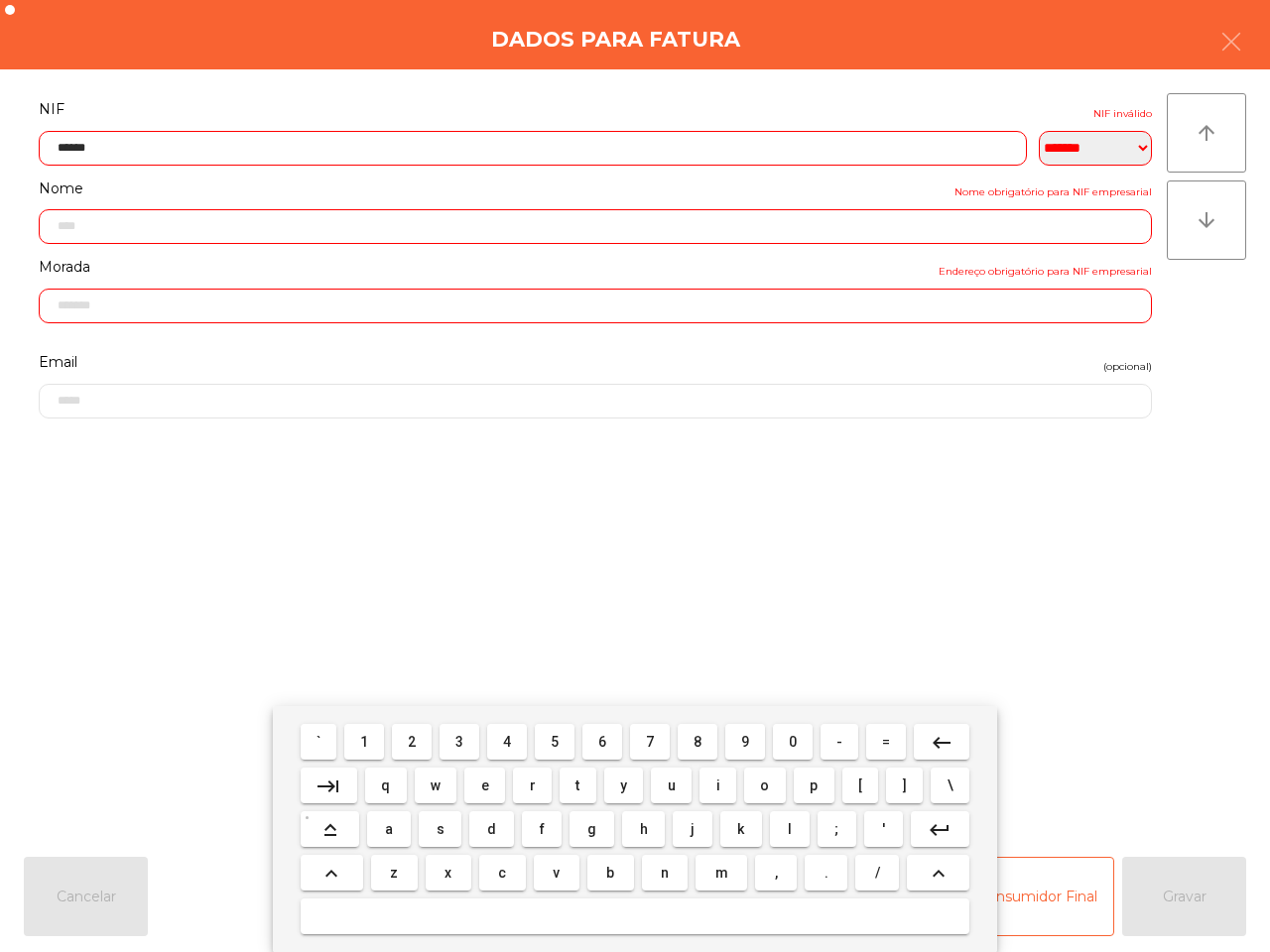 click on "2" at bounding box center (412, 742) 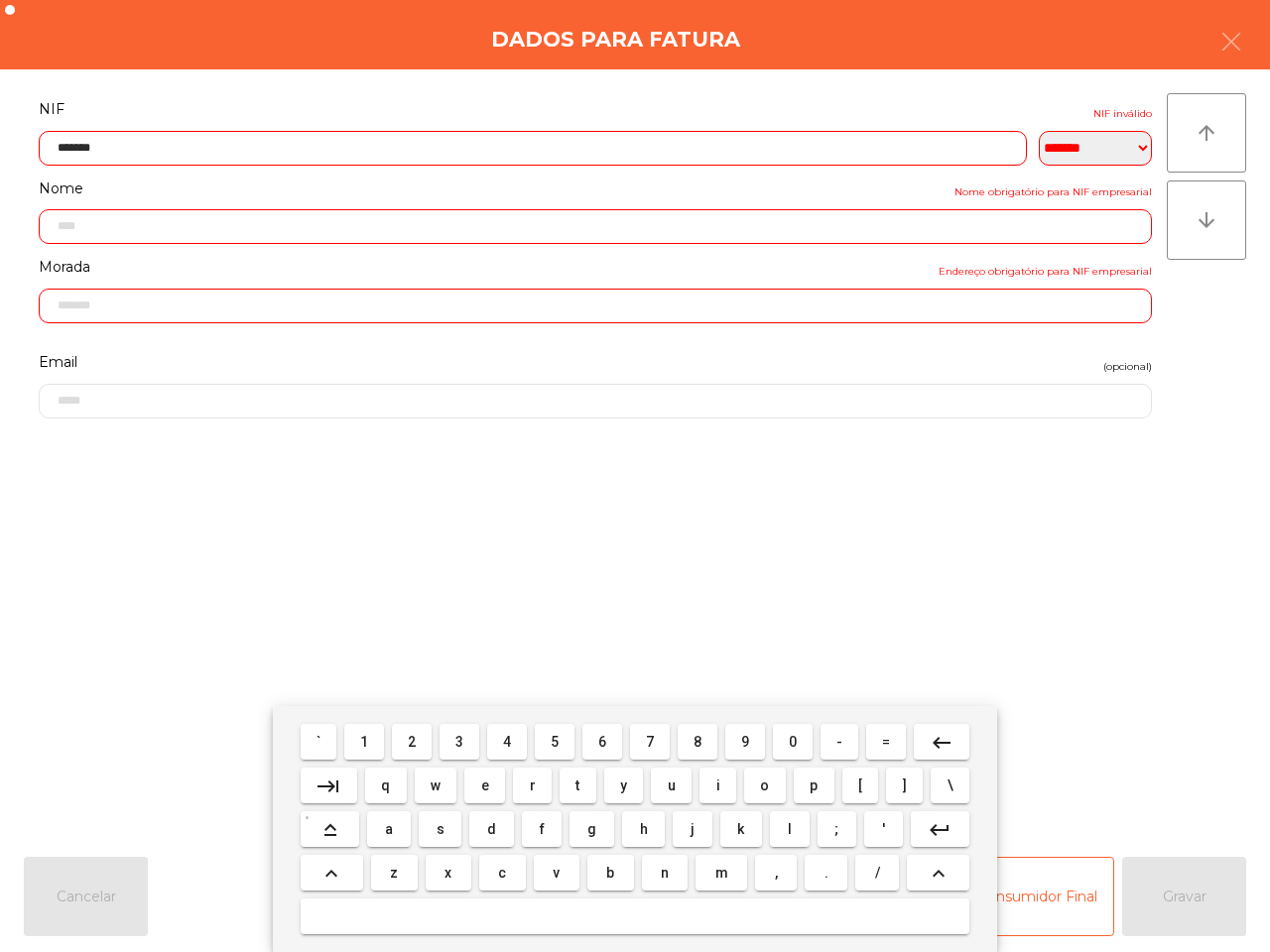 click on "4" at bounding box center [507, 742] 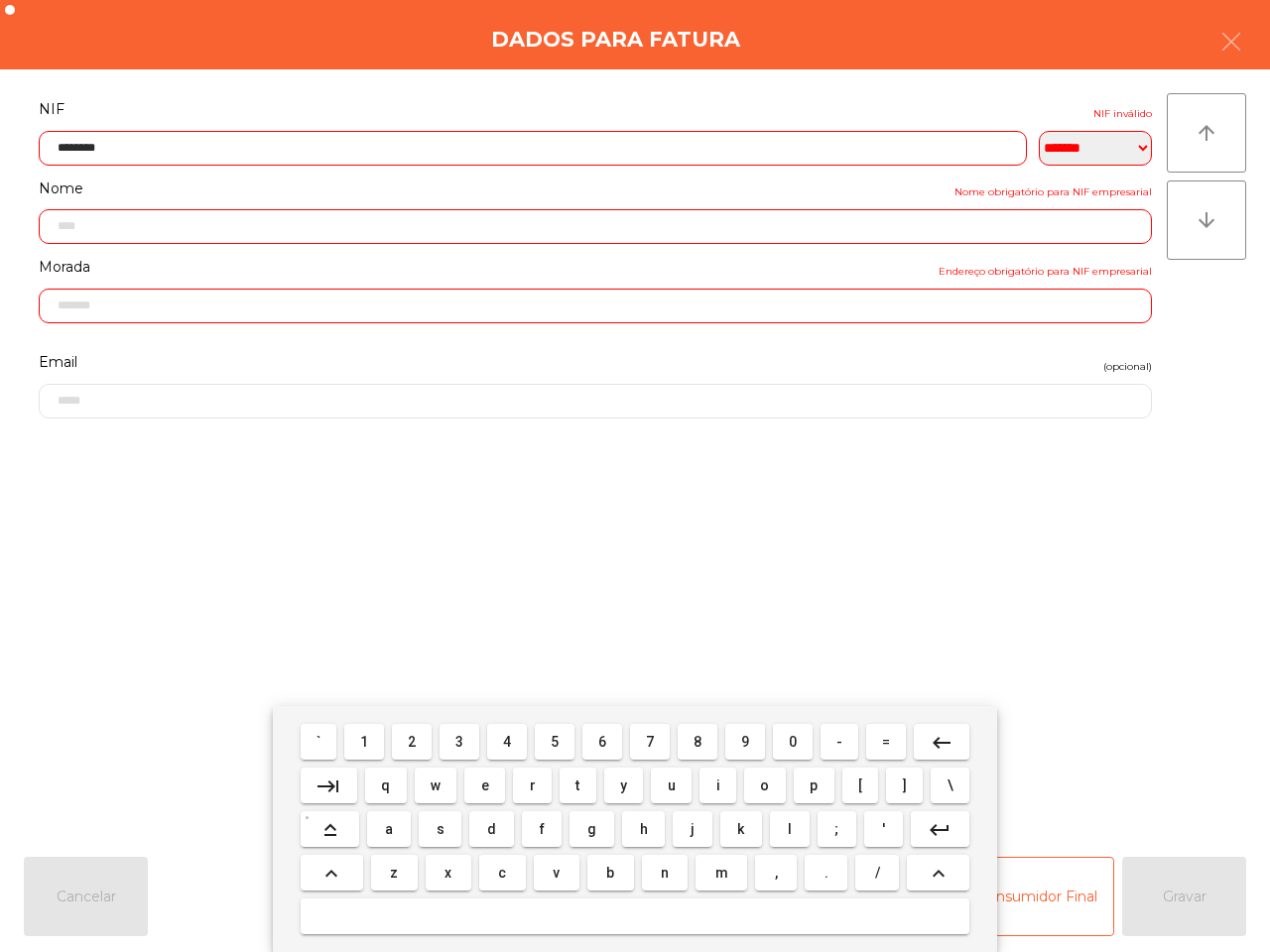 click on "9" at bounding box center [745, 742] 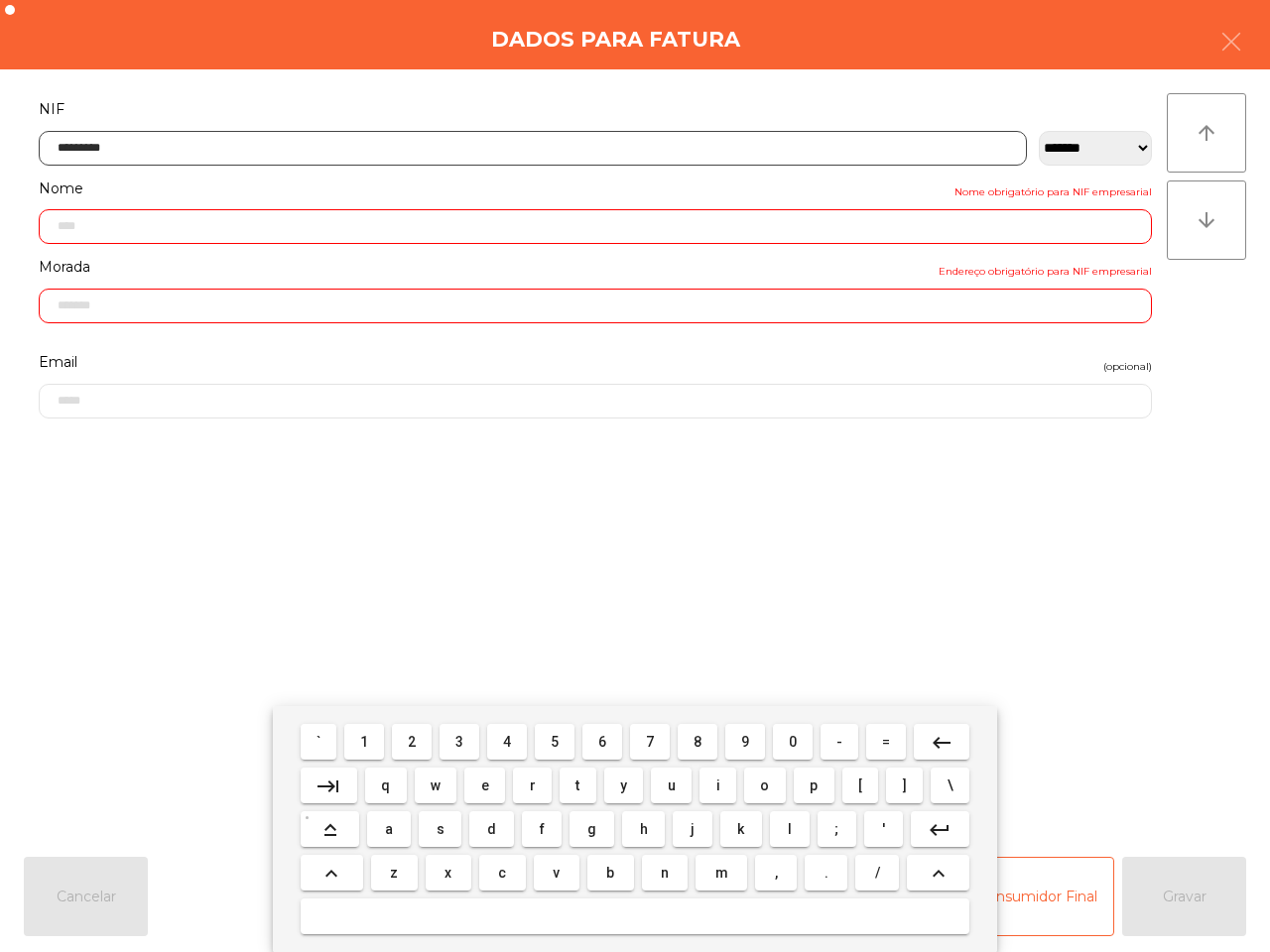 type on "**********" 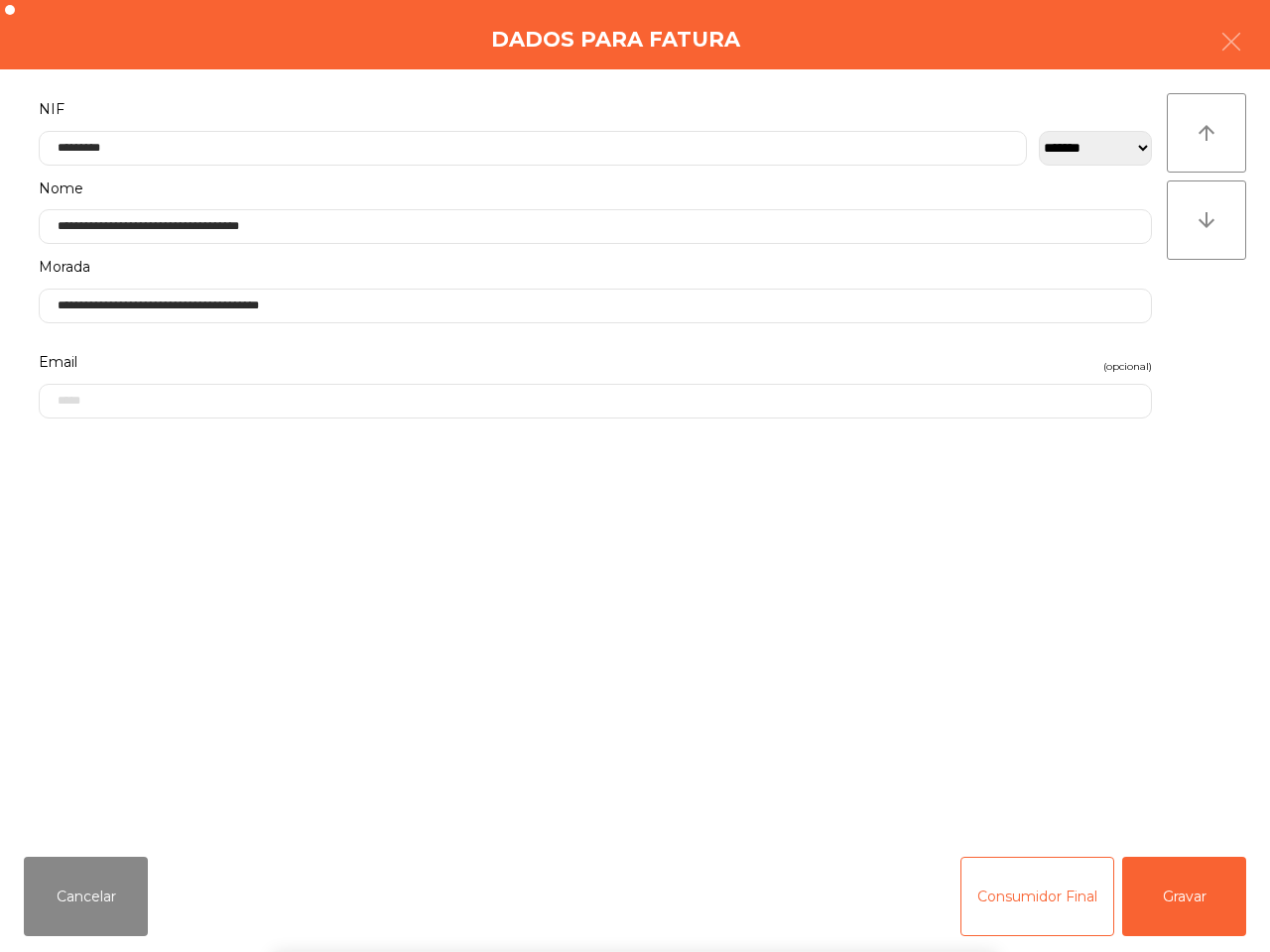 click on "` 1 2 3 4 5 6 7 8 9 0 - = keyboard_backspace keyboard_tab q w e r t y u i o p [ ] \ keyboard_capslock a s d f g h j k l ; ' keyboard_return keyboard_arrow_up z x c v b n m , . / keyboard_arrow_up" at bounding box center (635, 829) 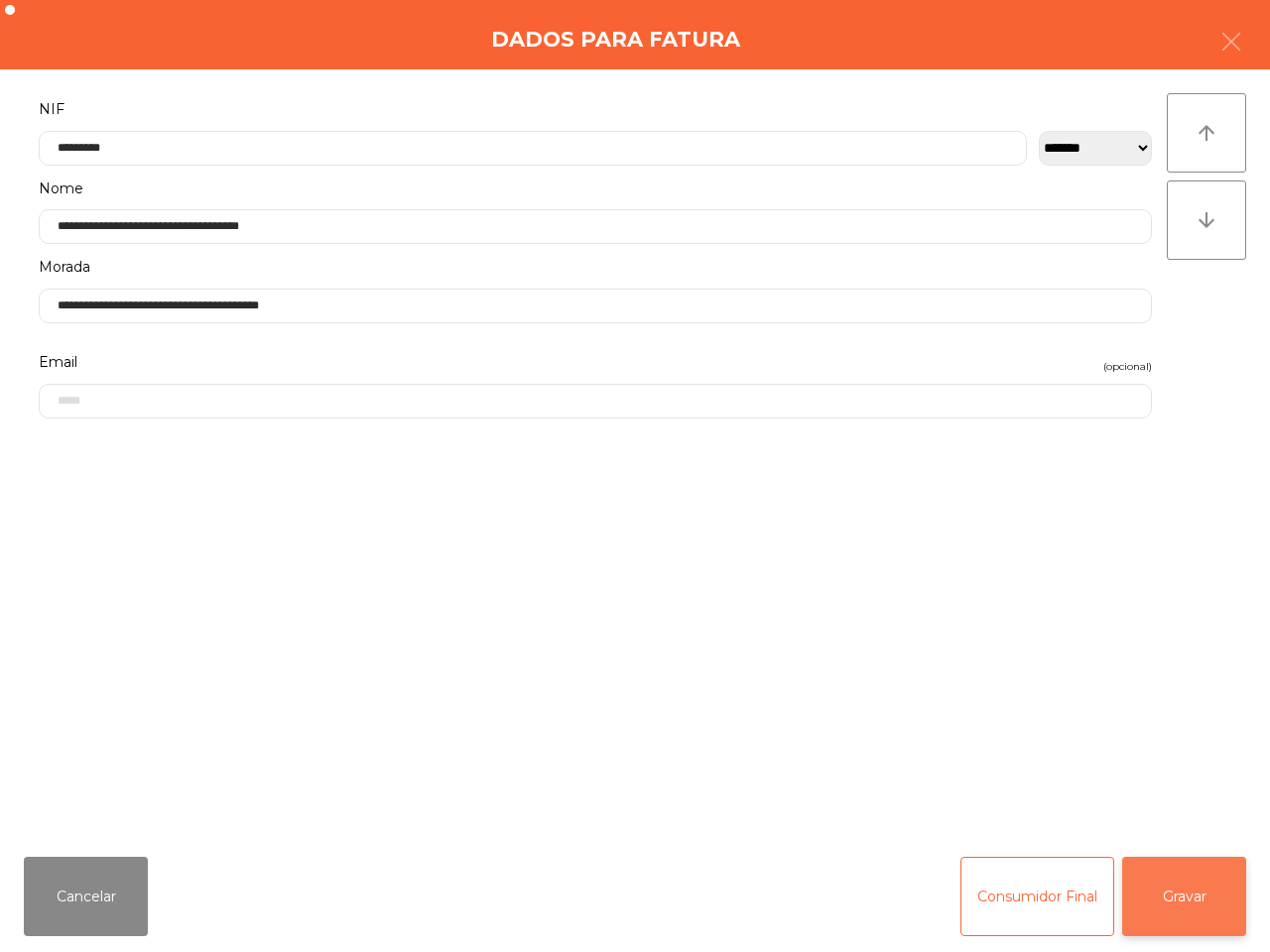 click on "Gravar" 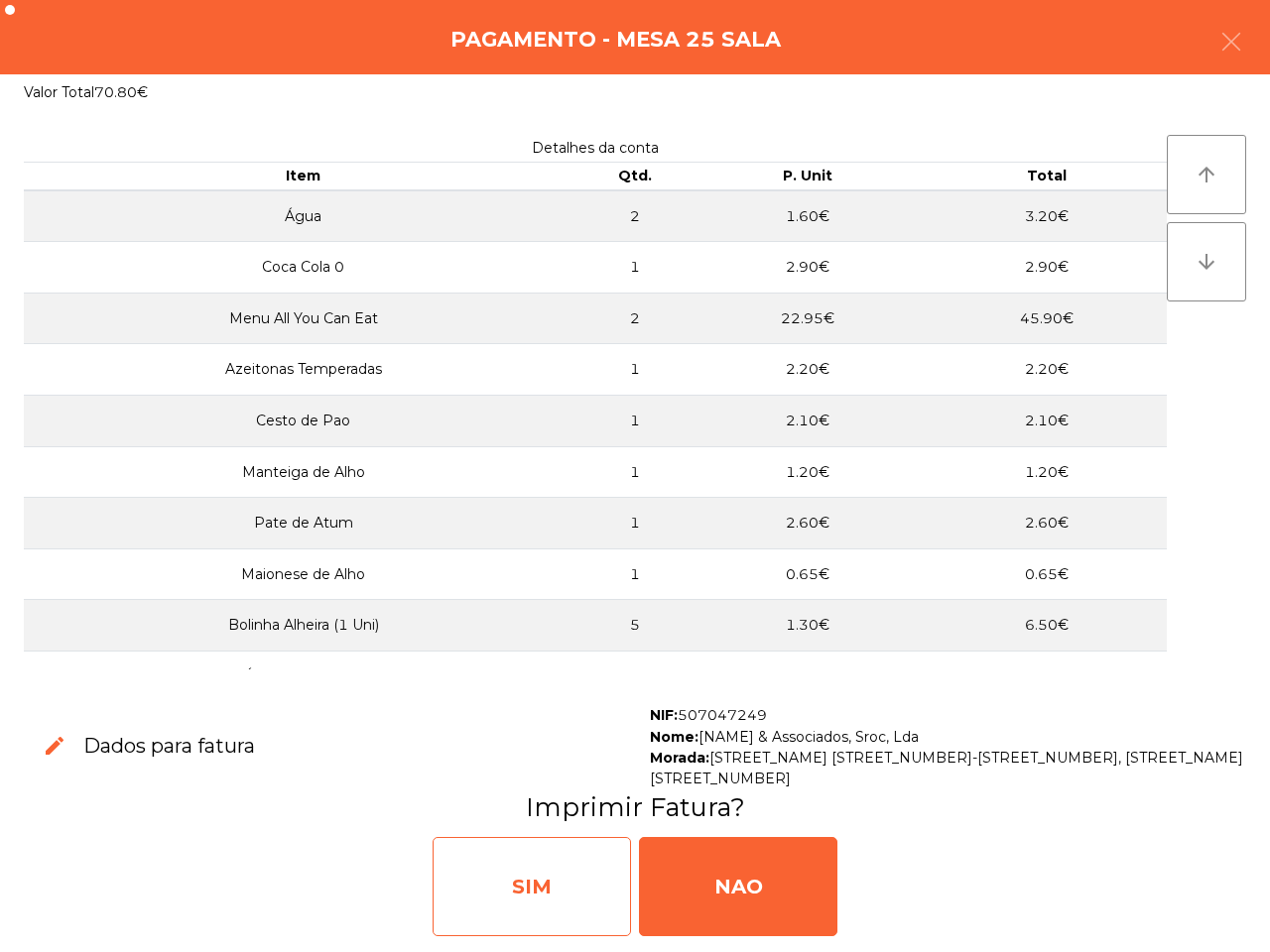 click on "SIM" 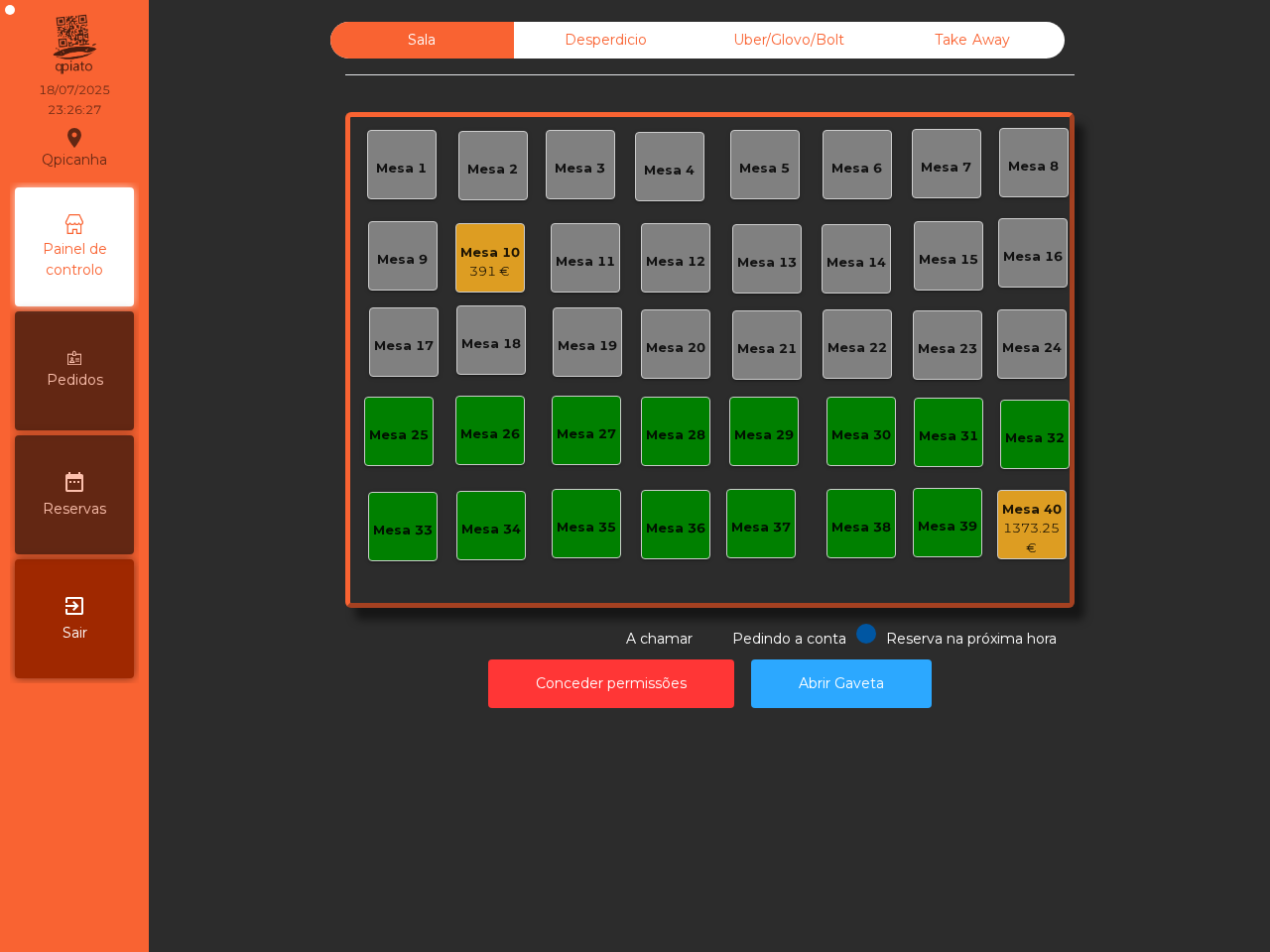 click on "391 €" 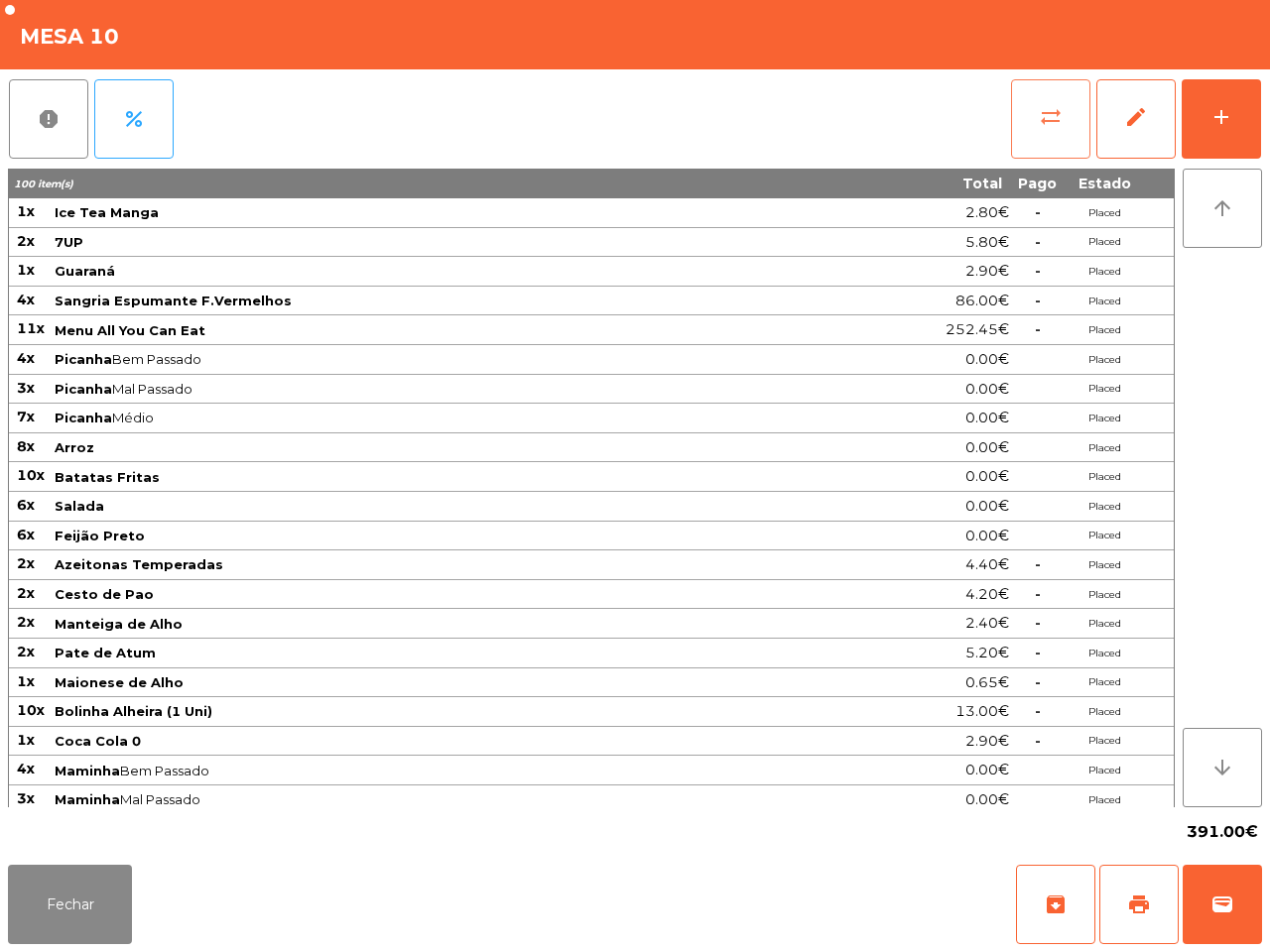 click on "sync_alt" 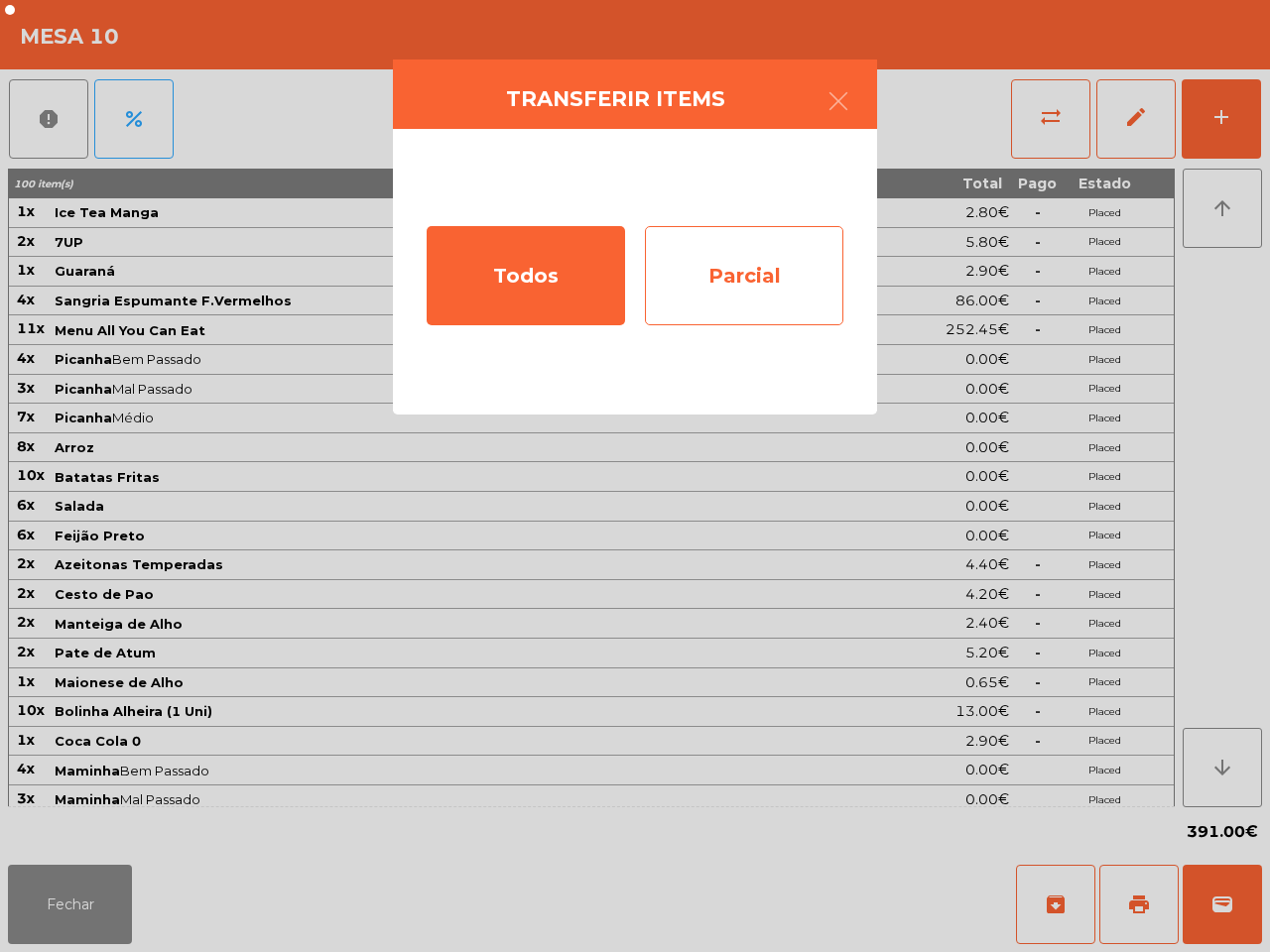 click on "Parcial" 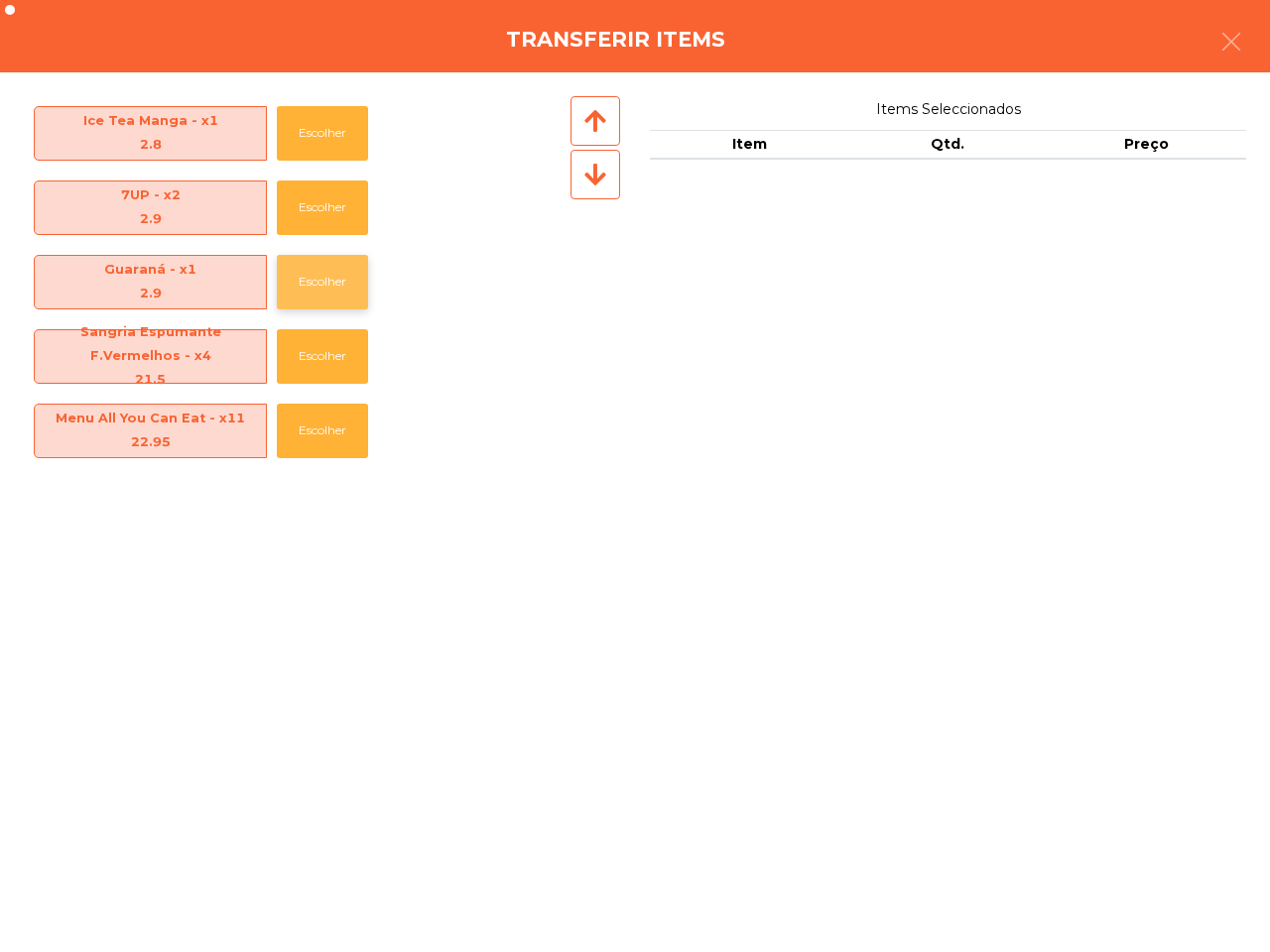 click on "Escolher" 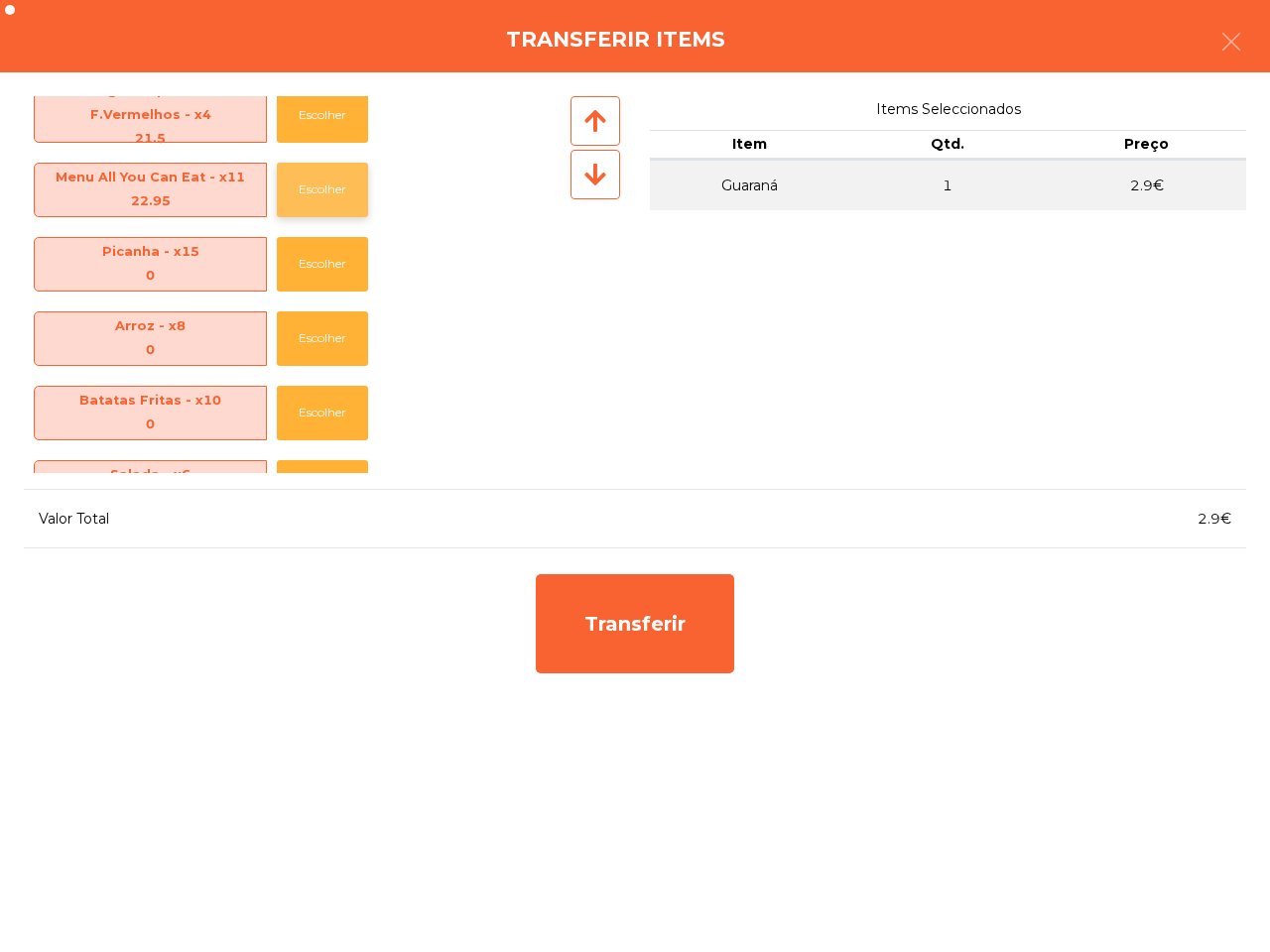 scroll, scrollTop: 124, scrollLeft: 0, axis: vertical 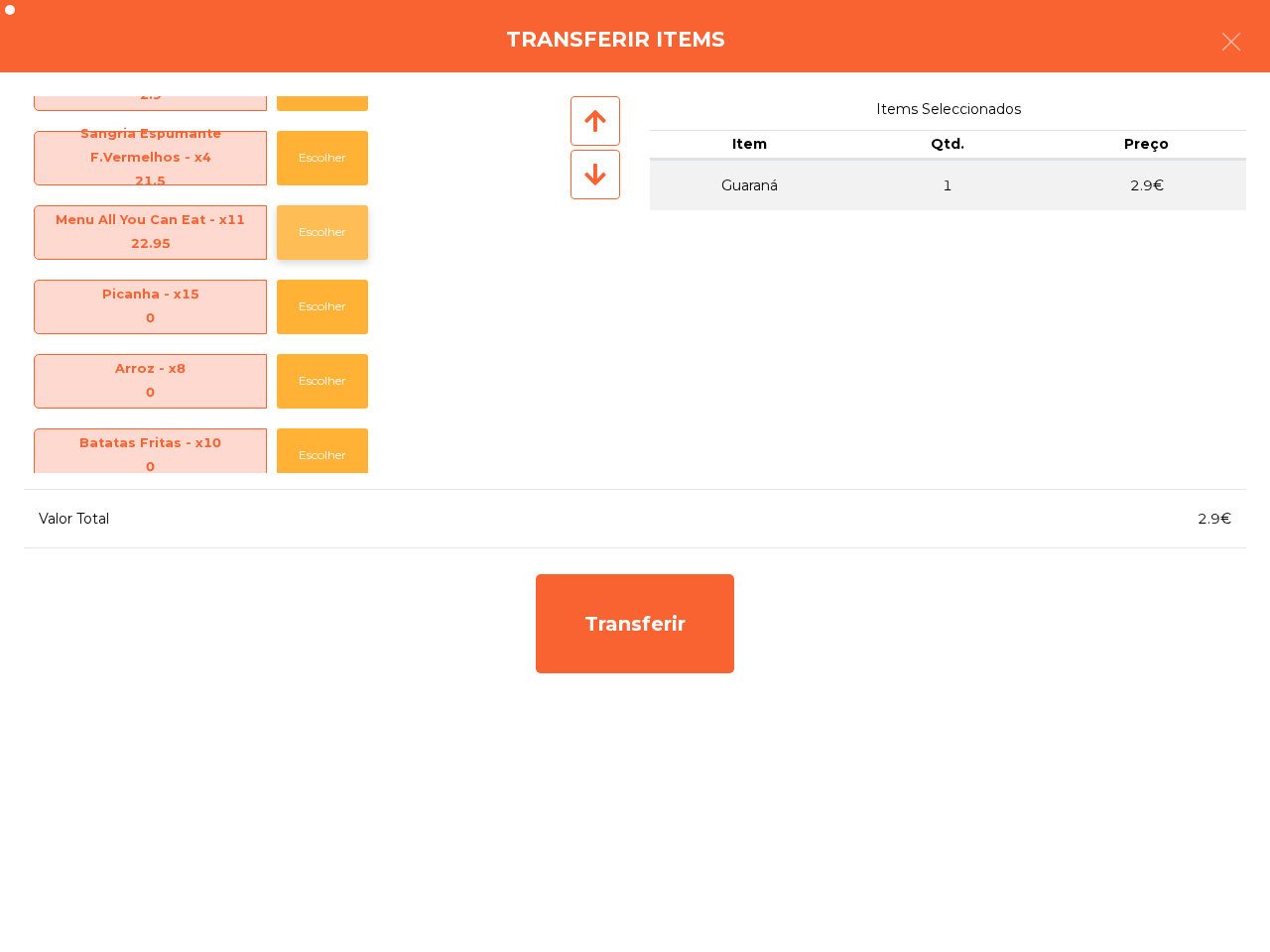 click on "Escolher" 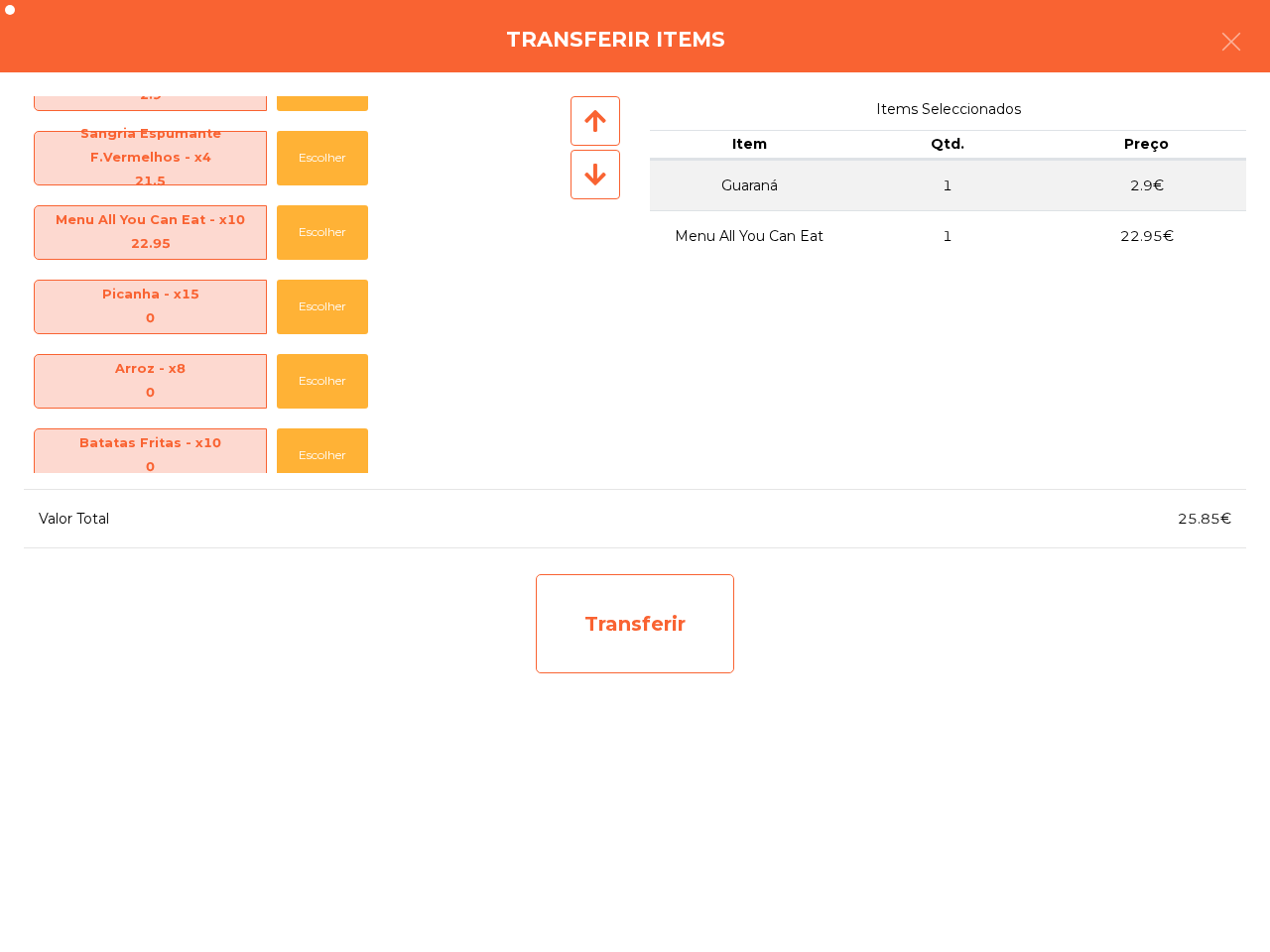 click on "Transferir" 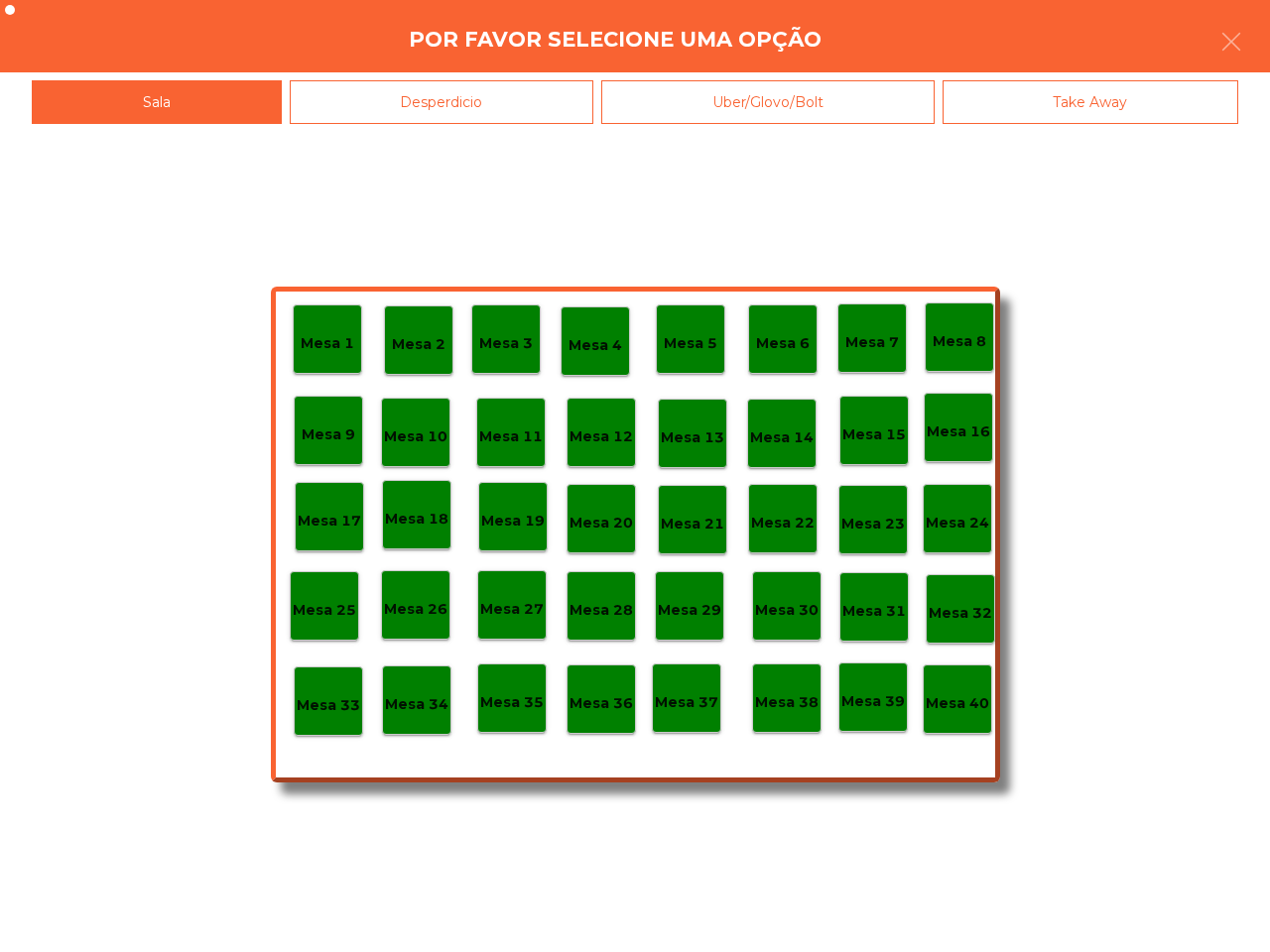 click on "Mesa 25" 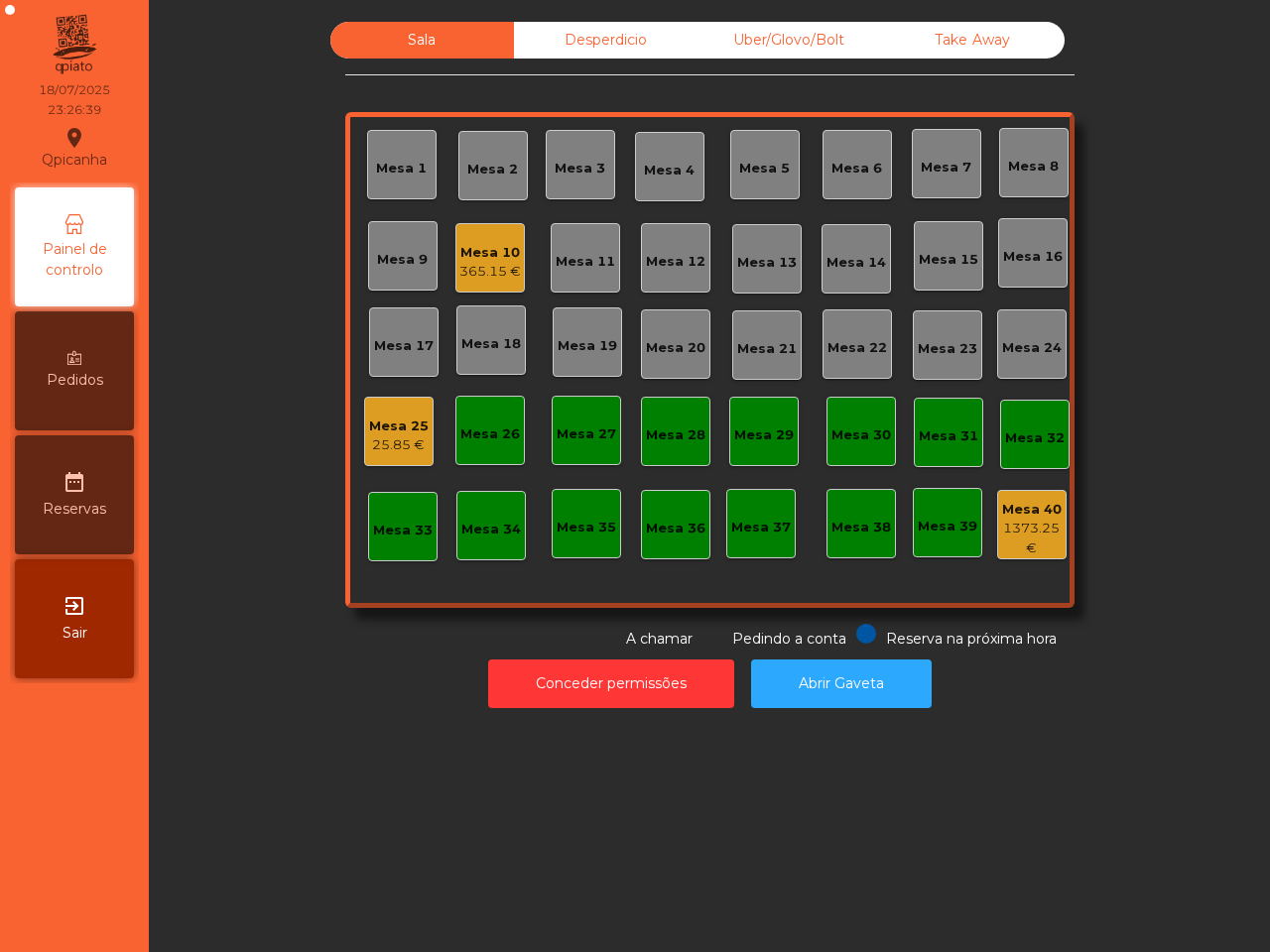 click on "25.85 €" 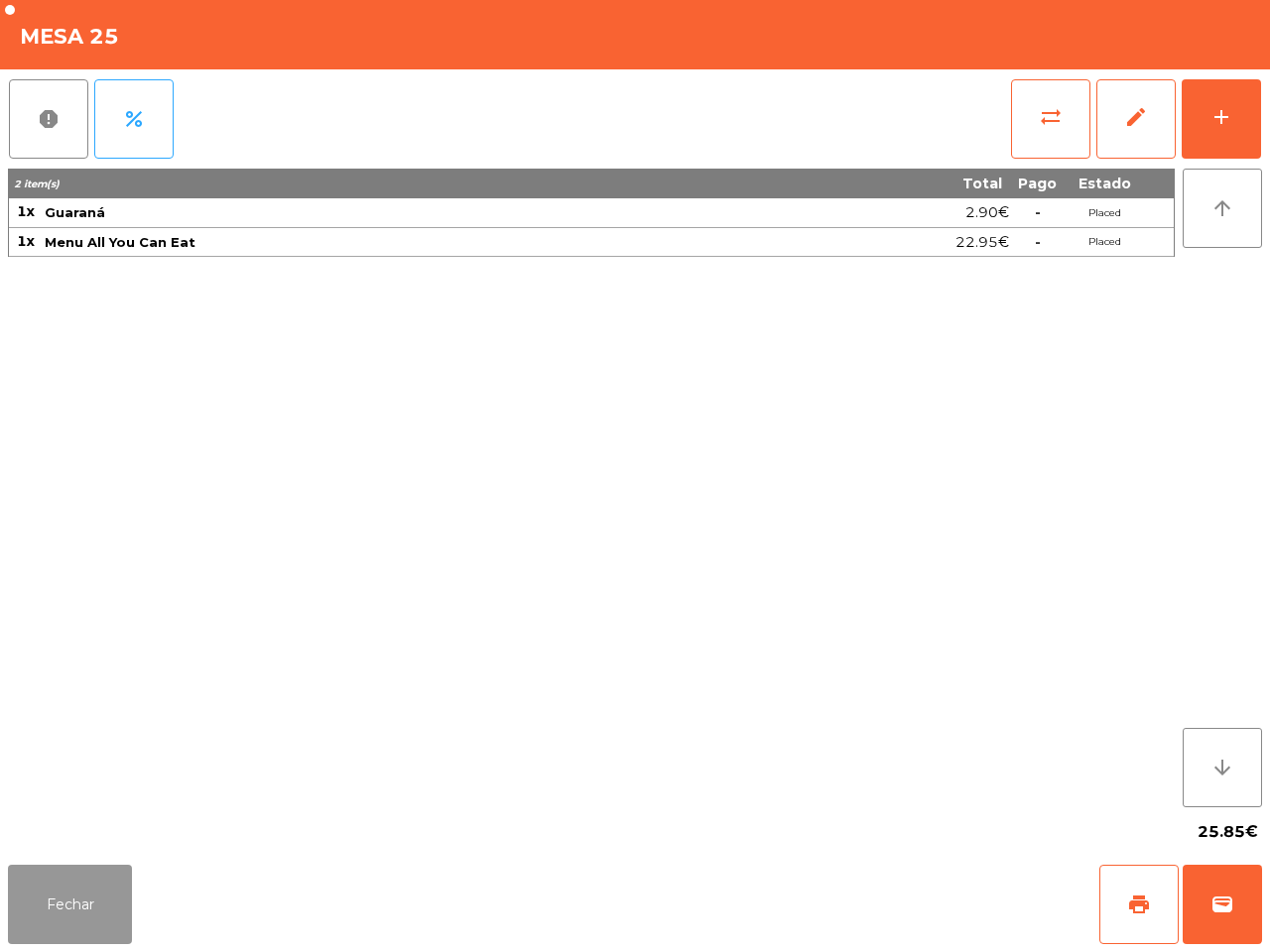 click on "Fechar" 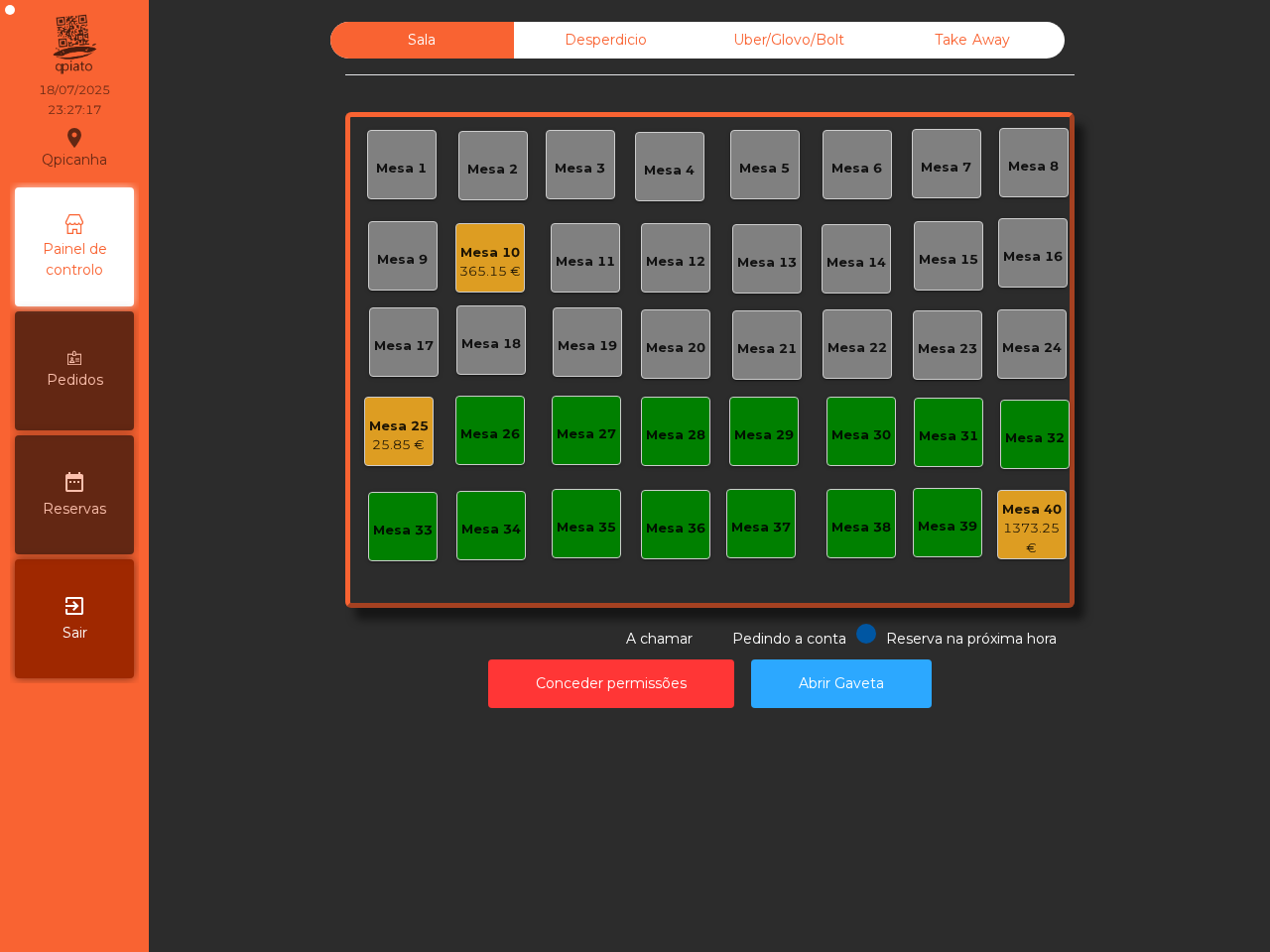 click on "365.15 €" 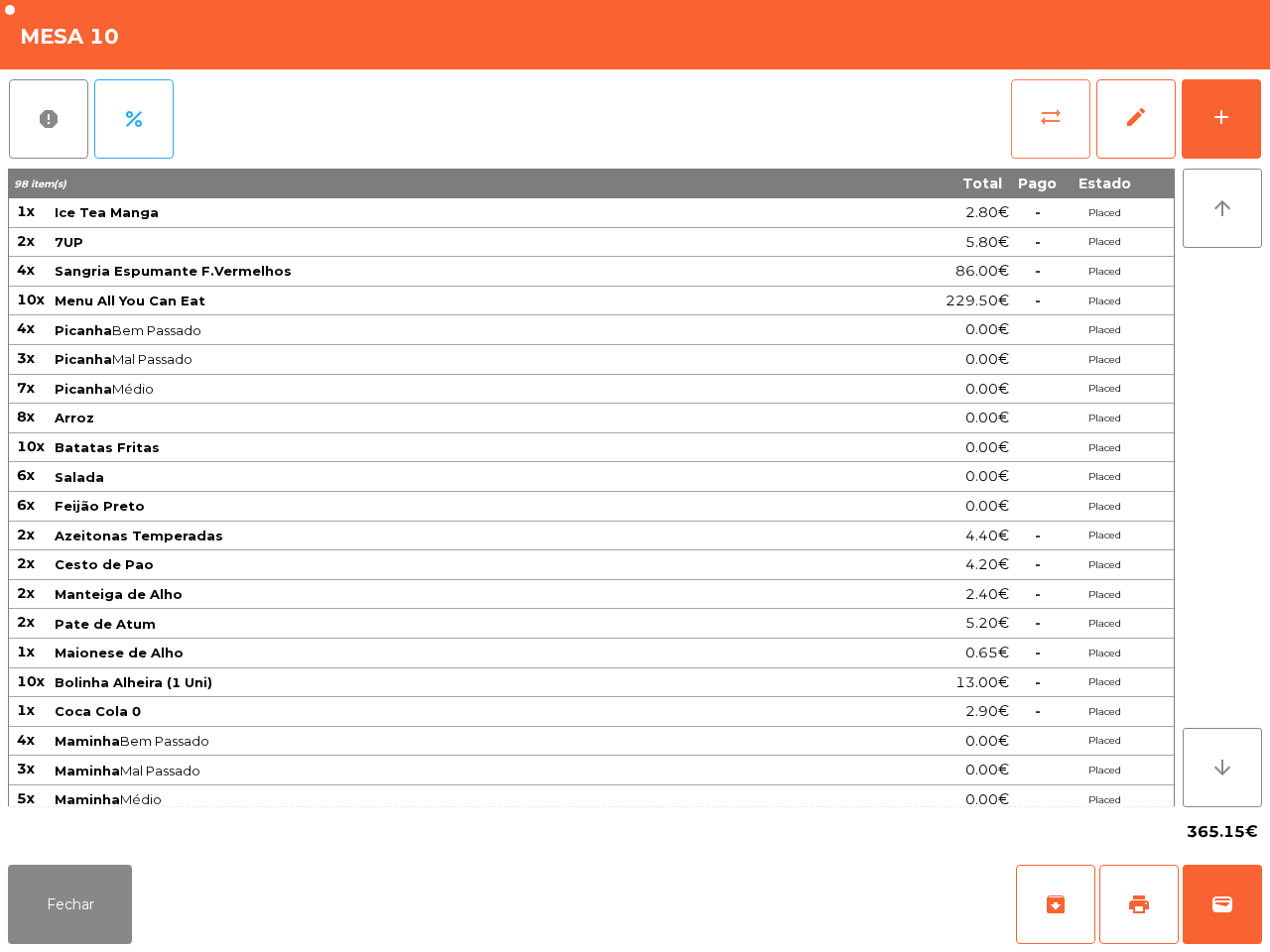 click on "sync_alt" 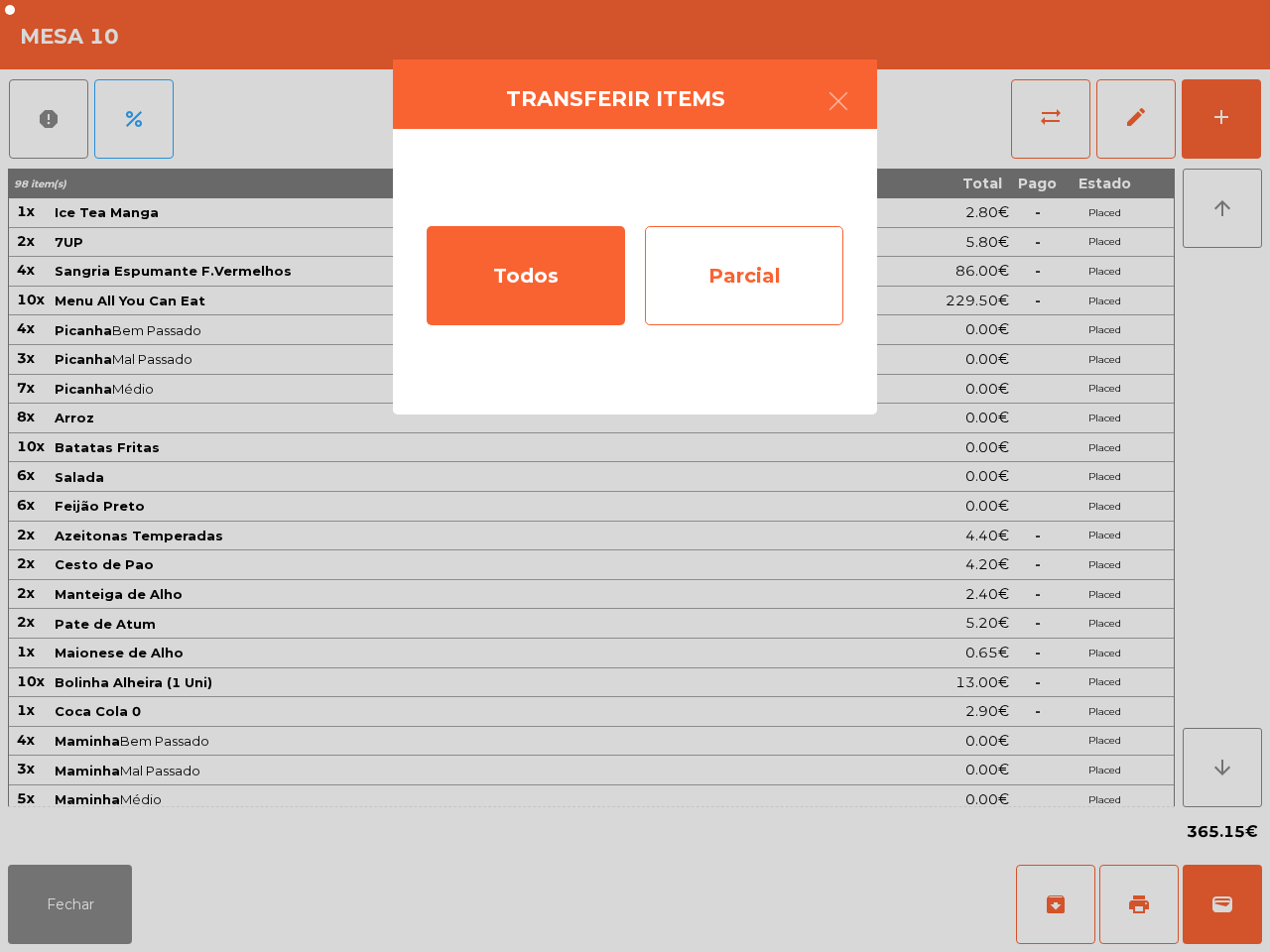 click on "Parcial" 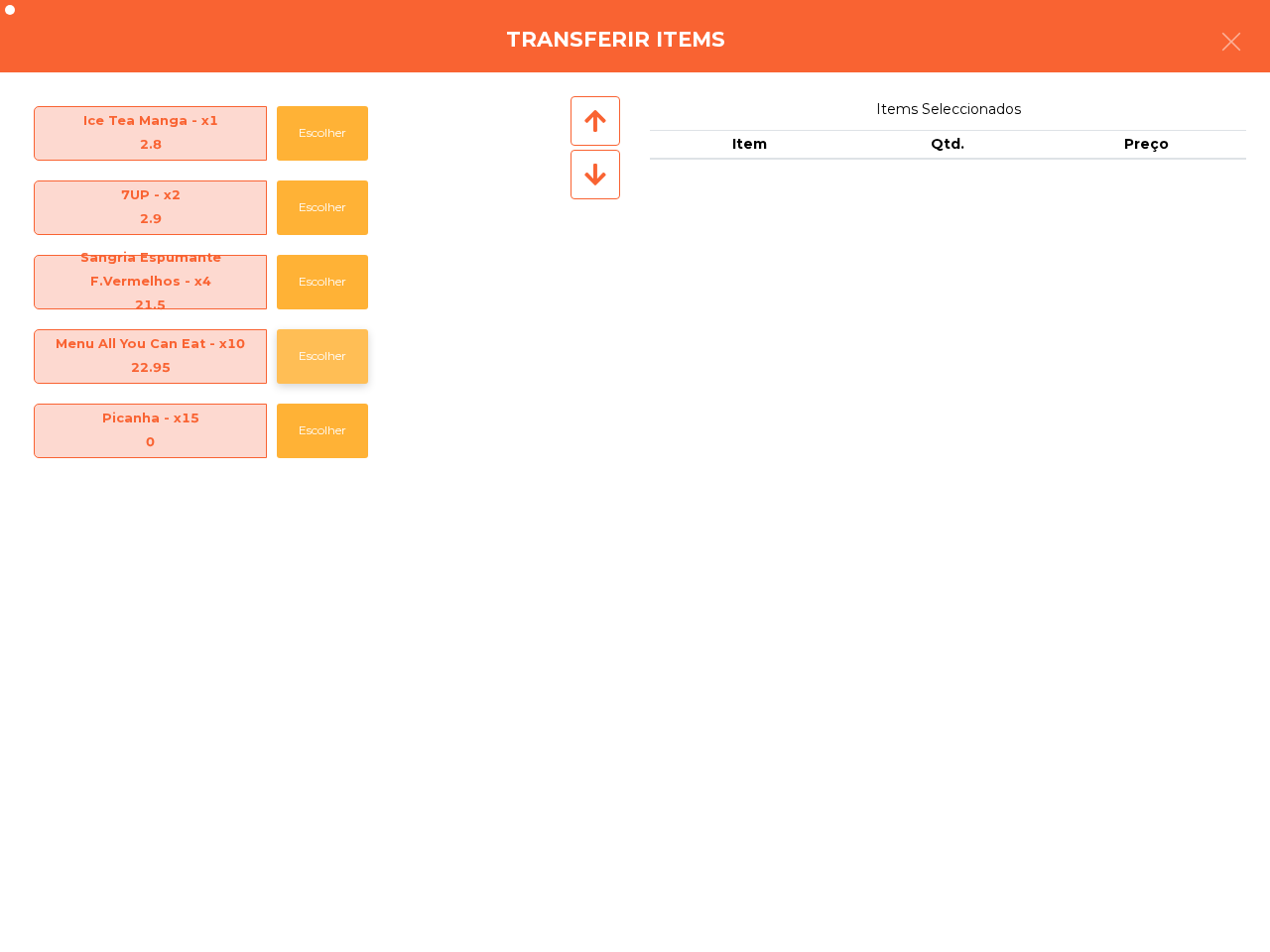 click on "Escolher" 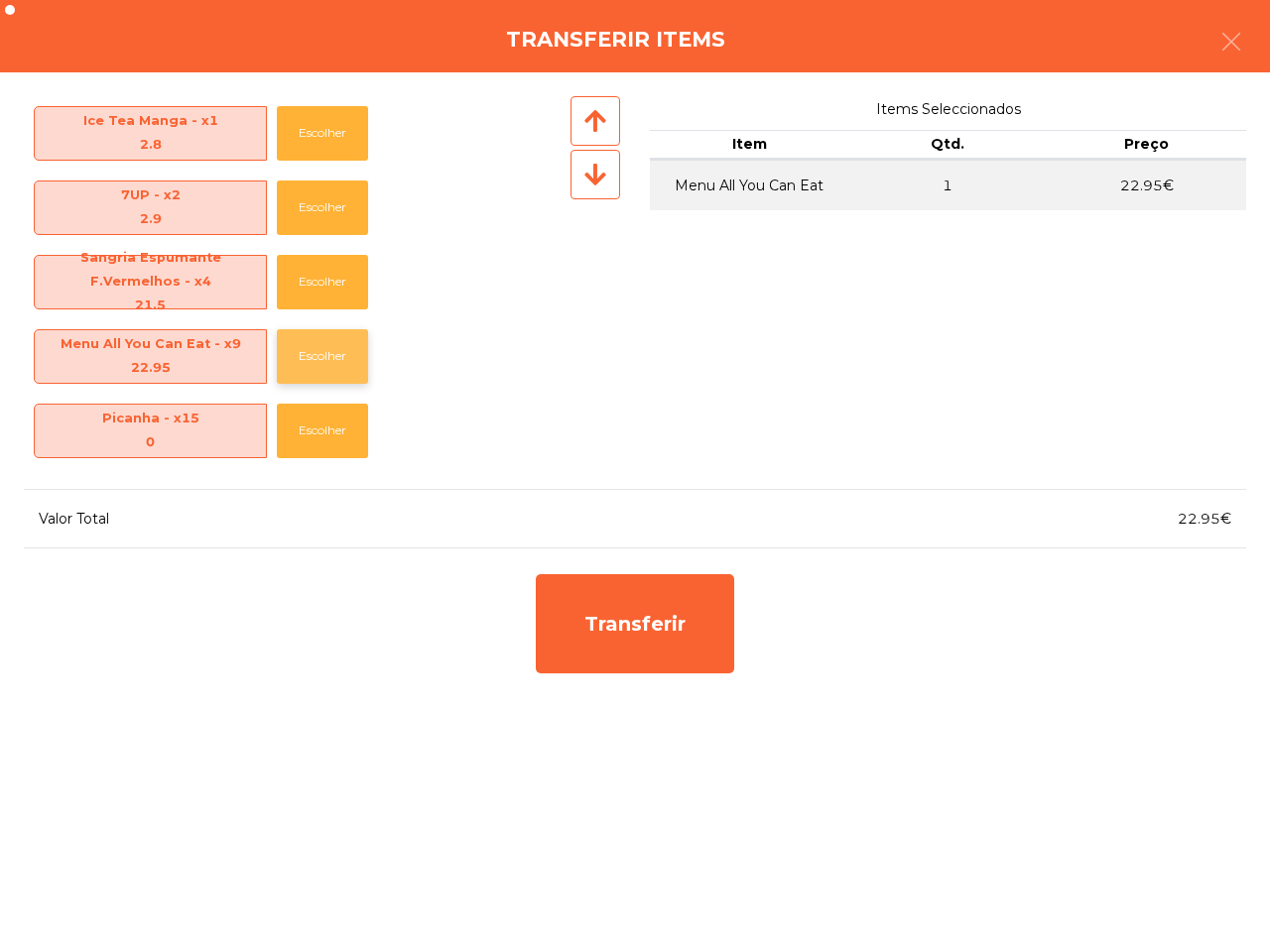 click on "Escolher" 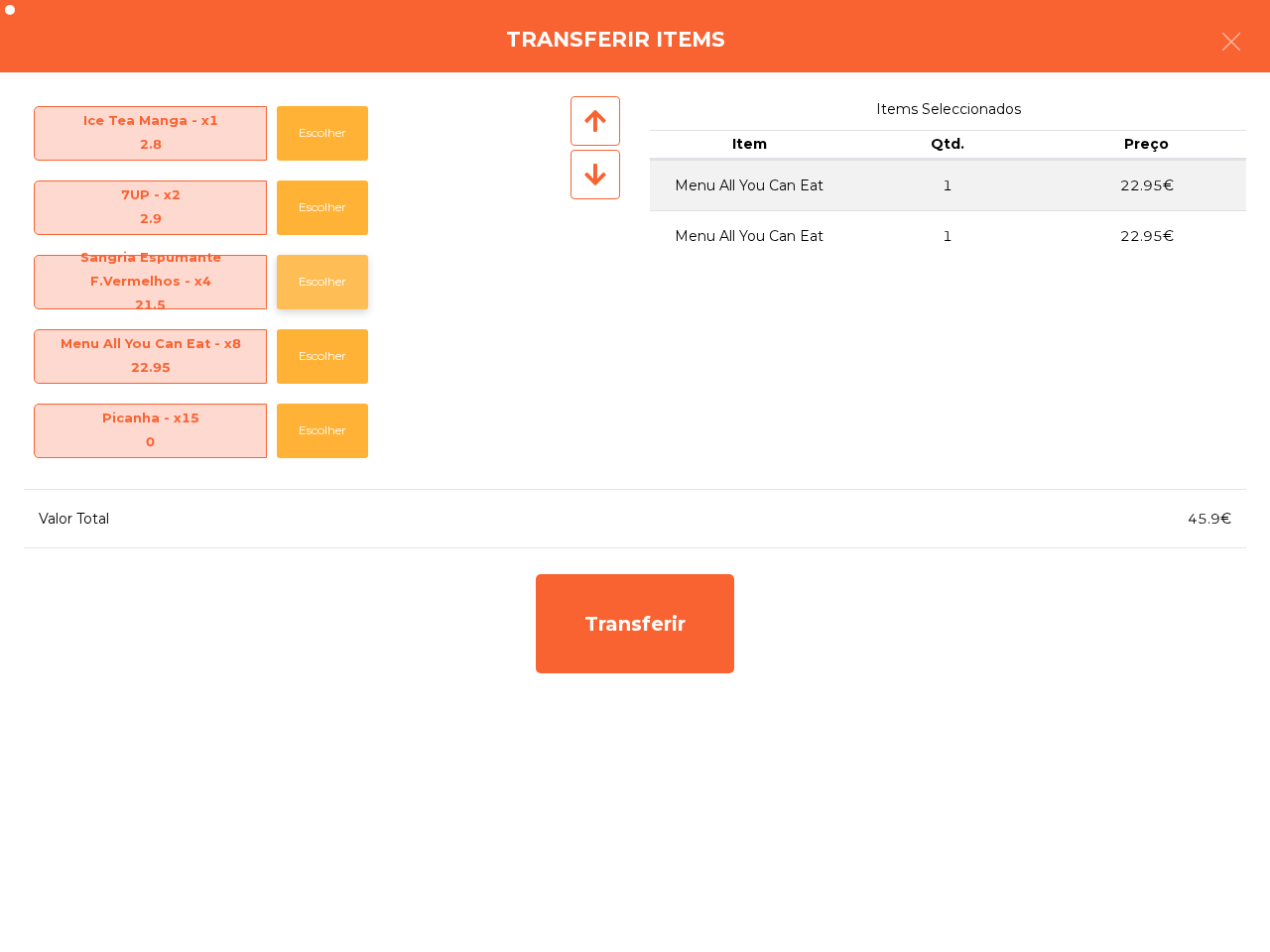 click on "Escolher" 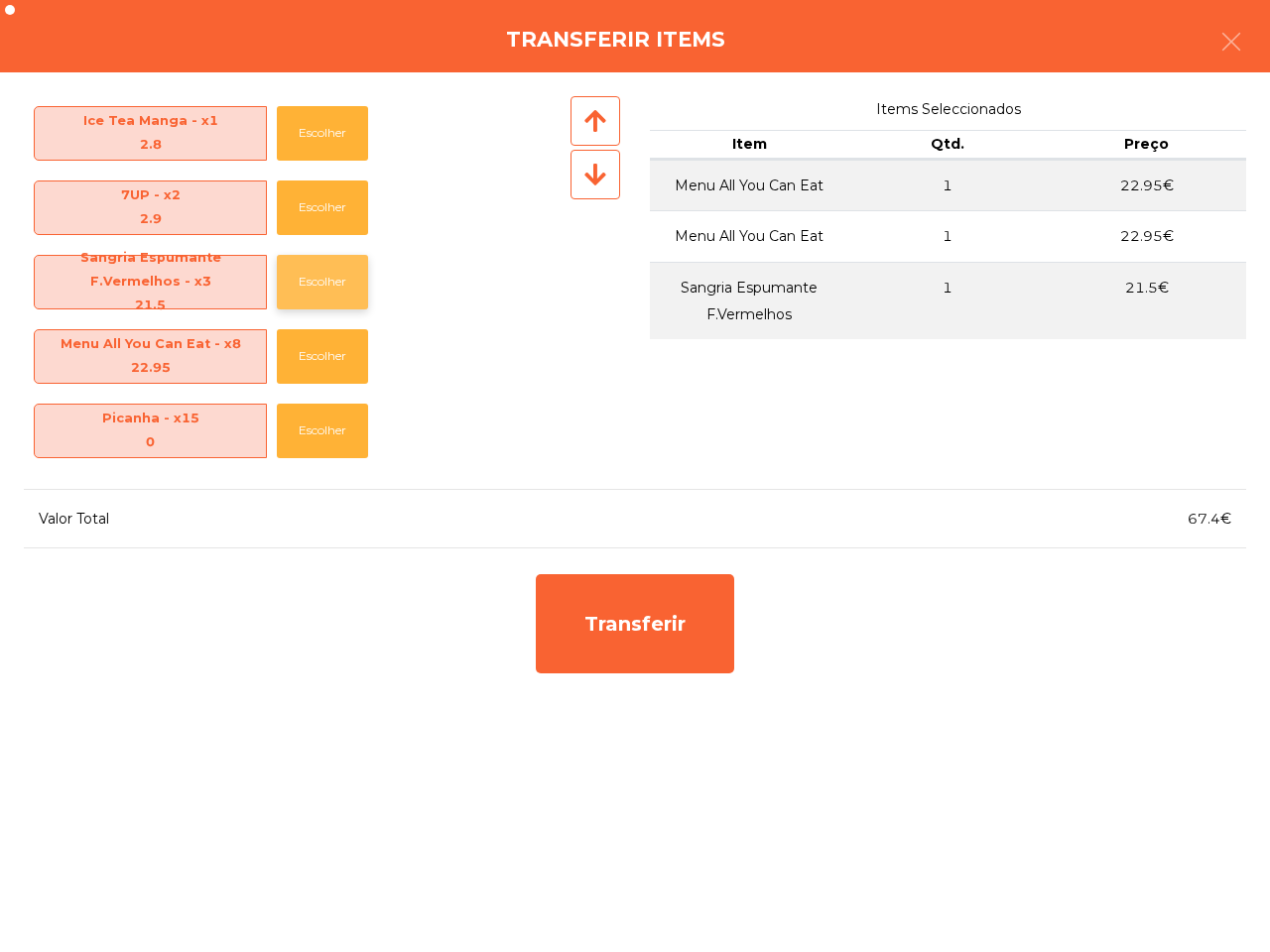 click on "Escolher" 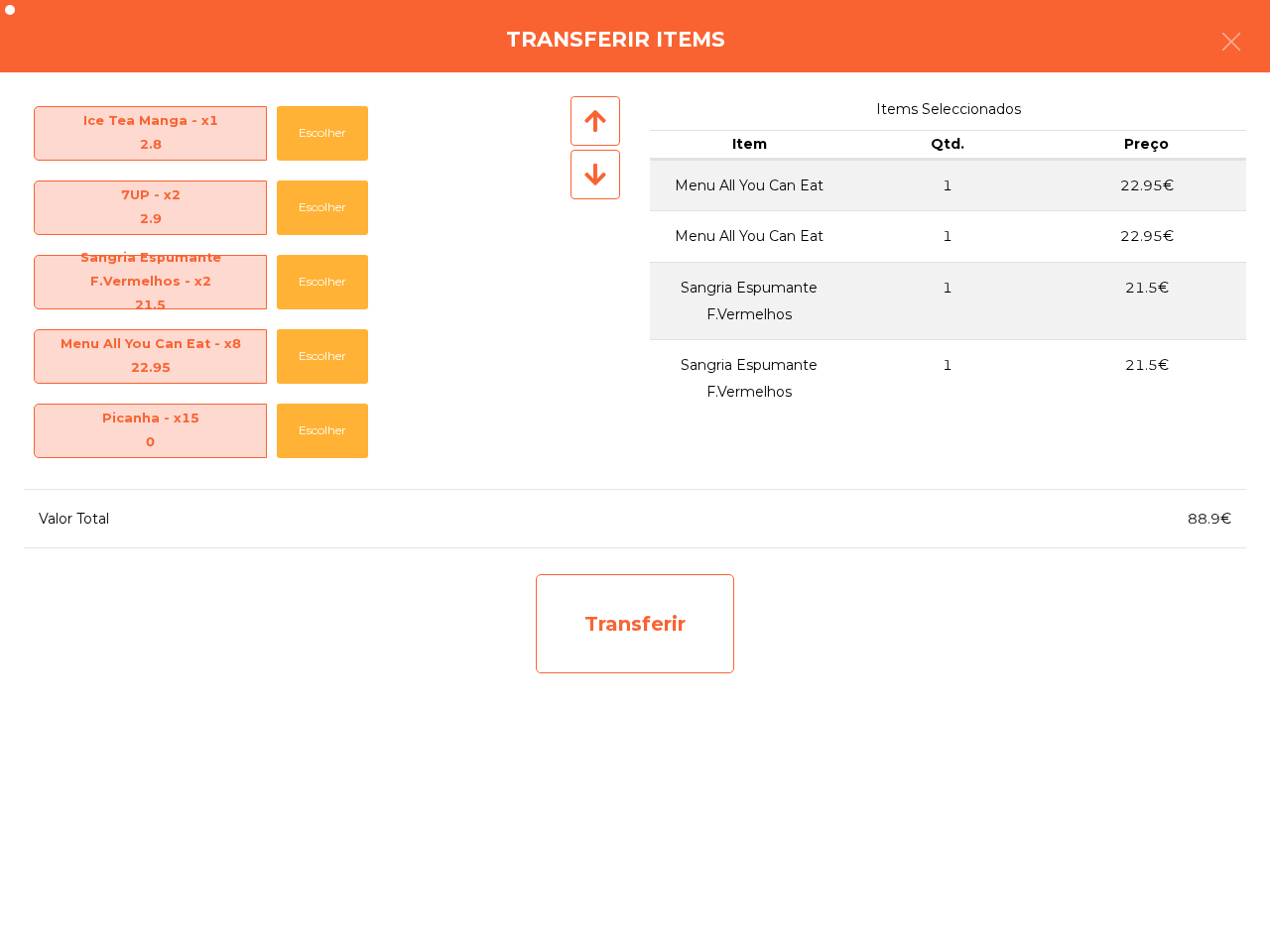 click on "Transferir" 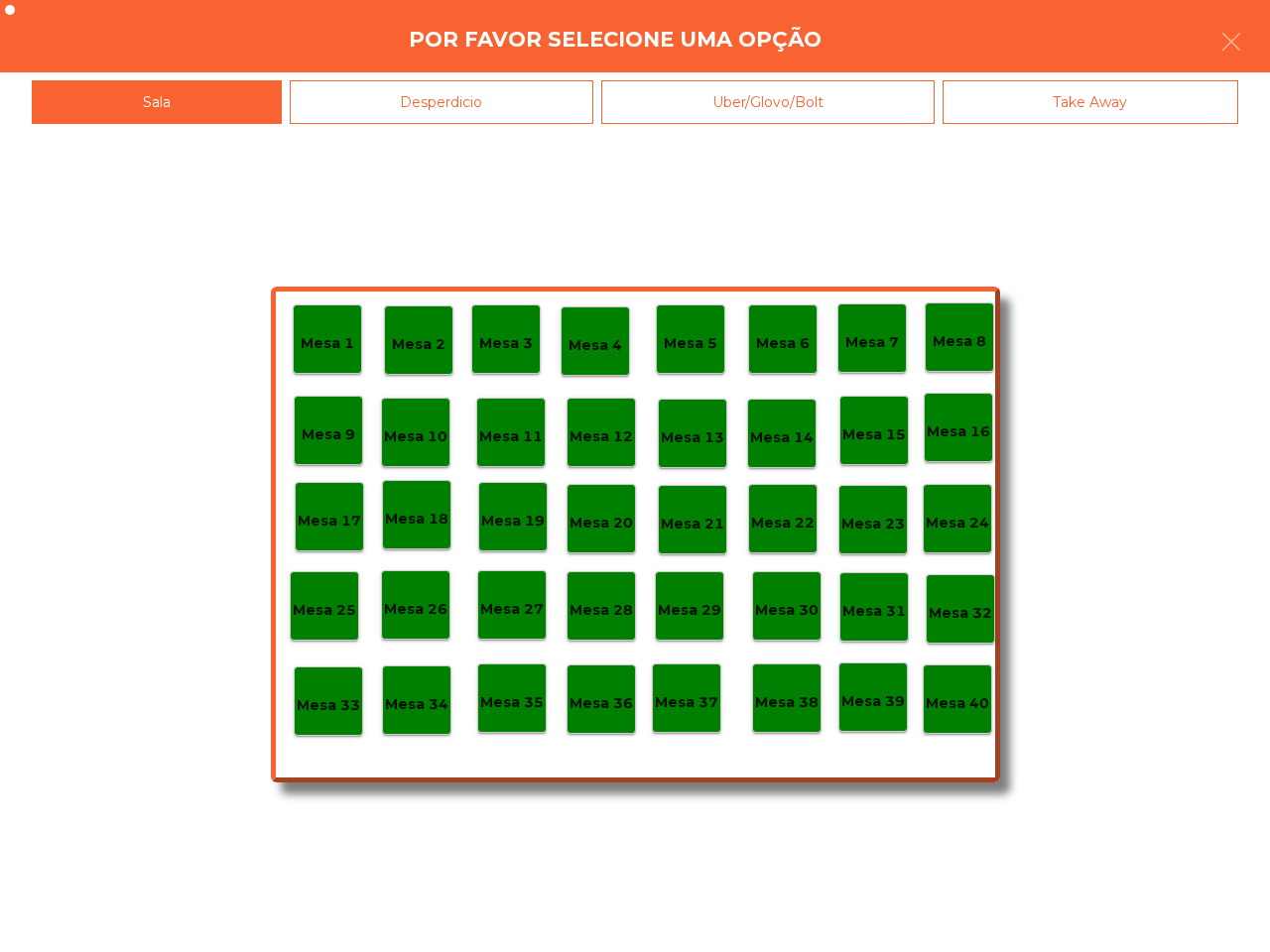 click on "Mesa 26" 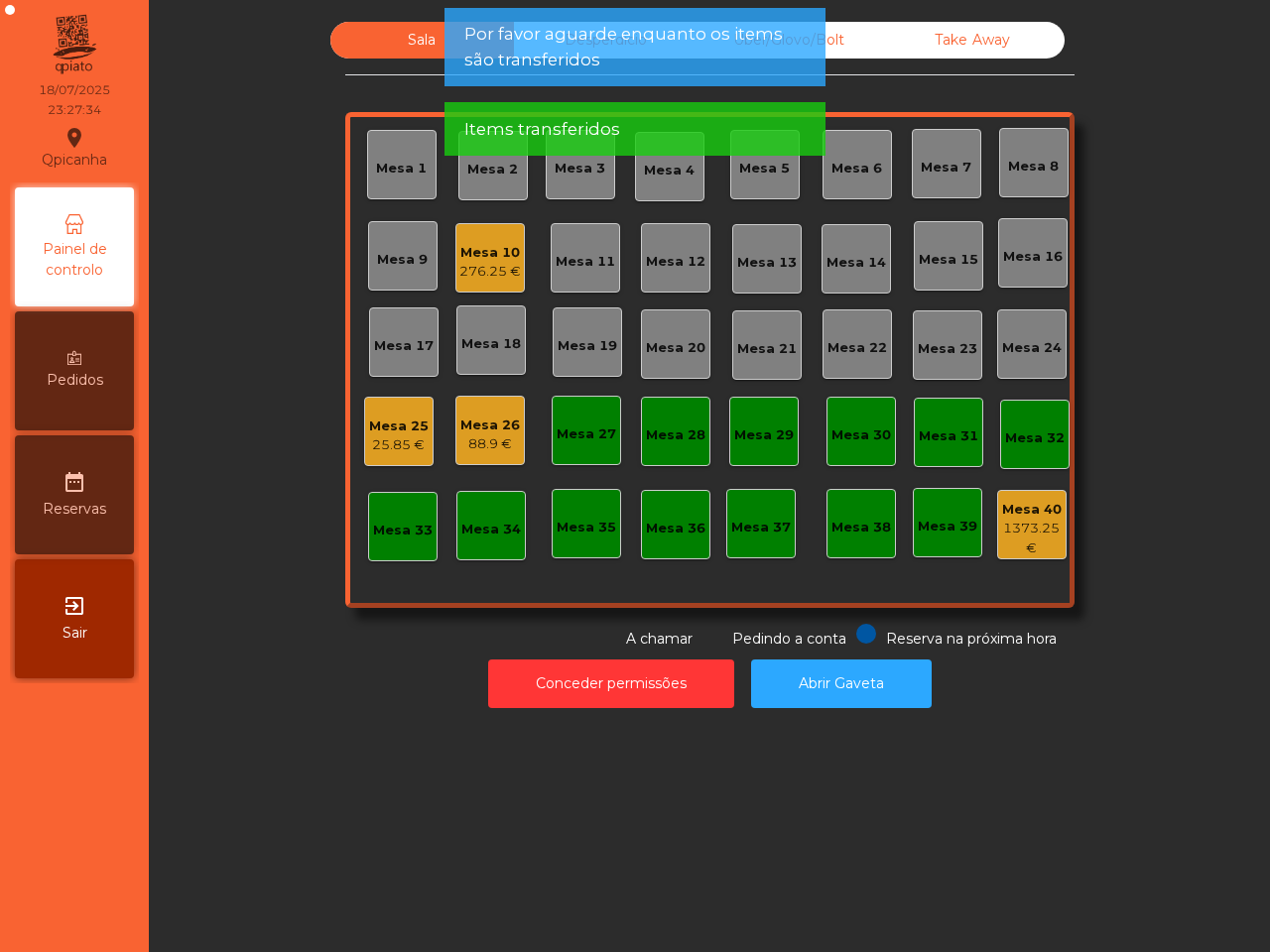 click on "Mesa 26" 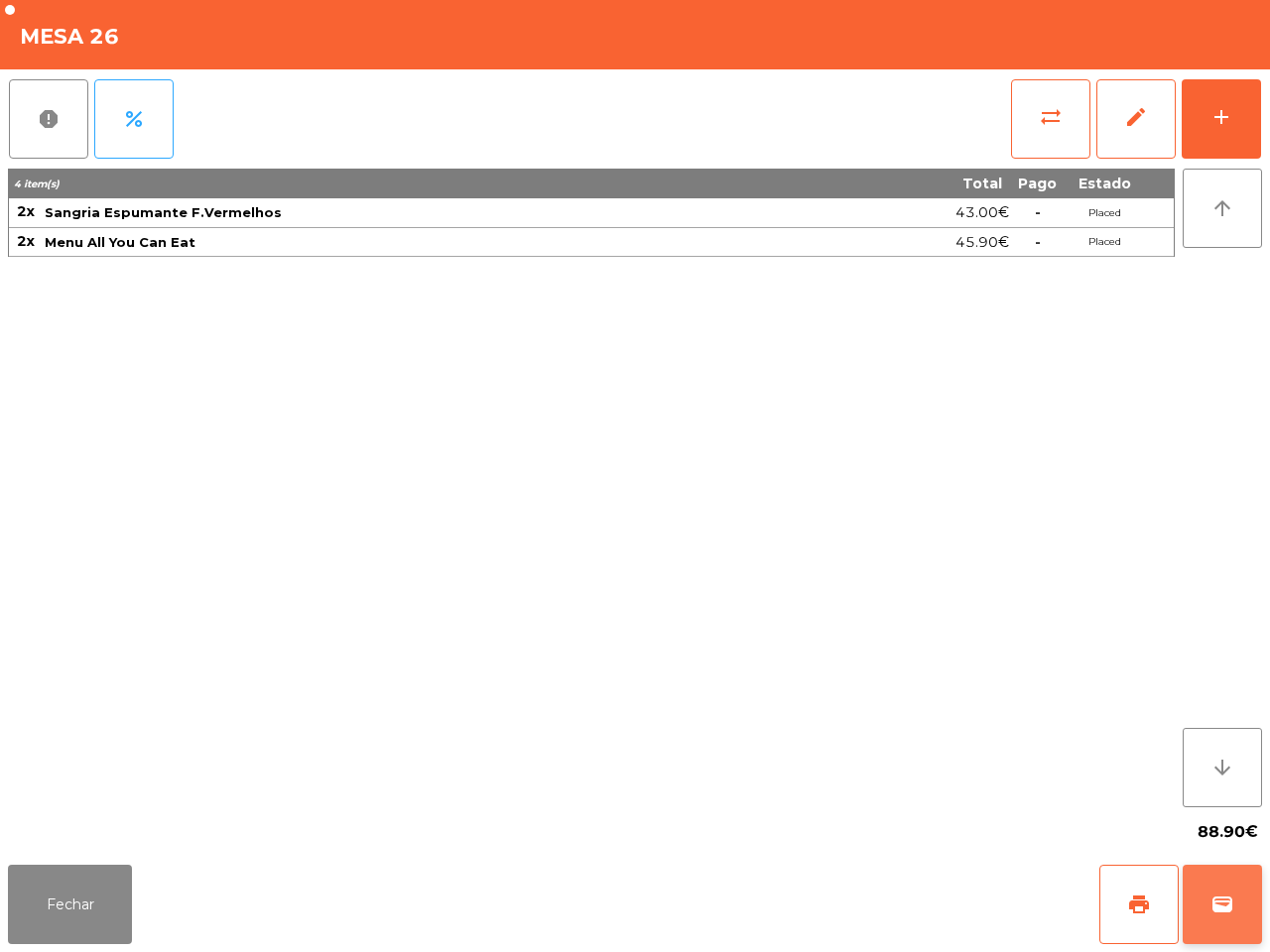 click on "wallet" 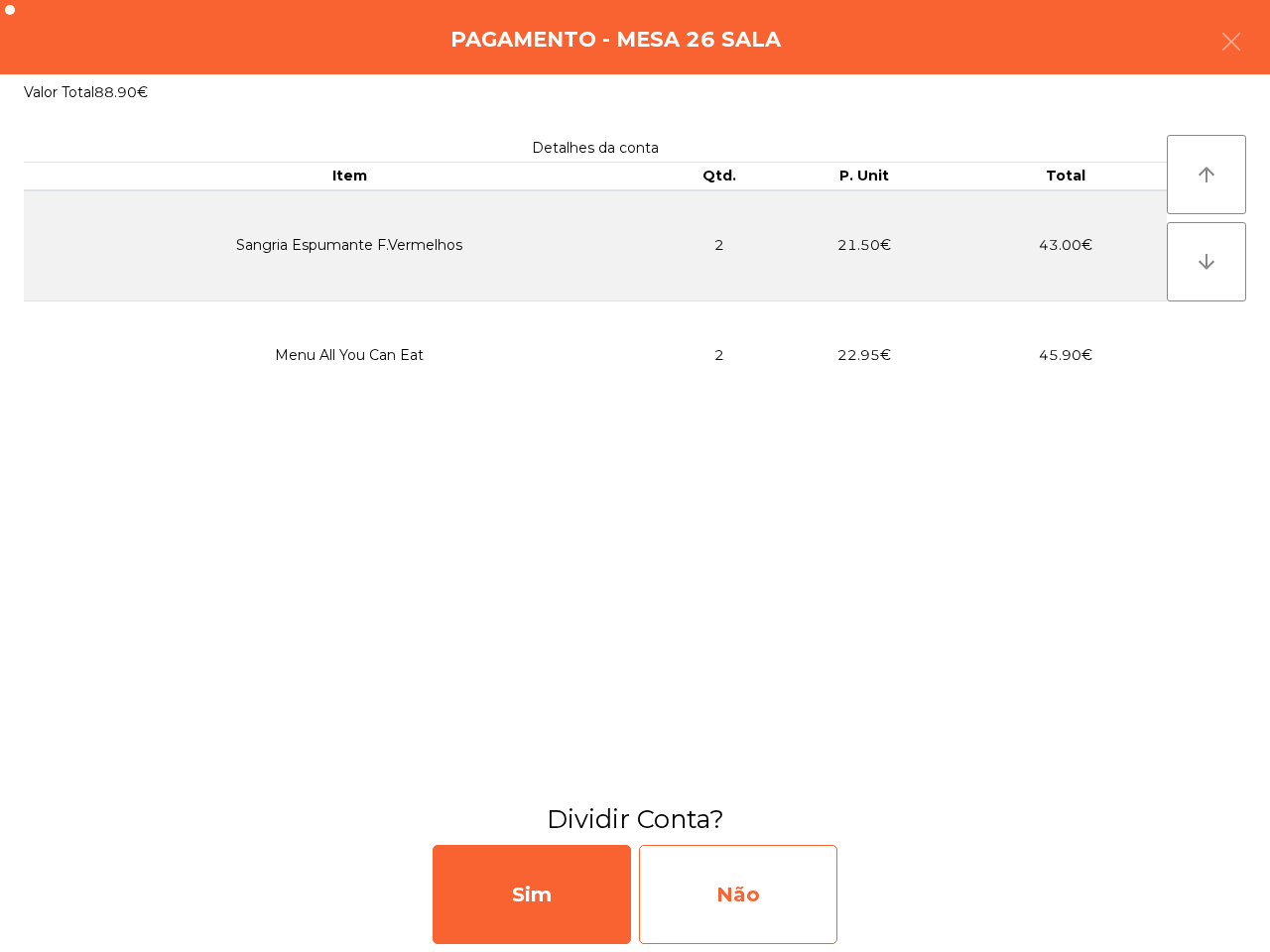 click on "Não" 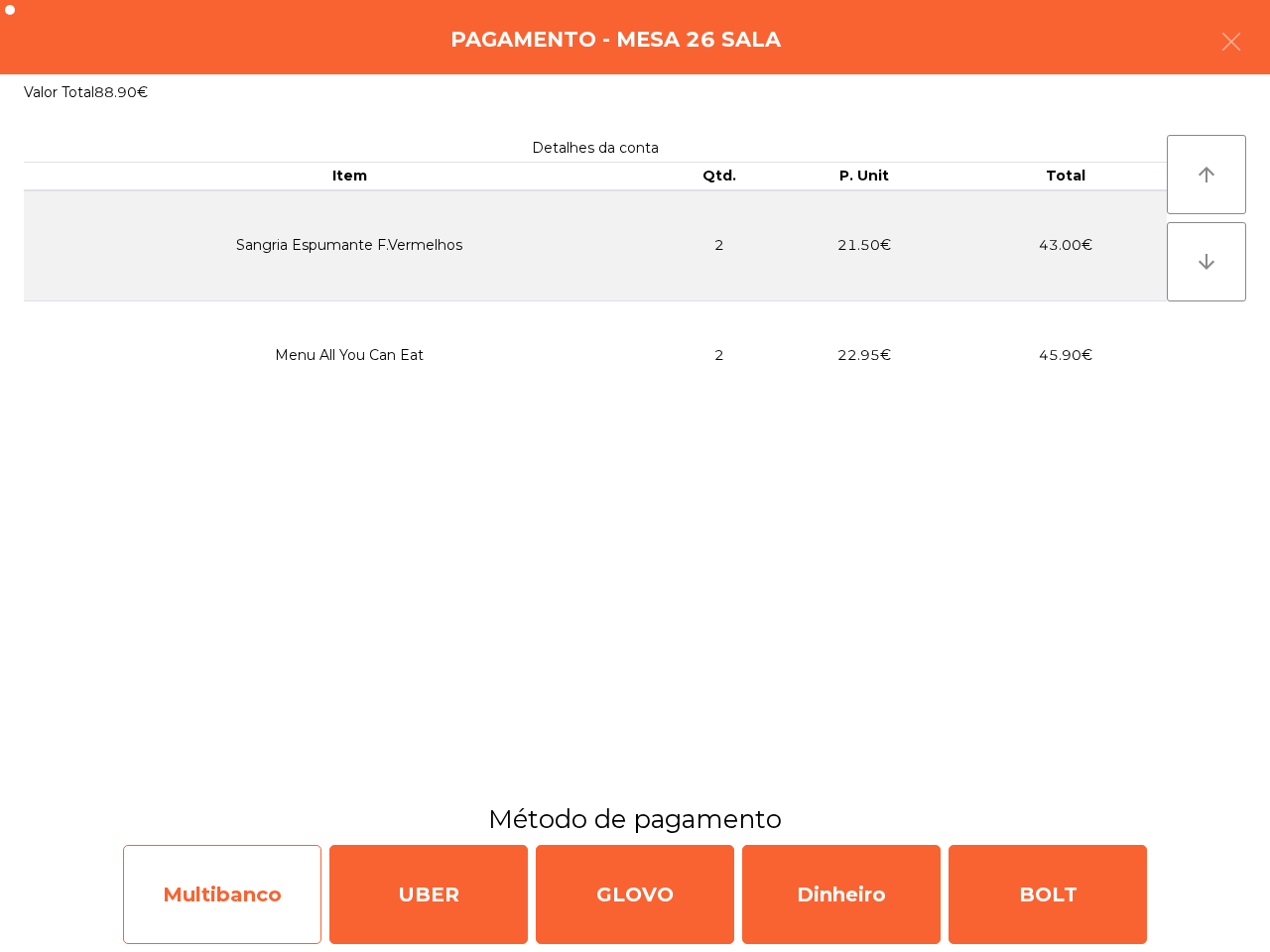 click on "Multibanco" 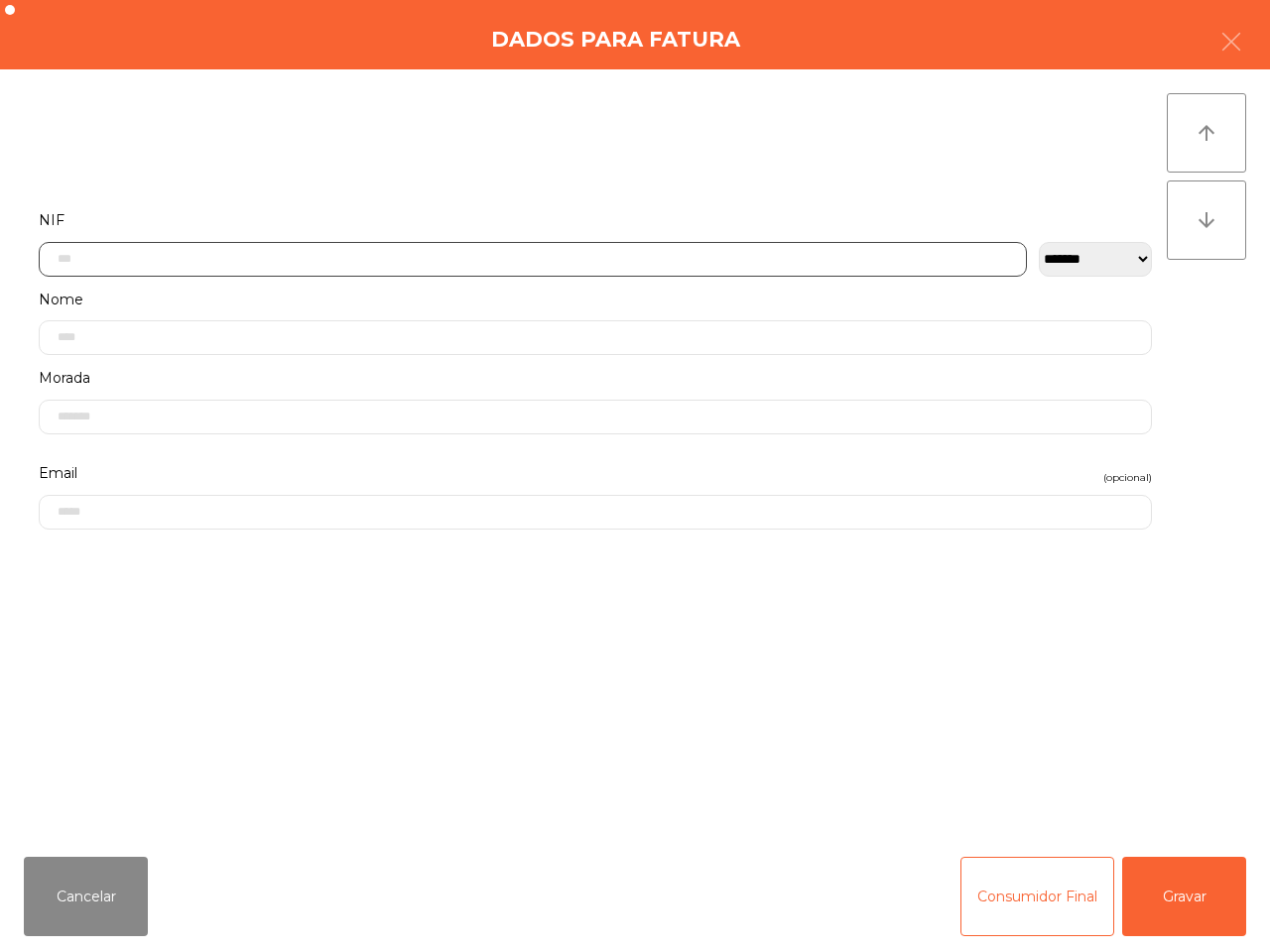 click 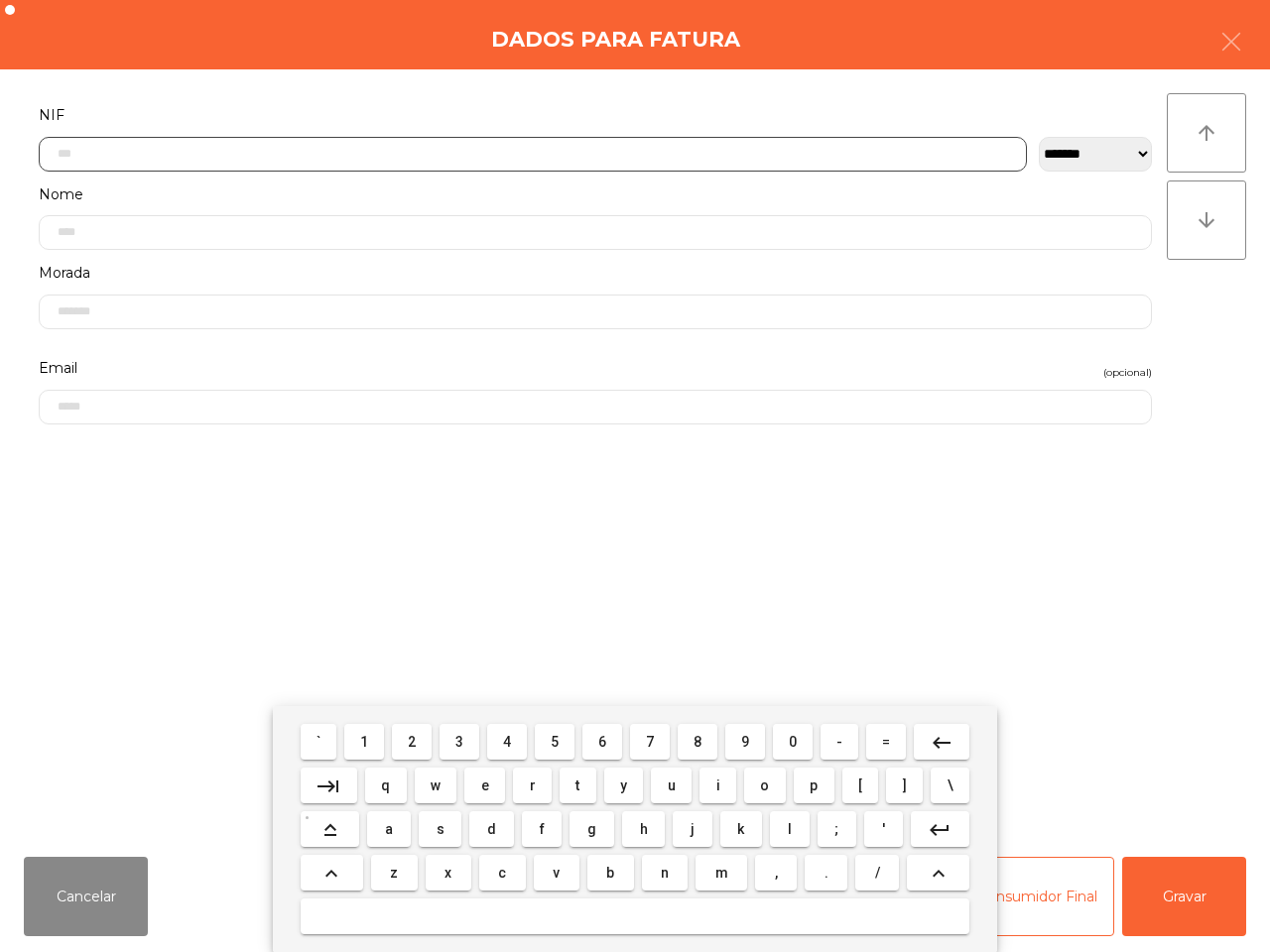 scroll, scrollTop: 111, scrollLeft: 0, axis: vertical 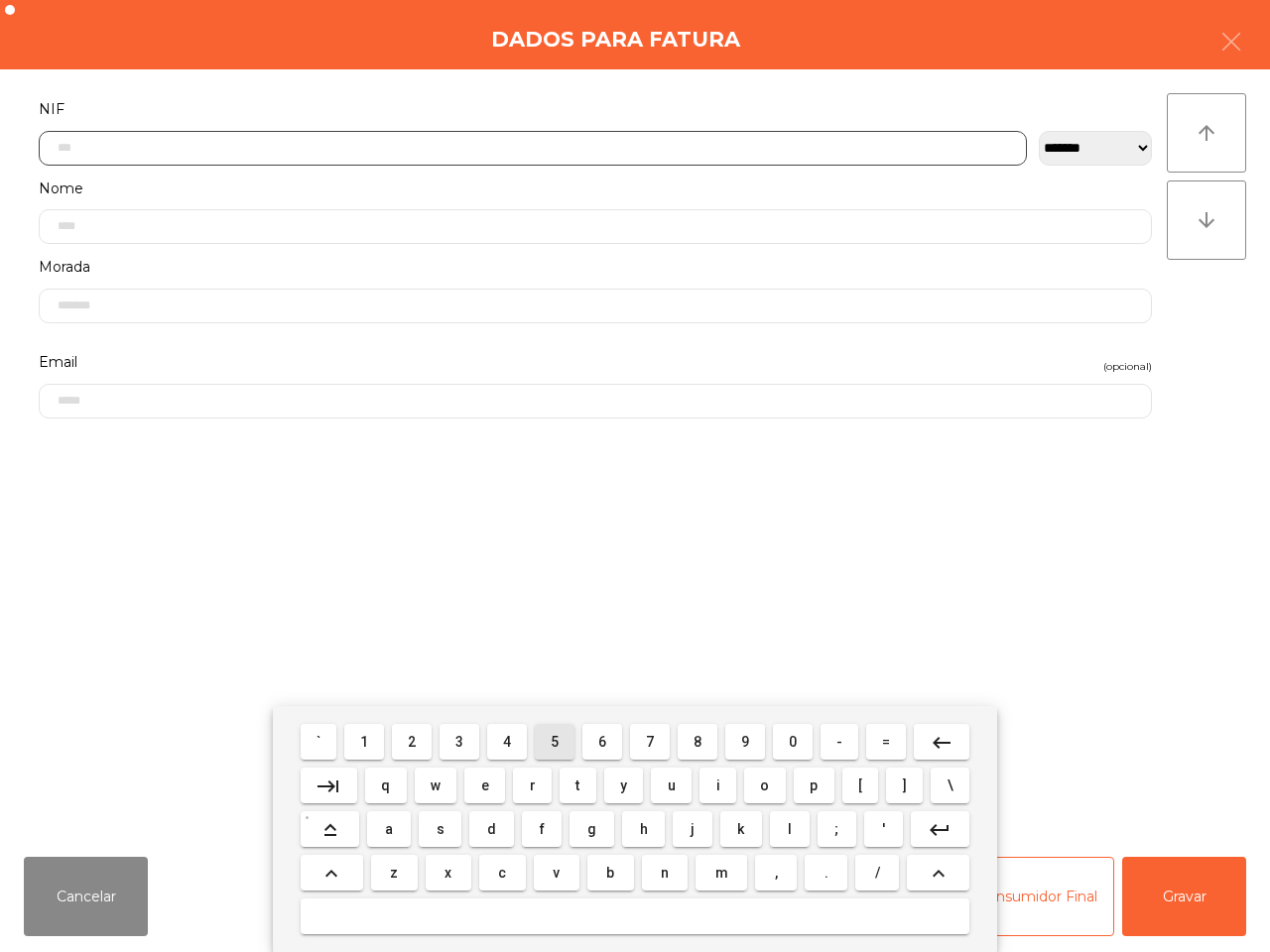 click on "5" at bounding box center [555, 742] 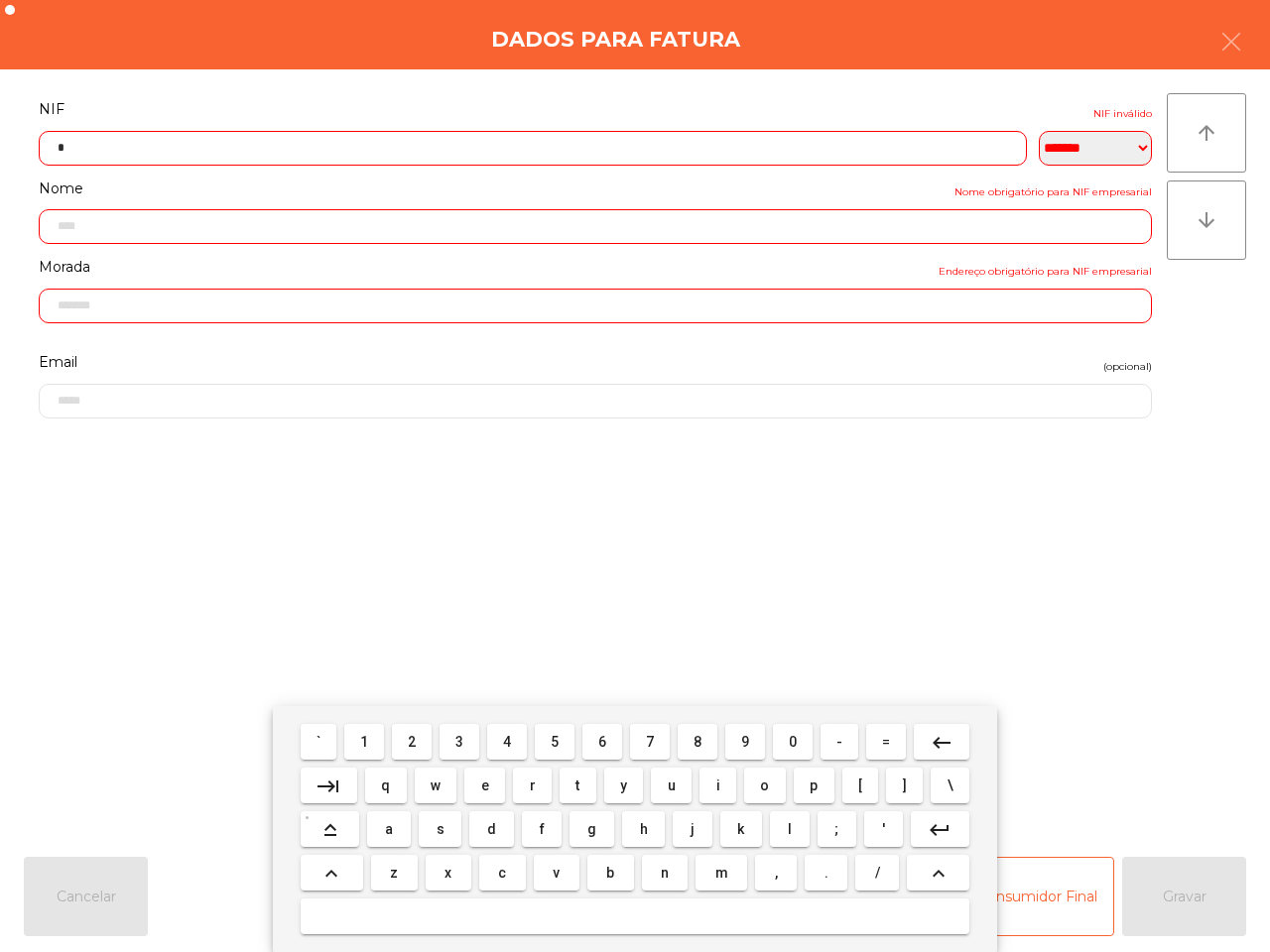 click on "1" at bounding box center (364, 742) 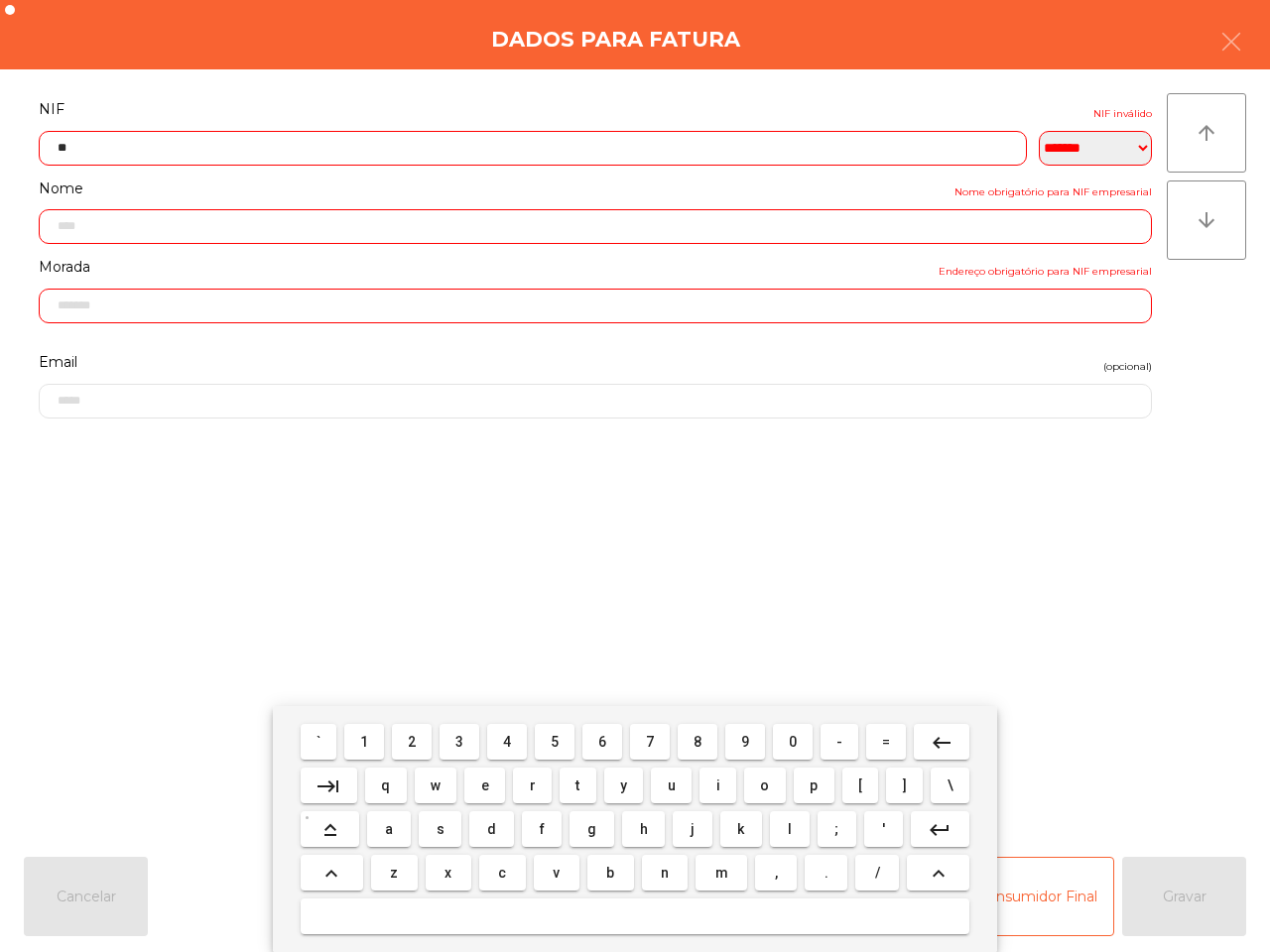 click on "6" at bounding box center (602, 742) 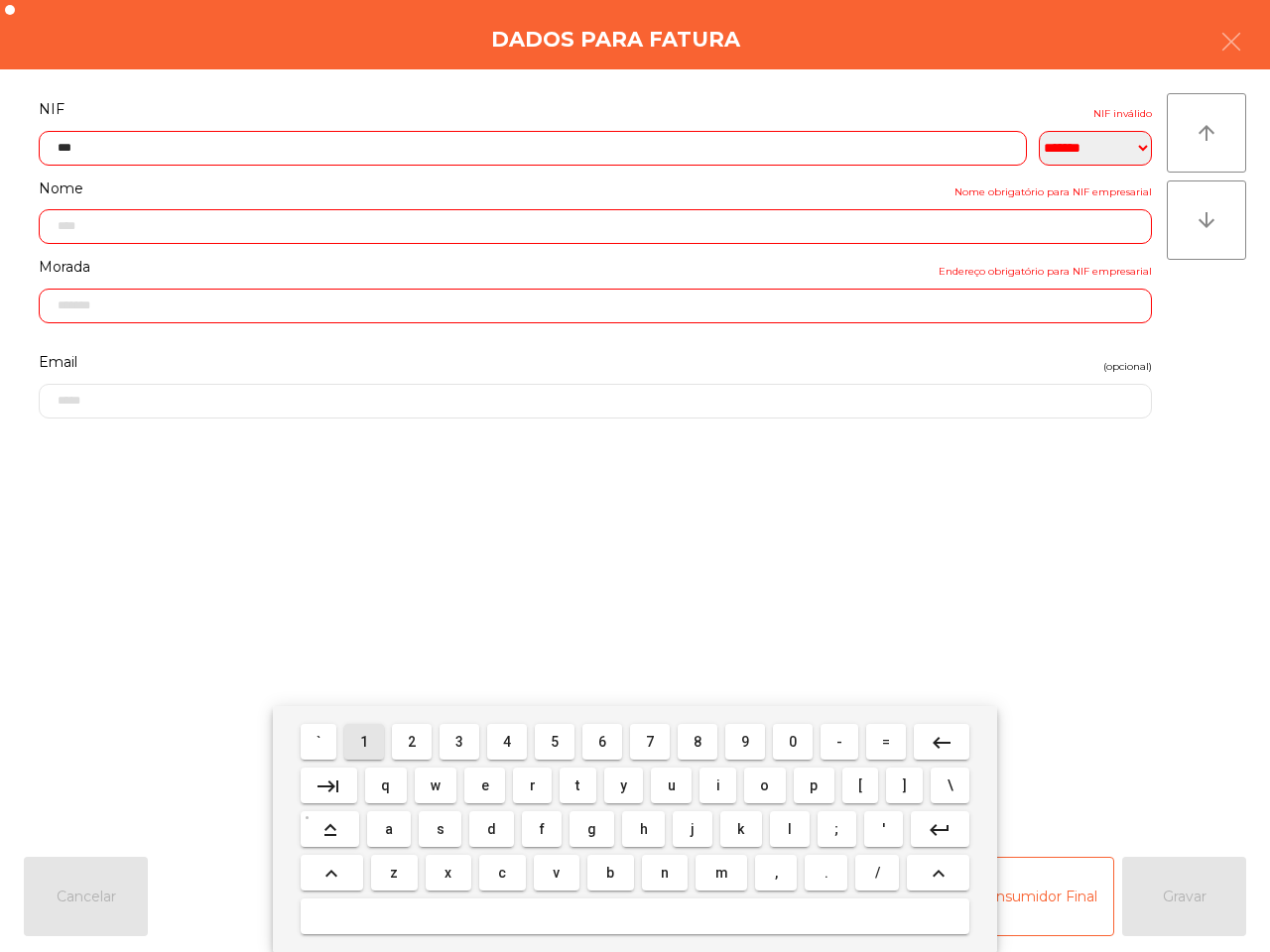 click on "1" at bounding box center [364, 742] 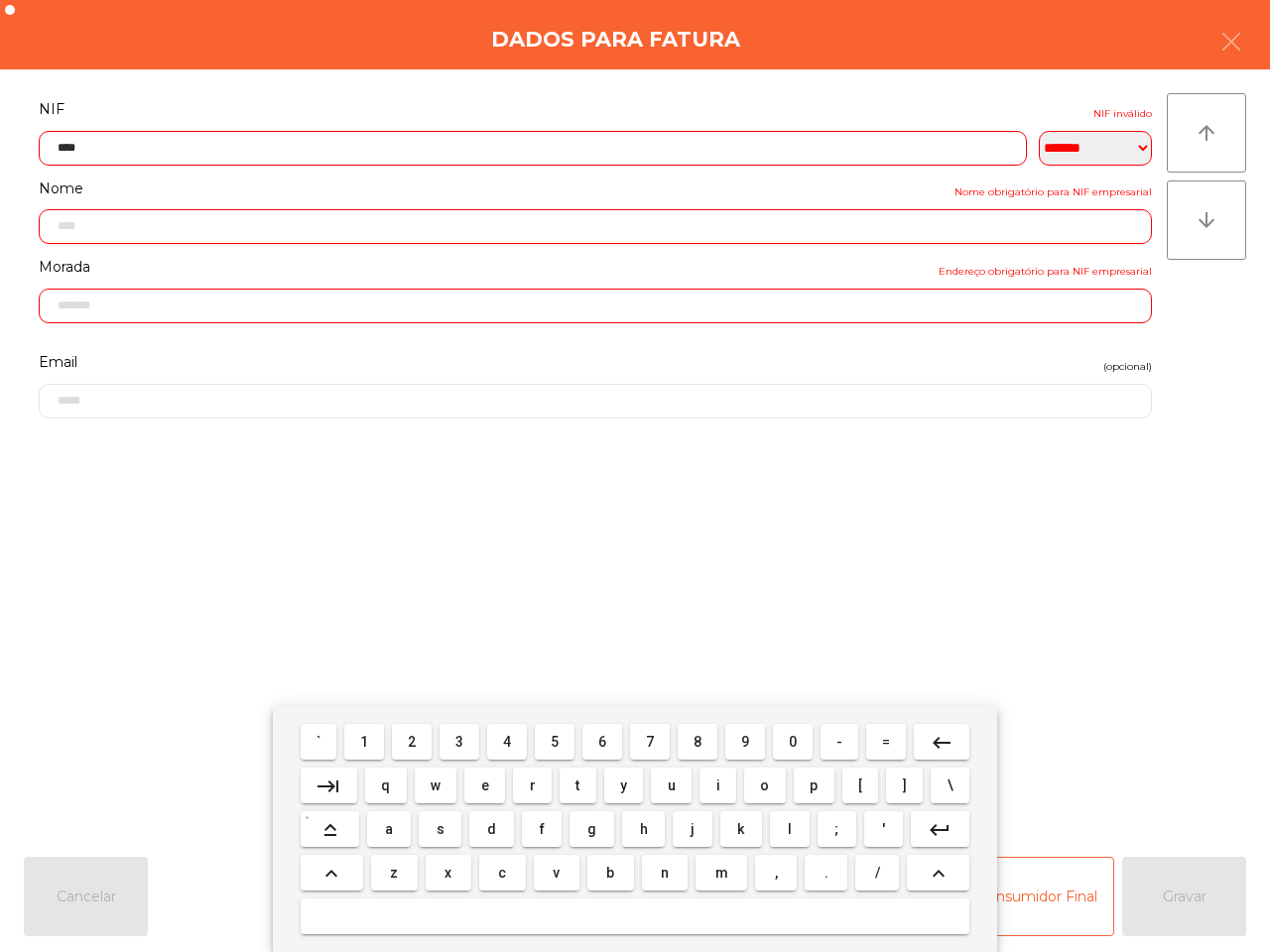 click on "3" at bounding box center [459, 742] 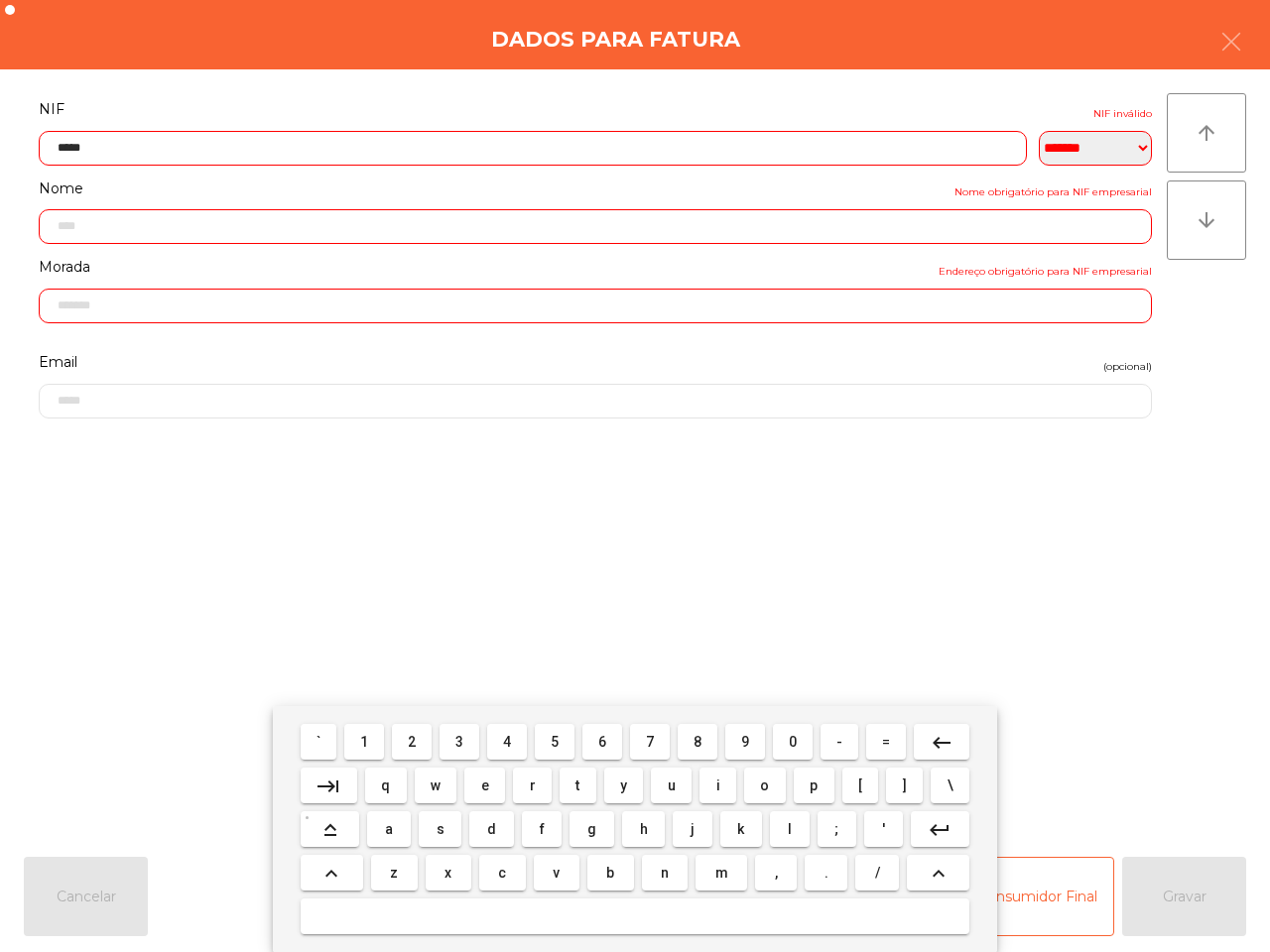 click on "1" at bounding box center [364, 742] 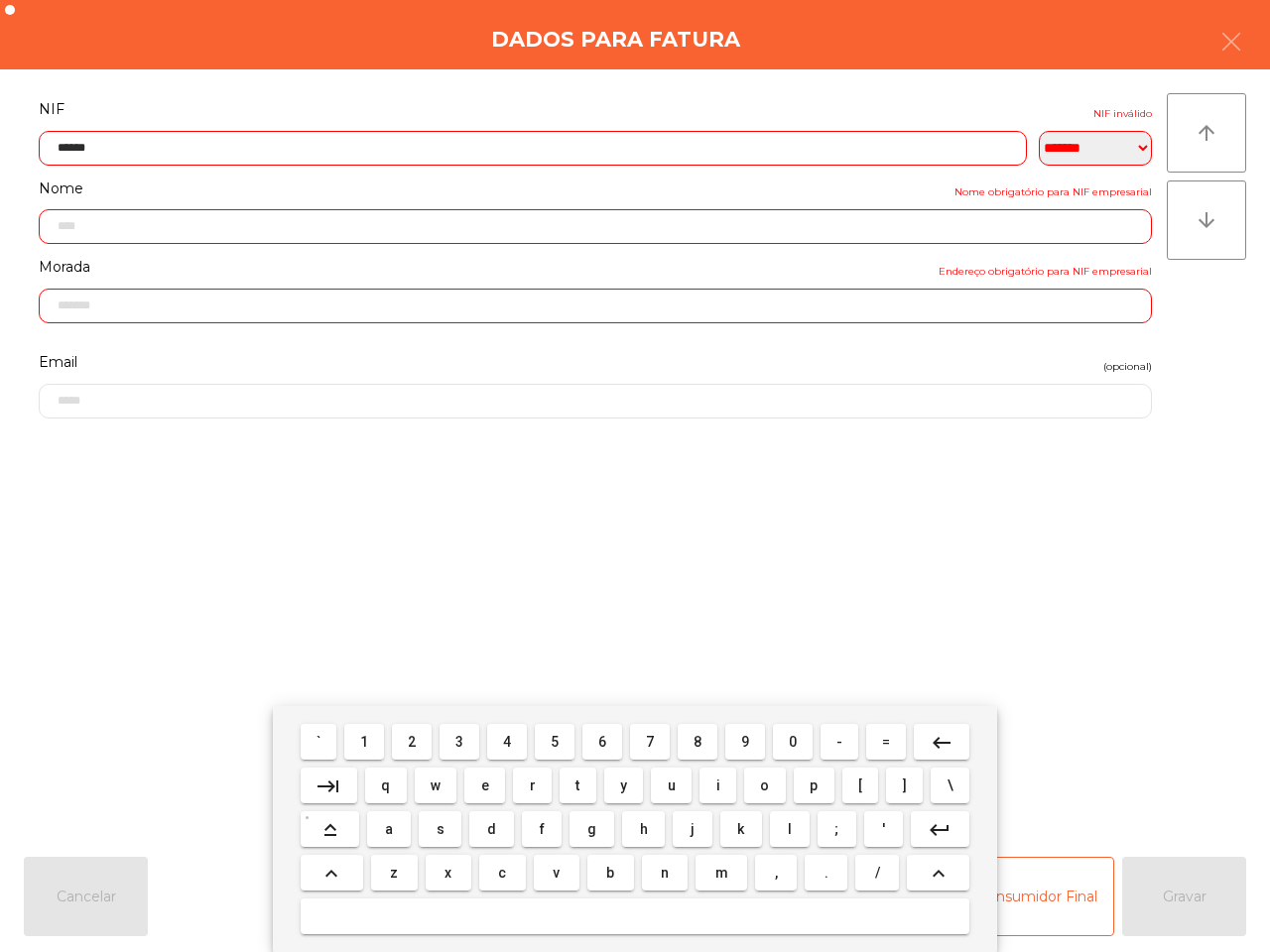 click on "8" at bounding box center (698, 742) 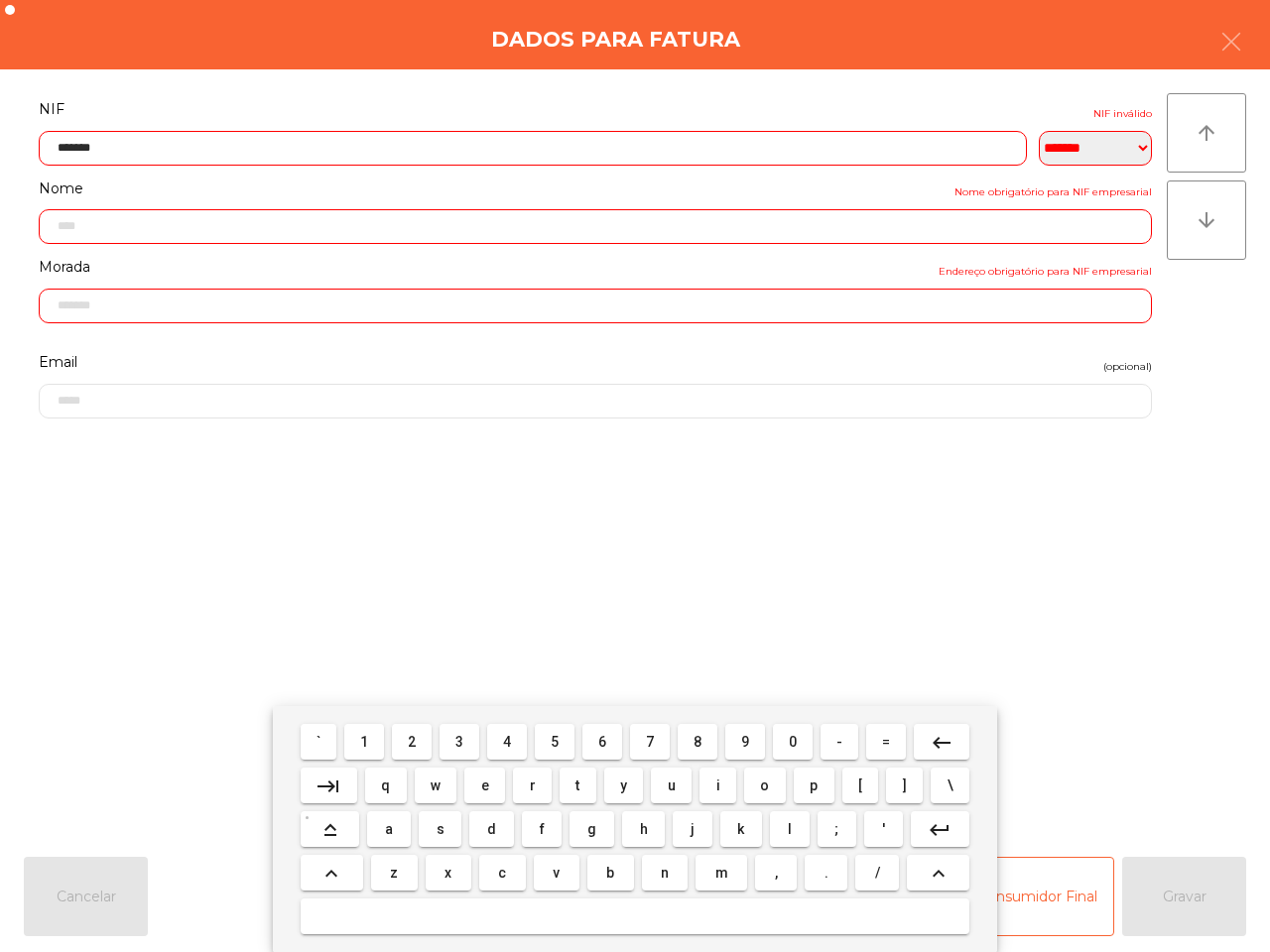 click on "7" at bounding box center (650, 742) 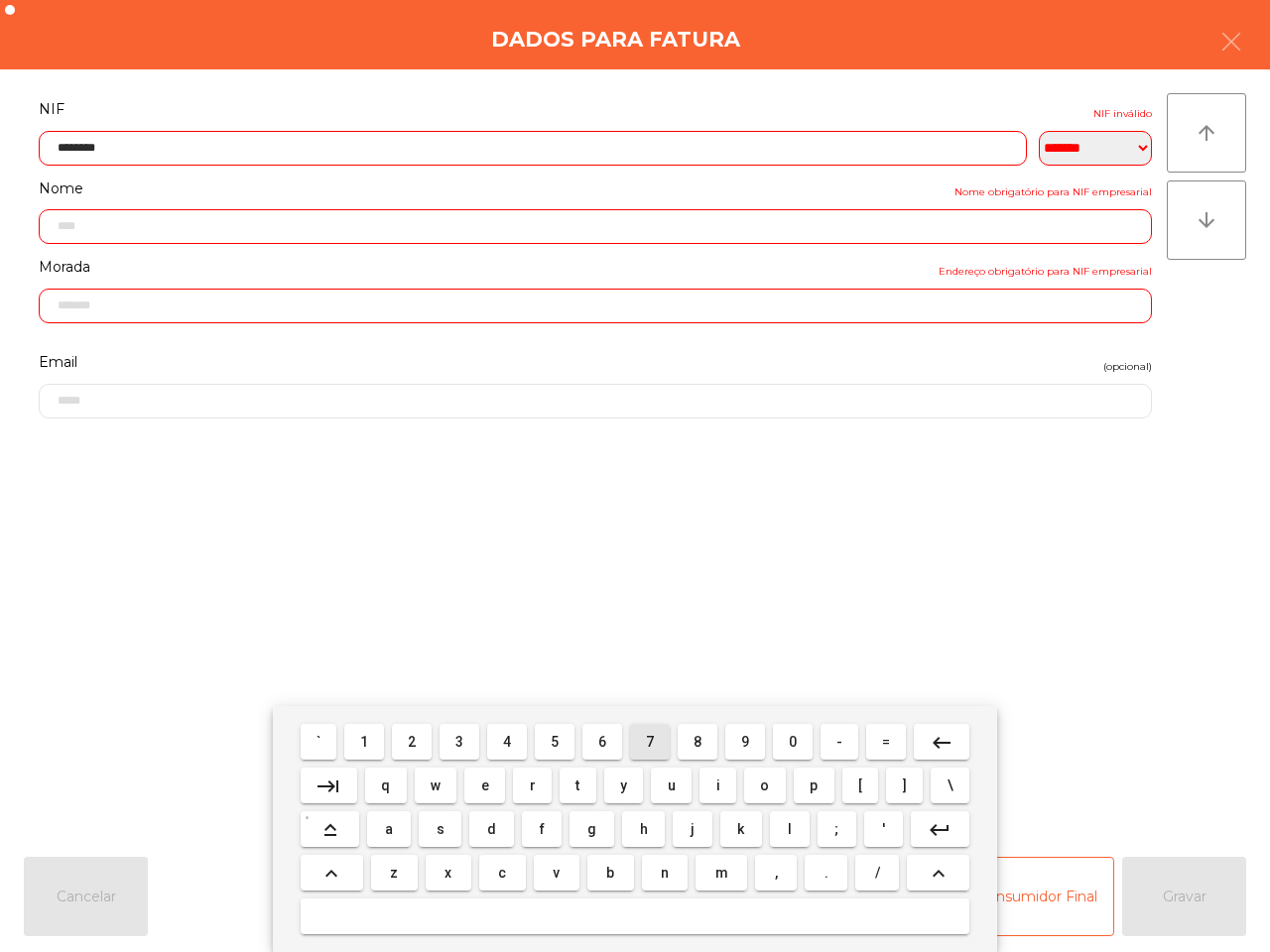click on "7" at bounding box center (650, 742) 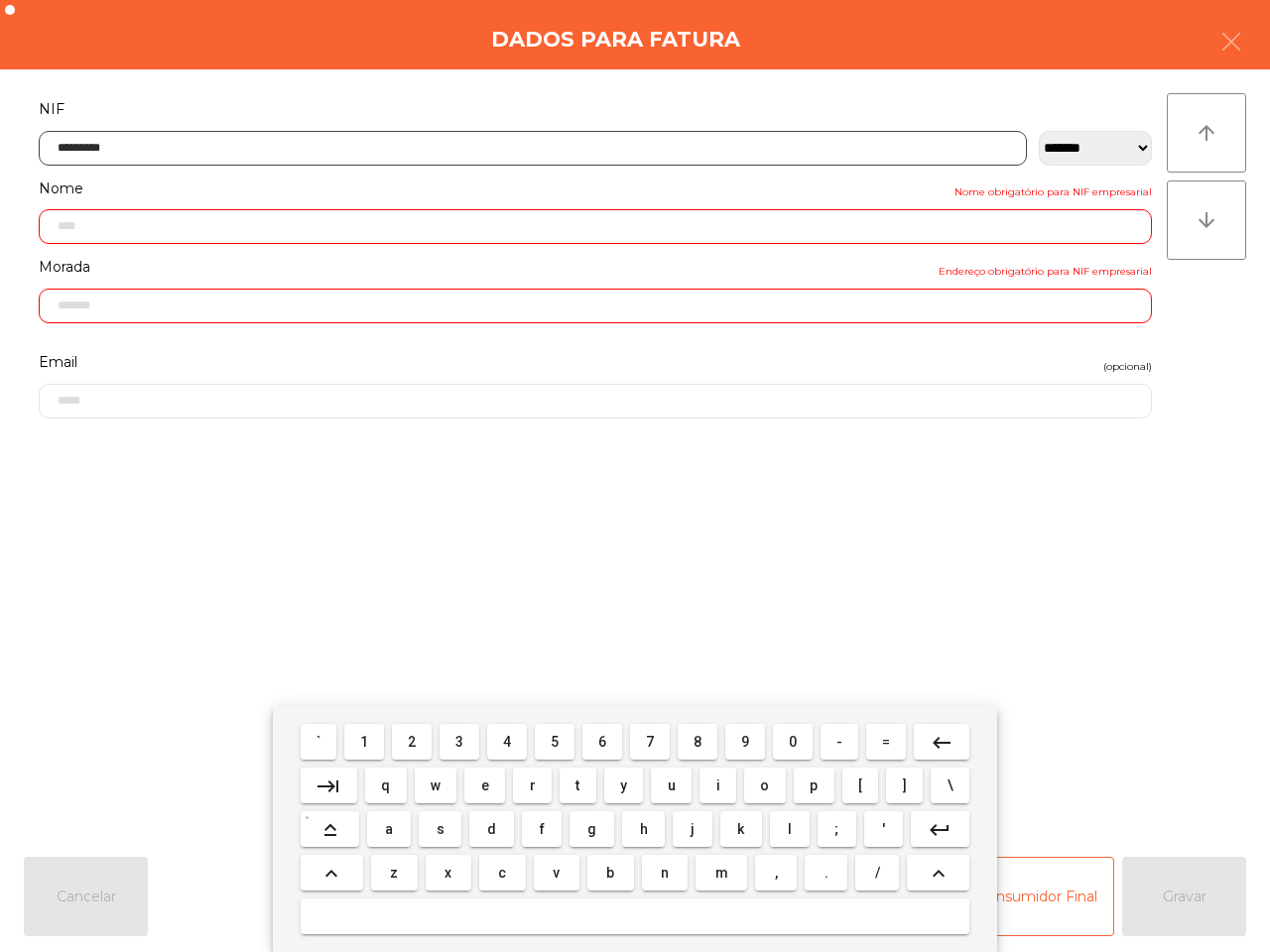type on "**********" 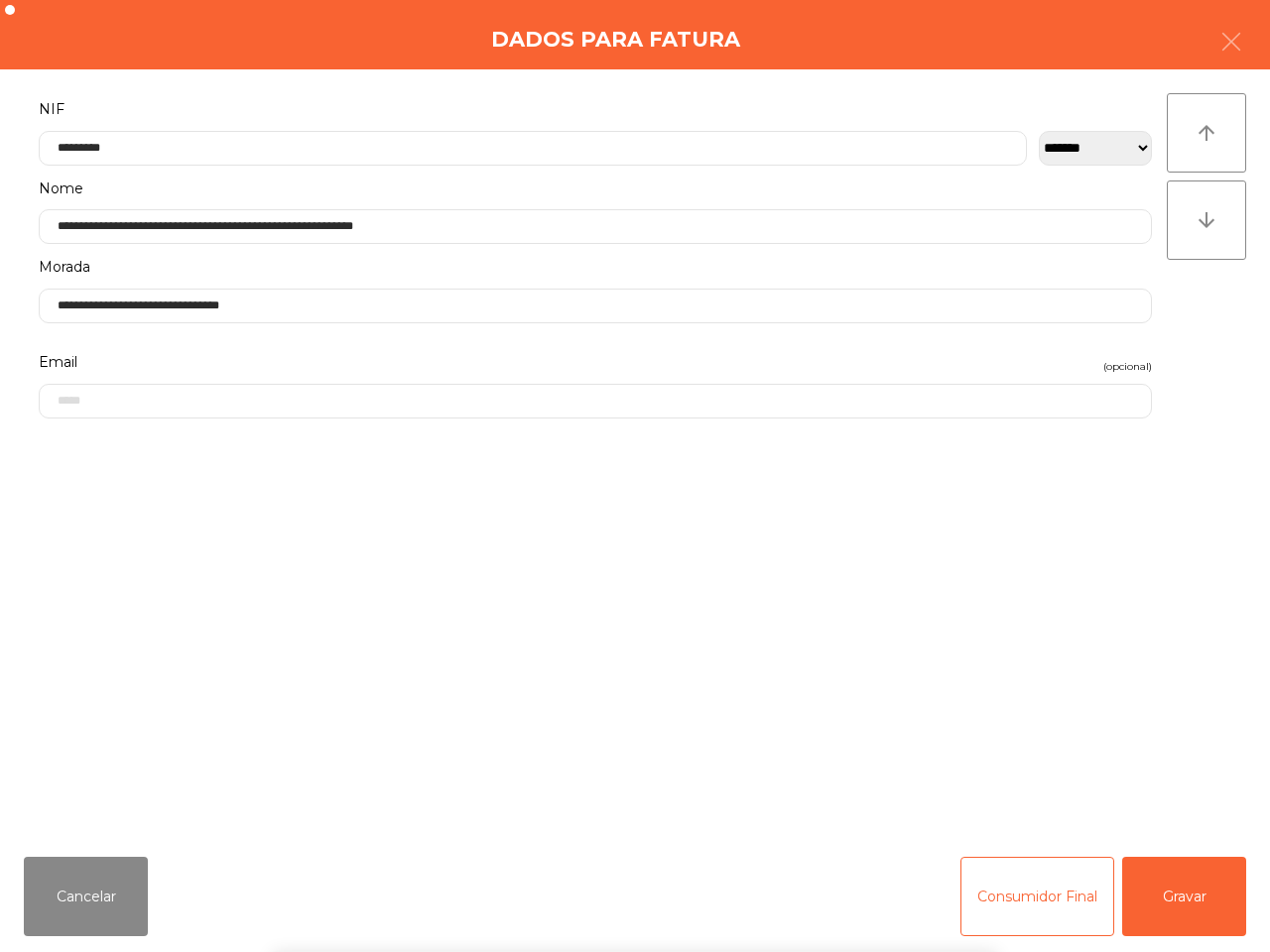 click on "` 1 2 3 4 5 6 7 8 9 0 - = keyboard_backspace keyboard_tab q w e r t y u i o p [ ] \ keyboard_capslock a s d f g h j k l ; ' keyboard_return keyboard_arrow_up z x c v b n m , . / keyboard_arrow_up" at bounding box center (635, 829) 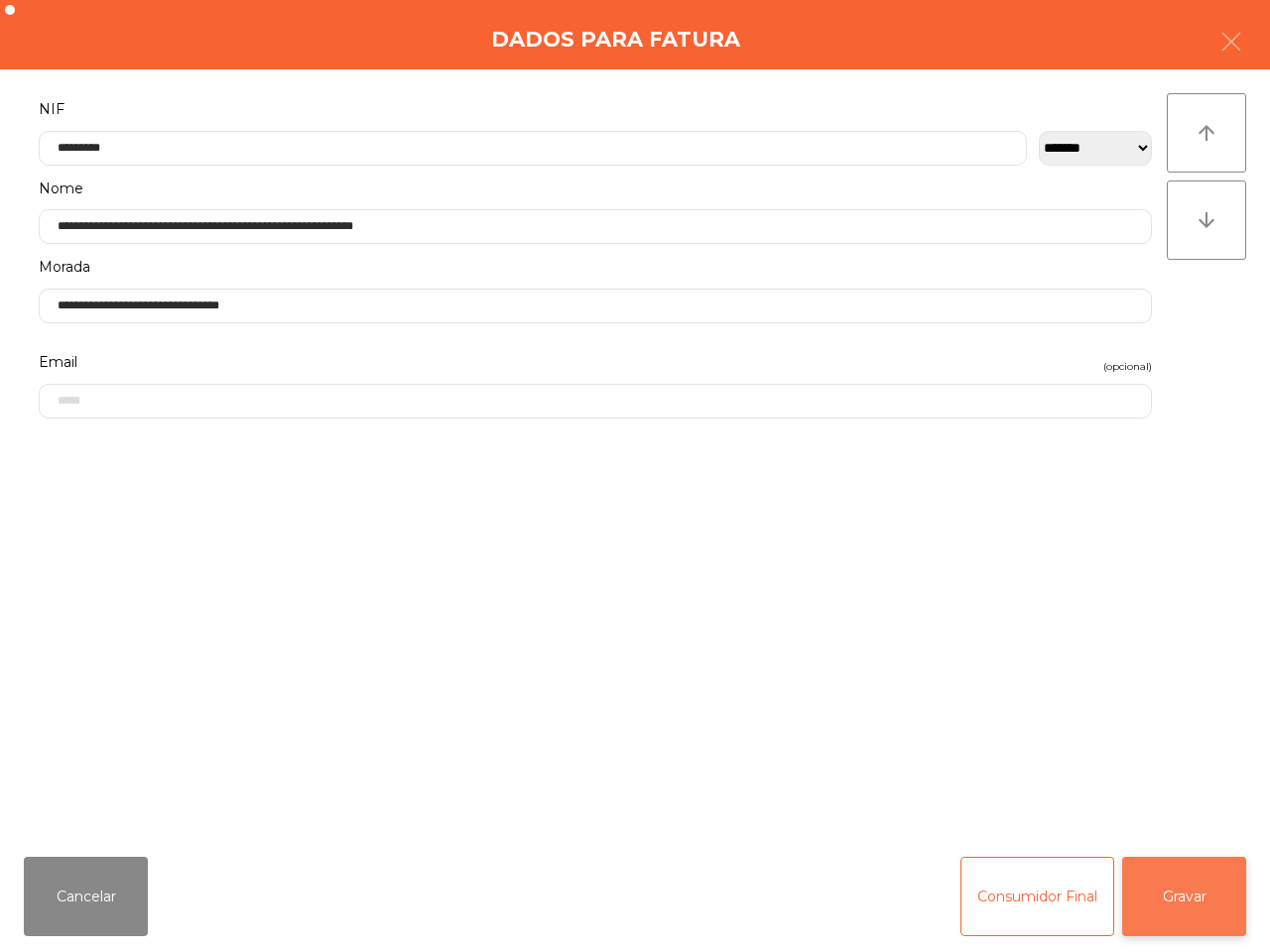 click on "Gravar" 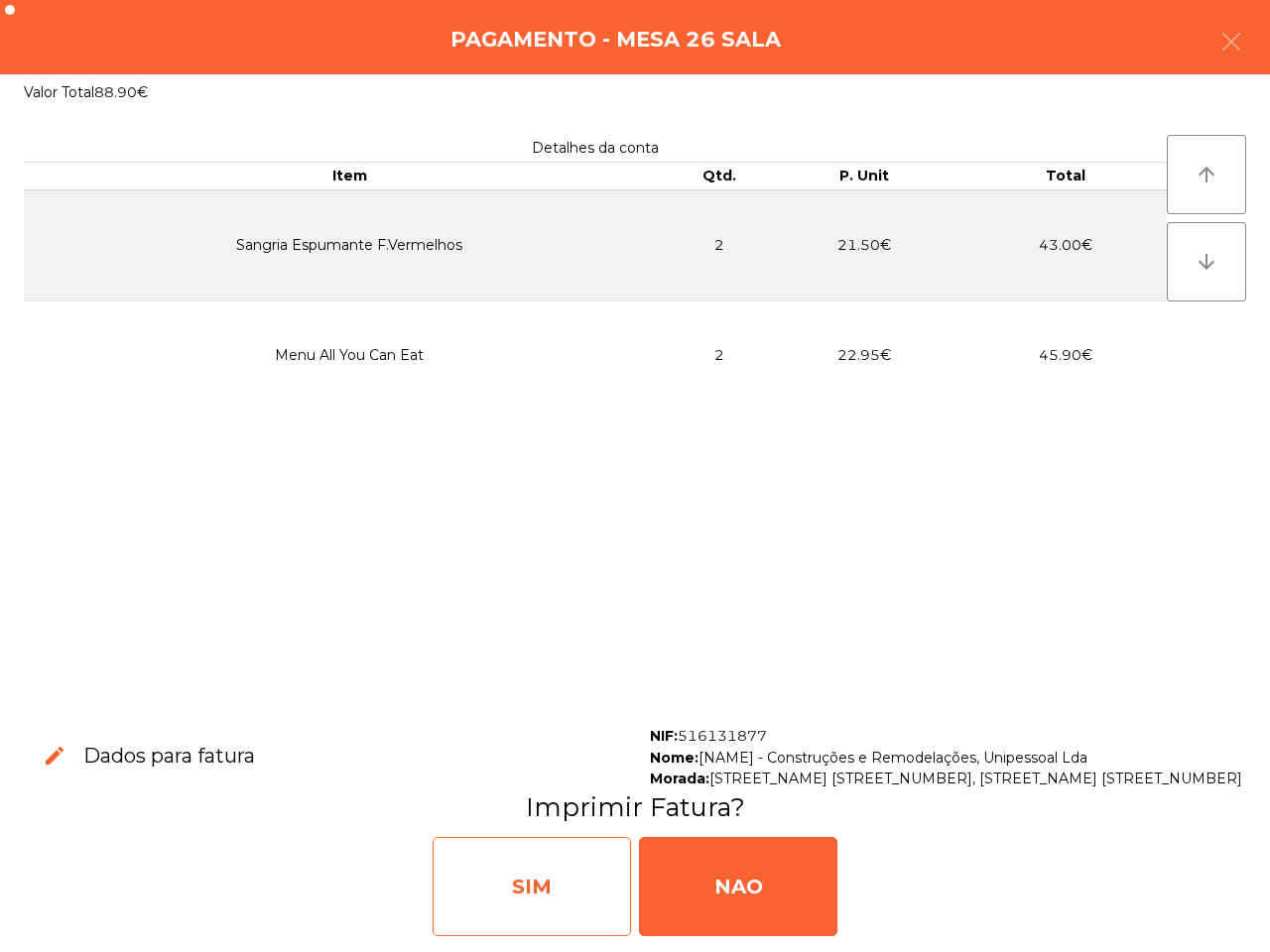 click on "SIM" 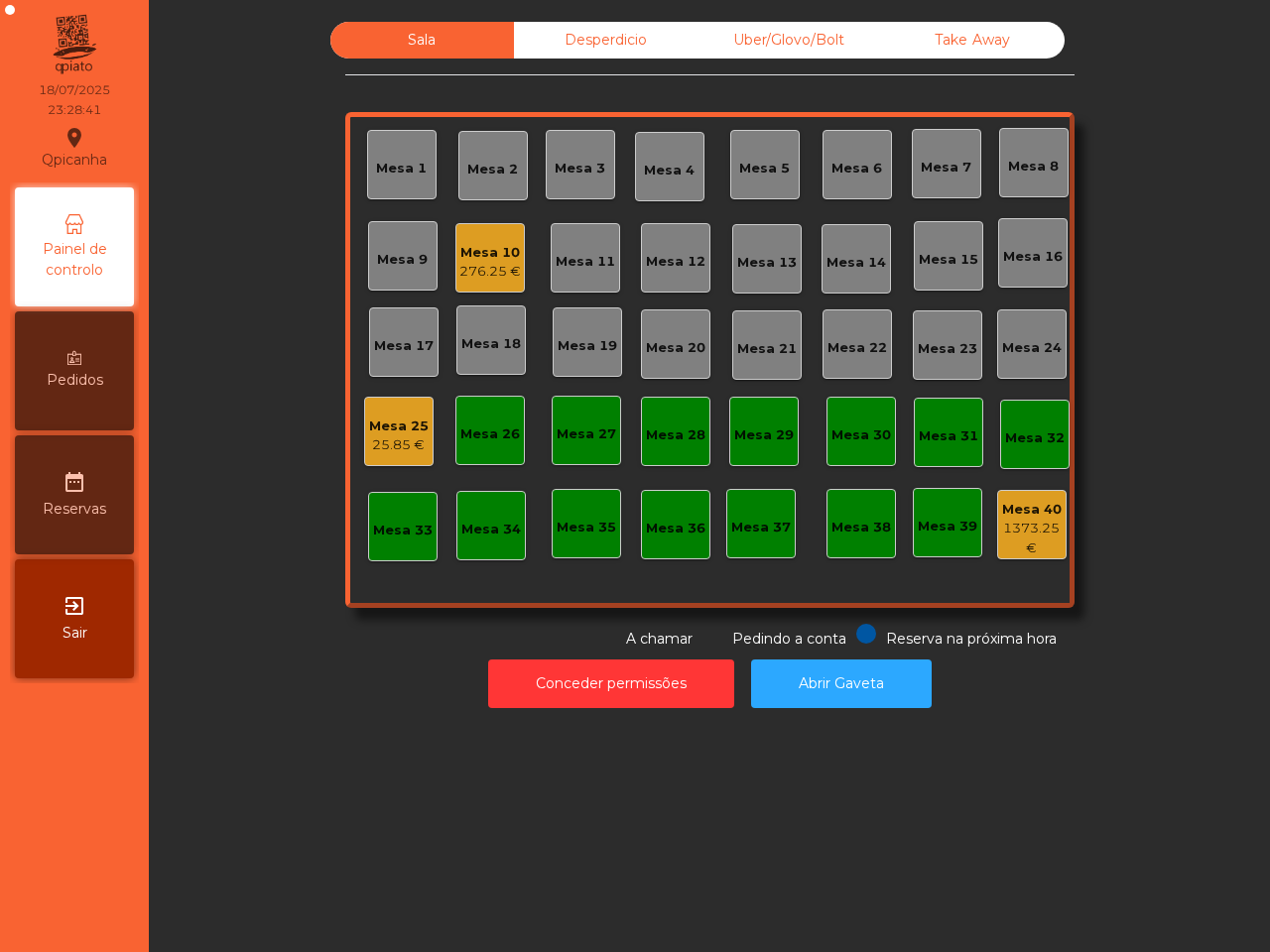 click on "276.25 €" 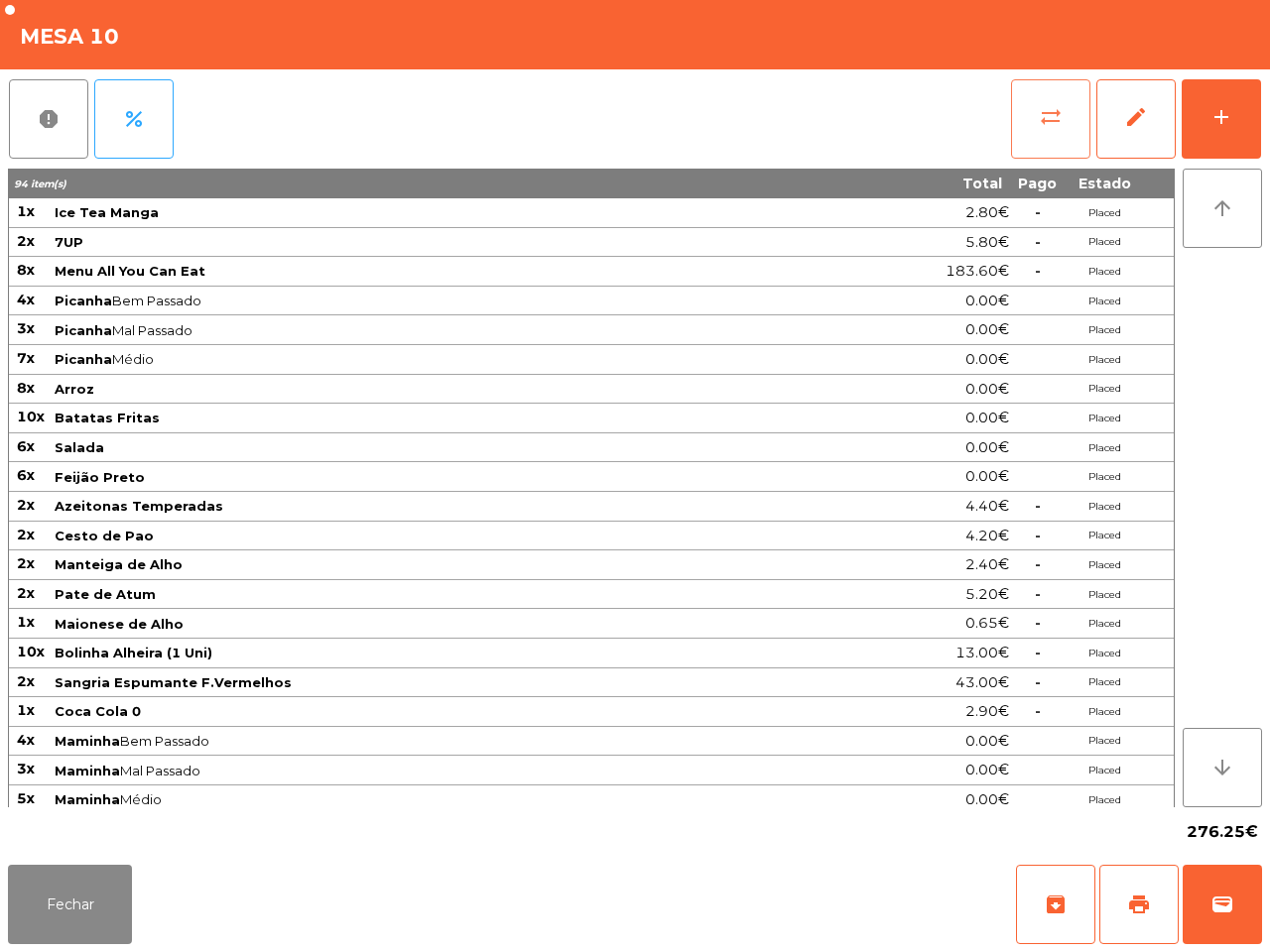 click on "sync_alt" 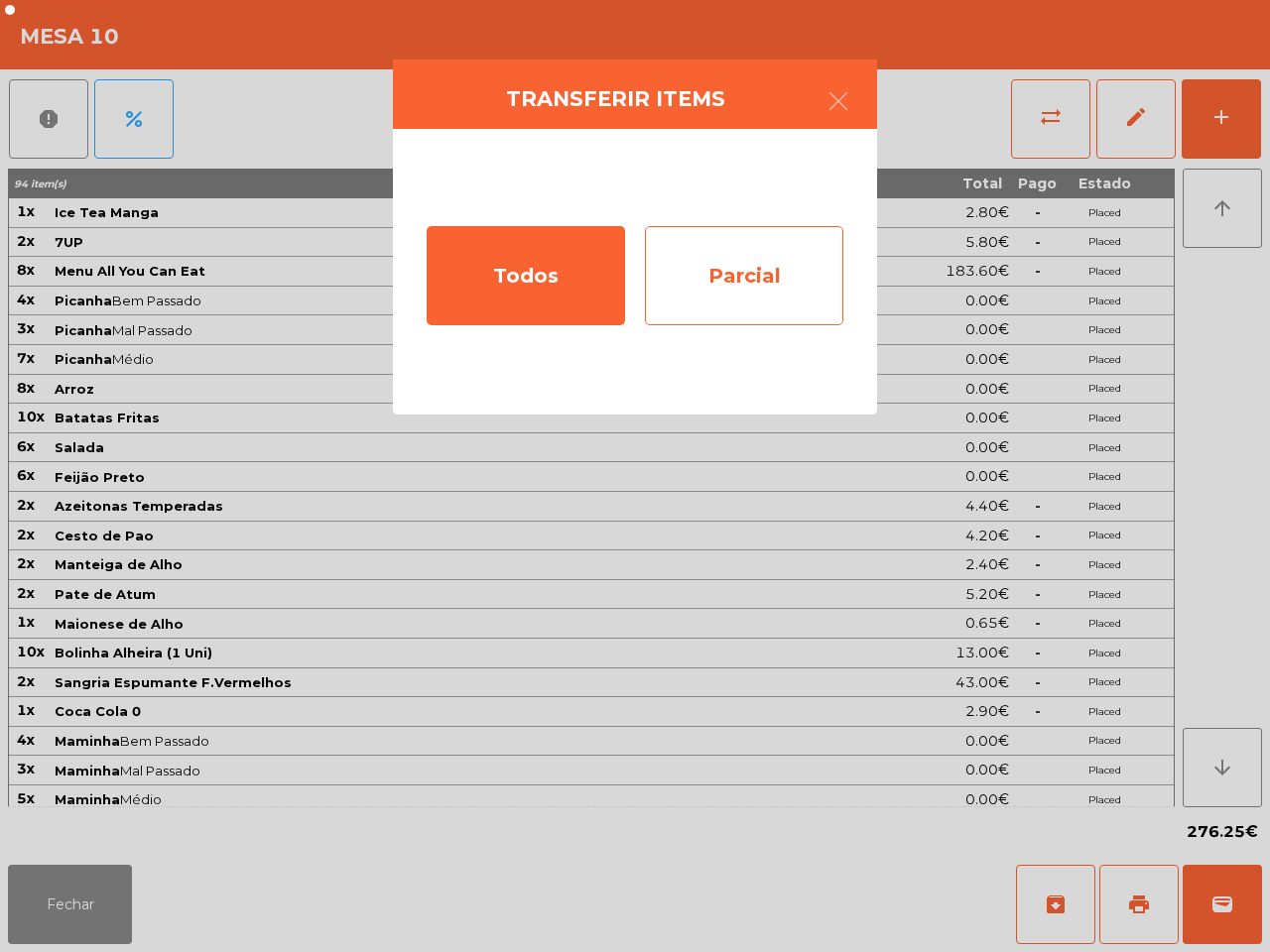 click on "Parcial" 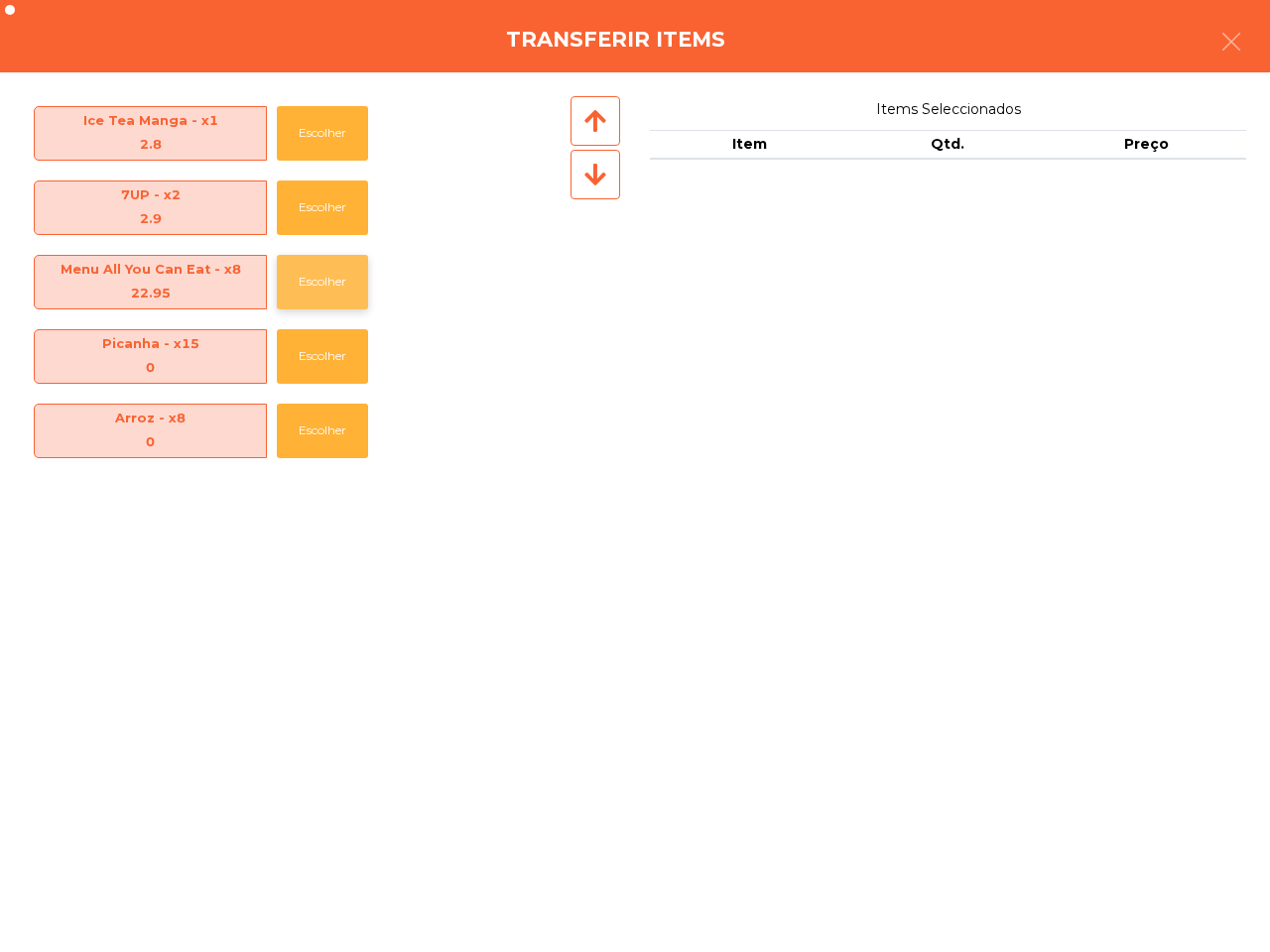 click on "Escolher" 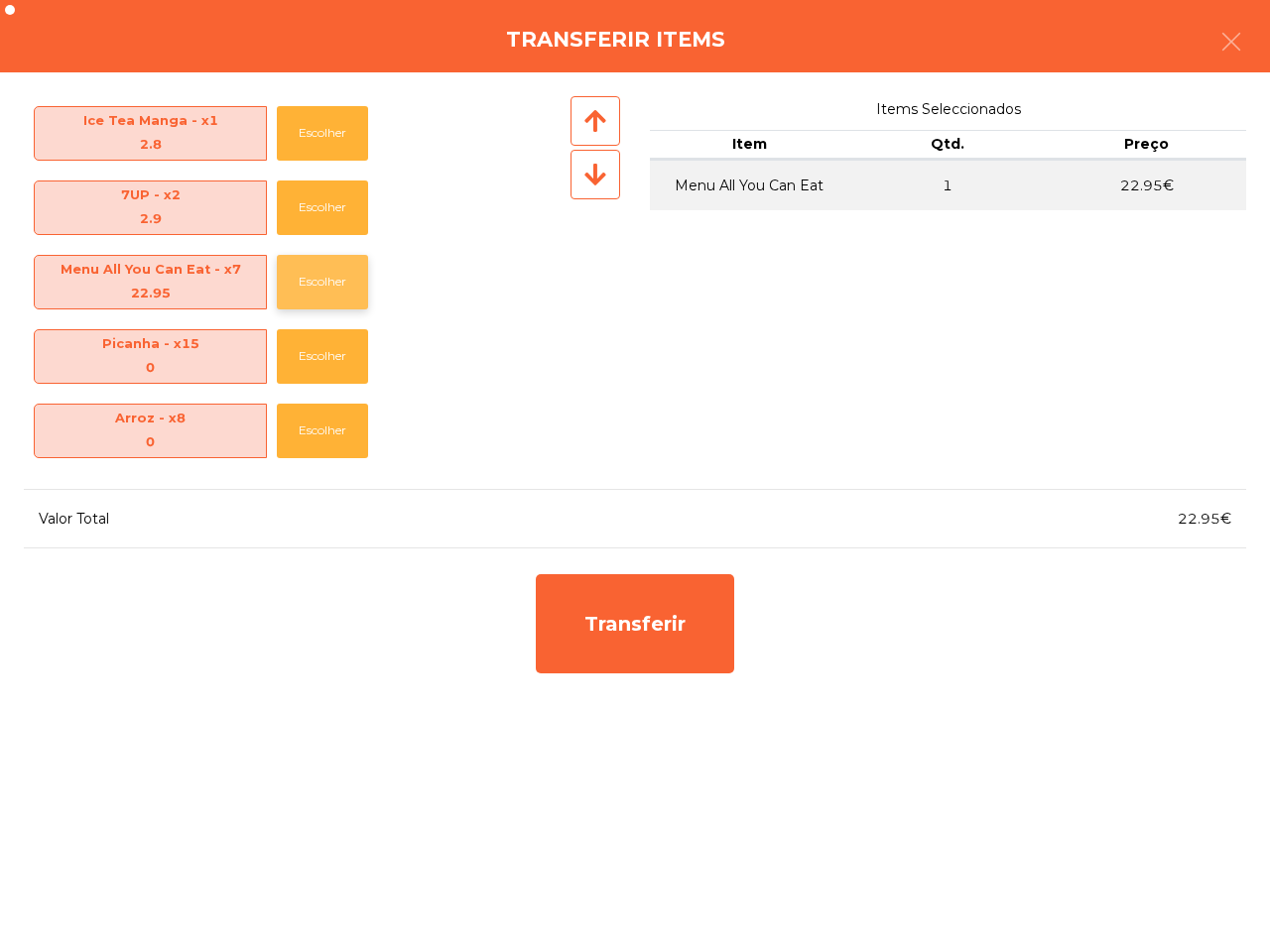 click on "Escolher" 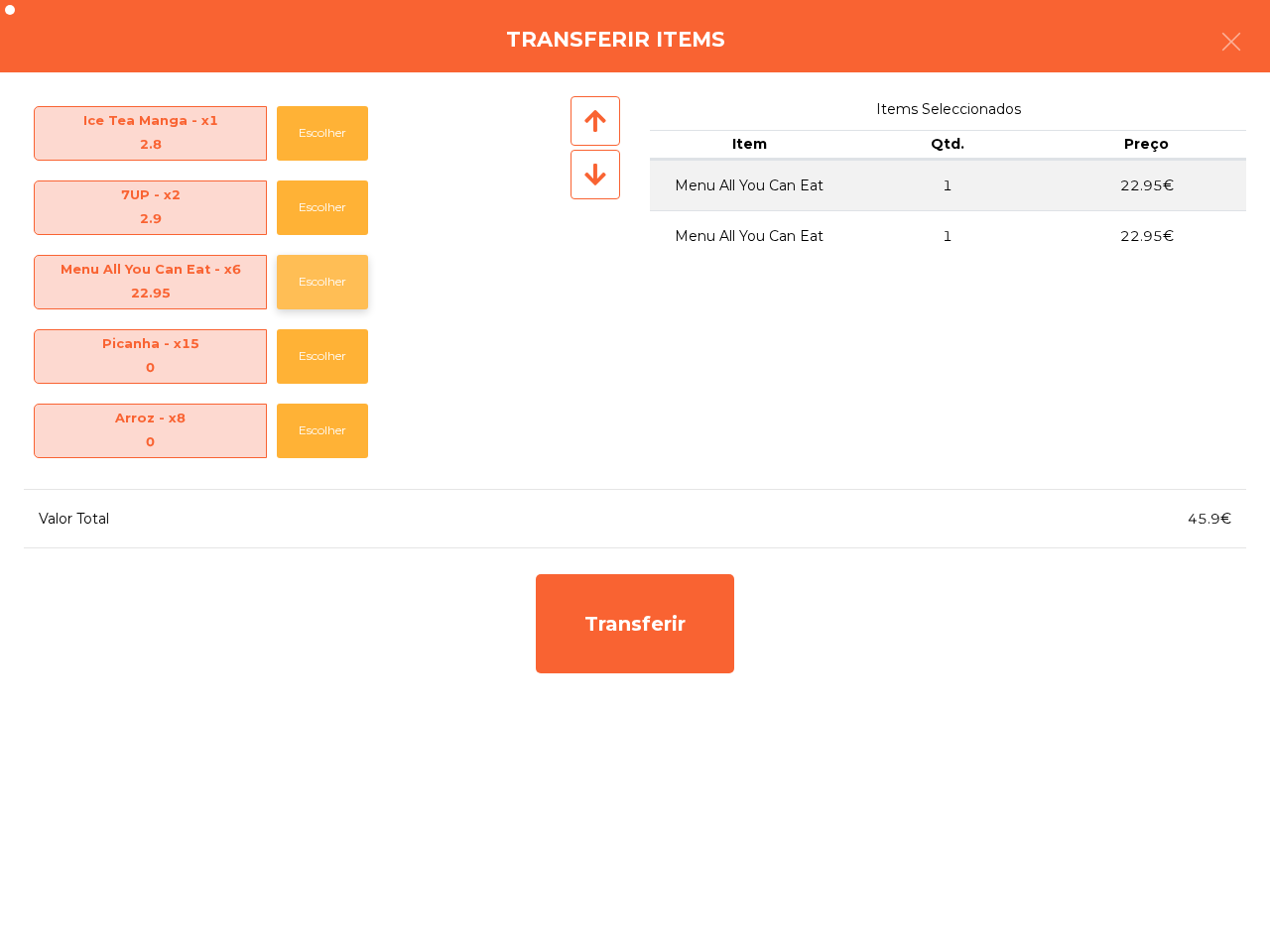 click on "Escolher" 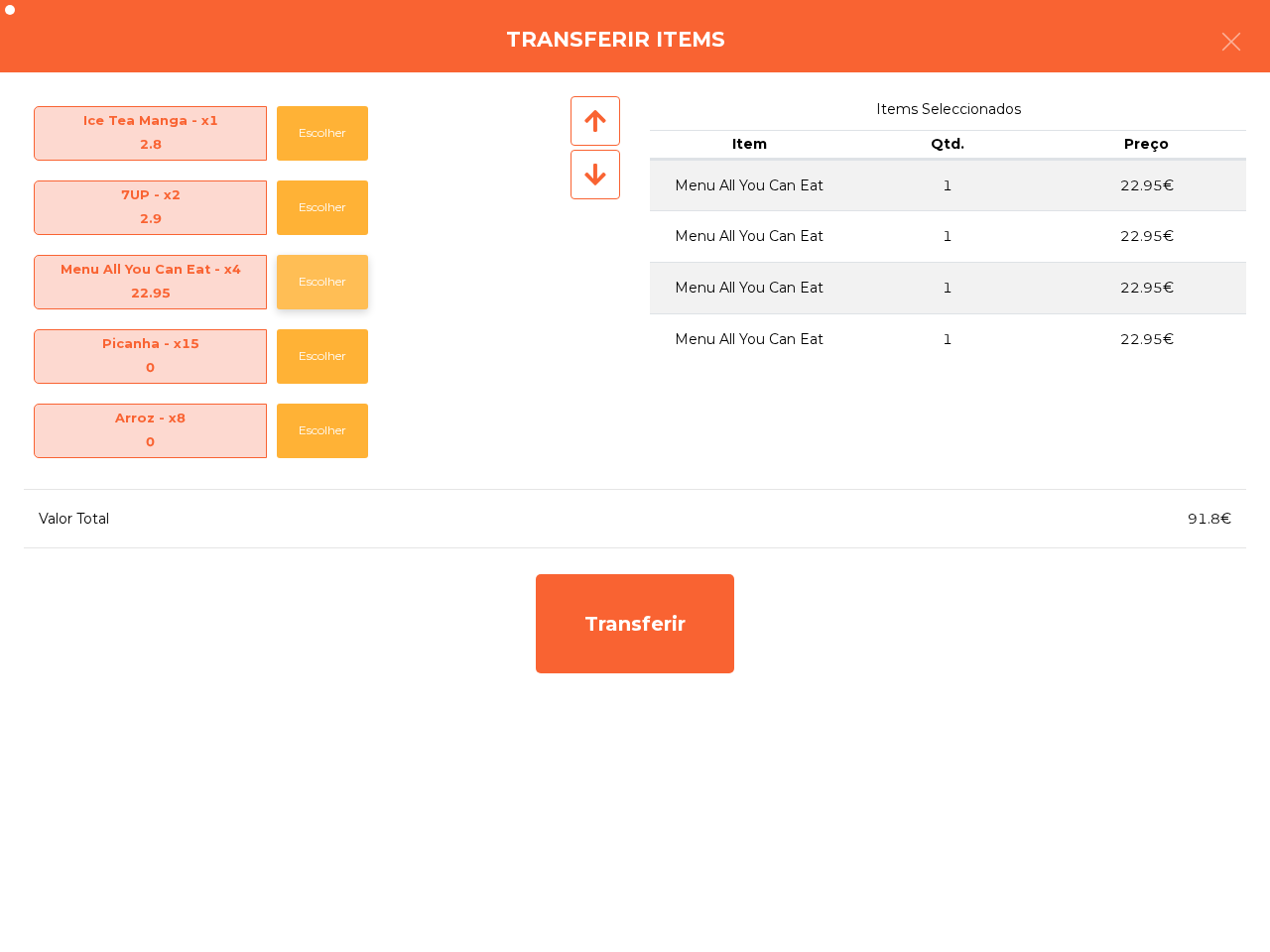 click on "Escolher" 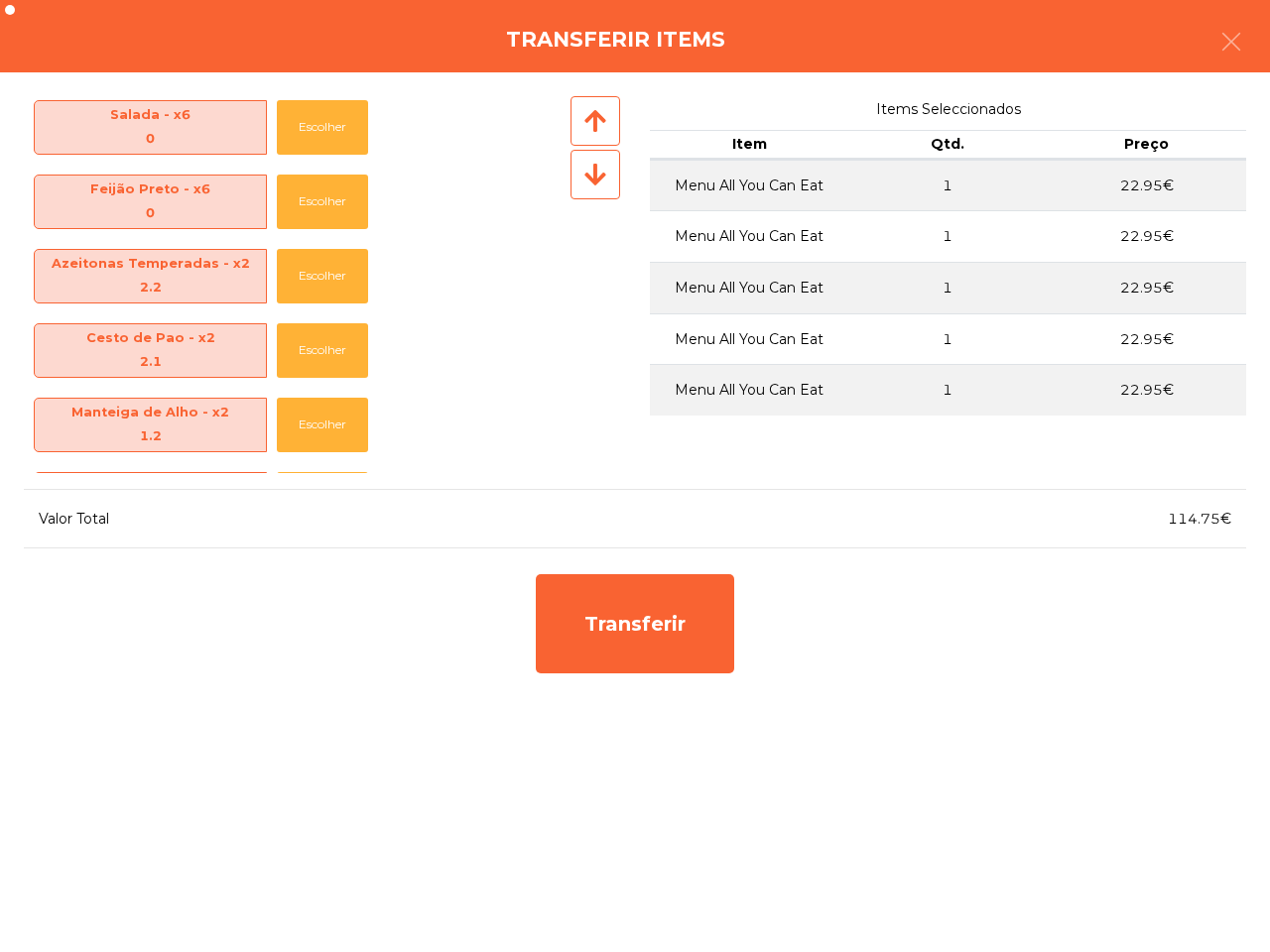 scroll, scrollTop: 496, scrollLeft: 0, axis: vertical 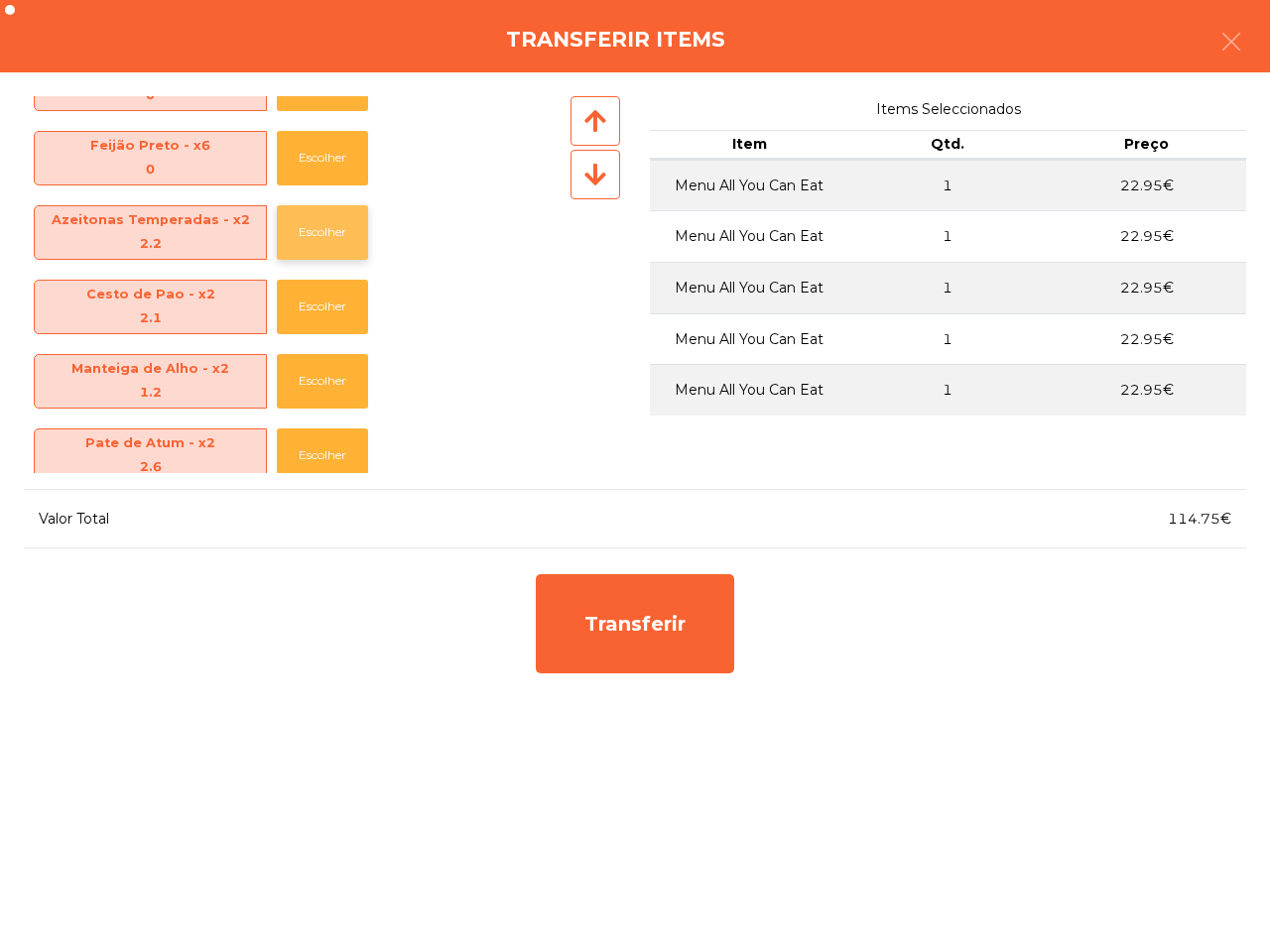 click on "Escolher" 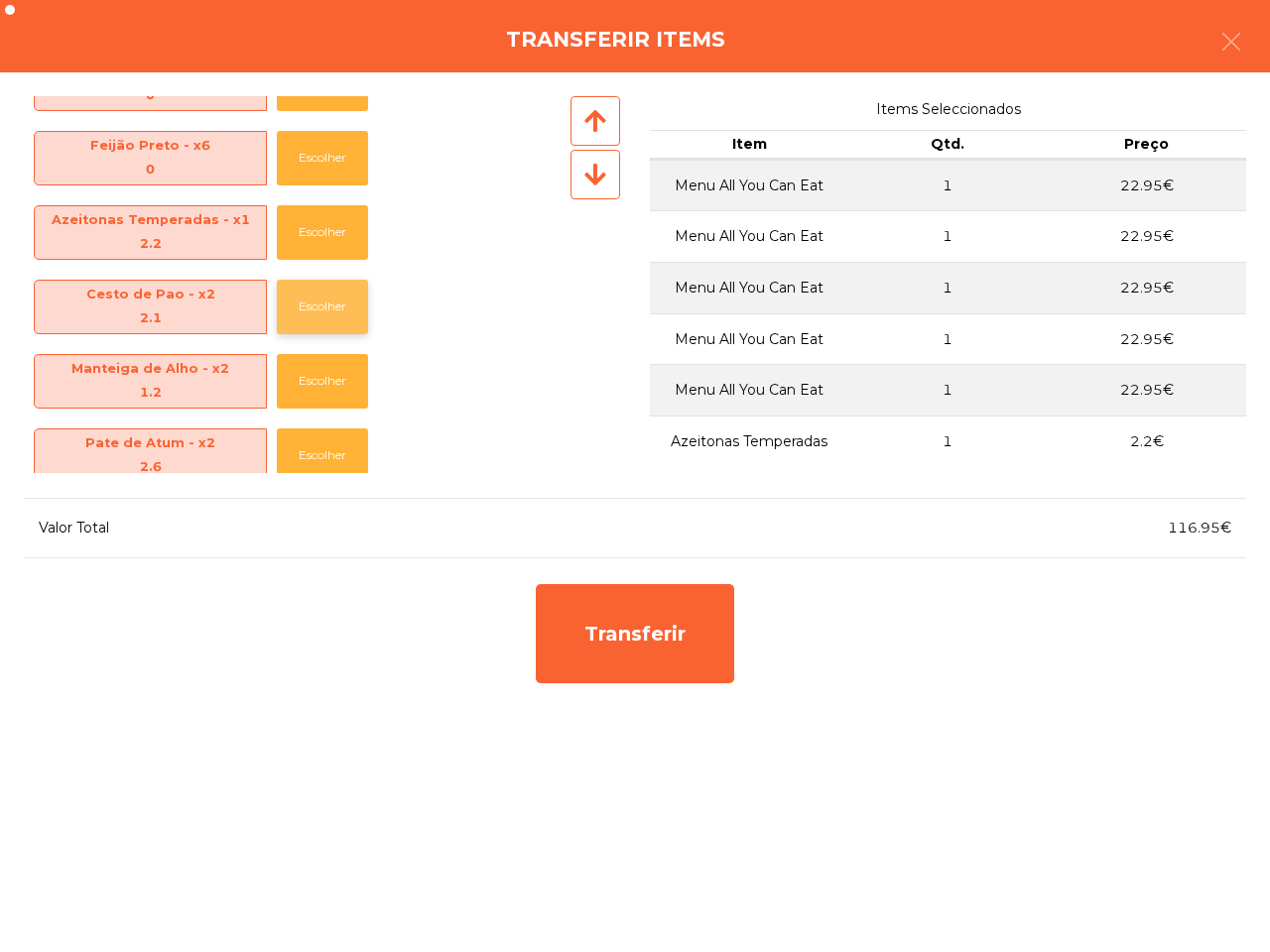 click on "Escolher" 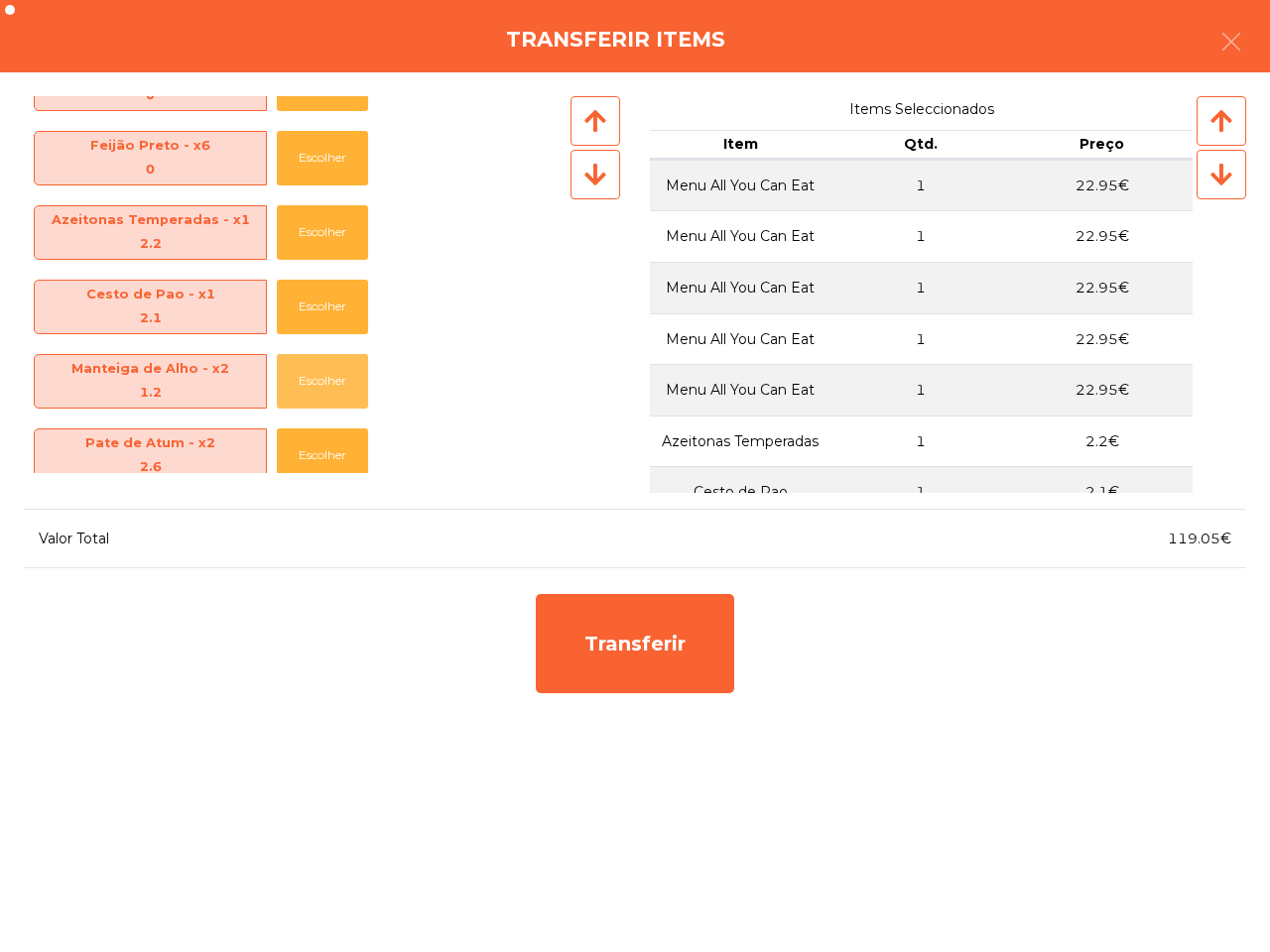 click on "Escolher" 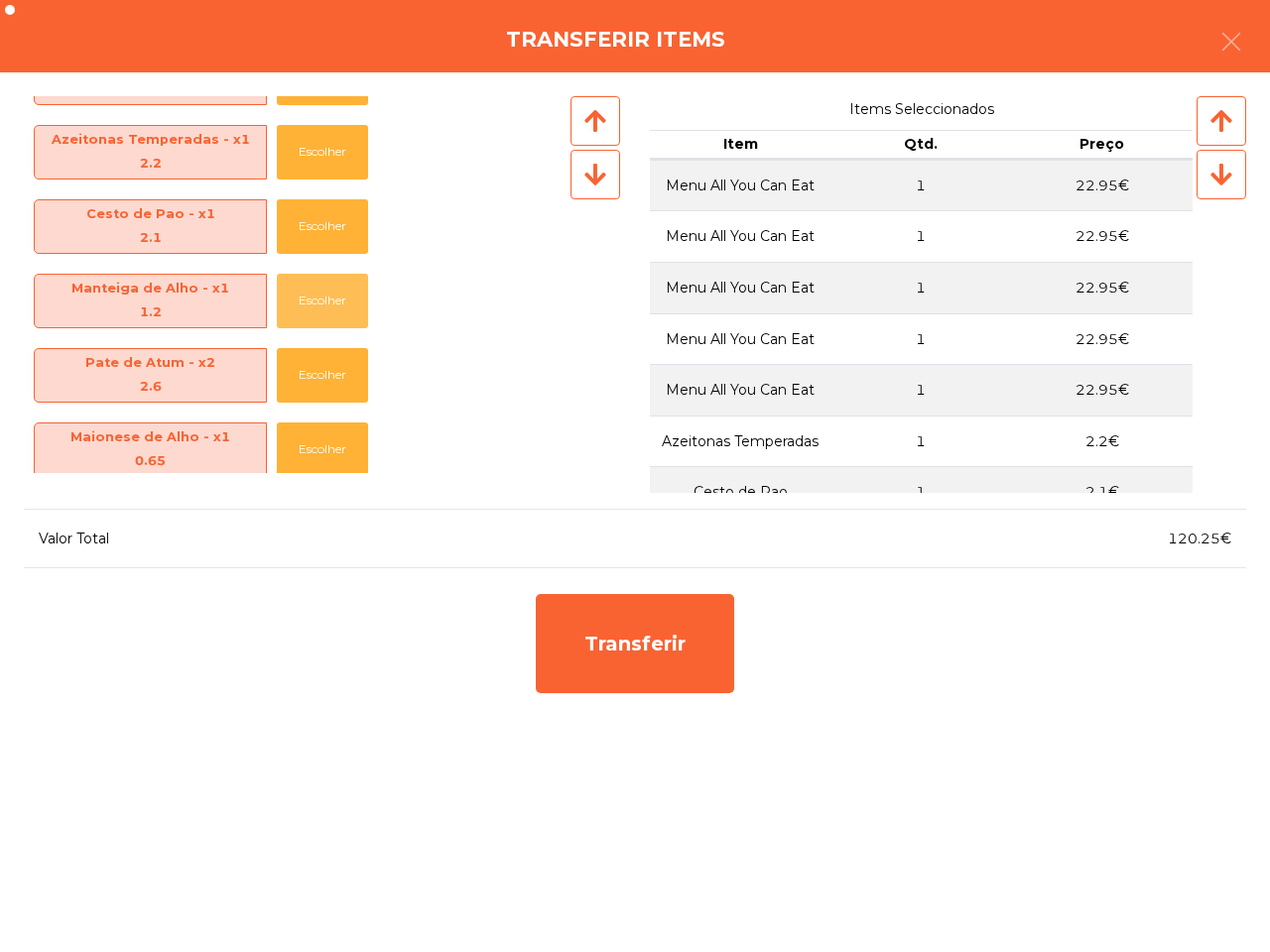 scroll, scrollTop: 620, scrollLeft: 0, axis: vertical 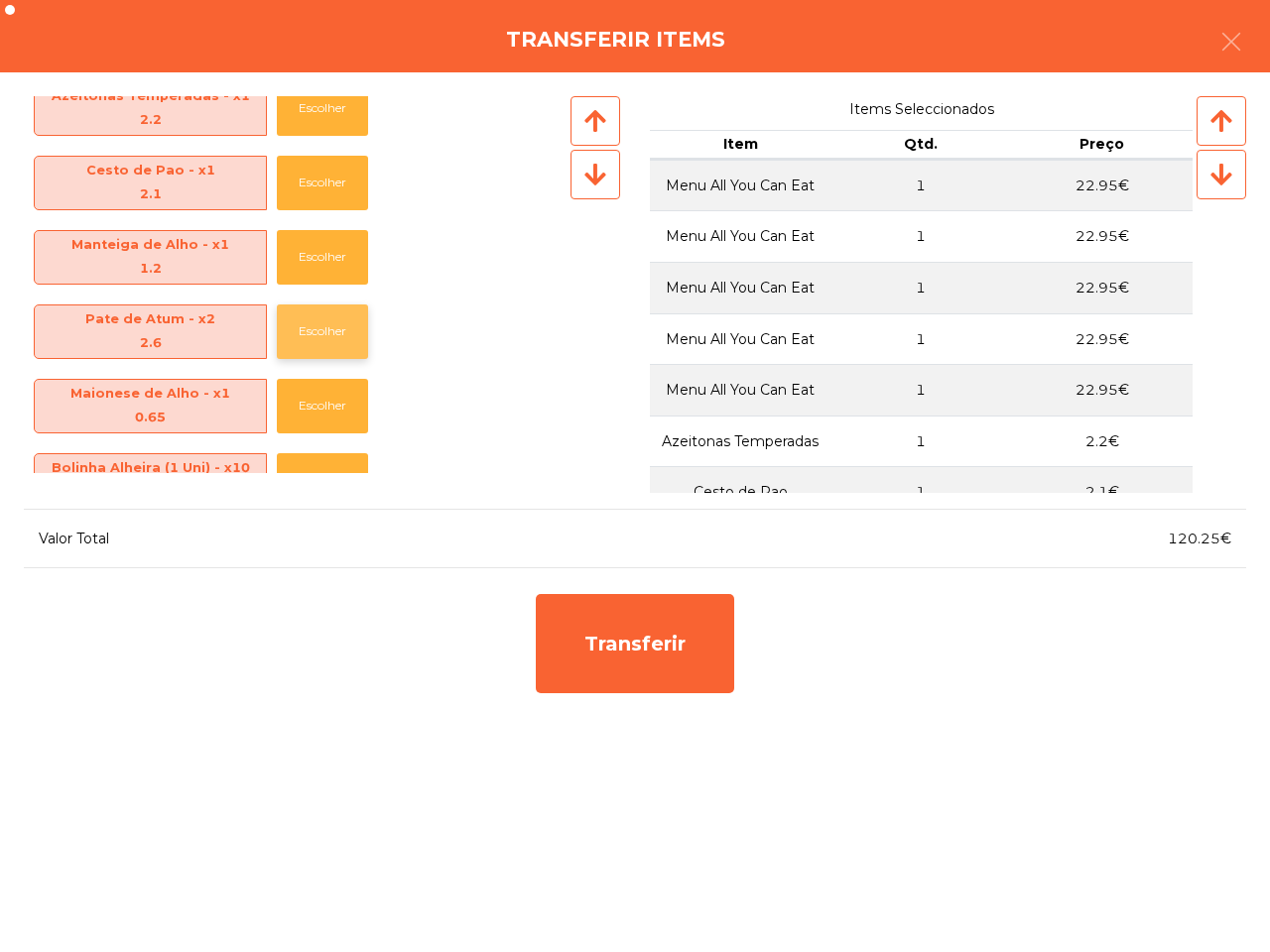 click on "Escolher" 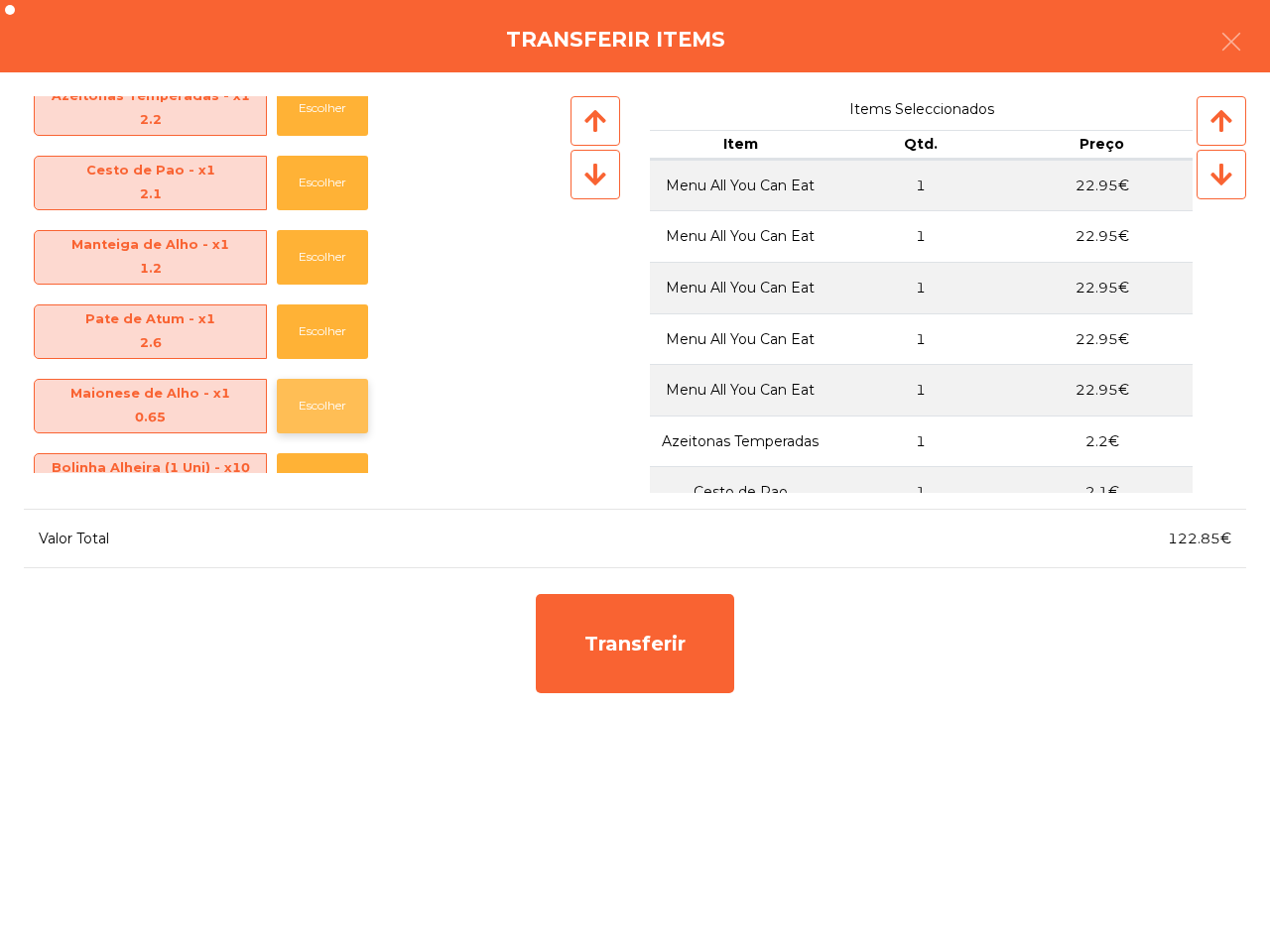 click on "Escolher" 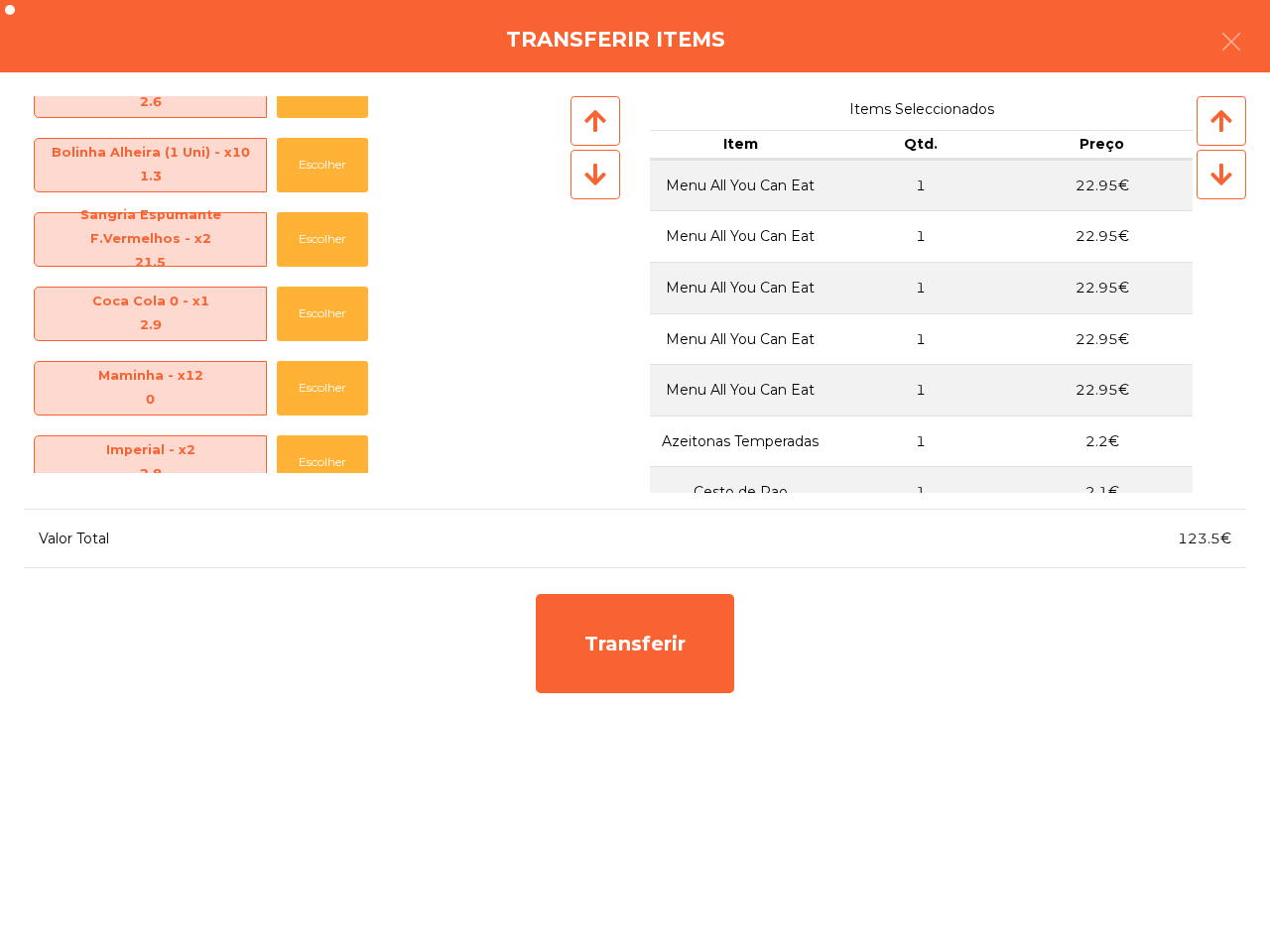scroll, scrollTop: 868, scrollLeft: 0, axis: vertical 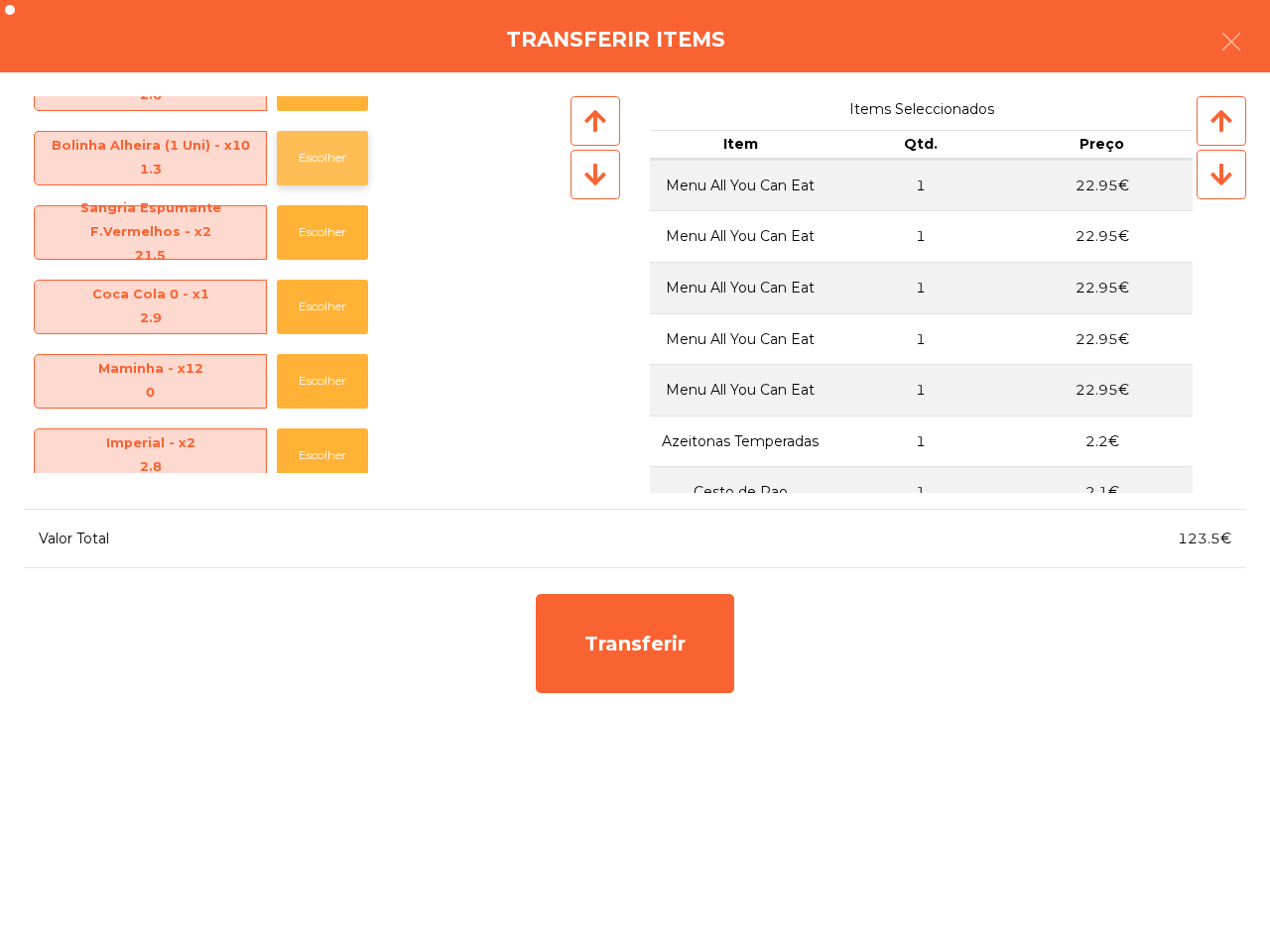 click on "Escolher" 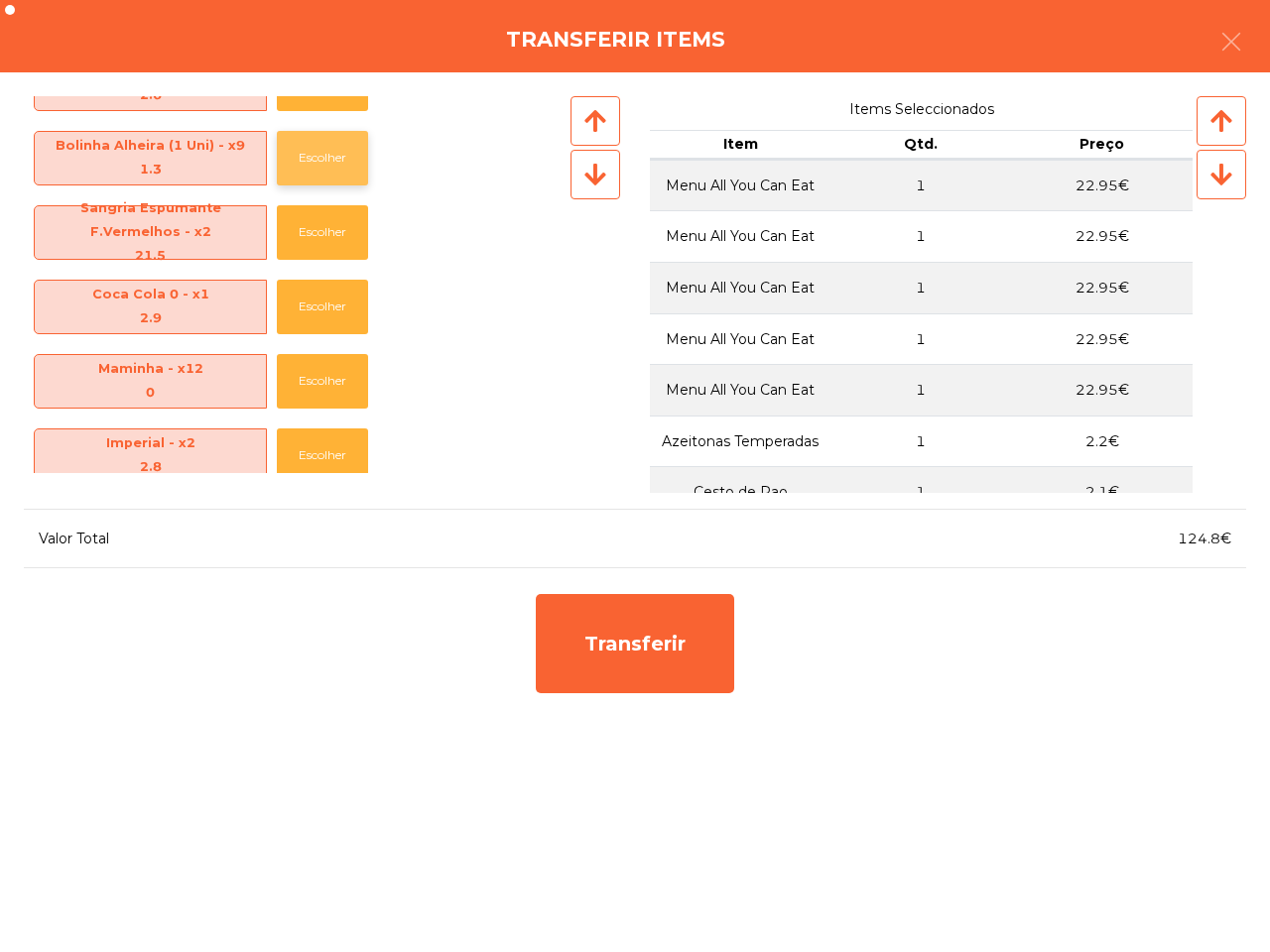 click on "Escolher" 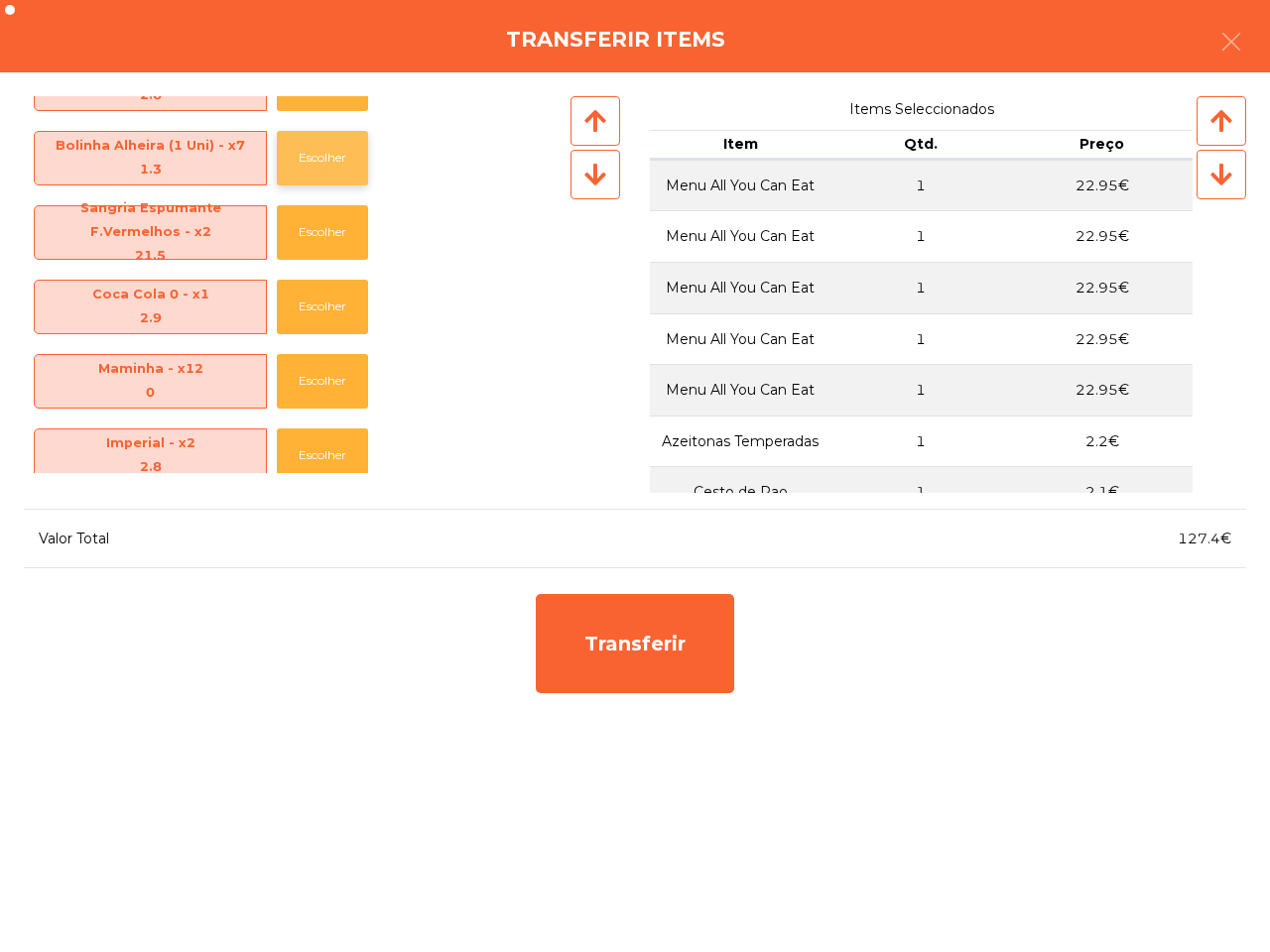 click on "Escolher" 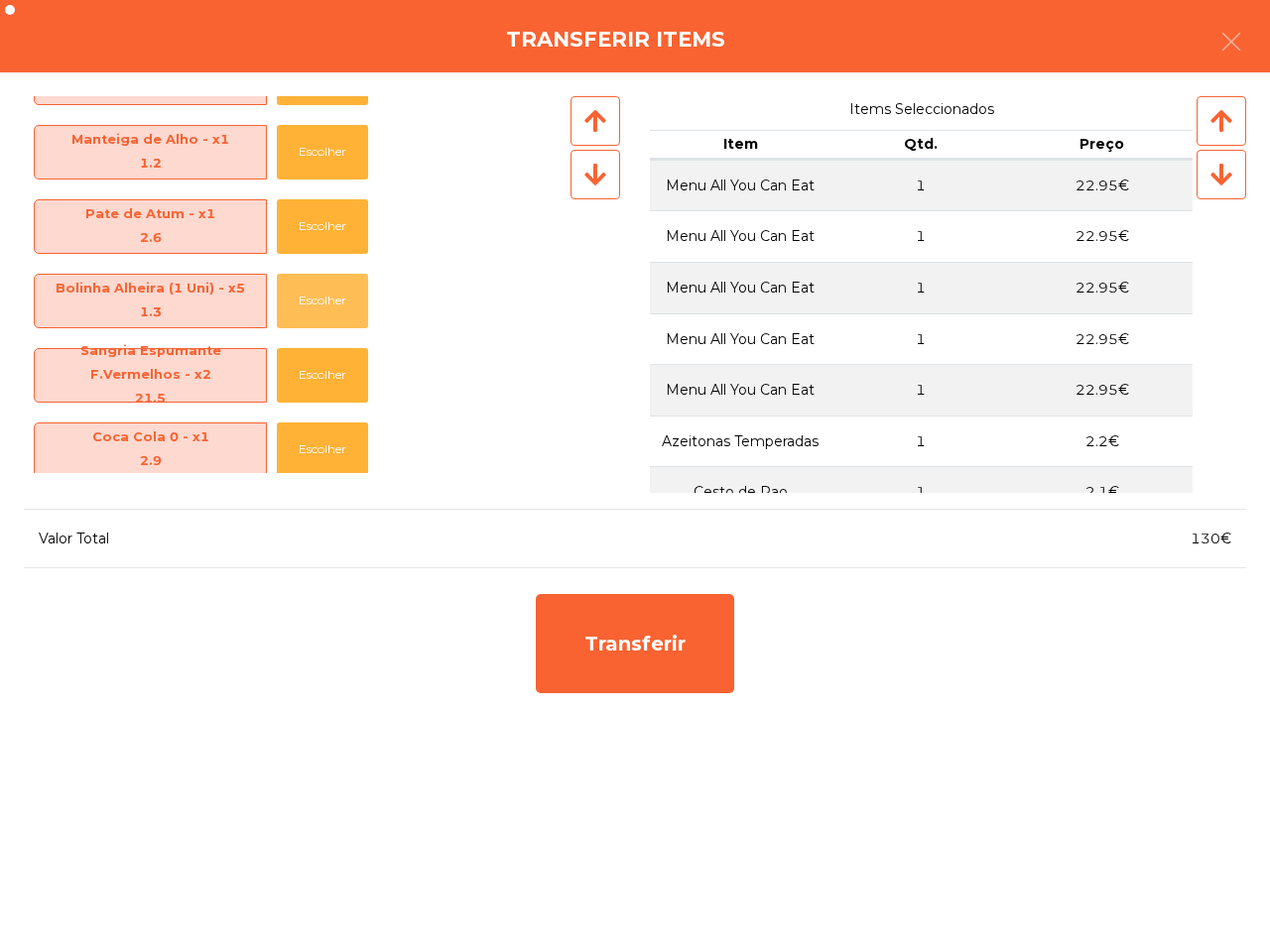 scroll, scrollTop: 868, scrollLeft: 0, axis: vertical 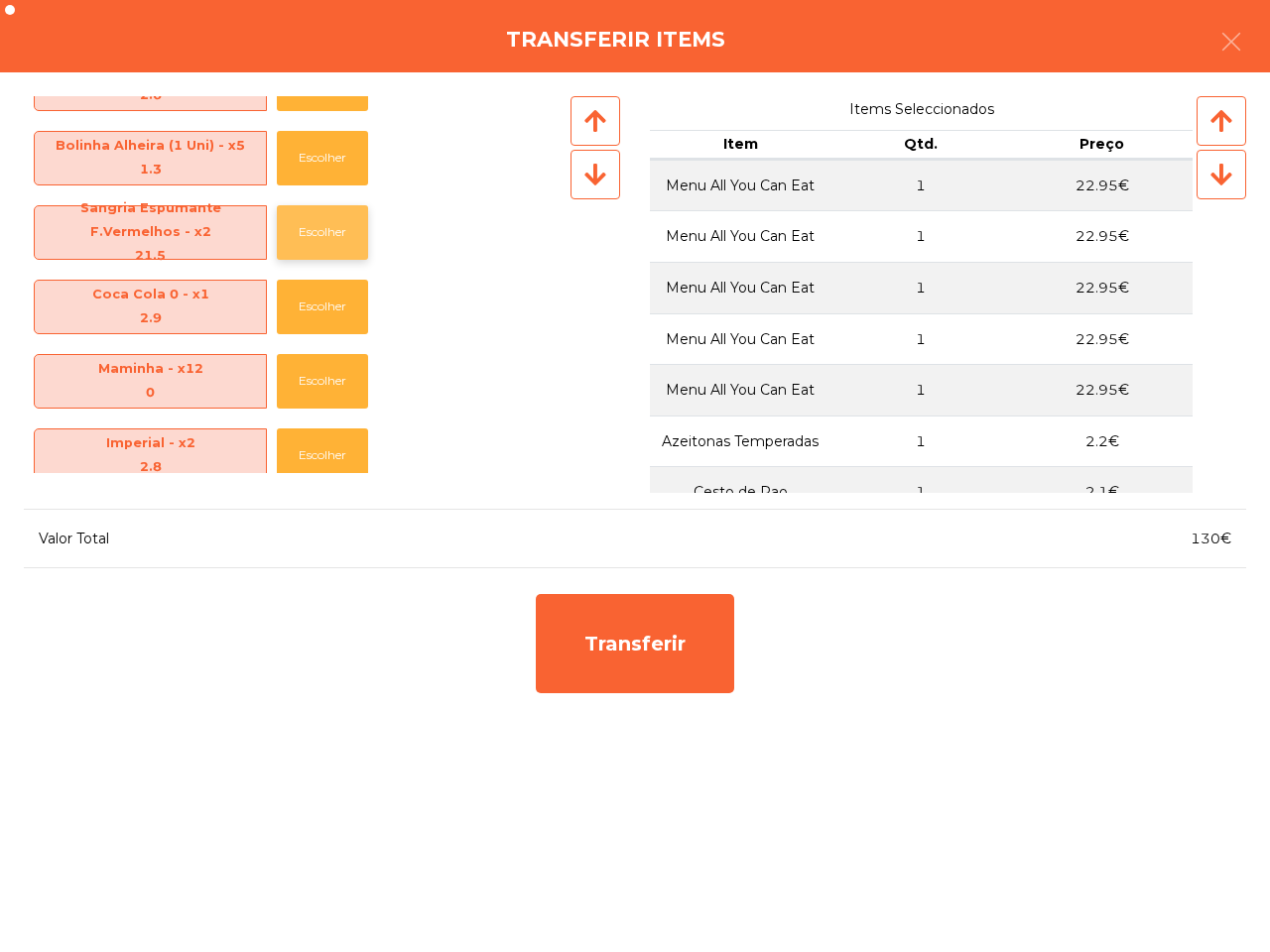 click on "Escolher" 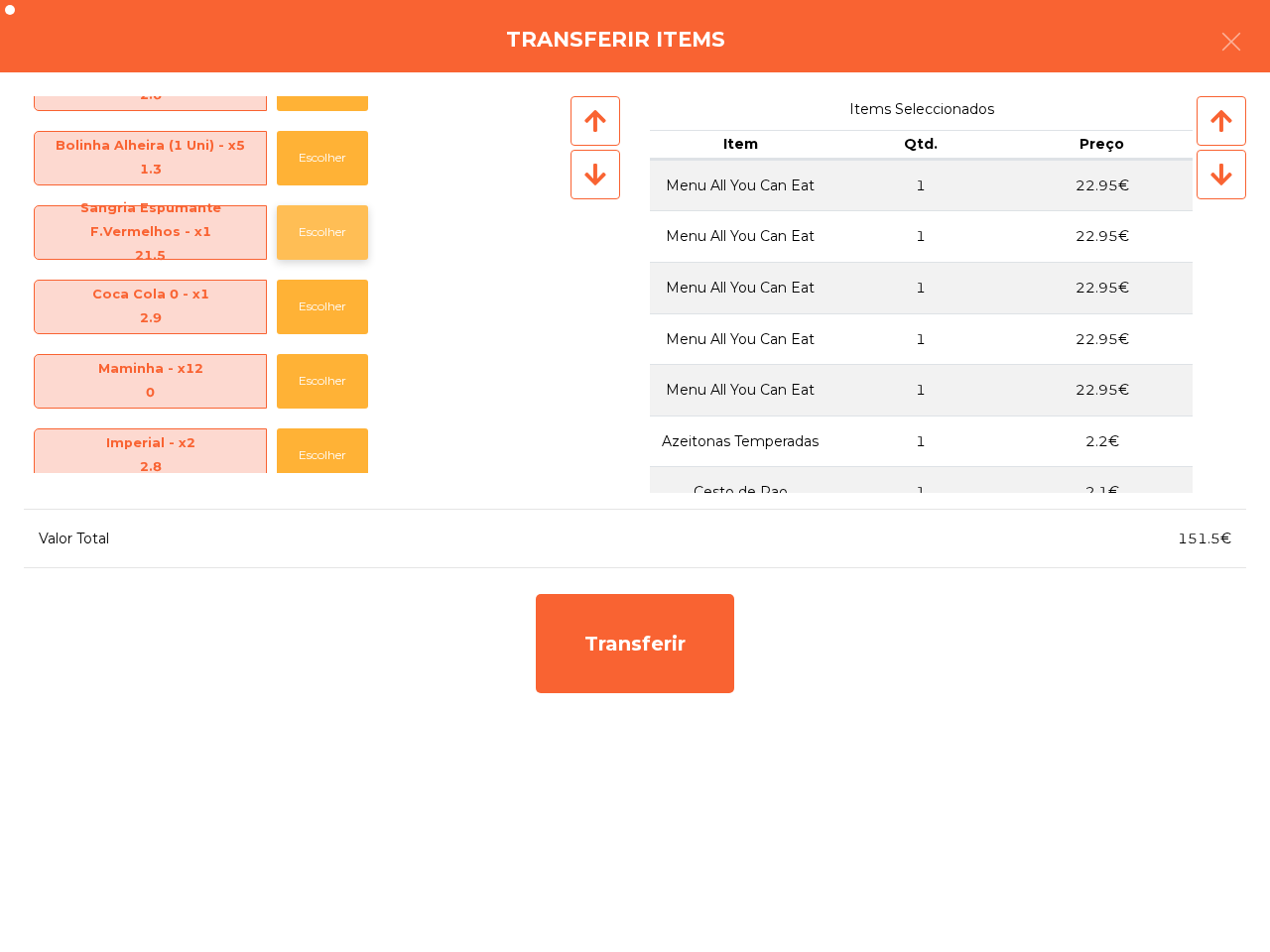 click on "Escolher" 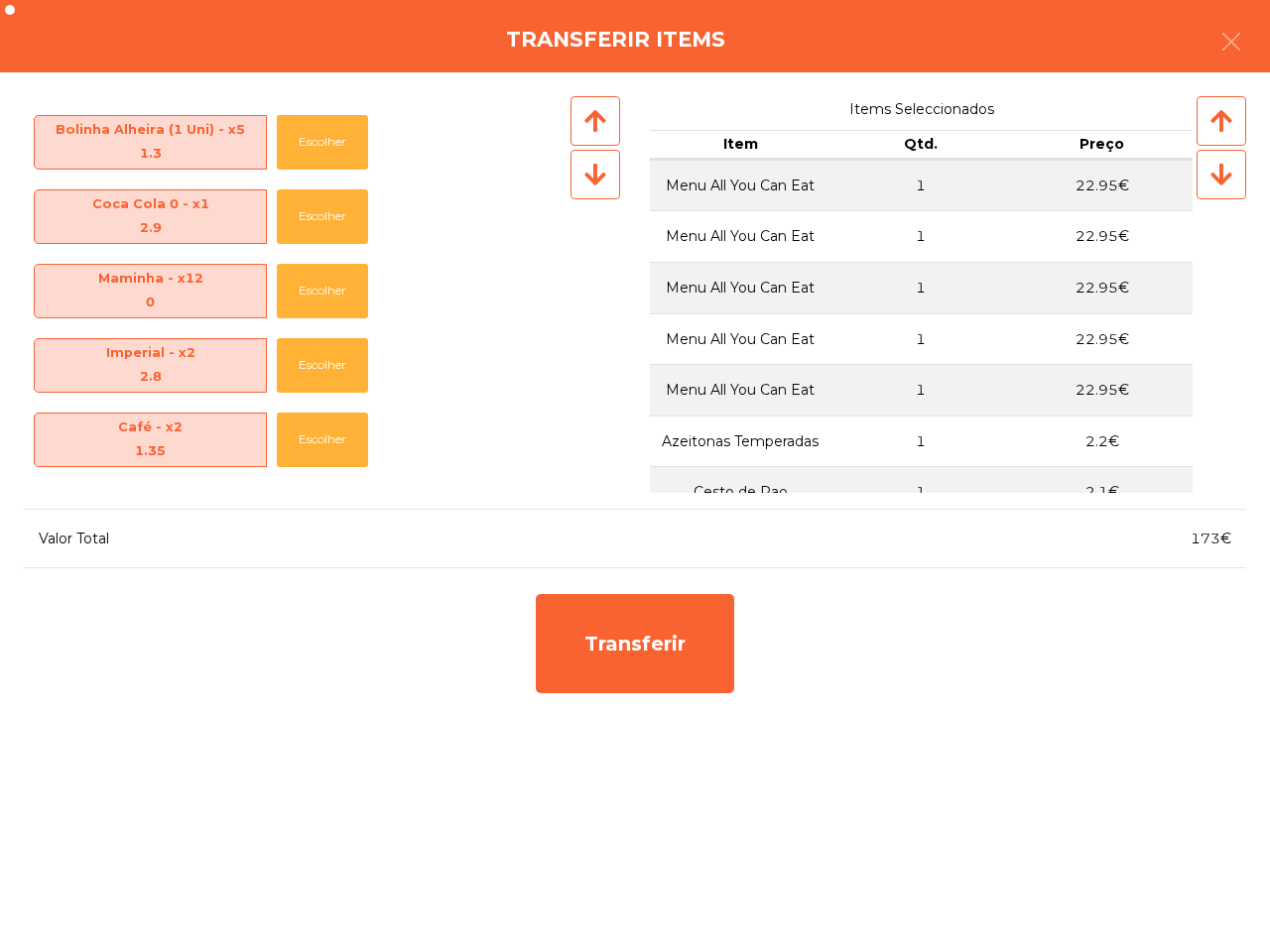 scroll, scrollTop: 888, scrollLeft: 0, axis: vertical 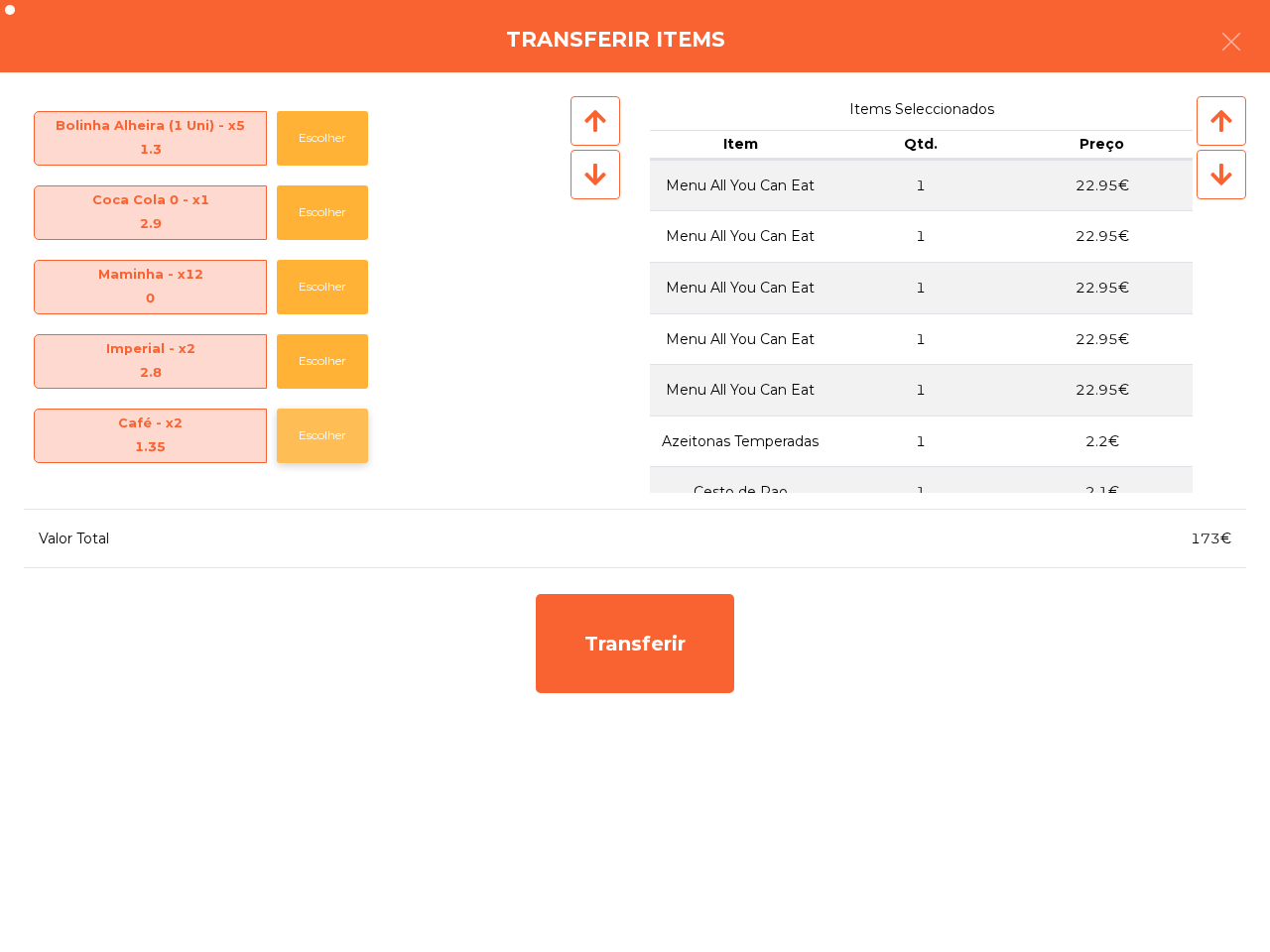 click on "Escolher" 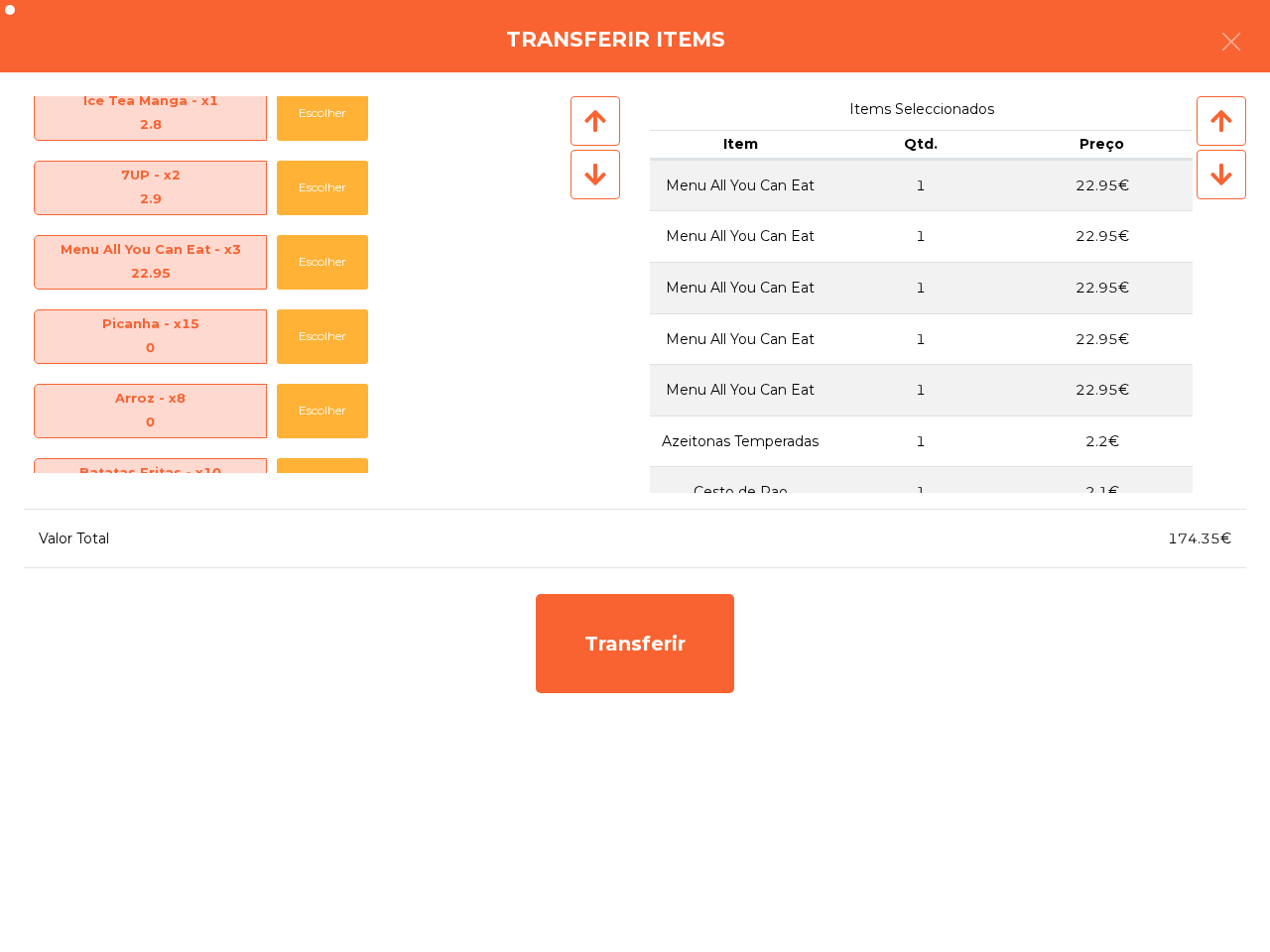 scroll, scrollTop: 0, scrollLeft: 0, axis: both 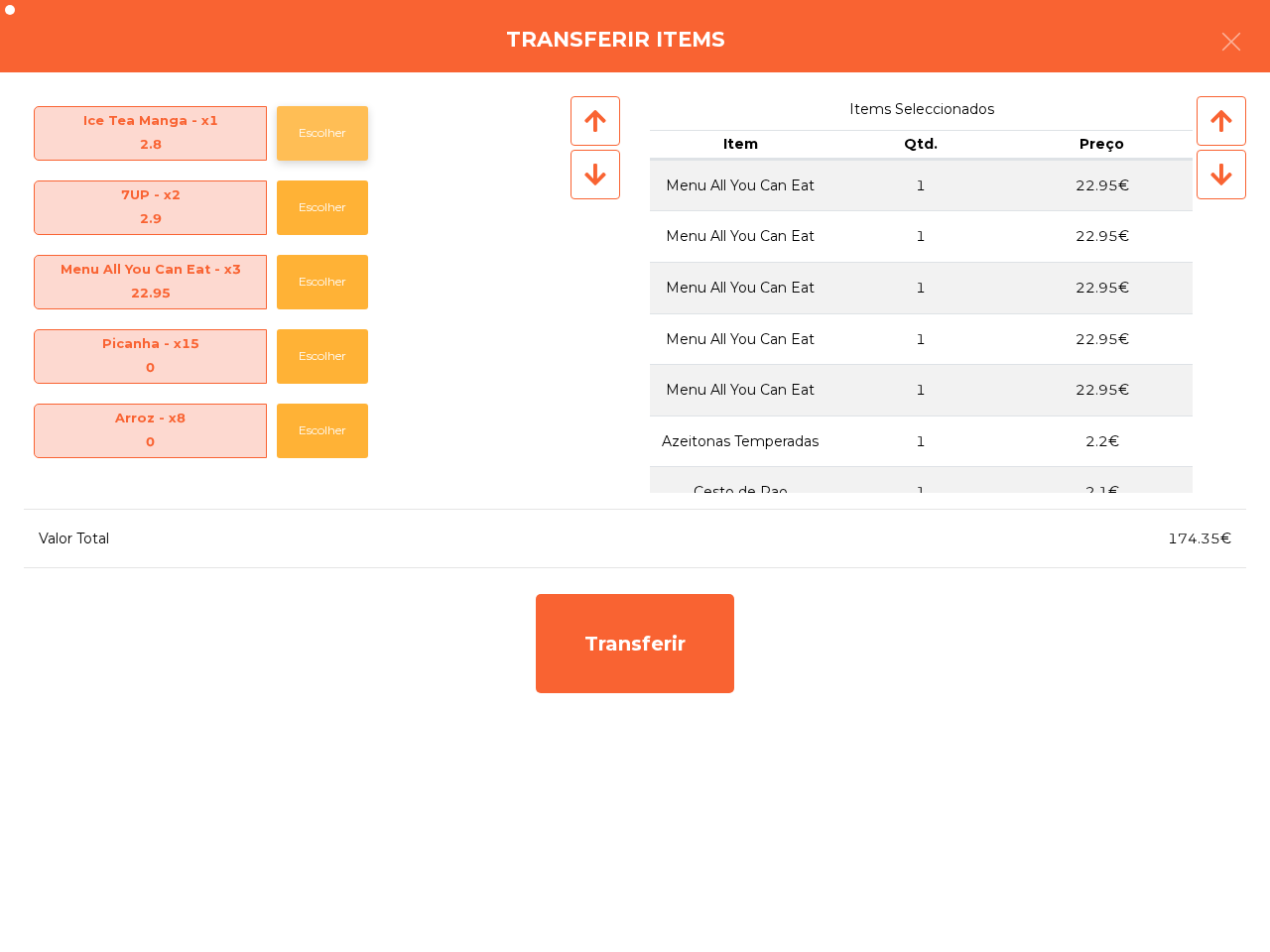 click on "Escolher" 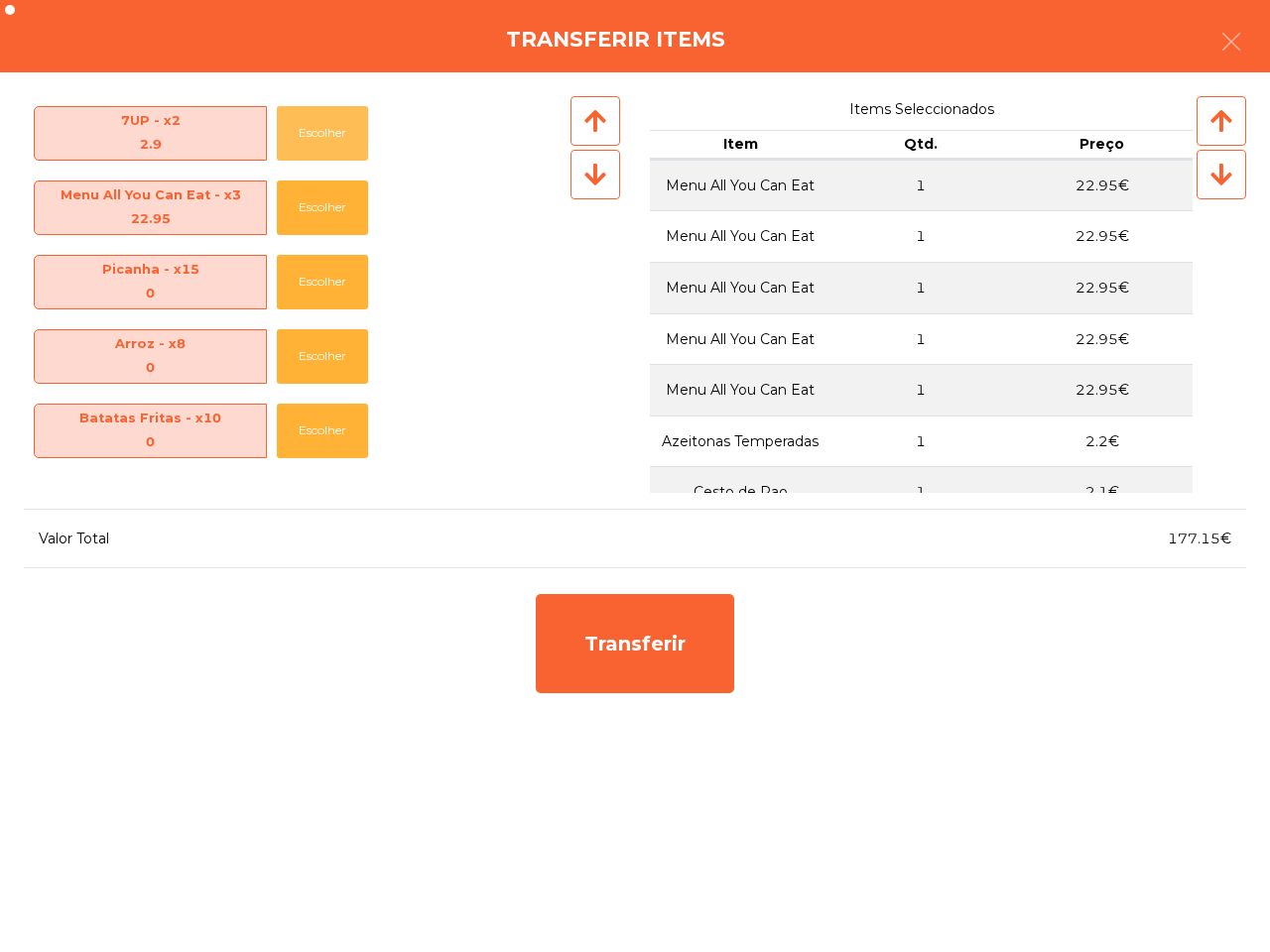 click on "Escolher" 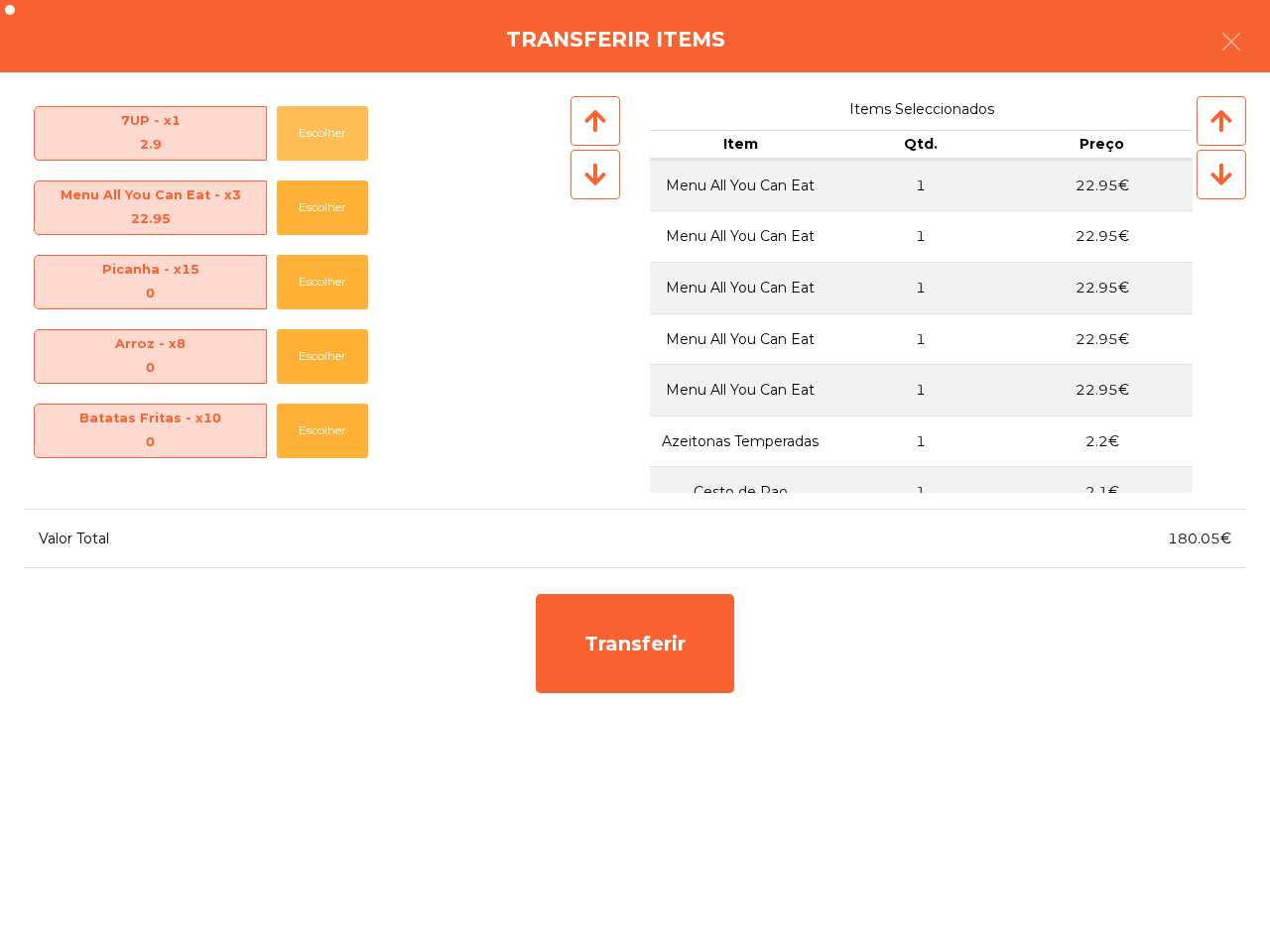 click on "Escolher" 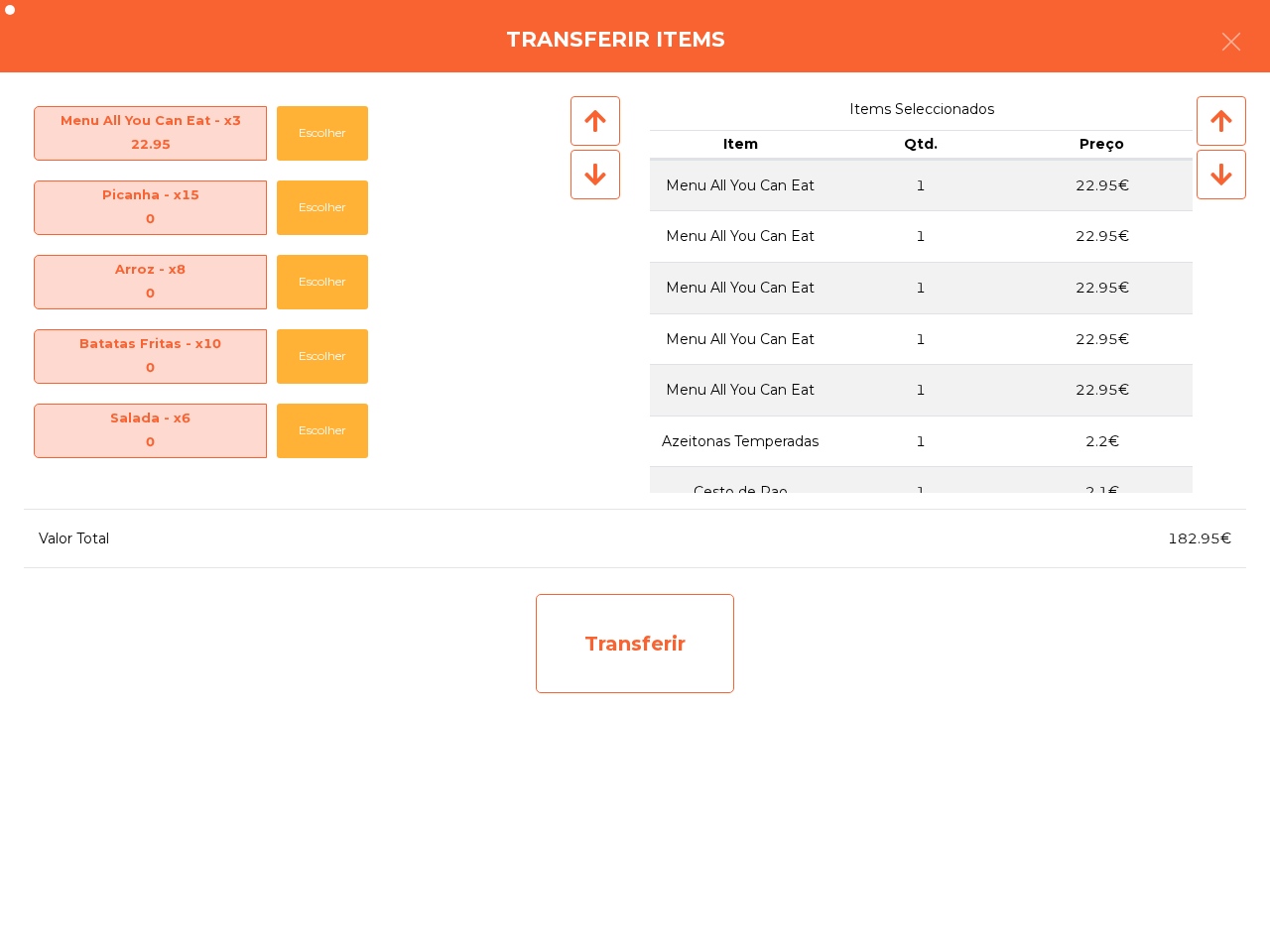 click on "Transferir" 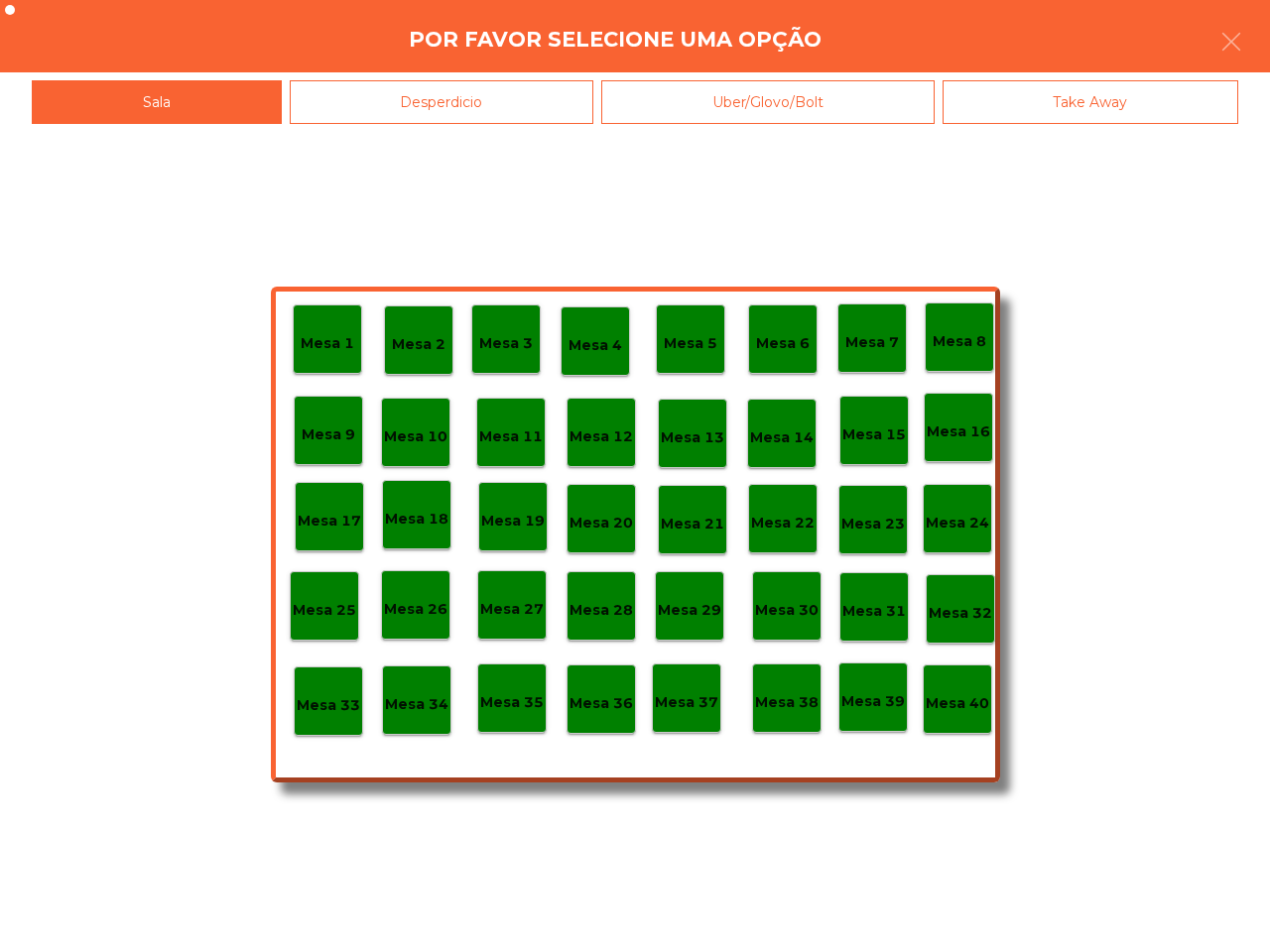 click on "Mesa 27" 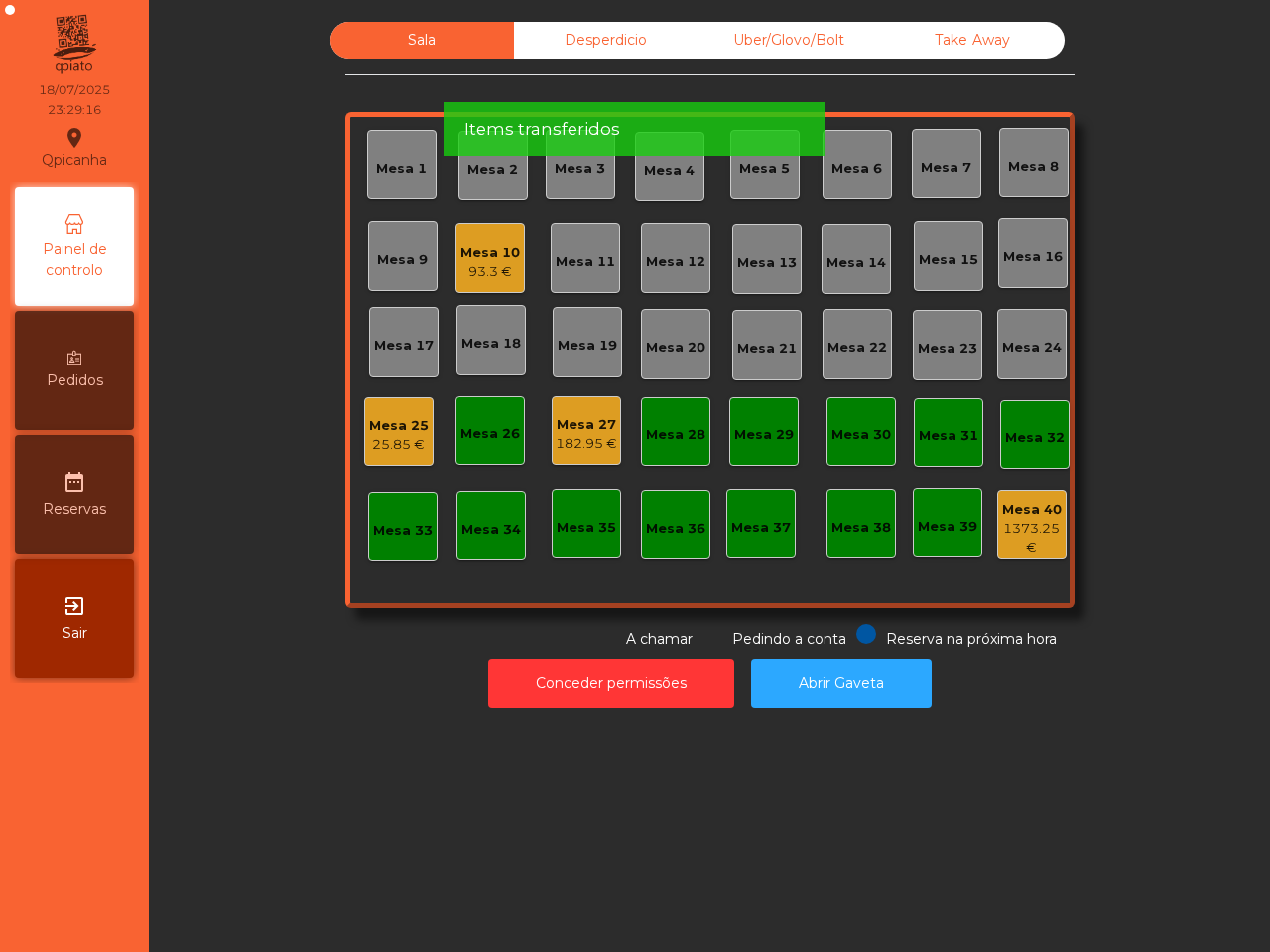 click on "182.95 €" 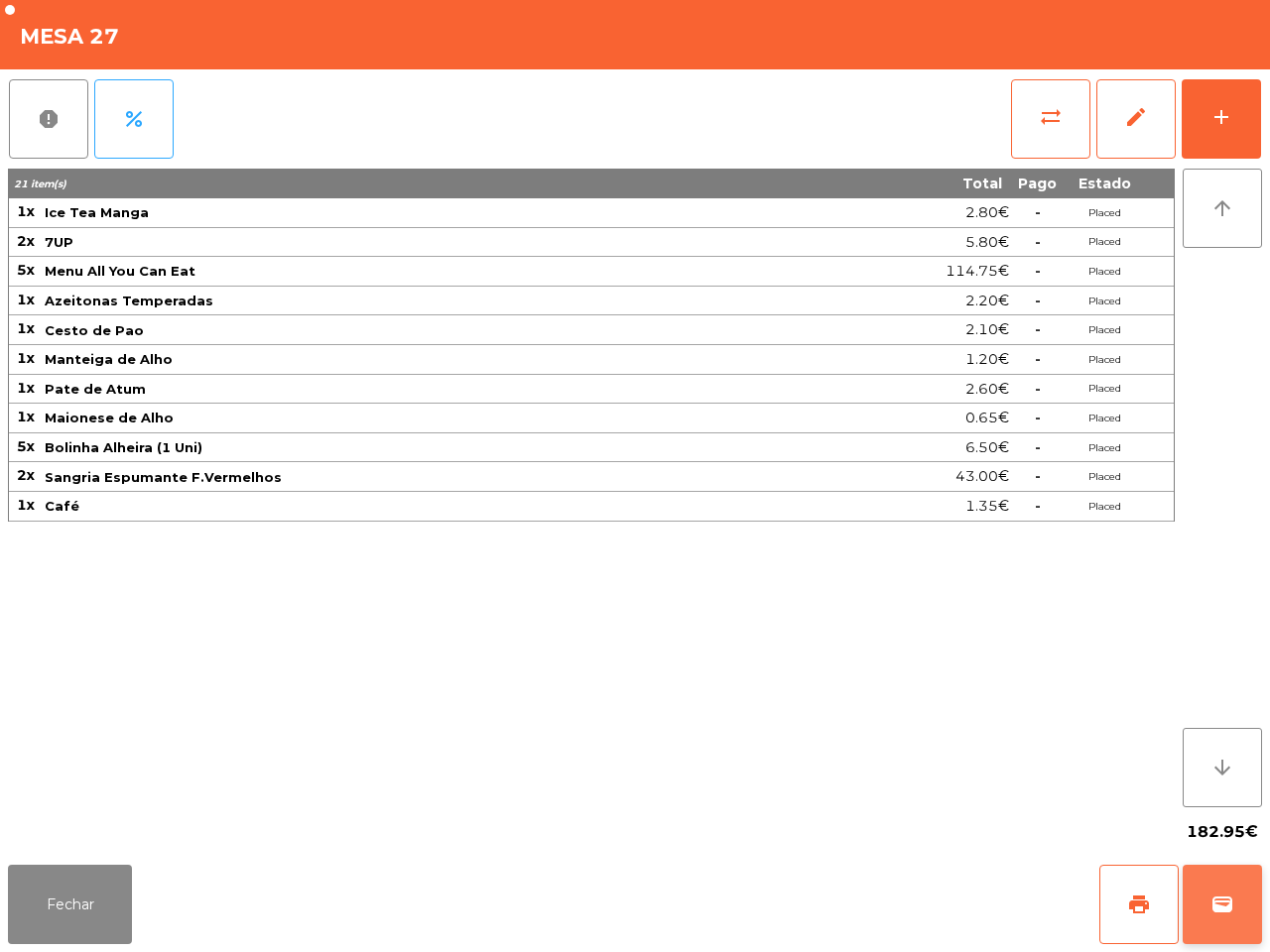 click on "wallet" 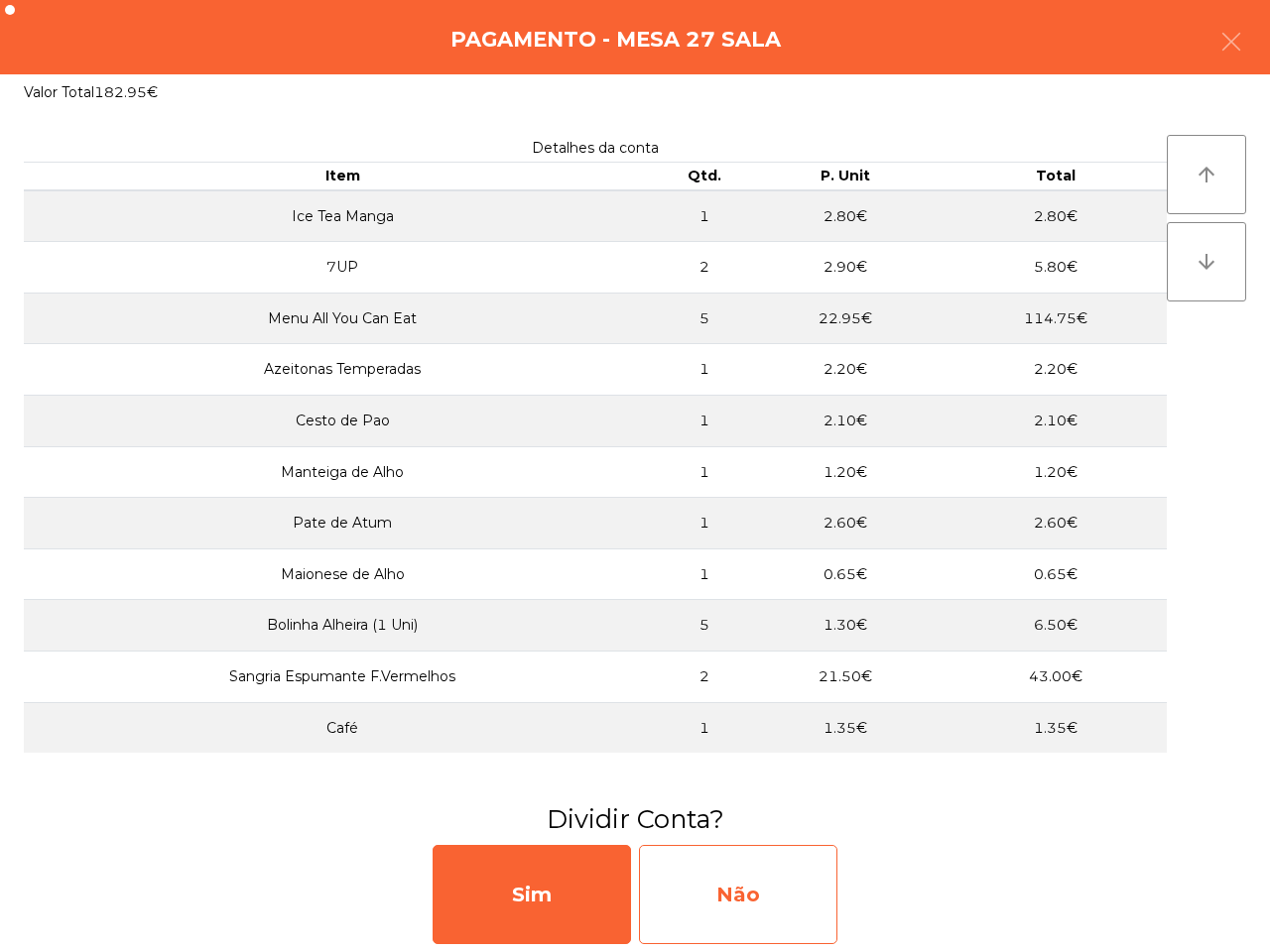 click on "Não" 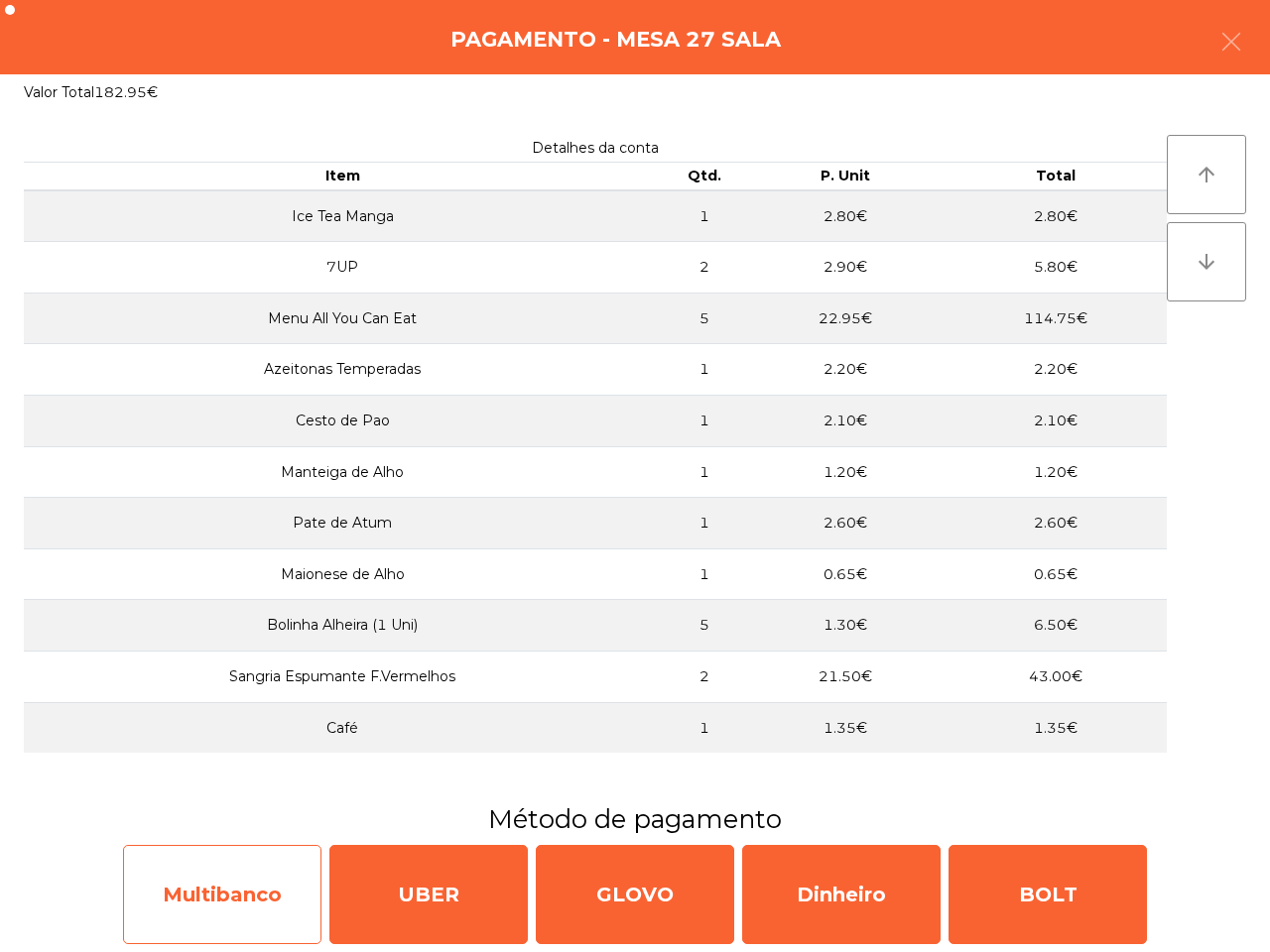 click on "Multibanco" 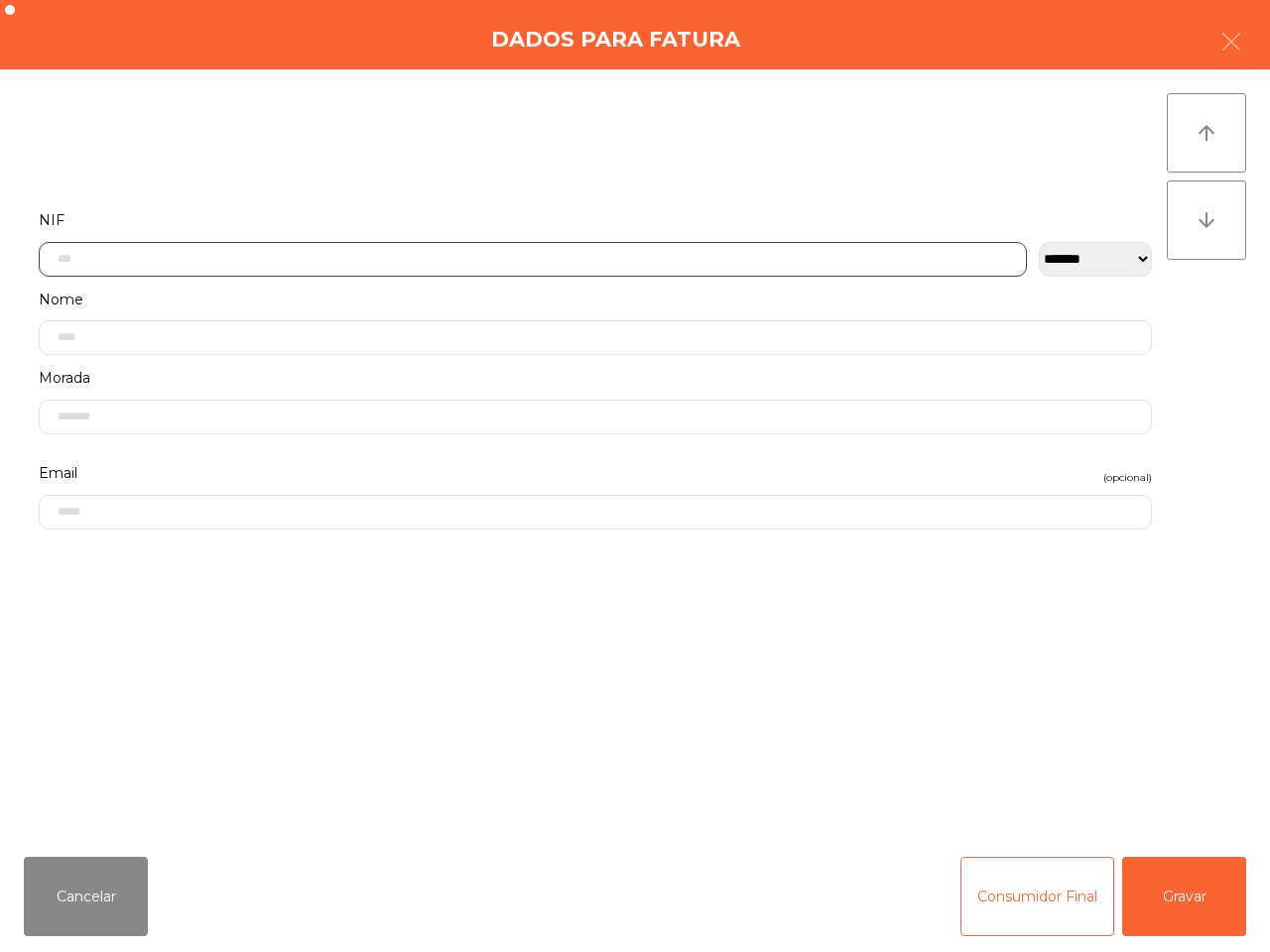 click 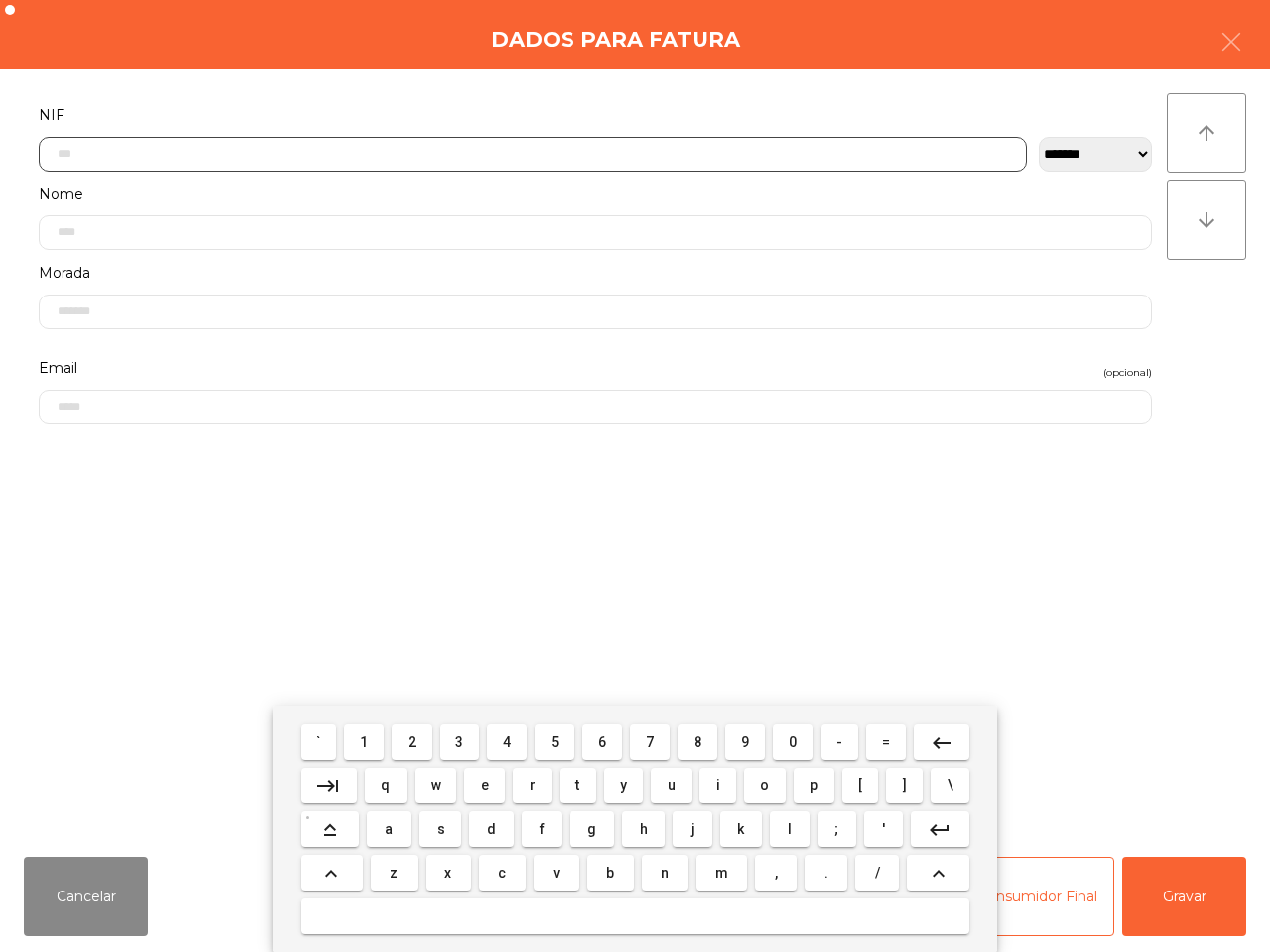 scroll, scrollTop: 111, scrollLeft: 0, axis: vertical 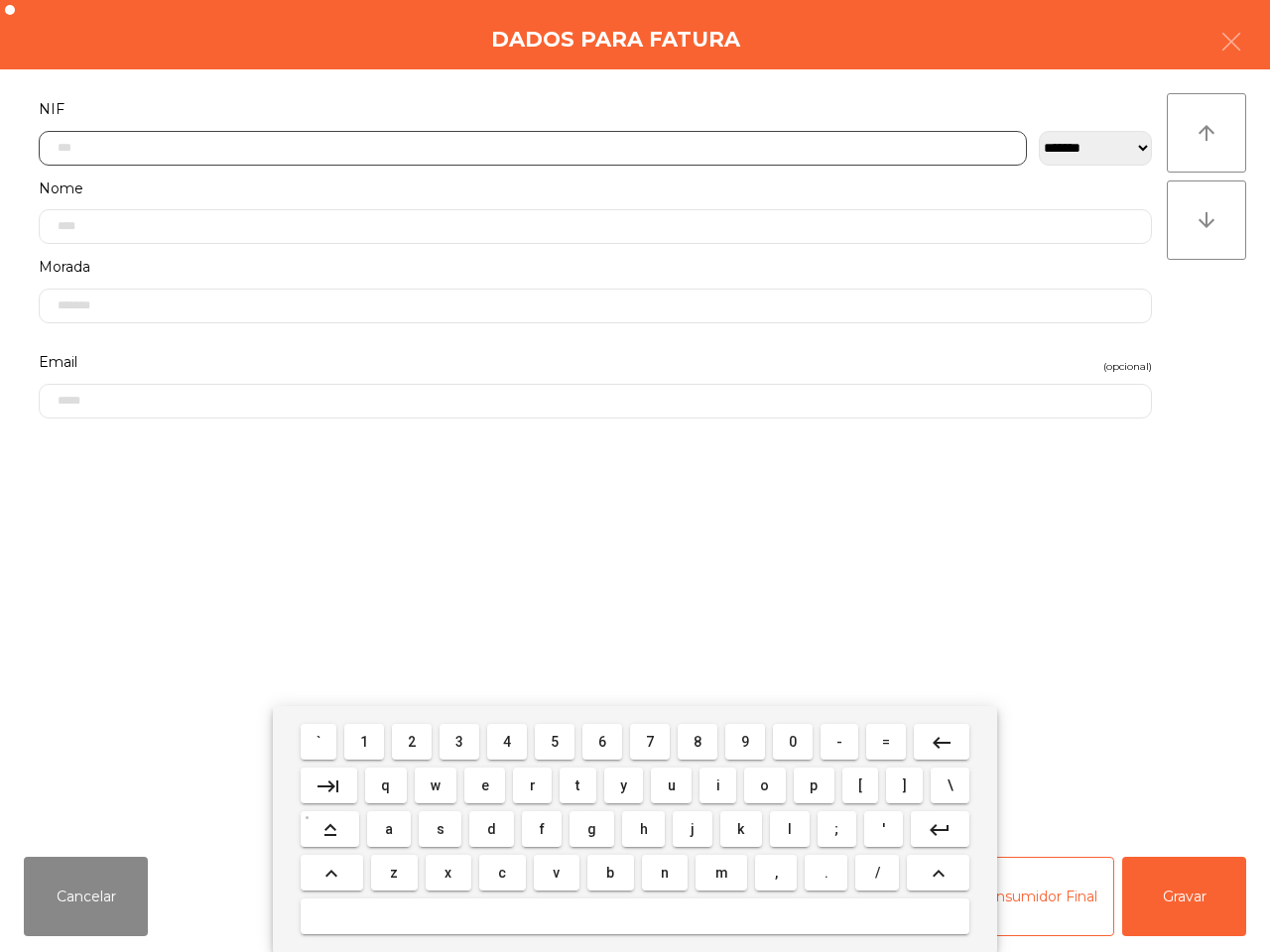 click on "5" at bounding box center (555, 742) 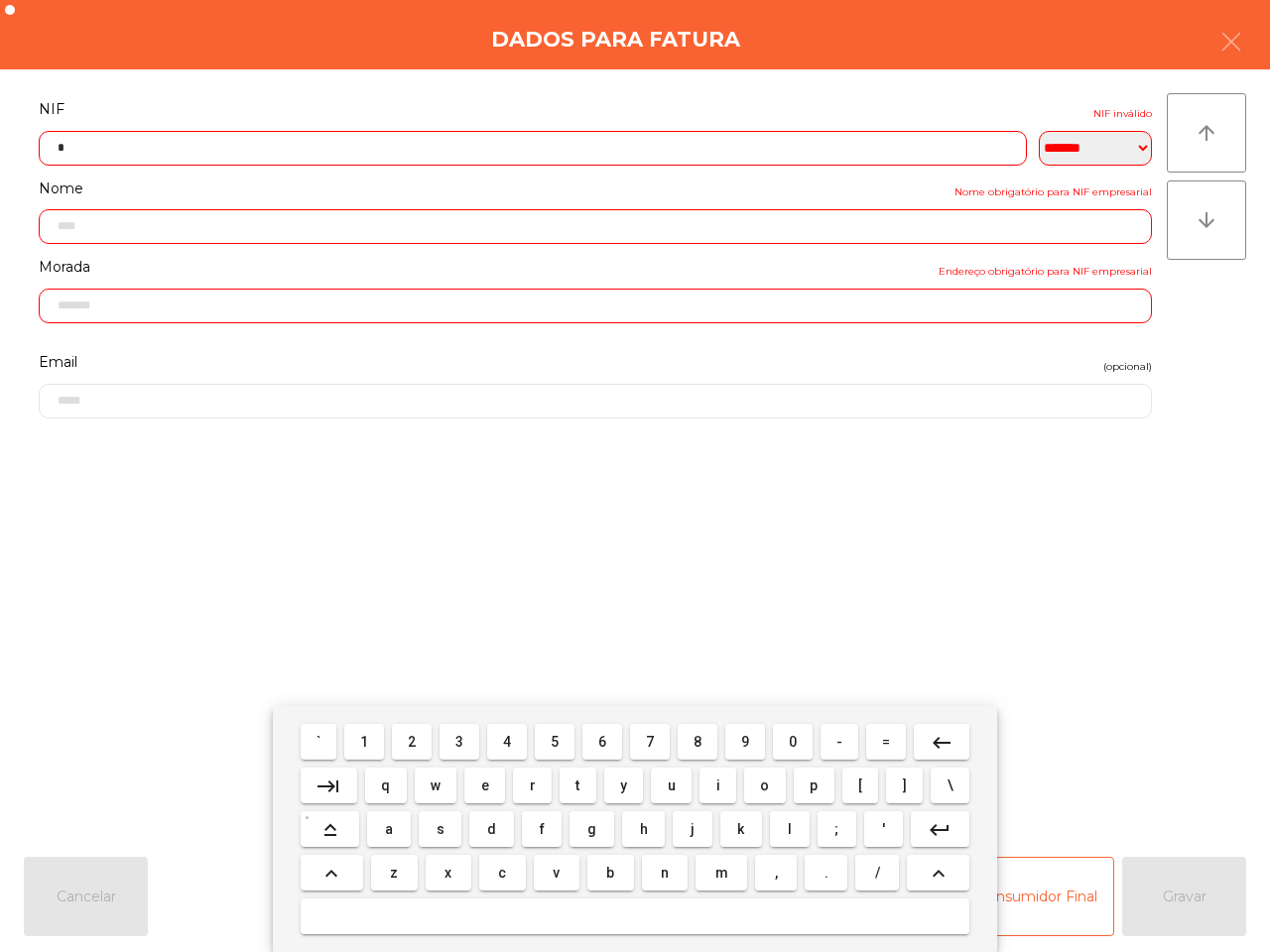 click on "0" at bounding box center (793, 742) 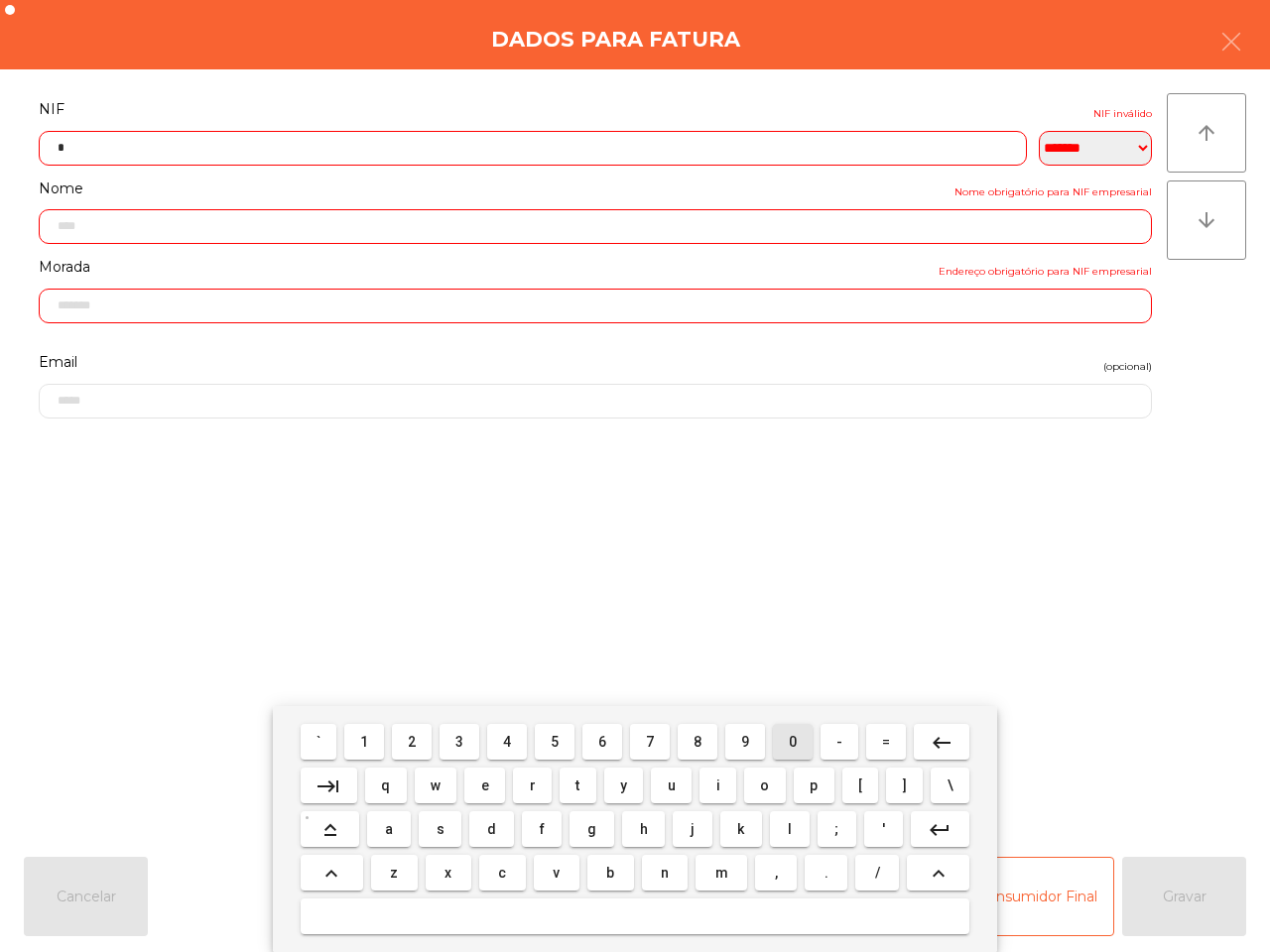 click on "7" at bounding box center (650, 742) 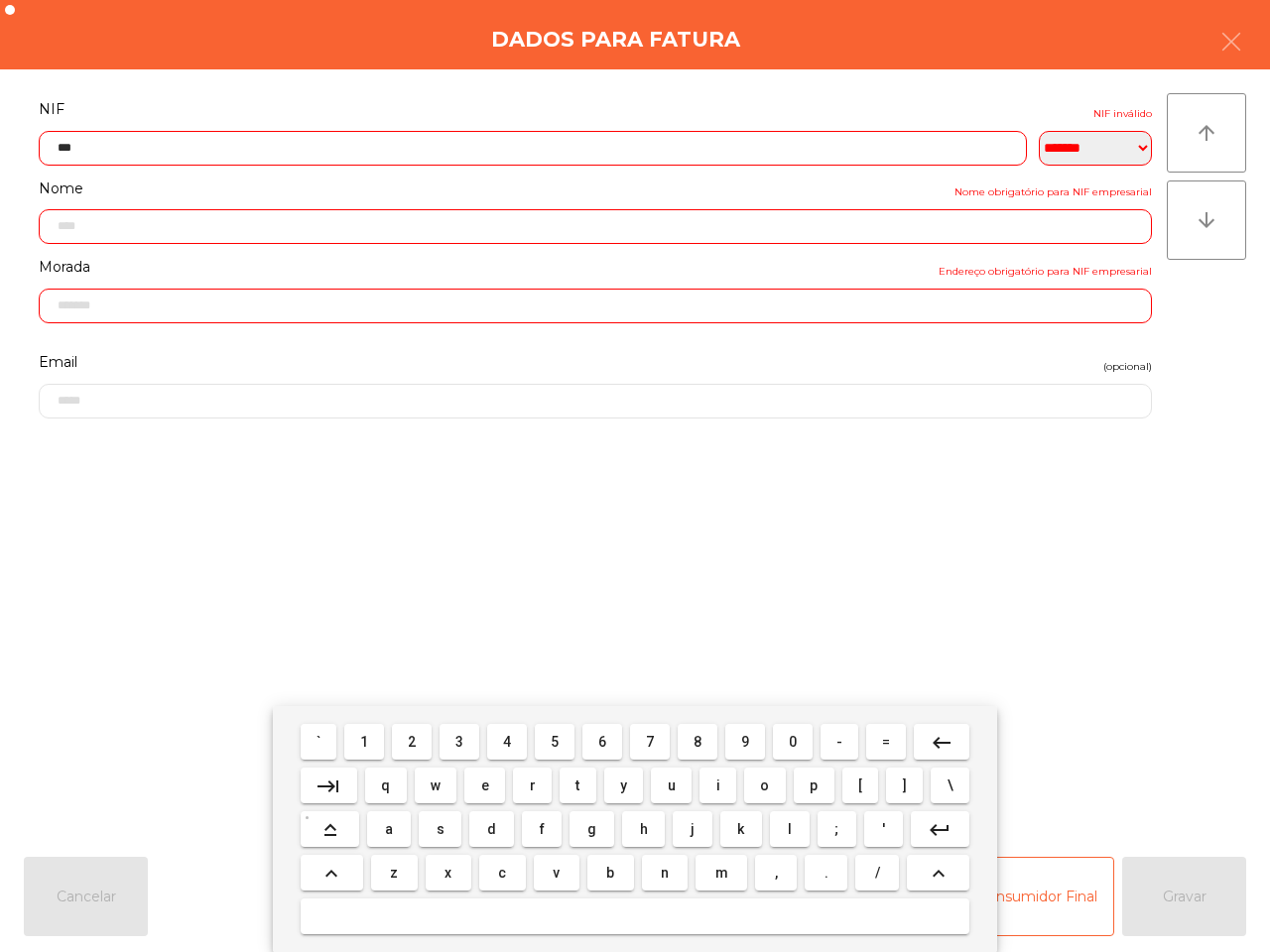 click on "0" at bounding box center (793, 742) 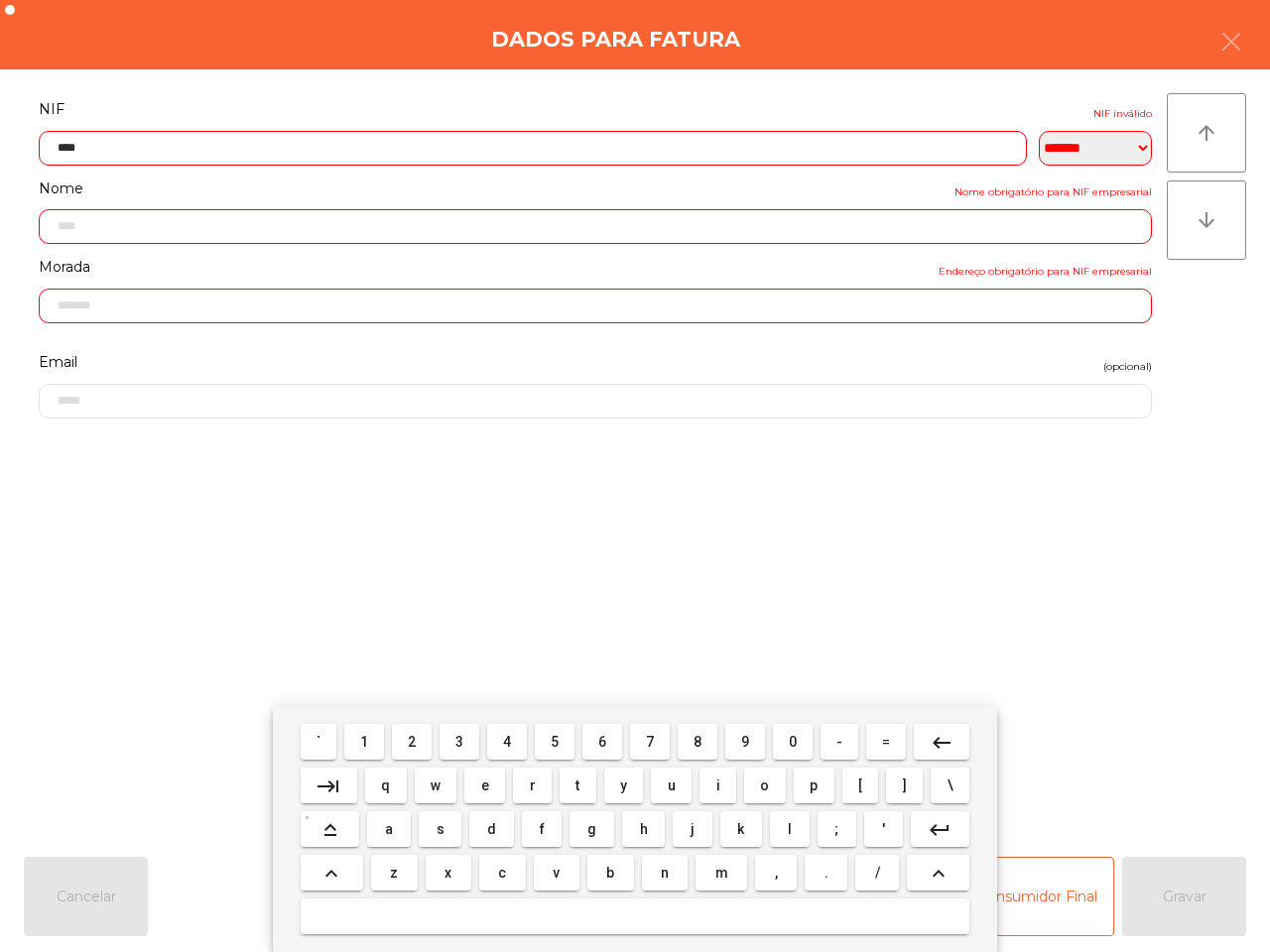 click on "4" at bounding box center [507, 742] 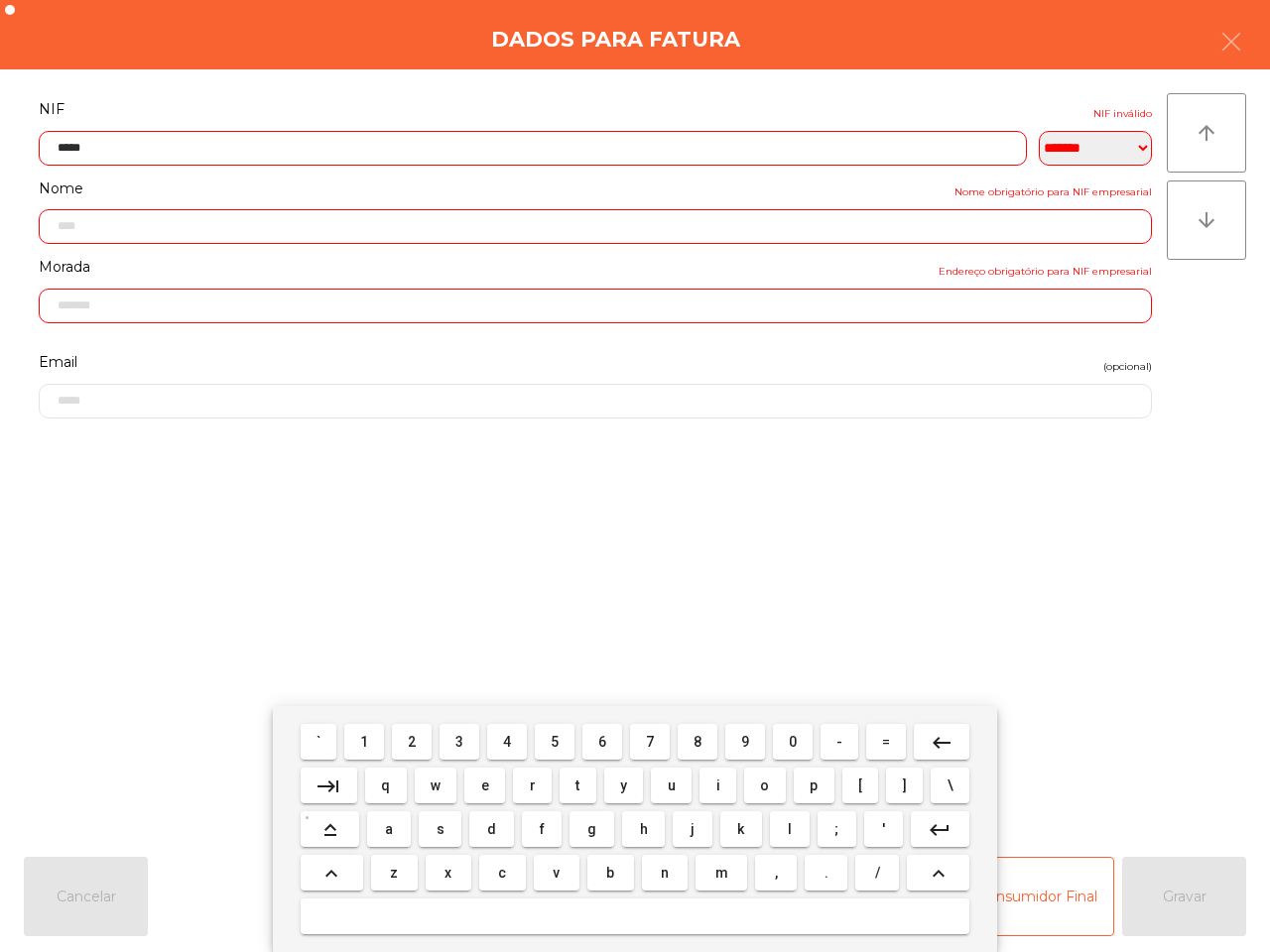 click on "7" at bounding box center [650, 742] 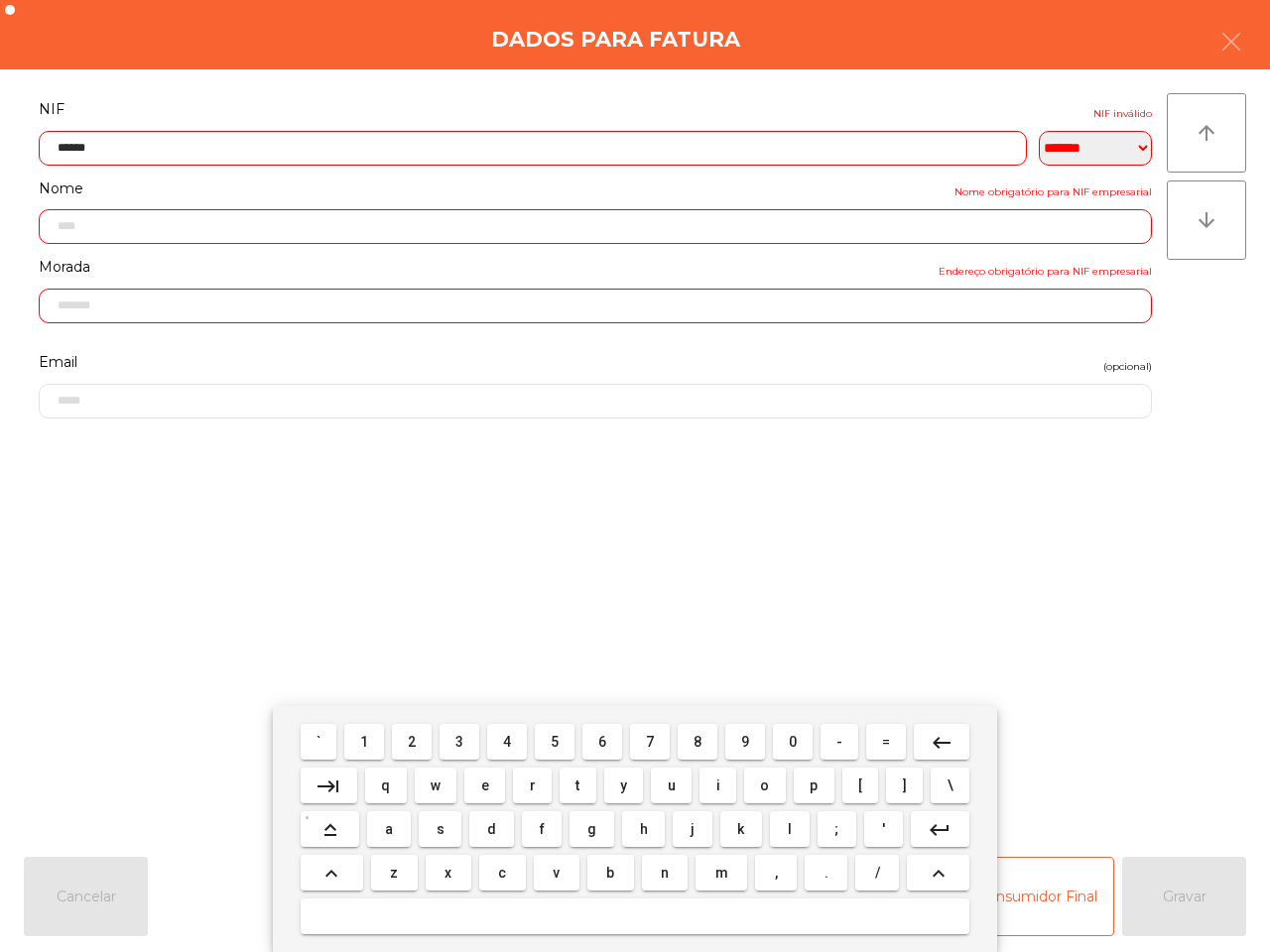 click on "2" at bounding box center (412, 742) 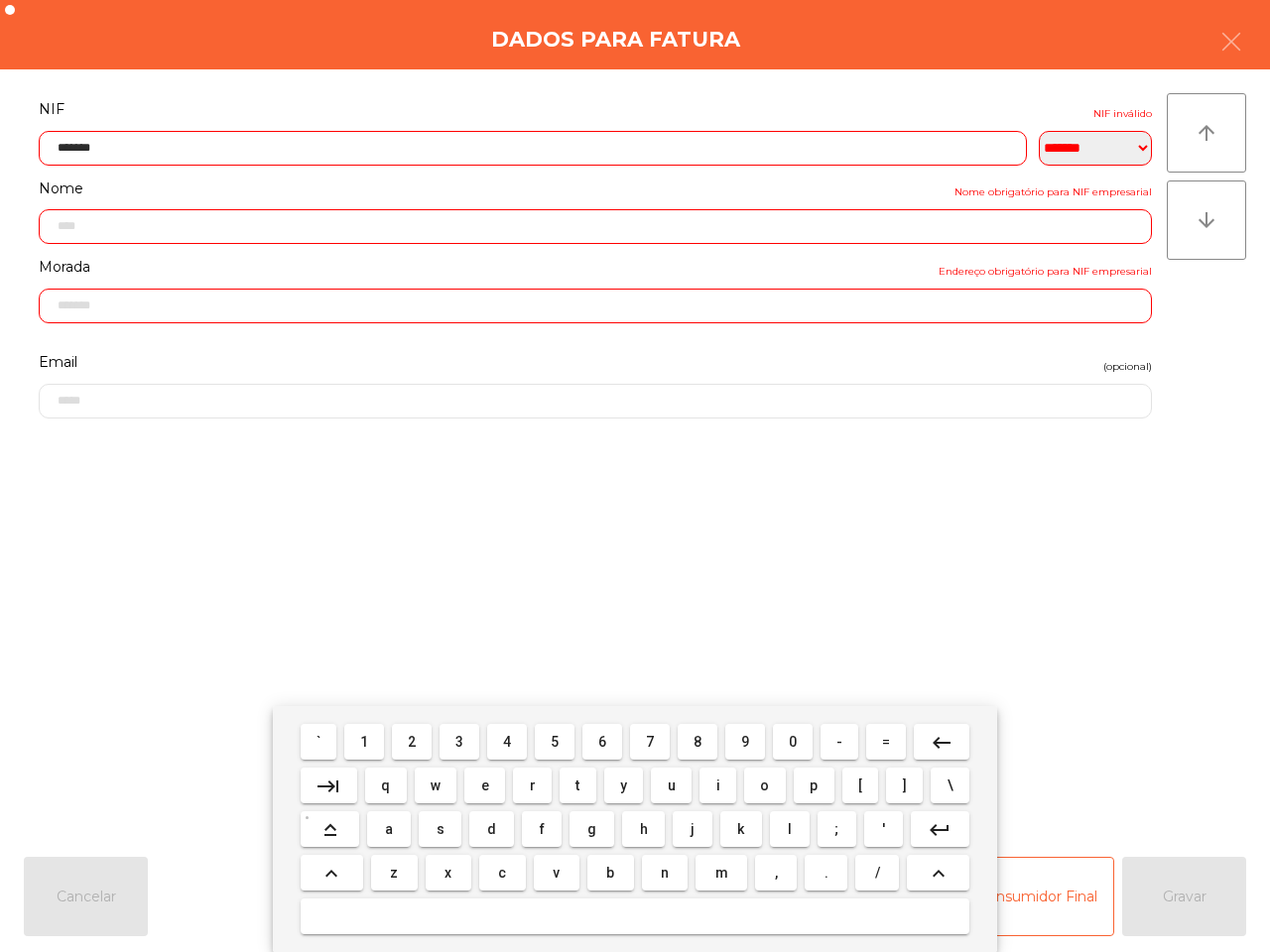 click on "4" at bounding box center (507, 742) 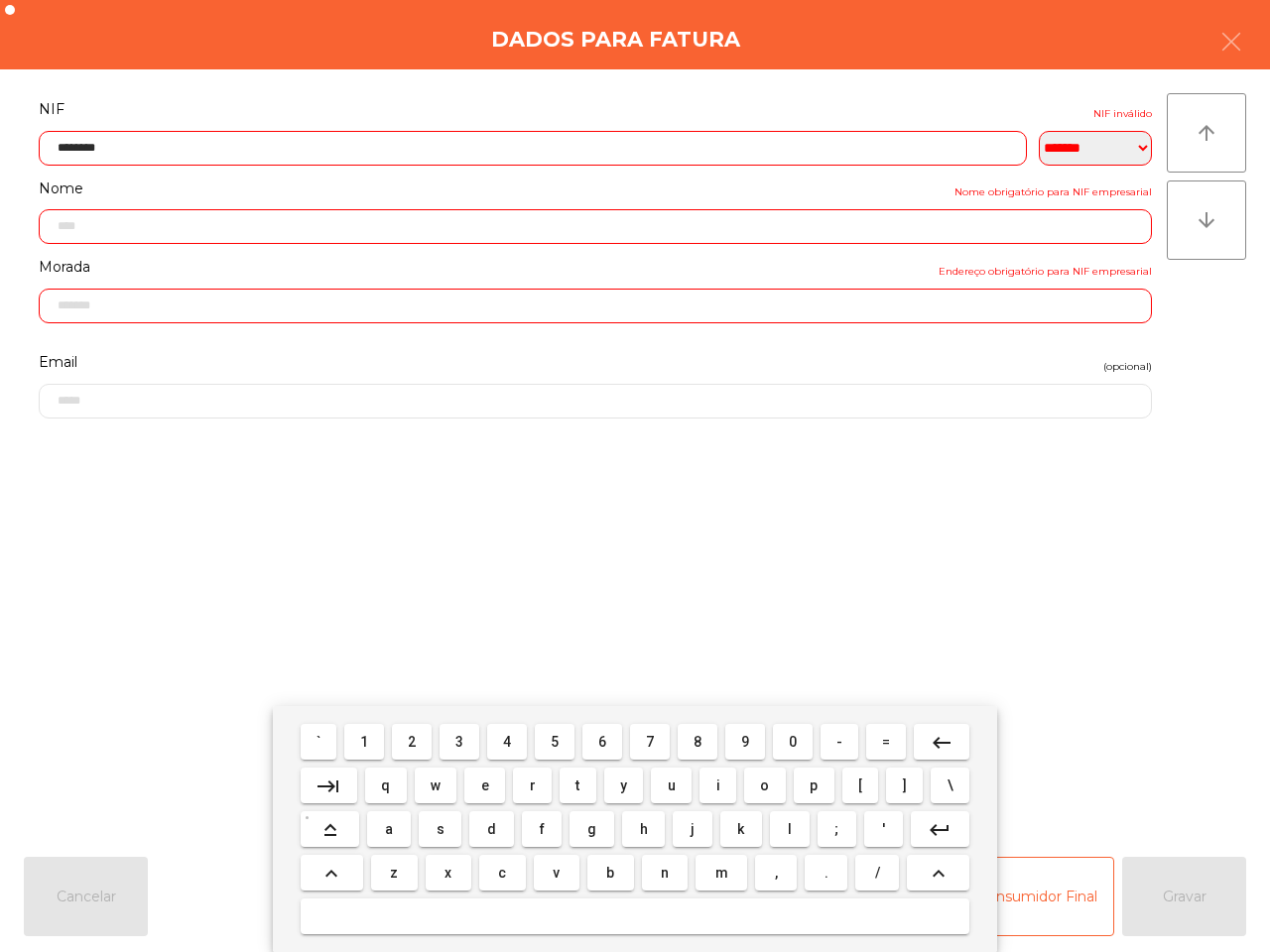 click on "9" at bounding box center (745, 742) 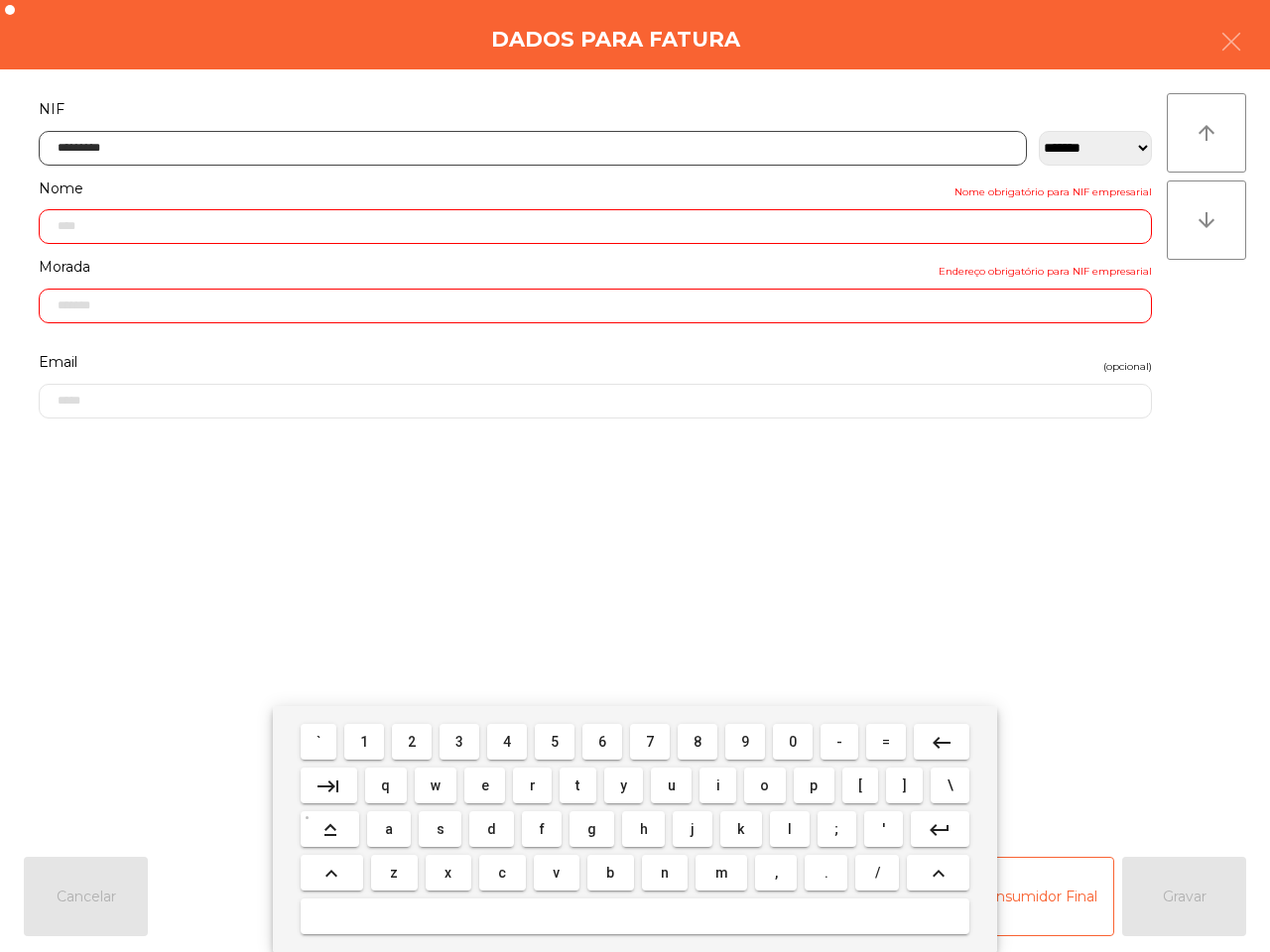 type on "**********" 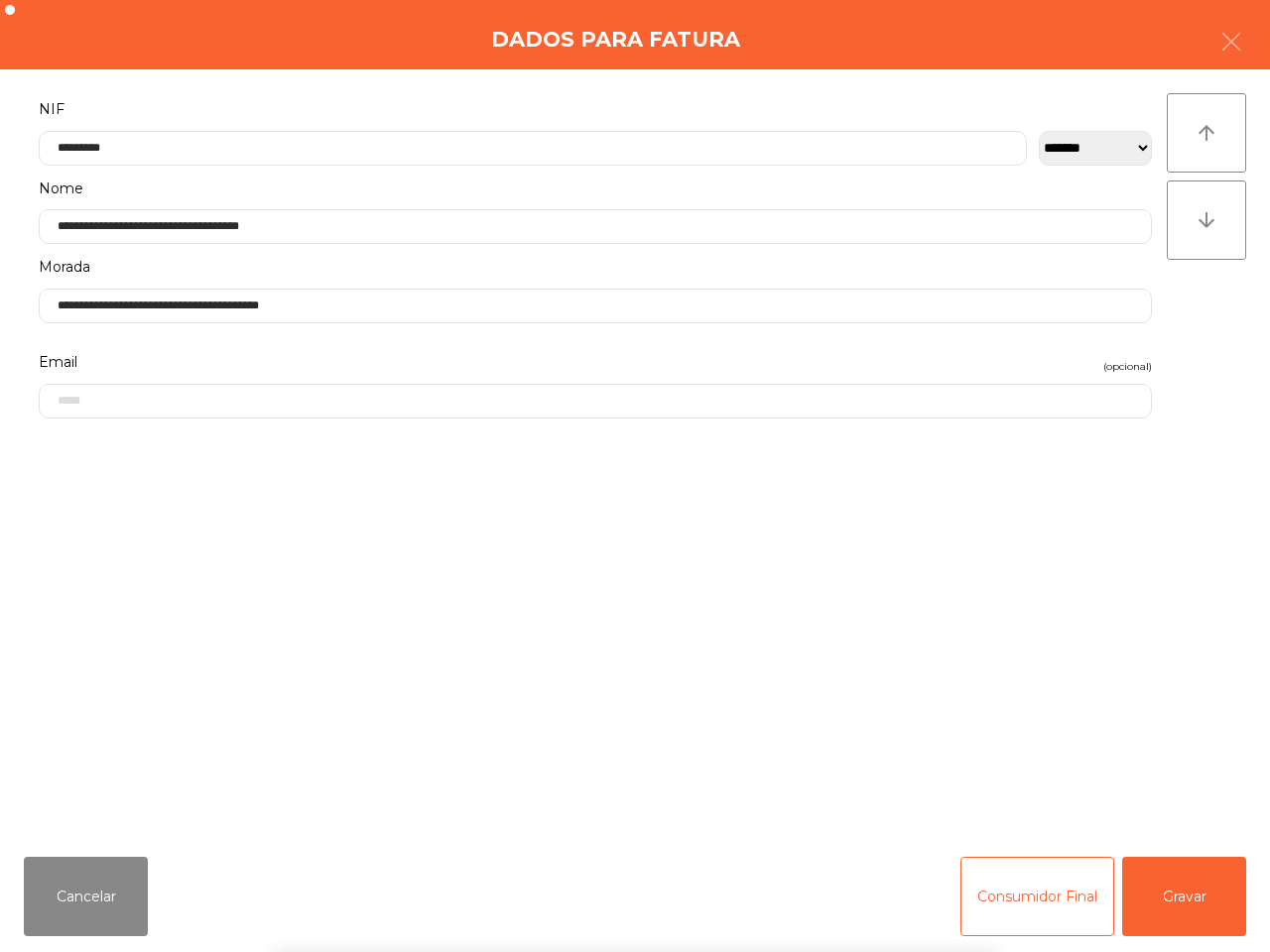 click on "` 1 2 3 4 5 6 7 8 9 0 - = keyboard_backspace keyboard_tab q w e r t y u i o p [ ] \ keyboard_capslock a s d f g h j k l ; ' keyboard_return keyboard_arrow_up z x c v b n m , . / keyboard_arrow_up" at bounding box center (635, 829) 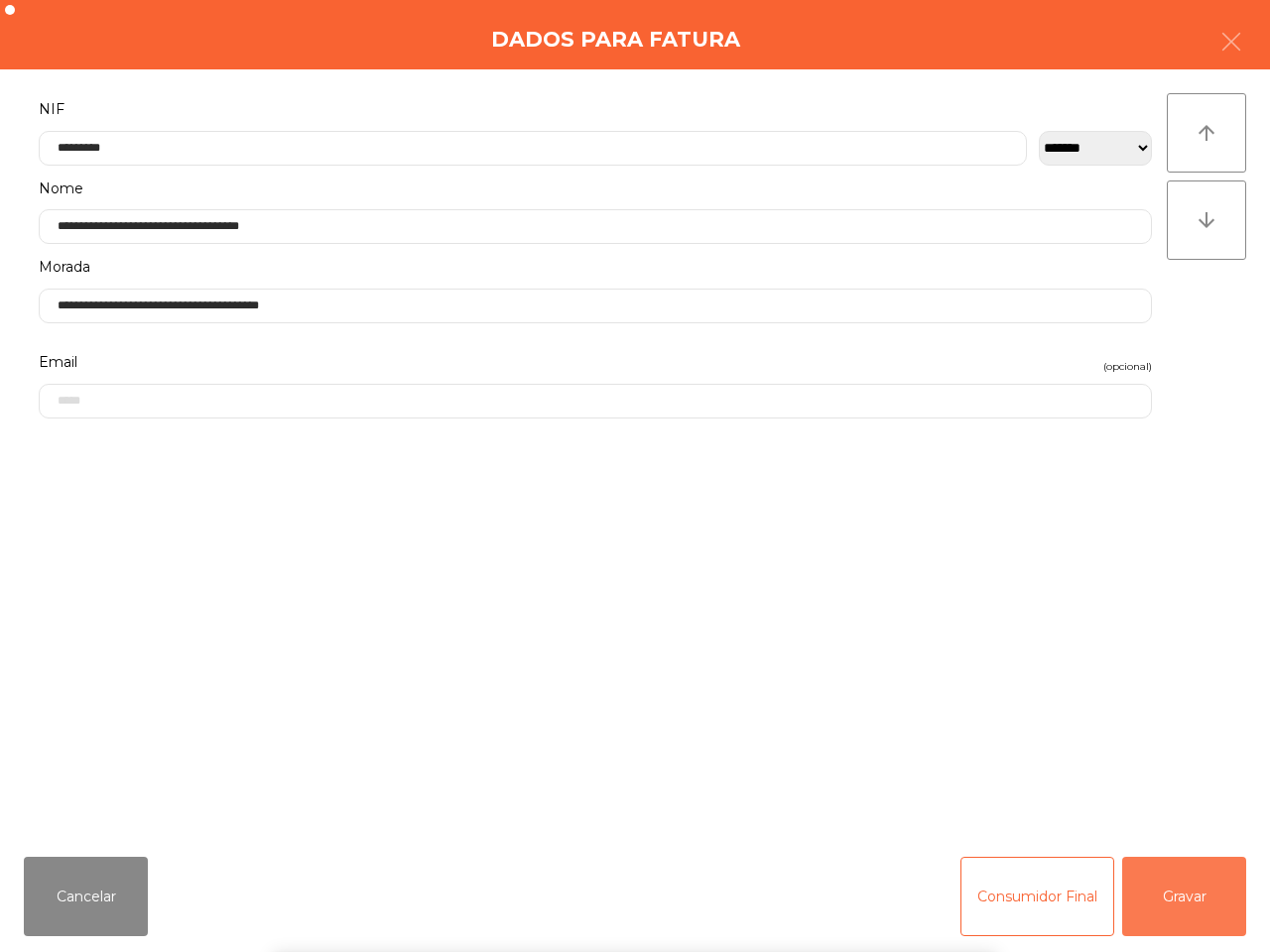 click on "Gravar" 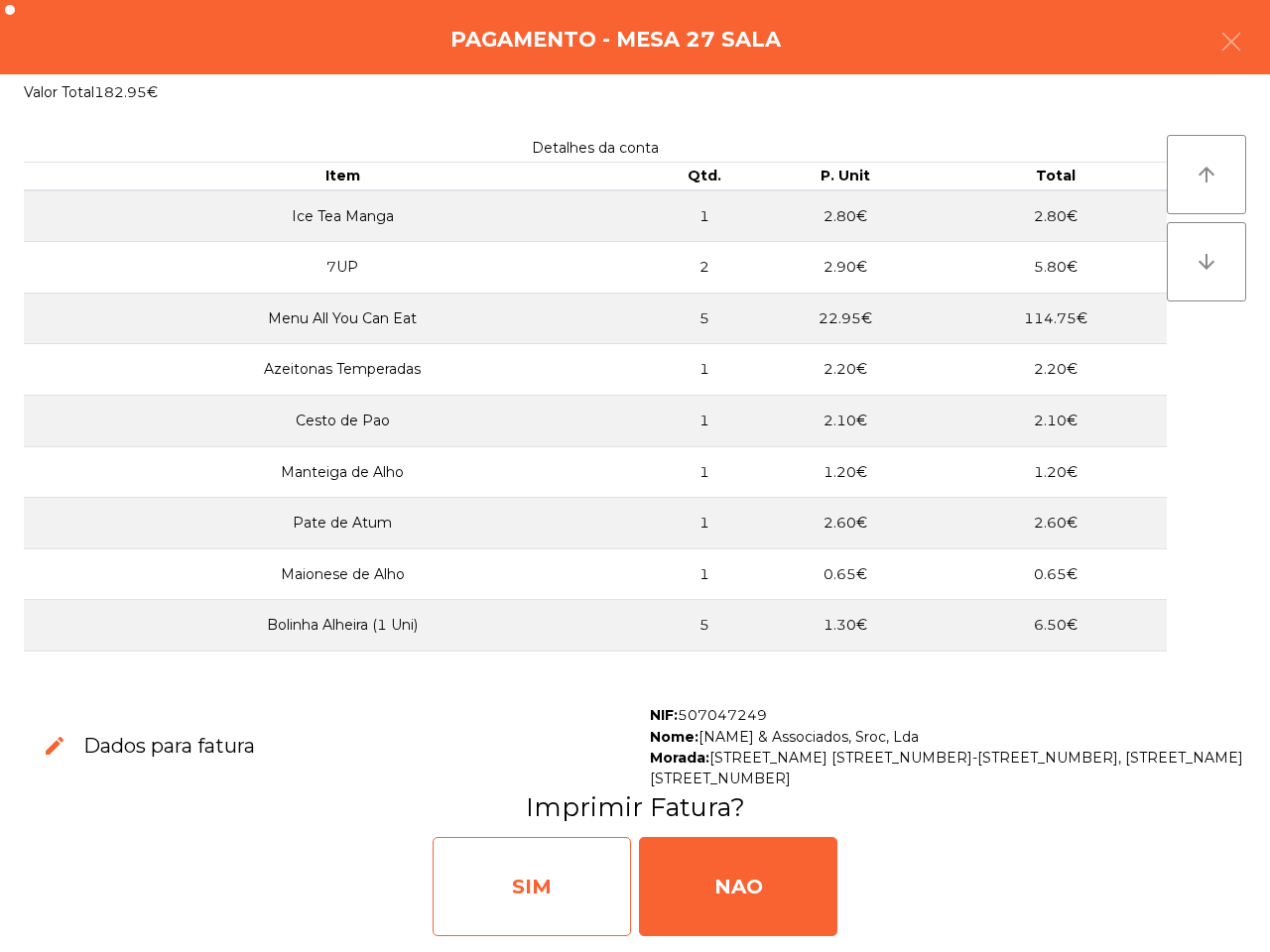 click on "SIM" 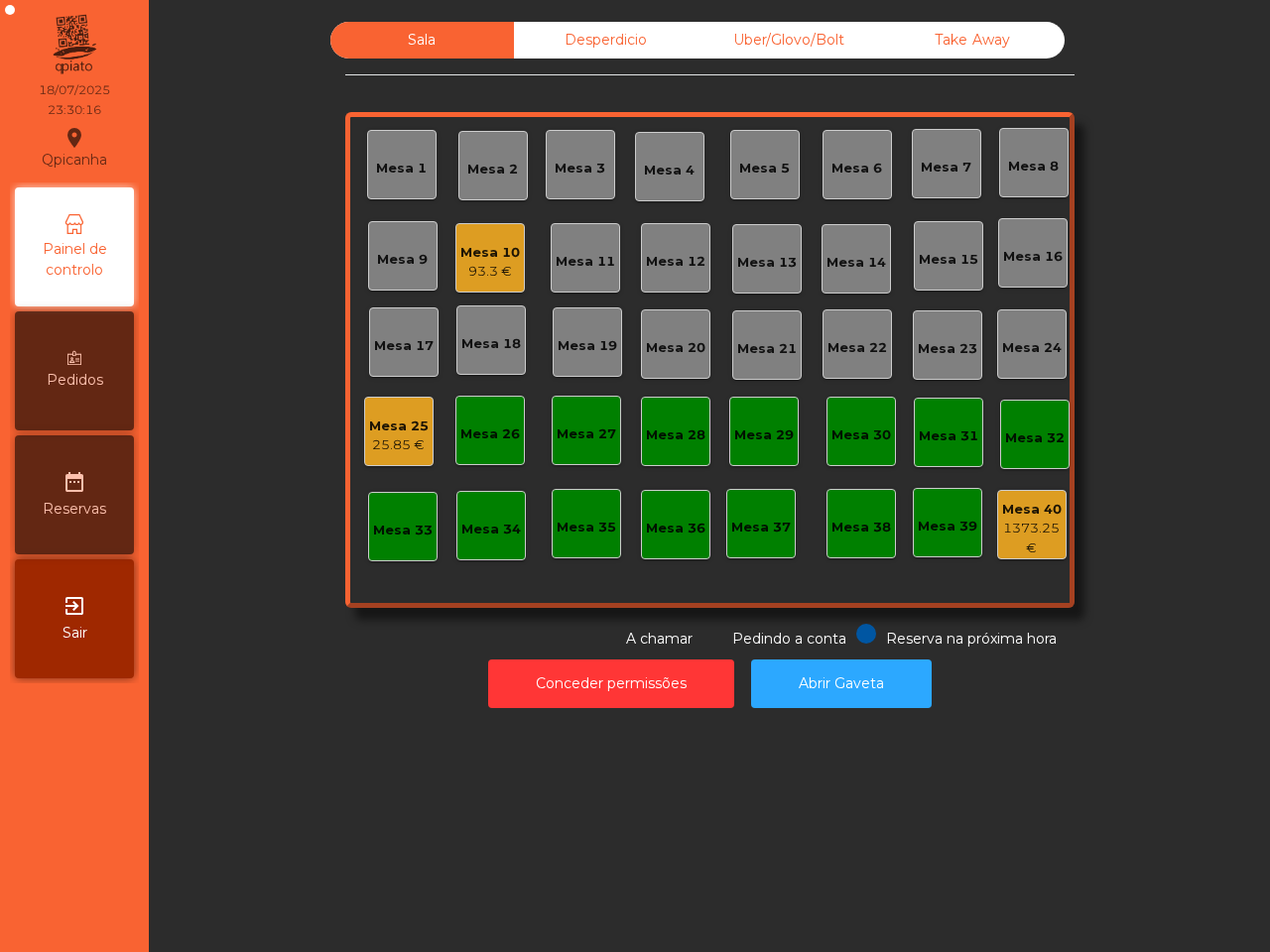 click on "Mesa 10" 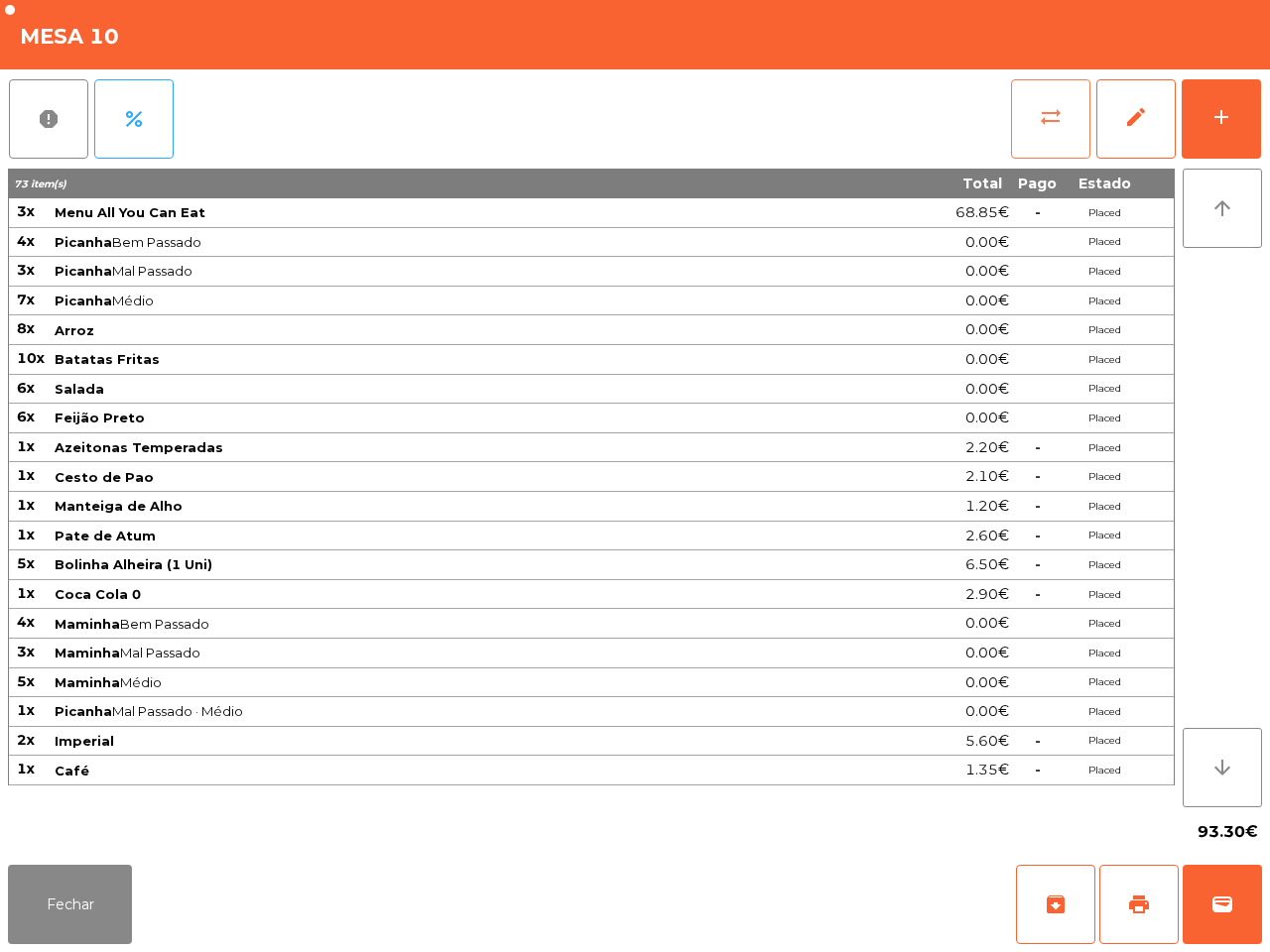 click on "sync_alt" 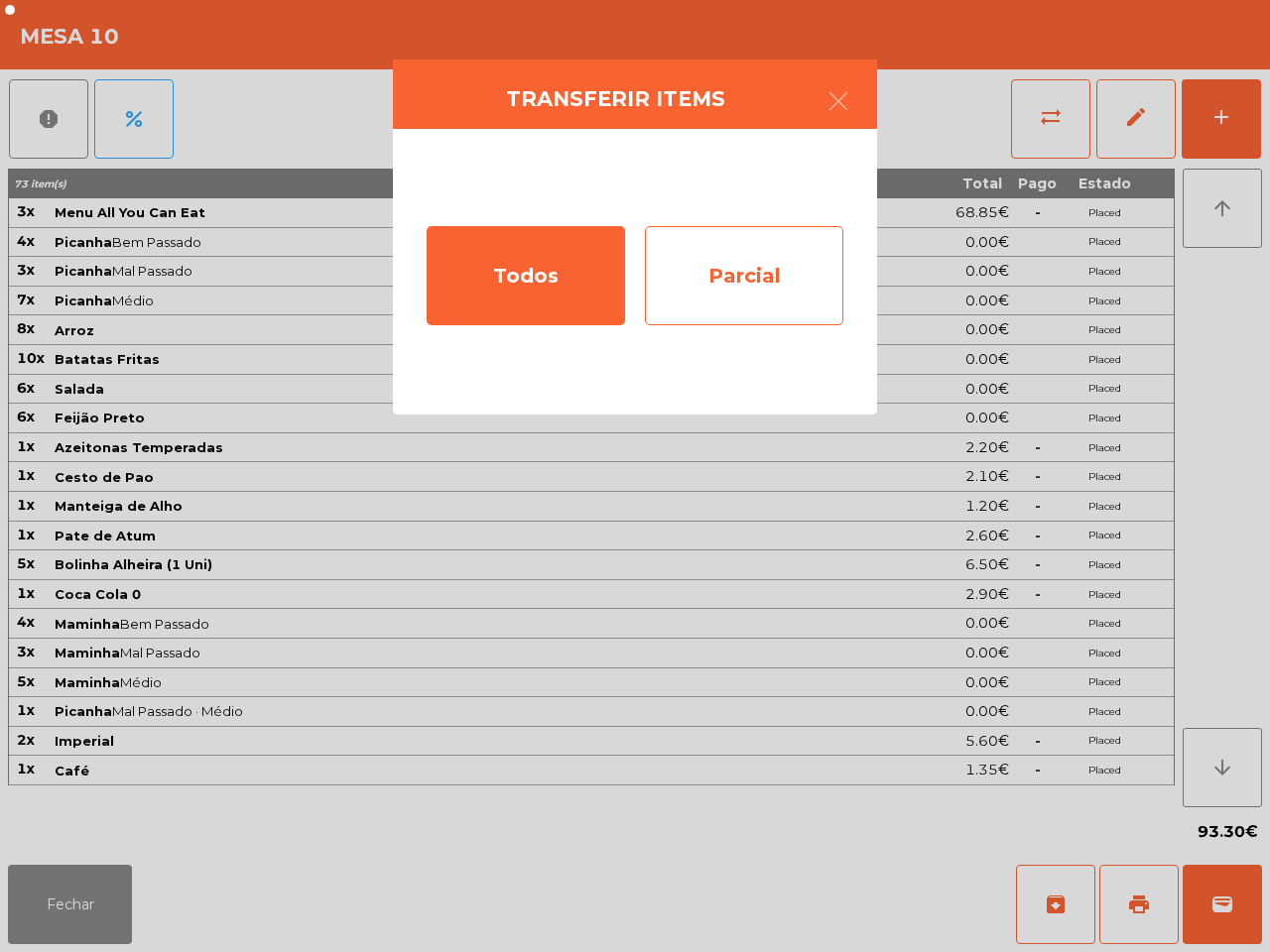 click on "Parcial" 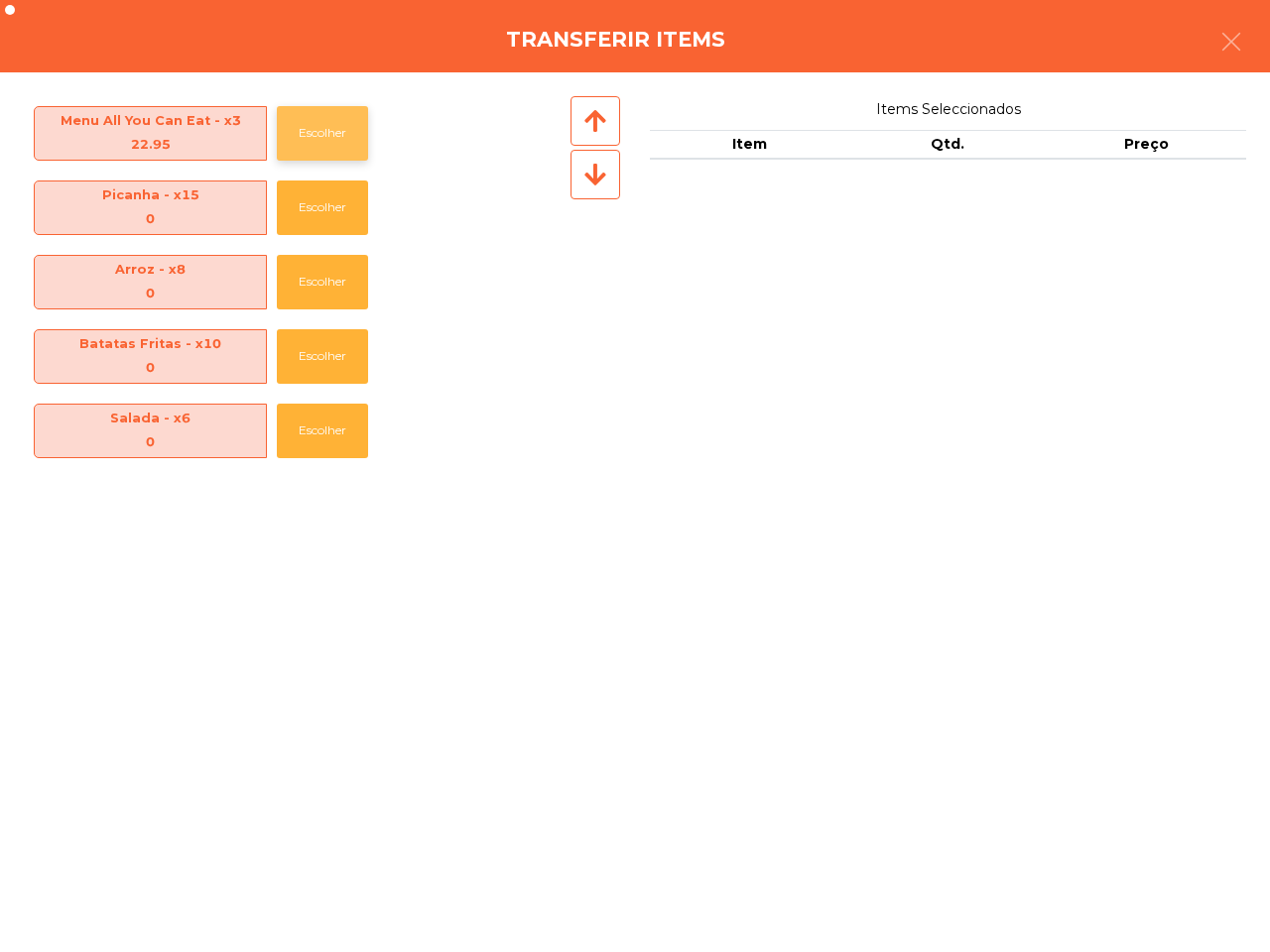 click on "Escolher" 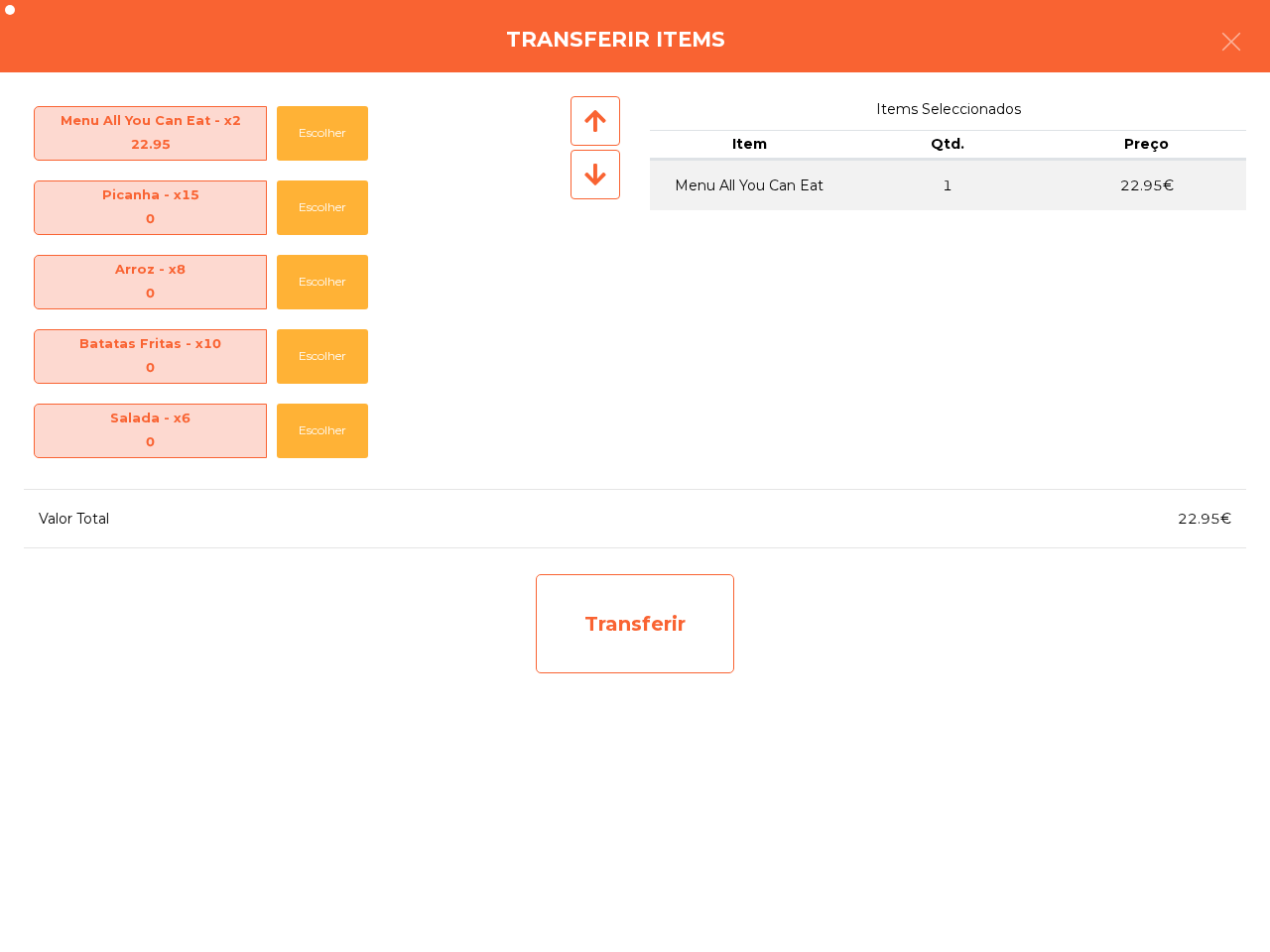 click on "Transferir" 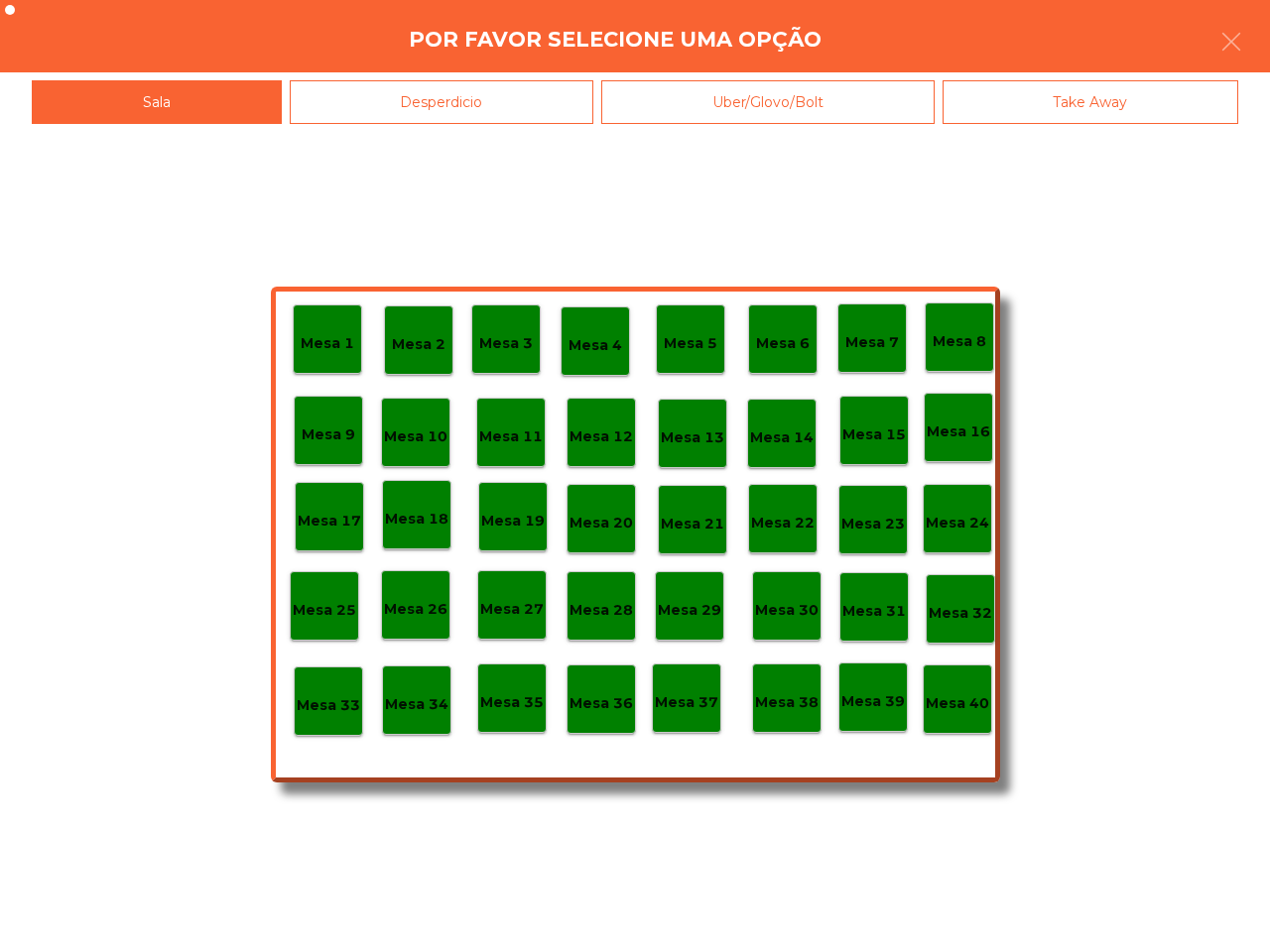 click on "Desperdicio" 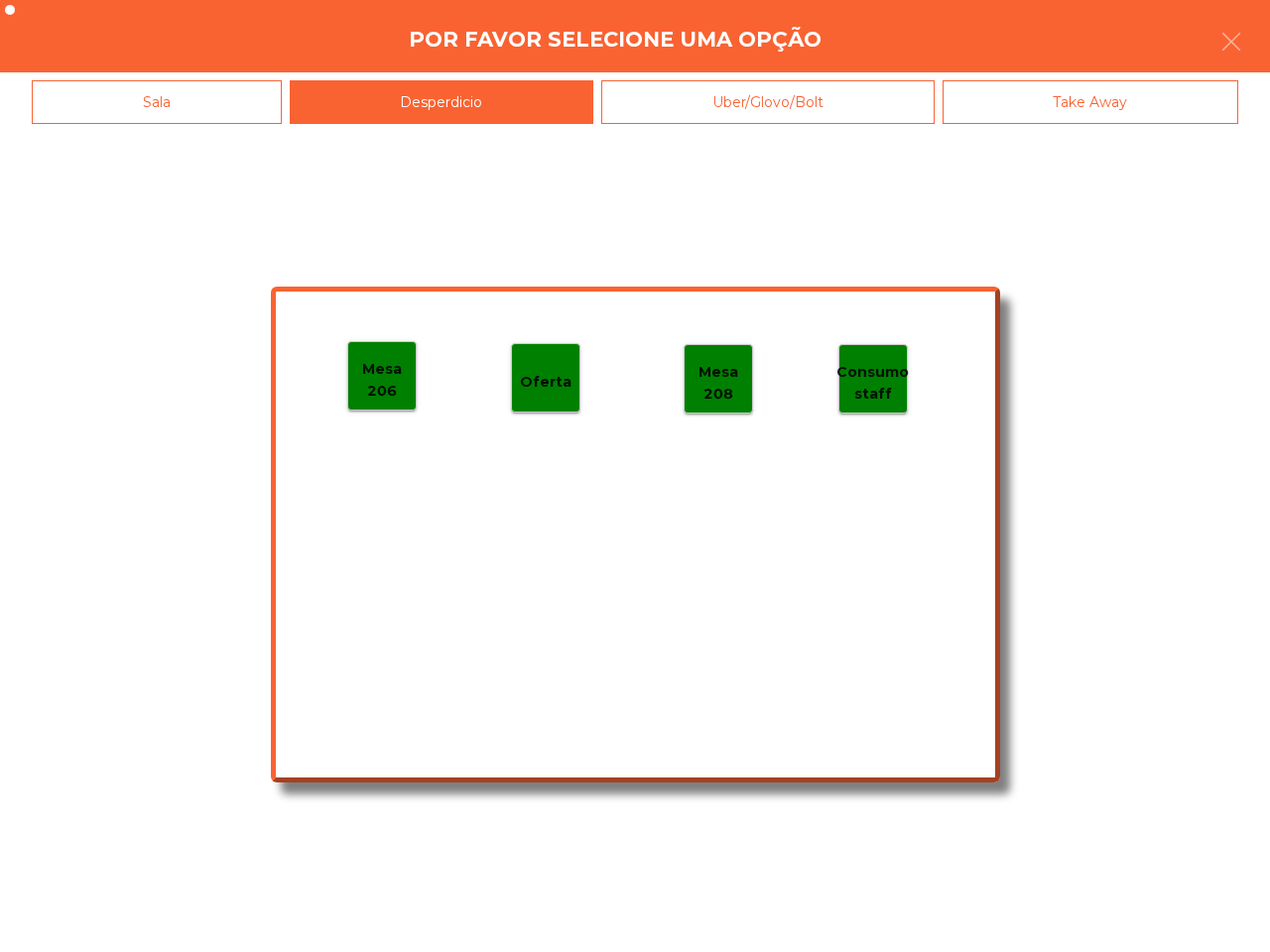 click on "Mesa 206" 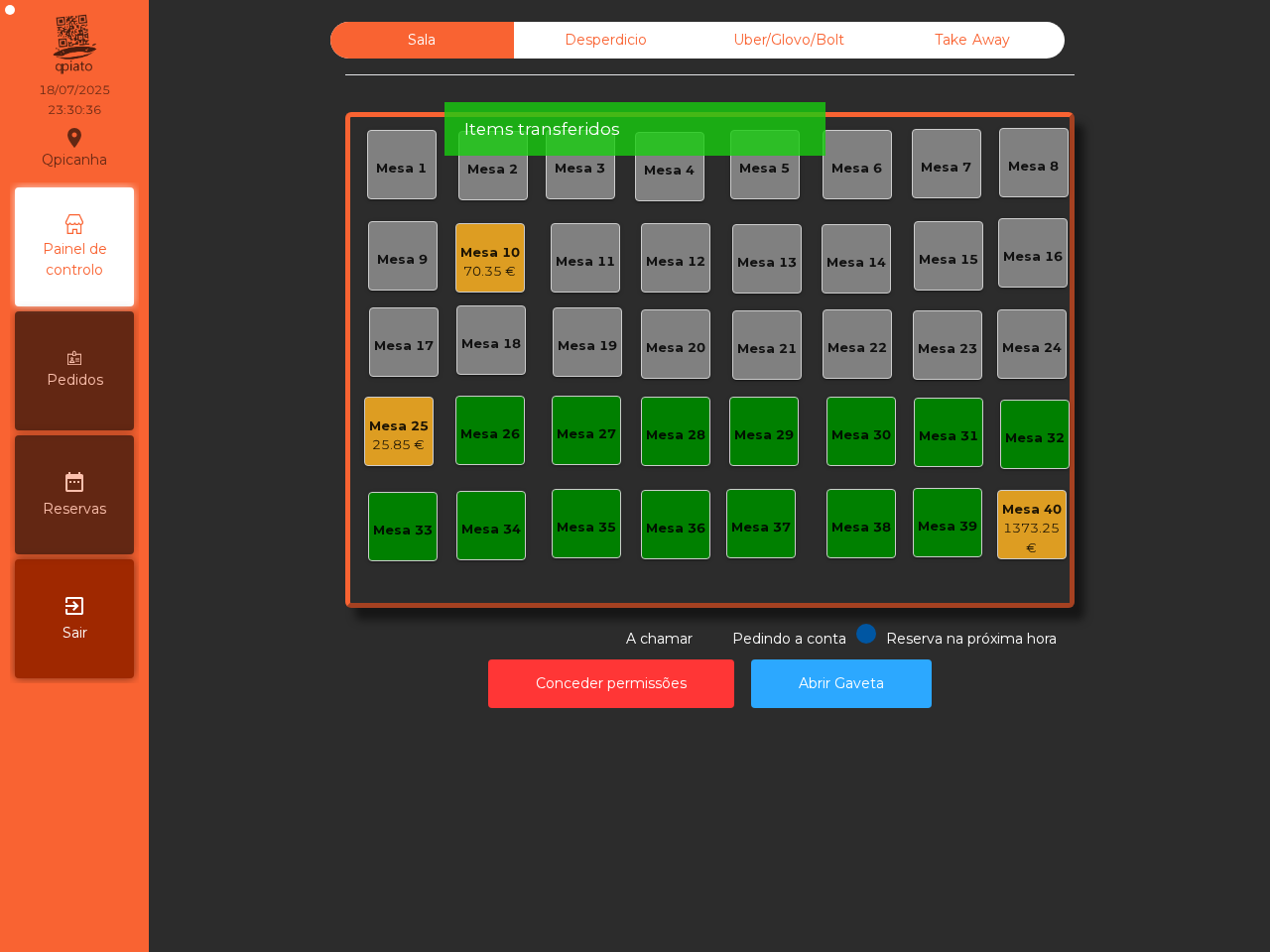 click on "70.35 €" 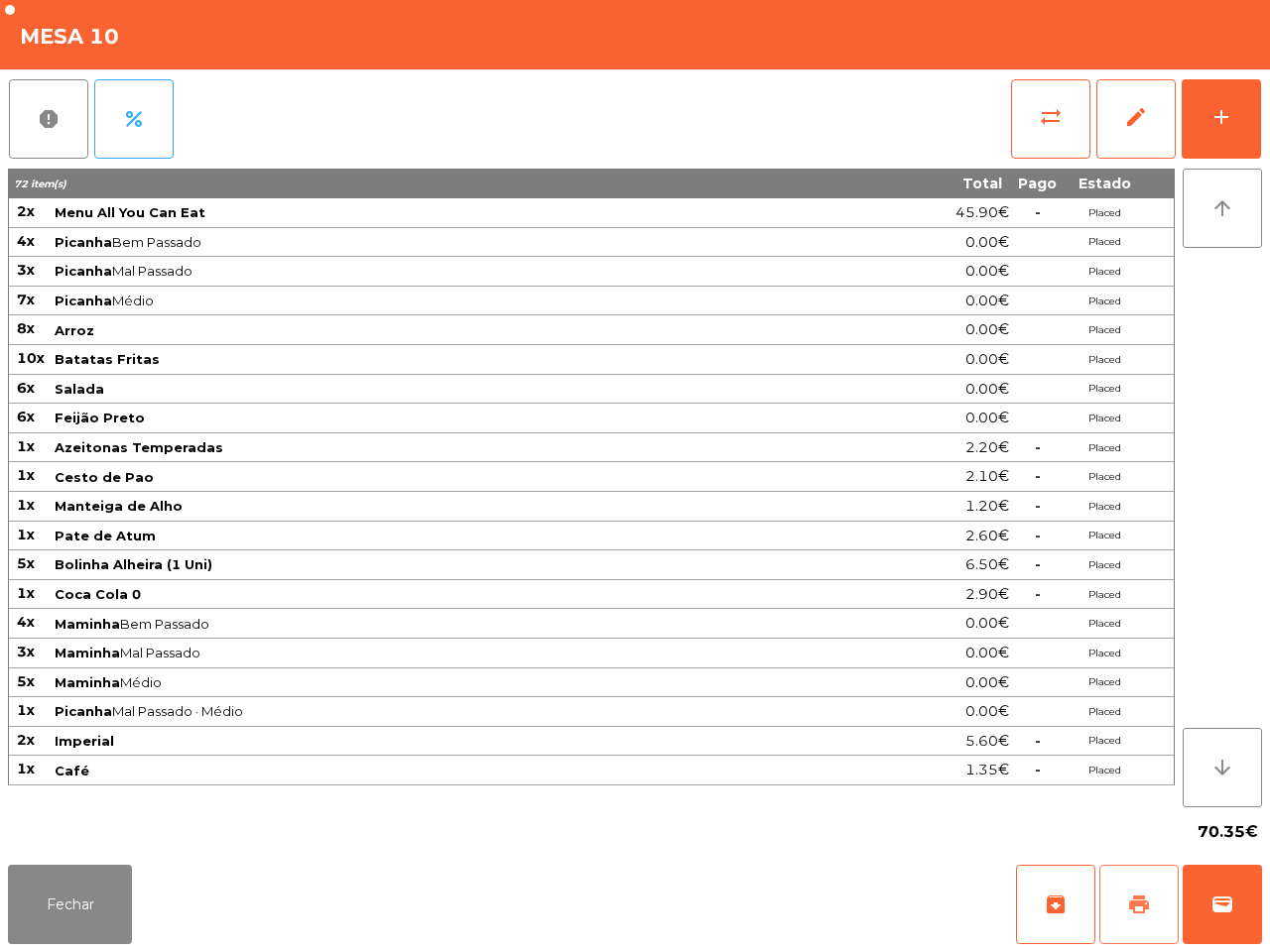 click on "print" 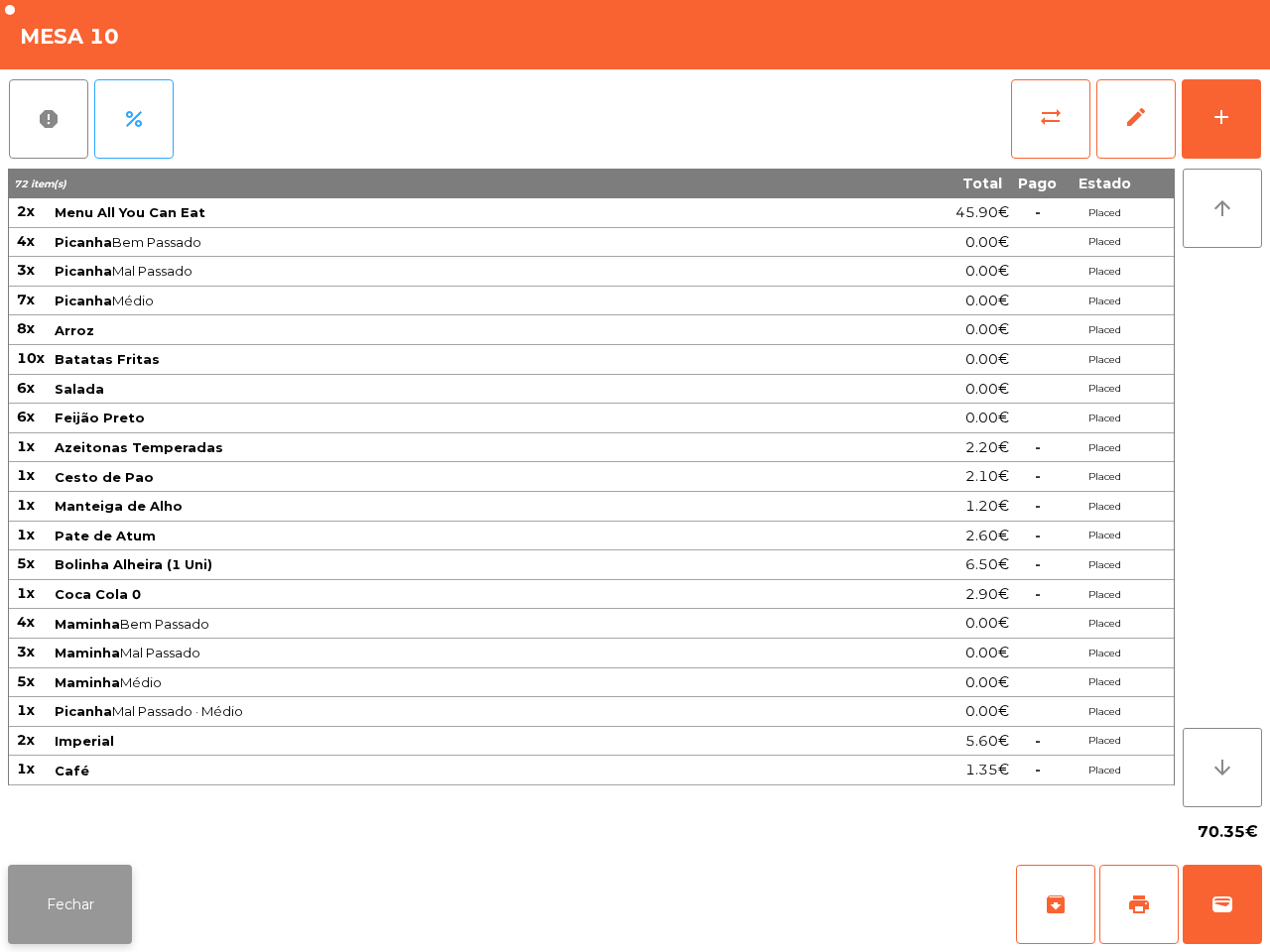 click on "Fechar" 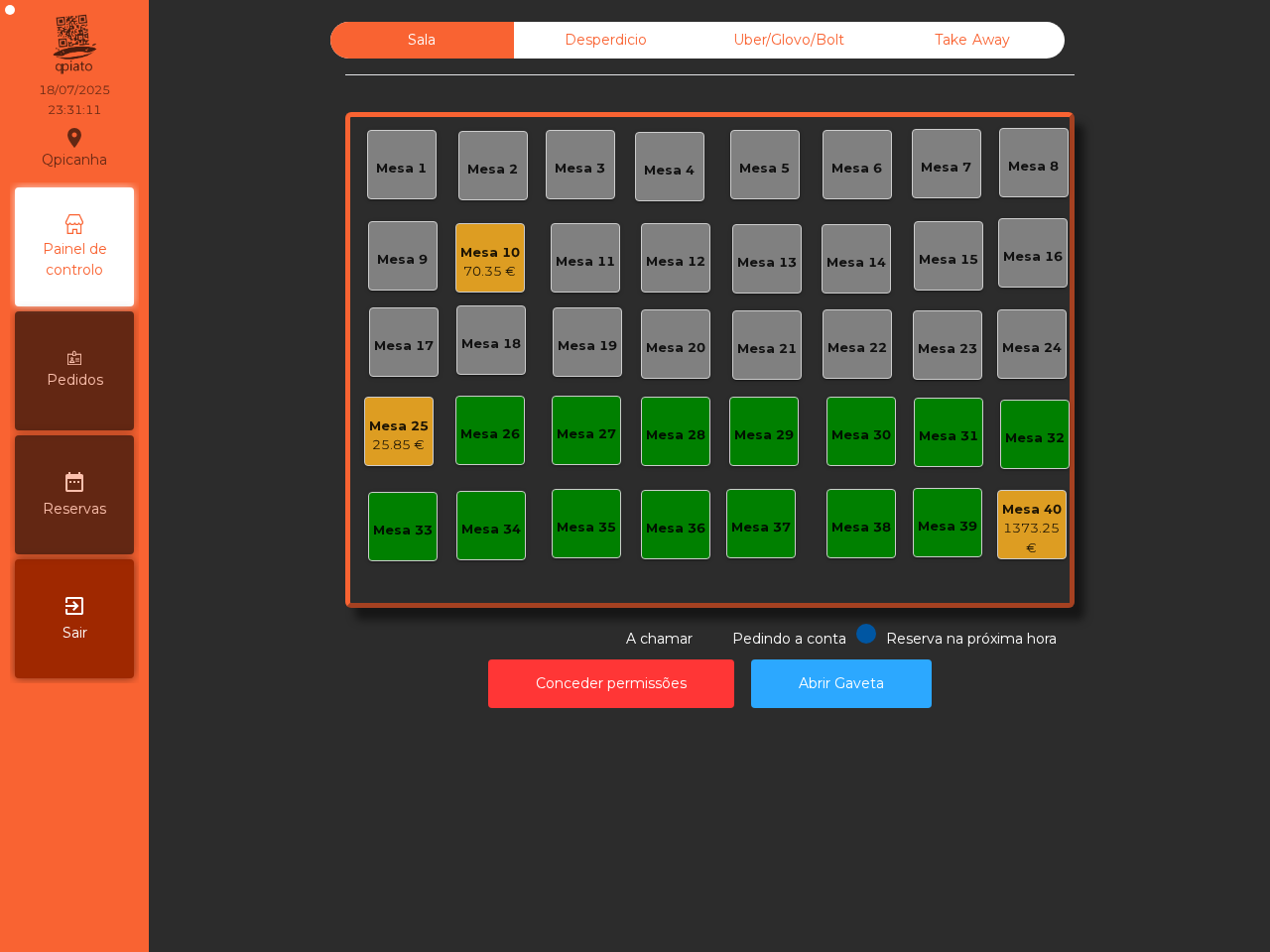 click on "25.85 €" 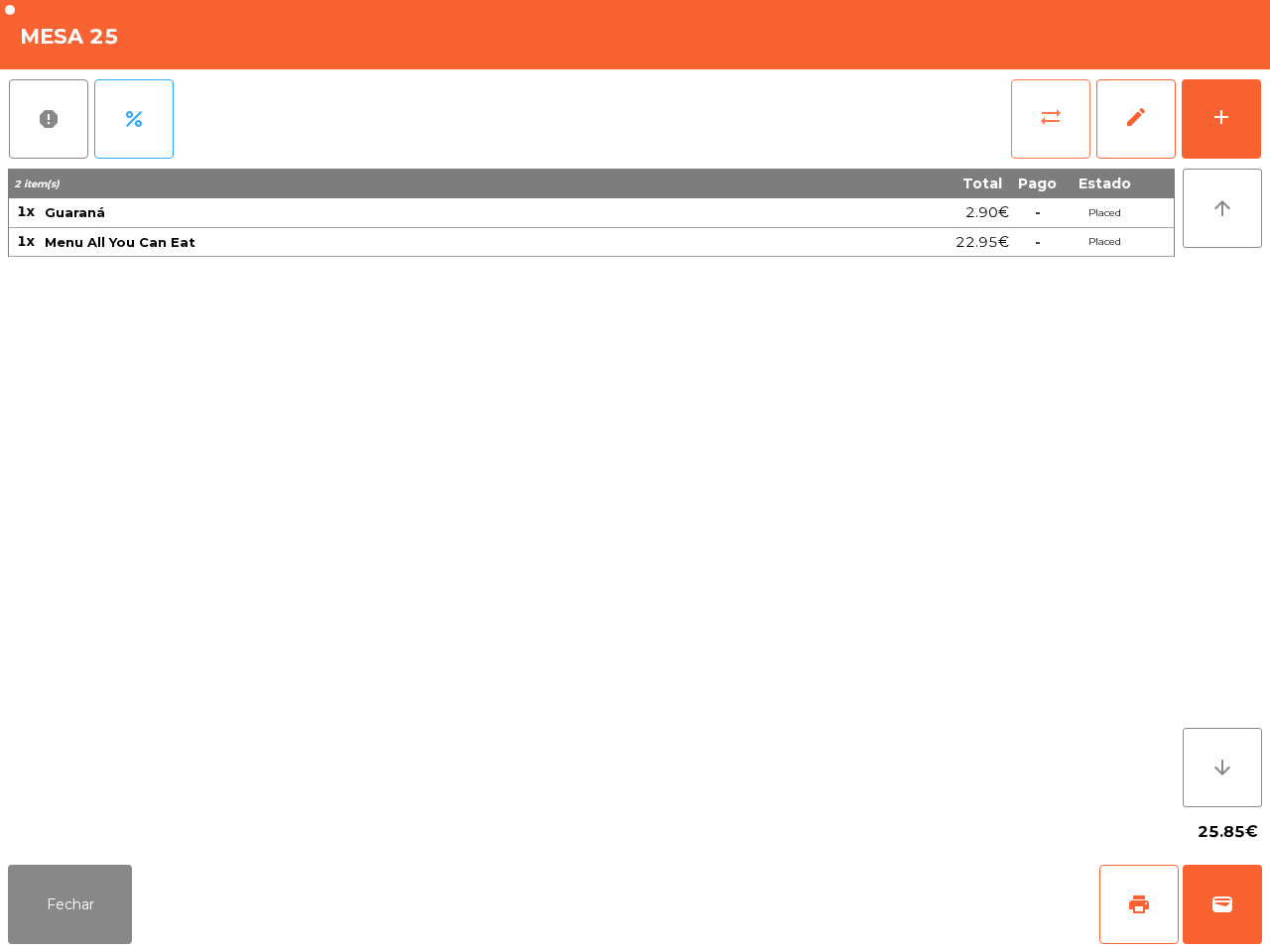 click on "sync_alt" 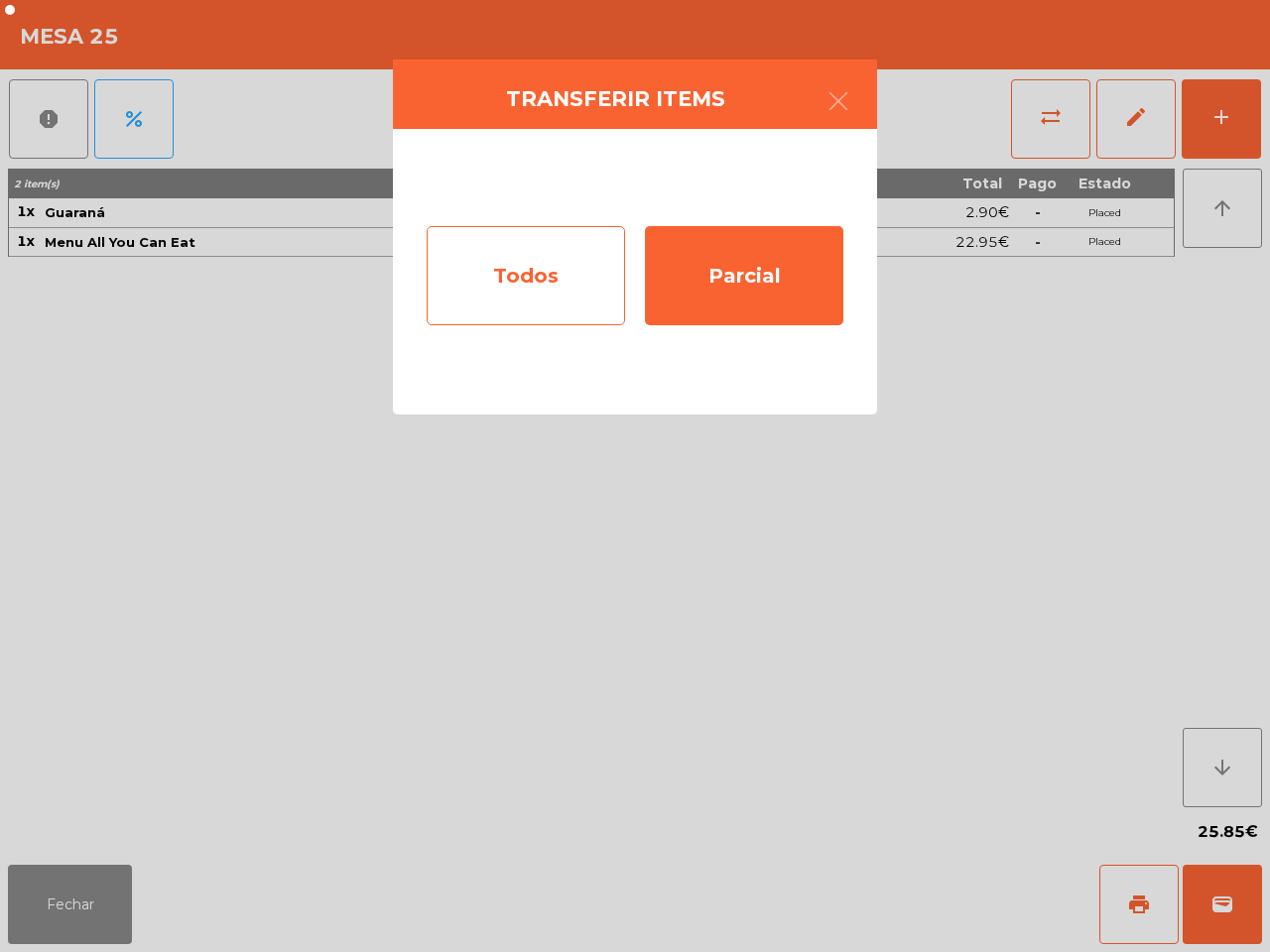 click on "Todos" 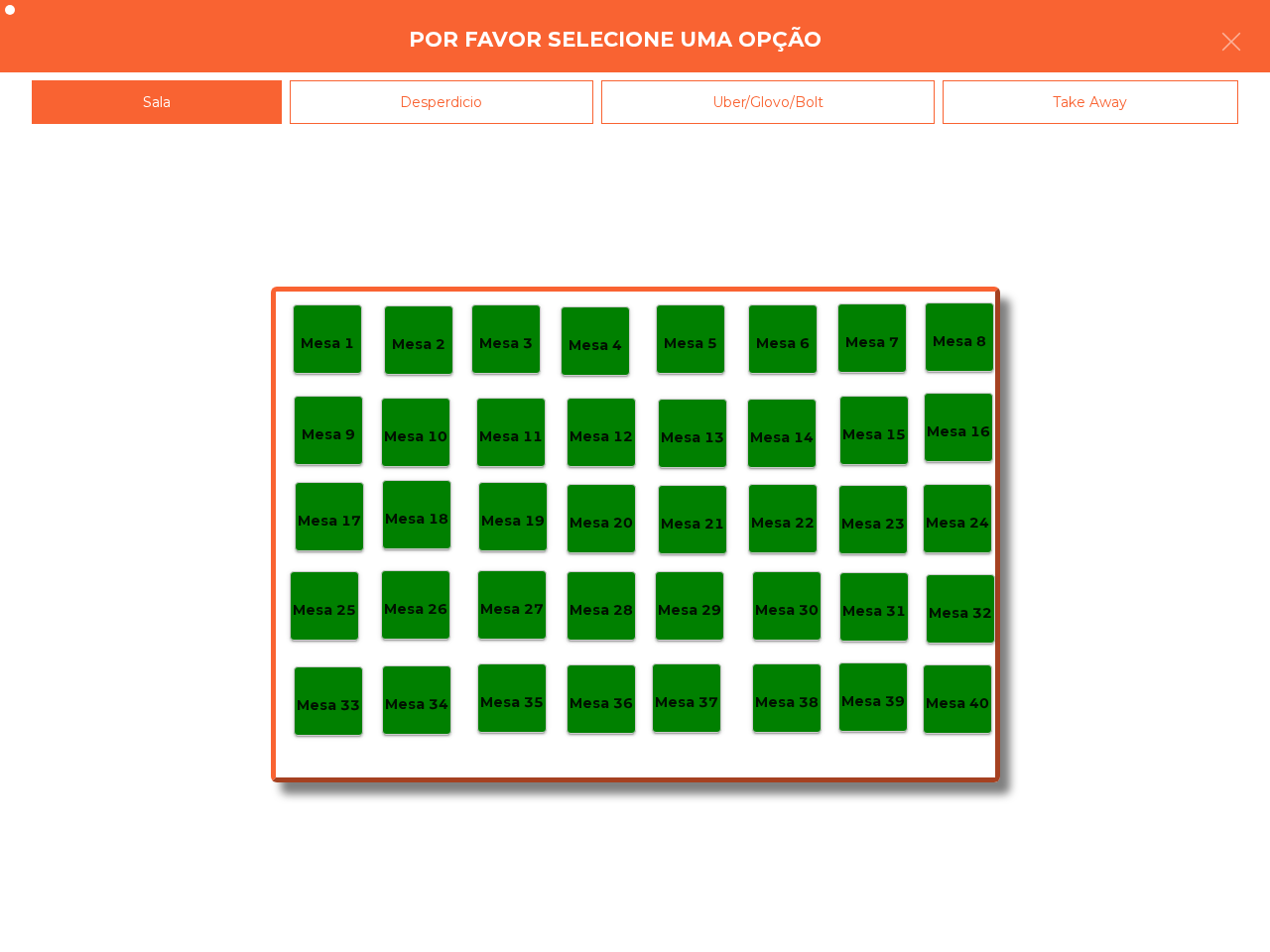 click on "Mesa 40" 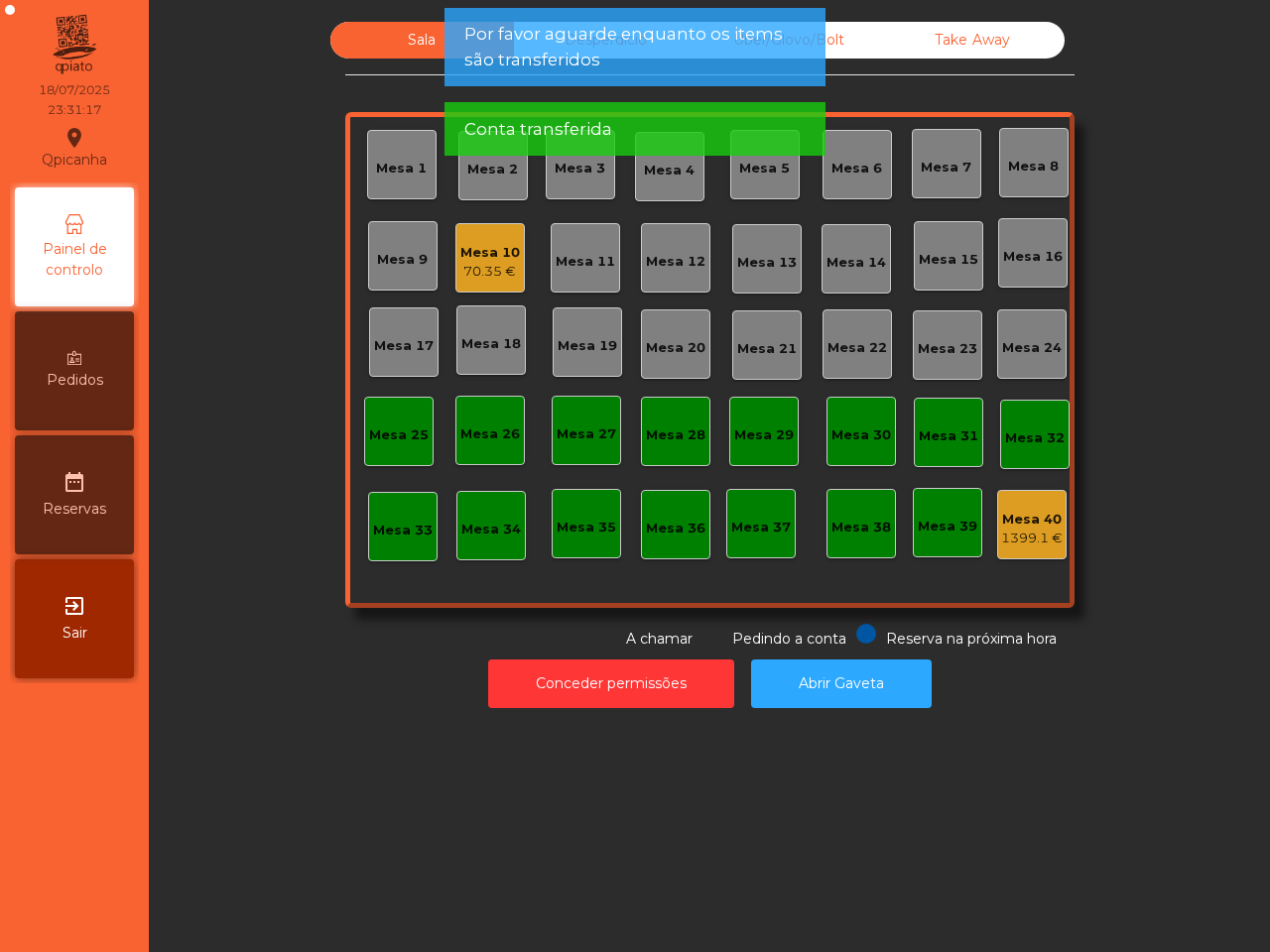 click on "Mesa 25" 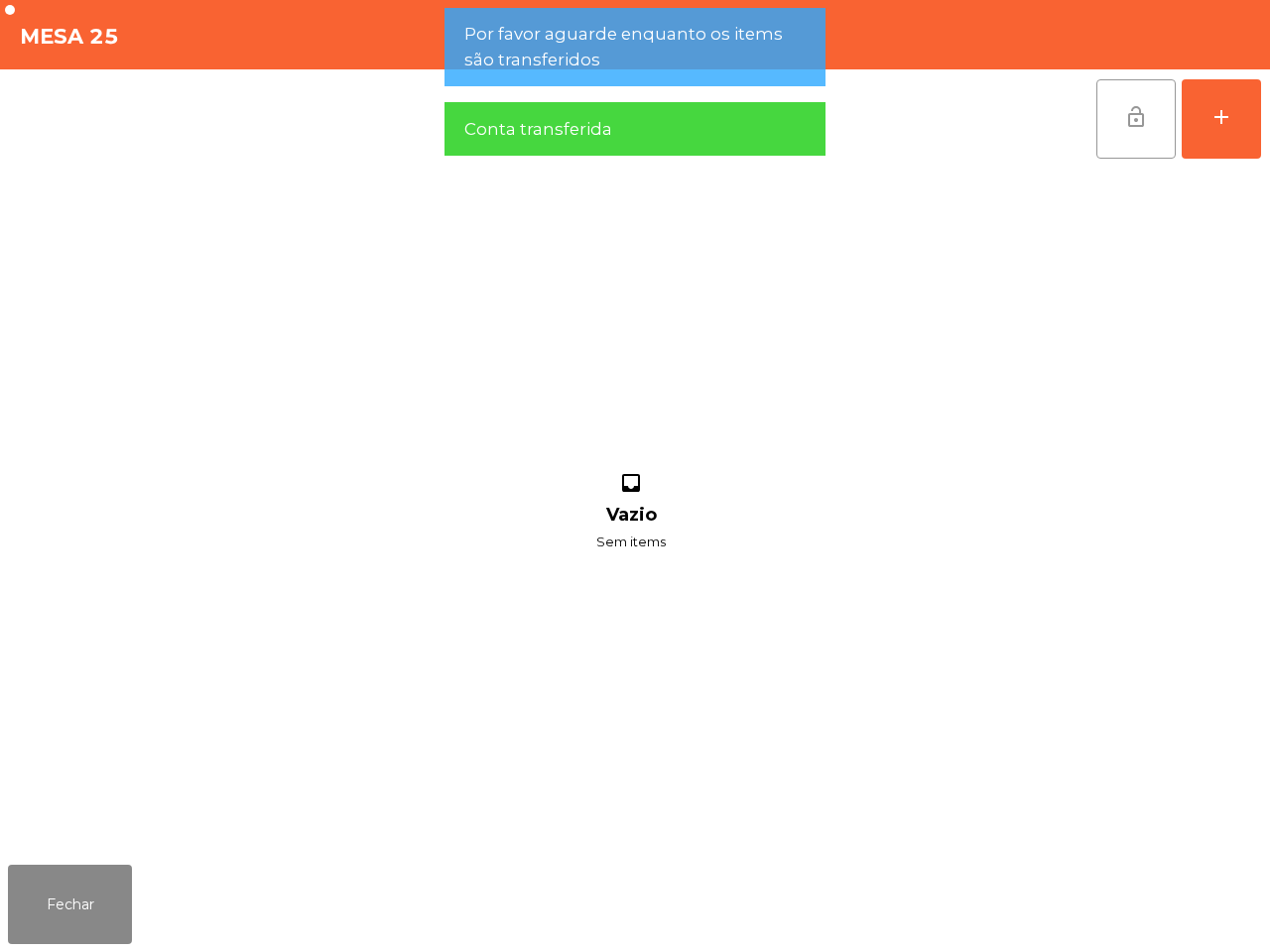 click on "lock_open" 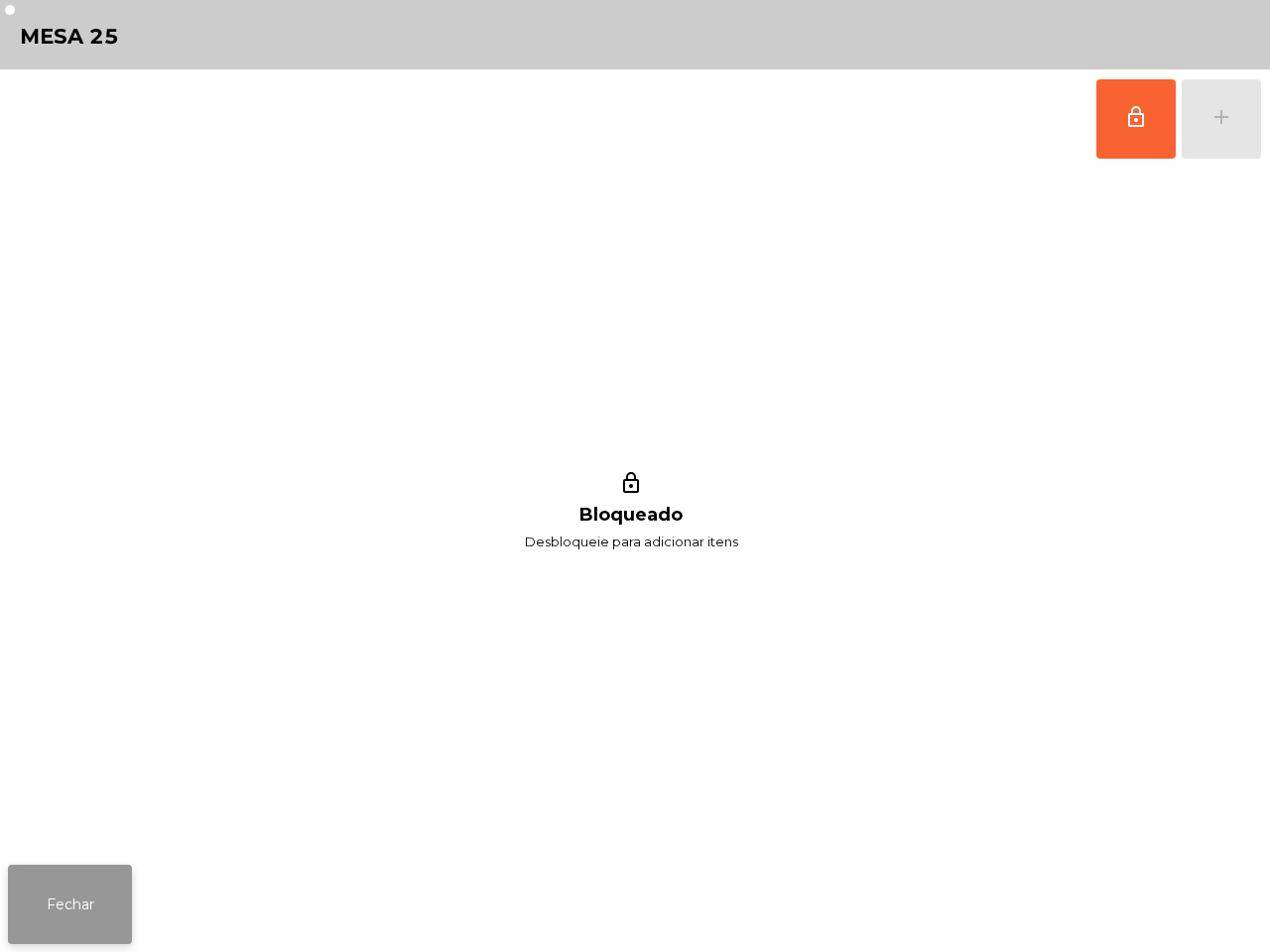 click on "Fechar" 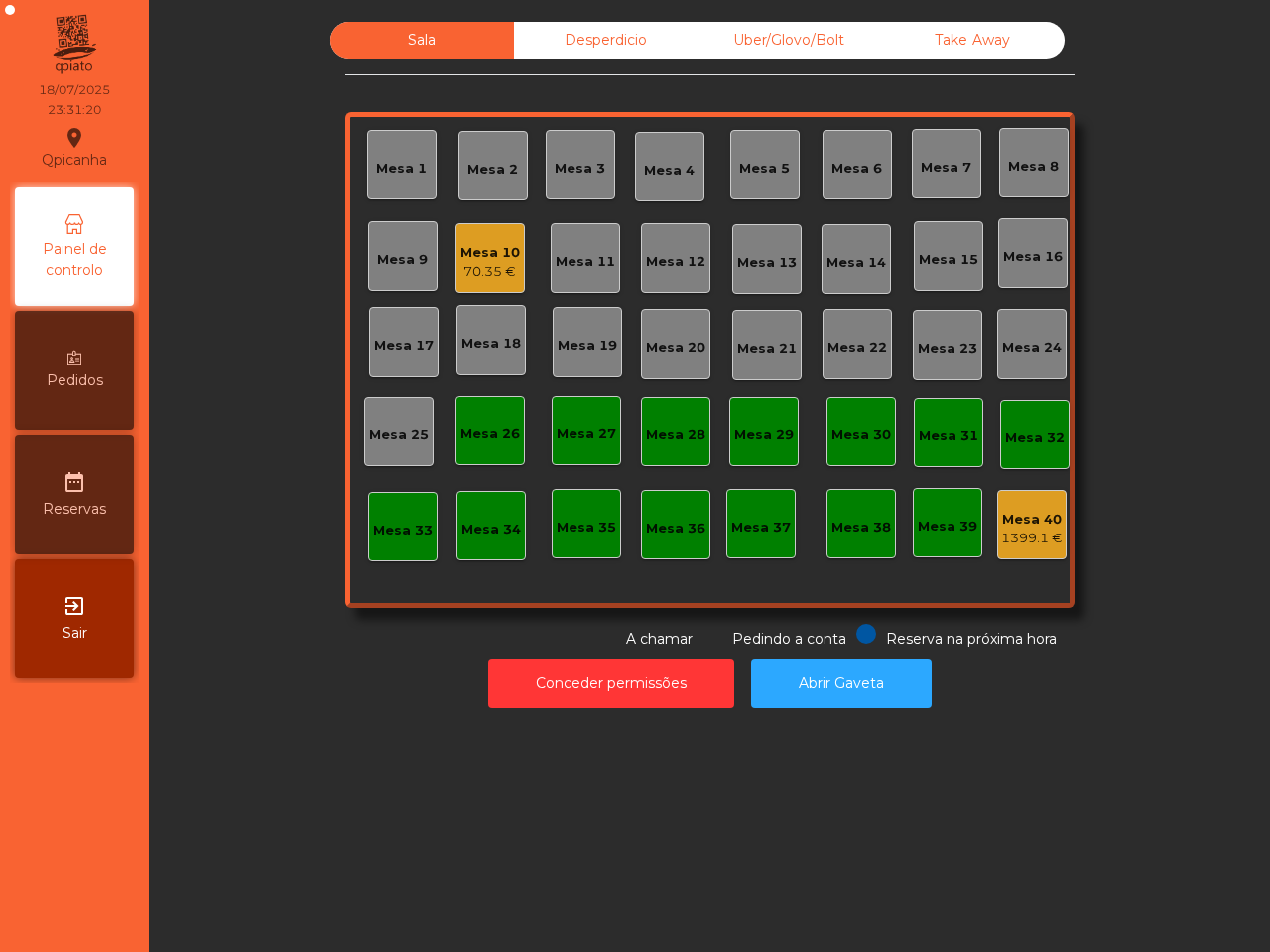 click on "Mesa 25" 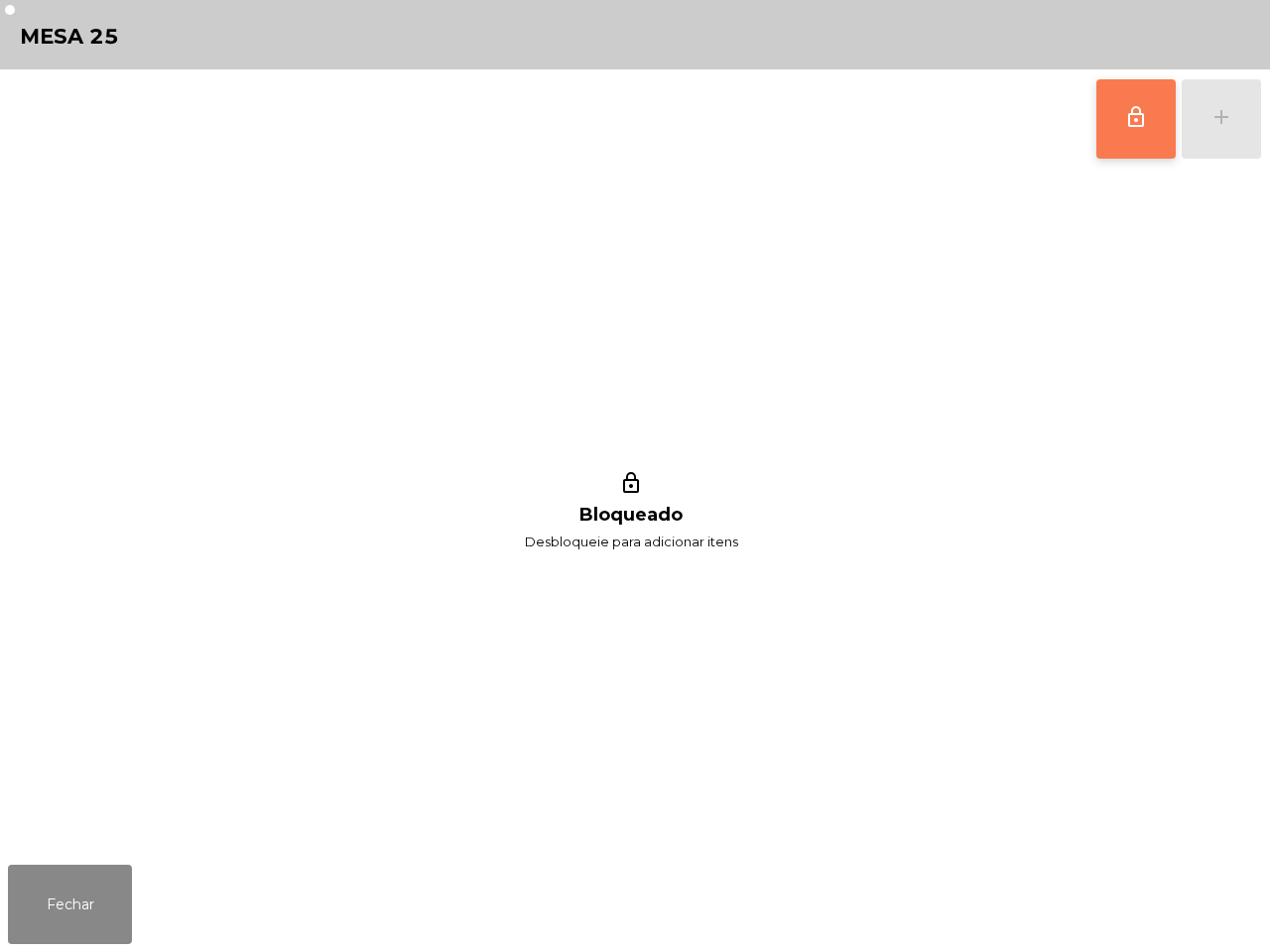 click on "lock_outline" 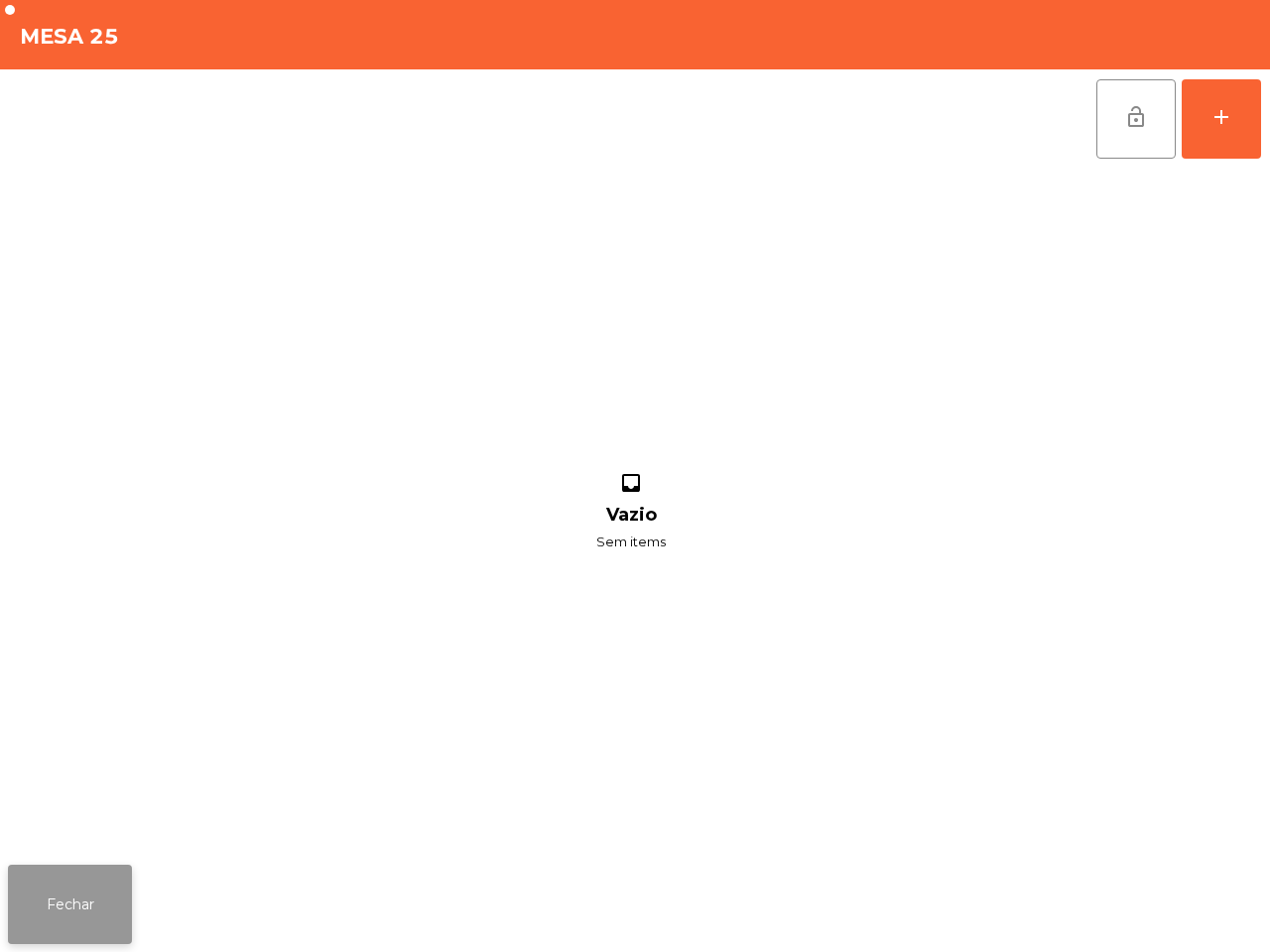 click on "Fechar" 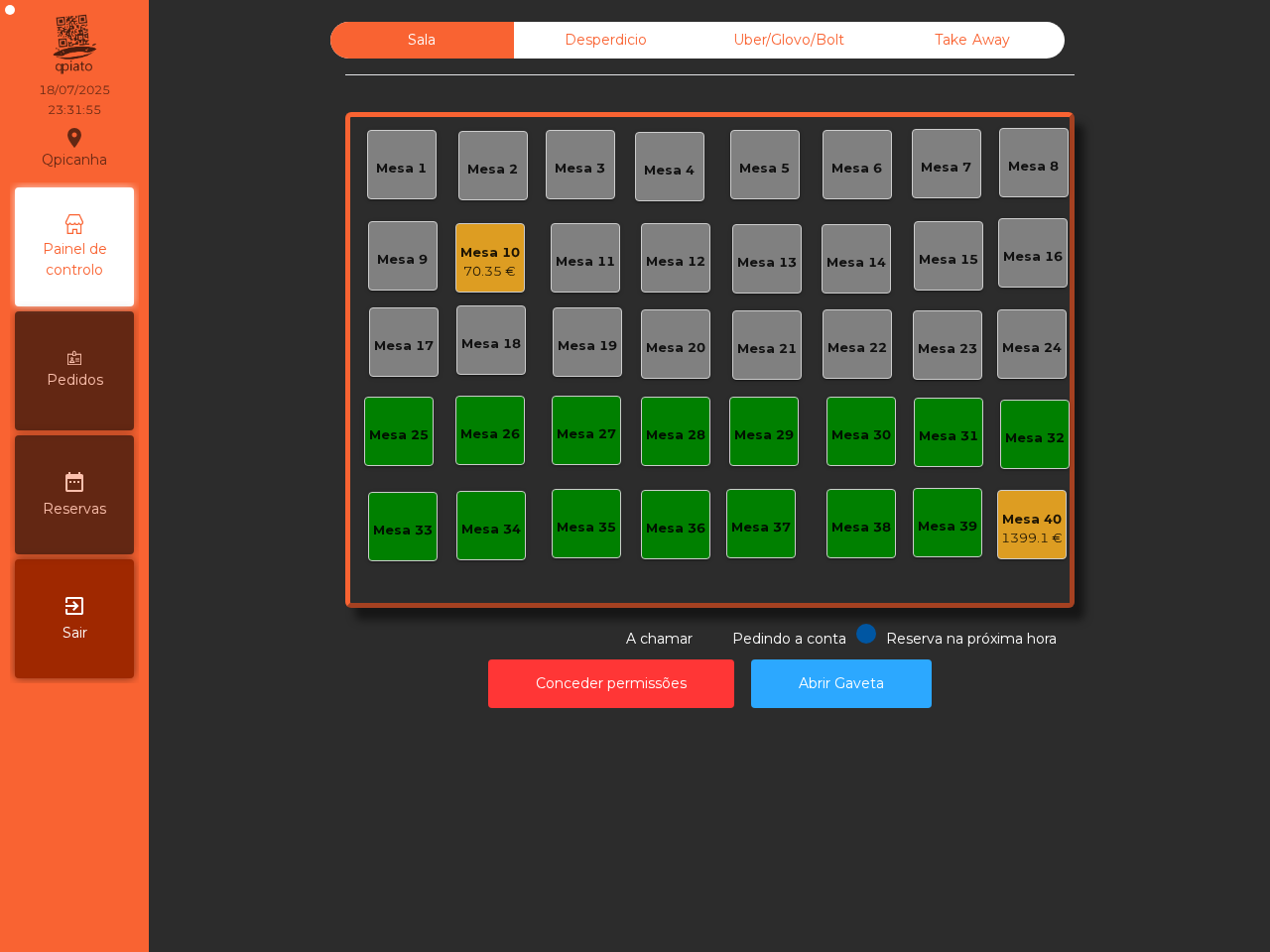 click on "Mesa 10   70.35 €" 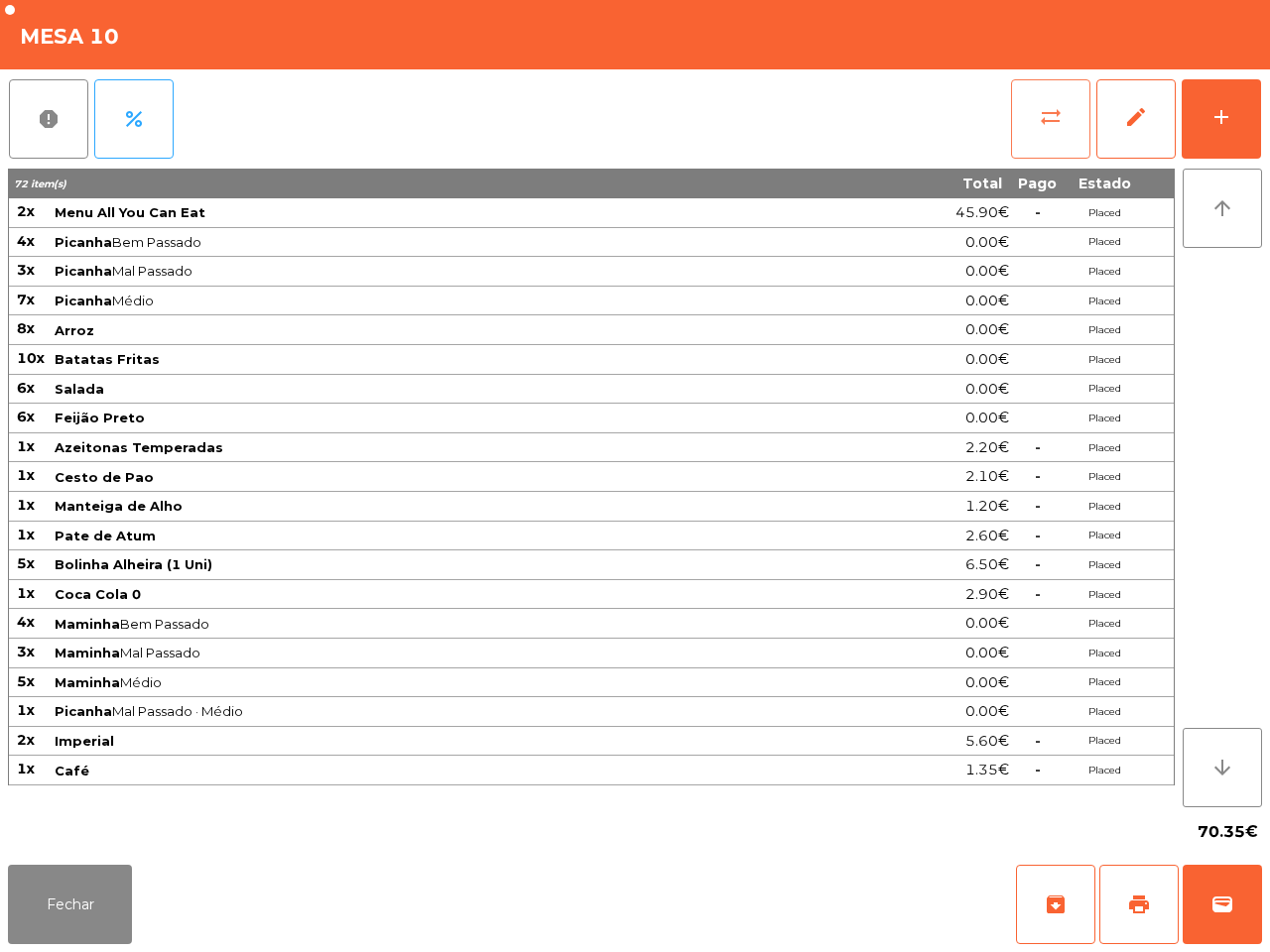 click on "sync_alt" 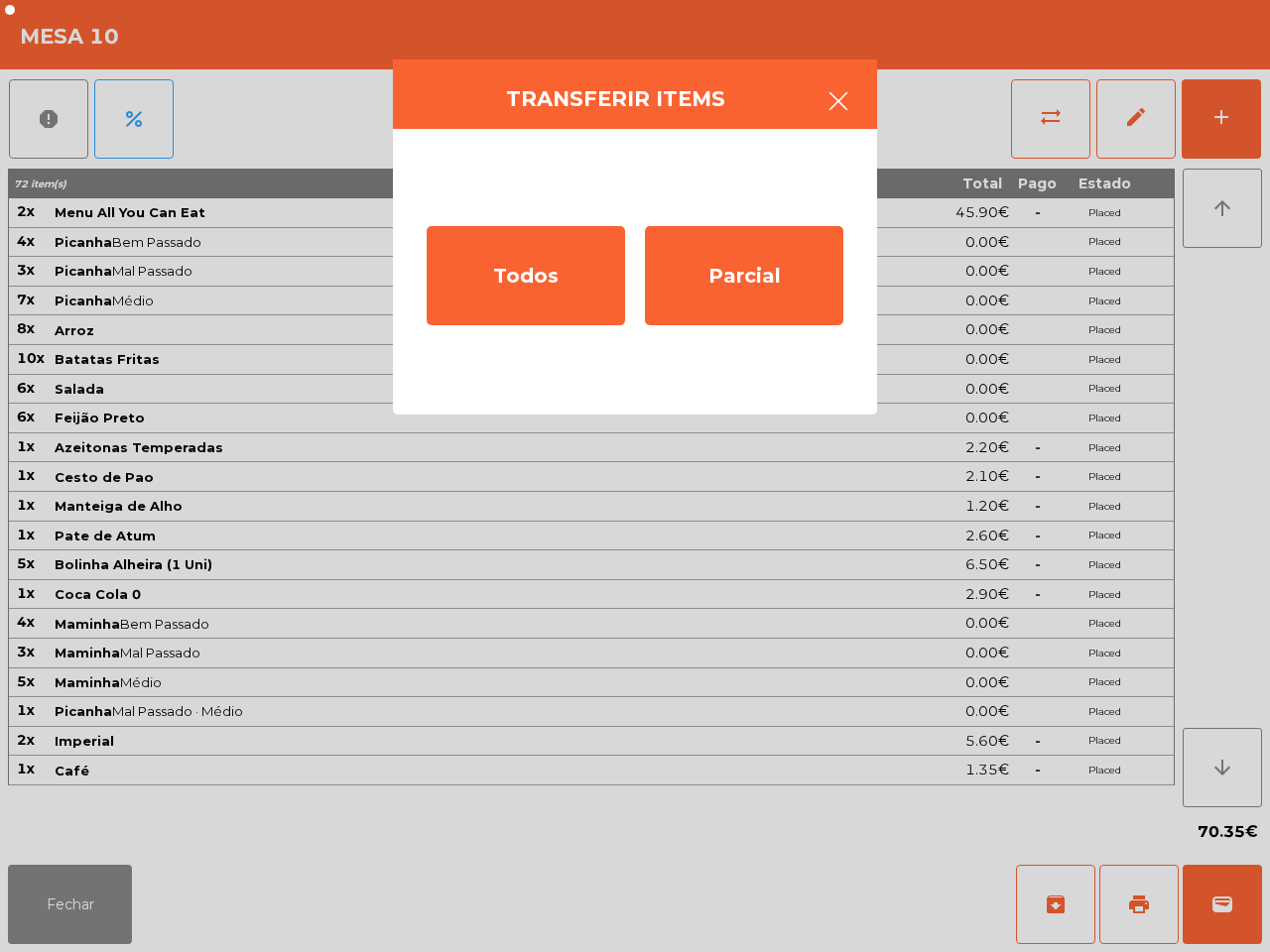 click 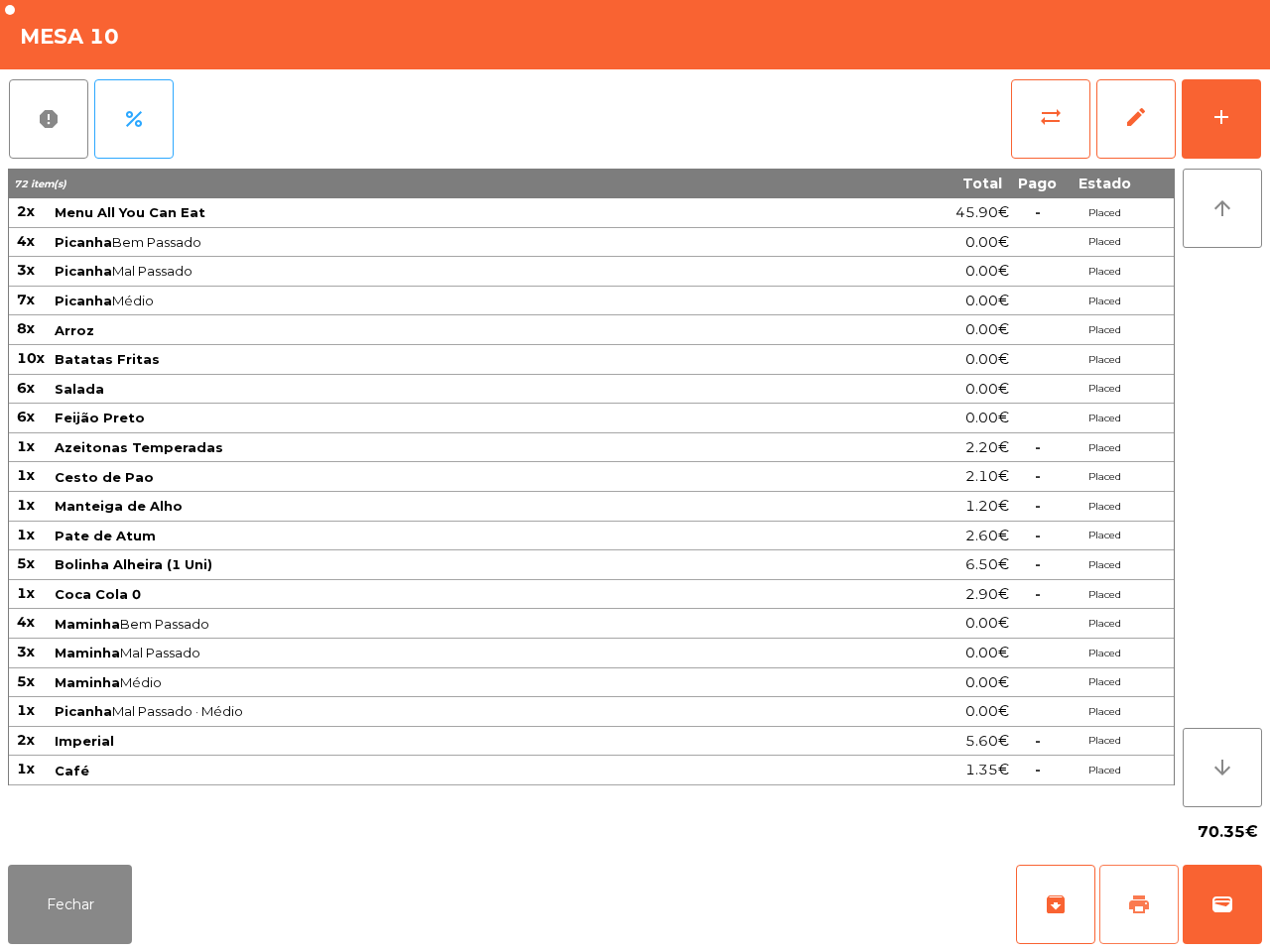 click on "print" 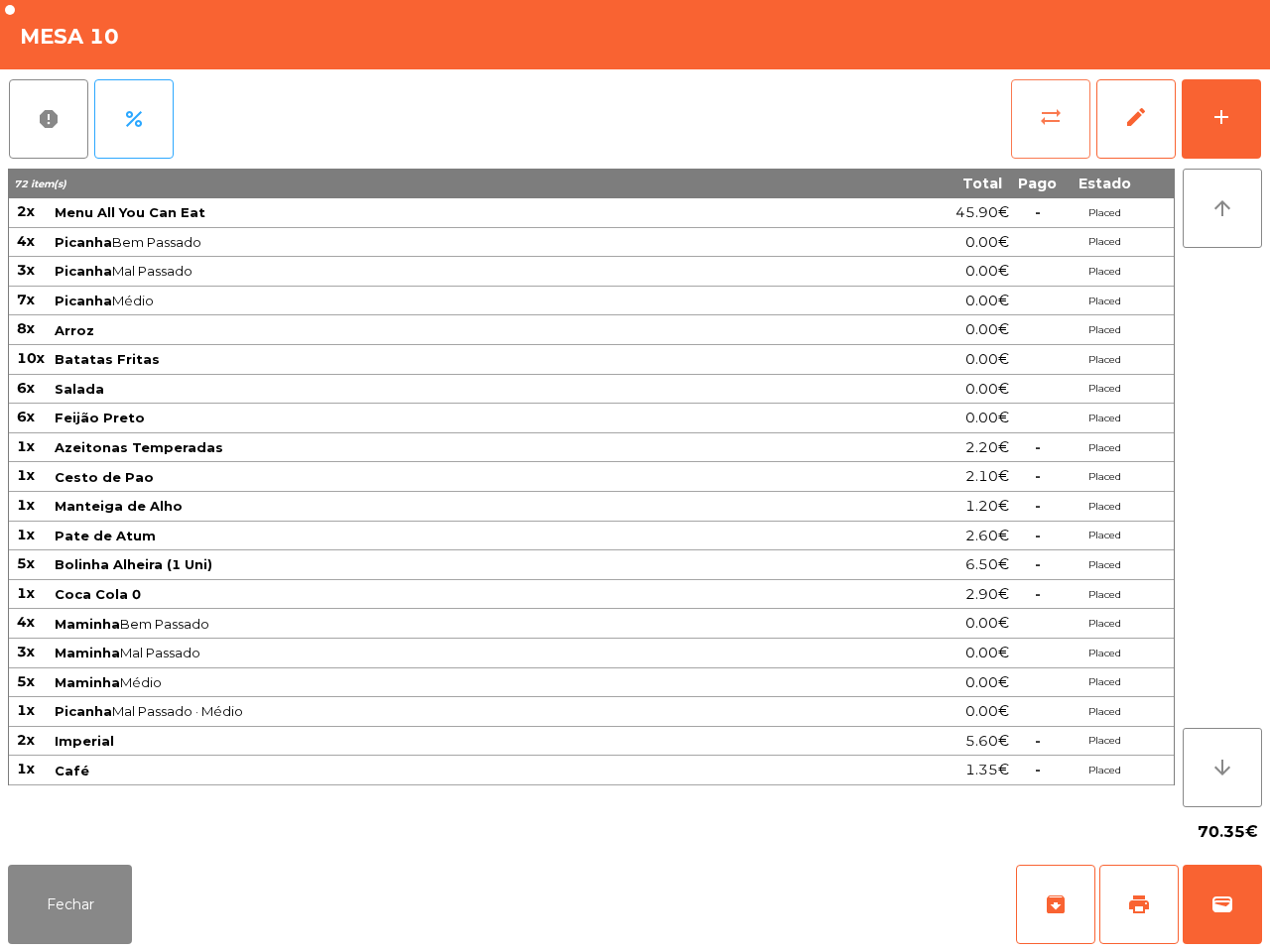 click on "sync_alt" 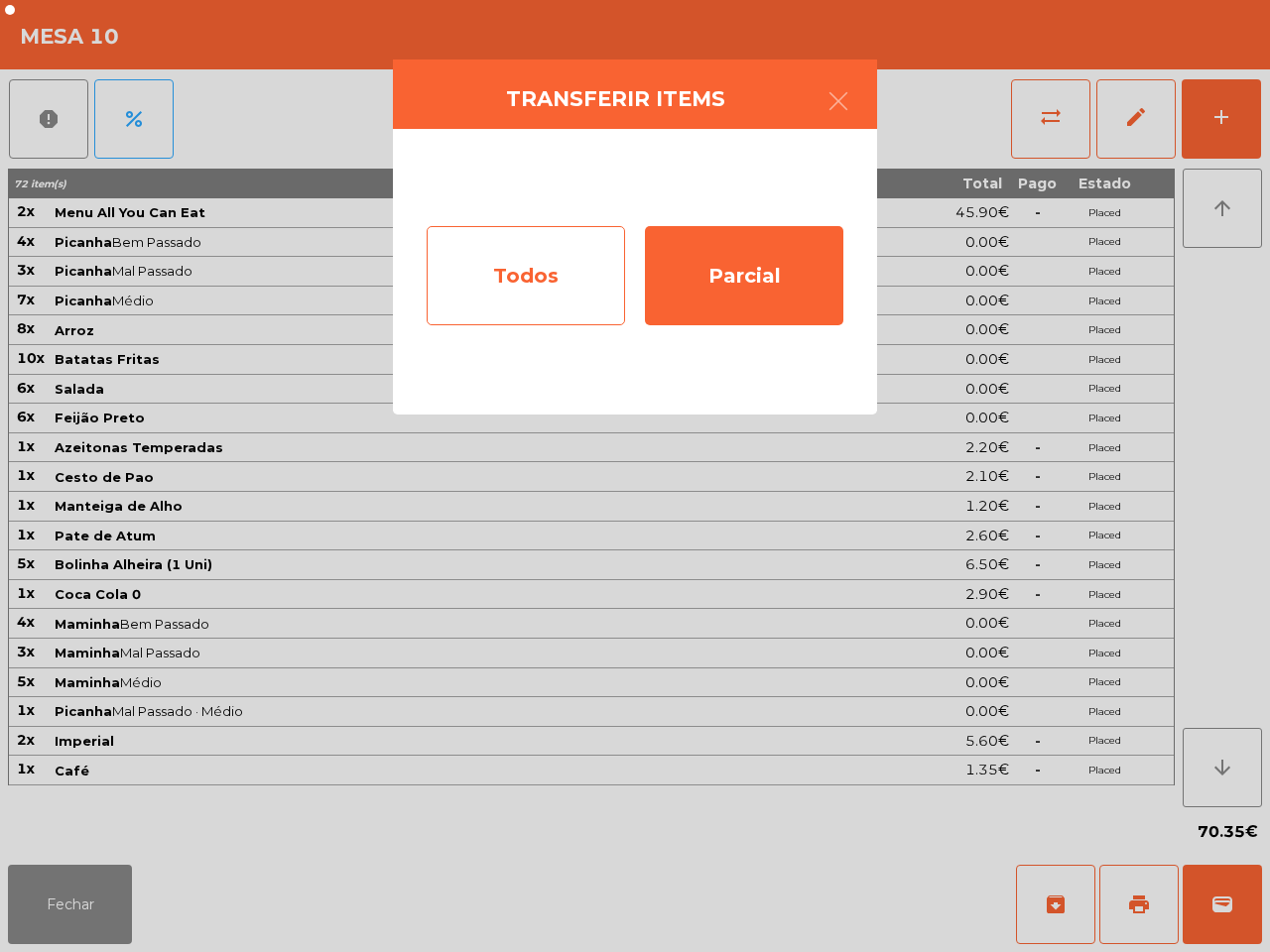 click on "Todos" 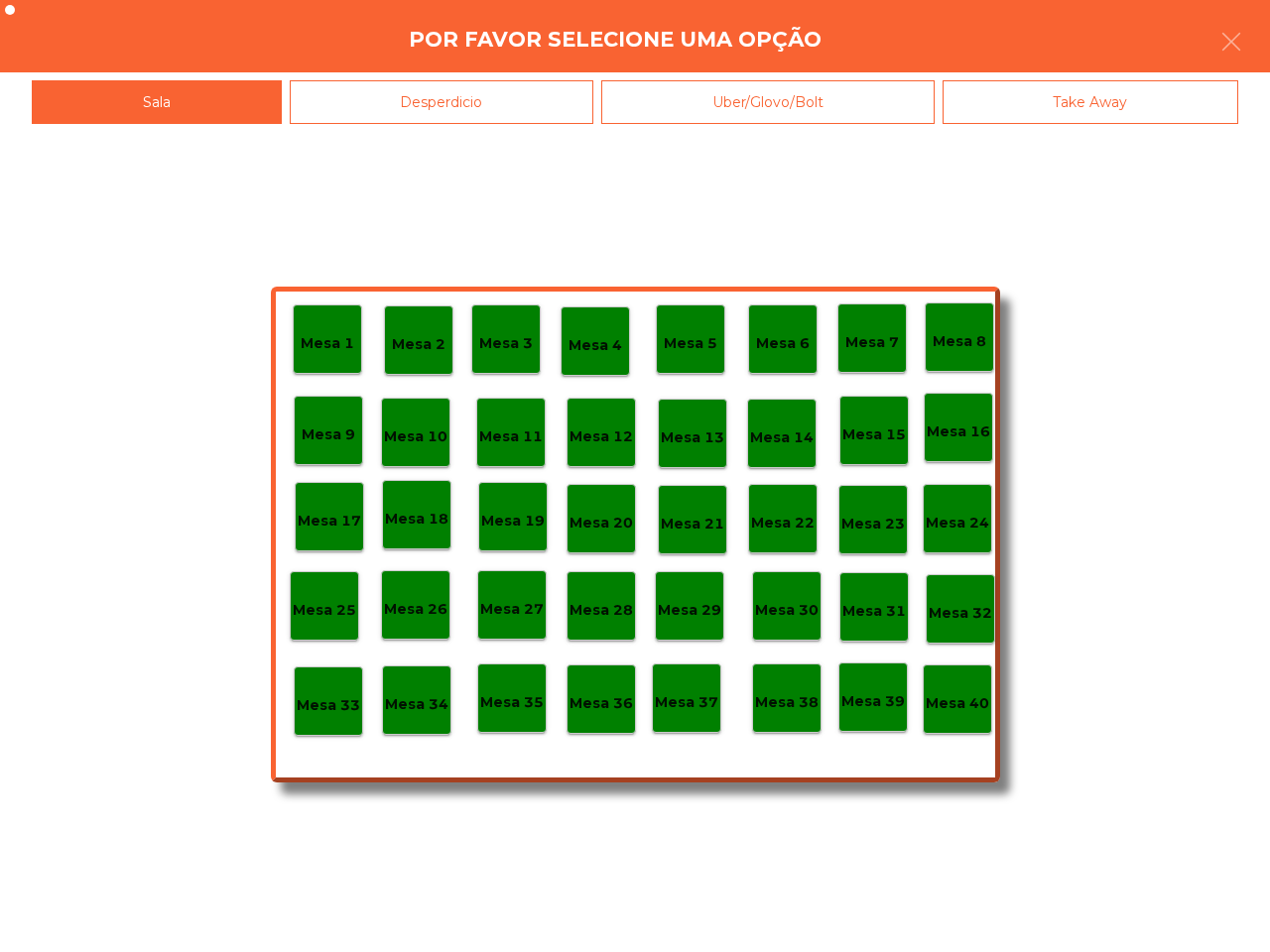 click on "Mesa 40" 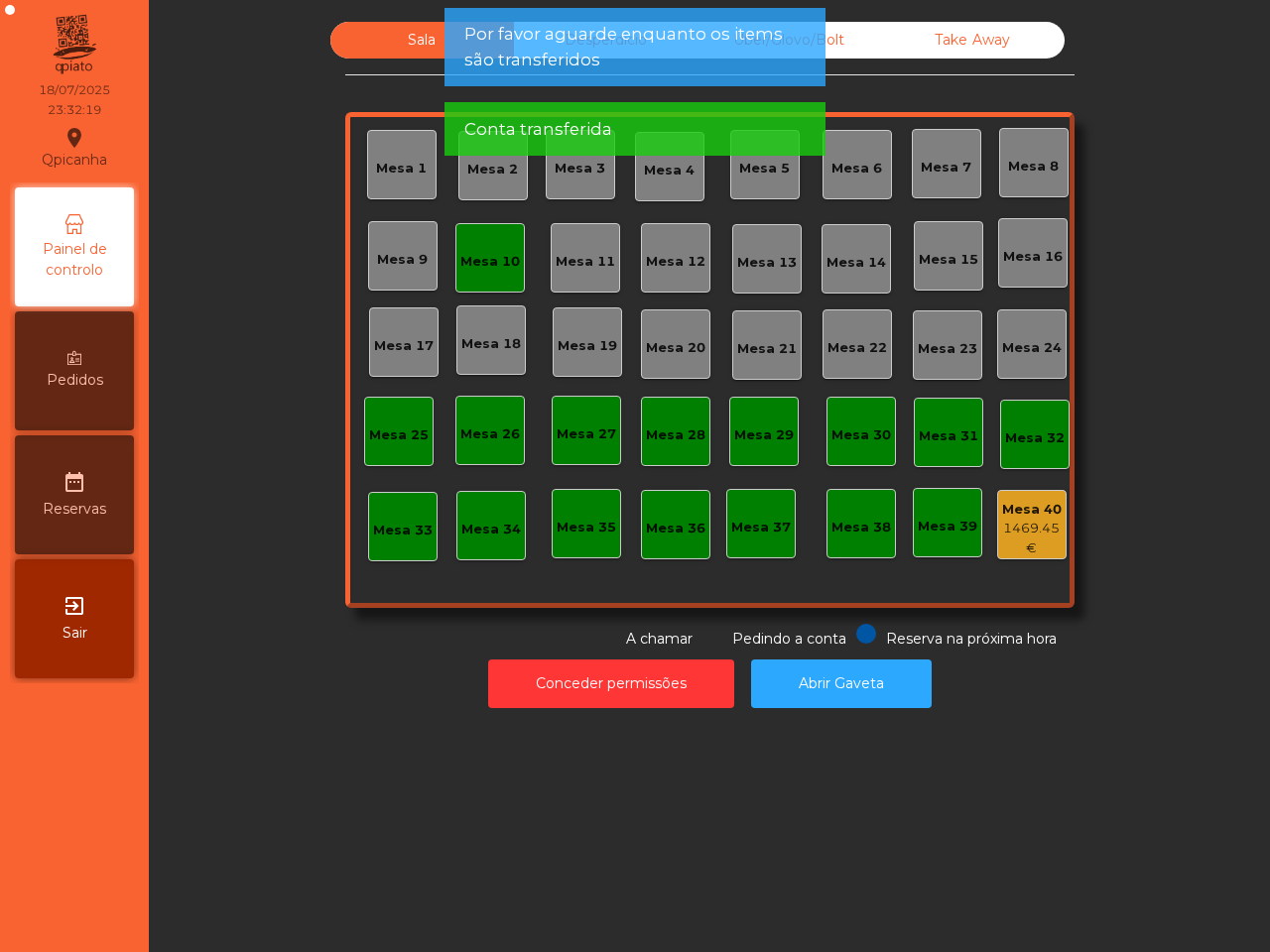 click on "Mesa 10" 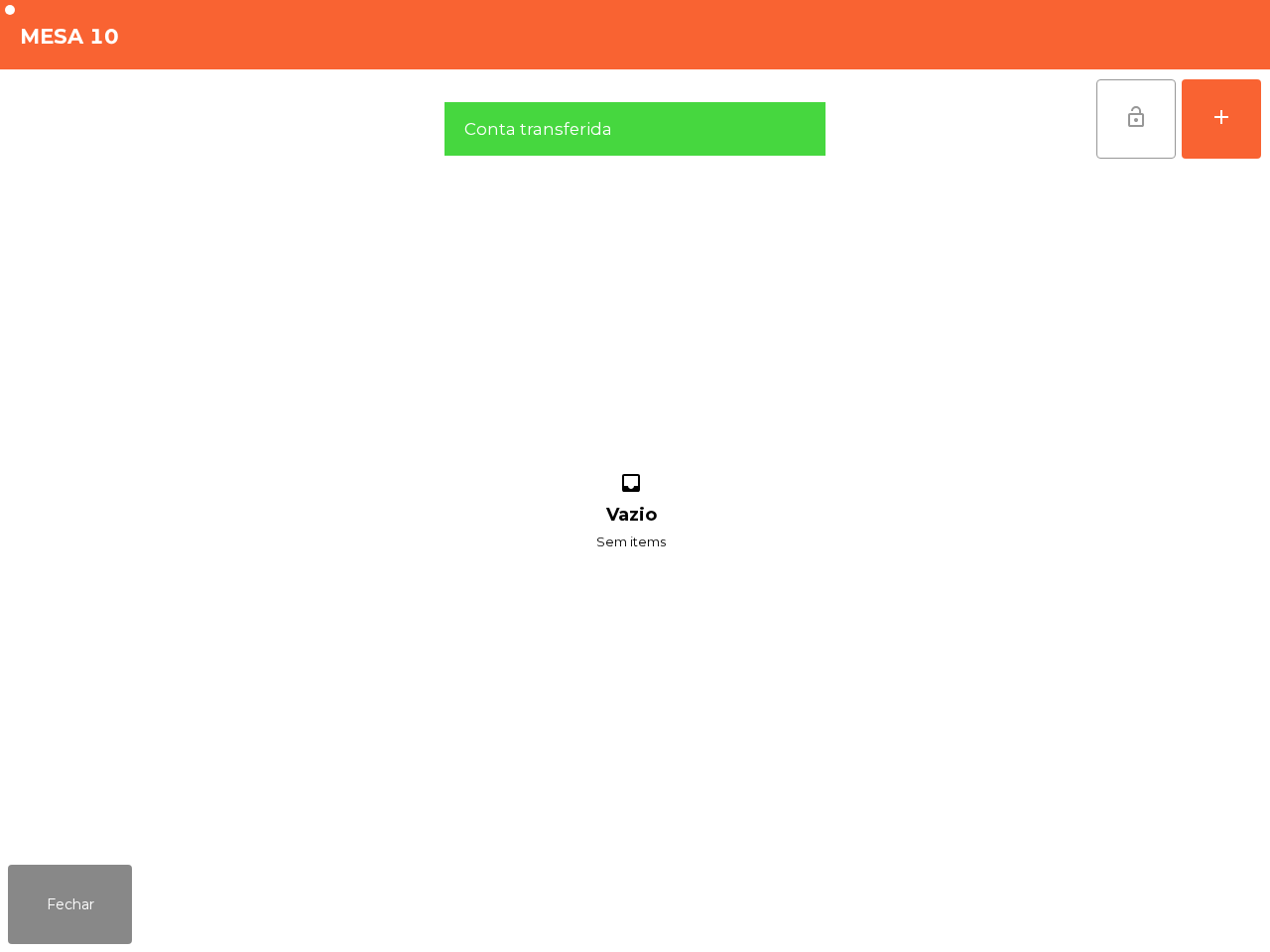 click on "lock_open" 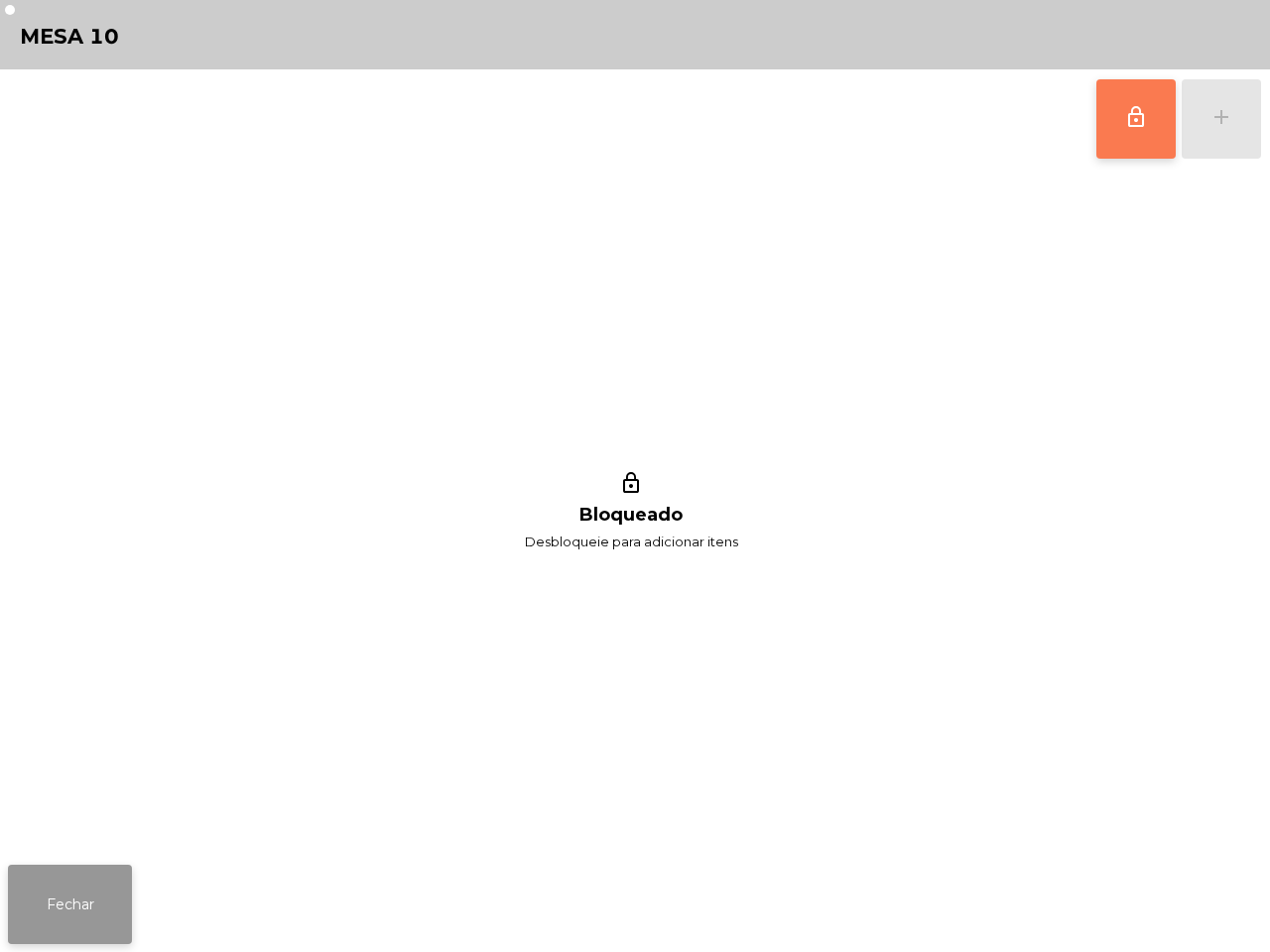 click on "Fechar" 